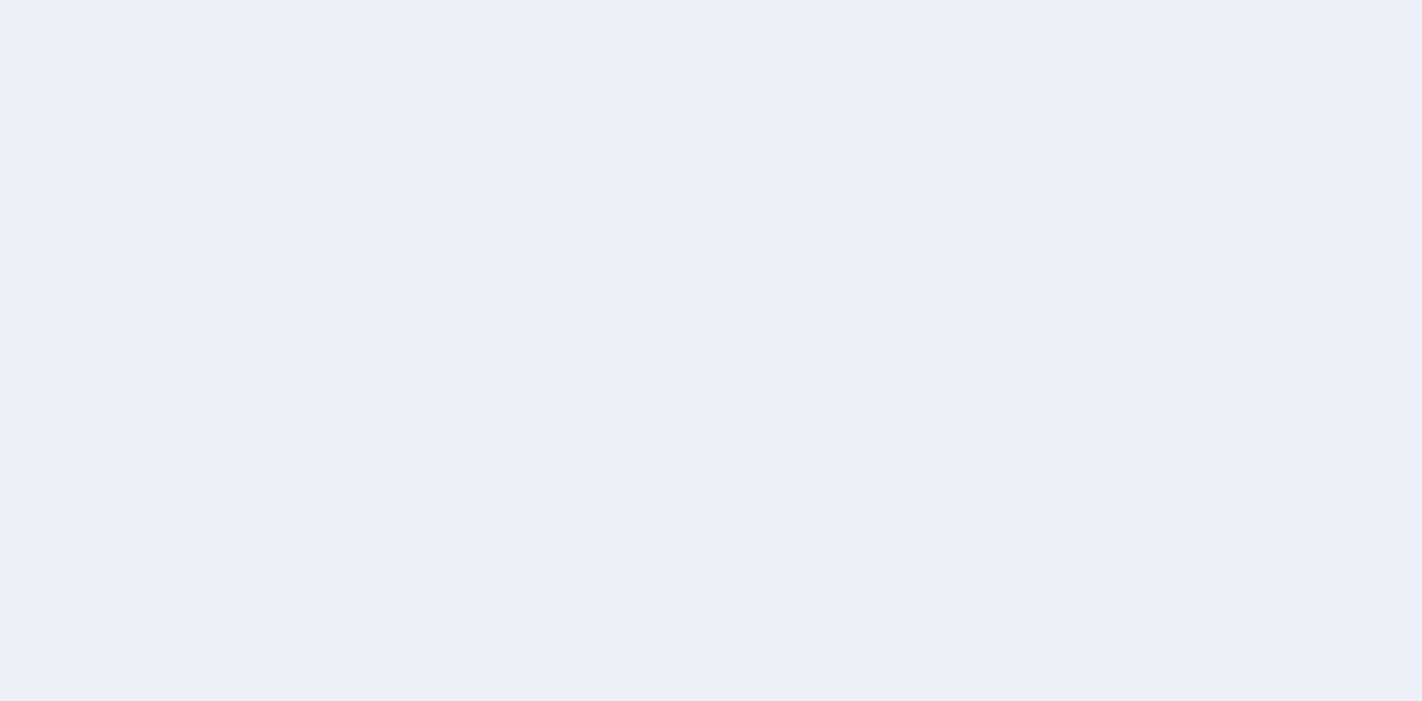 scroll, scrollTop: 0, scrollLeft: 0, axis: both 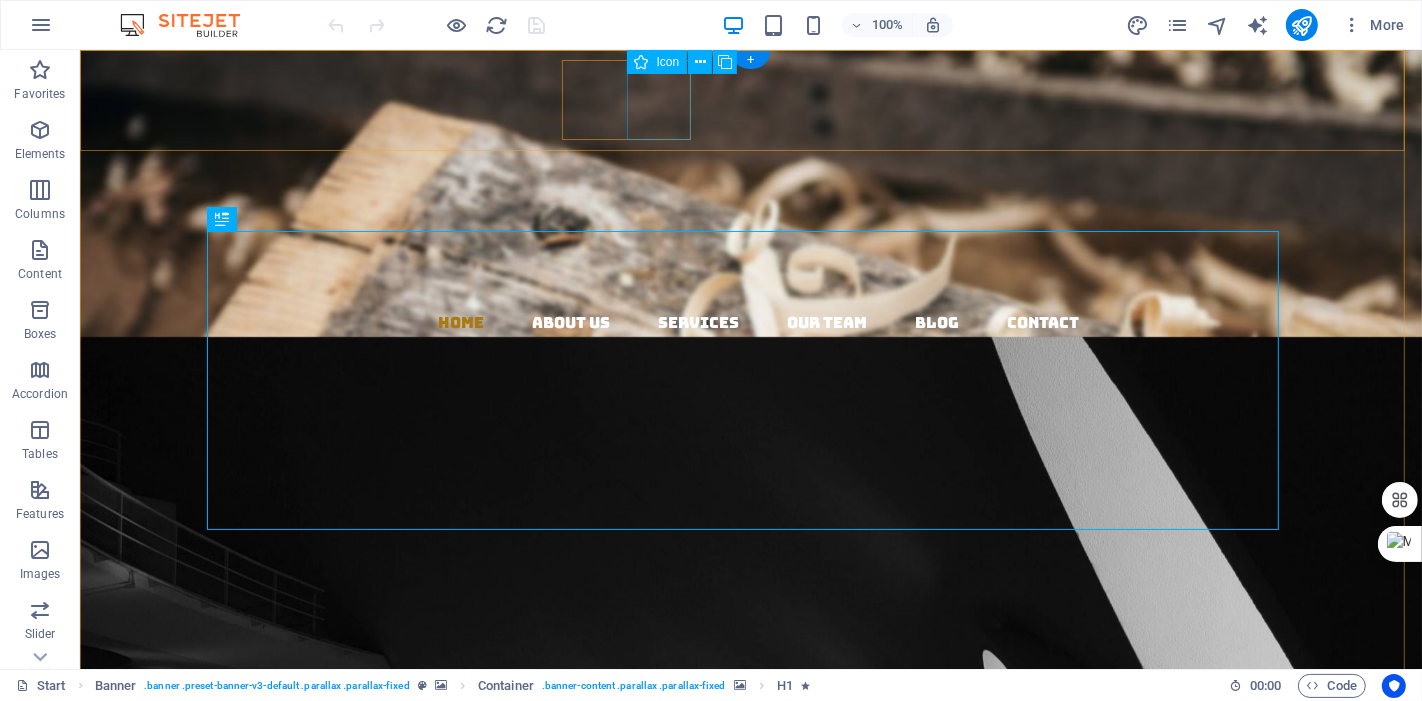 click at bounding box center (758, 270) 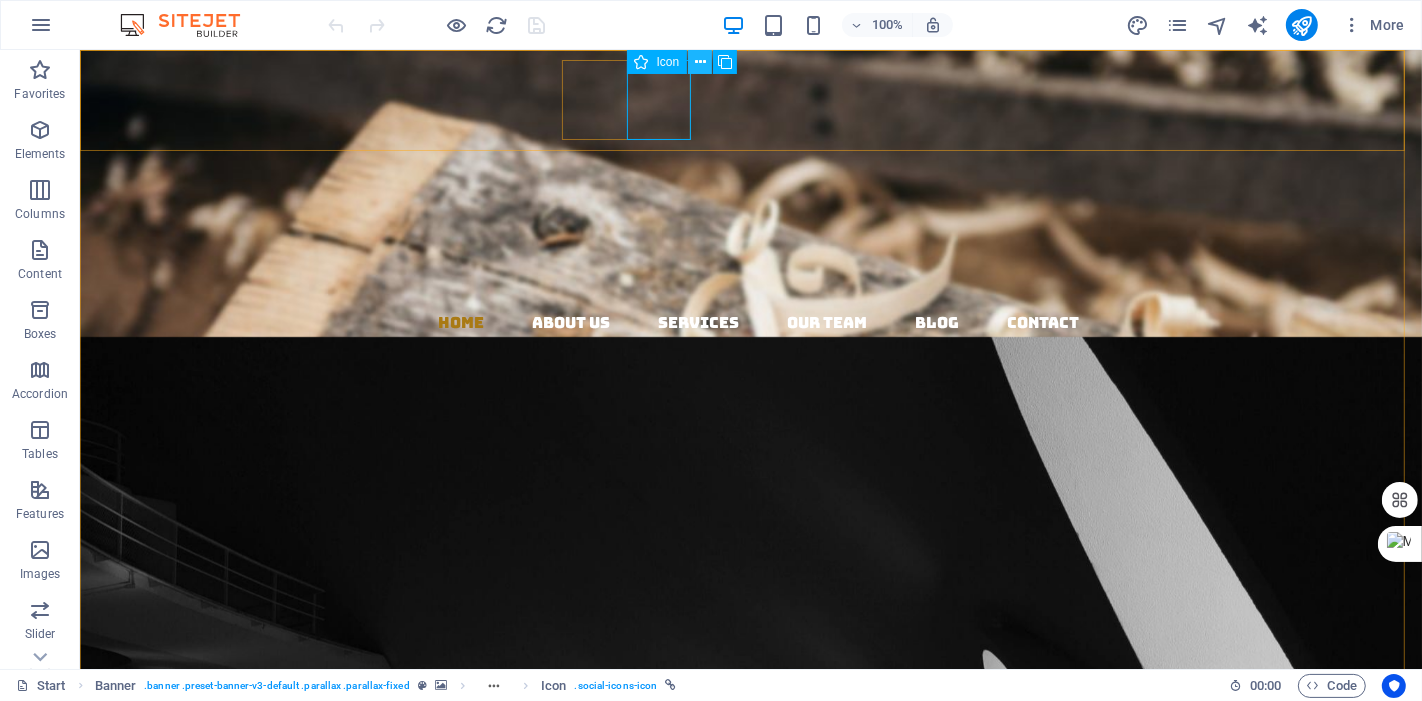 click at bounding box center (700, 62) 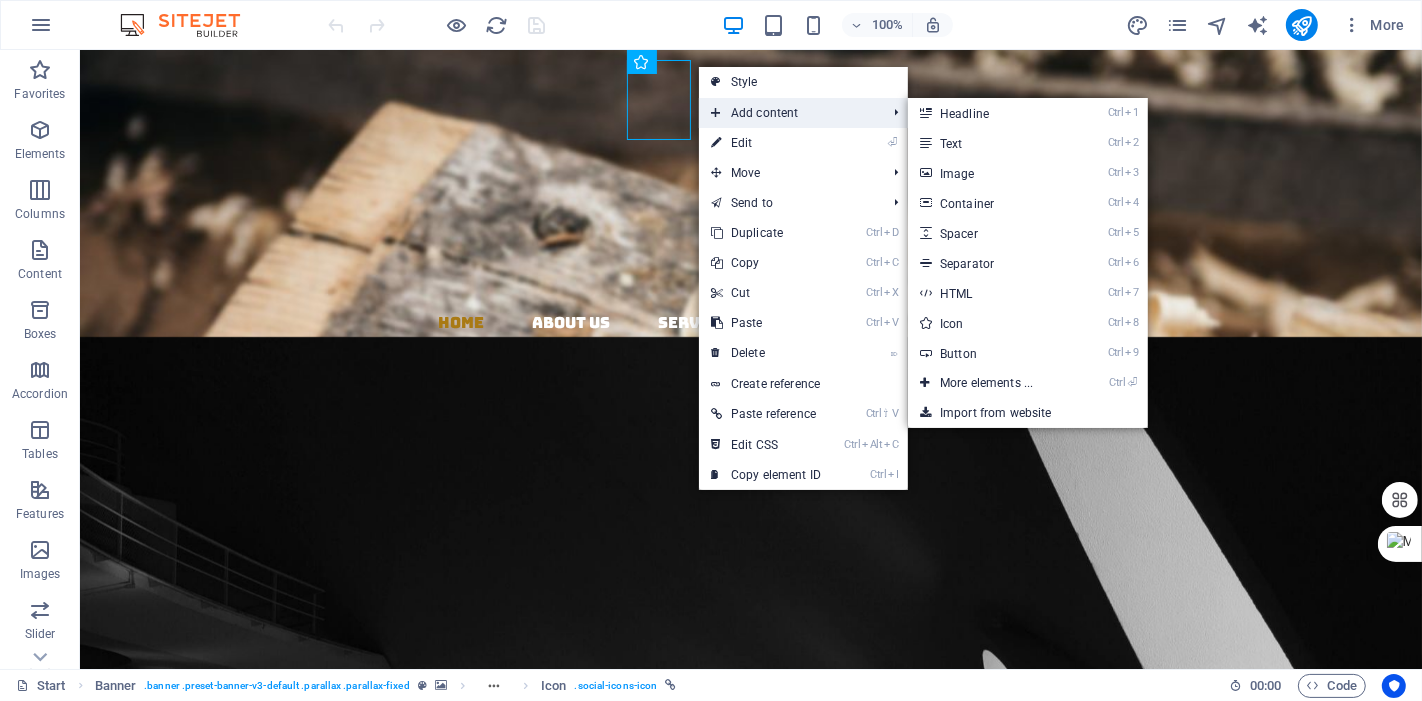 click on "Add content" at bounding box center (788, 113) 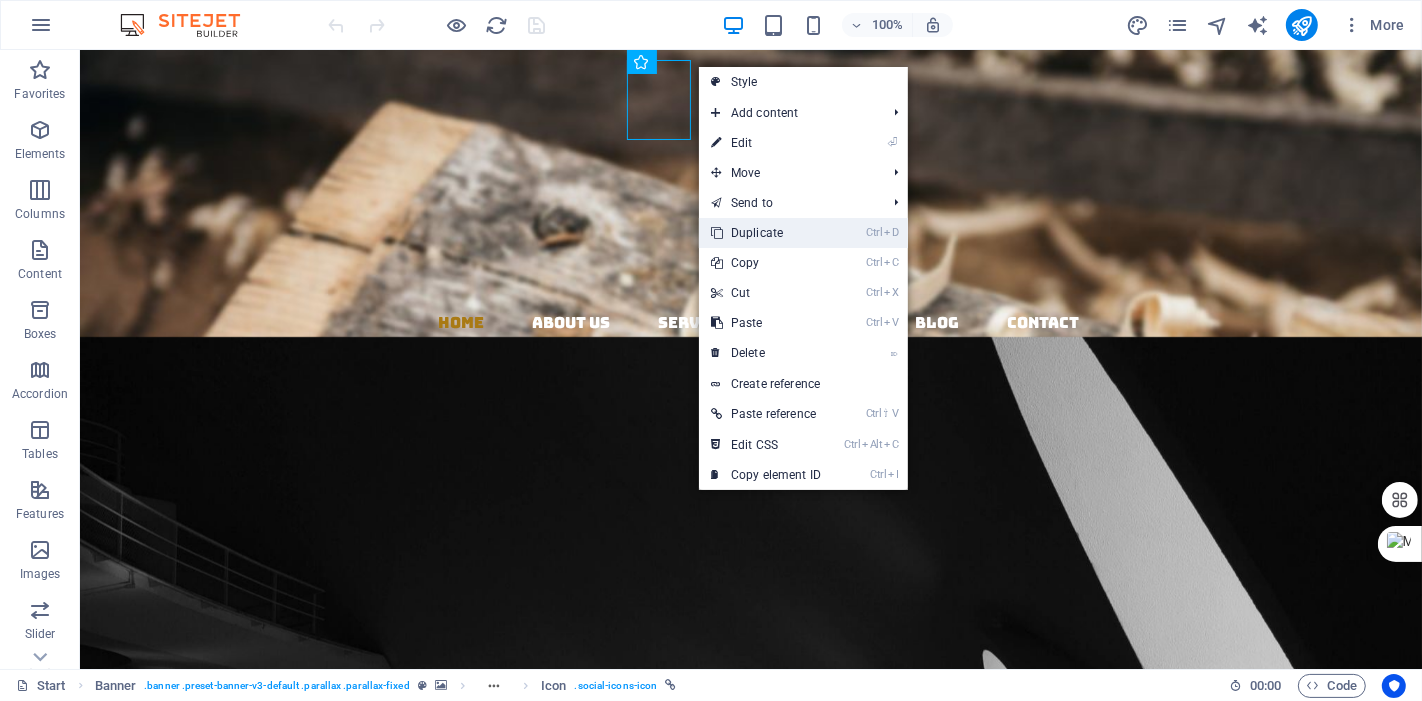 click on "Ctrl D  Duplicate" at bounding box center [766, 233] 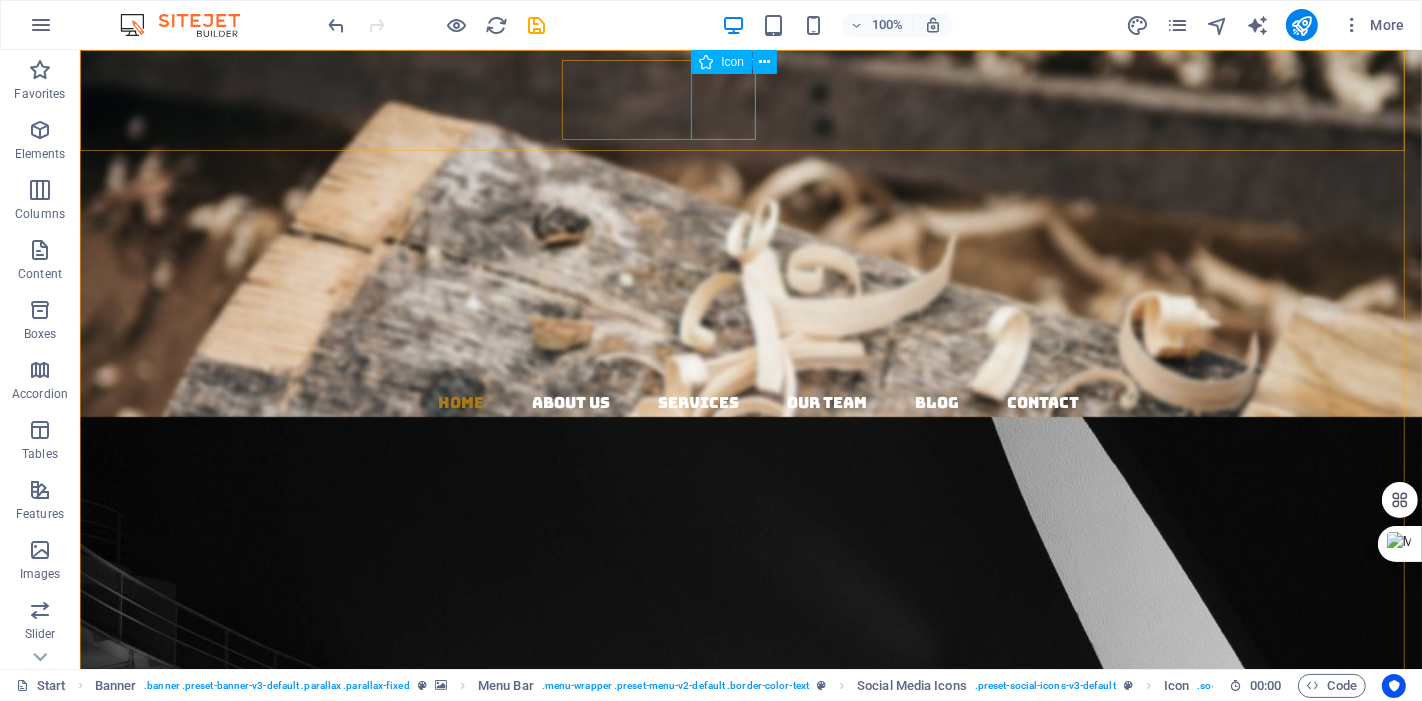 click at bounding box center [758, 350] 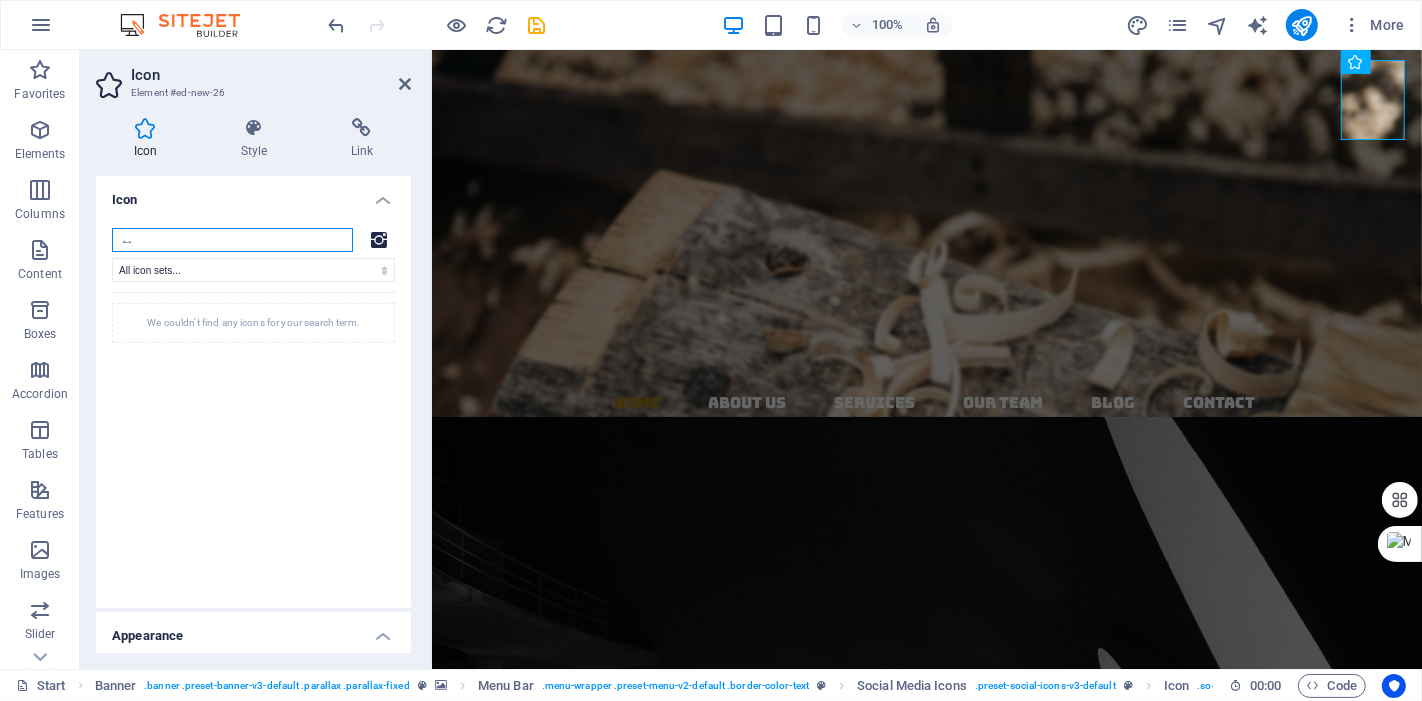 type on "م" 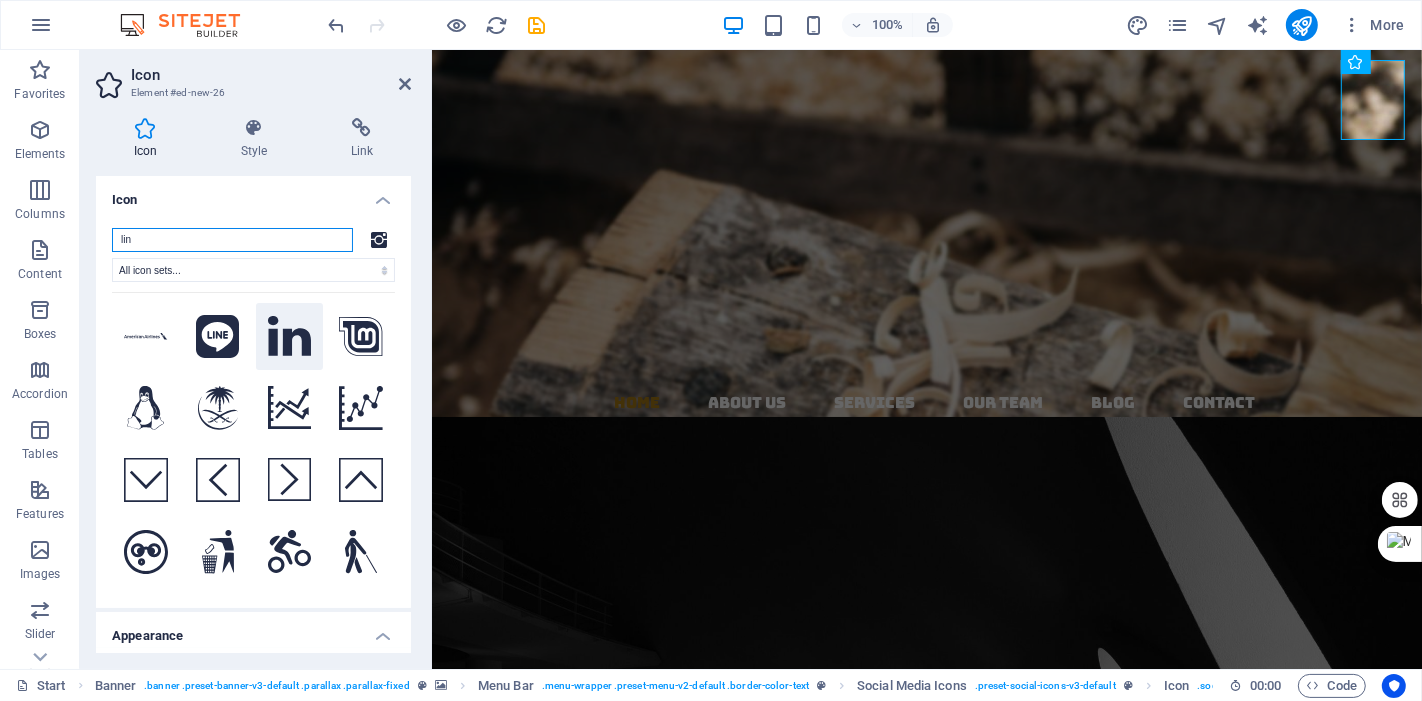 type on "lin" 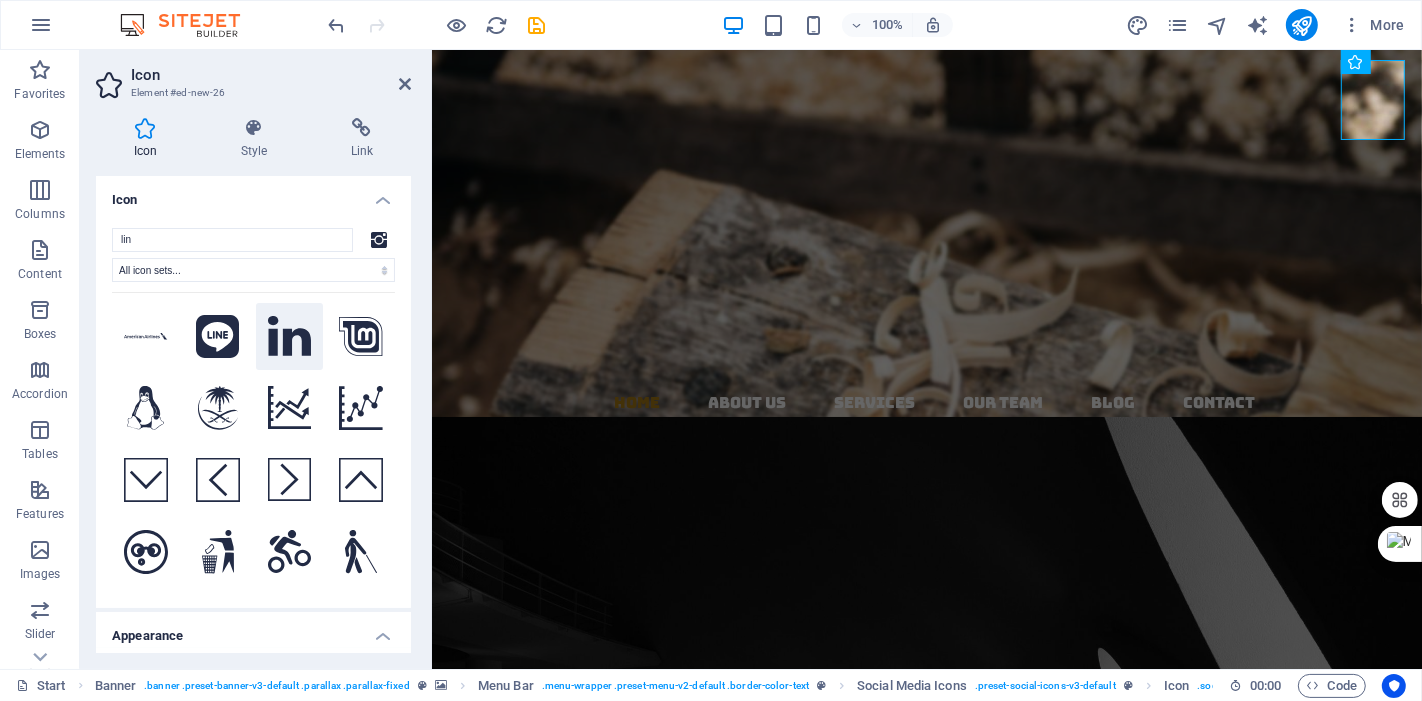click 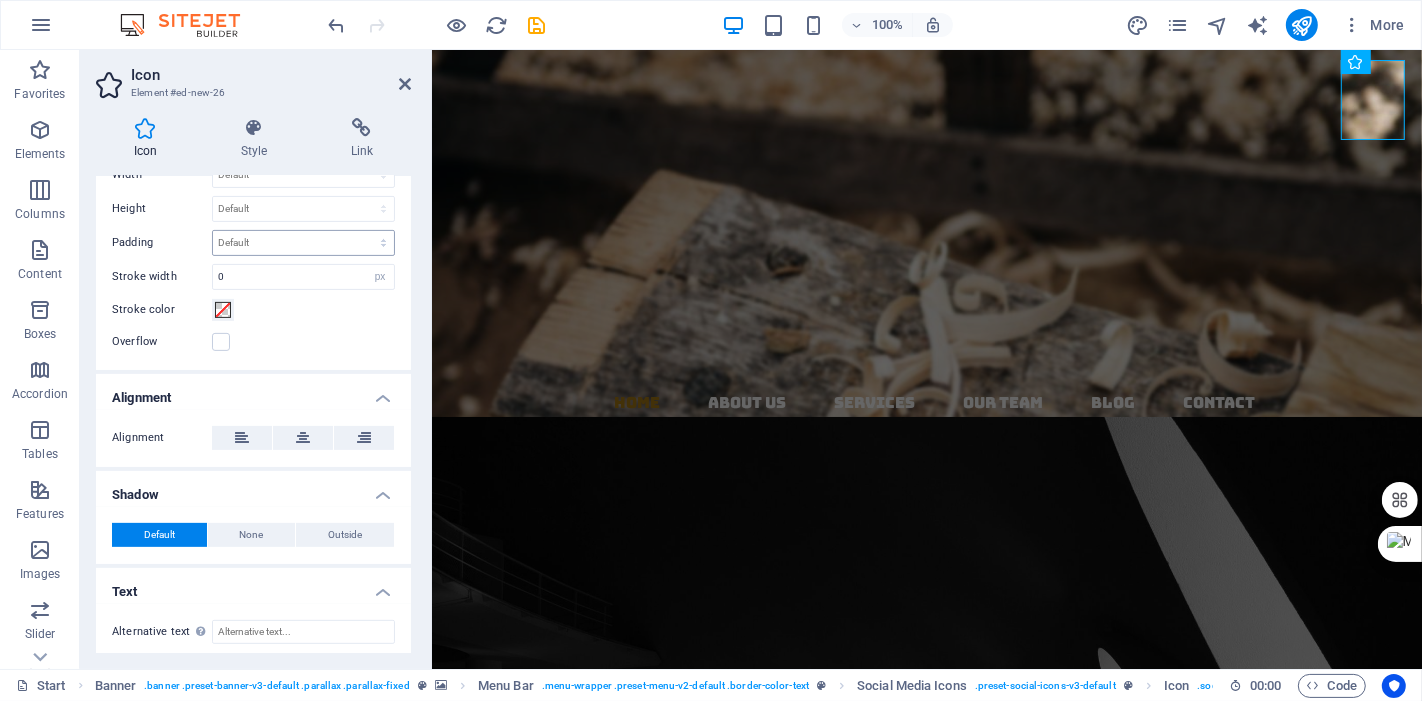 scroll, scrollTop: 569, scrollLeft: 0, axis: vertical 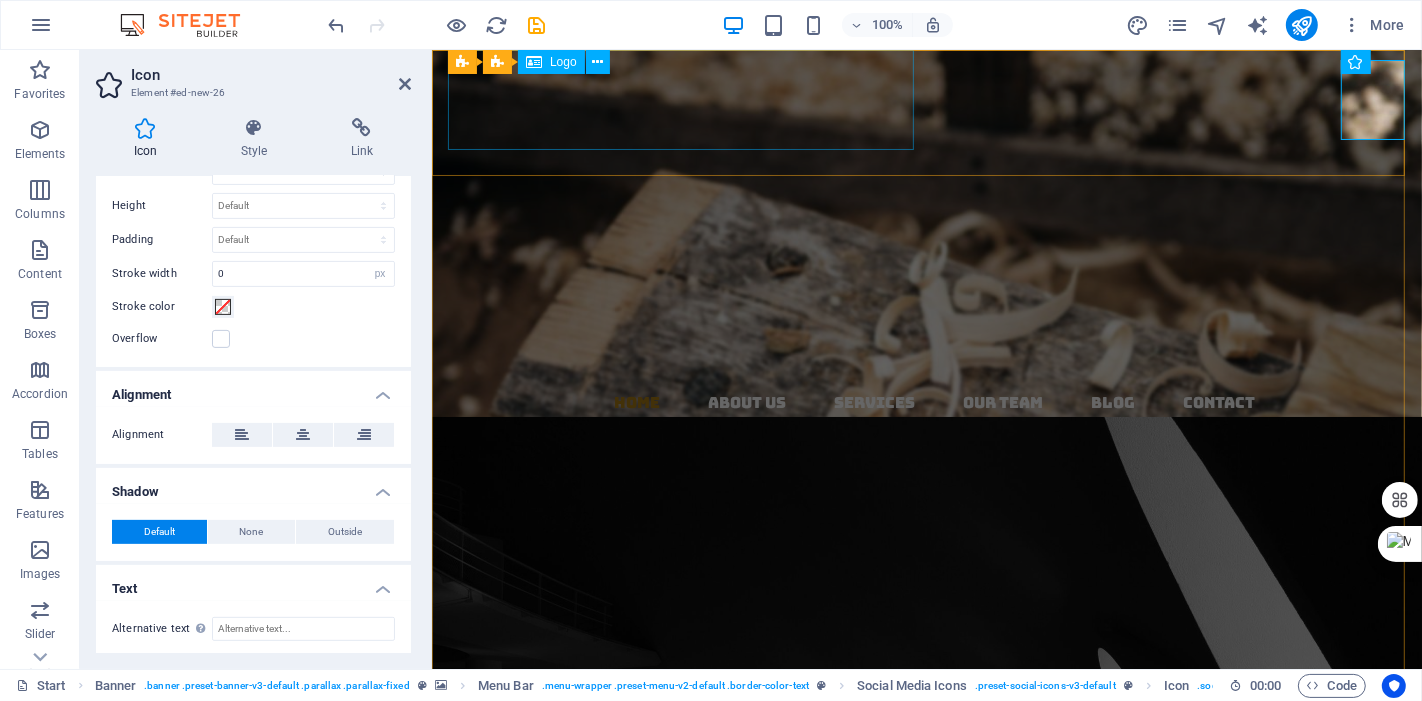 click on "KELASSOR" at bounding box center (934, 100) 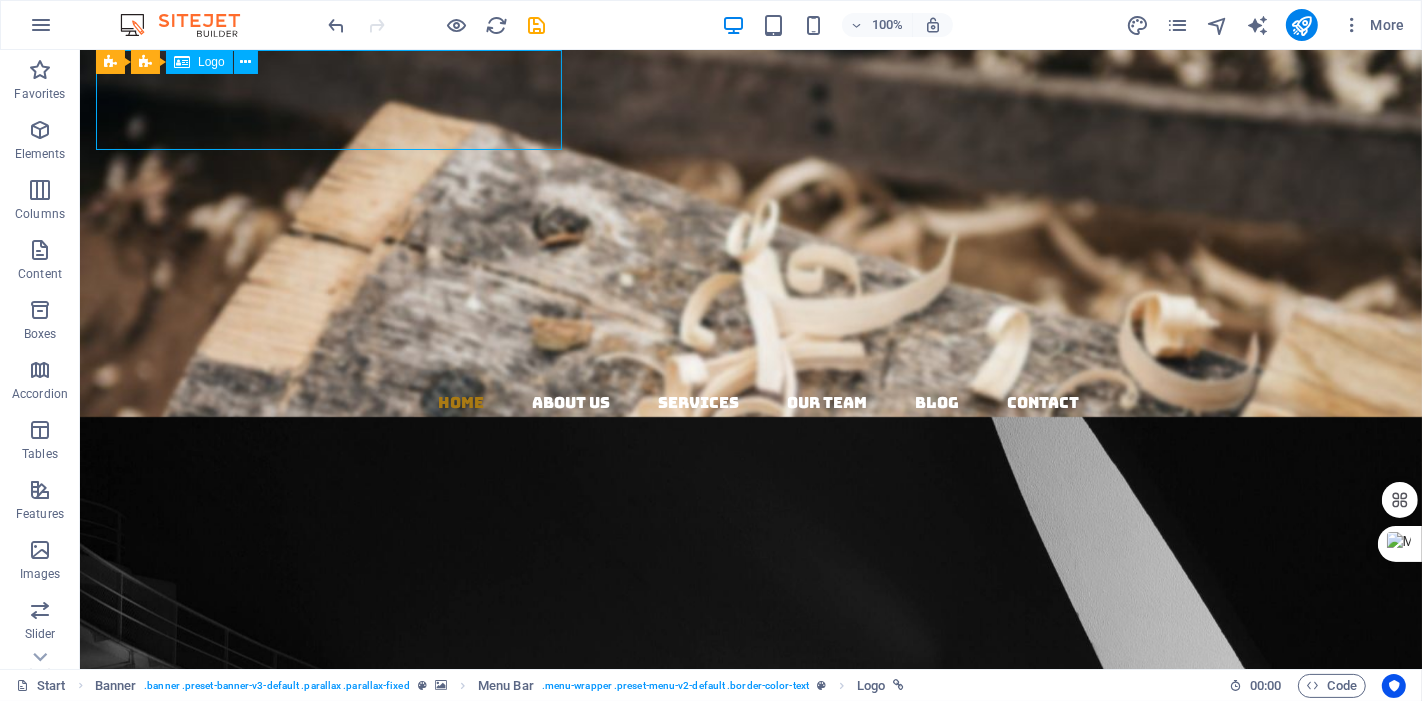 click on "KELASSOR" at bounding box center [758, 100] 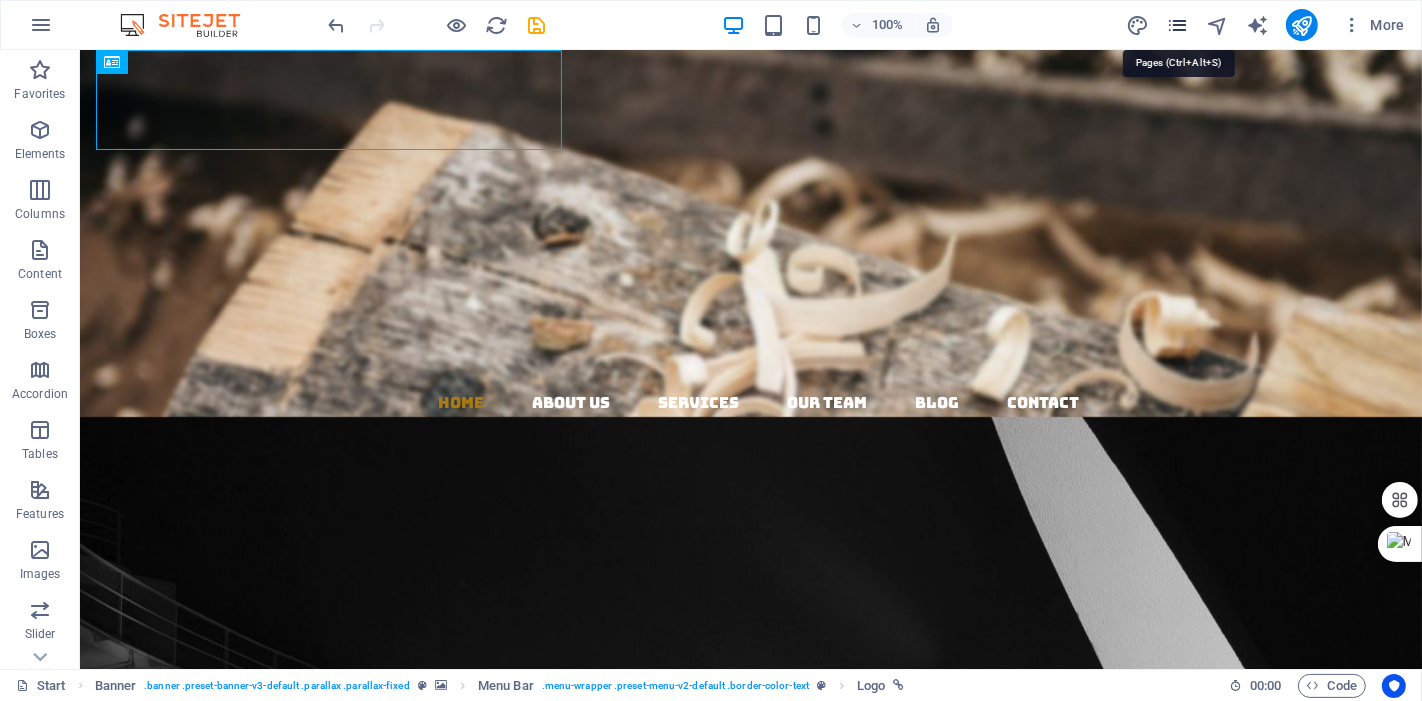 click at bounding box center [1177, 25] 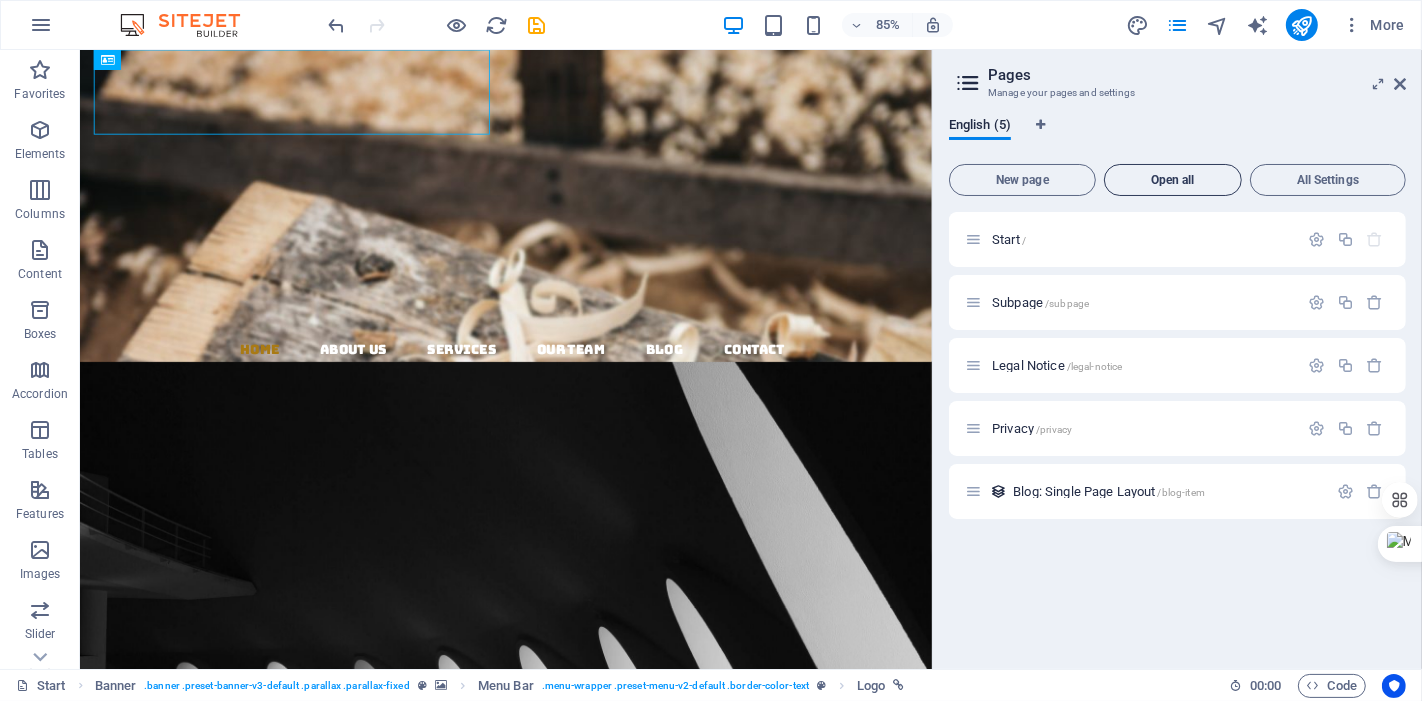click on "Open all" at bounding box center (1173, 180) 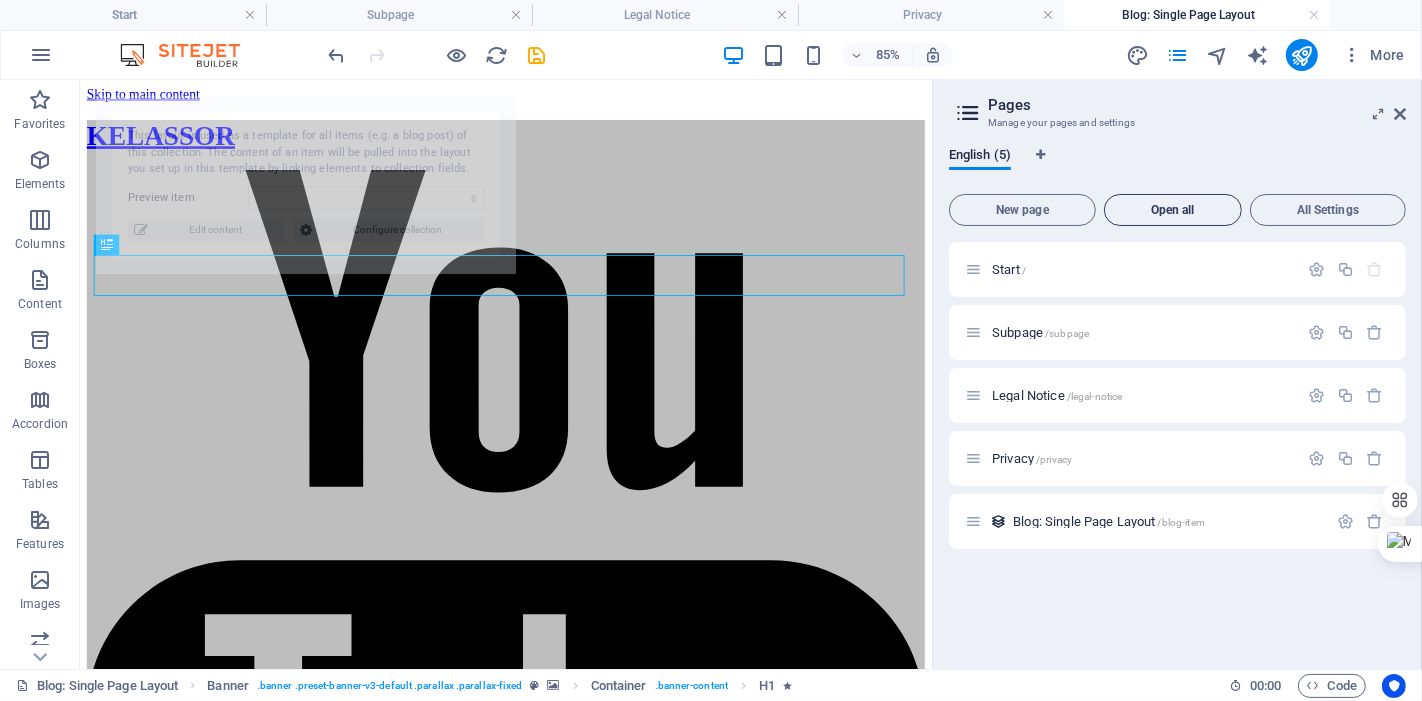 scroll, scrollTop: 0, scrollLeft: 0, axis: both 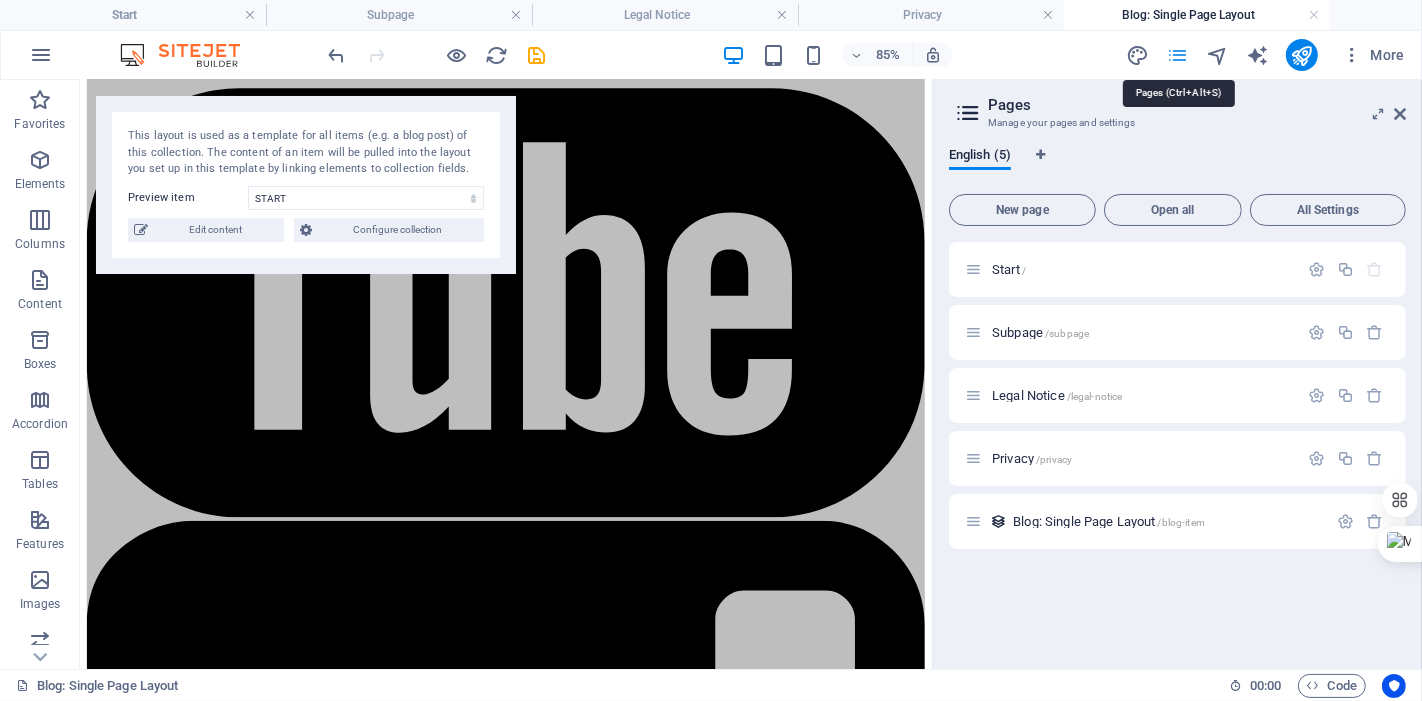 click at bounding box center (1177, 55) 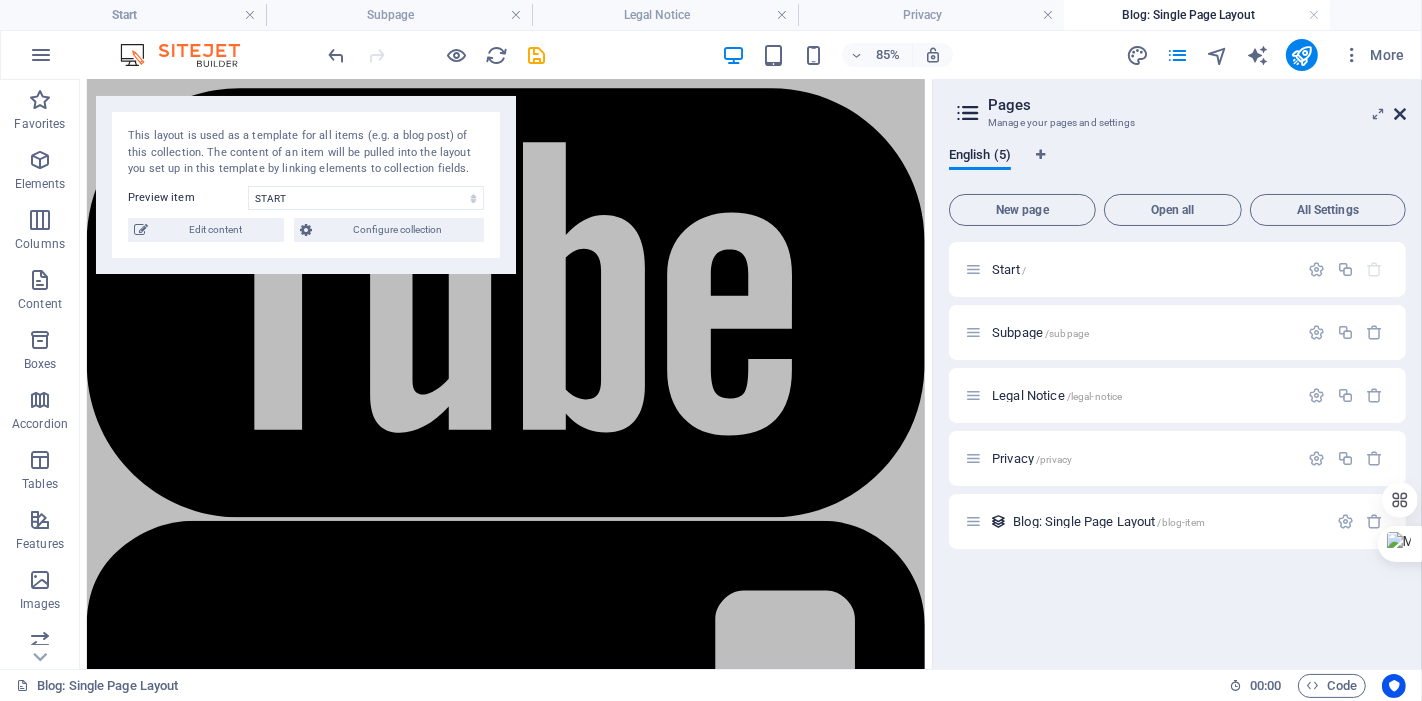 click at bounding box center (1400, 114) 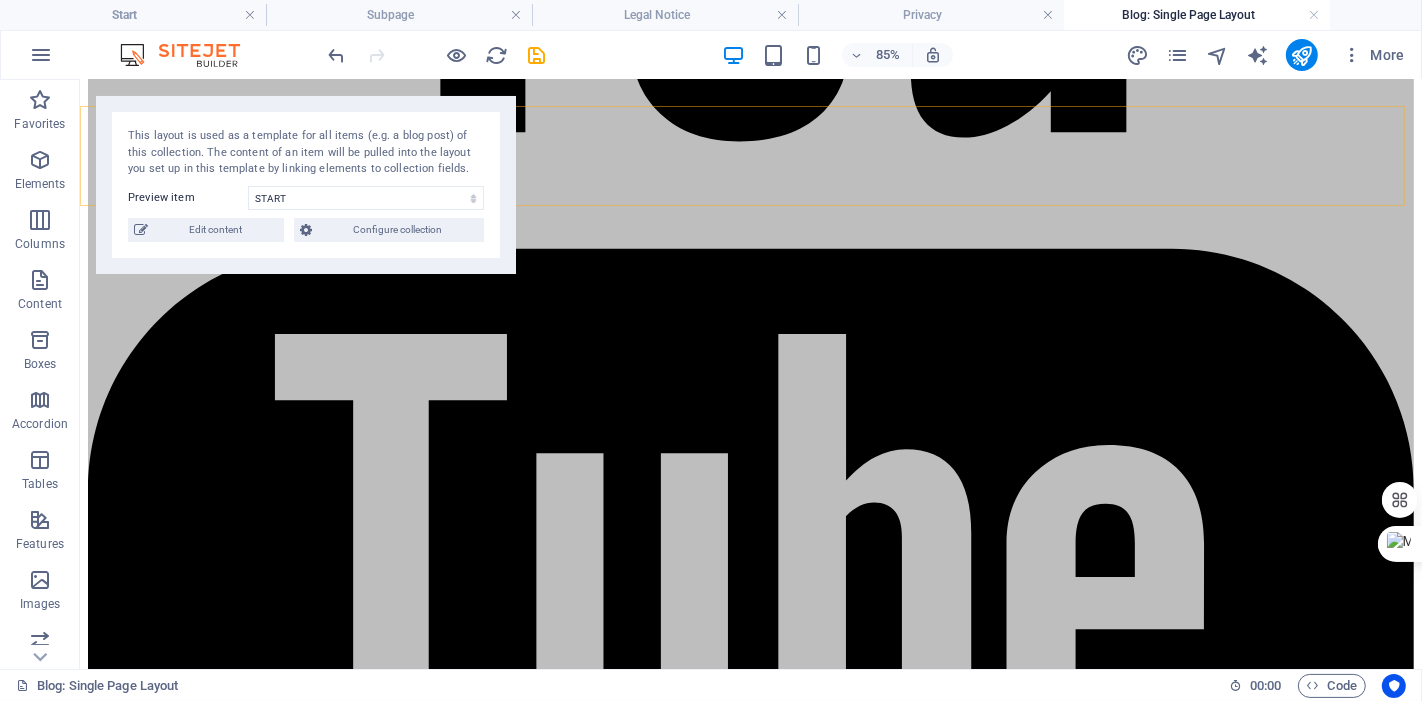 scroll, scrollTop: 529, scrollLeft: 0, axis: vertical 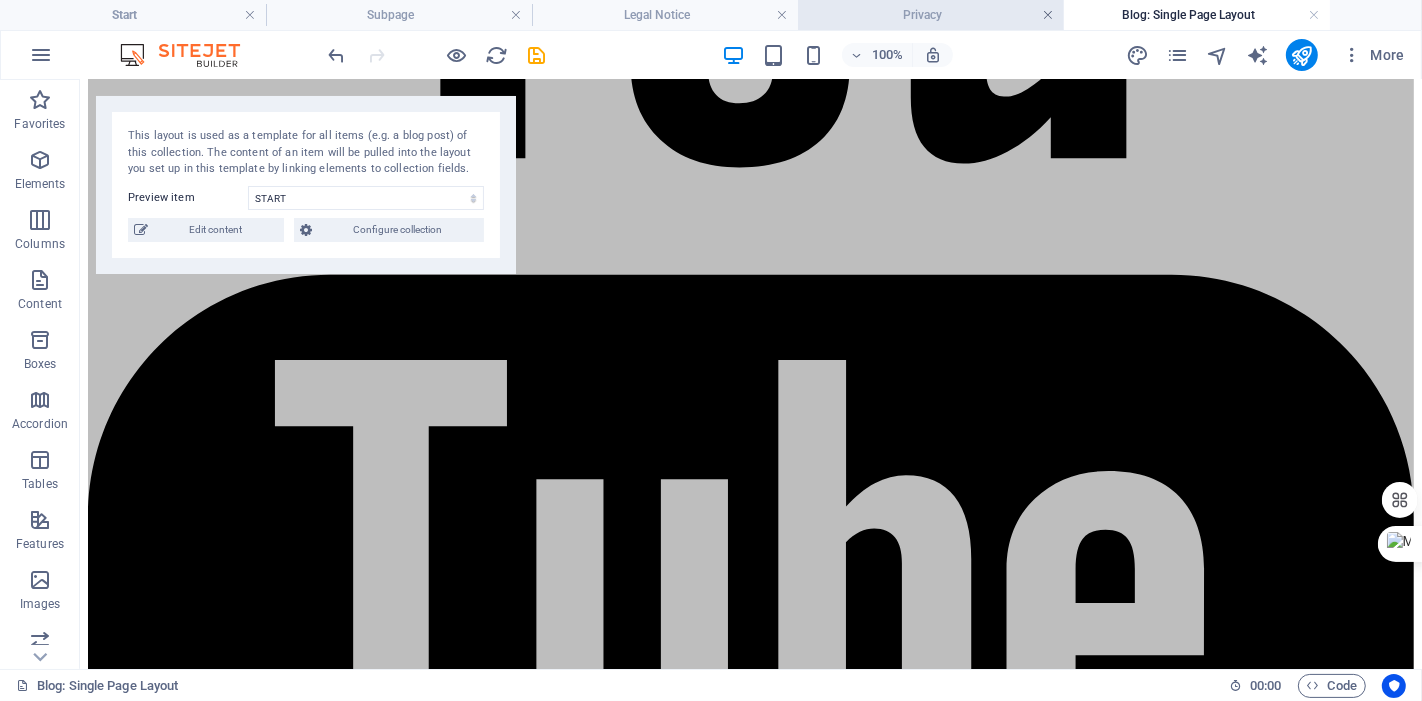 click at bounding box center (1048, 15) 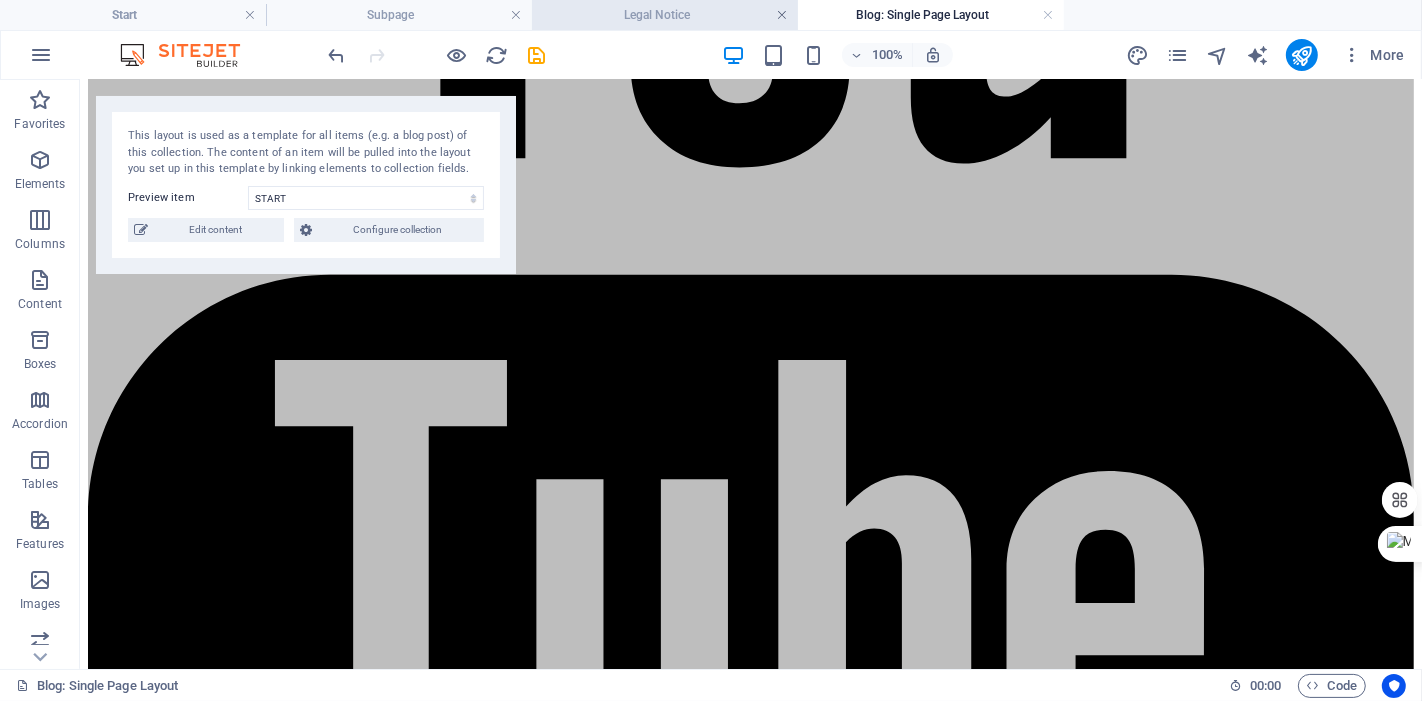 click at bounding box center (782, 15) 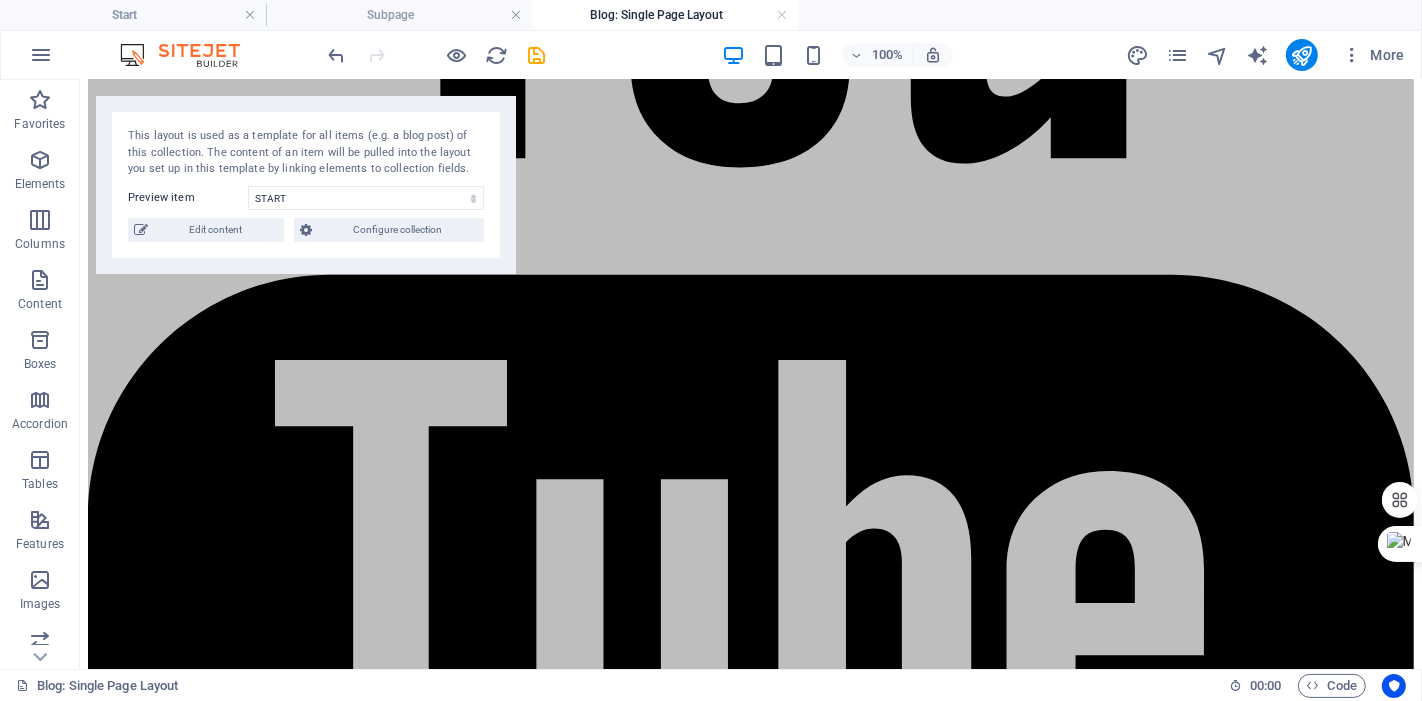 click at bounding box center [782, 15] 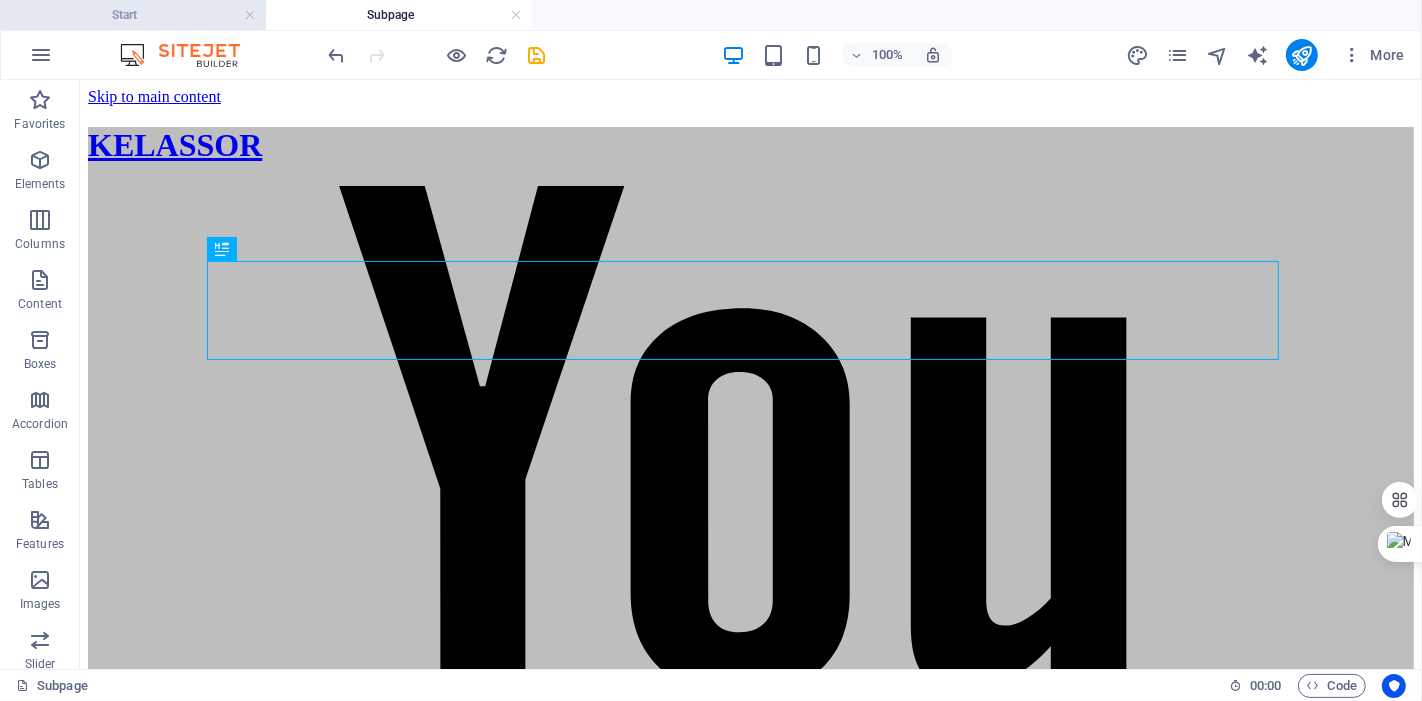 click on "Start" at bounding box center (133, 15) 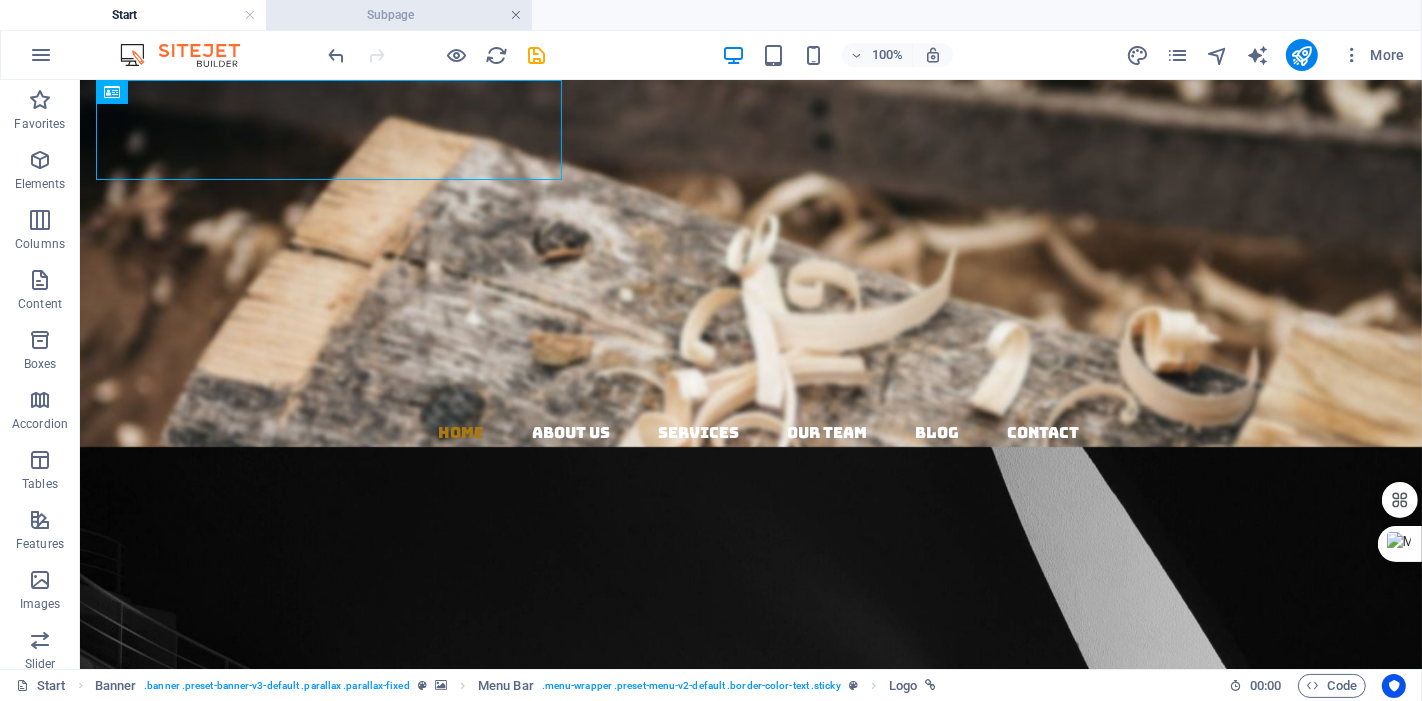 click at bounding box center [516, 15] 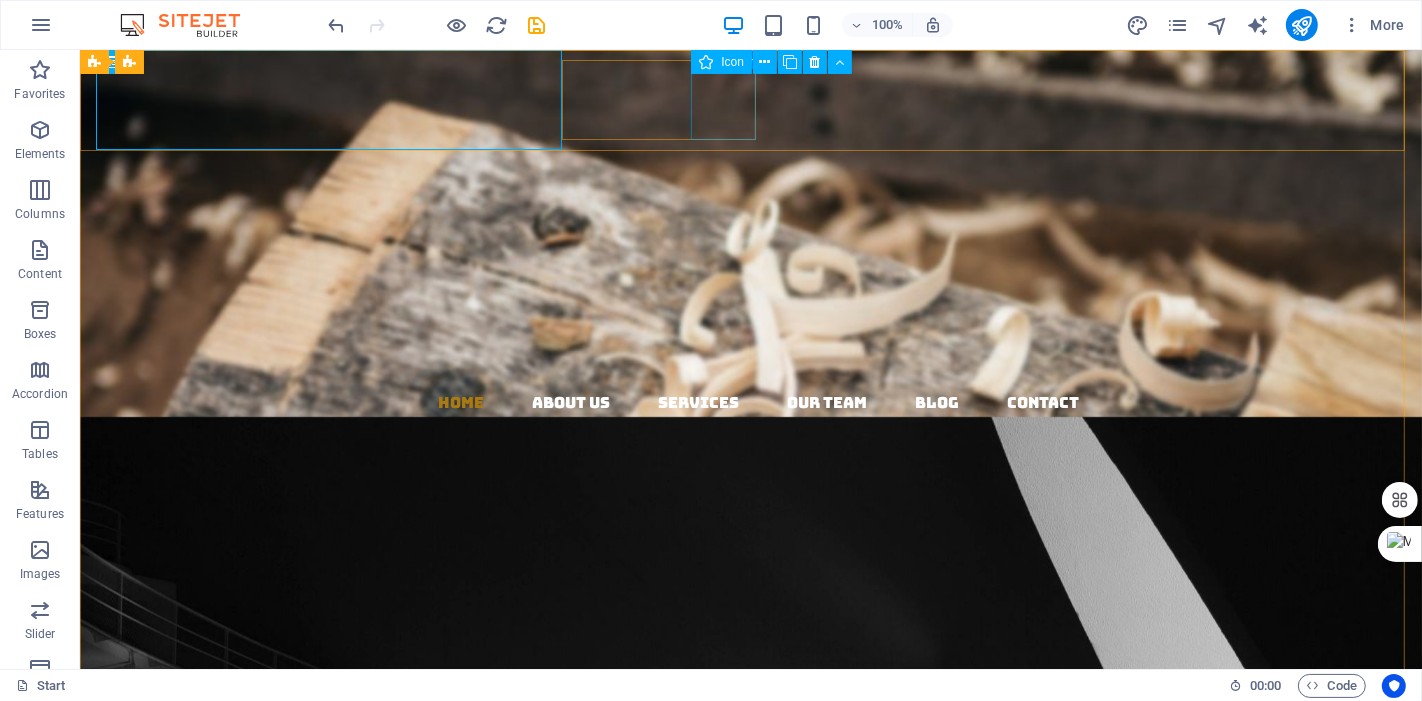click at bounding box center [758, 350] 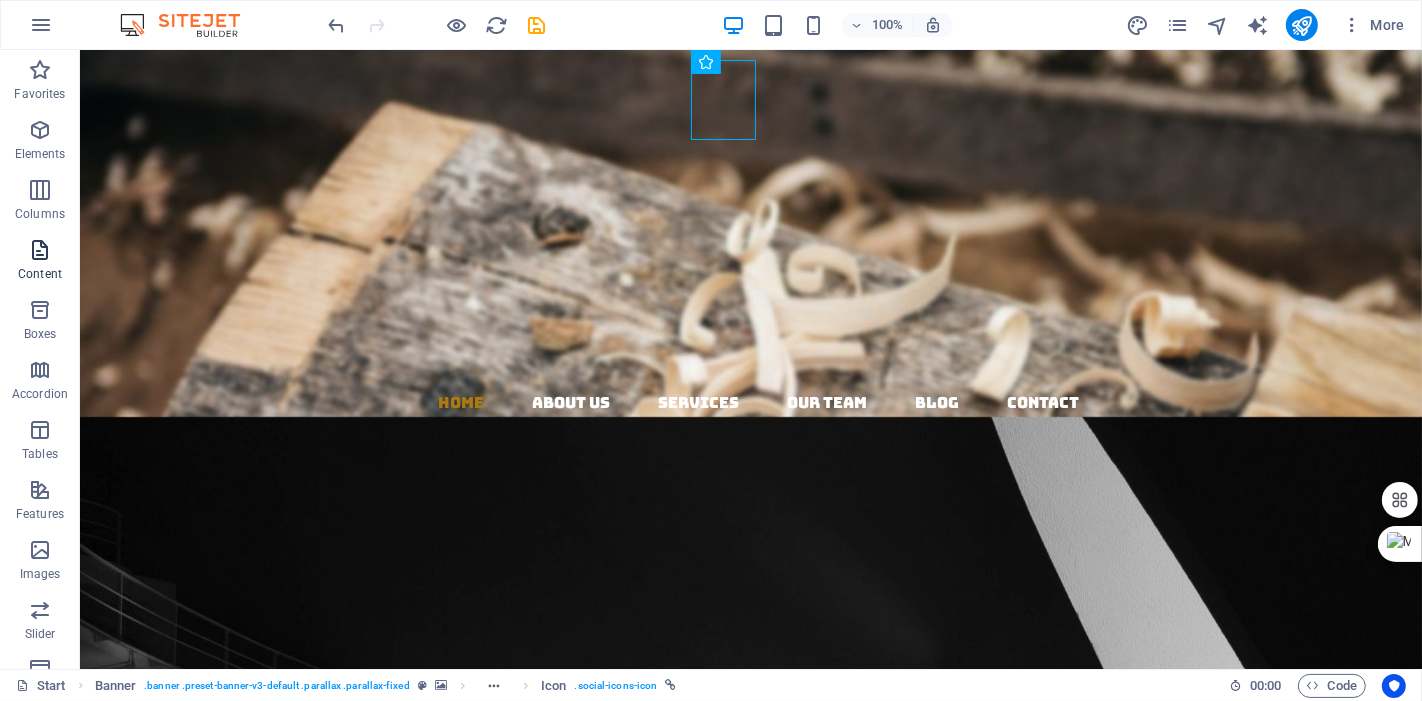 click on "Content" at bounding box center (40, 274) 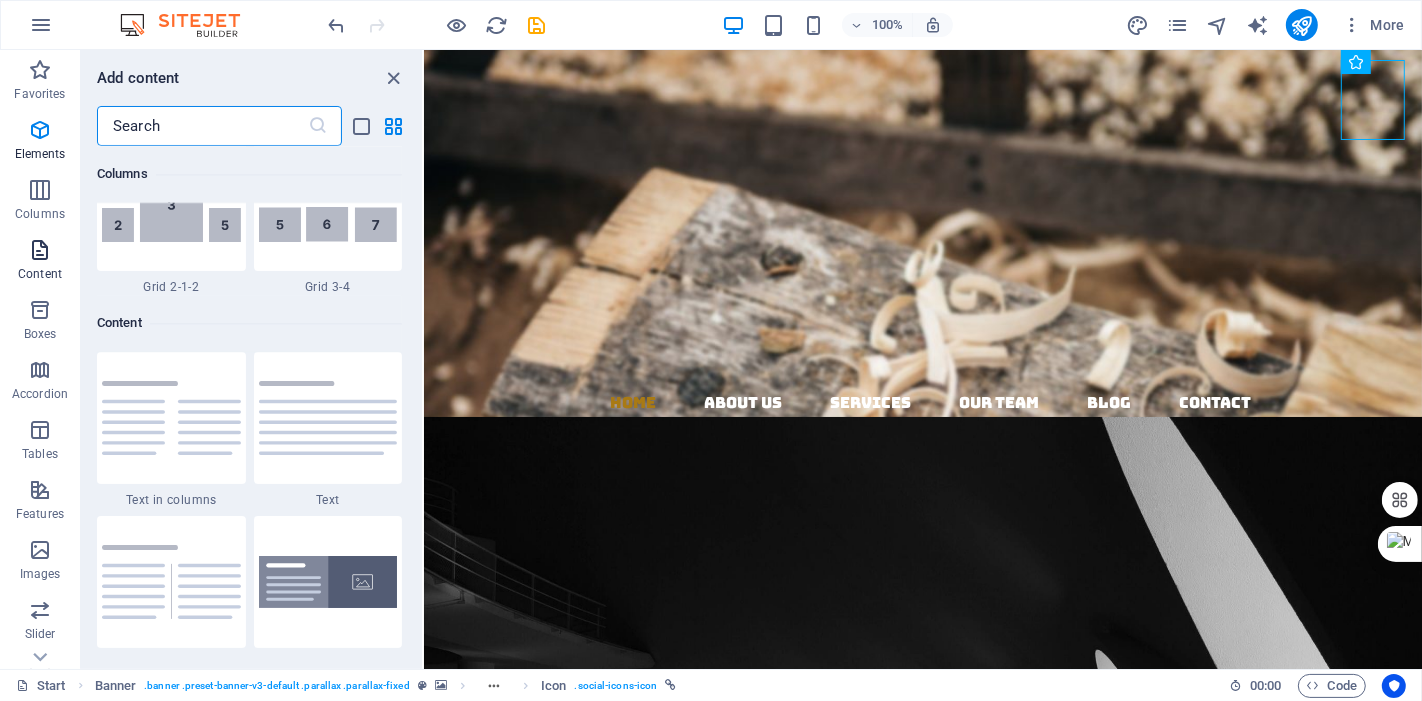 scroll, scrollTop: 3662, scrollLeft: 0, axis: vertical 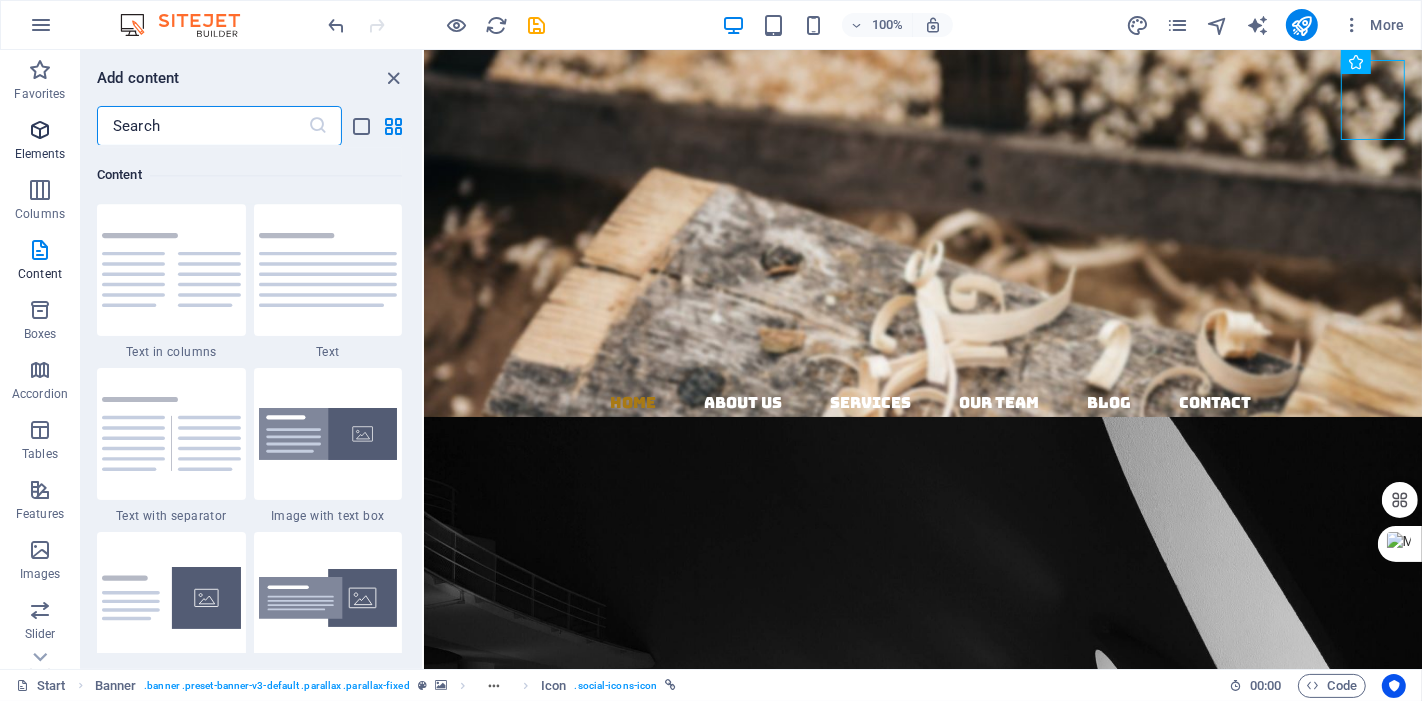click at bounding box center (40, 130) 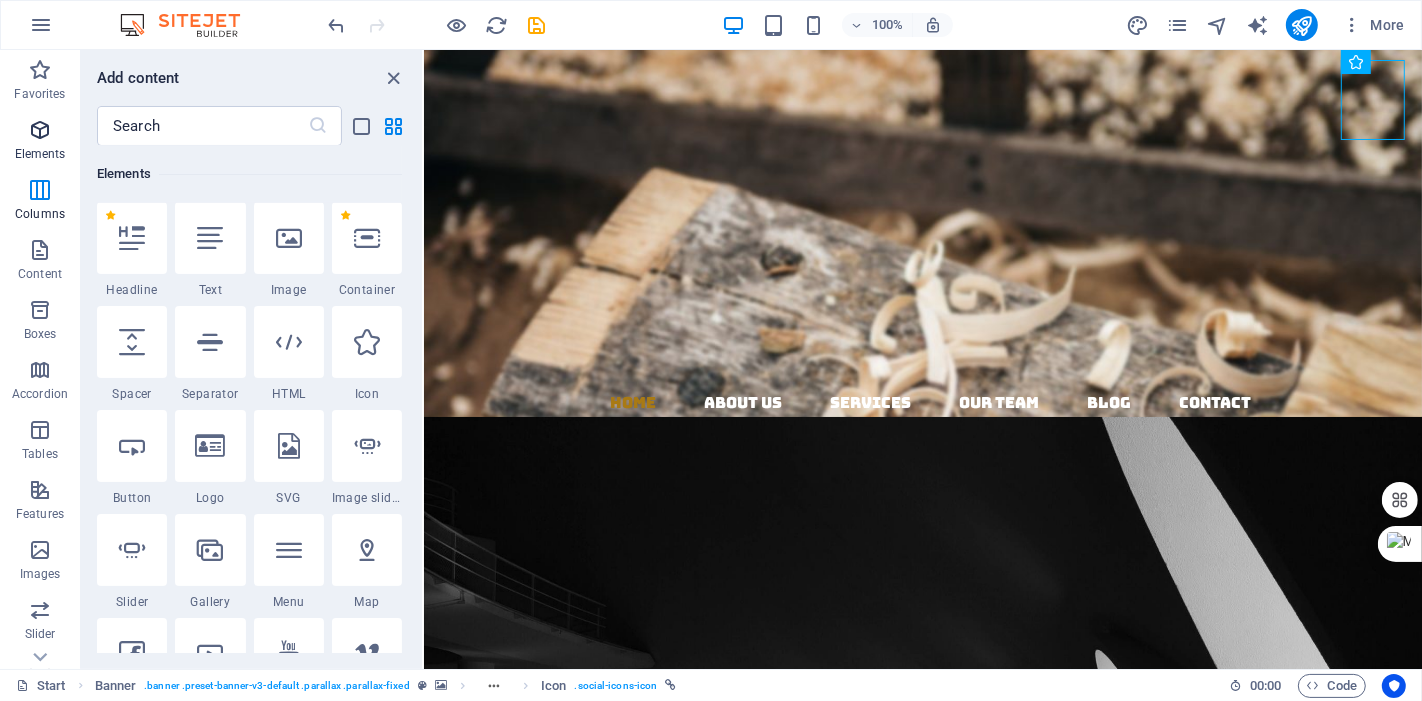 scroll, scrollTop: 377, scrollLeft: 0, axis: vertical 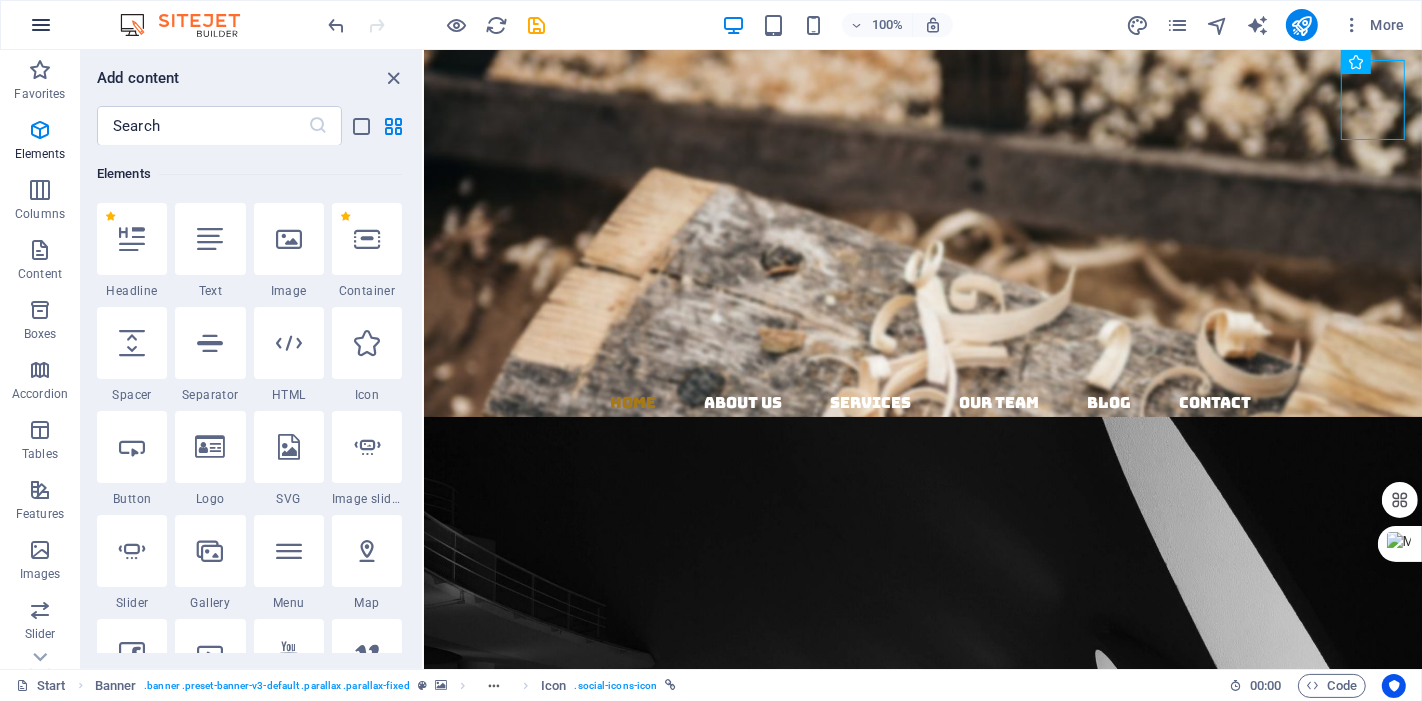 click at bounding box center (41, 25) 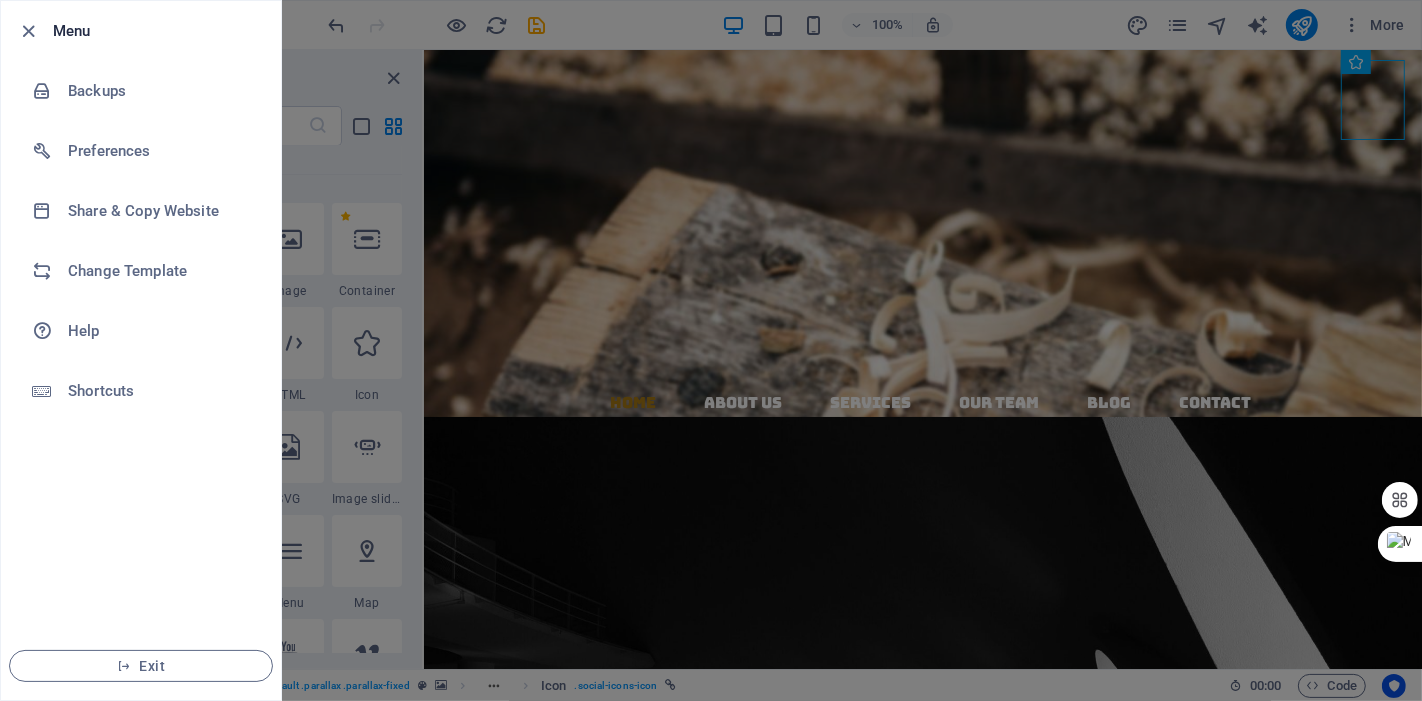 click at bounding box center (711, 350) 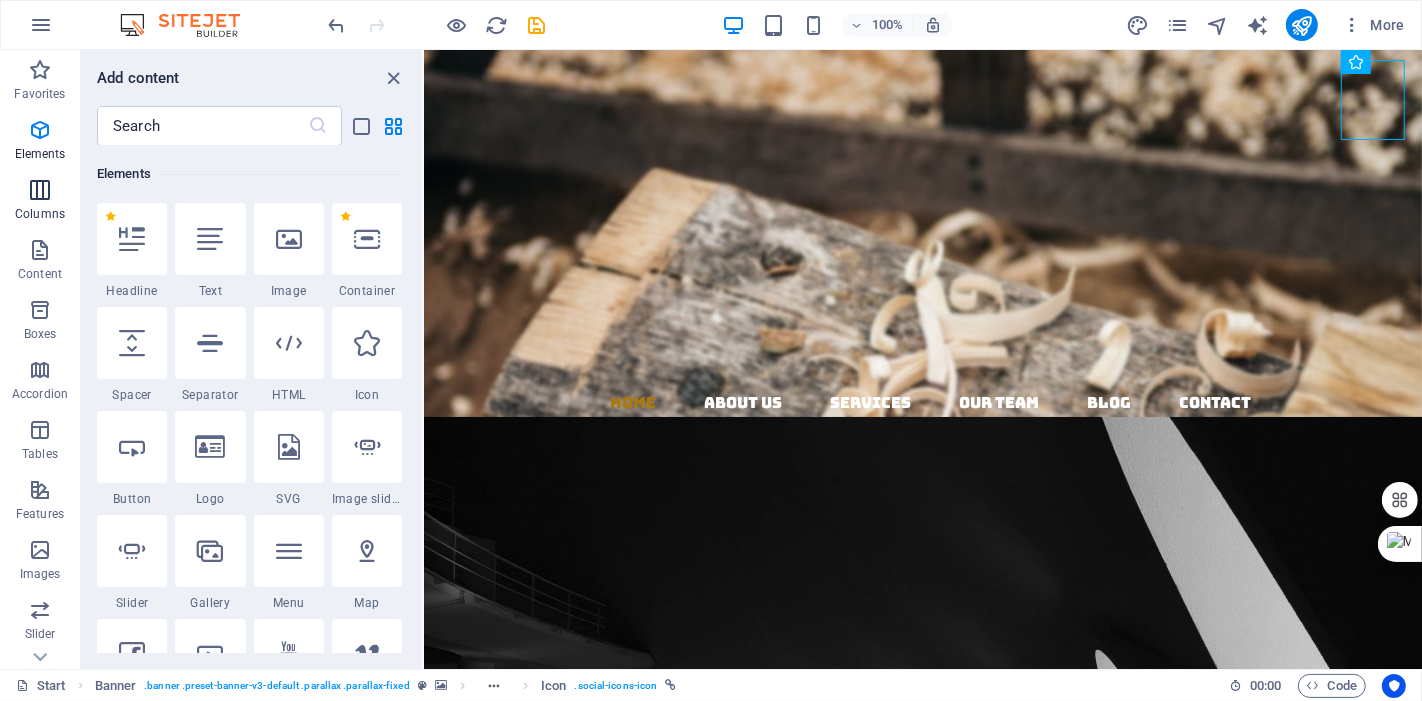click on "Columns" at bounding box center (40, 202) 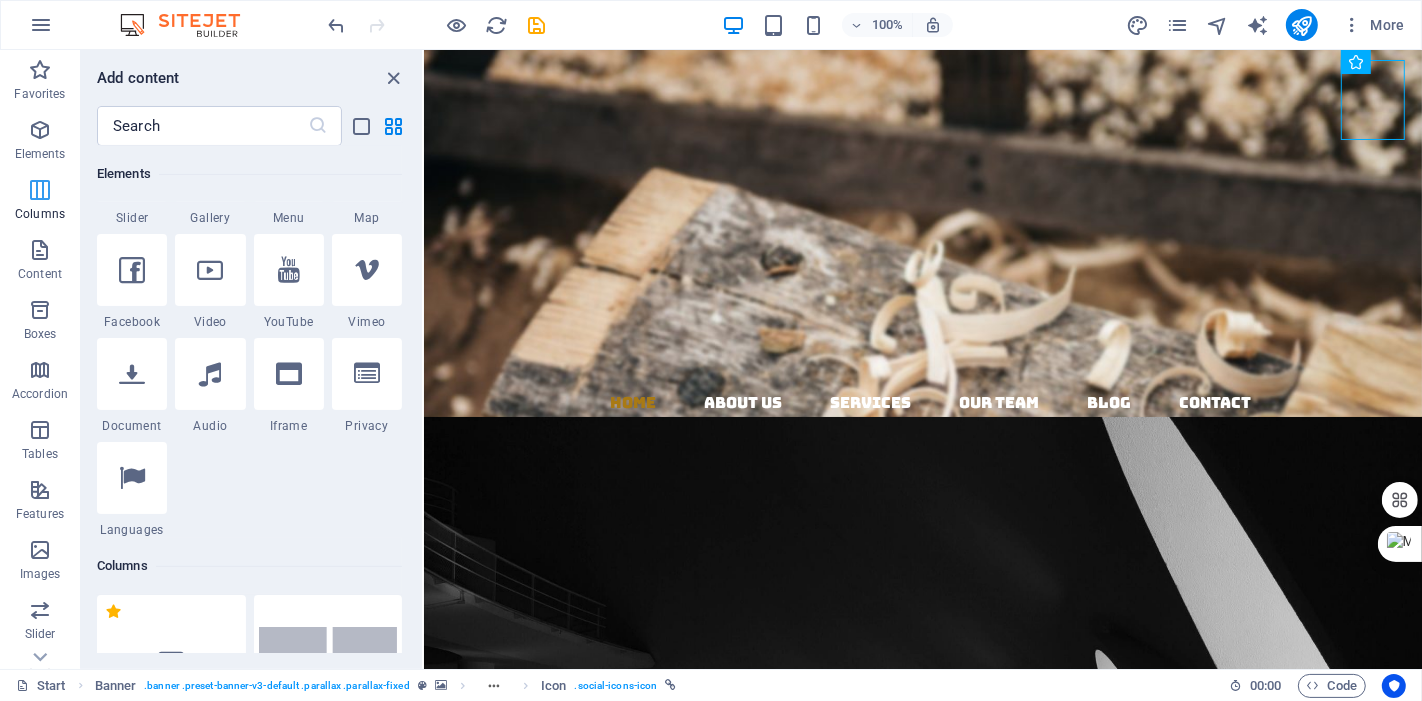 scroll, scrollTop: 1154, scrollLeft: 0, axis: vertical 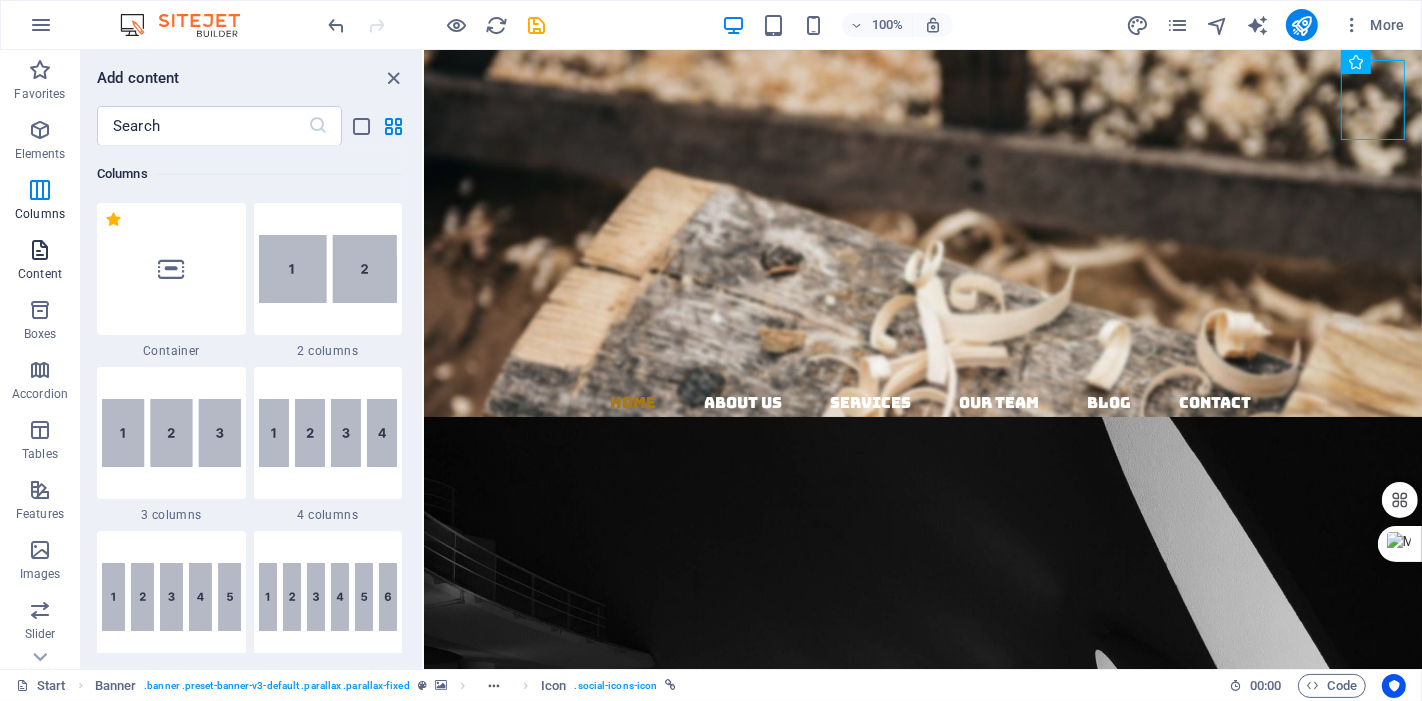 click on "Content" at bounding box center (40, 262) 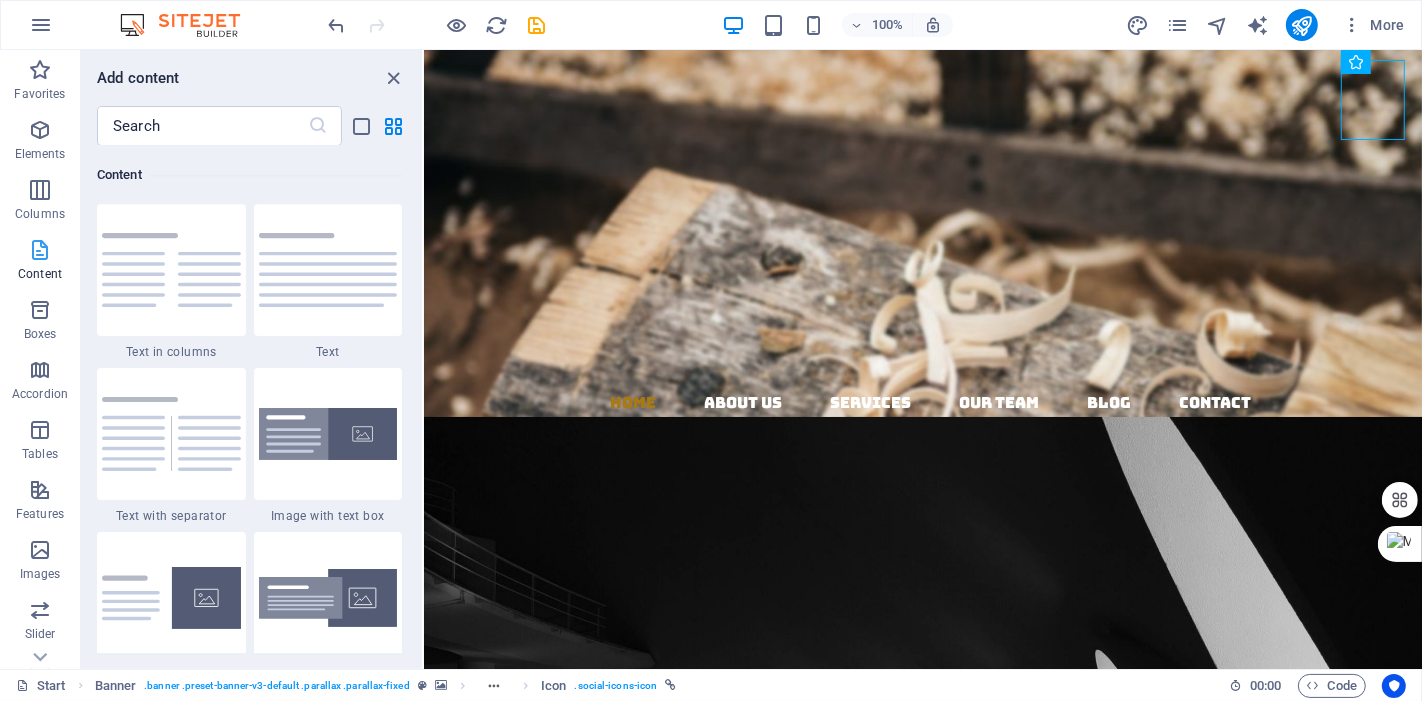 scroll, scrollTop: 3662, scrollLeft: 0, axis: vertical 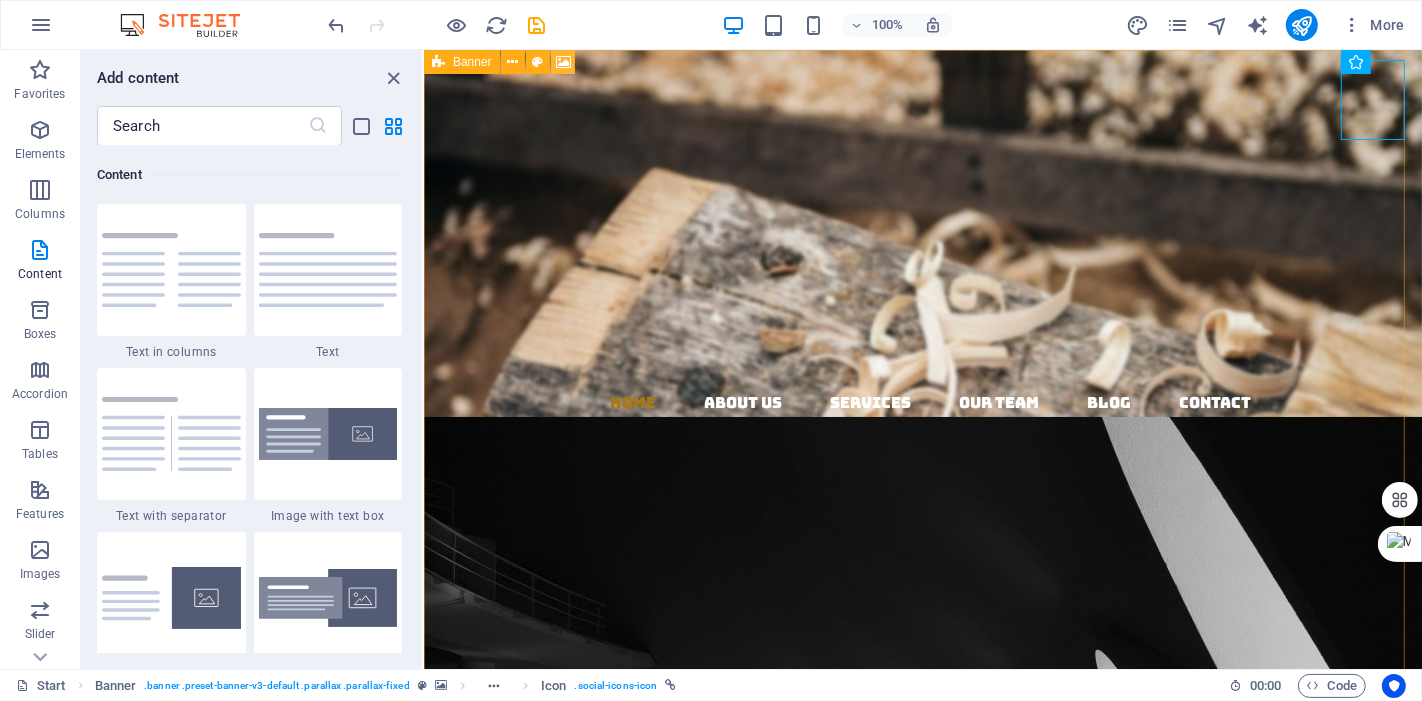 click at bounding box center (563, 62) 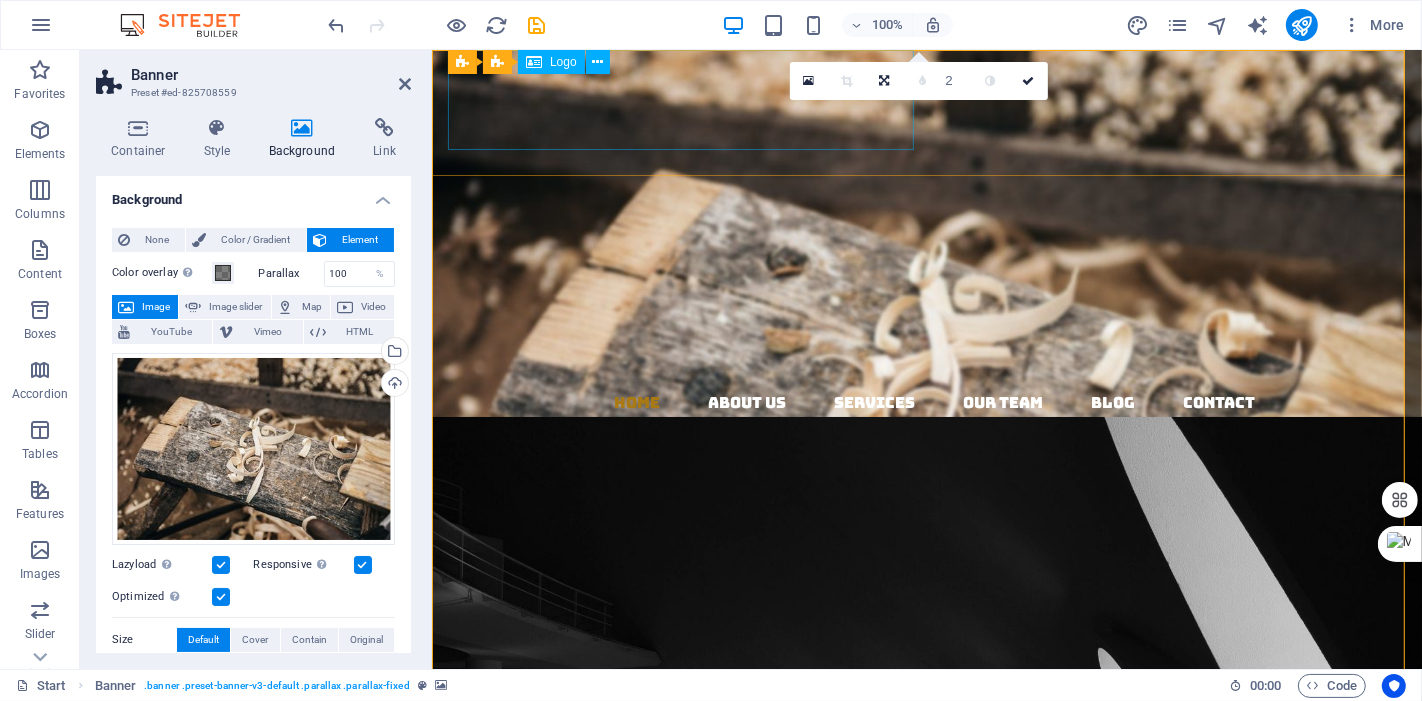 click on "KELASSOR" at bounding box center [934, 100] 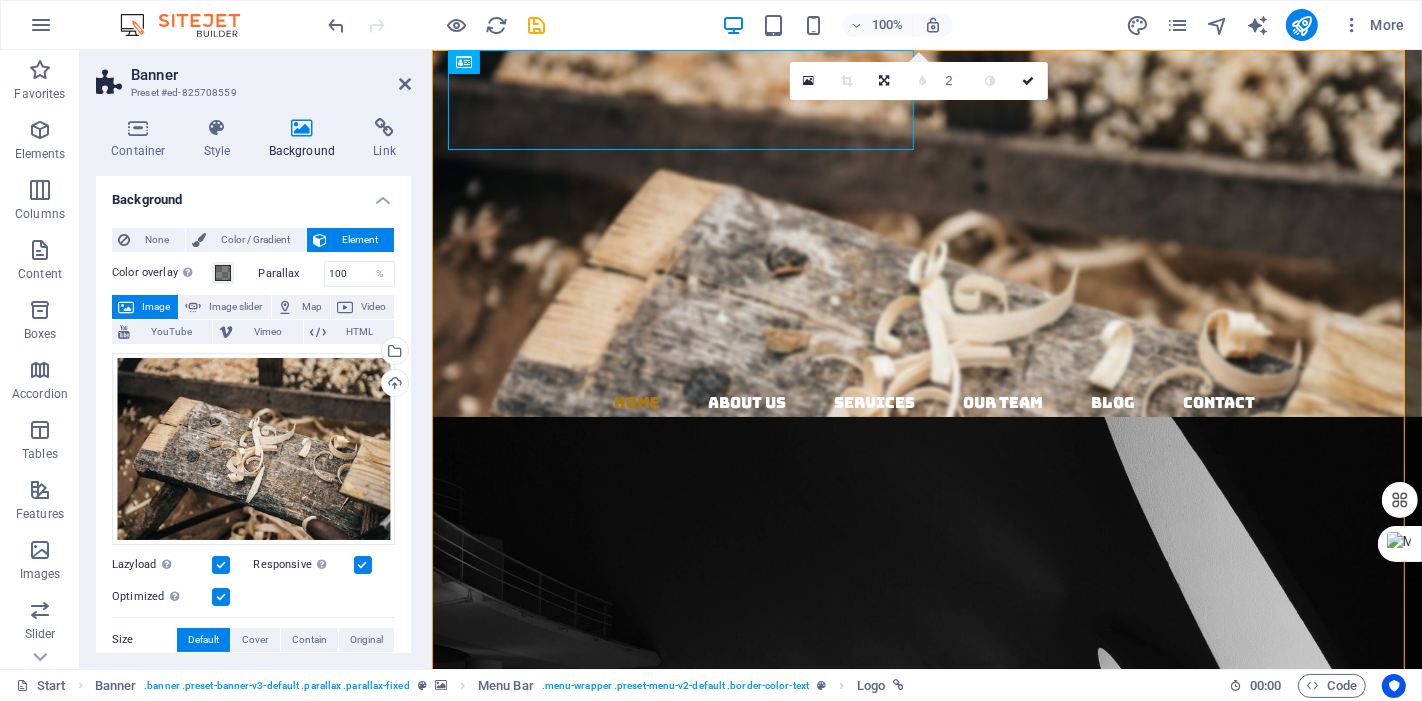 drag, startPoint x: 276, startPoint y: 398, endPoint x: 395, endPoint y: 502, distance: 158.04114 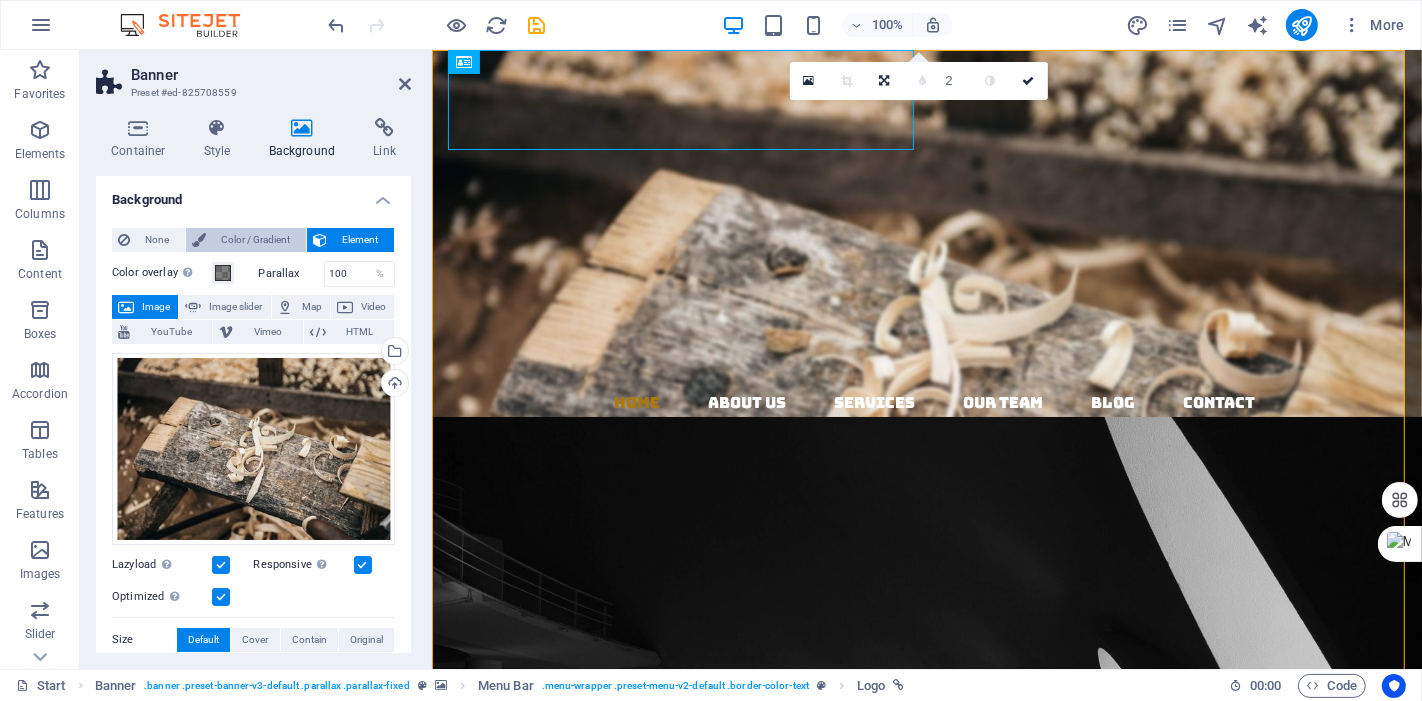 click on "Color / Gradient" at bounding box center (256, 240) 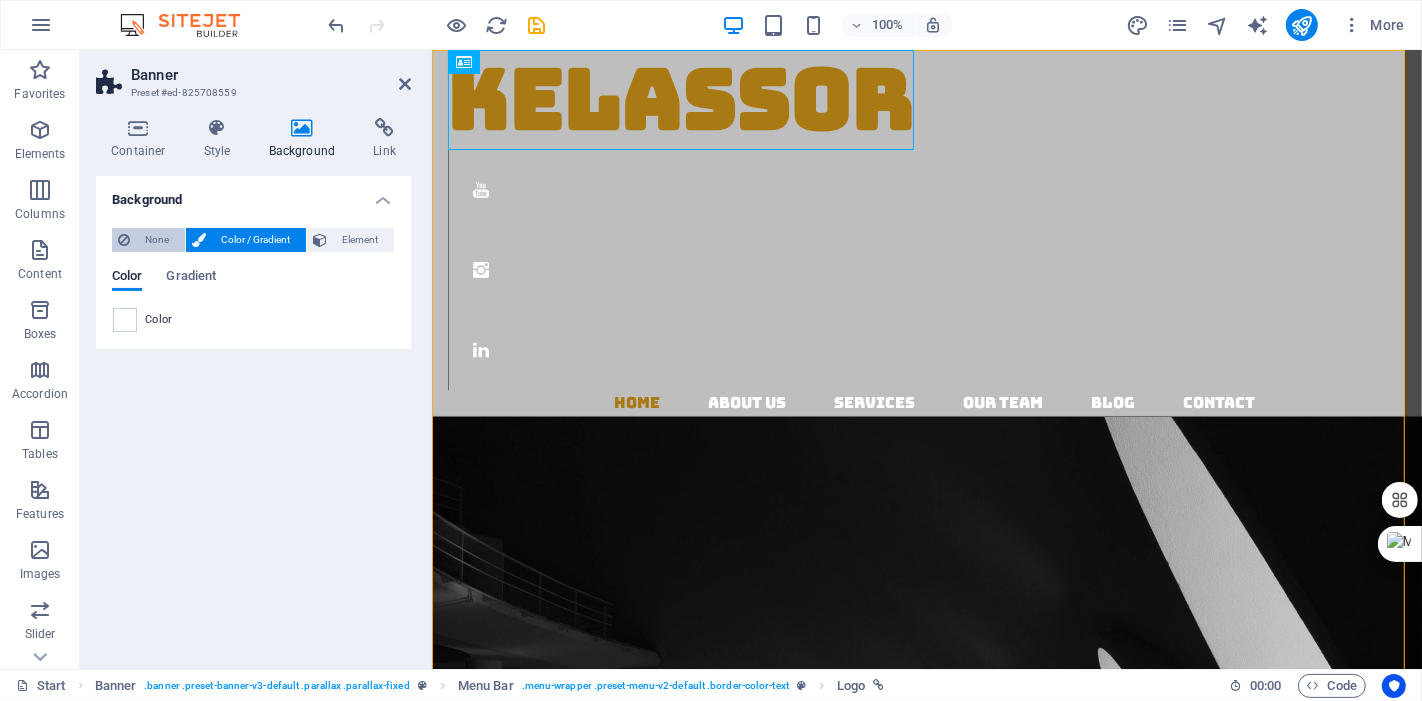 click on "None" at bounding box center [157, 240] 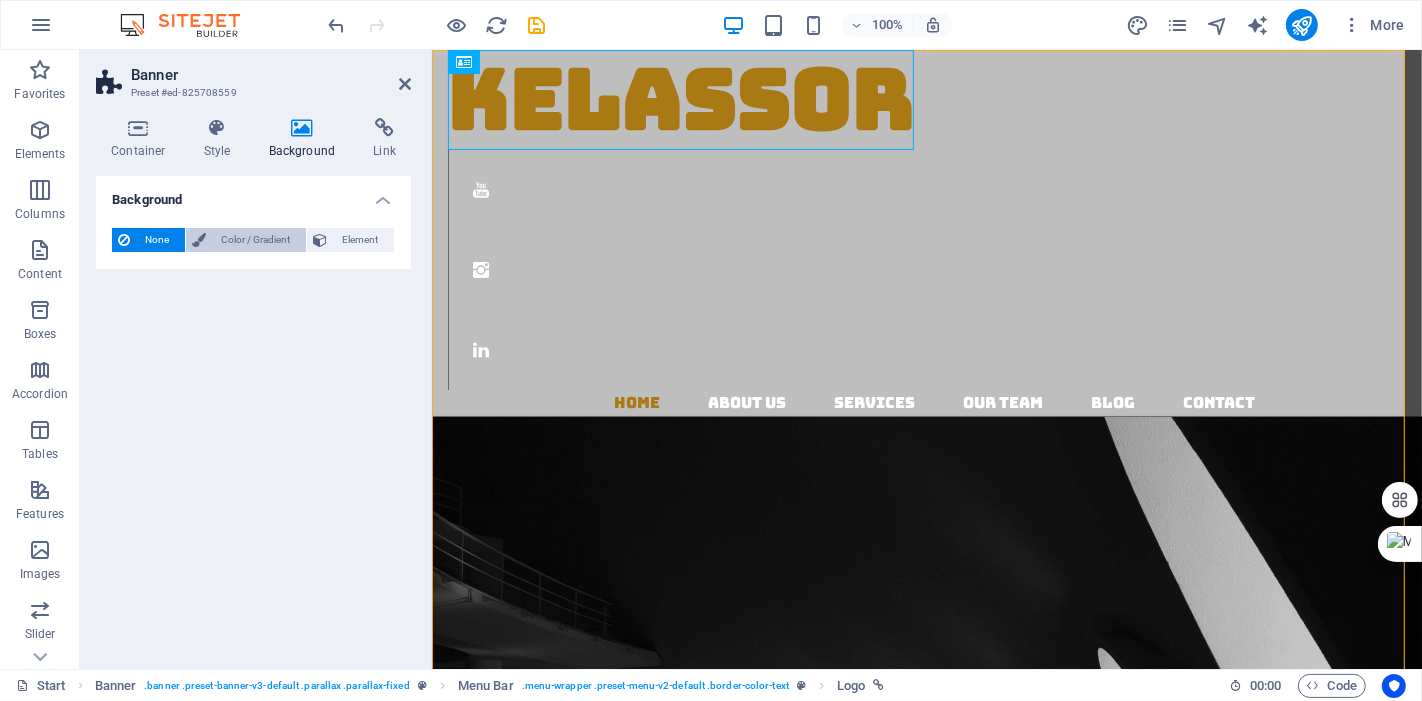 click on "Color / Gradient" at bounding box center [256, 240] 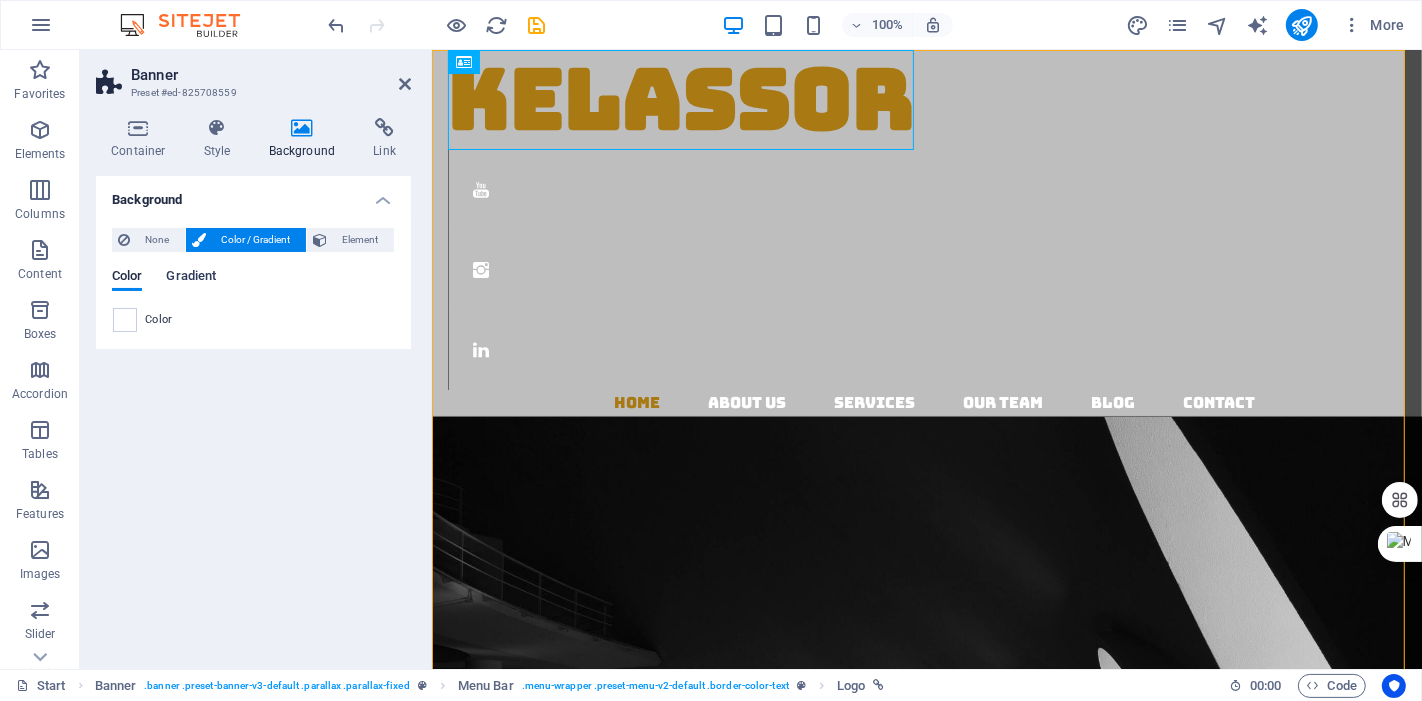 click on "Gradient" at bounding box center [191, 278] 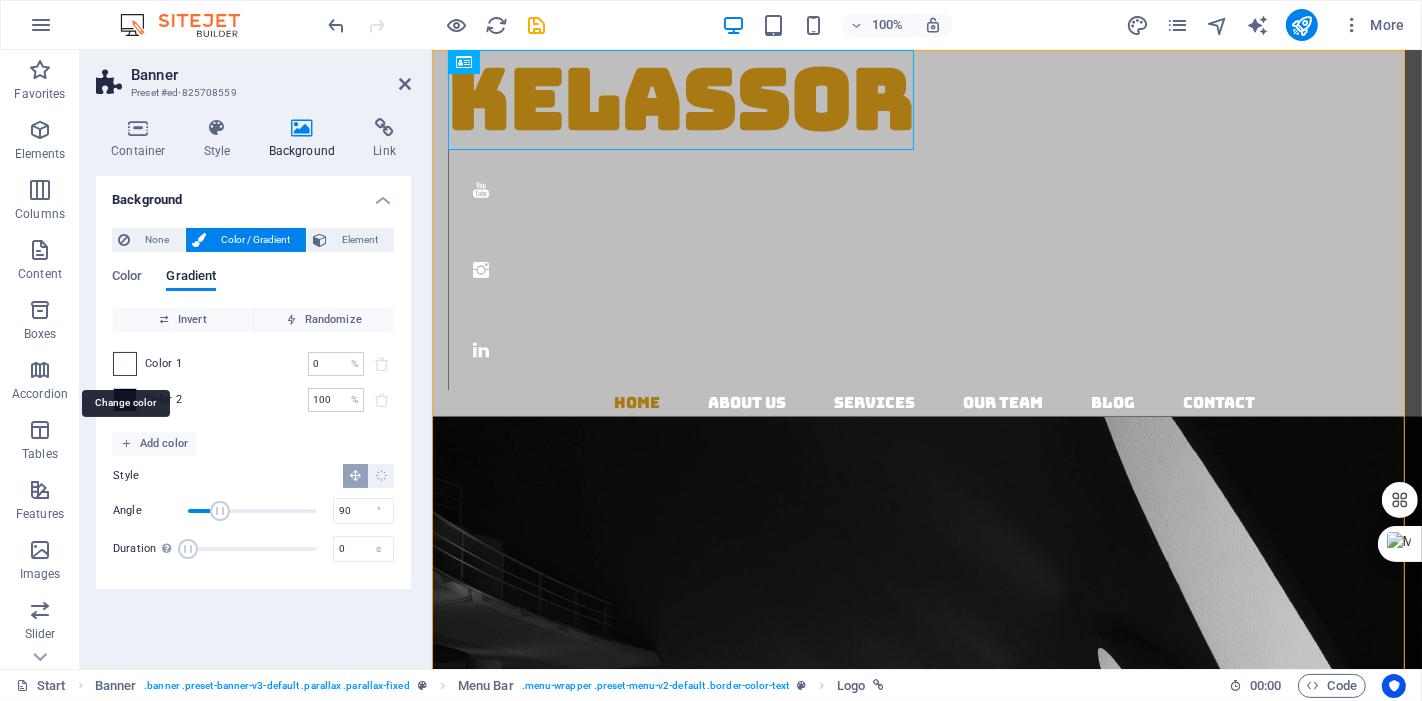 click at bounding box center [125, 364] 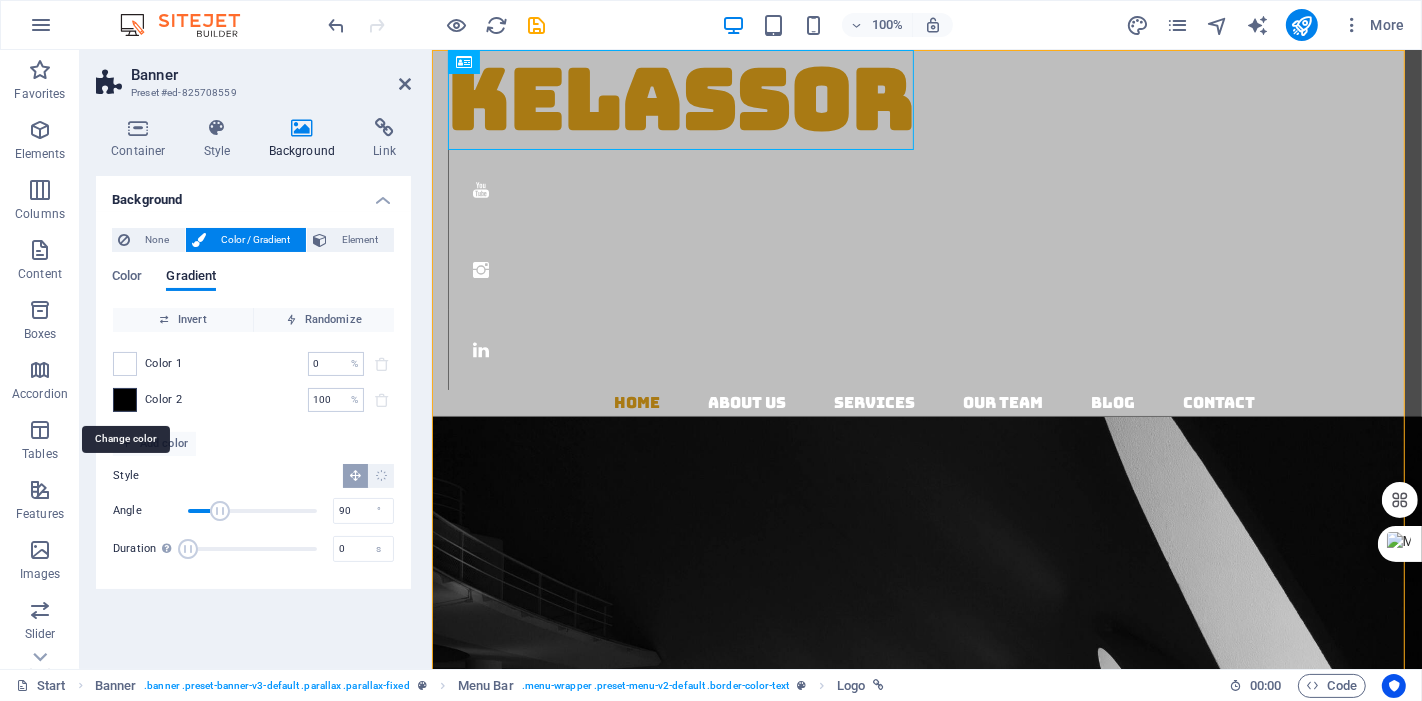 click at bounding box center [125, 400] 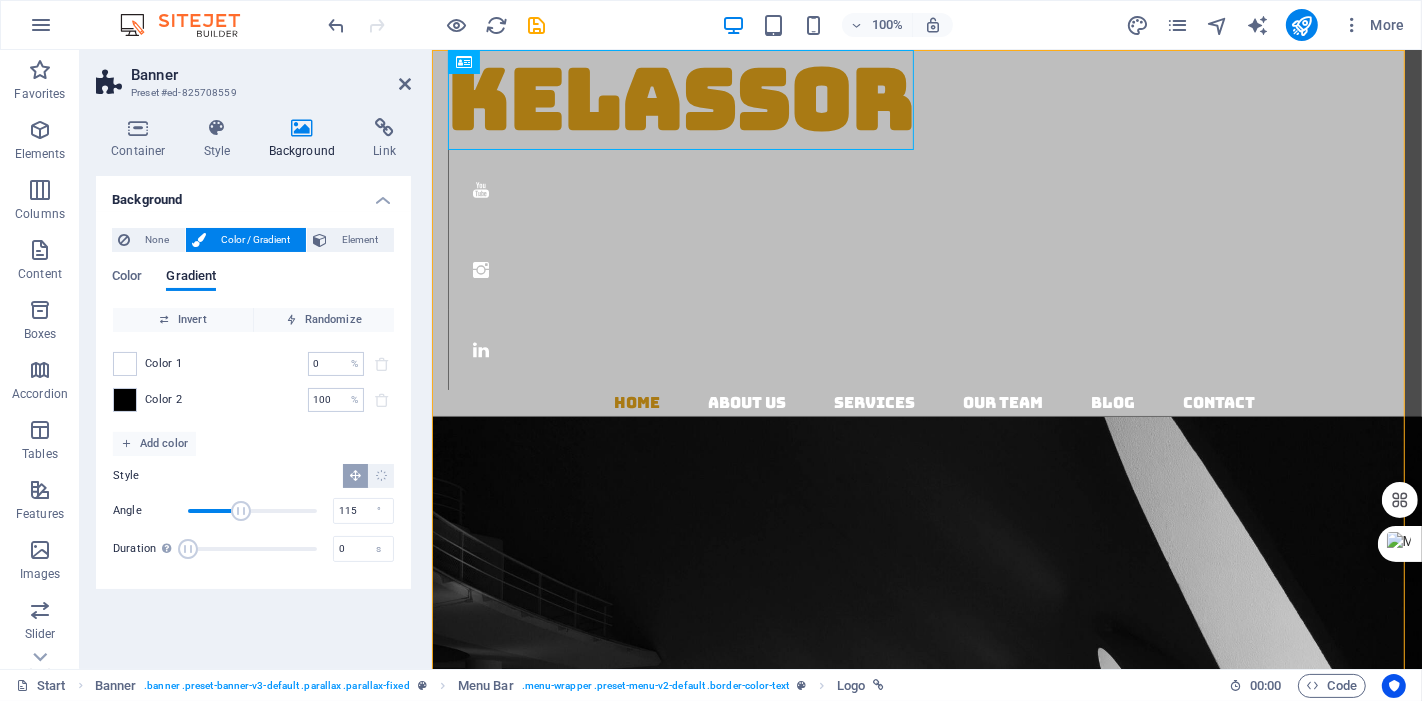 type on "112" 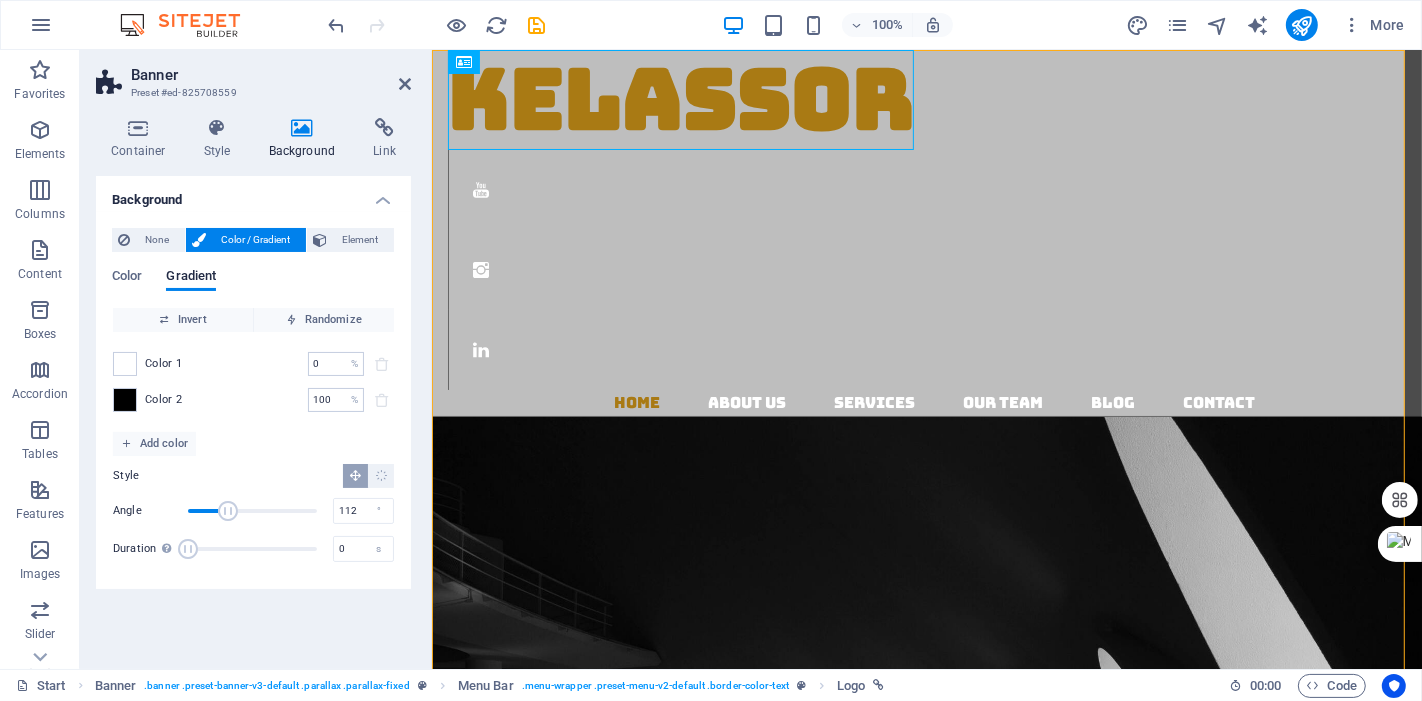 drag, startPoint x: 224, startPoint y: 510, endPoint x: 228, endPoint y: 522, distance: 12.649111 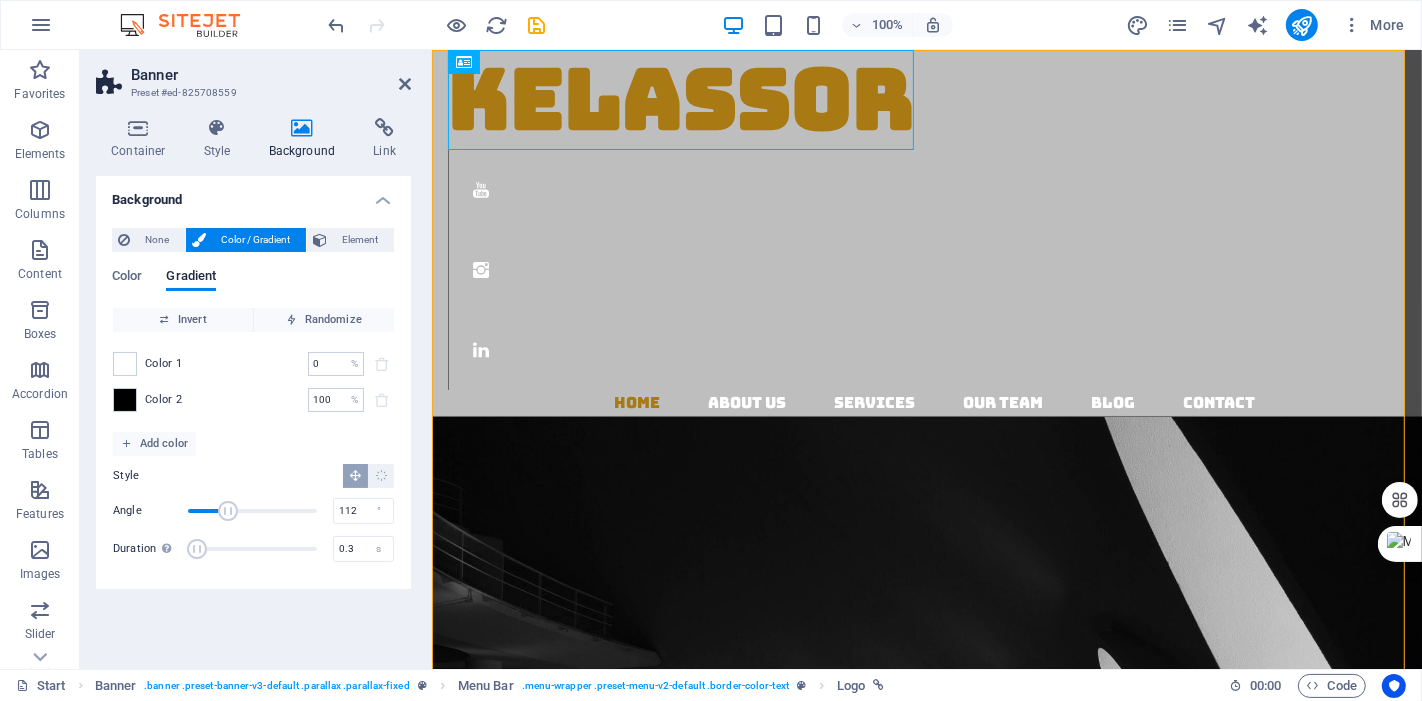 type on "0" 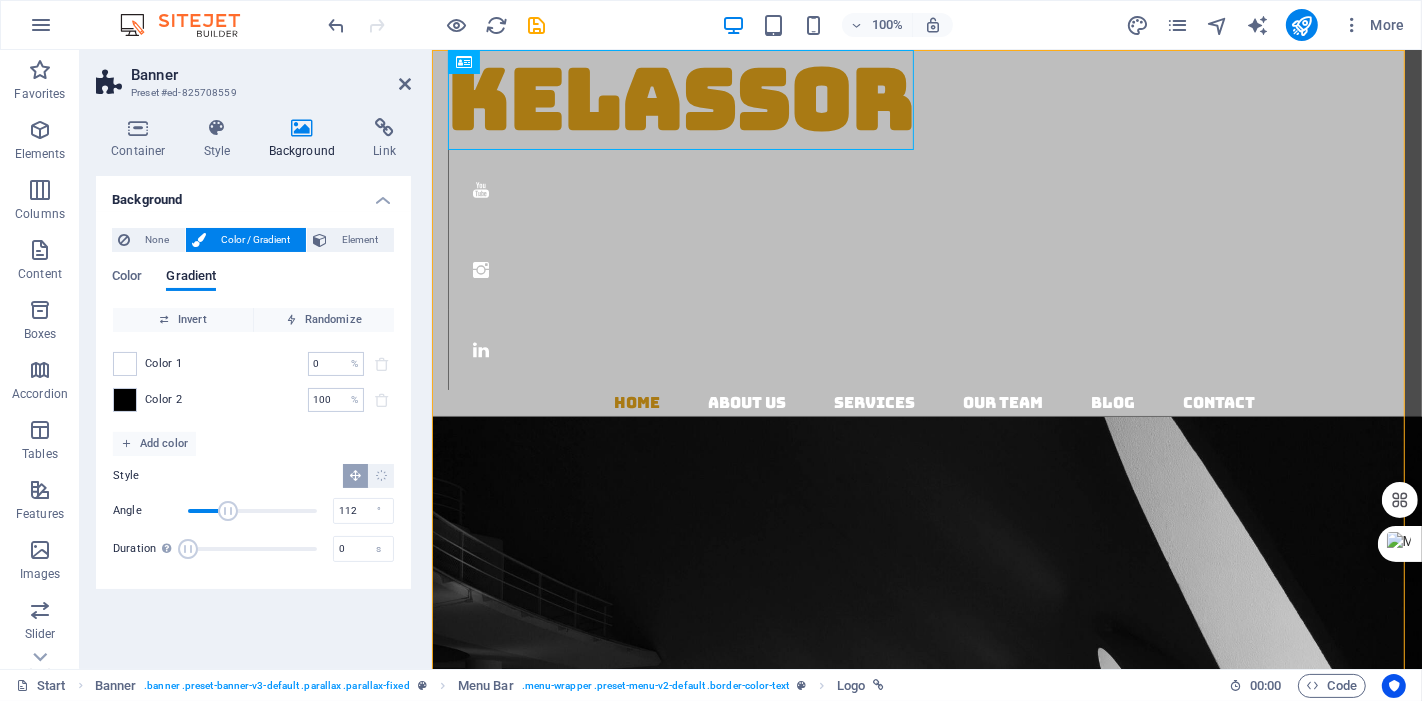 drag, startPoint x: 194, startPoint y: 543, endPoint x: 178, endPoint y: 555, distance: 20 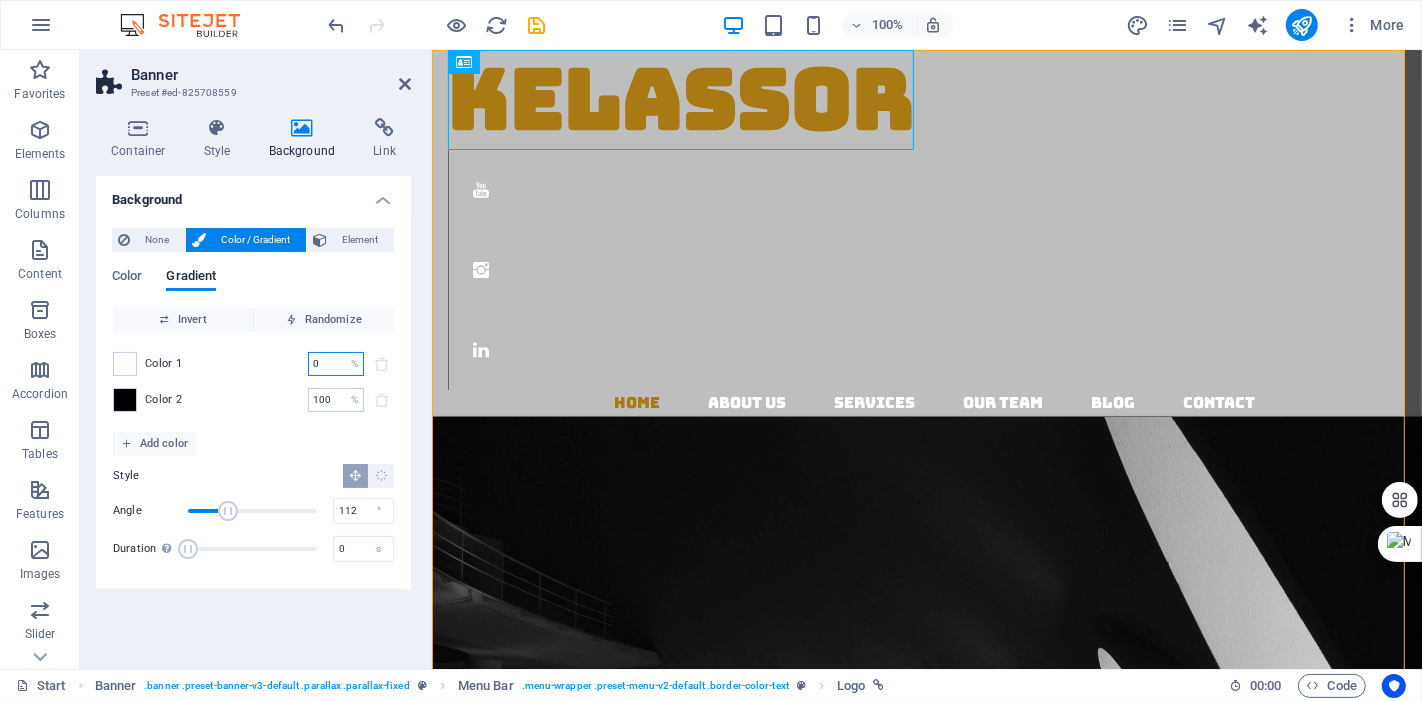 drag, startPoint x: 334, startPoint y: 358, endPoint x: 259, endPoint y: 364, distance: 75.23962 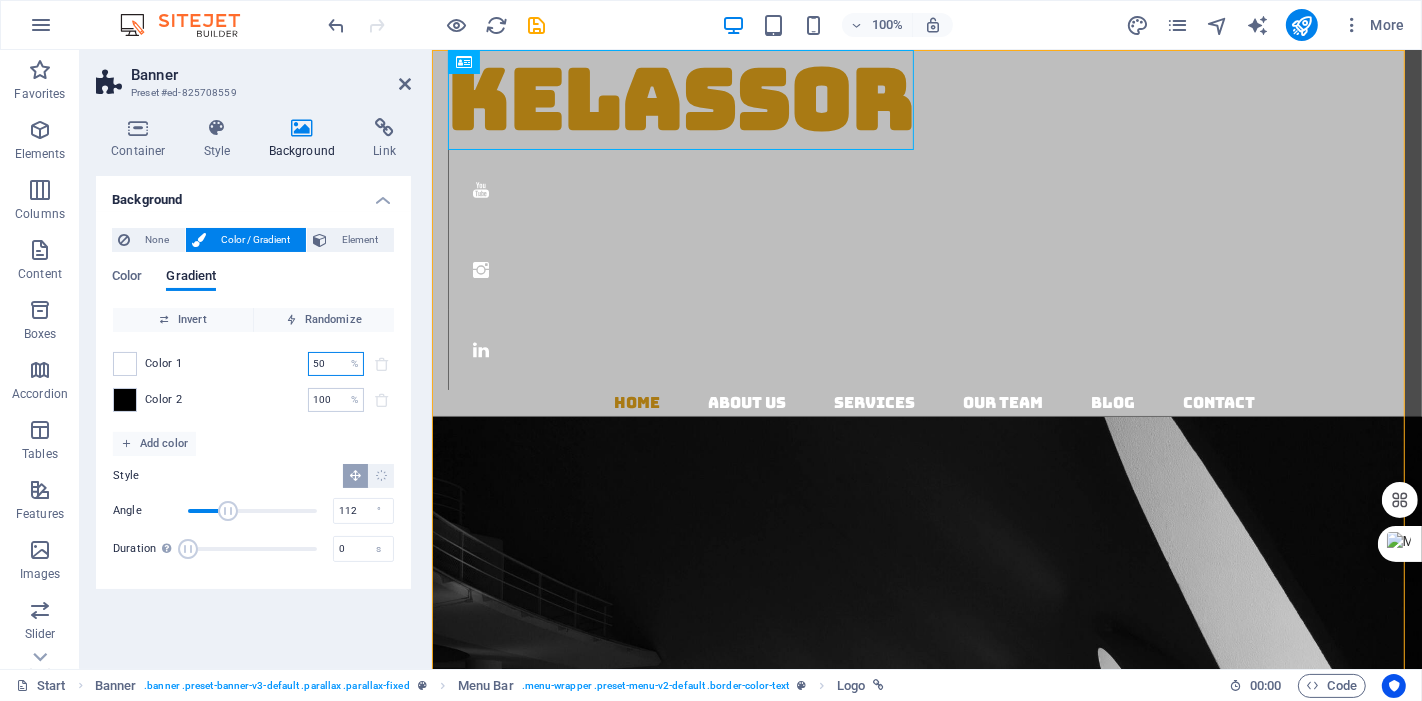type on "50" 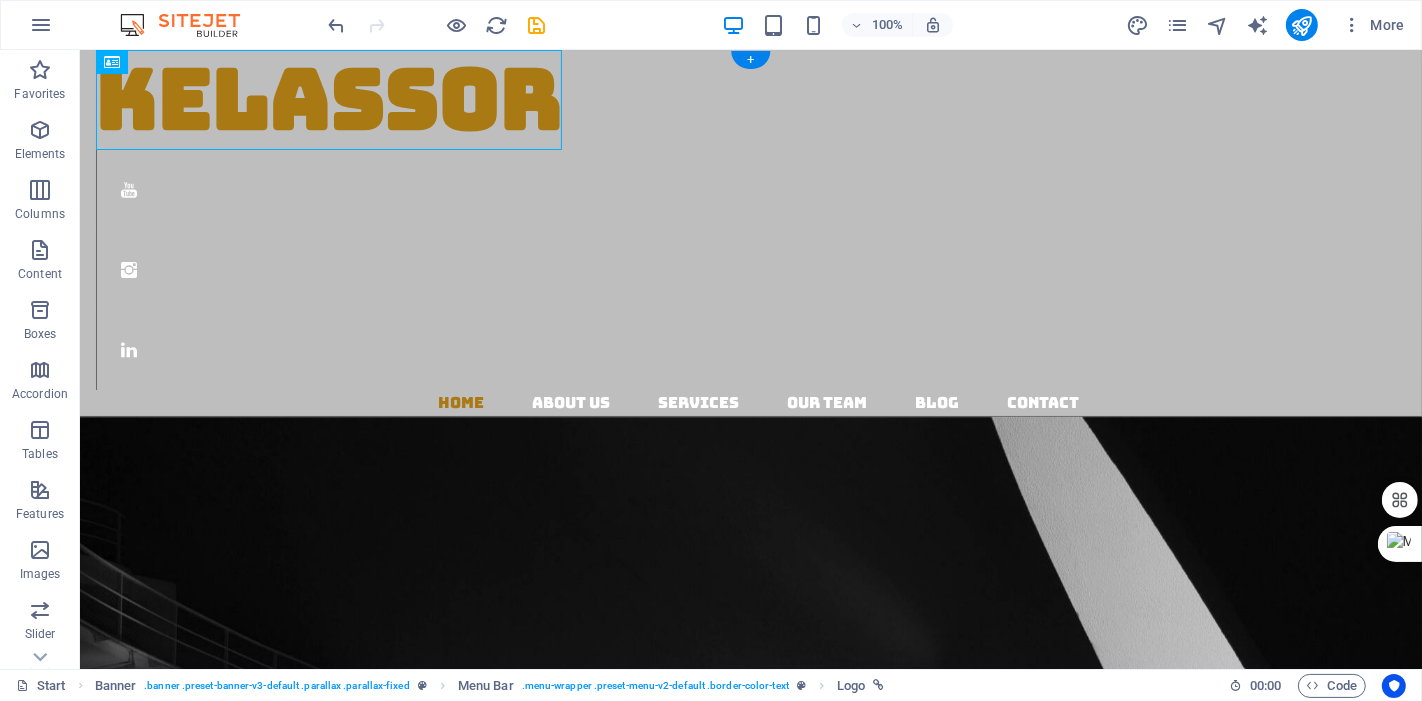click at bounding box center [750, 726] 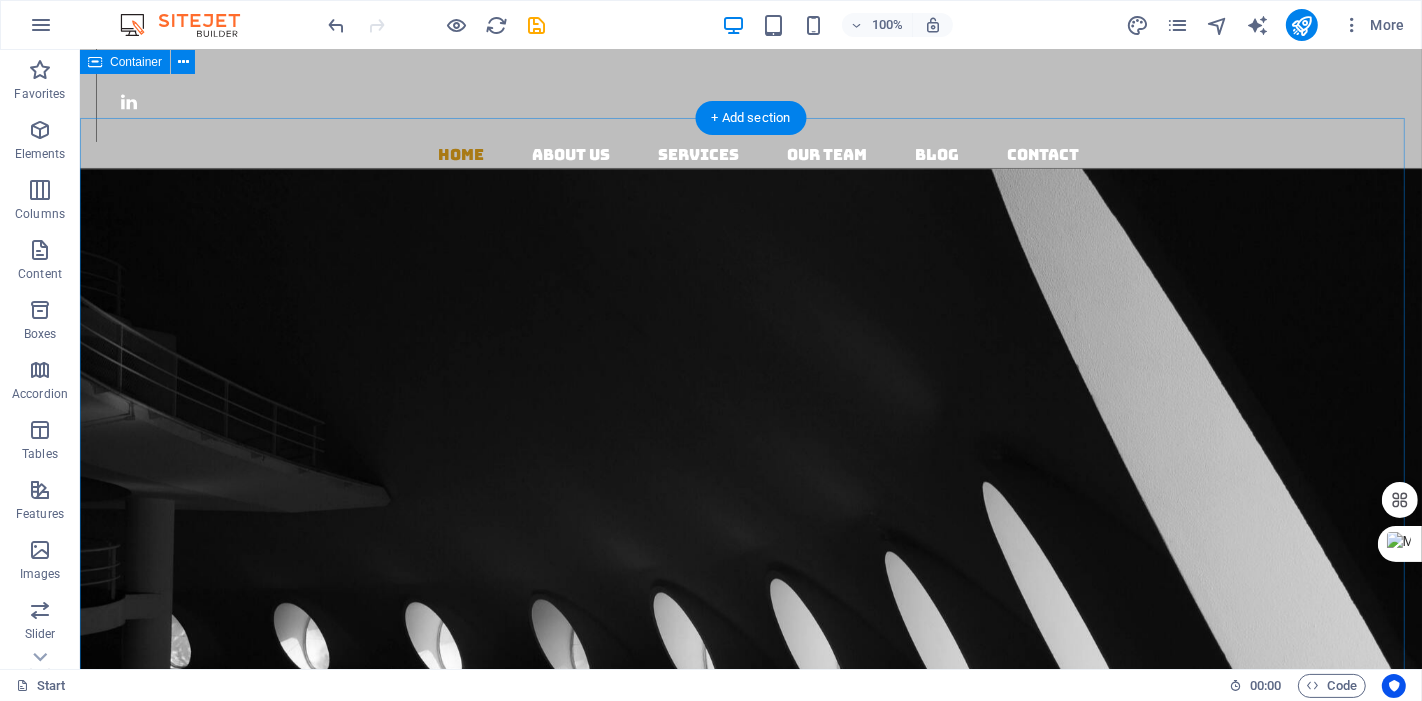 scroll, scrollTop: 0, scrollLeft: 0, axis: both 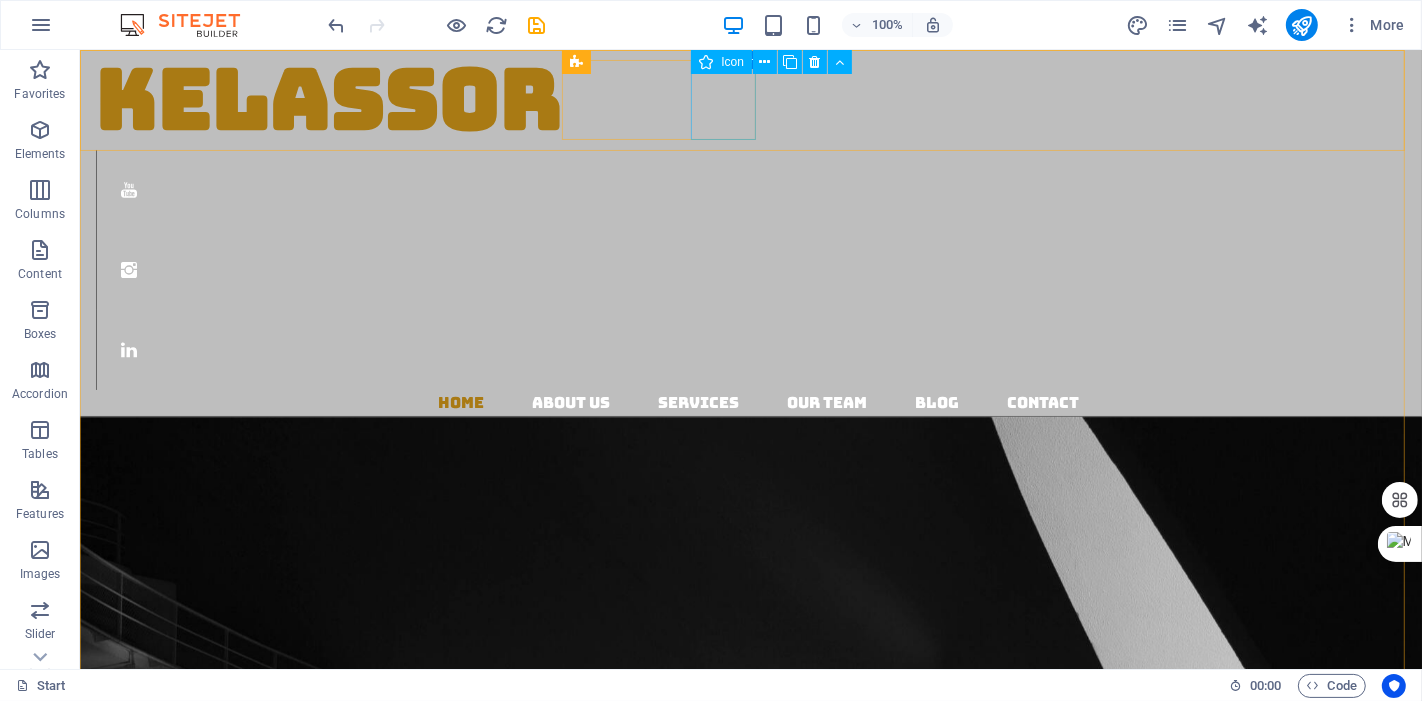 click at bounding box center (758, 350) 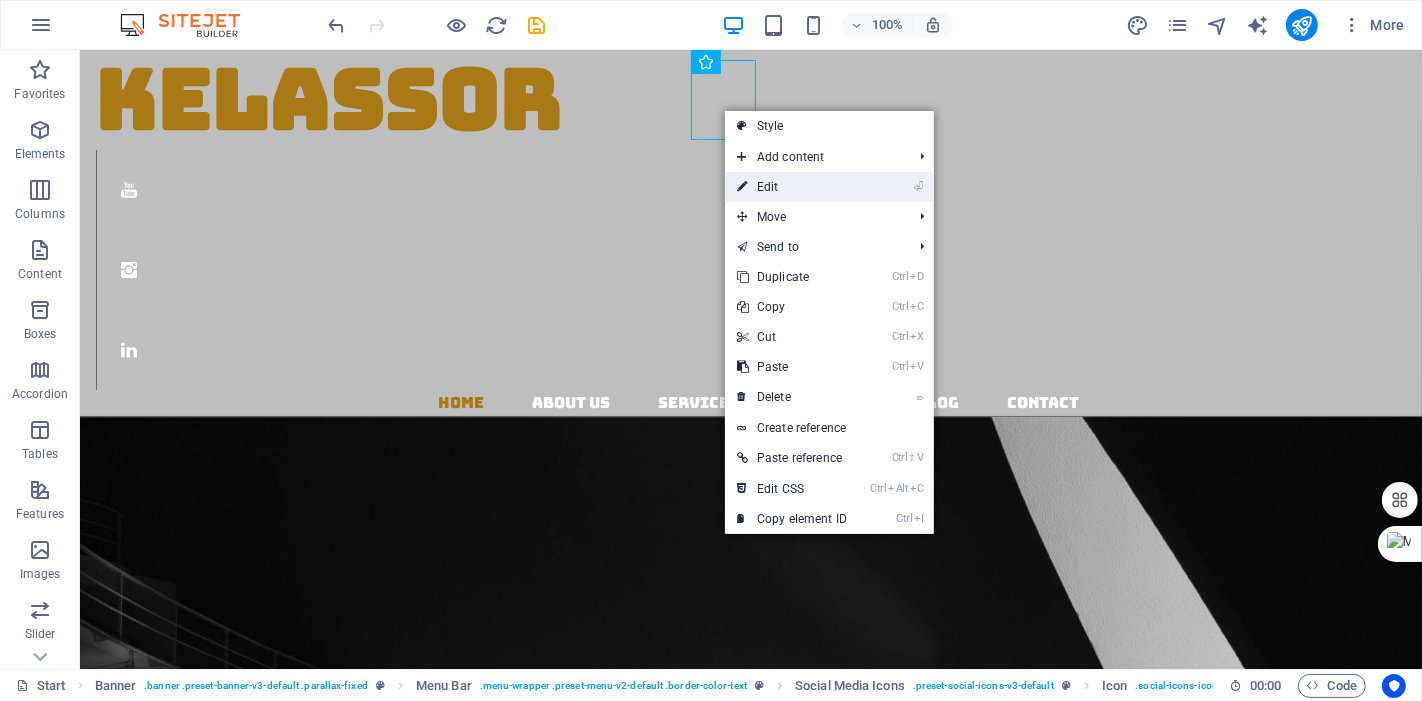 click on "⏎  Edit" at bounding box center (792, 187) 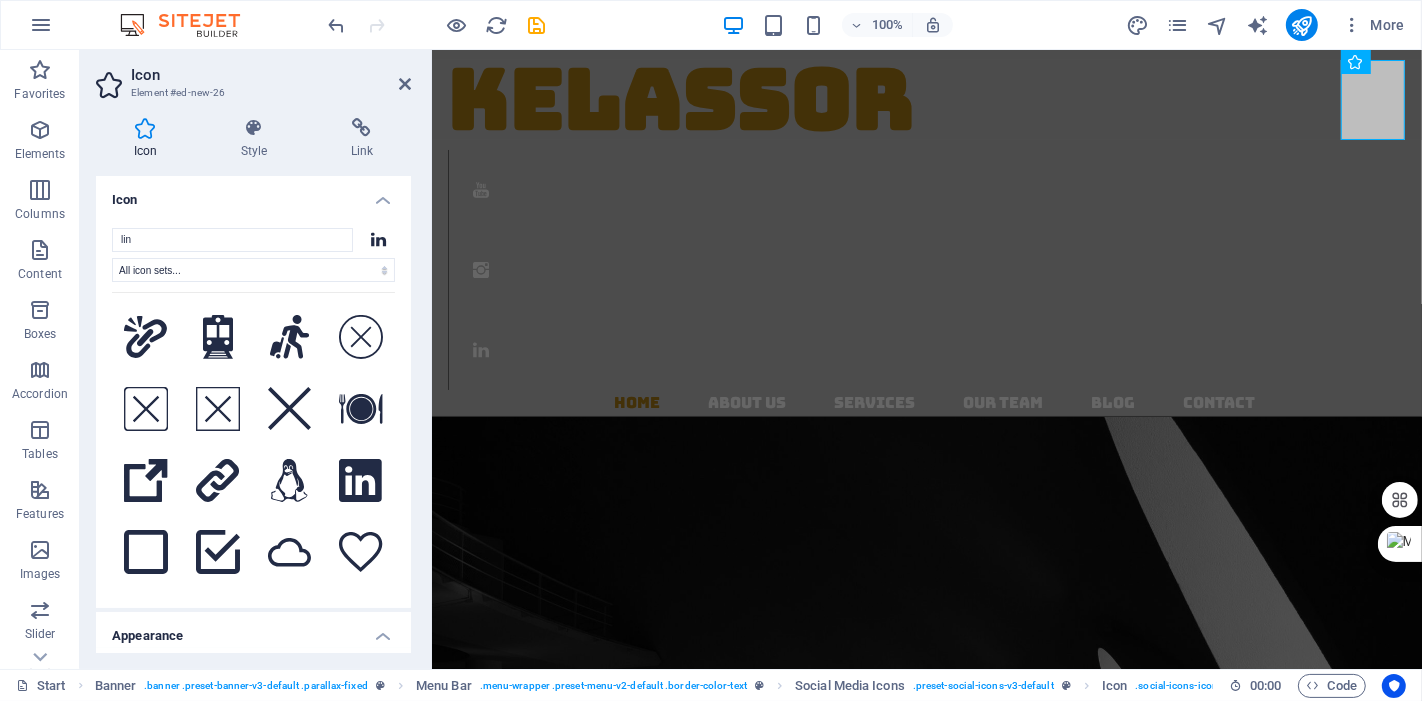 scroll, scrollTop: 777, scrollLeft: 0, axis: vertical 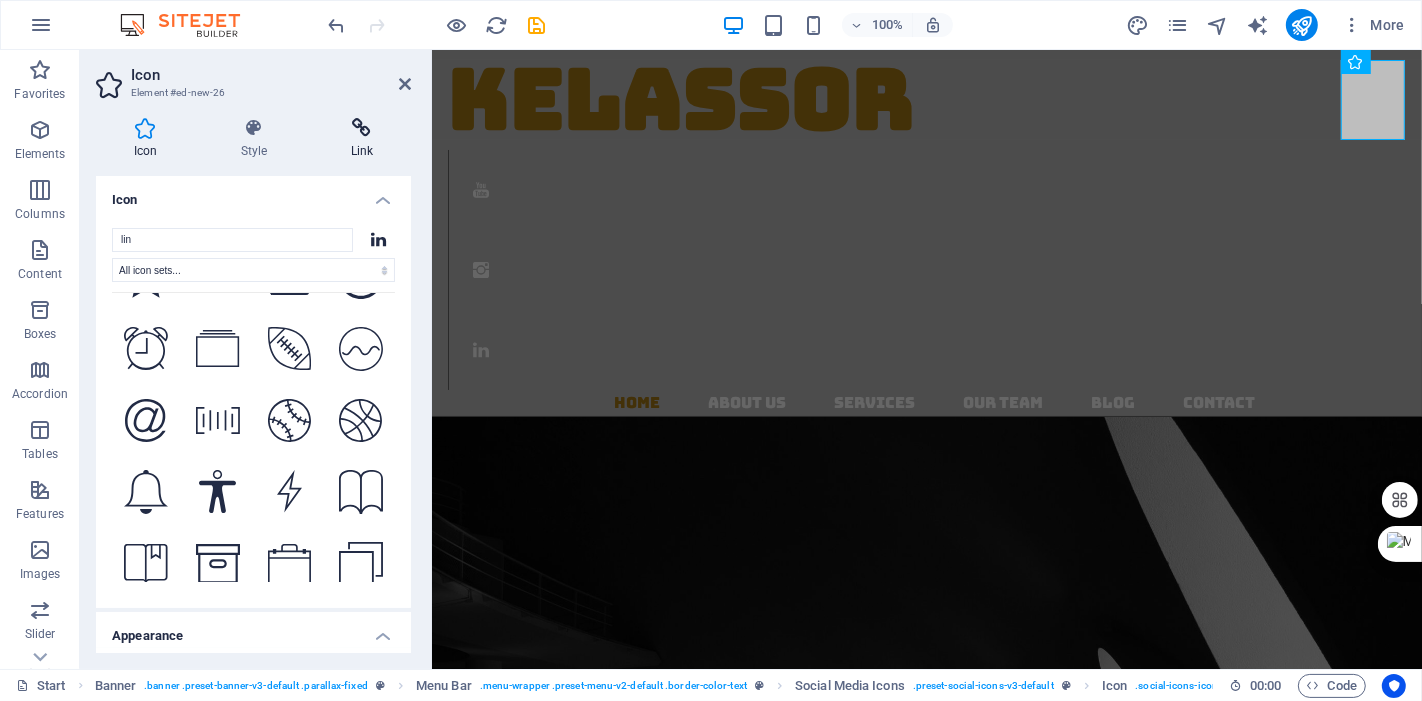 click at bounding box center (362, 128) 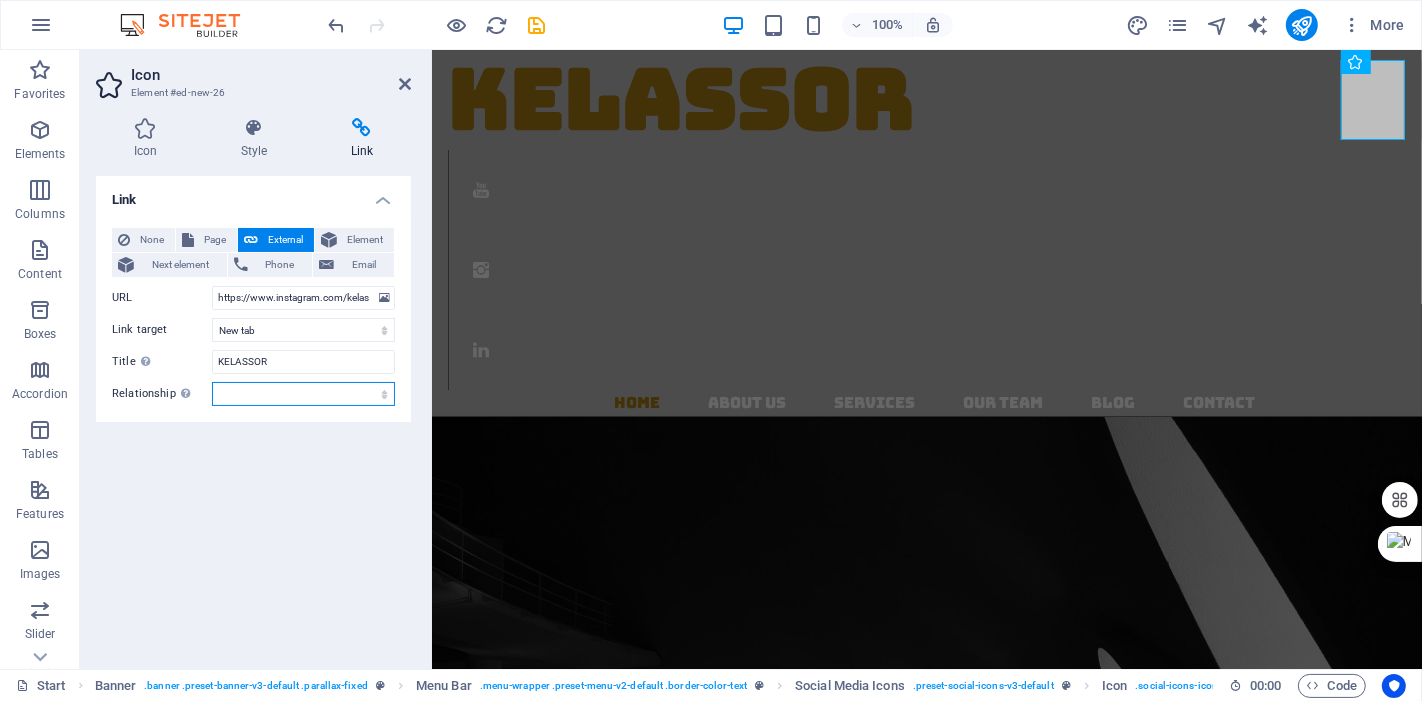 click on "alternate author bookmark external help license next nofollow noreferrer noopener prev search tag" at bounding box center (303, 394) 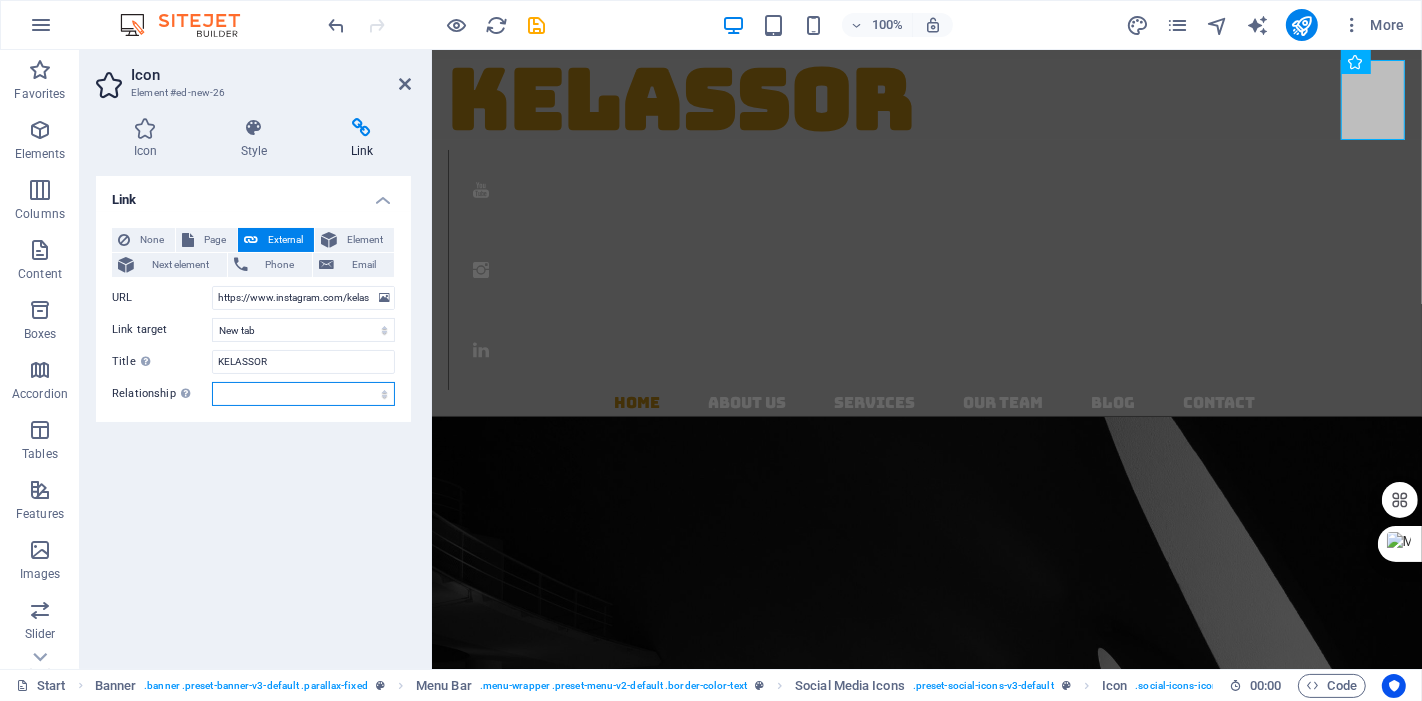 select on "author" 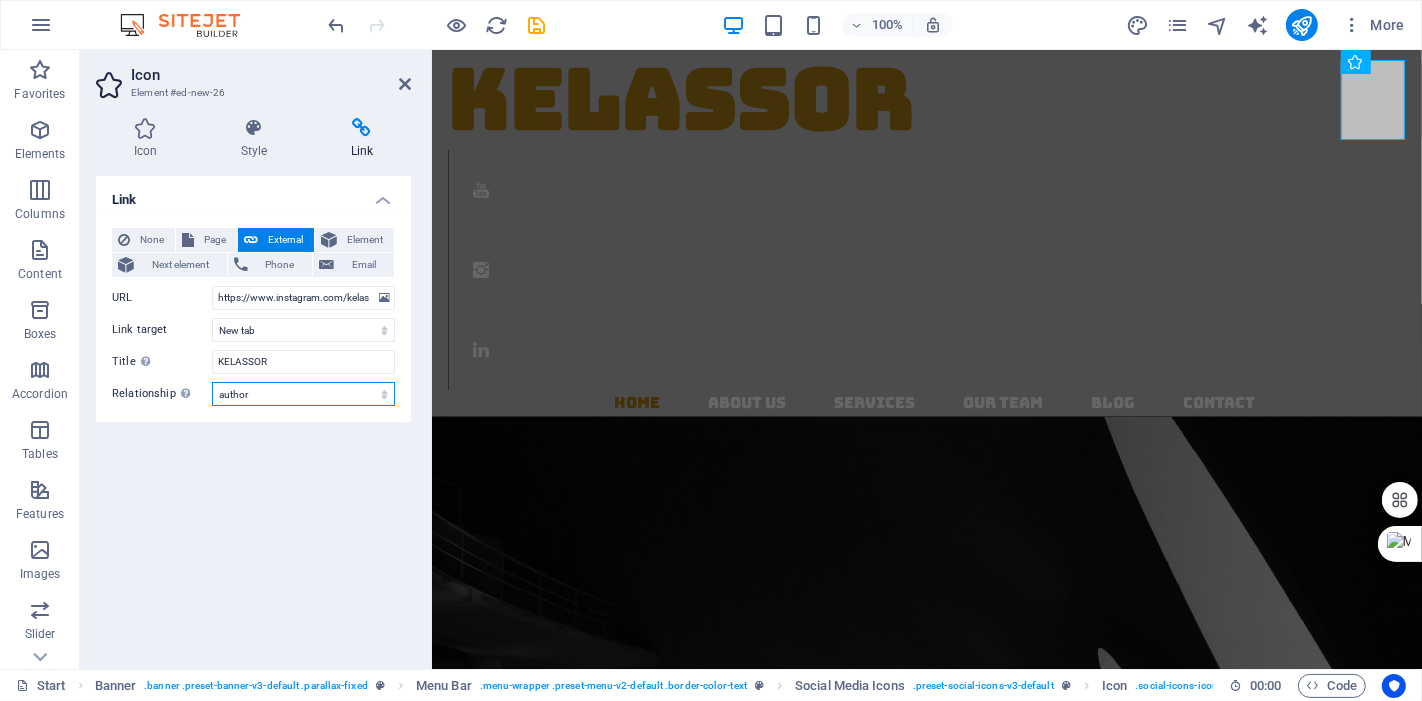 click on "alternate author bookmark external help license next nofollow noreferrer noopener prev search tag" at bounding box center [303, 394] 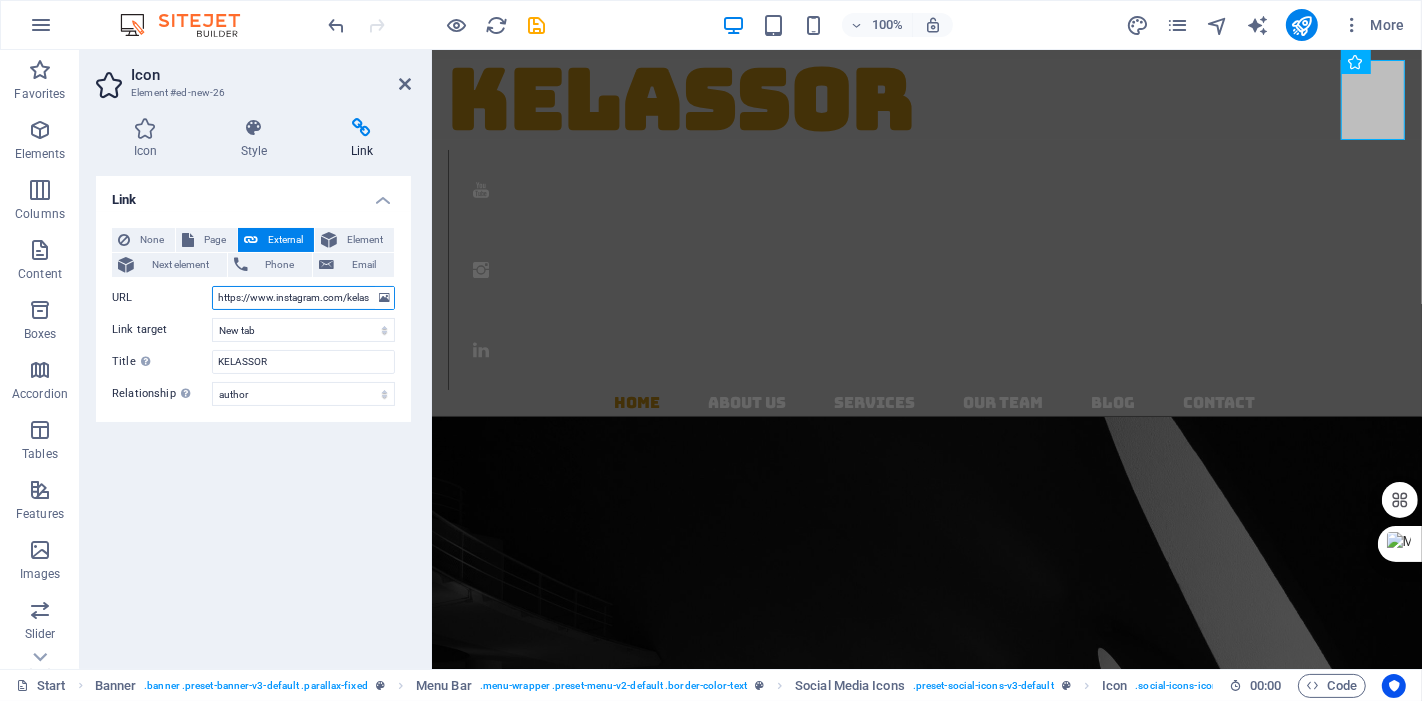 click on "https://www.instagram.com/kelassor/" at bounding box center [303, 298] 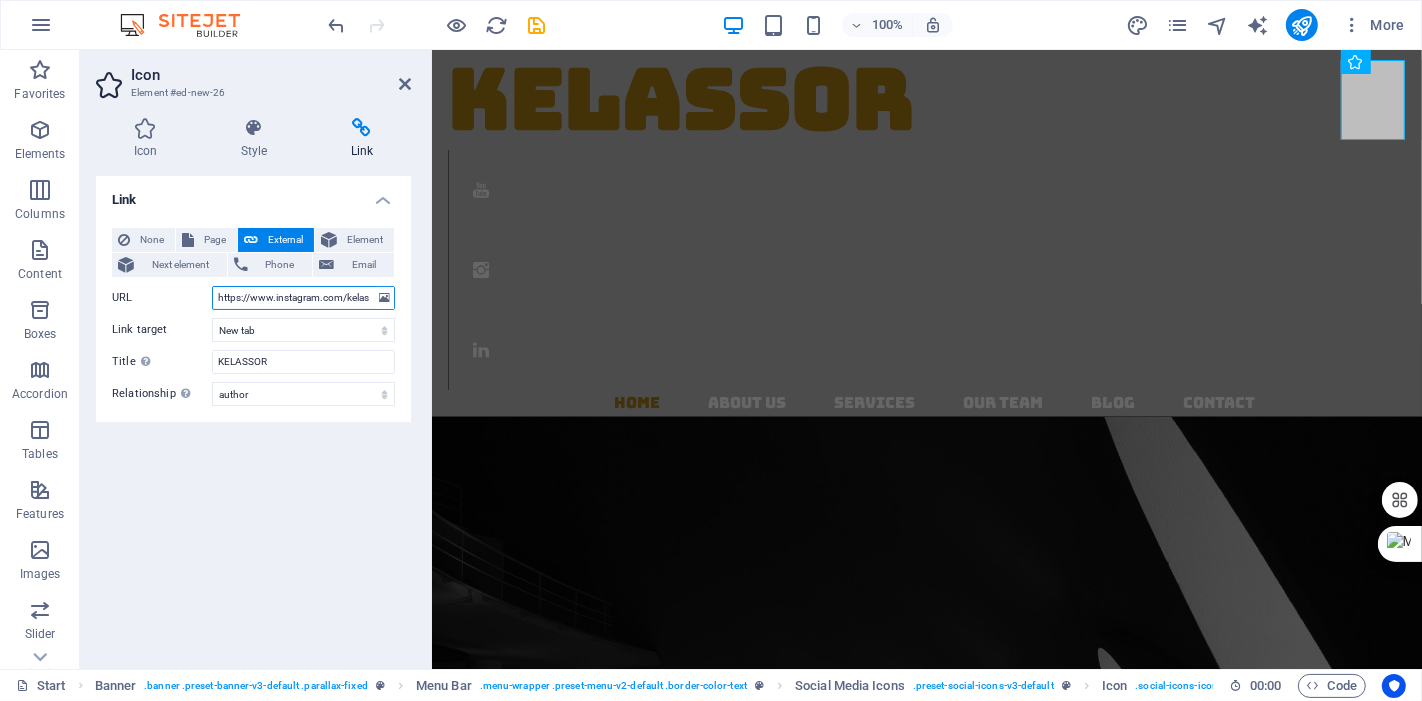 paste on "linkedin.com/company" 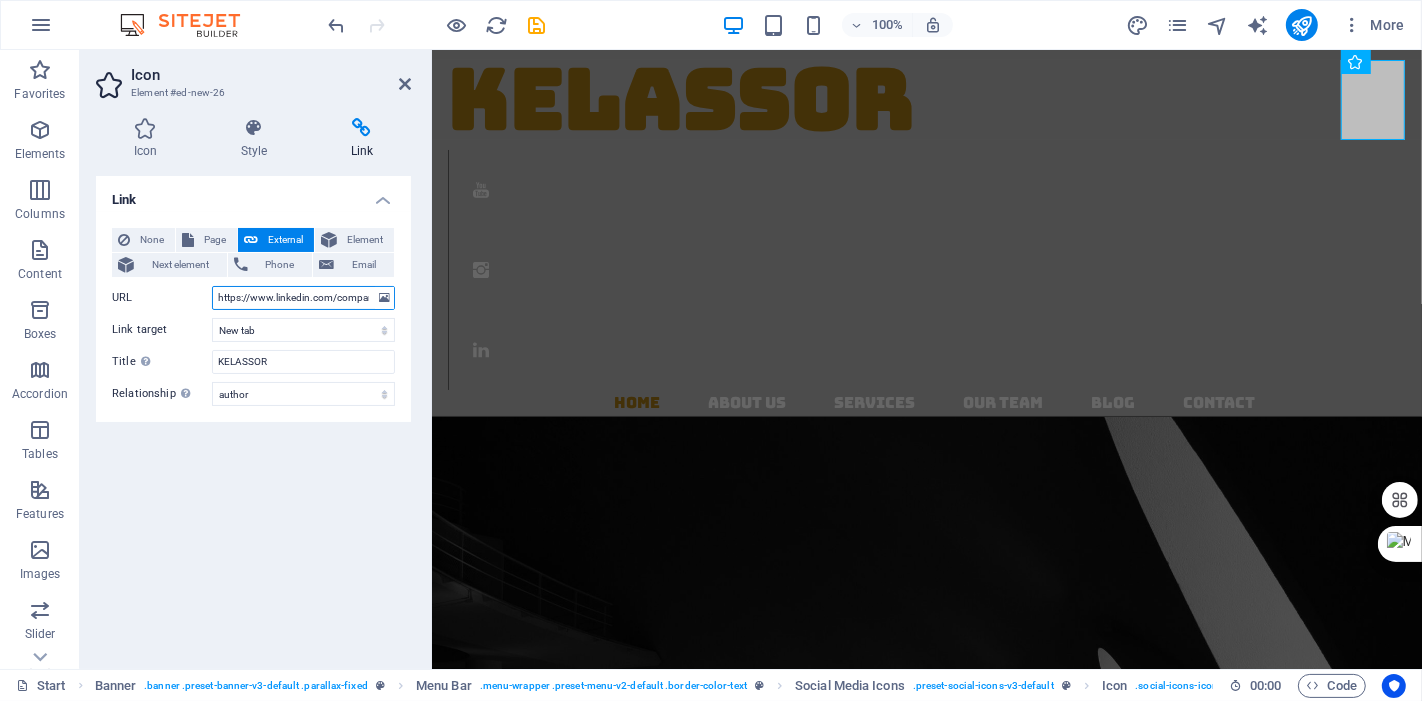 scroll, scrollTop: 0, scrollLeft: 52, axis: horizontal 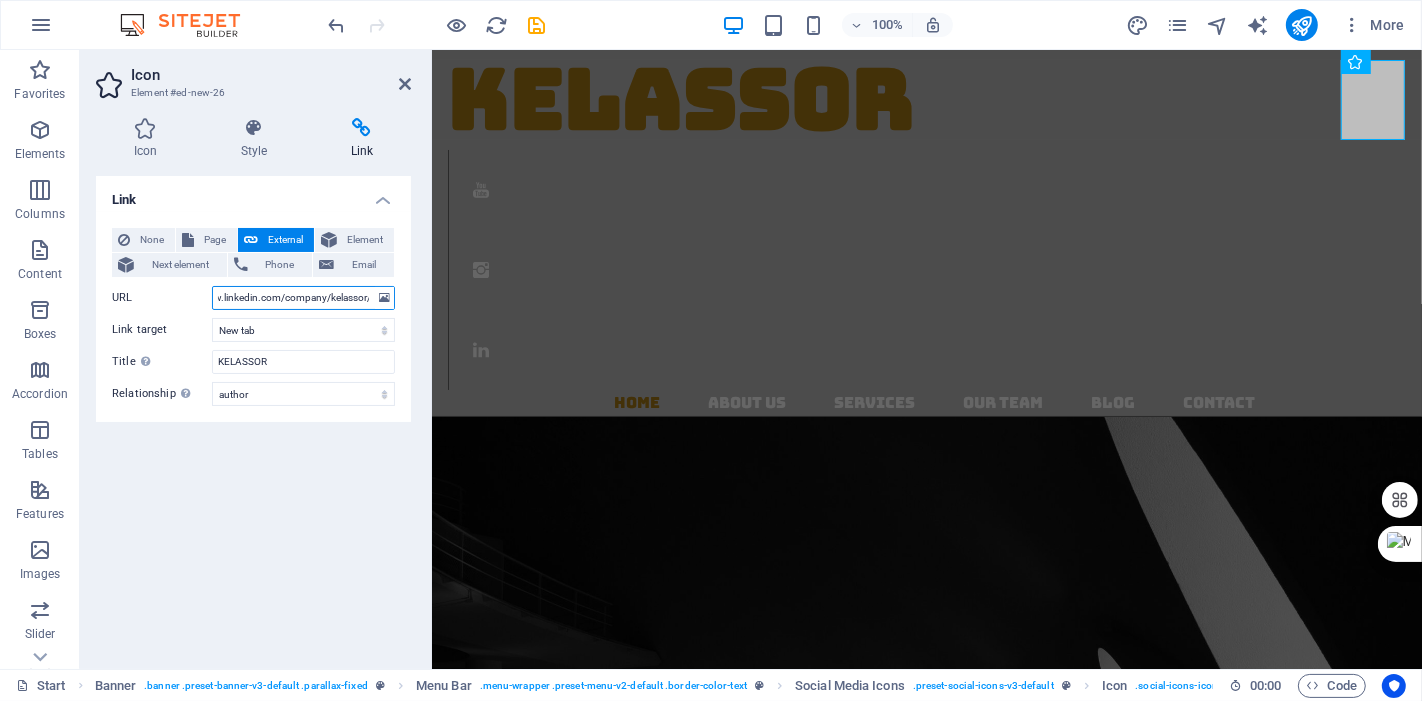 type on "https://www.linkedin.com/company/kelassor/" 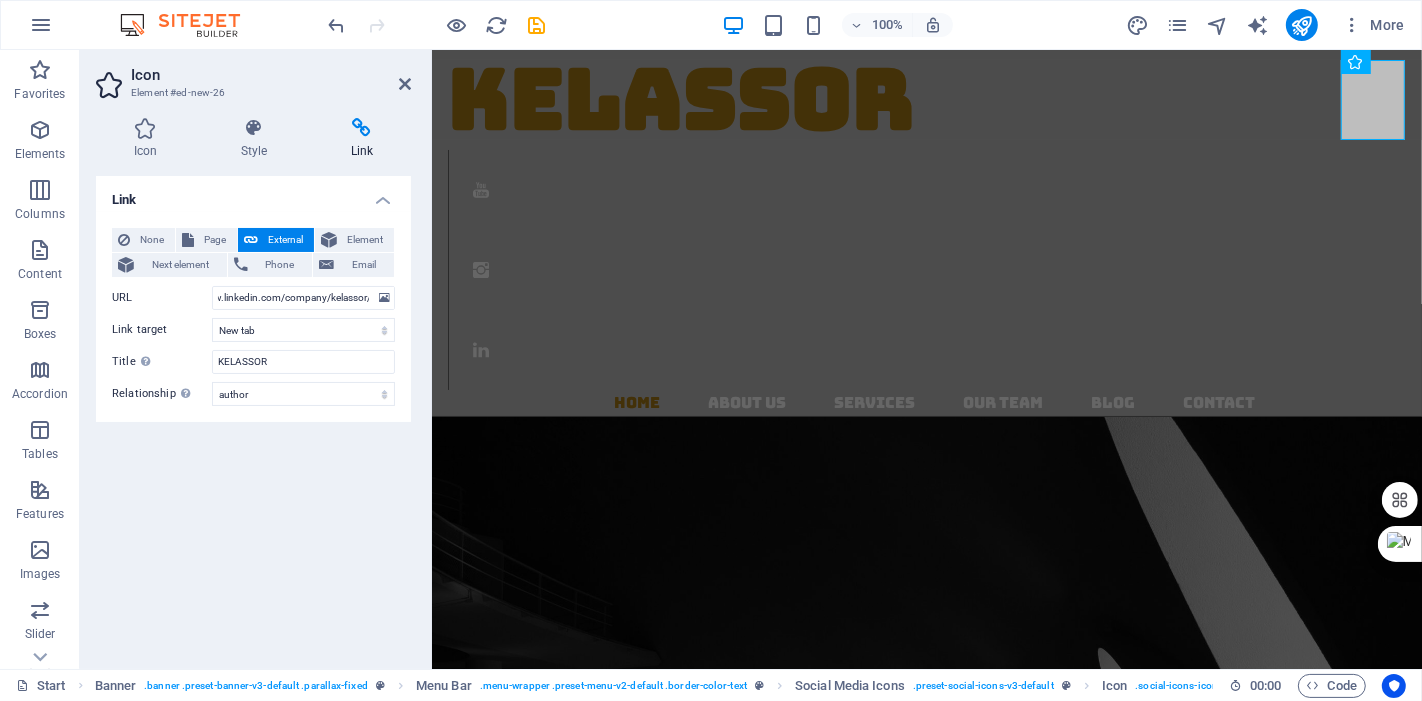 scroll, scrollTop: 0, scrollLeft: 0, axis: both 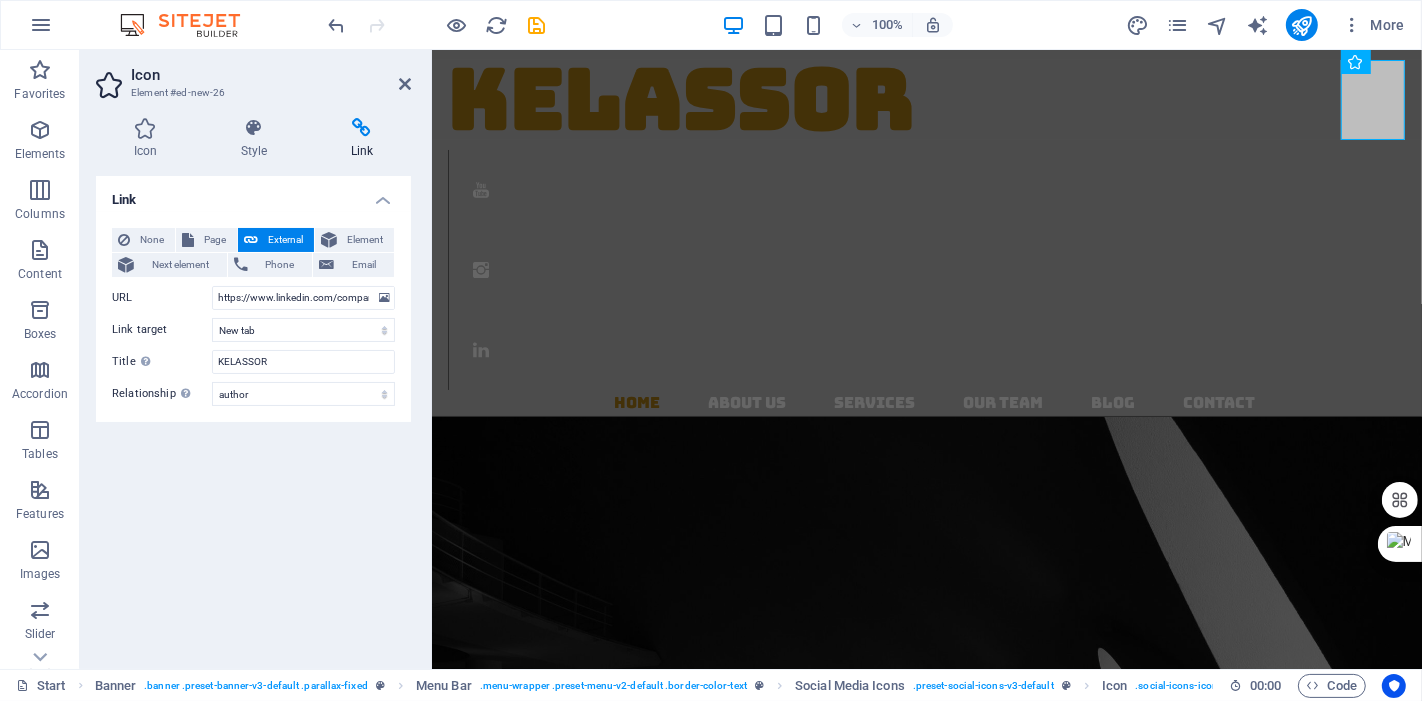 click on "Link None Page External Element Next element Phone Email Page Start Subpage Legal Notice Privacy Element
URL https://www.linkedin.com/company/kelassor/ Phone Email Link target New tab Same tab Overlay Title Additional link description, should not be the same as the link text. The title is most often shown as a tooltip text when the mouse moves over the element. Leave empty if uncertain. KELASSOR Relationship Sets the relationship of this link to the link target . For example, the value "nofollow" instructs search engines not to follow the link. Can be left empty. alternate author bookmark external help license next nofollow noreferrer noopener prev search tag" at bounding box center [253, 414] 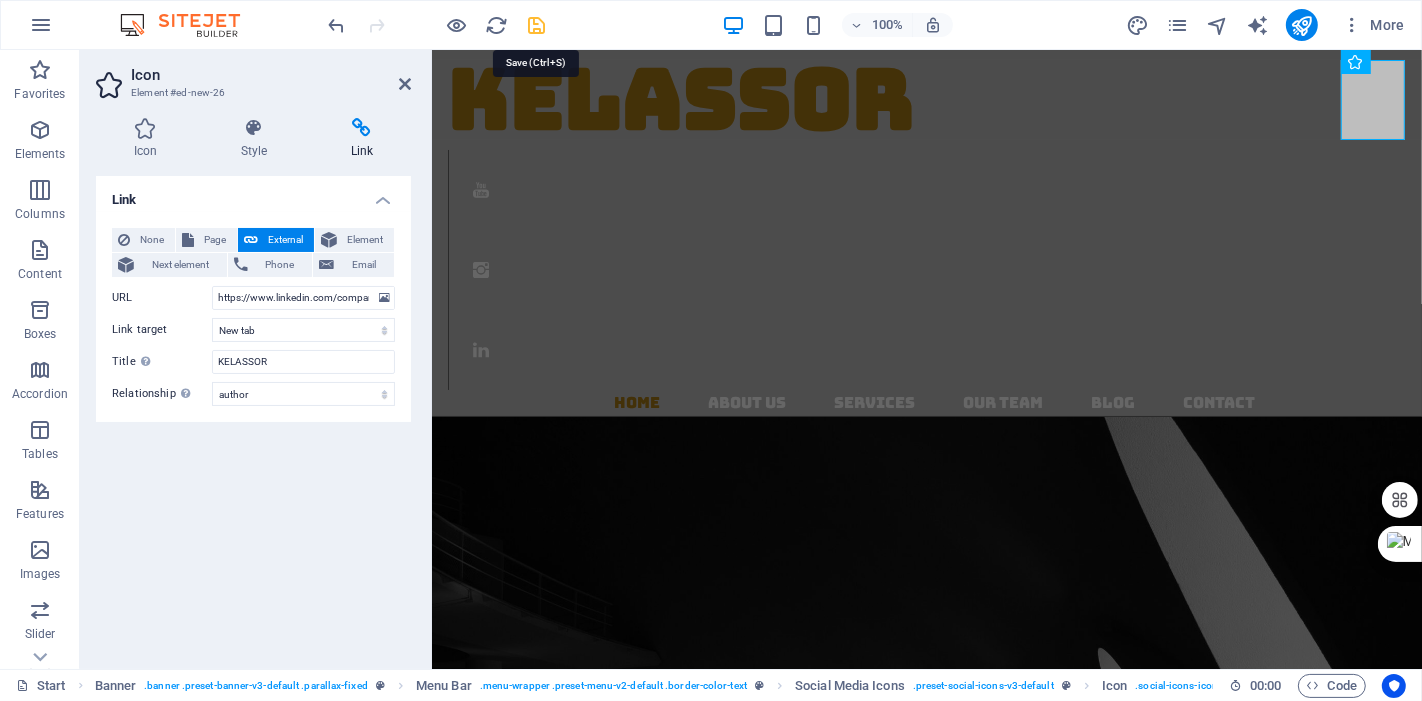 click at bounding box center [537, 25] 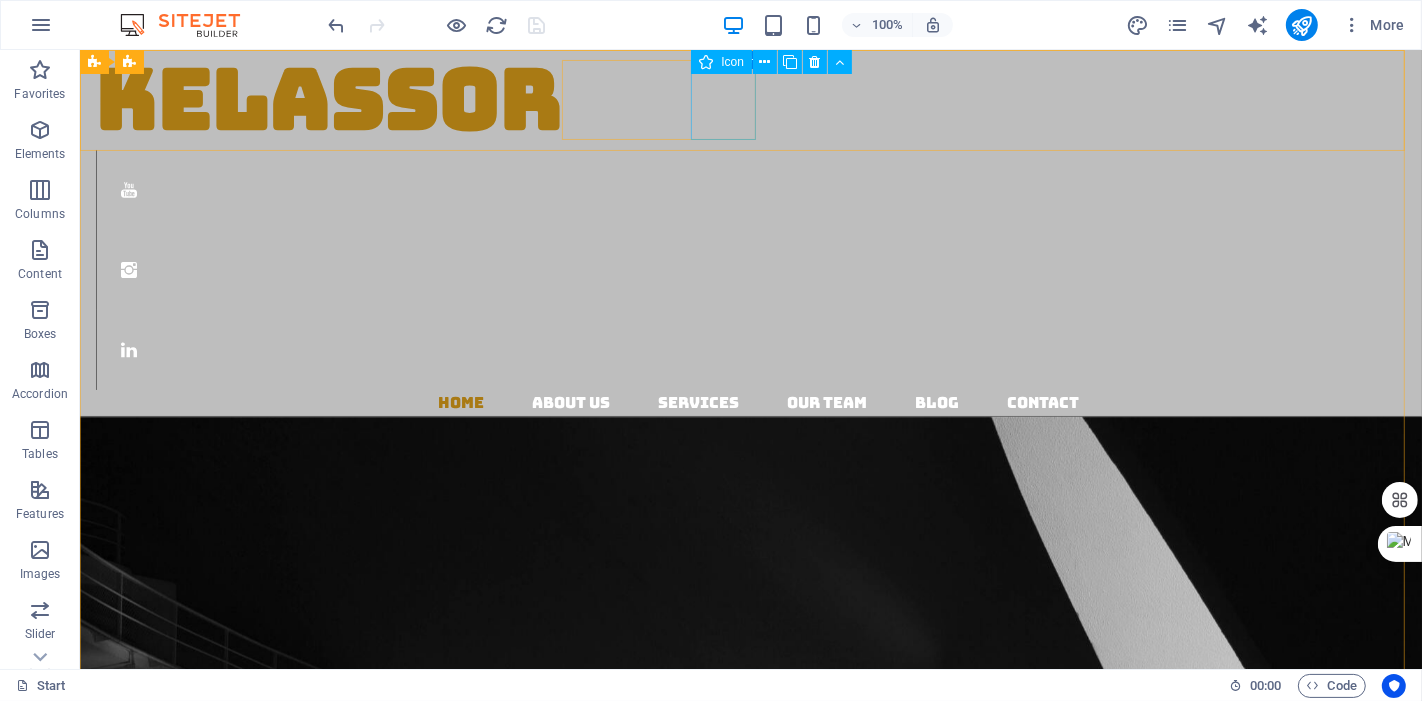 click at bounding box center [758, 350] 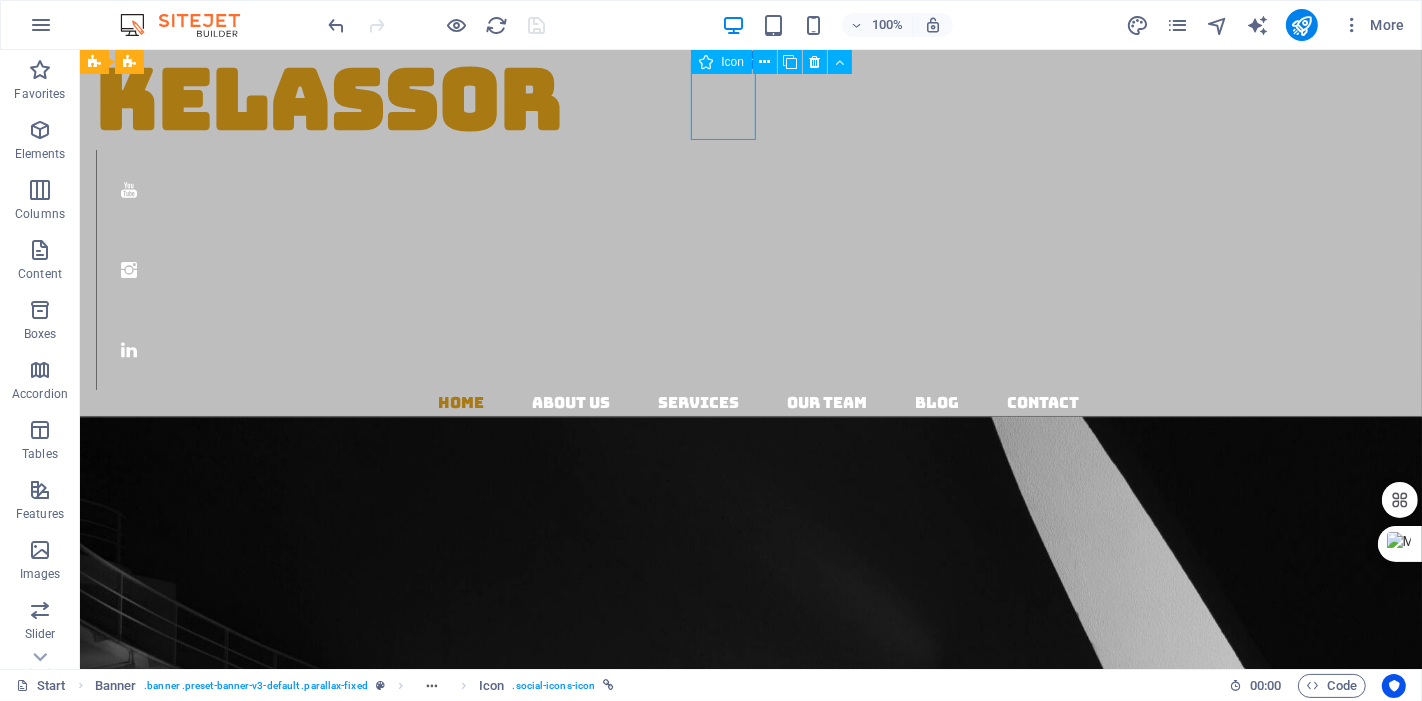 click at bounding box center [758, 350] 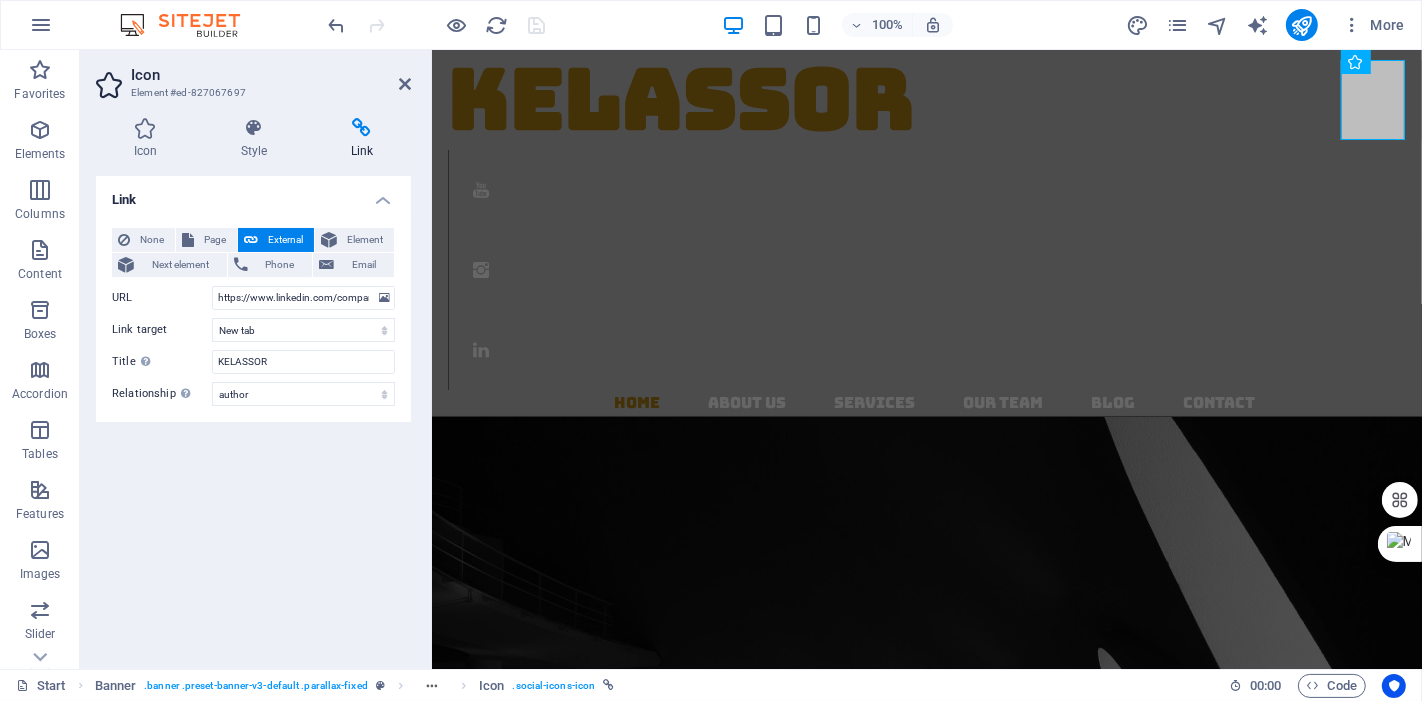 click on "Link None Page External Element Next element Phone Email Page Start Subpage Legal Notice Privacy Element
URL https://www.linkedin.com/company/kelassor/ Phone Email Link target New tab Same tab Overlay Title Additional link description, should not be the same as the link text. The title is most often shown as a tooltip text when the mouse moves over the element. Leave empty if uncertain. KELASSOR Relationship Sets the relationship of this link to the link target . For example, the value "nofollow" instructs search engines not to follow the link. Can be left empty. alternate author bookmark external help license next nofollow noreferrer noopener prev search tag" at bounding box center (253, 414) 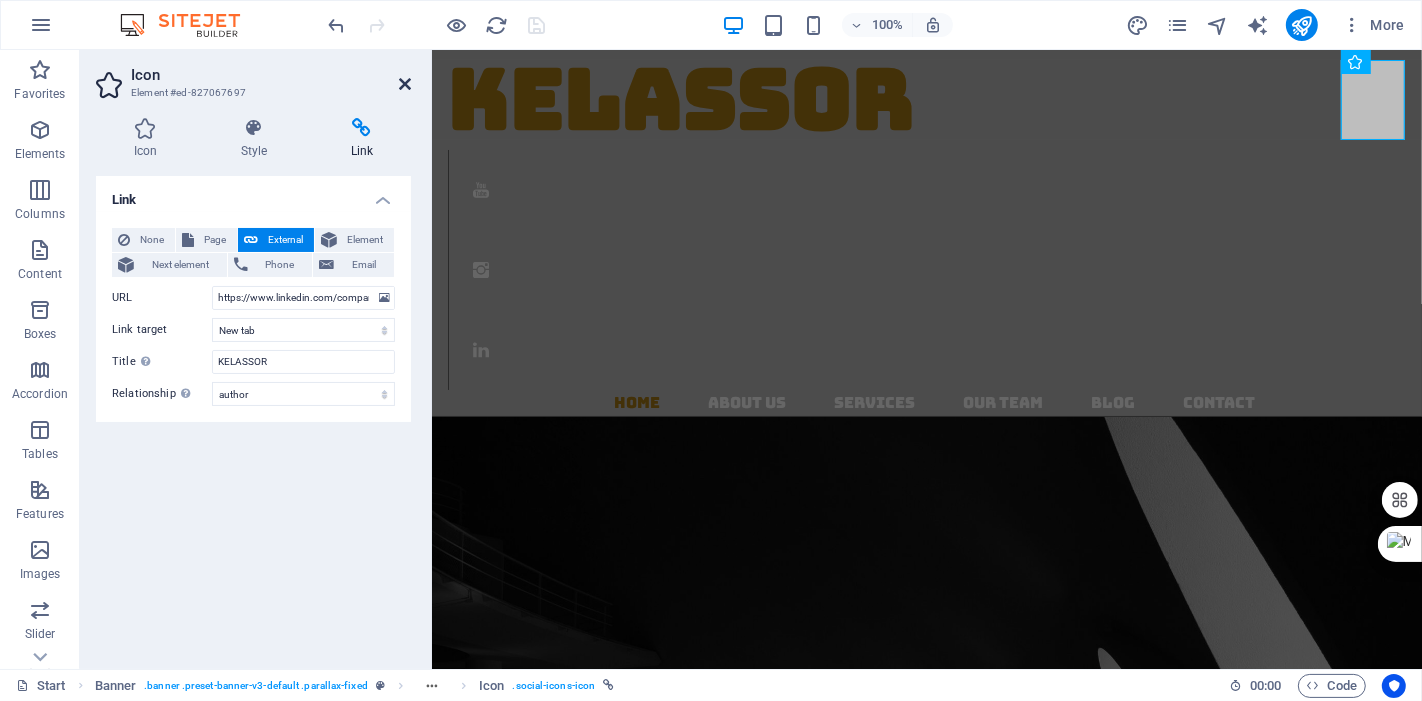 click at bounding box center [405, 84] 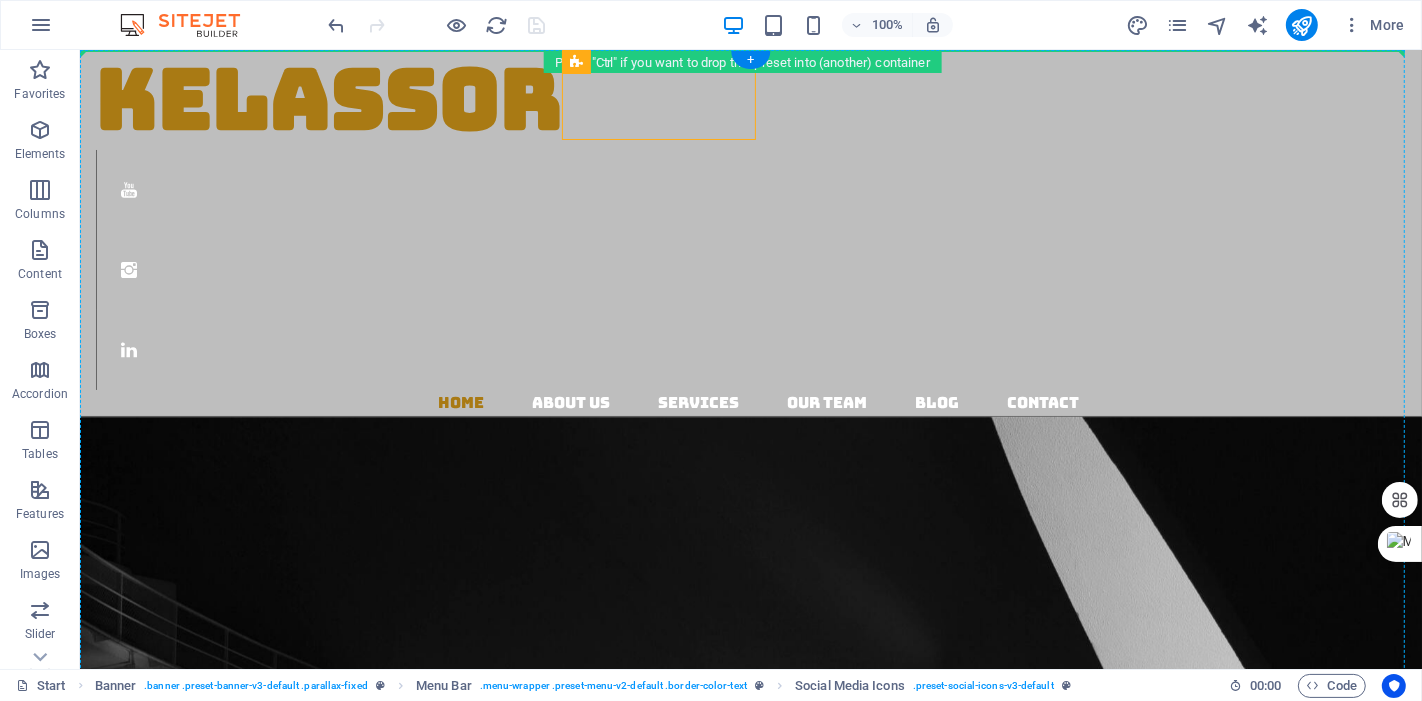 drag, startPoint x: 651, startPoint y: 115, endPoint x: 473, endPoint y: 165, distance: 184.88916 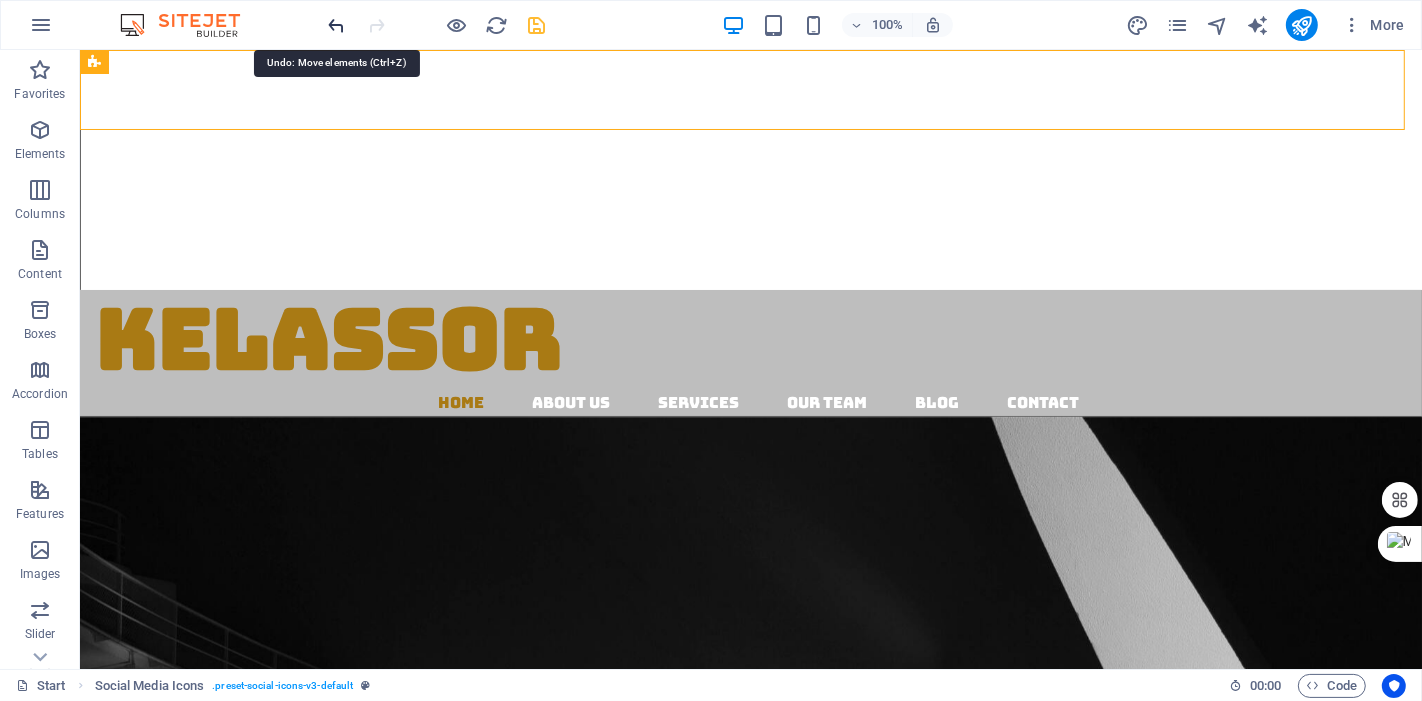 click at bounding box center (337, 25) 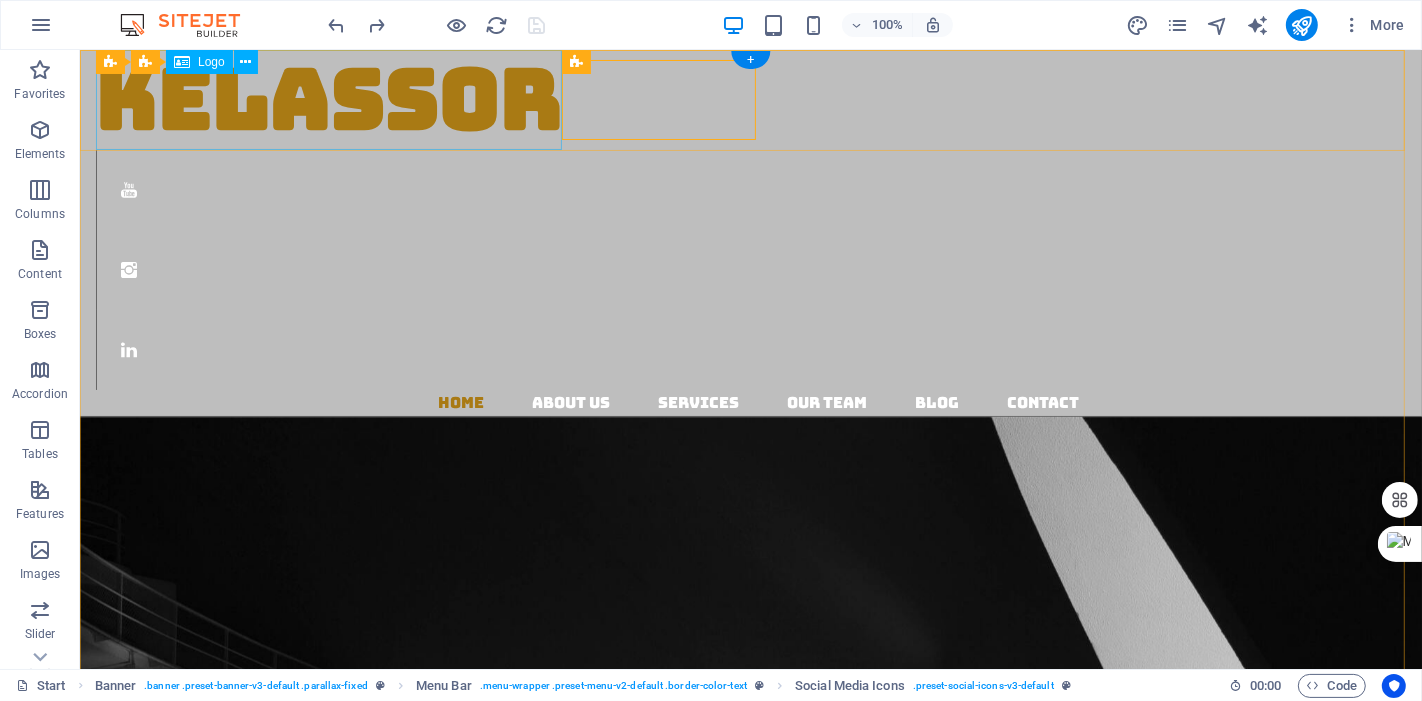 click on "KELASSOR" at bounding box center (758, 100) 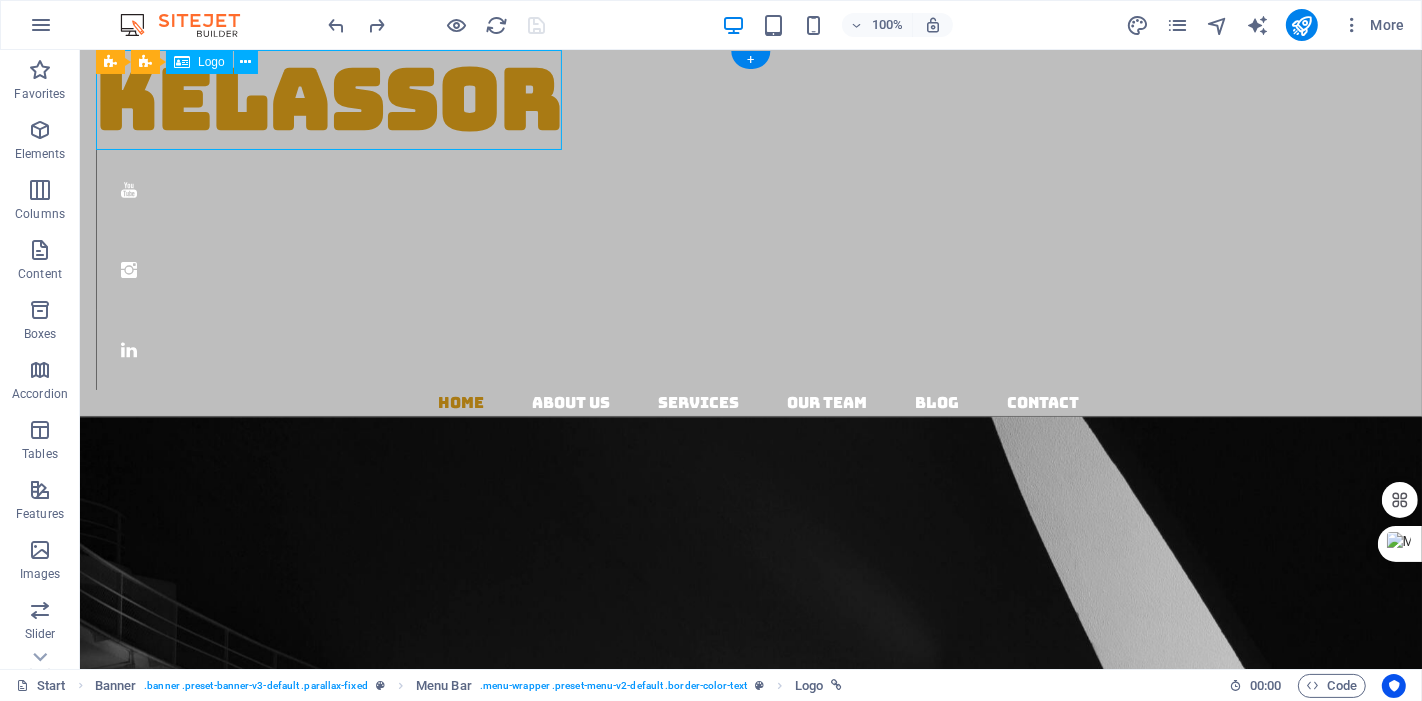 click on "KELASSOR" at bounding box center [758, 100] 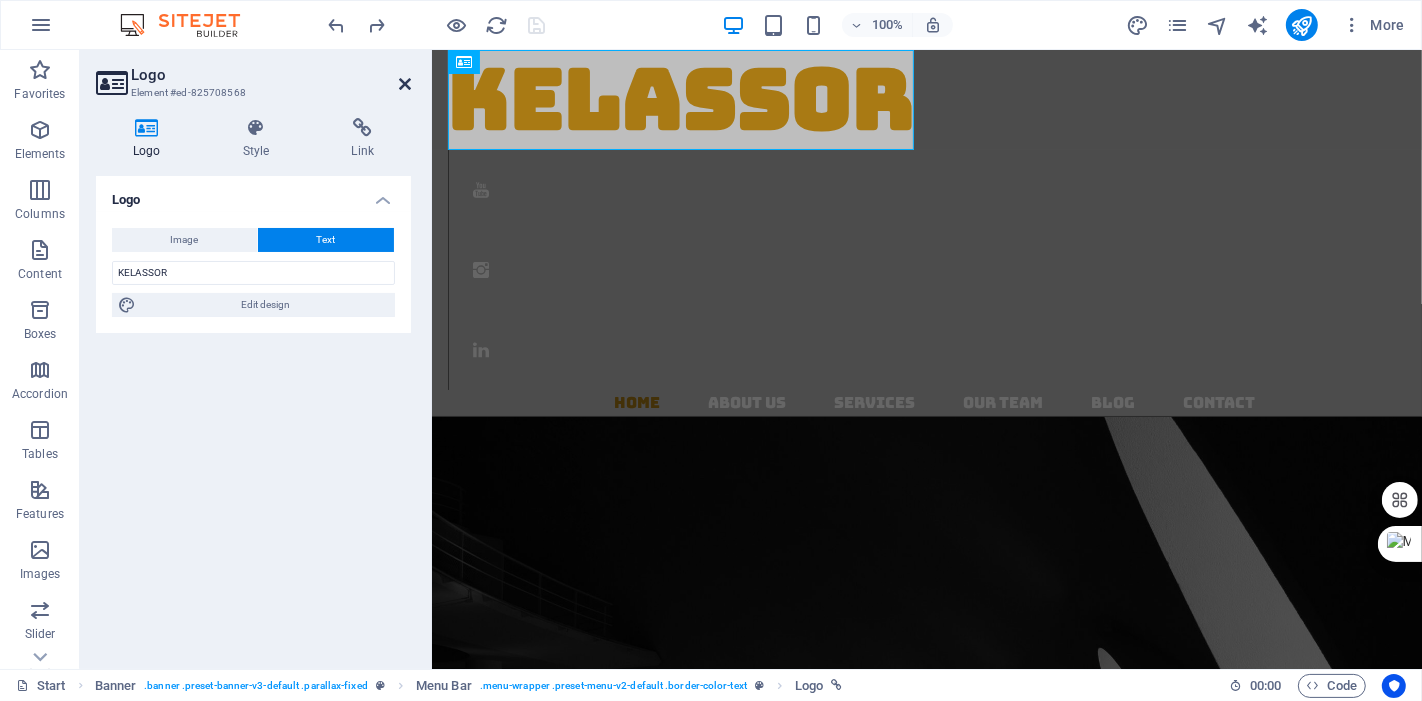 click at bounding box center [405, 84] 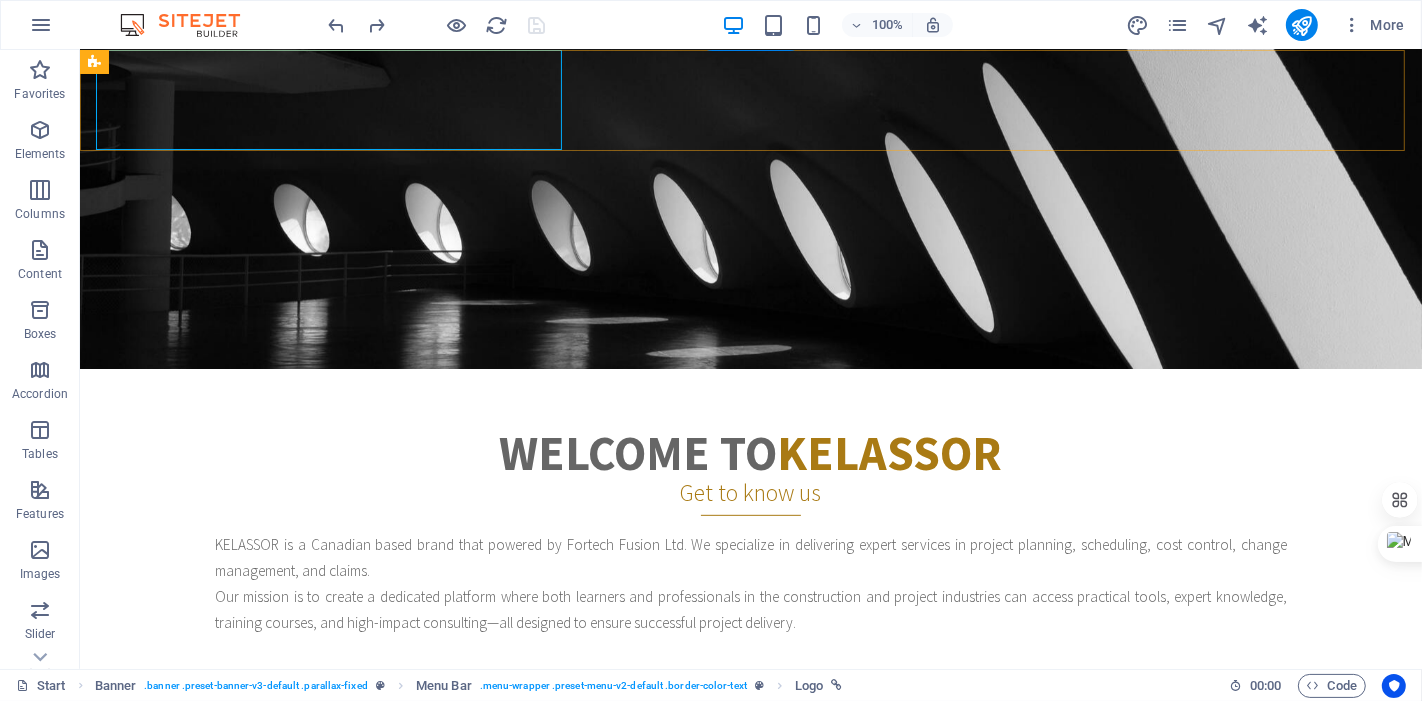 scroll, scrollTop: 0, scrollLeft: 0, axis: both 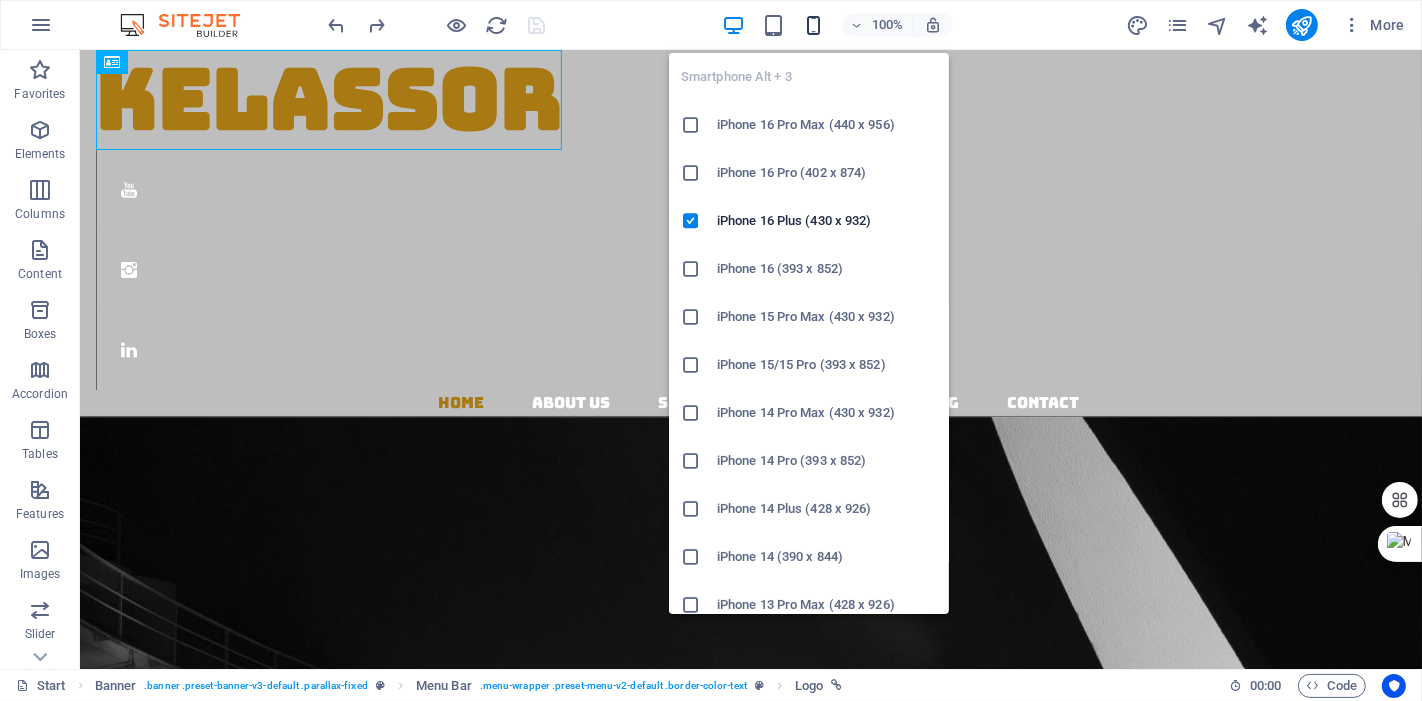 click at bounding box center (813, 25) 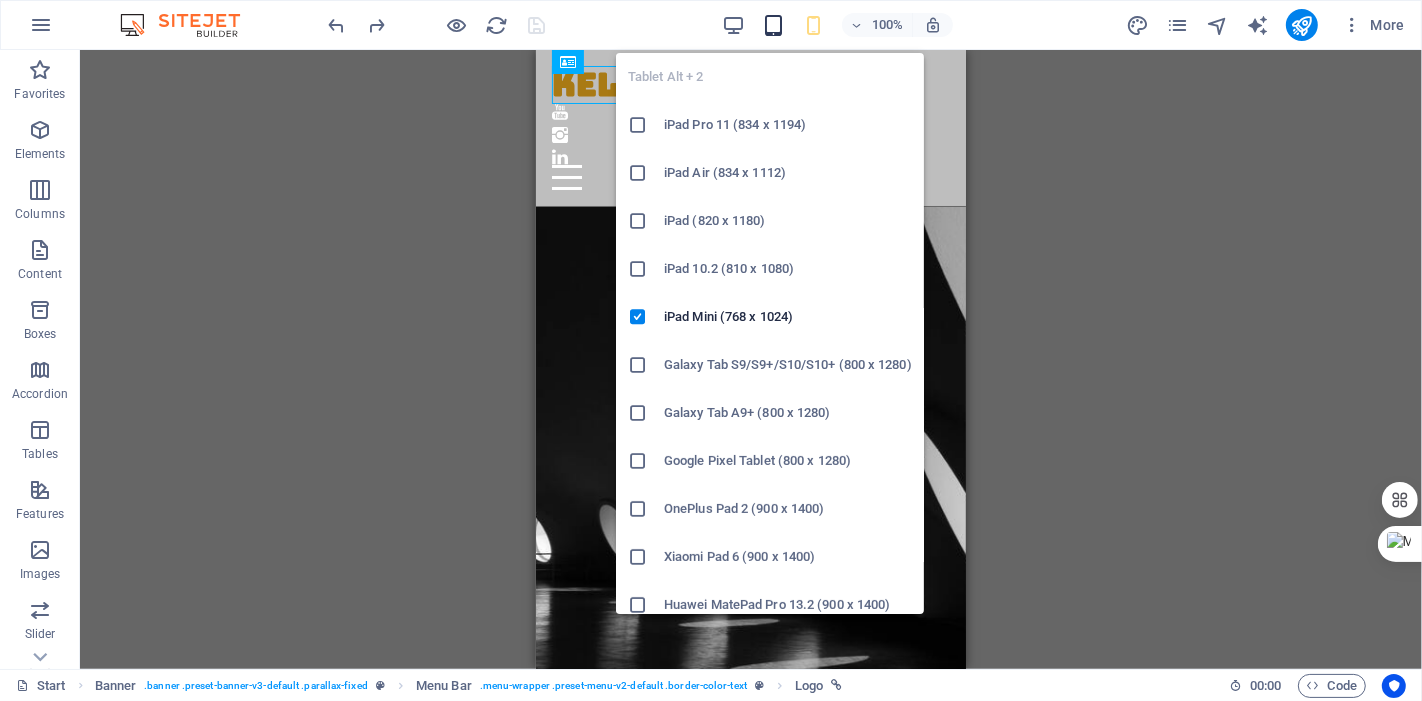 click at bounding box center (773, 25) 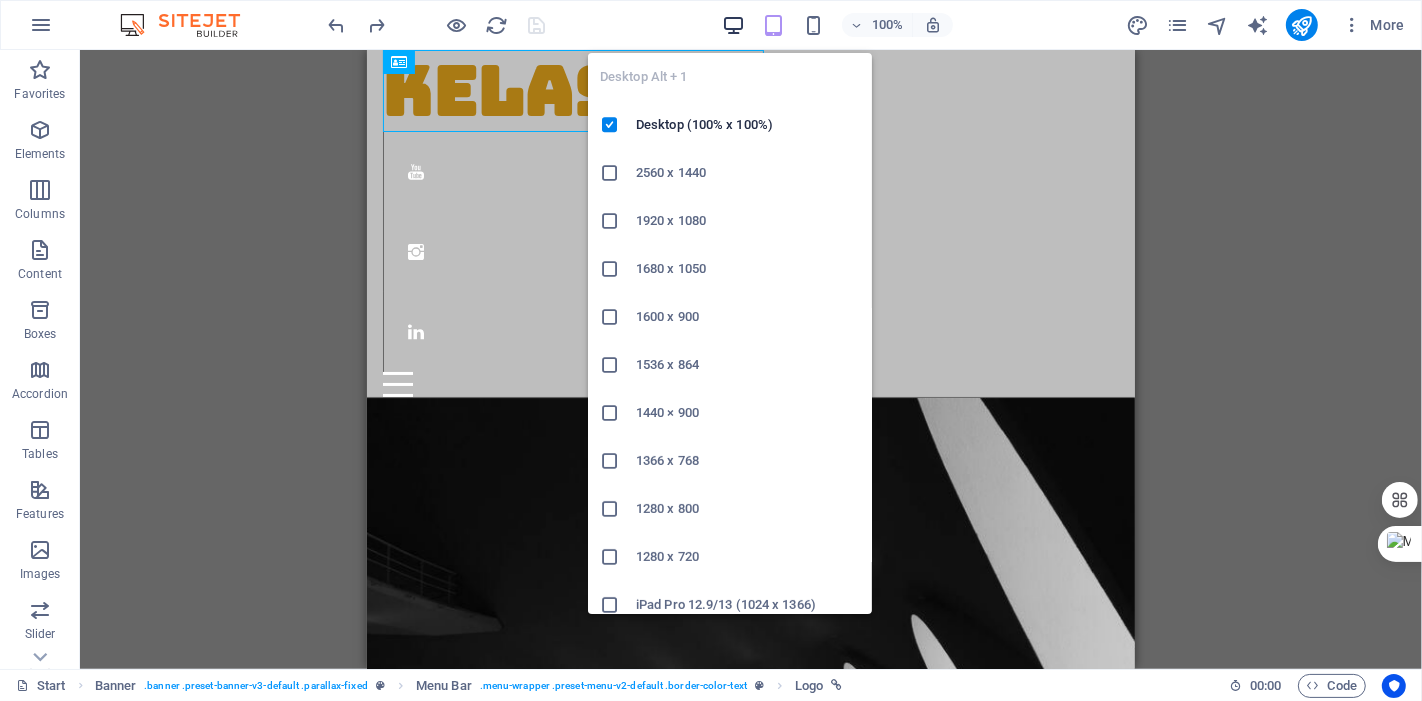 click at bounding box center (733, 25) 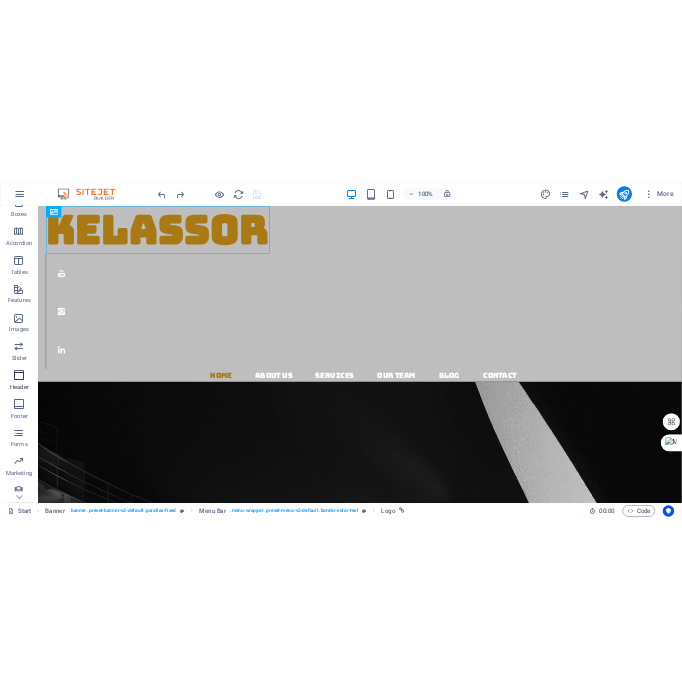 scroll, scrollTop: 280, scrollLeft: 0, axis: vertical 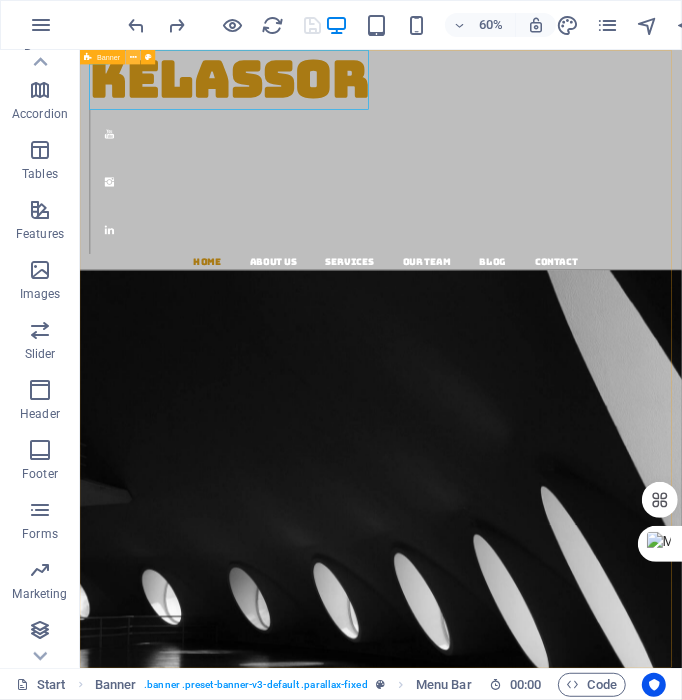 click at bounding box center [133, 57] 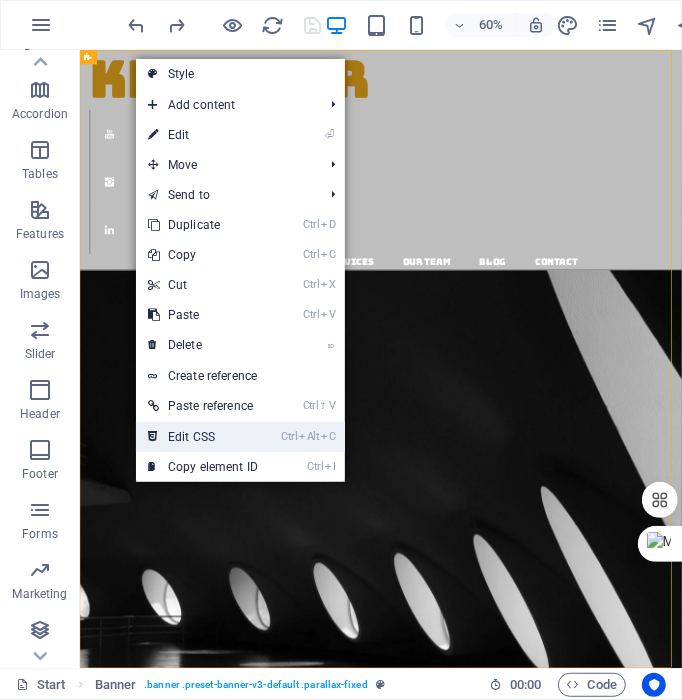 click on "Ctrl Alt C  Edit CSS" at bounding box center [203, 437] 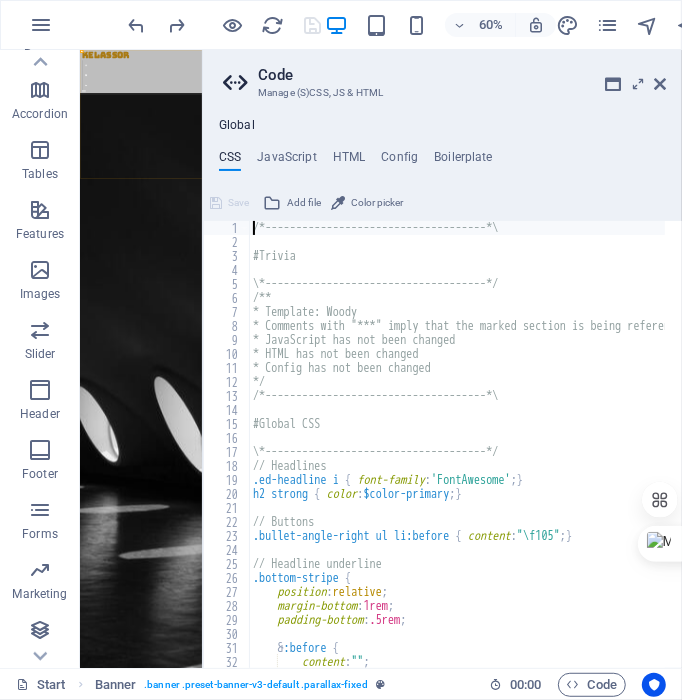 type on "@include banner-v3(" 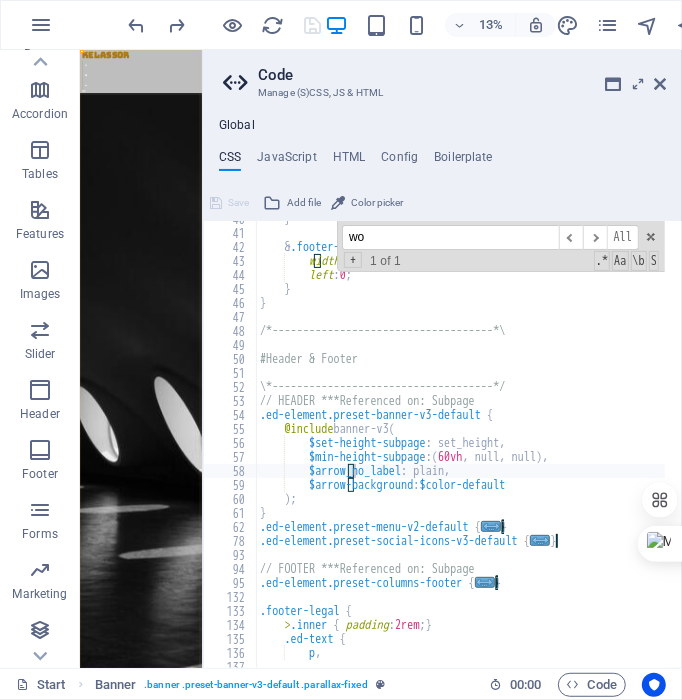 scroll, scrollTop: 0, scrollLeft: 0, axis: both 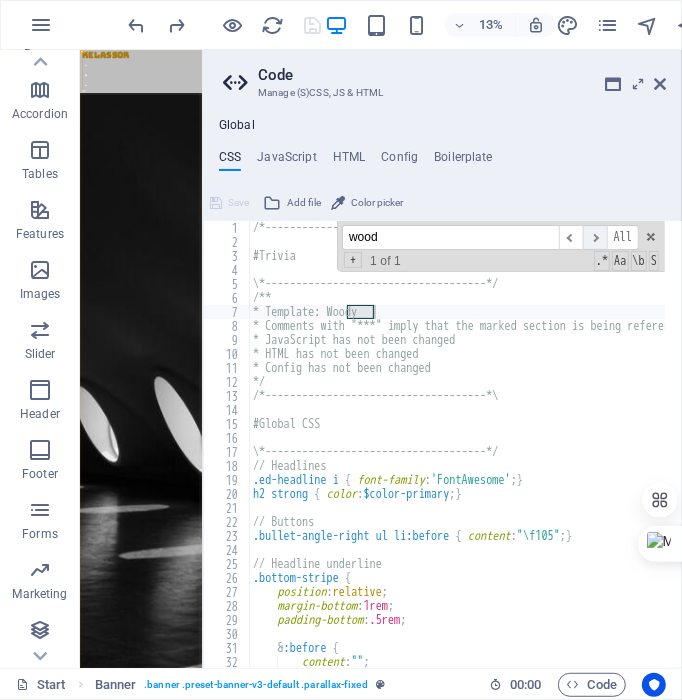 type on "wood" 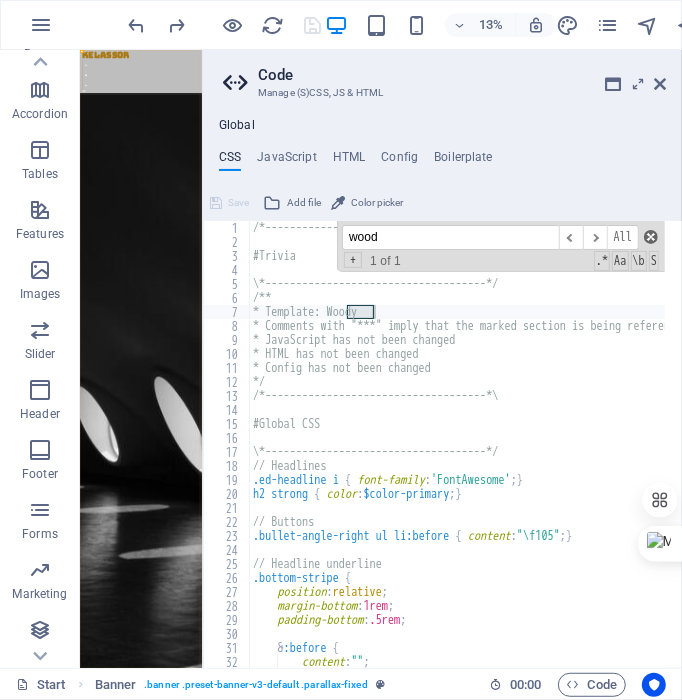 click at bounding box center [651, 237] 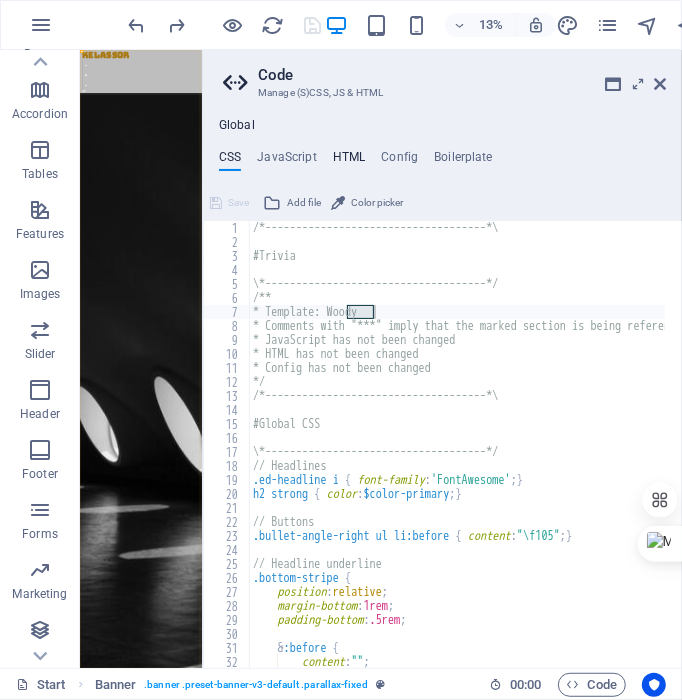 click on "HTML" at bounding box center (349, 161) 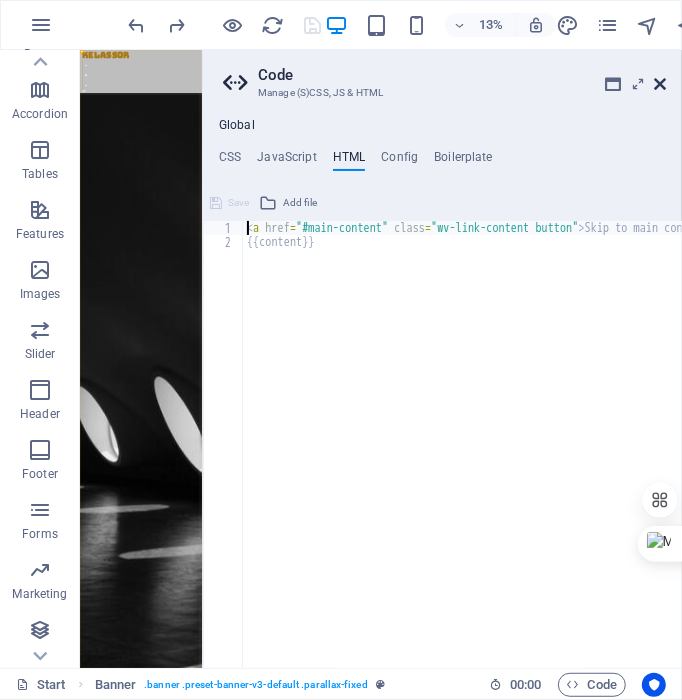 click at bounding box center [660, 84] 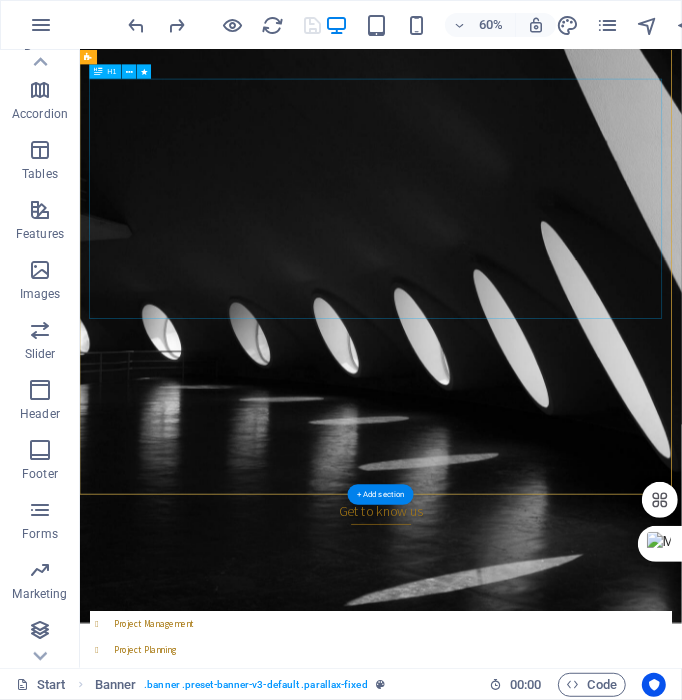 scroll, scrollTop: 444, scrollLeft: 0, axis: vertical 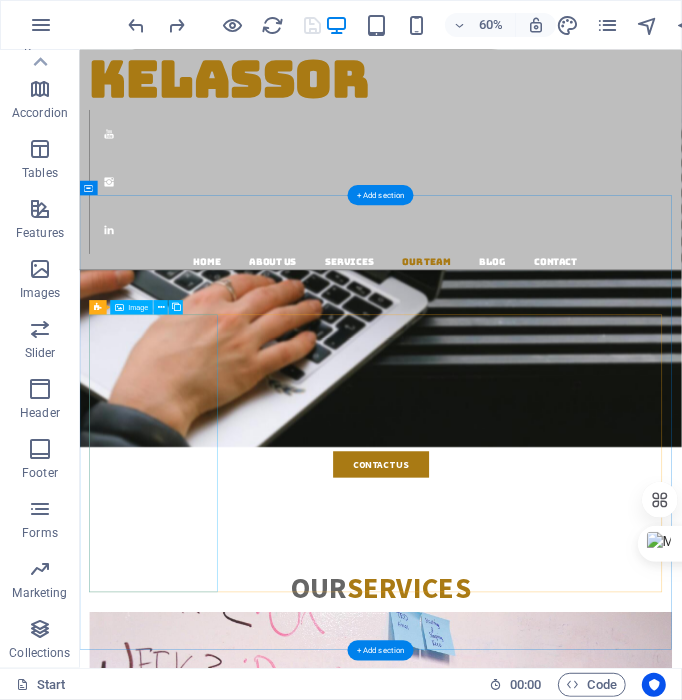 click on "Hossein, CCP, PMP Certified Cost Engineer Phone: 778 318 1454" at bounding box center (580, 4310) 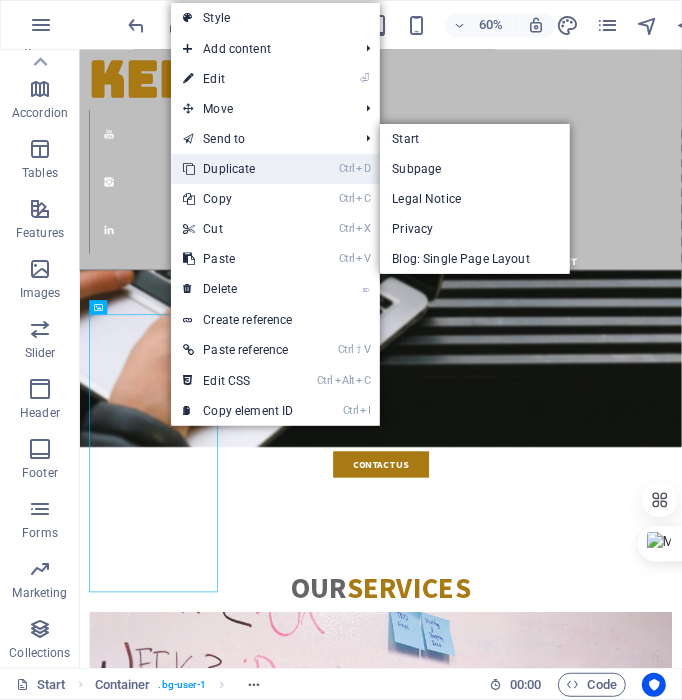 click on "Ctrl D  Duplicate" at bounding box center (238, 169) 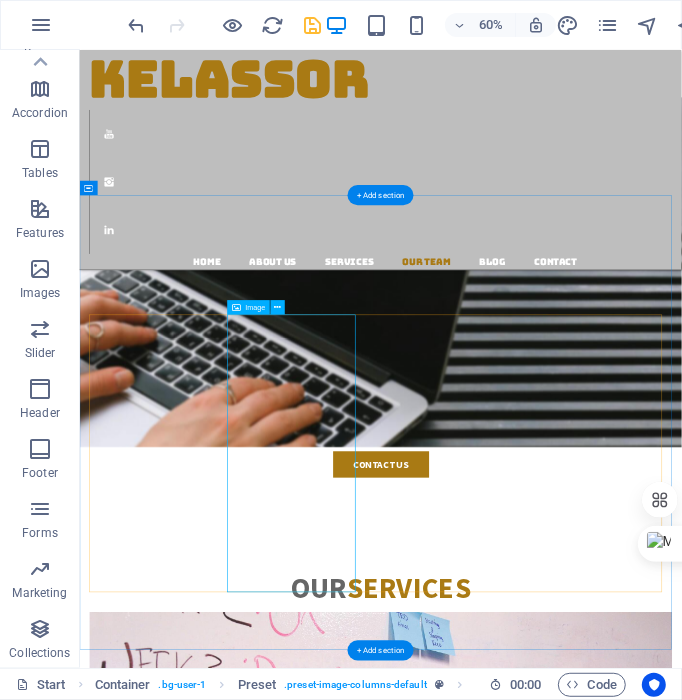 click on "Hossein, CCP, PMP Certified Cost Engineer Phone: 778 318 1454" at bounding box center (580, 4781) 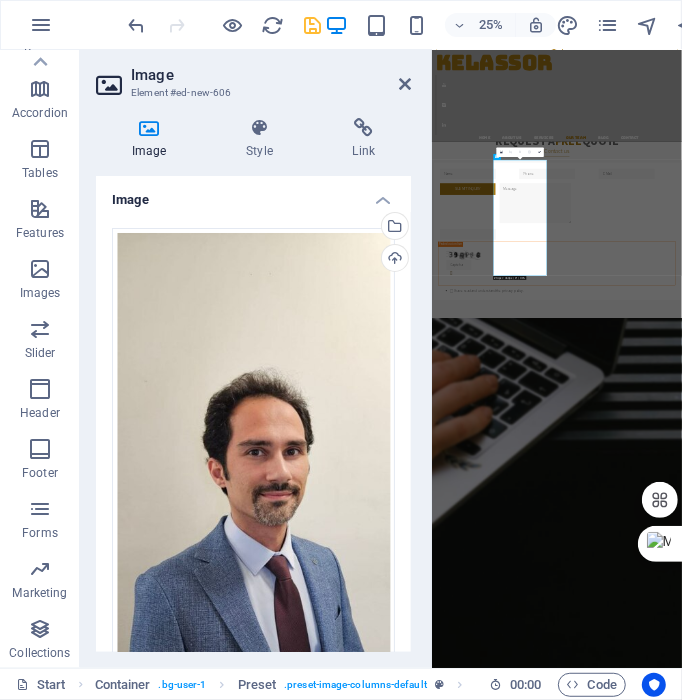 scroll, scrollTop: 4552, scrollLeft: 0, axis: vertical 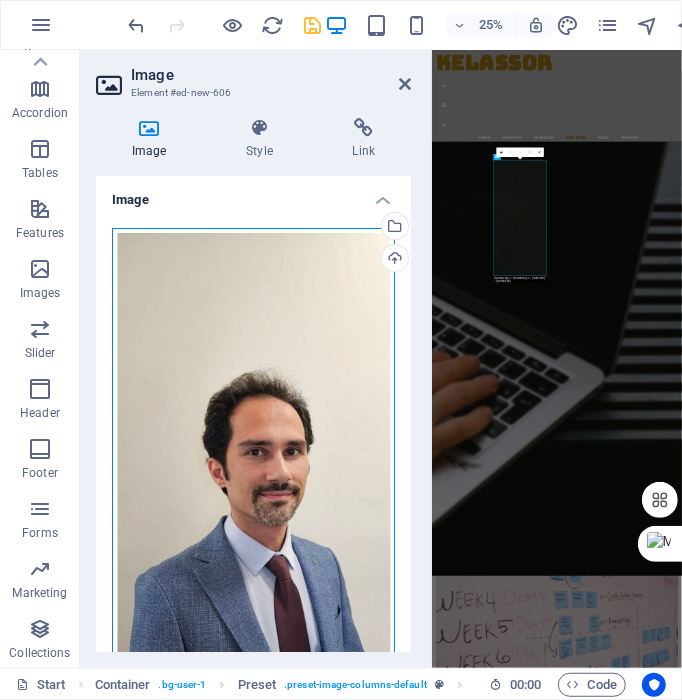 click on "Drag files here, click to choose files or select files from Files or our free stock photos & videos" at bounding box center (253, 528) 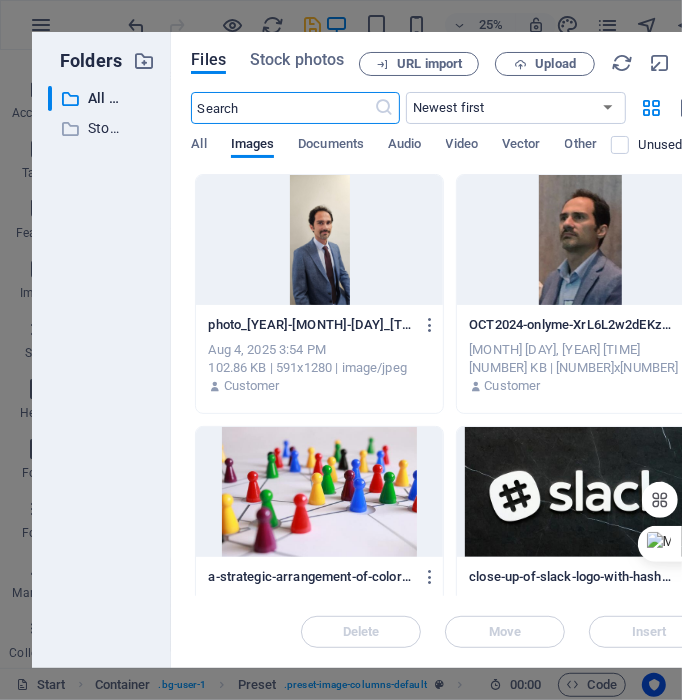 scroll, scrollTop: 9549, scrollLeft: 0, axis: vertical 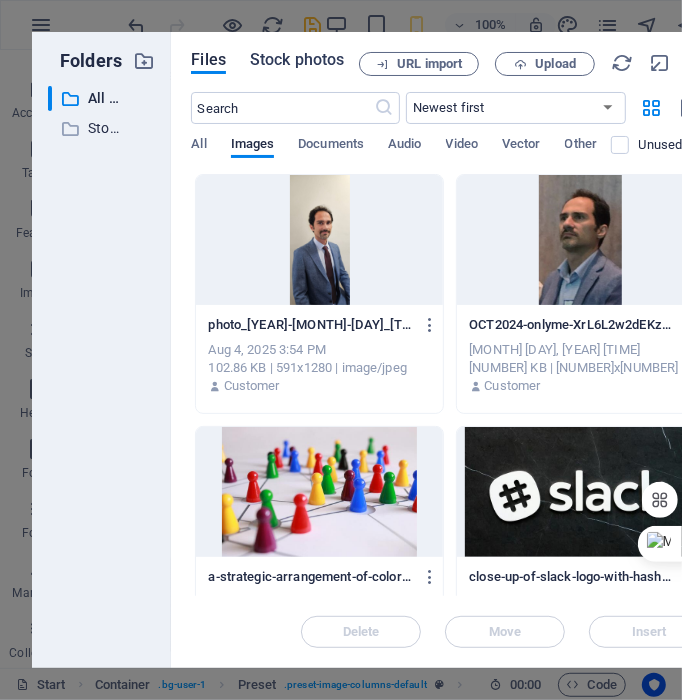 click on "Stock photos" at bounding box center [297, 60] 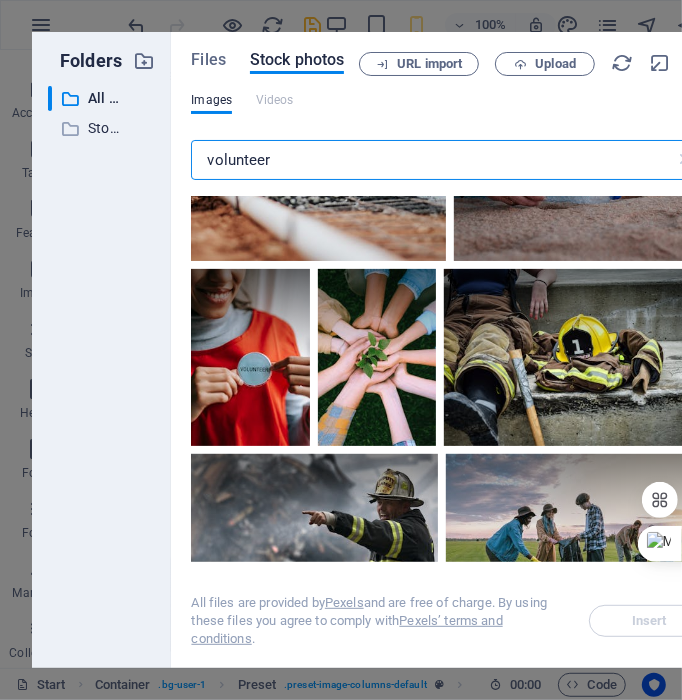 scroll, scrollTop: 0, scrollLeft: 0, axis: both 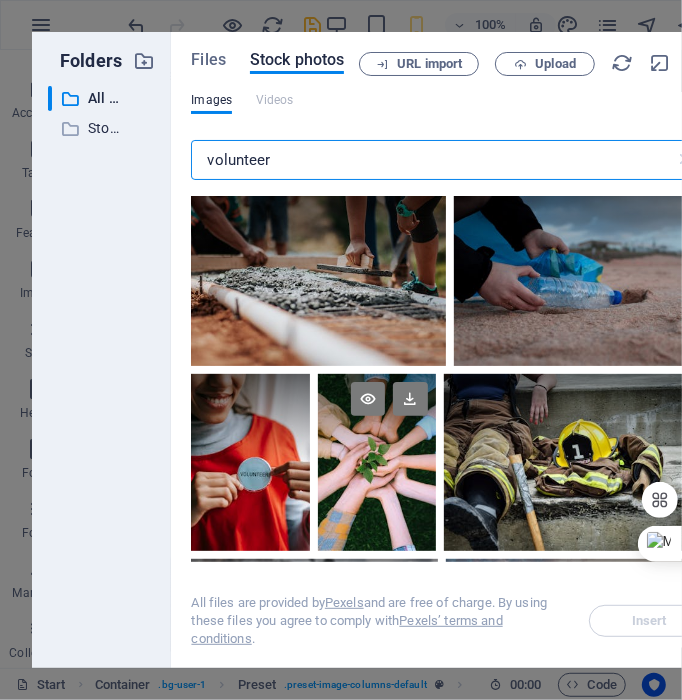 type on "volunteer" 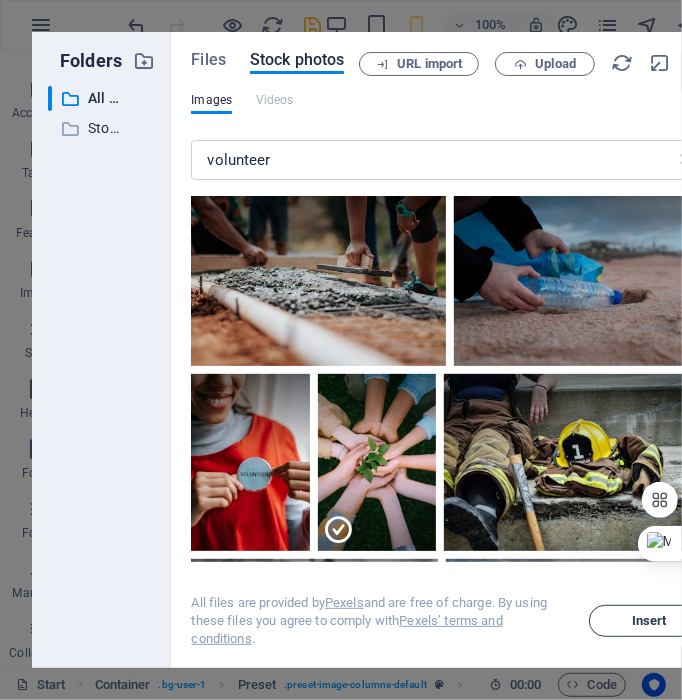 click on "Insert" at bounding box center (649, 621) 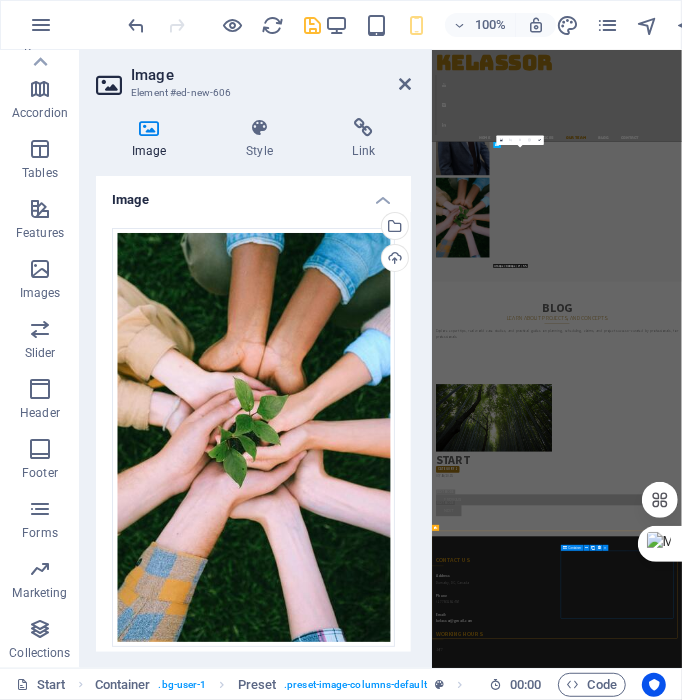 scroll, scrollTop: 4600, scrollLeft: 0, axis: vertical 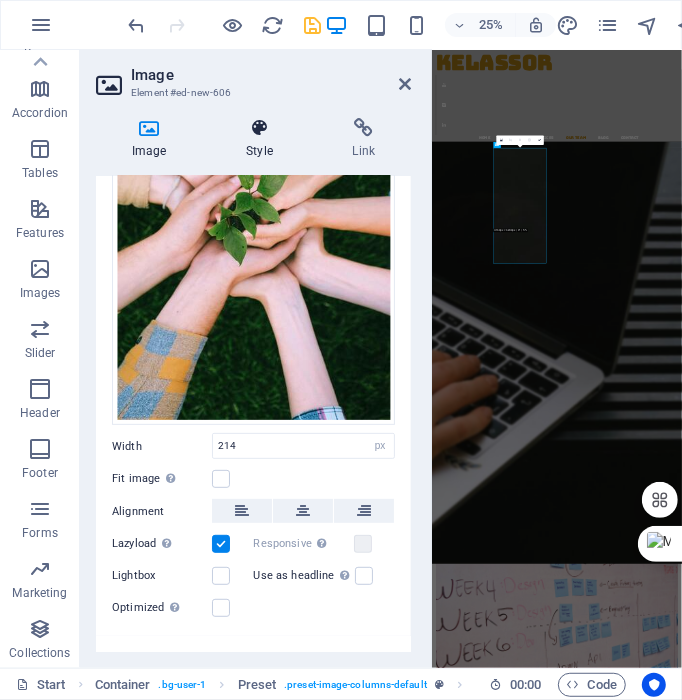 click on "Style" at bounding box center [263, 139] 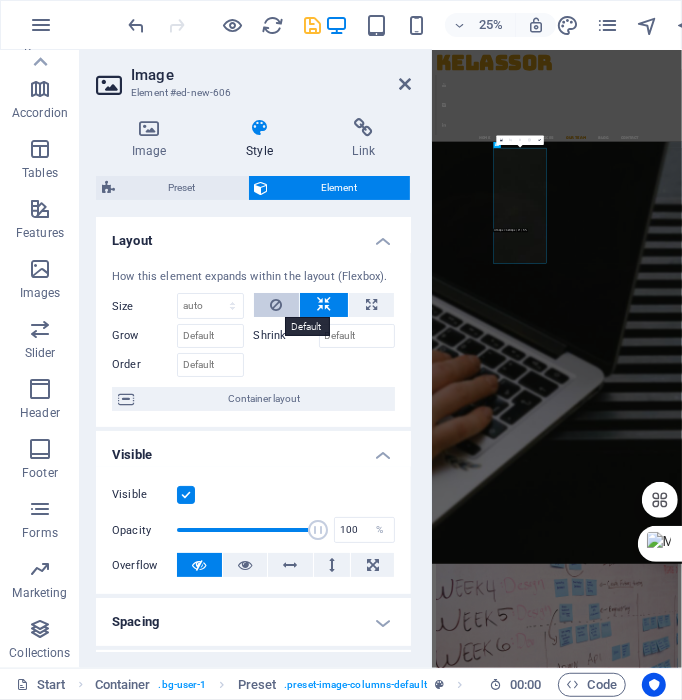 click at bounding box center [277, 305] 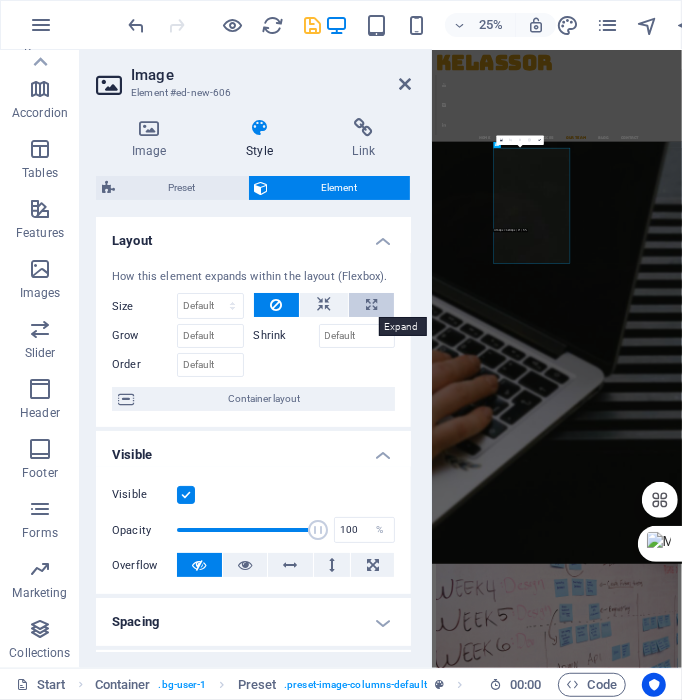 click at bounding box center [371, 305] 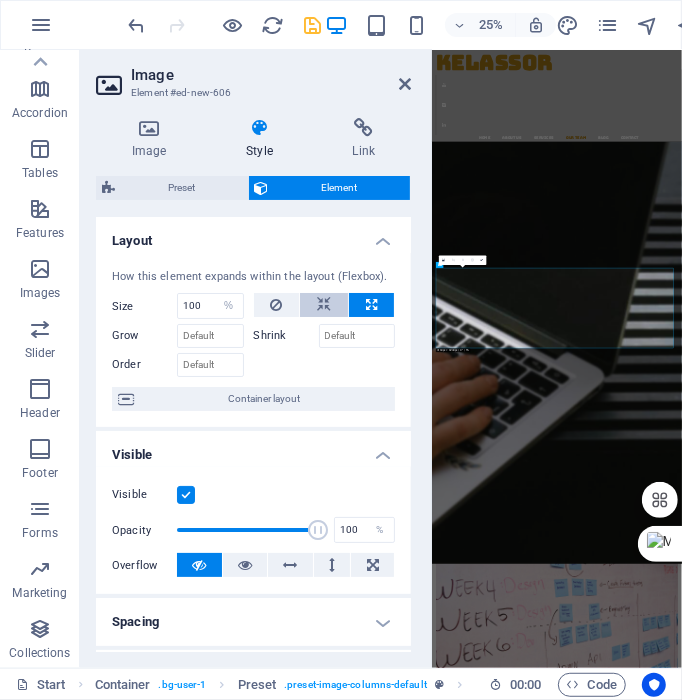 click at bounding box center (324, 305) 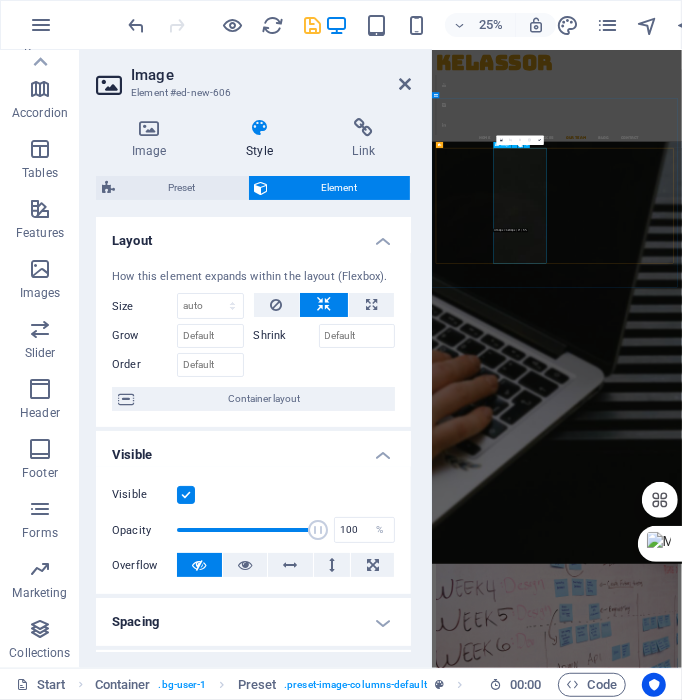 click on "Hossein, CCP, PMP Certified Cost Engineer Phone: 778 318 1454" at bounding box center (931, 5666) 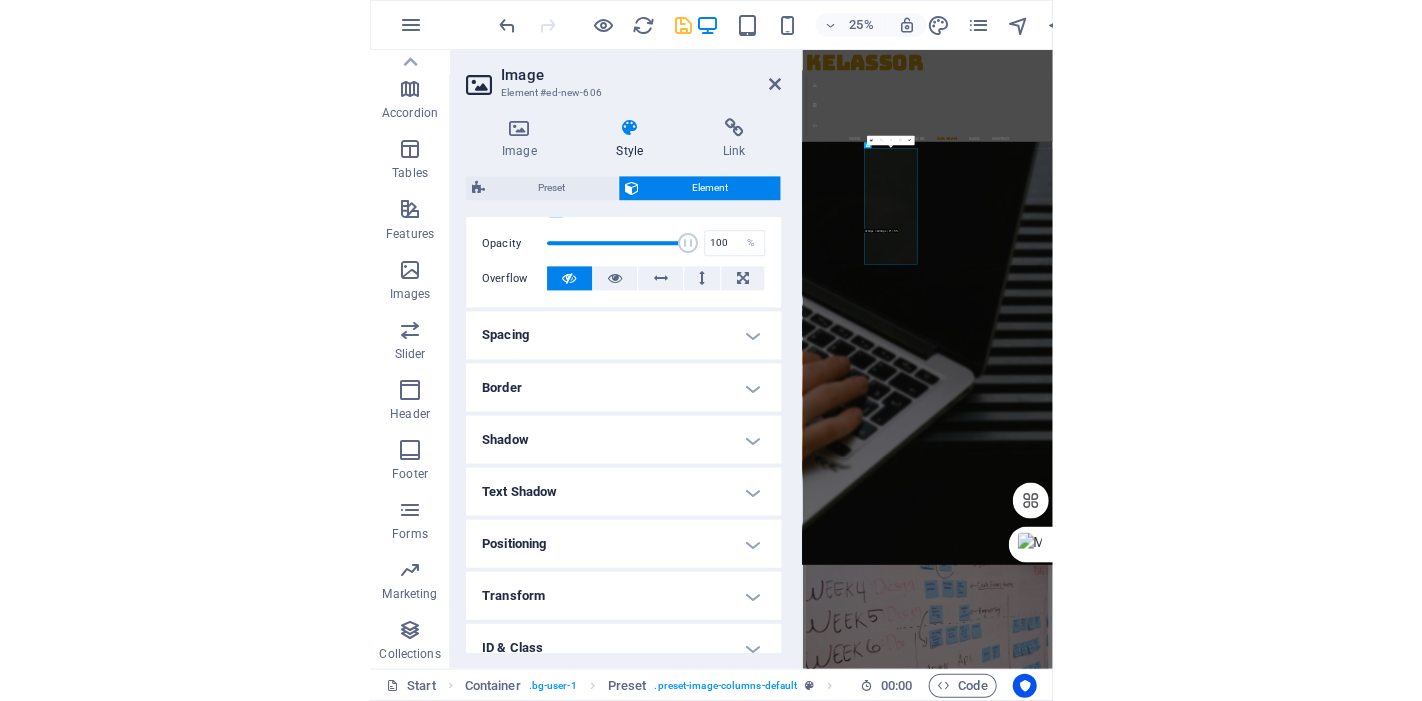 scroll, scrollTop: 333, scrollLeft: 0, axis: vertical 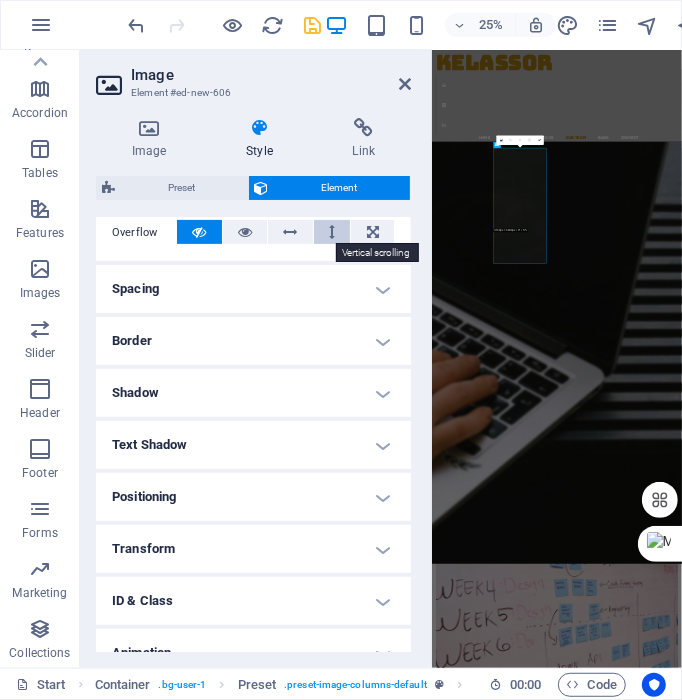 click at bounding box center [332, 232] 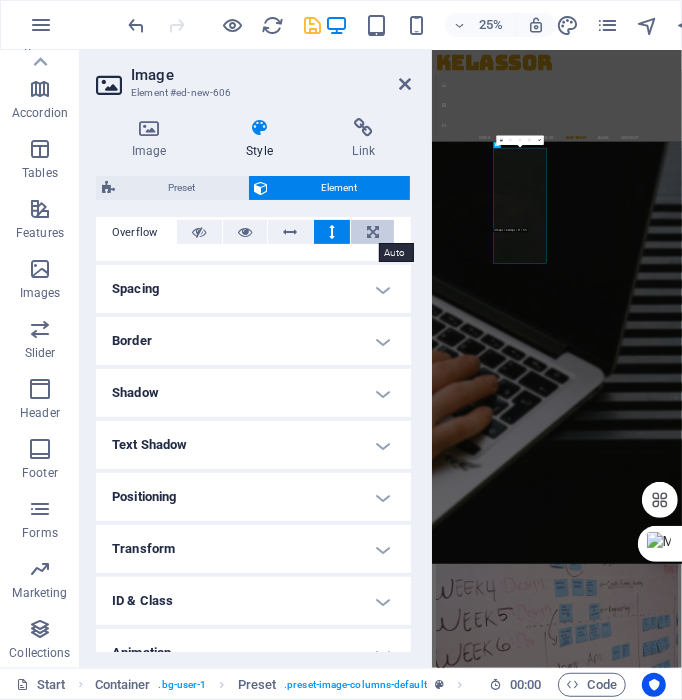 click at bounding box center (373, 232) 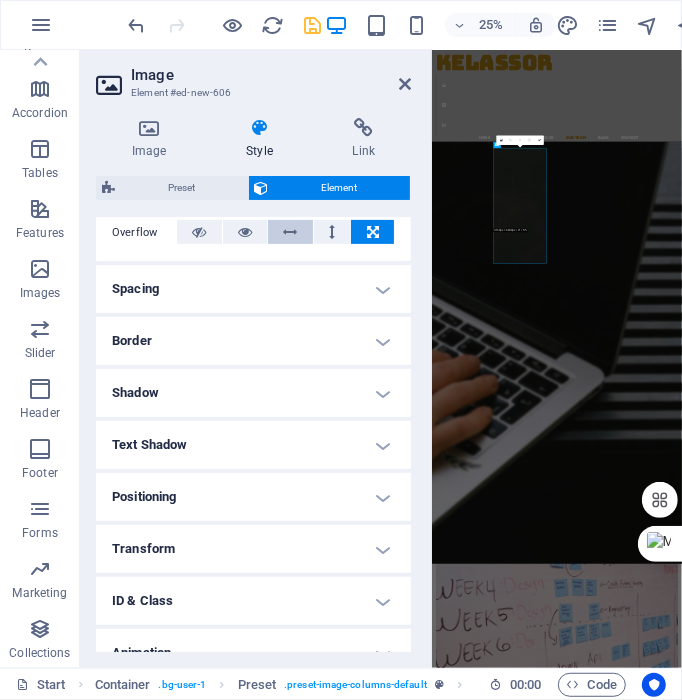 click at bounding box center (290, 232) 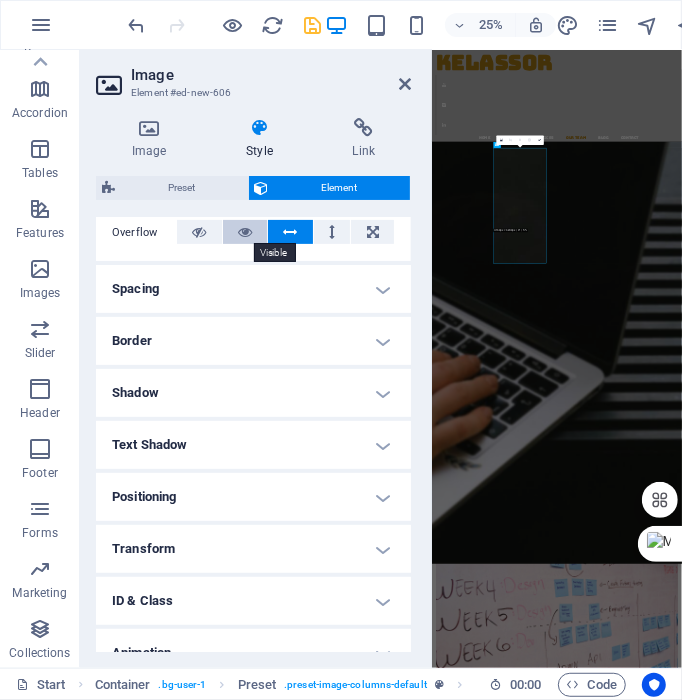 click at bounding box center [245, 232] 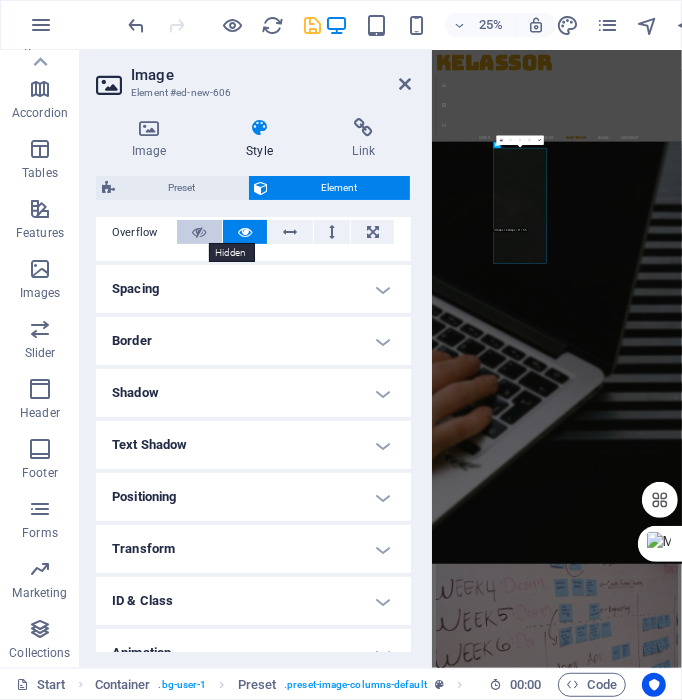 click at bounding box center [199, 232] 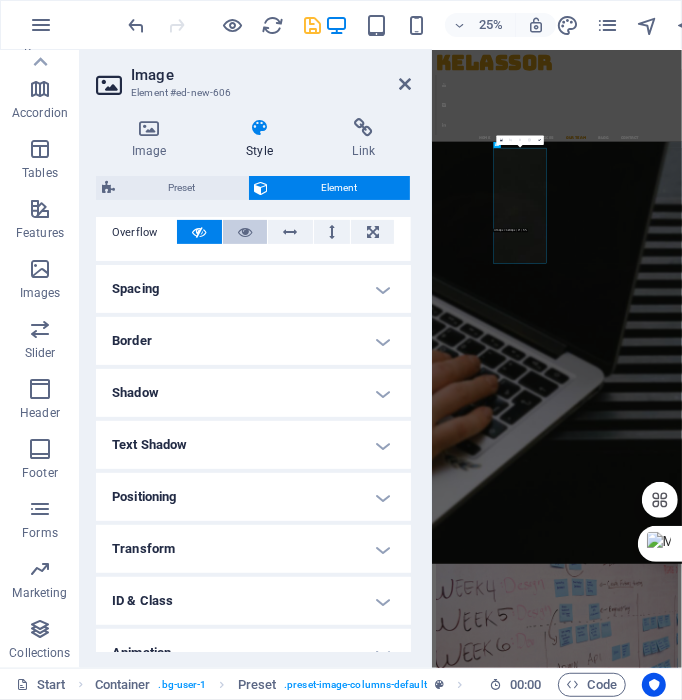 click at bounding box center [245, 232] 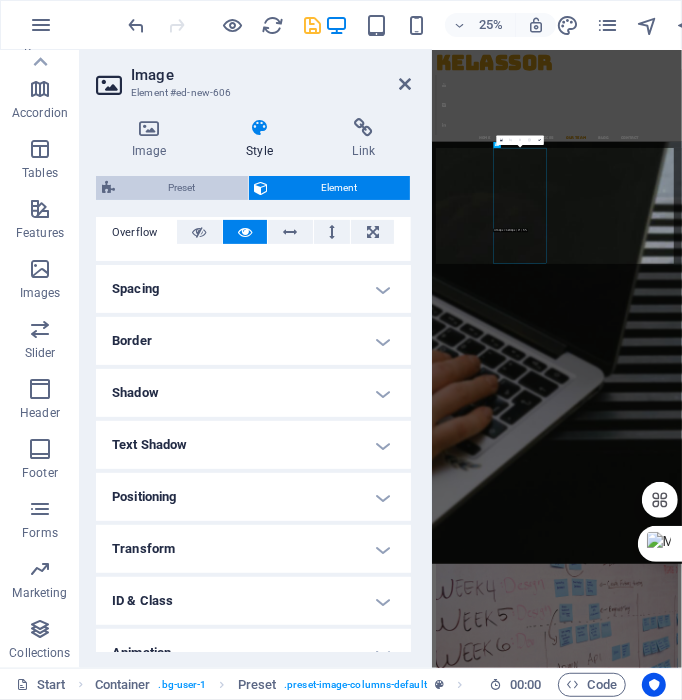 click on "Preset" at bounding box center (181, 188) 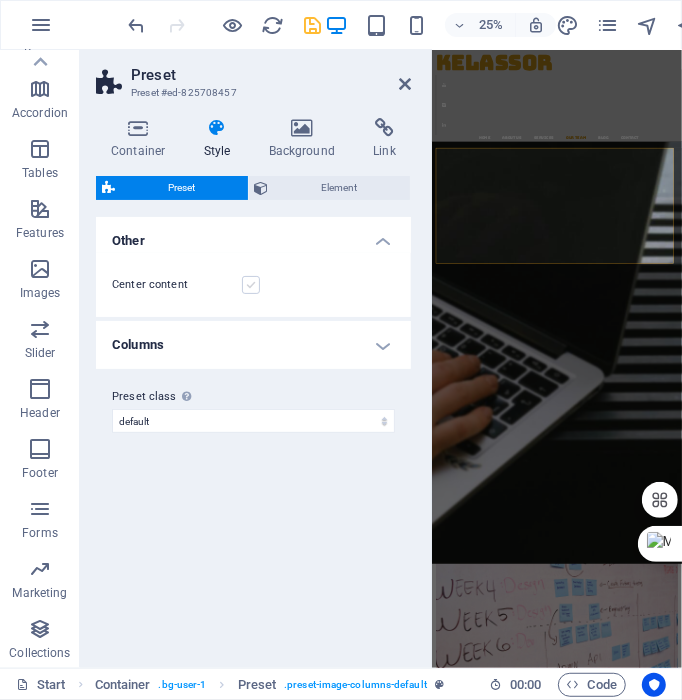 click at bounding box center (251, 285) 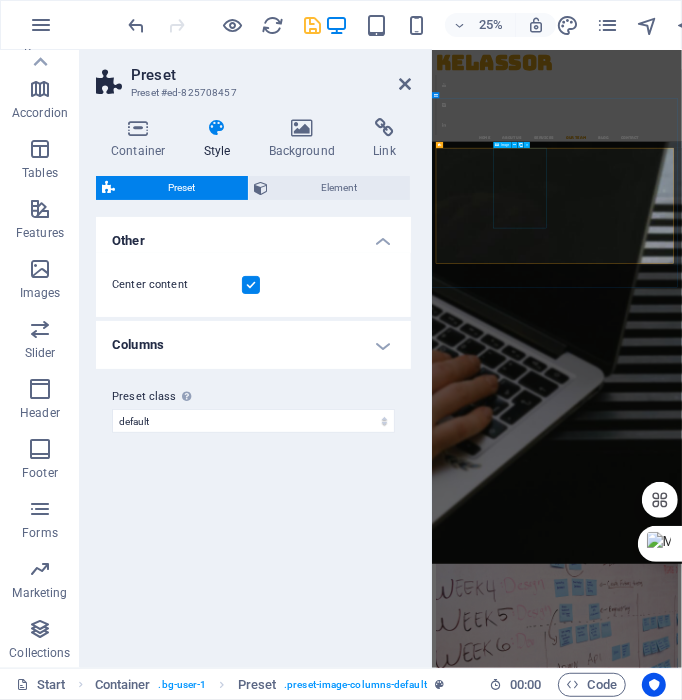 click on "Hossein, CCP, PMP Certified Cost Engineer Phone: 778 318 1454" at bounding box center (931, 5666) 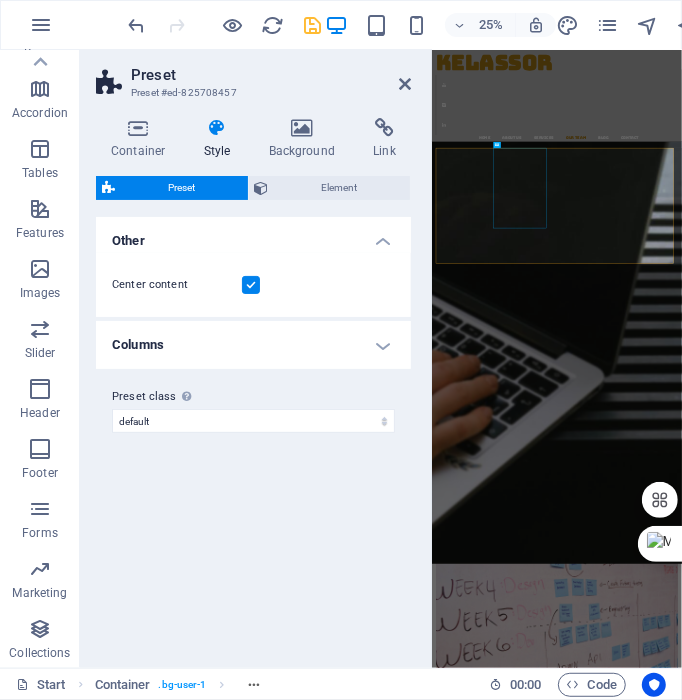 click at bounding box center (251, 285) 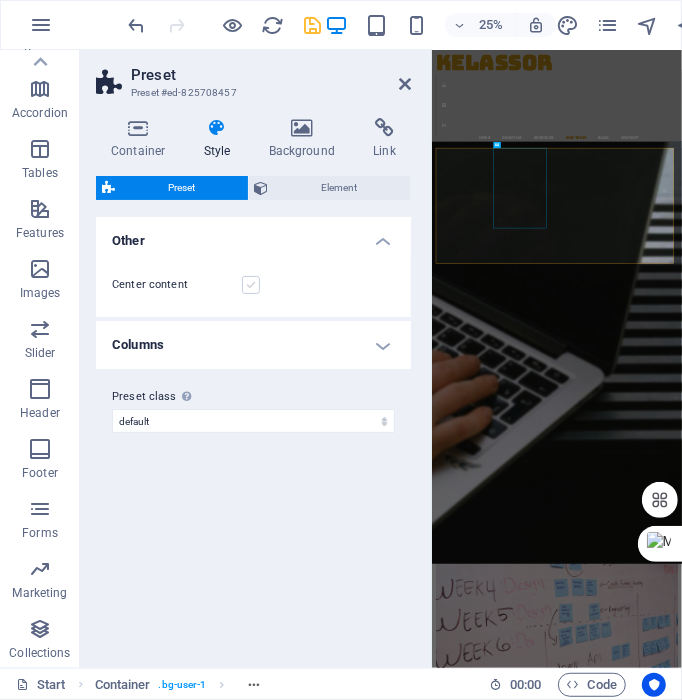 click at bounding box center (251, 285) 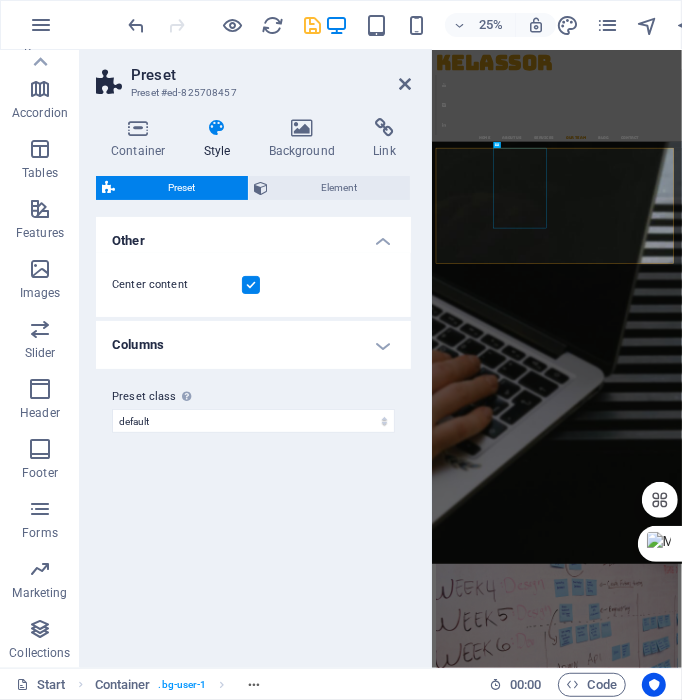 click at bounding box center [251, 285] 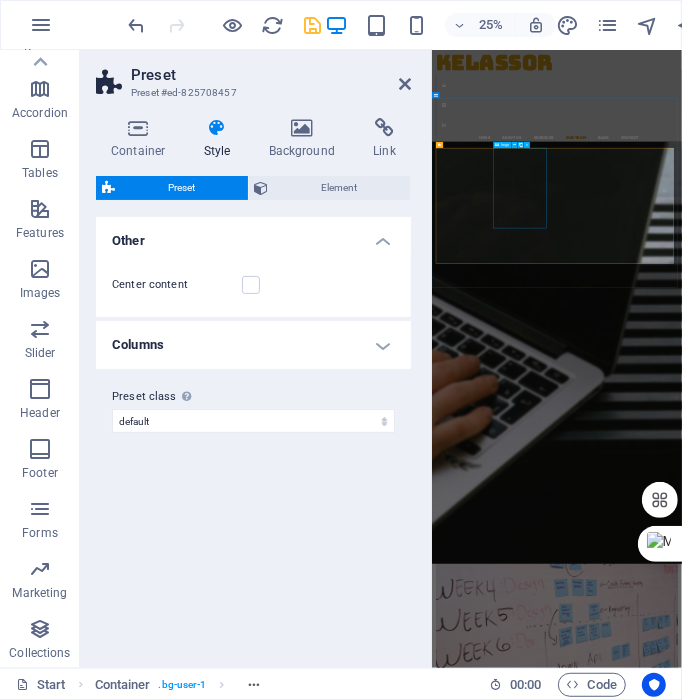 click on "Hossein, CCP, PMP Certified Cost Engineer Phone: 778 318 1454" at bounding box center (931, 5666) 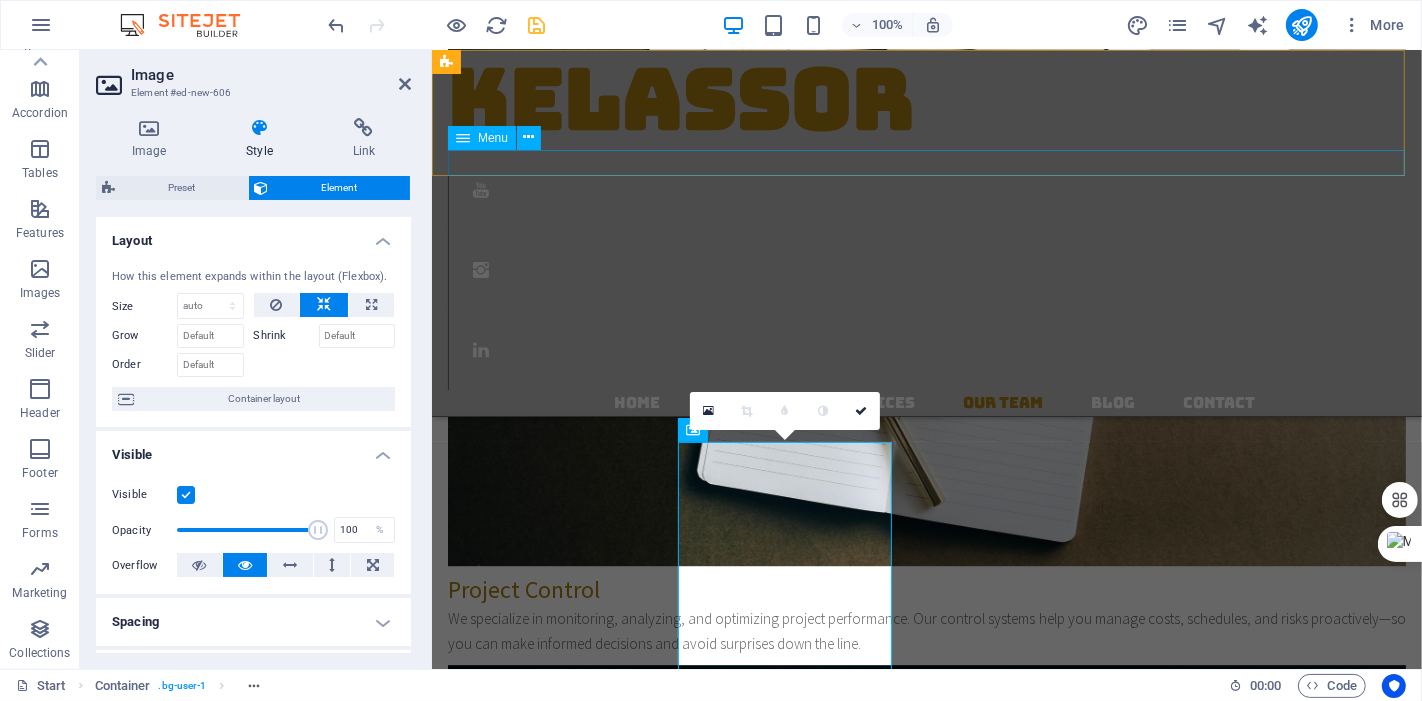 scroll, scrollTop: 2895, scrollLeft: 0, axis: vertical 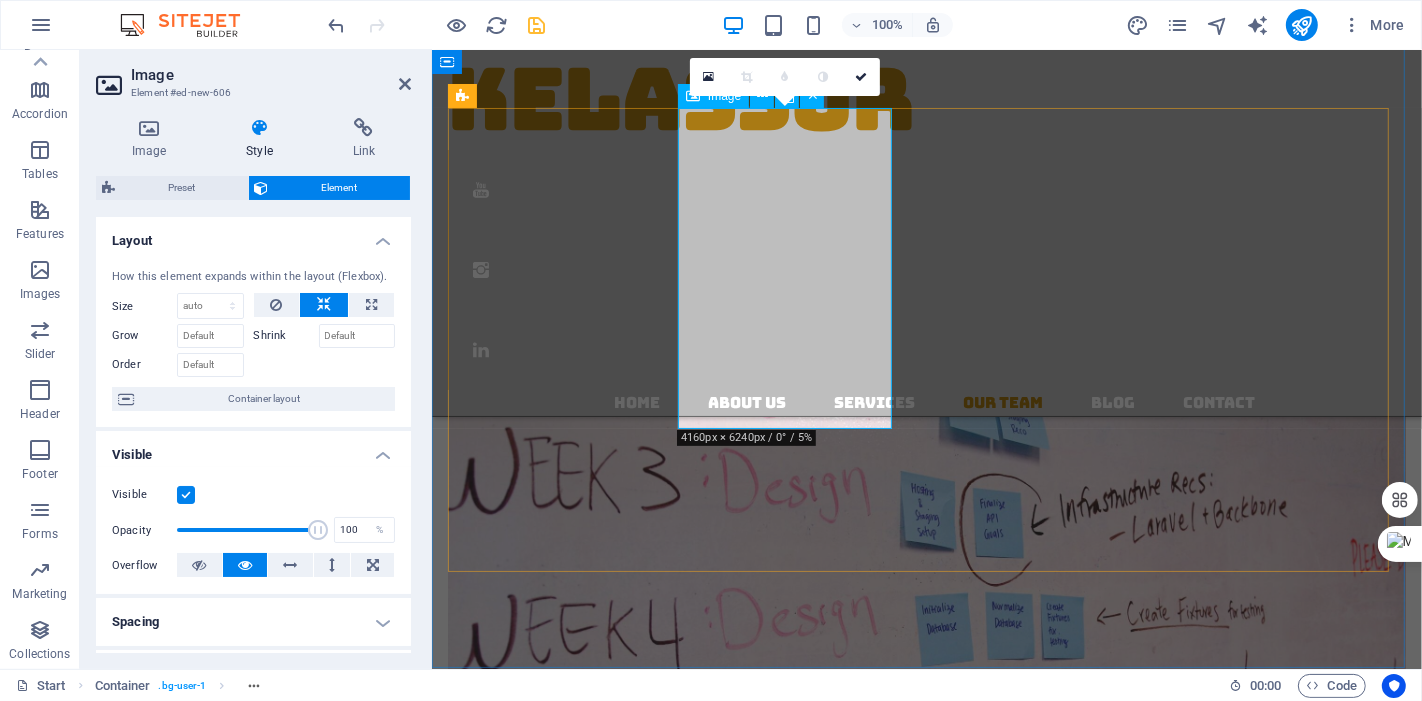 click on "Hossein, CCP, PMP Certified Cost Engineer Phone: 778 318 1454" at bounding box center (926, 4072) 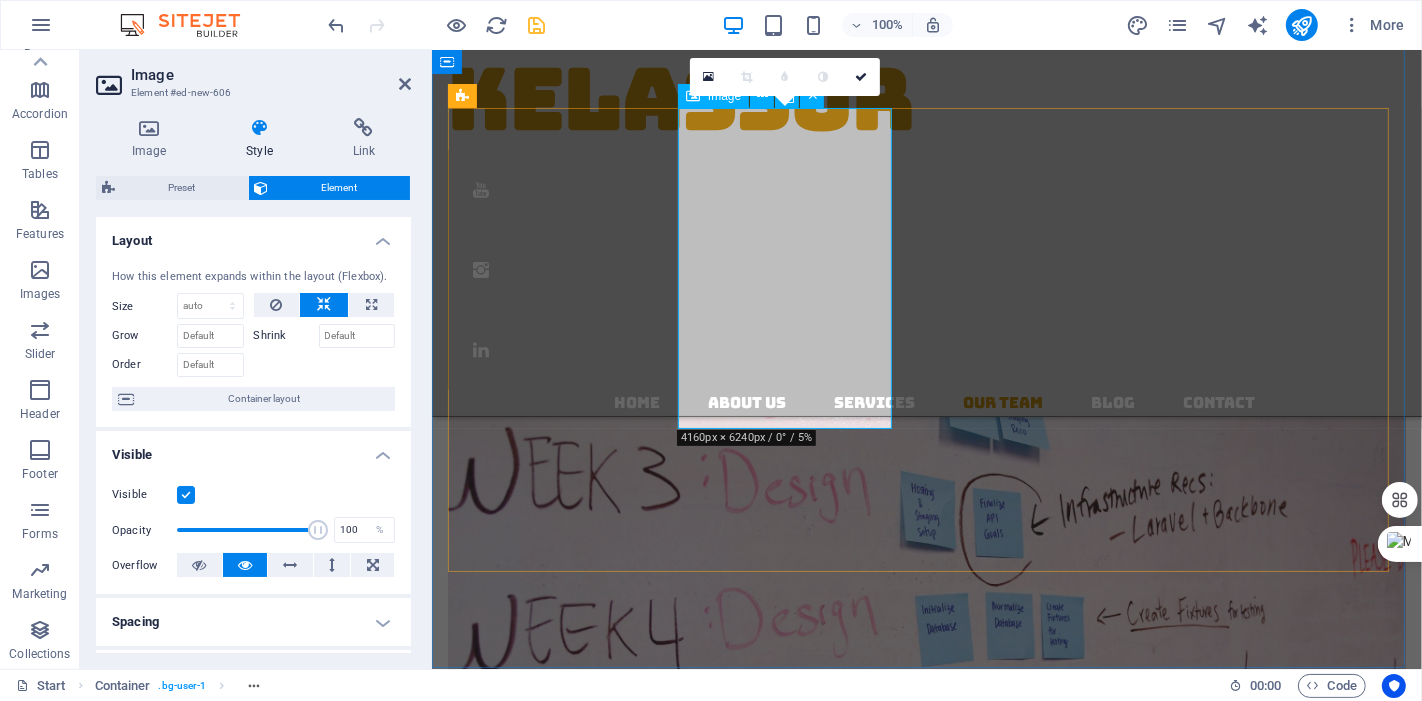 click on "Hossein, CCP, PMP Certified Cost Engineer Phone: 778 318 1454" at bounding box center (926, 4072) 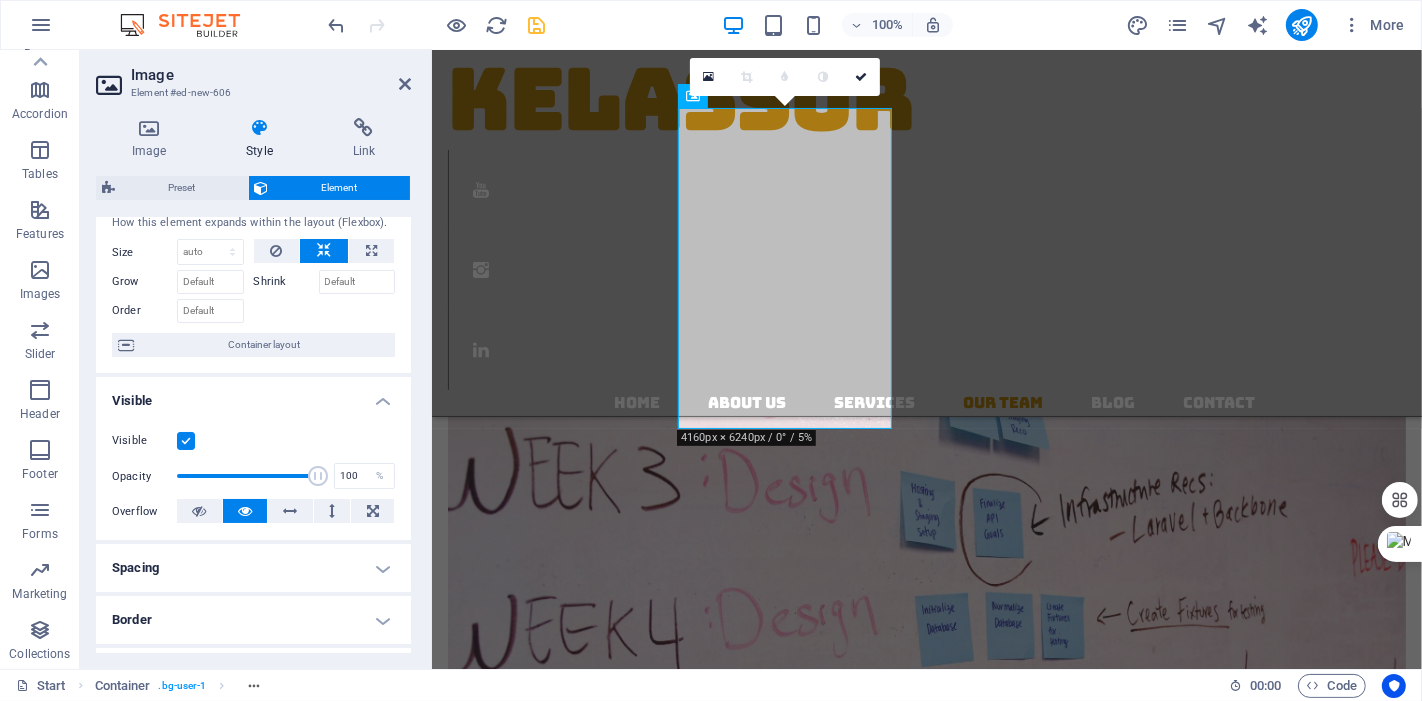 scroll, scrollTop: 0, scrollLeft: 0, axis: both 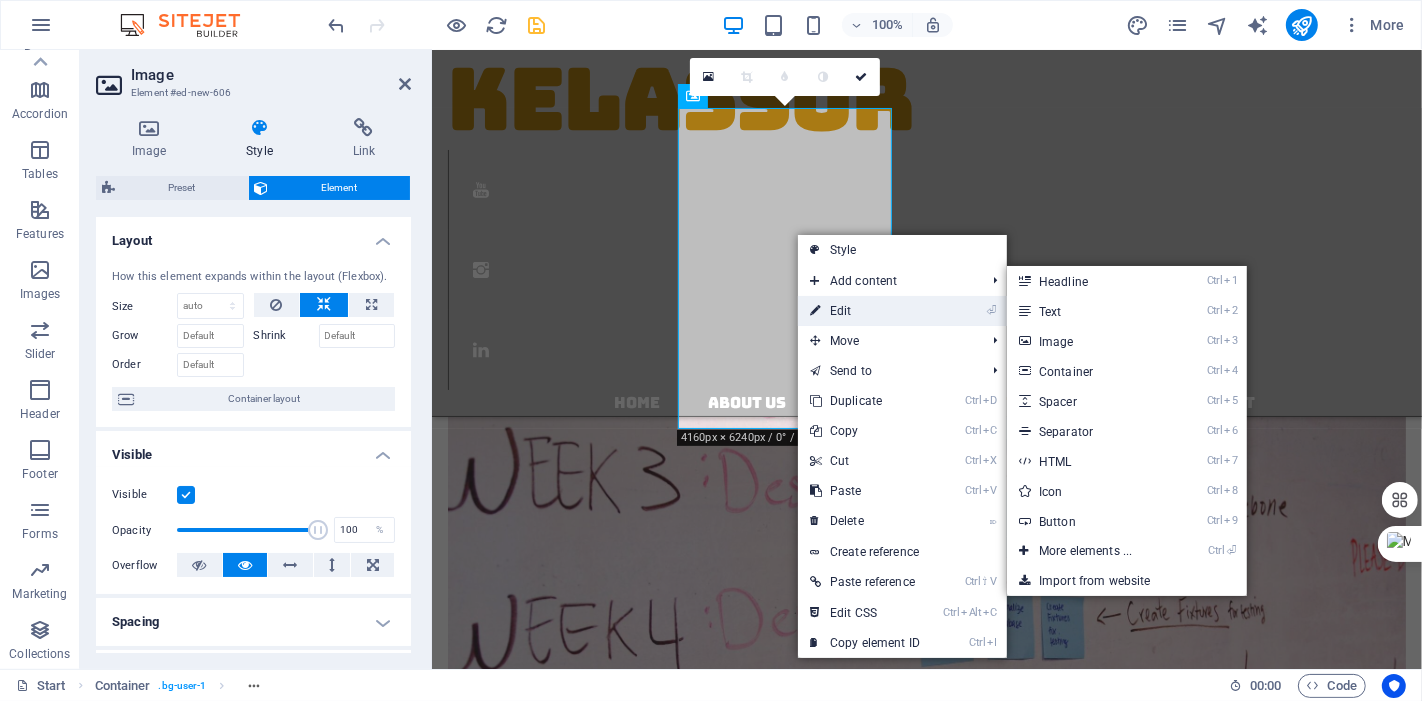 click on "⏎  Edit" at bounding box center (865, 311) 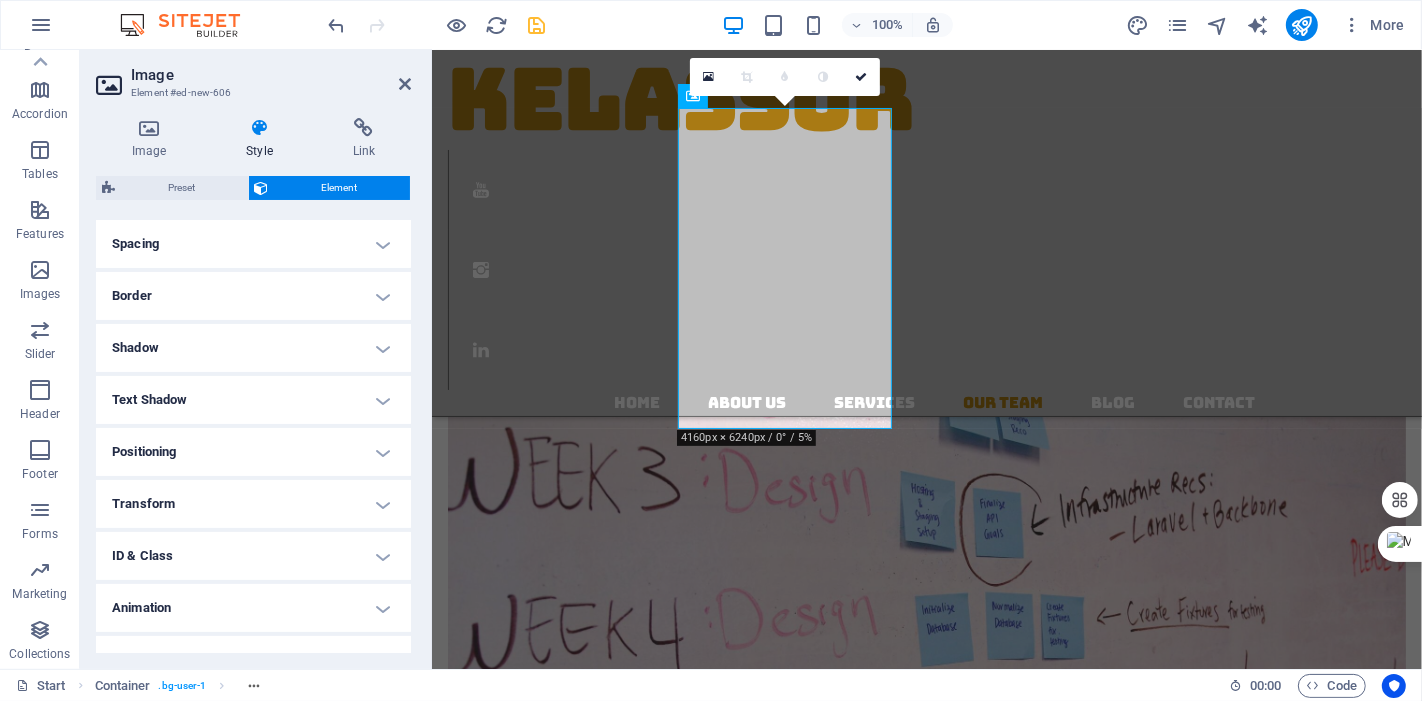 scroll, scrollTop: 407, scrollLeft: 0, axis: vertical 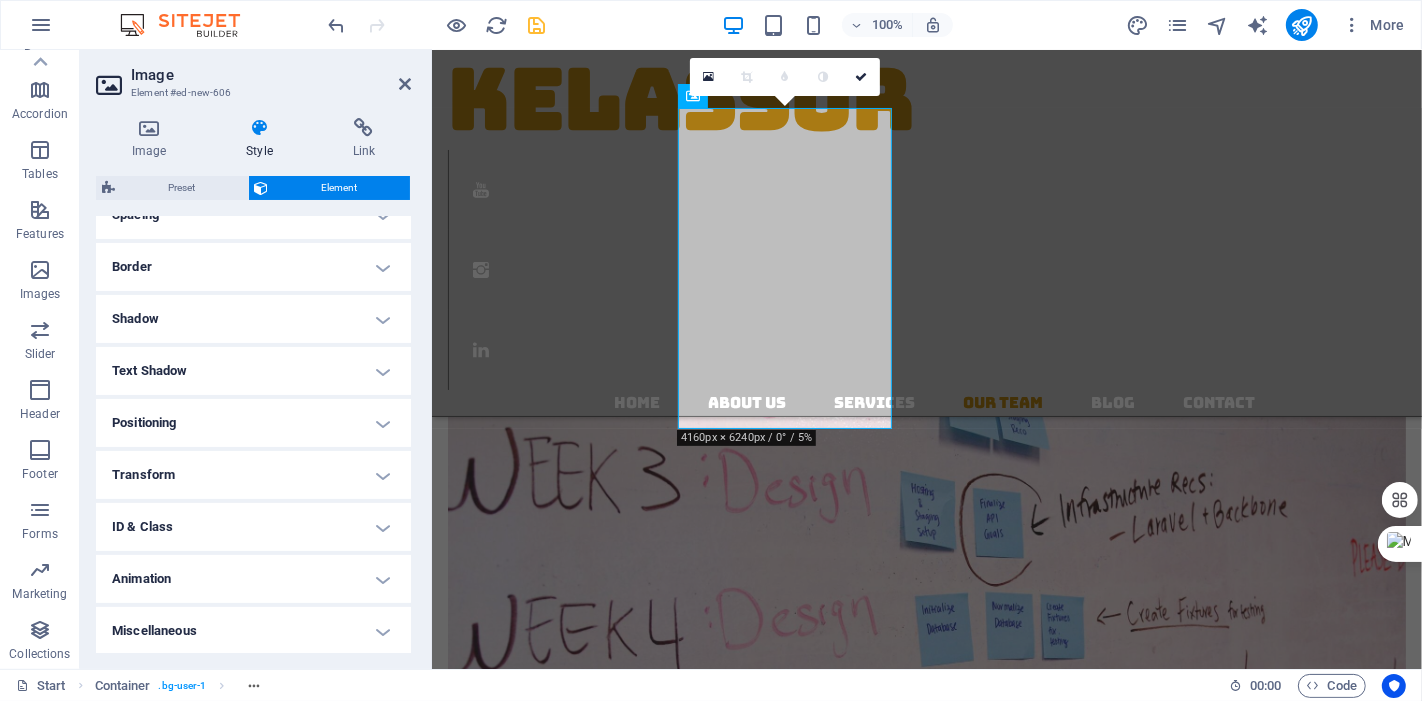 click on "Text Shadow" at bounding box center (253, 371) 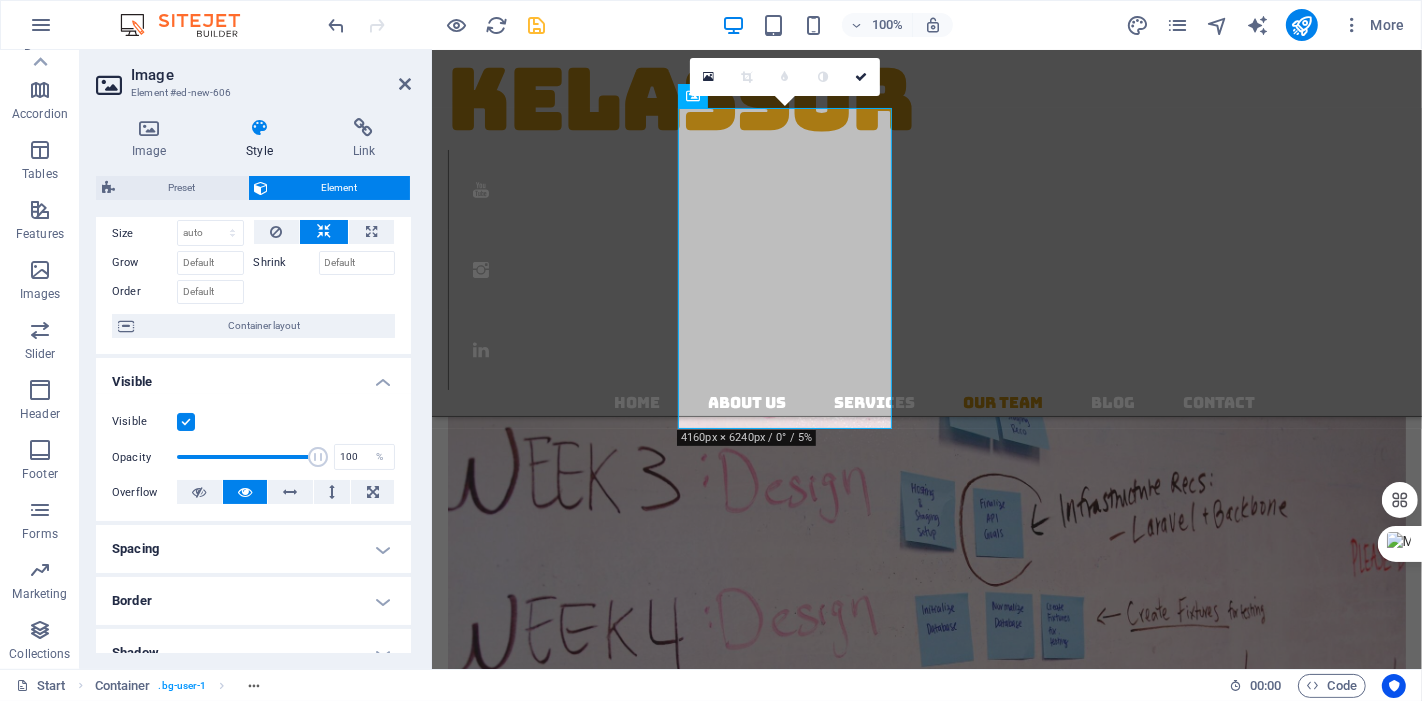 scroll, scrollTop: 0, scrollLeft: 0, axis: both 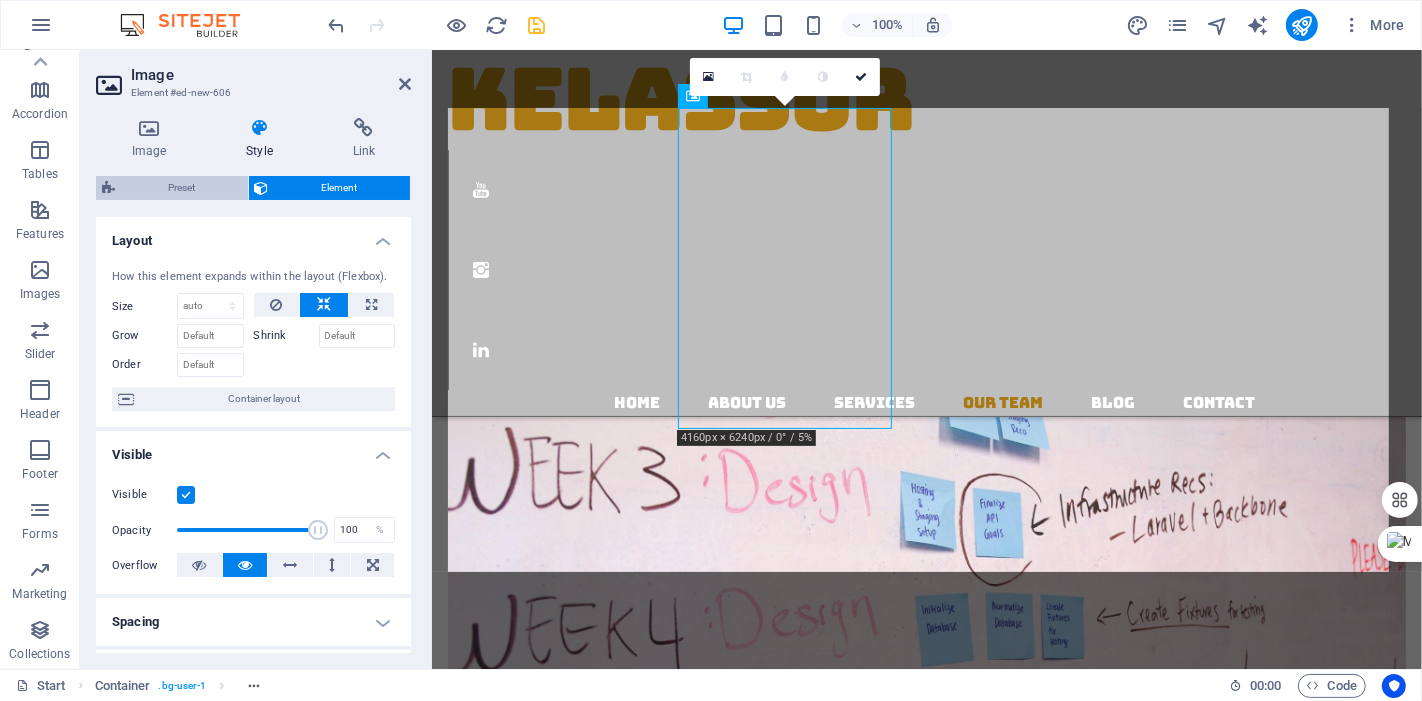 click on "Preset" at bounding box center (181, 188) 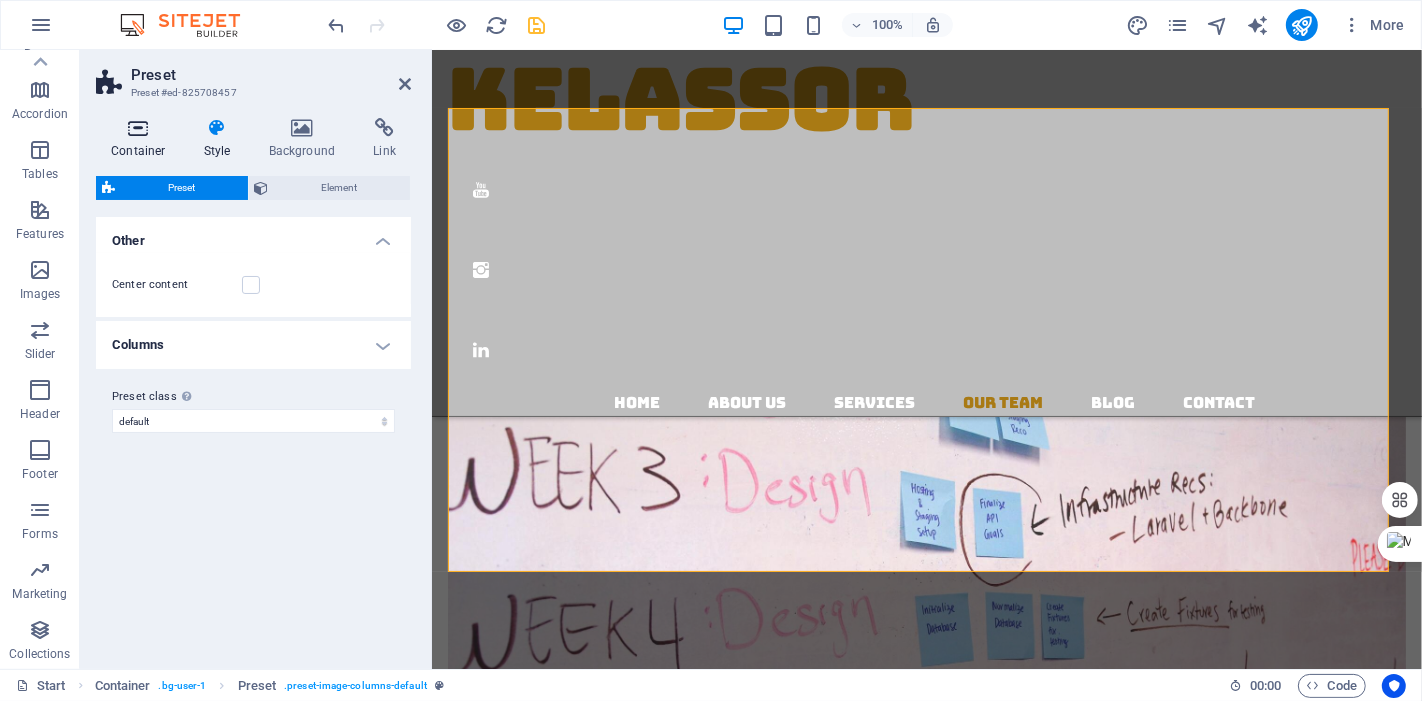 click on "Container" at bounding box center (142, 139) 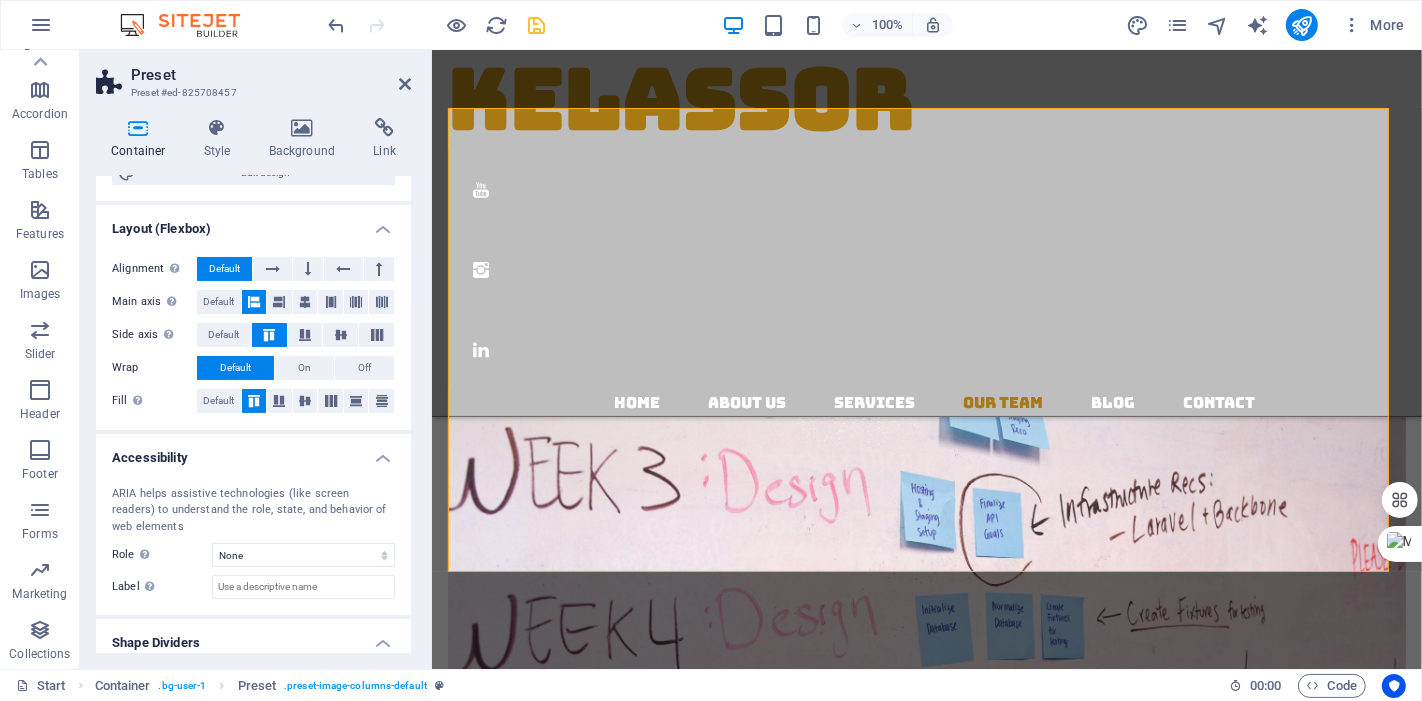 scroll, scrollTop: 296, scrollLeft: 0, axis: vertical 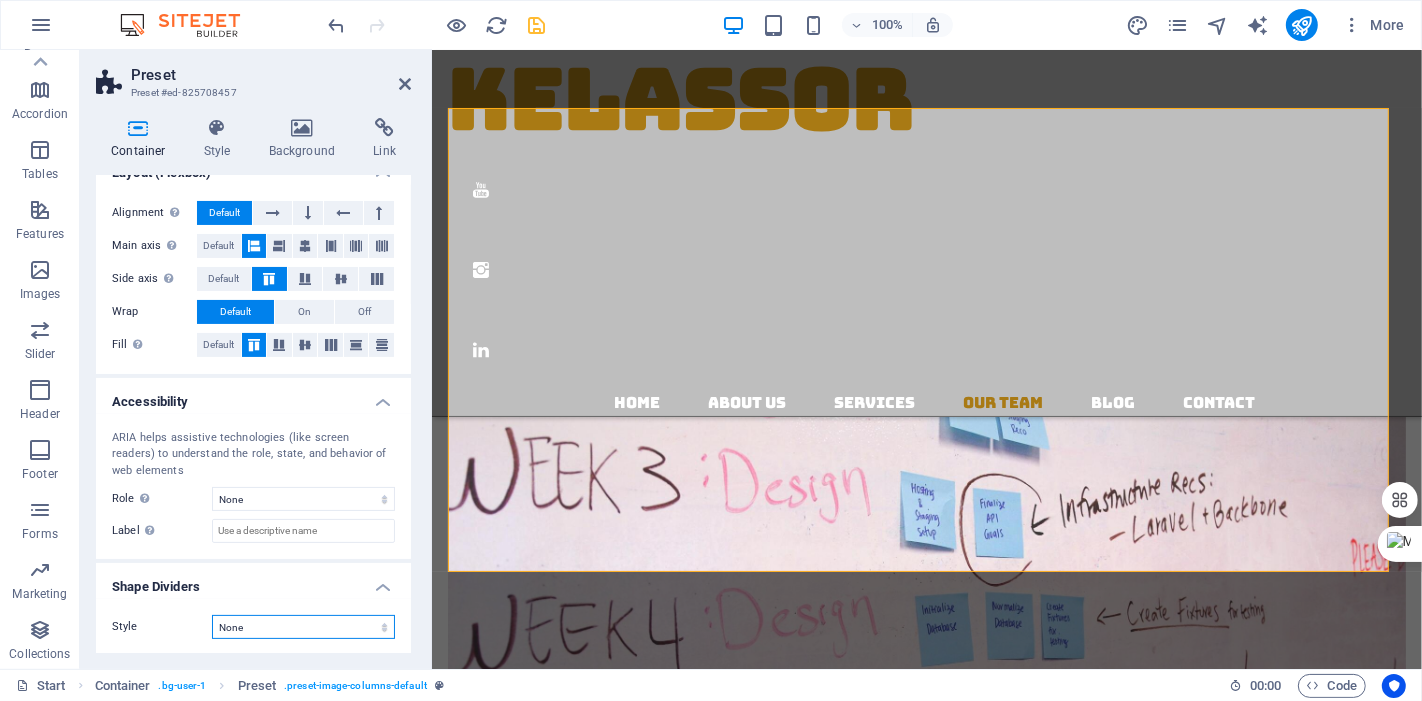 click on "None Triangle Square Diagonal Polygon 1 Polygon 2 Zigzag Multiple Zigzags Waves Multiple Waves Half Circle Circle Circle Shadow Blocks Hexagons Clouds Multiple Clouds Fan Pyramids Book Paint Drip Fire Shredded Paper Arrow" at bounding box center [303, 627] 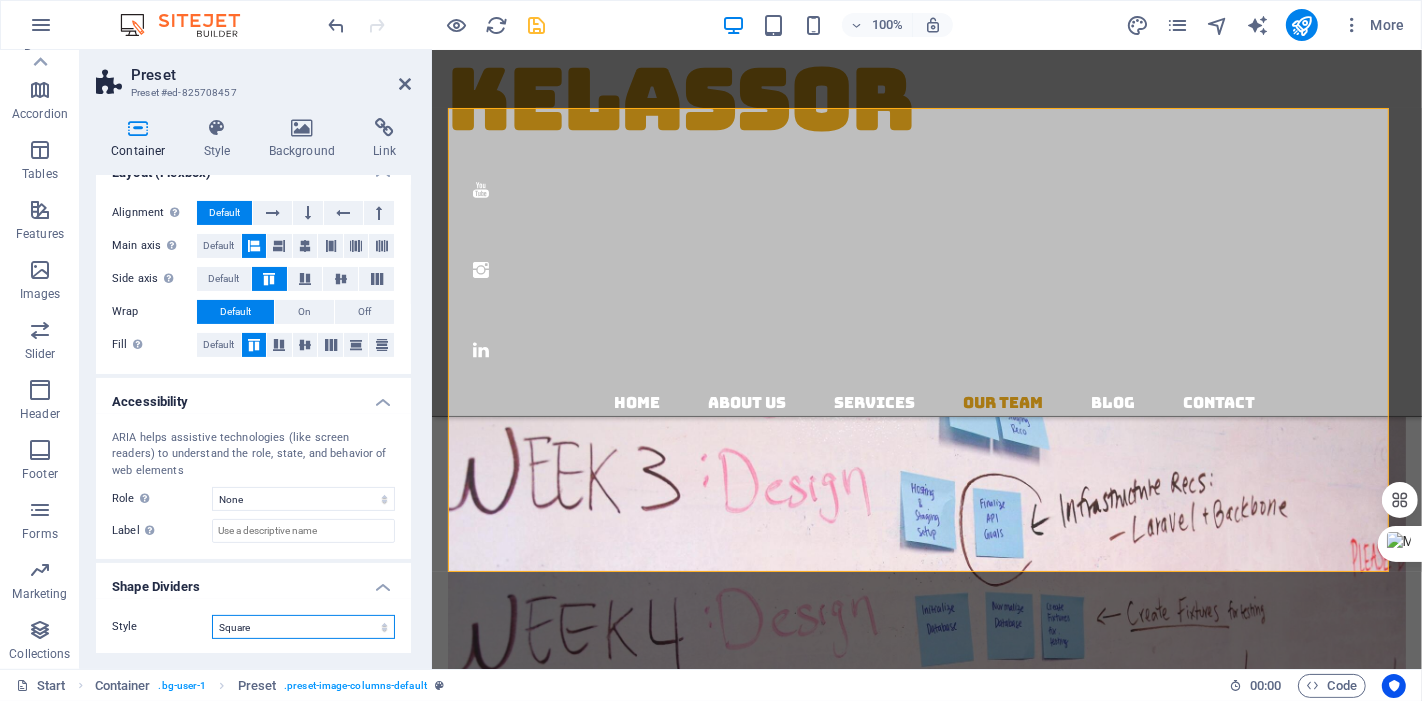 click on "None Triangle Square Diagonal Polygon 1 Polygon 2 Zigzag Multiple Zigzags Waves Multiple Waves Half Circle Circle Circle Shadow Blocks Hexagons Clouds Multiple Clouds Fan Pyramids Book Paint Drip Fire Shredded Paper Arrow" at bounding box center (303, 627) 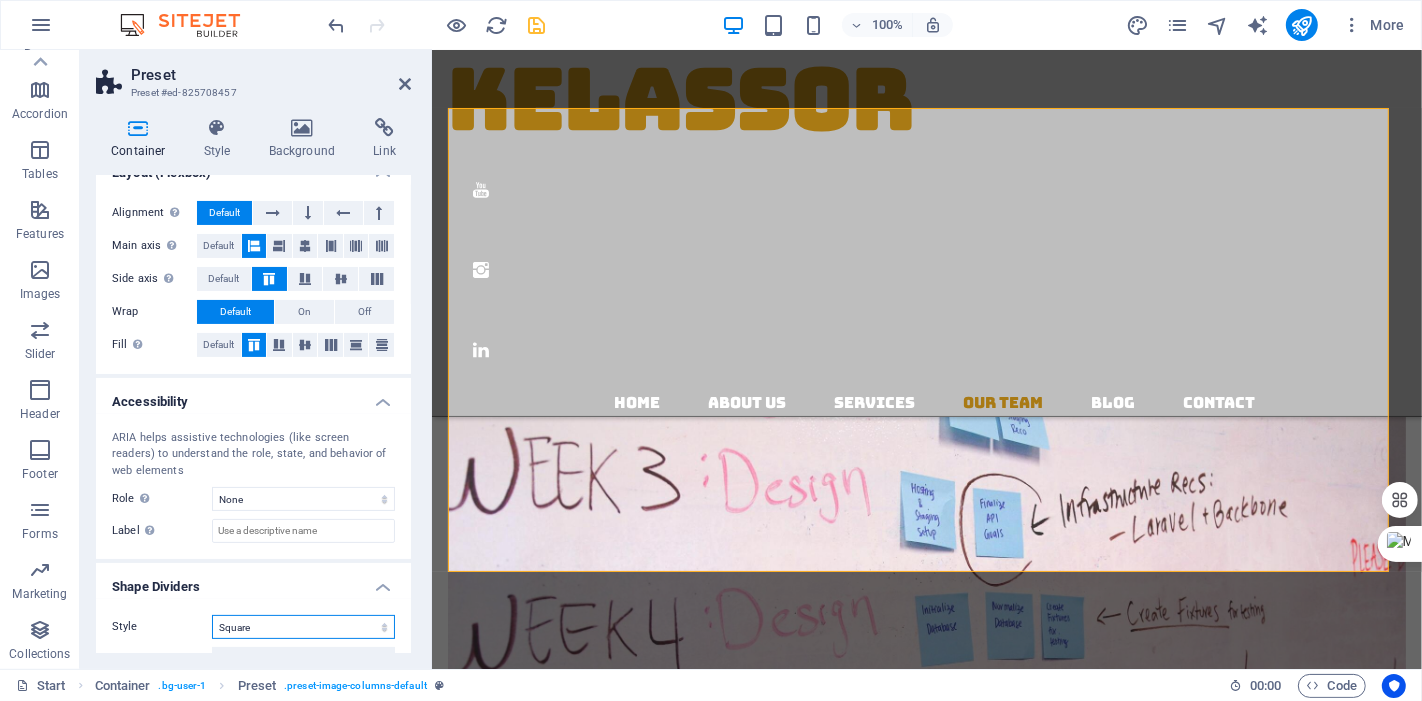 click on "None Triangle Square Diagonal Polygon 1 Polygon 2 Zigzag Multiple Zigzags Waves Multiple Waves Half Circle Circle Circle Shadow Blocks Hexagons Clouds Multiple Clouds Fan Pyramids Book Paint Drip Fire Shredded Paper Arrow" at bounding box center (303, 627) 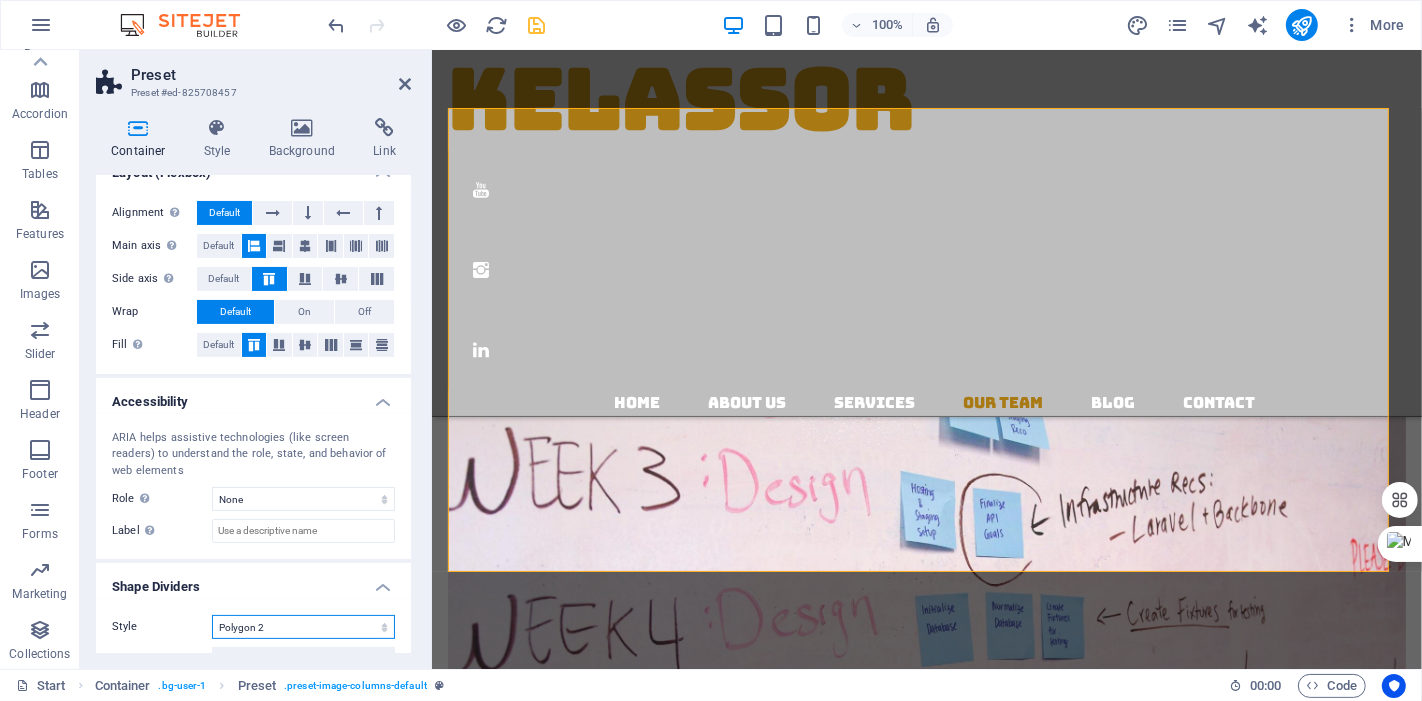click on "None Triangle Square Diagonal Polygon 1 Polygon 2 Zigzag Multiple Zigzags Waves Multiple Waves Half Circle Circle Circle Shadow Blocks Hexagons Clouds Multiple Clouds Fan Pyramids Book Paint Drip Fire Shredded Paper Arrow" at bounding box center (303, 627) 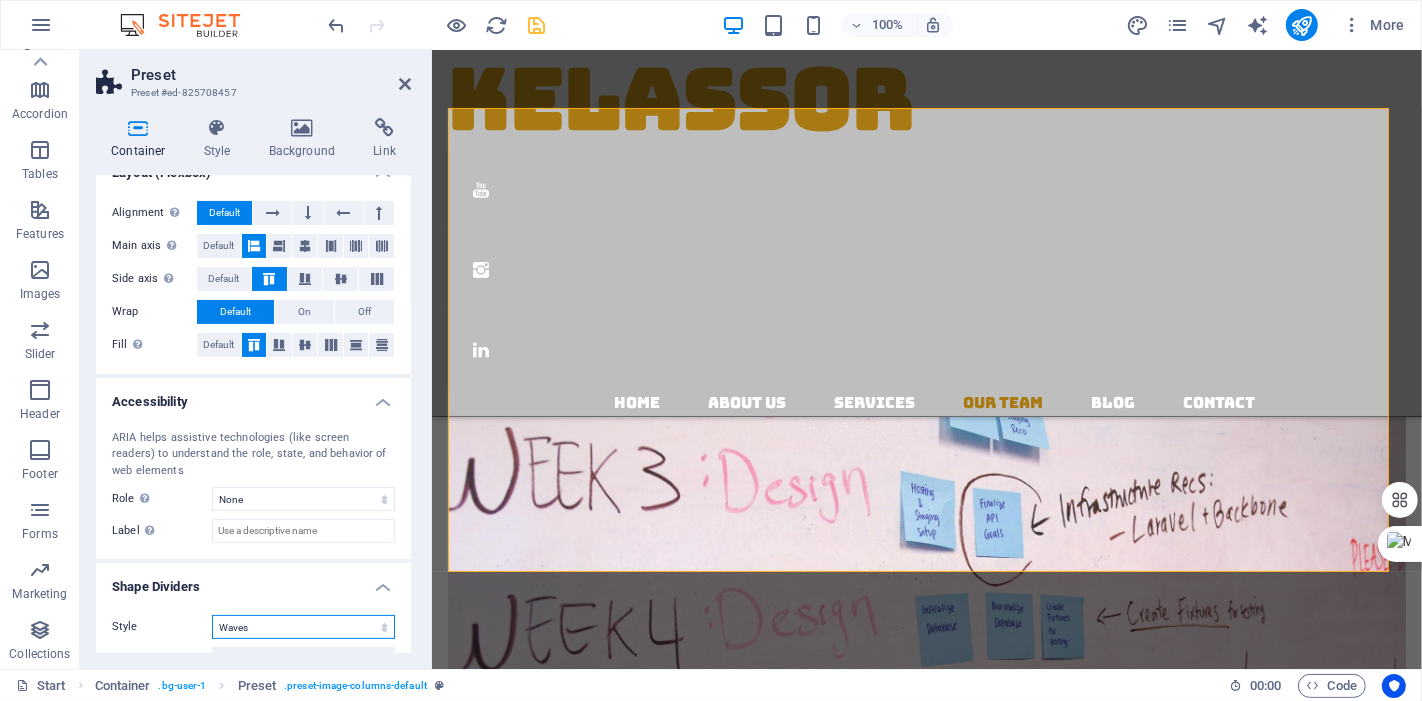 click on "None Triangle Square Diagonal Polygon 1 Polygon 2 Zigzag Multiple Zigzags Waves Multiple Waves Half Circle Circle Circle Shadow Blocks Hexagons Clouds Multiple Clouds Fan Pyramids Book Paint Drip Fire Shredded Paper Arrow" at bounding box center [303, 627] 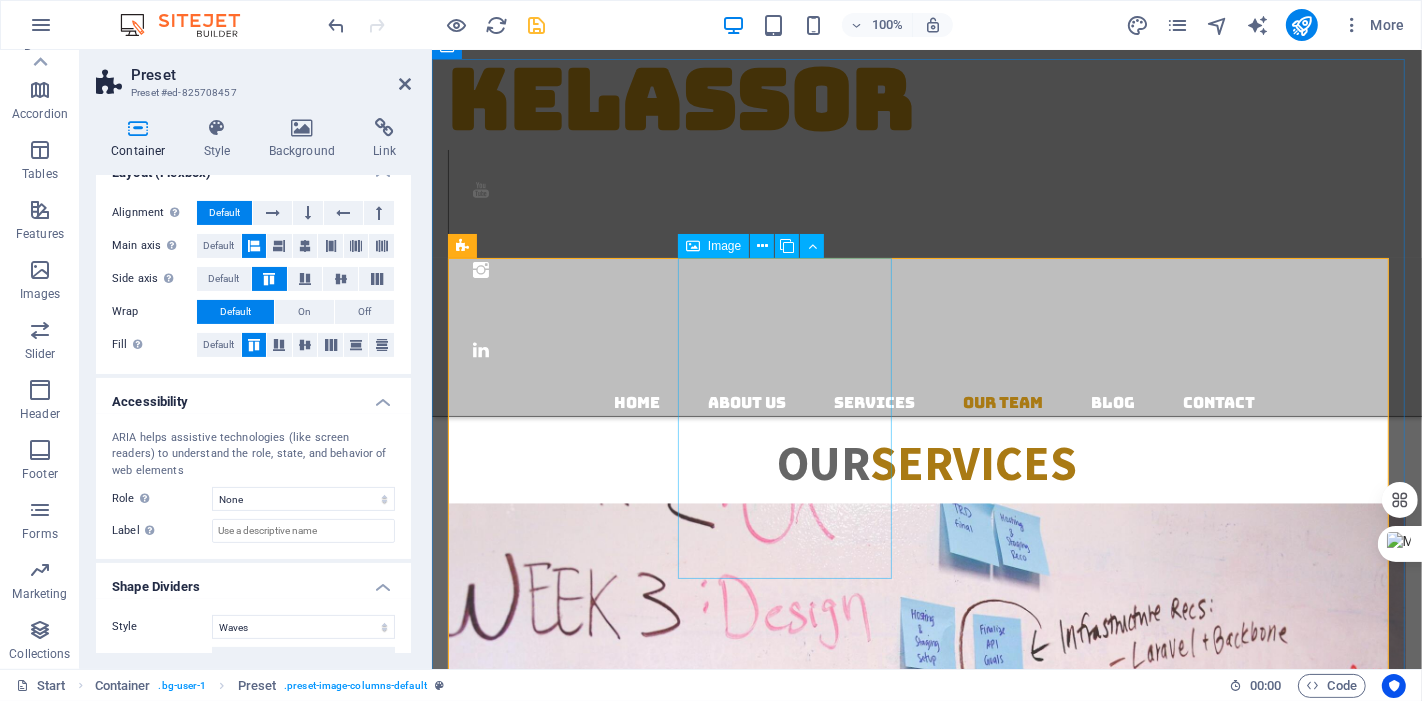 scroll, scrollTop: 3228, scrollLeft: 0, axis: vertical 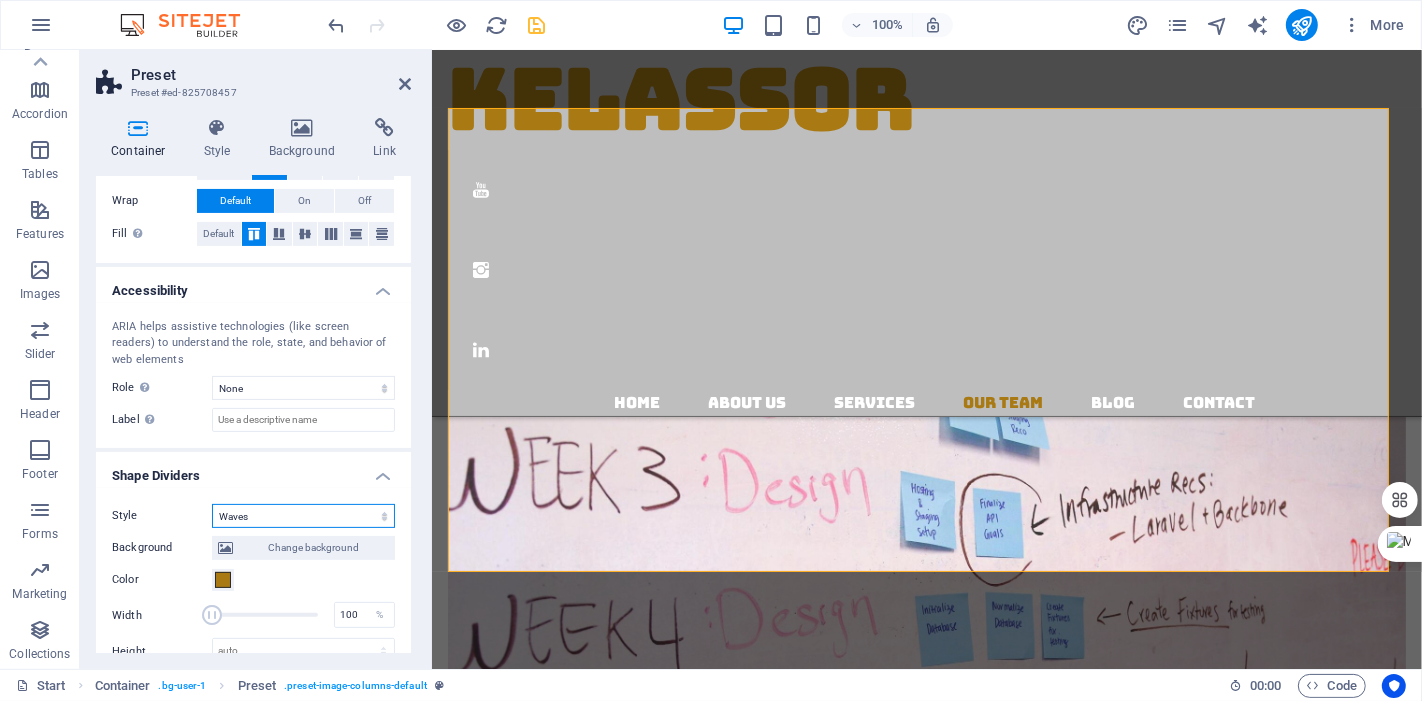 click on "None Triangle Square Diagonal Polygon 1 Polygon 2 Zigzag Multiple Zigzags Waves Multiple Waves Half Circle Circle Circle Shadow Blocks Hexagons Clouds Multiple Clouds Fan Pyramids Book Paint Drip Fire Shredded Paper Arrow" at bounding box center (303, 516) 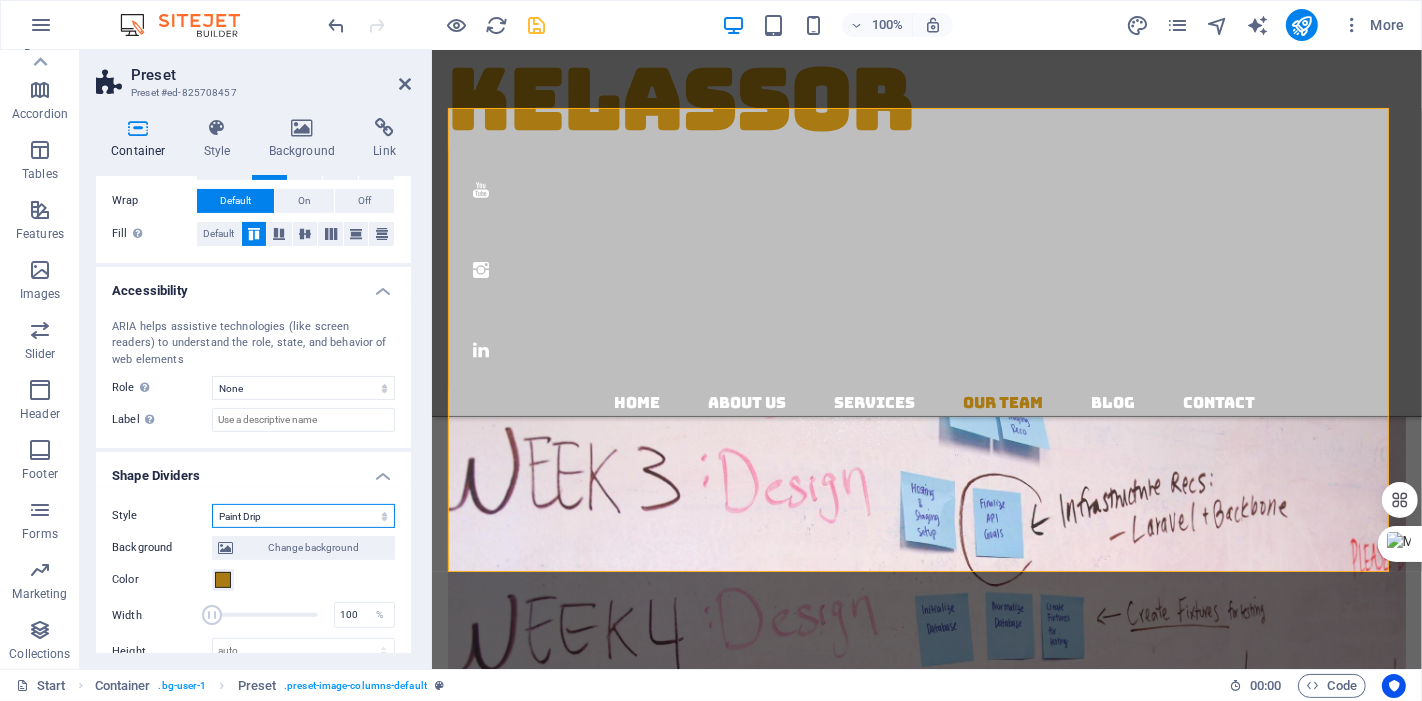 click on "None Triangle Square Diagonal Polygon 1 Polygon 2 Zigzag Multiple Zigzags Waves Multiple Waves Half Circle Circle Circle Shadow Blocks Hexagons Clouds Multiple Clouds Fan Pyramids Book Paint Drip Fire Shredded Paper Arrow" at bounding box center [303, 516] 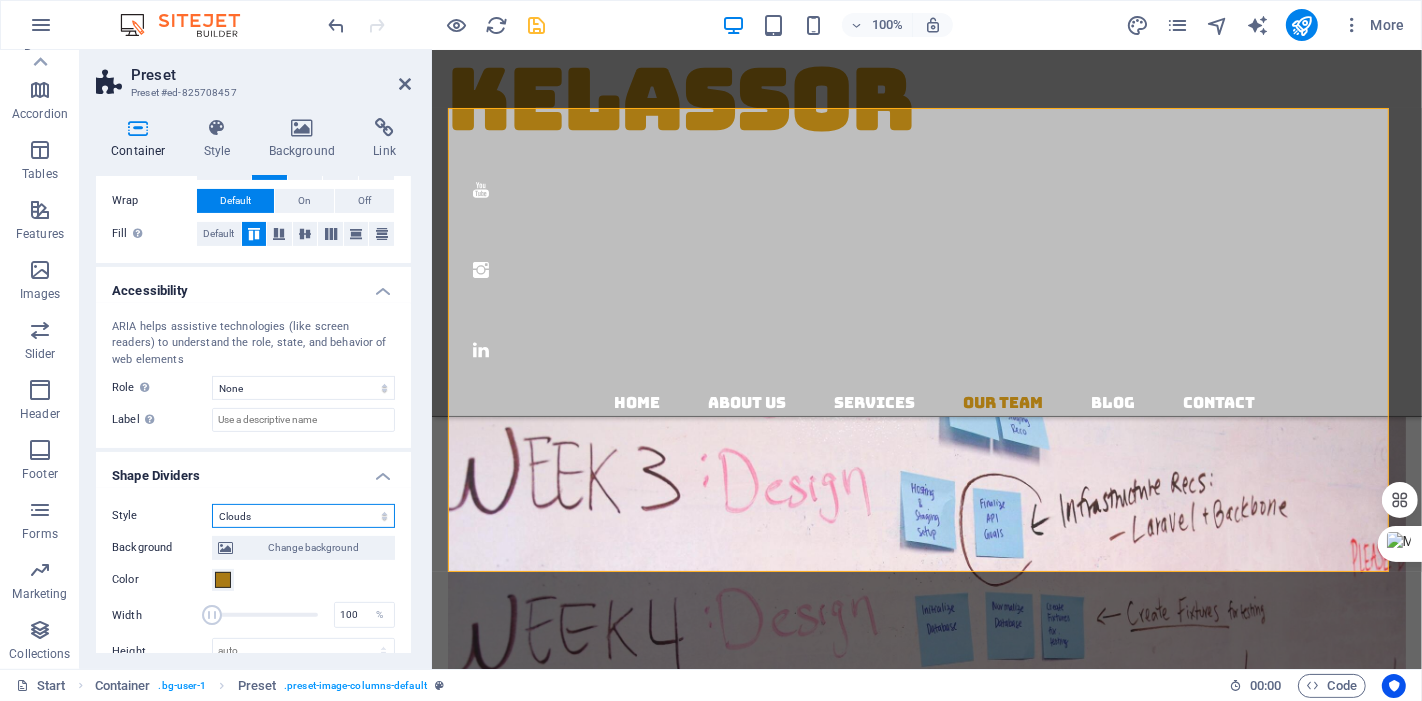 click on "None Triangle Square Diagonal Polygon 1 Polygon 2 Zigzag Multiple Zigzags Waves Multiple Waves Half Circle Circle Circle Shadow Blocks Hexagons Clouds Multiple Clouds Fan Pyramids Book Paint Drip Fire Shredded Paper Arrow" at bounding box center (303, 516) 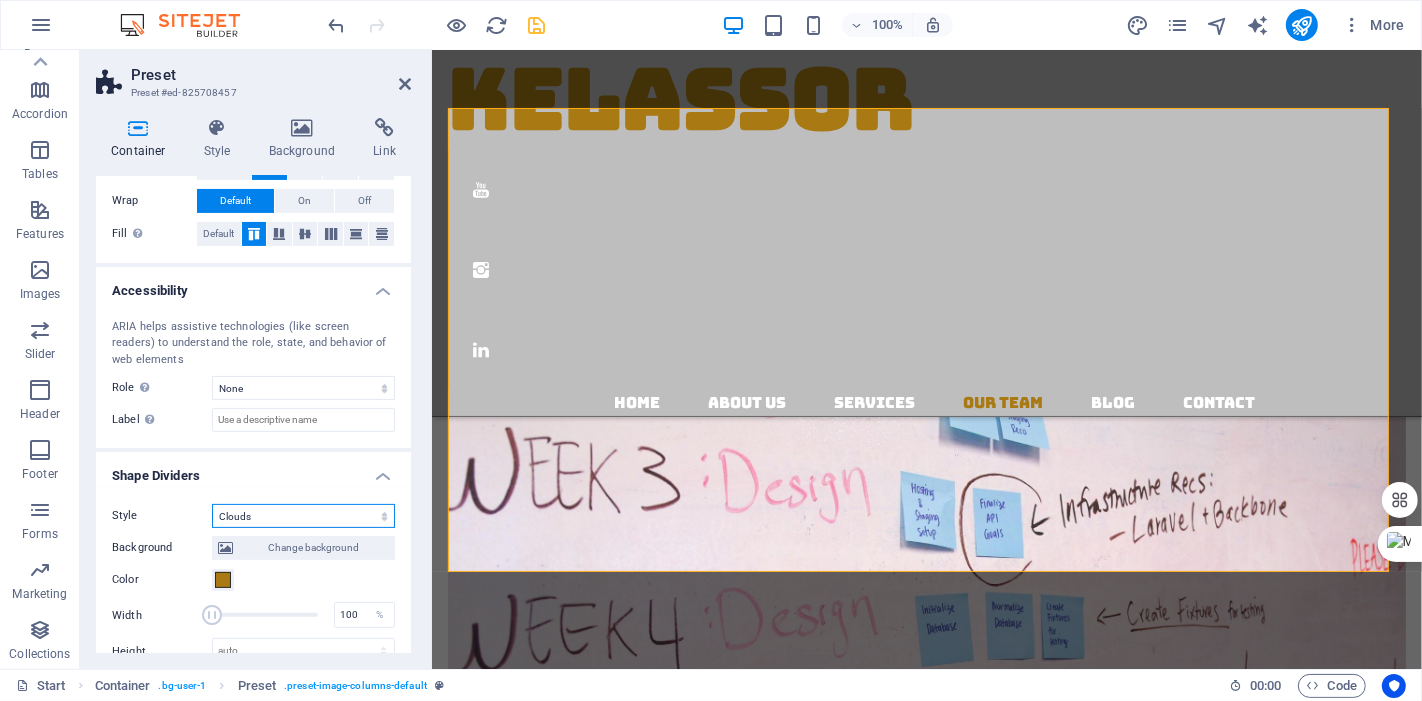 click on "None Triangle Square Diagonal Polygon 1 Polygon 2 Zigzag Multiple Zigzags Waves Multiple Waves Half Circle Circle Circle Shadow Blocks Hexagons Clouds Multiple Clouds Fan Pyramids Book Paint Drip Fire Shredded Paper Arrow" at bounding box center [303, 516] 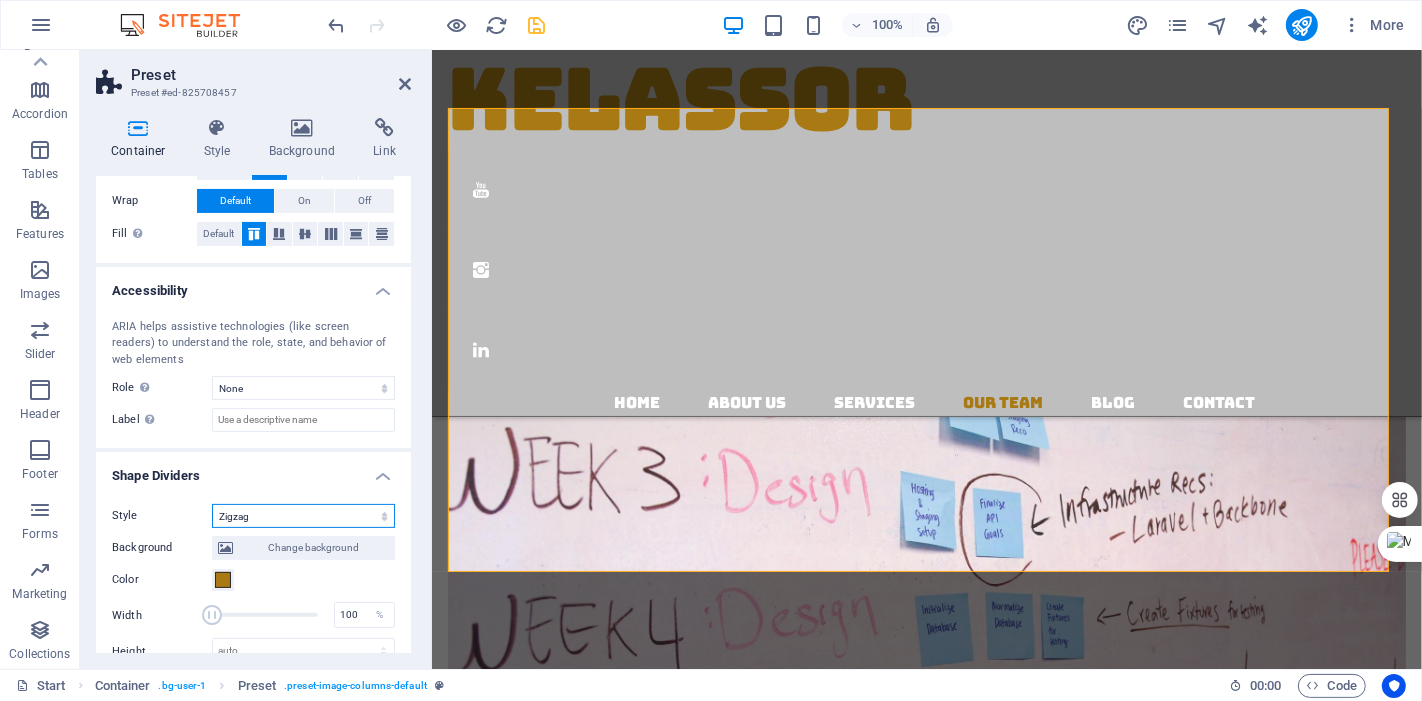 click on "None Triangle Square Diagonal Polygon 1 Polygon 2 Zigzag Multiple Zigzags Waves Multiple Waves Half Circle Circle Circle Shadow Blocks Hexagons Clouds Multiple Clouds Fan Pyramids Book Paint Drip Fire Shredded Paper Arrow" at bounding box center (303, 516) 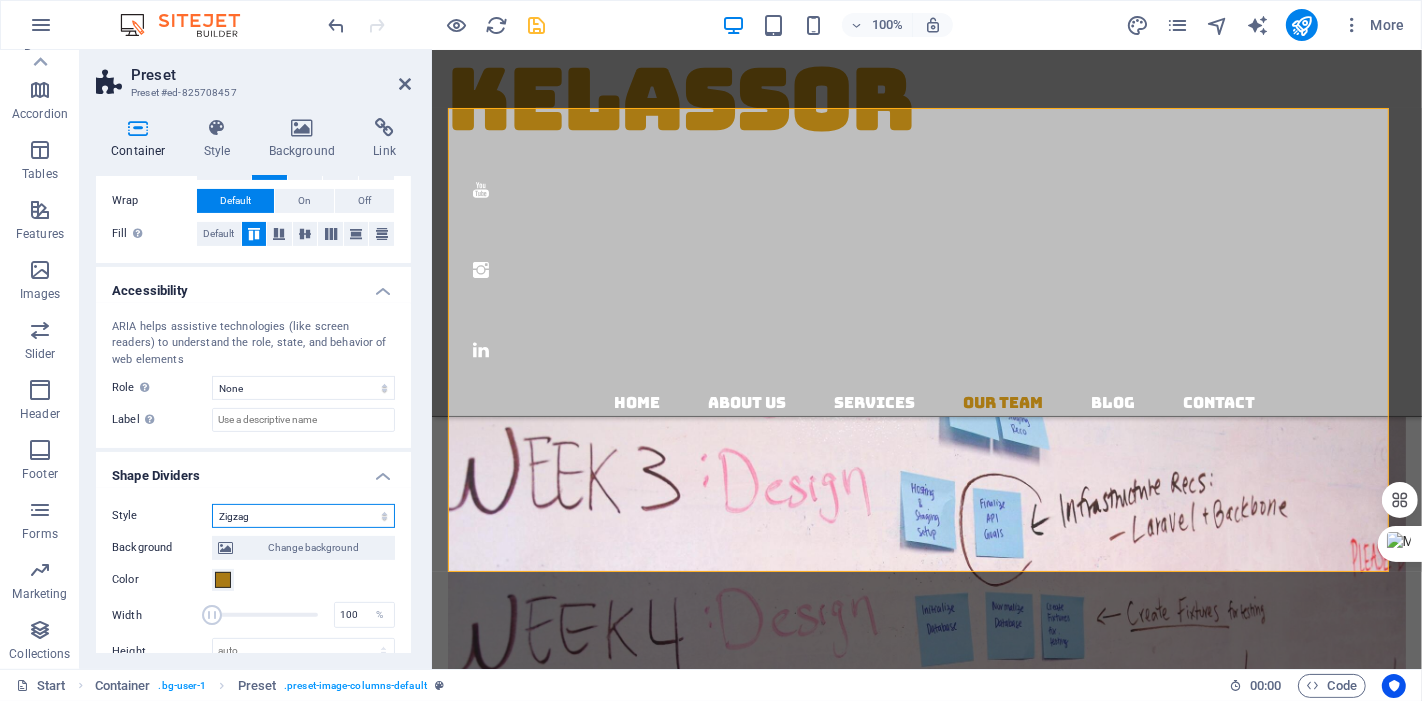 click on "None Triangle Square Diagonal Polygon 1 Polygon 2 Zigzag Multiple Zigzags Waves Multiple Waves Half Circle Circle Circle Shadow Blocks Hexagons Clouds Multiple Clouds Fan Pyramids Book Paint Drip Fire Shredded Paper Arrow" at bounding box center [303, 516] 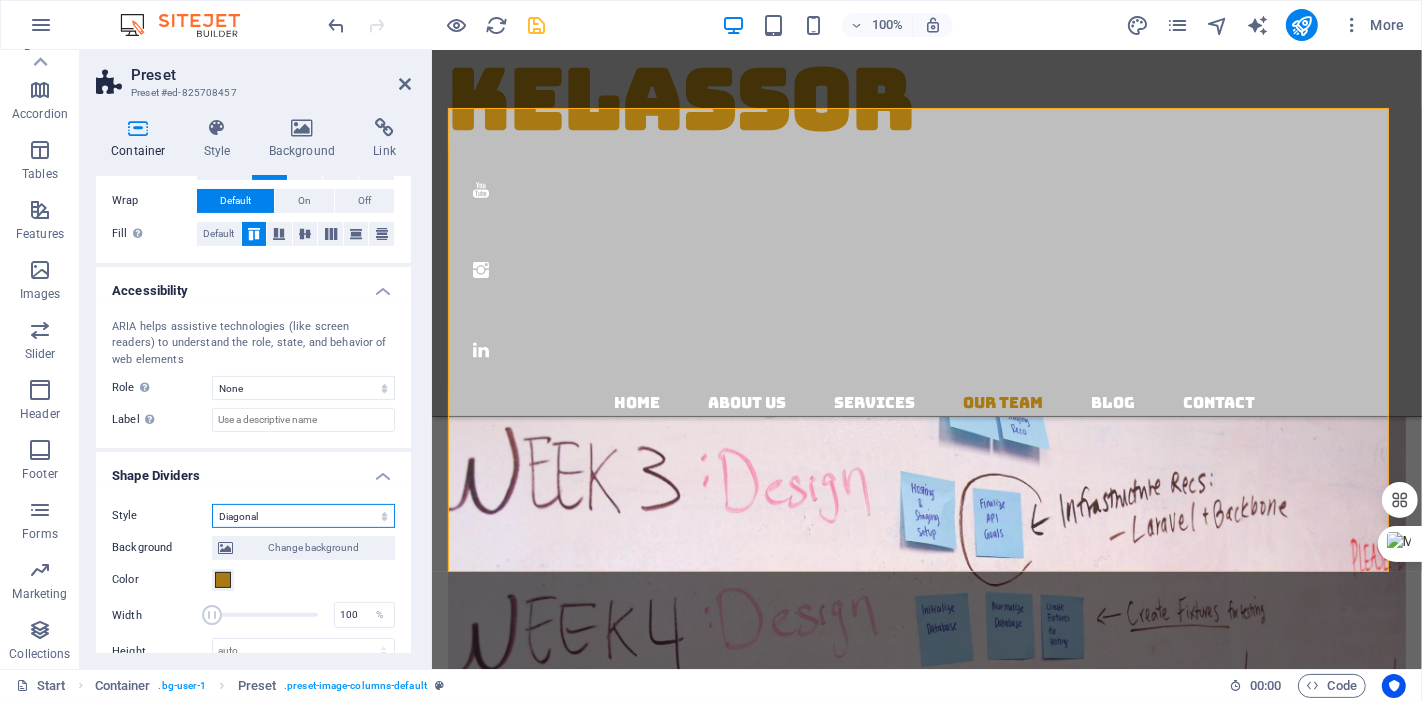 click on "None Triangle Square Diagonal Polygon 1 Polygon 2 Zigzag Multiple Zigzags Waves Multiple Waves Half Circle Circle Circle Shadow Blocks Hexagons Clouds Multiple Clouds Fan Pyramids Book Paint Drip Fire Shredded Paper Arrow" at bounding box center (303, 516) 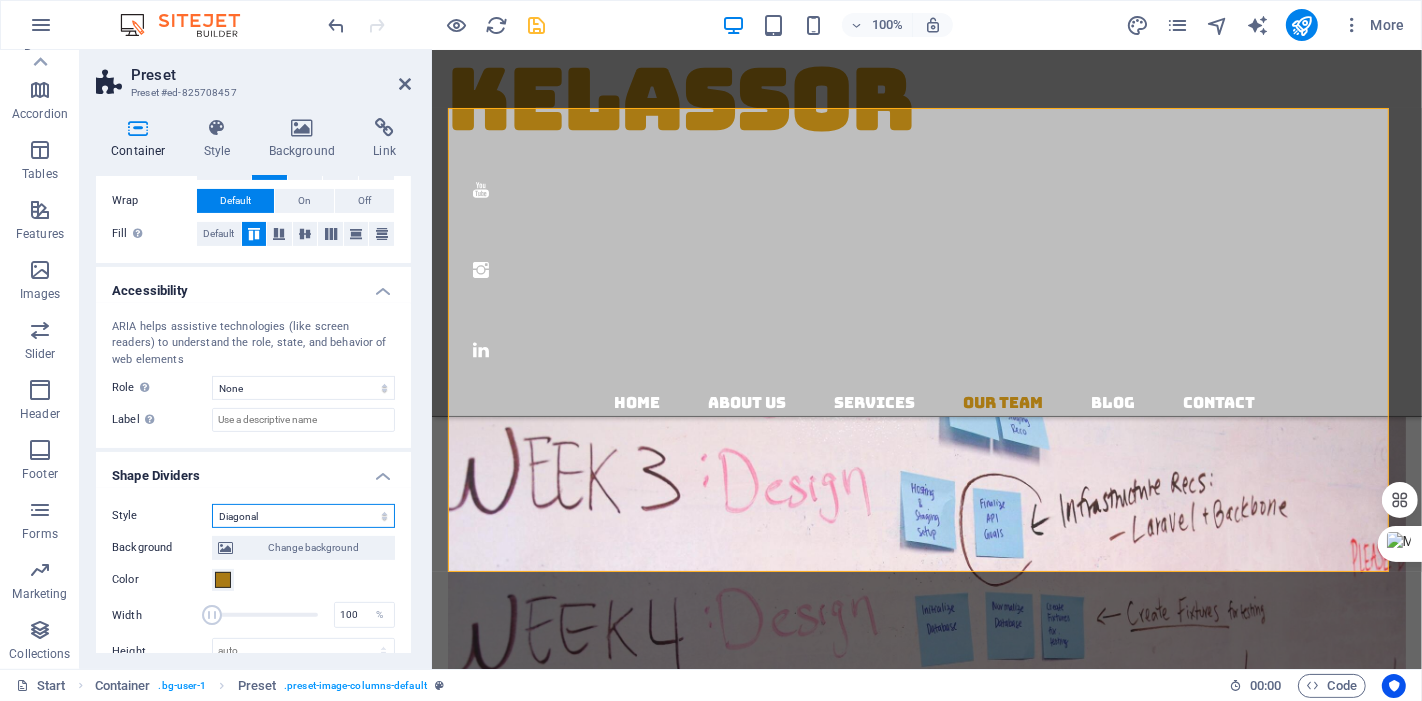 click on "None Triangle Square Diagonal Polygon 1 Polygon 2 Zigzag Multiple Zigzags Waves Multiple Waves Half Circle Circle Circle Shadow Blocks Hexagons Clouds Multiple Clouds Fan Pyramids Book Paint Drip Fire Shredded Paper Arrow" at bounding box center [303, 516] 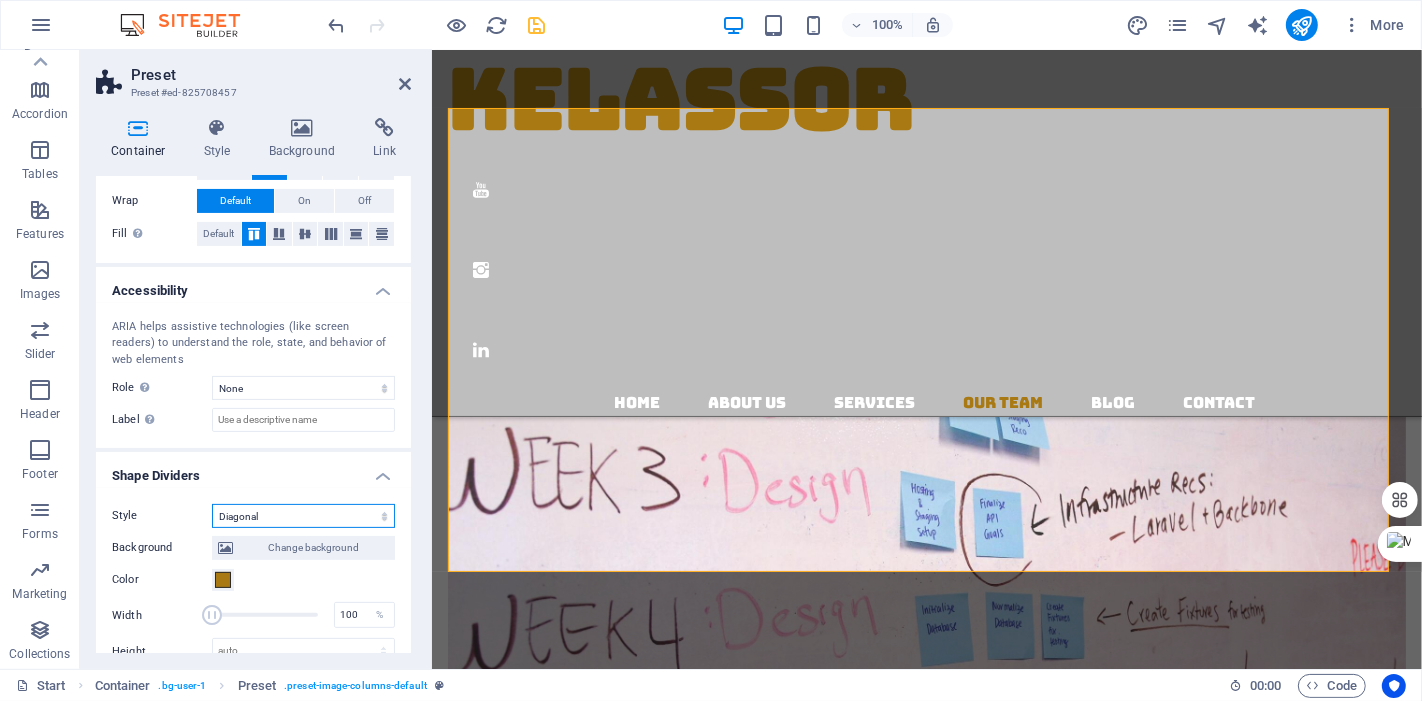 select on "fan" 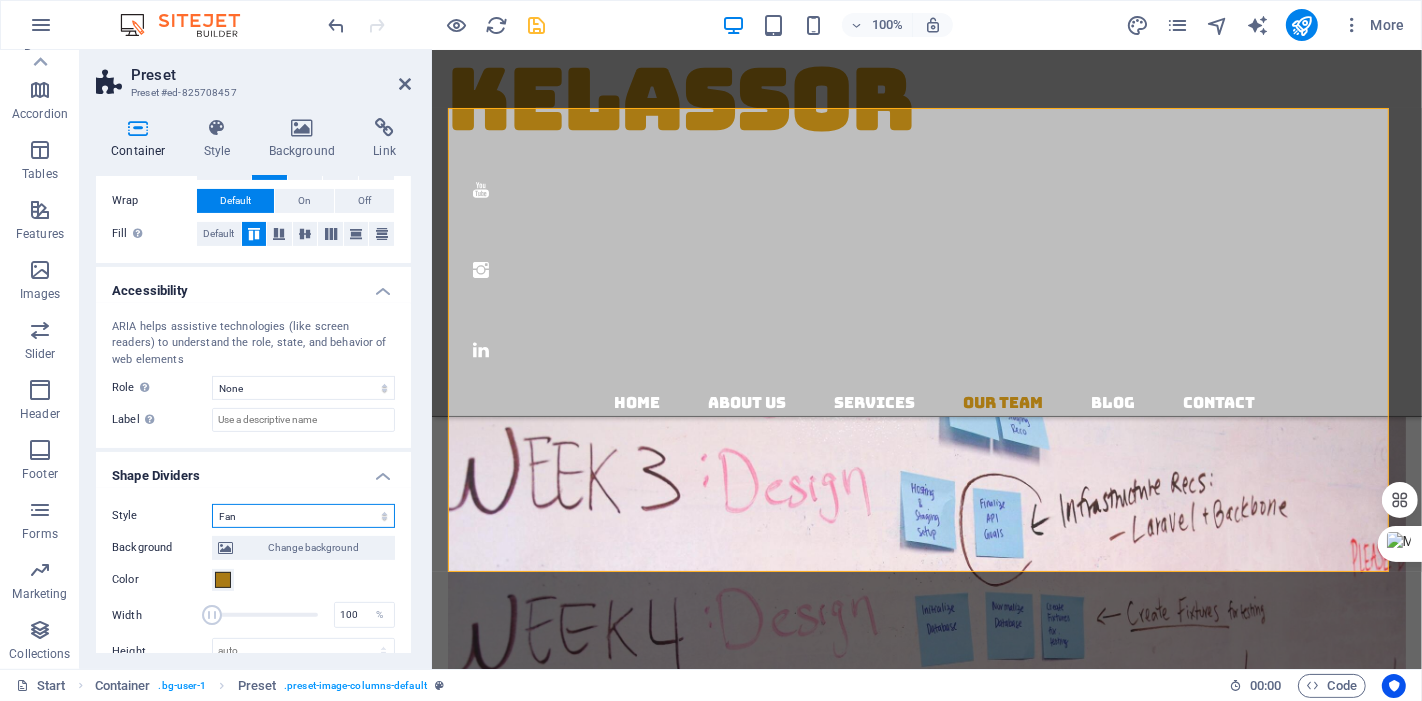 click on "None Triangle Square Diagonal Polygon 1 Polygon 2 Zigzag Multiple Zigzags Waves Multiple Waves Half Circle Circle Circle Shadow Blocks Hexagons Clouds Multiple Clouds Fan Pyramids Book Paint Drip Fire Shredded Paper Arrow" at bounding box center [303, 516] 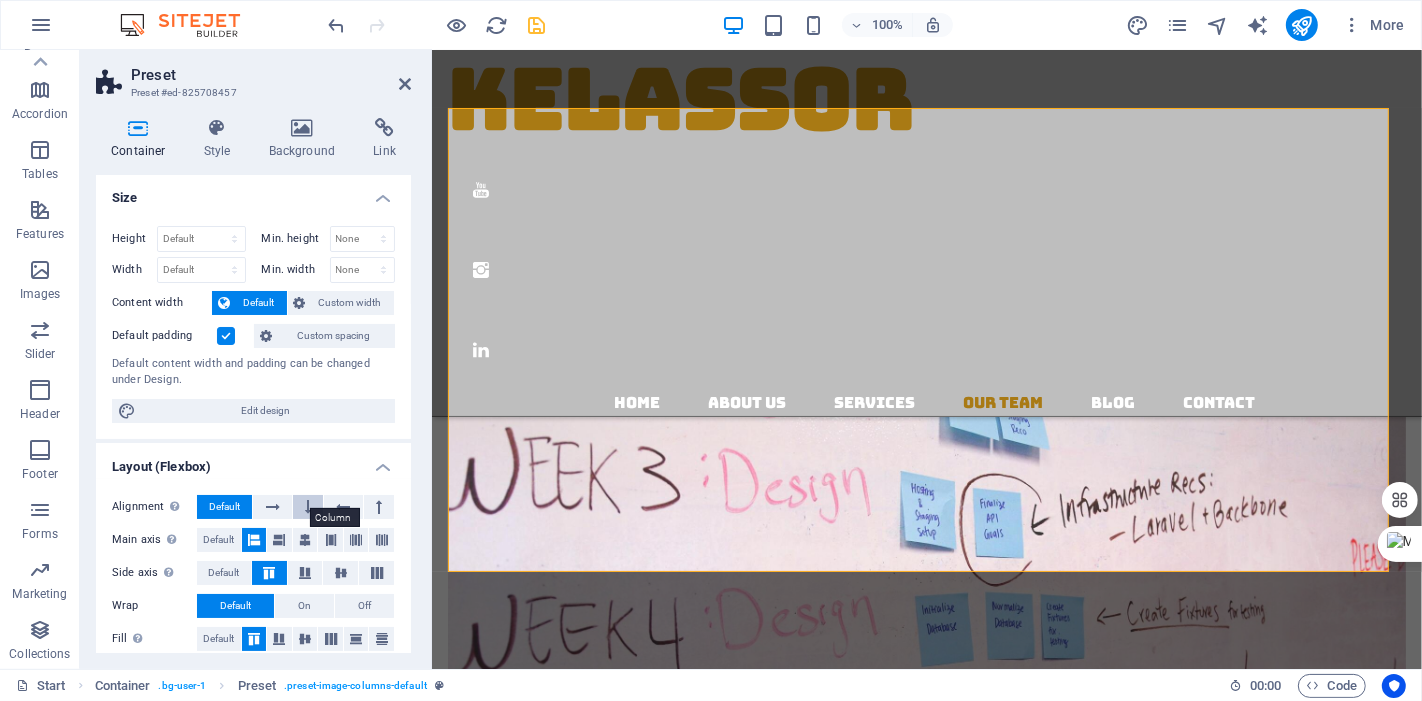 scroll, scrollTop: 0, scrollLeft: 0, axis: both 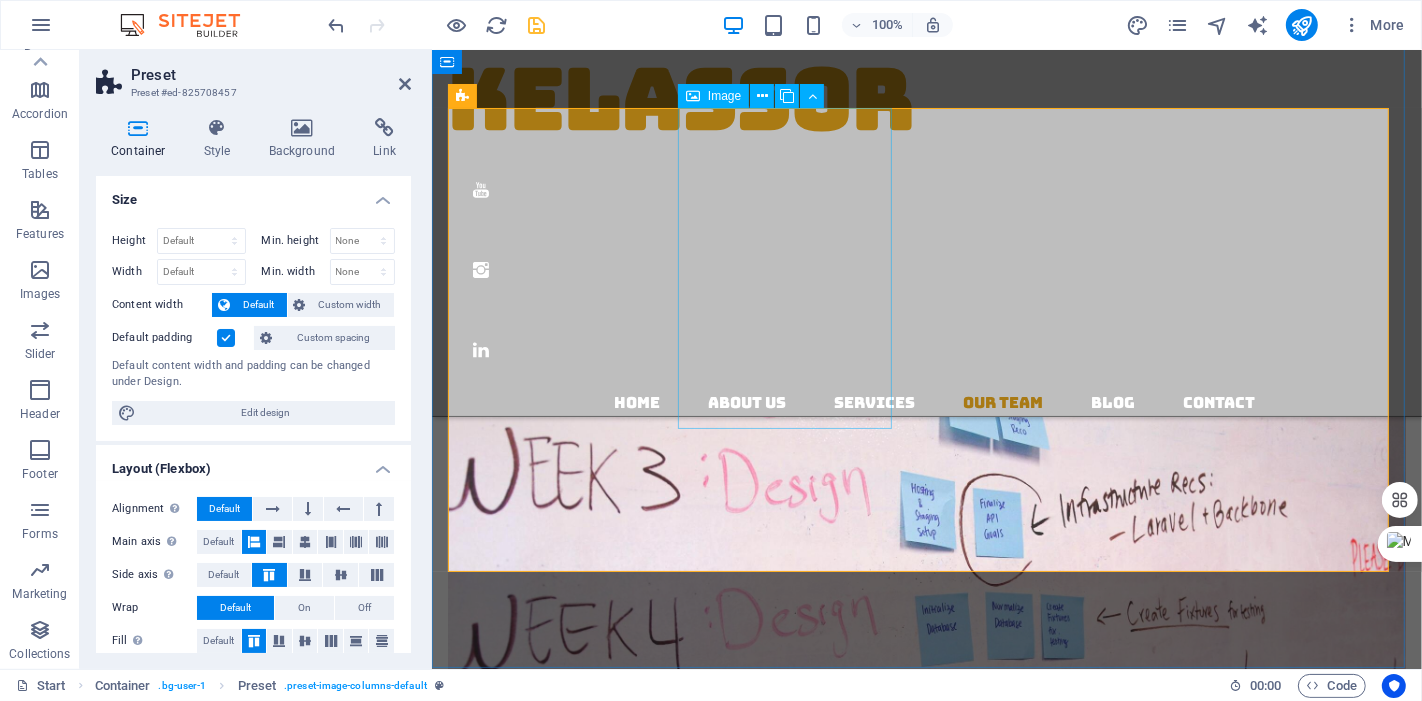 click on "Hossein, CCP, PMP Certified Cost Engineer Phone: 778 318 1454" at bounding box center [926, 4147] 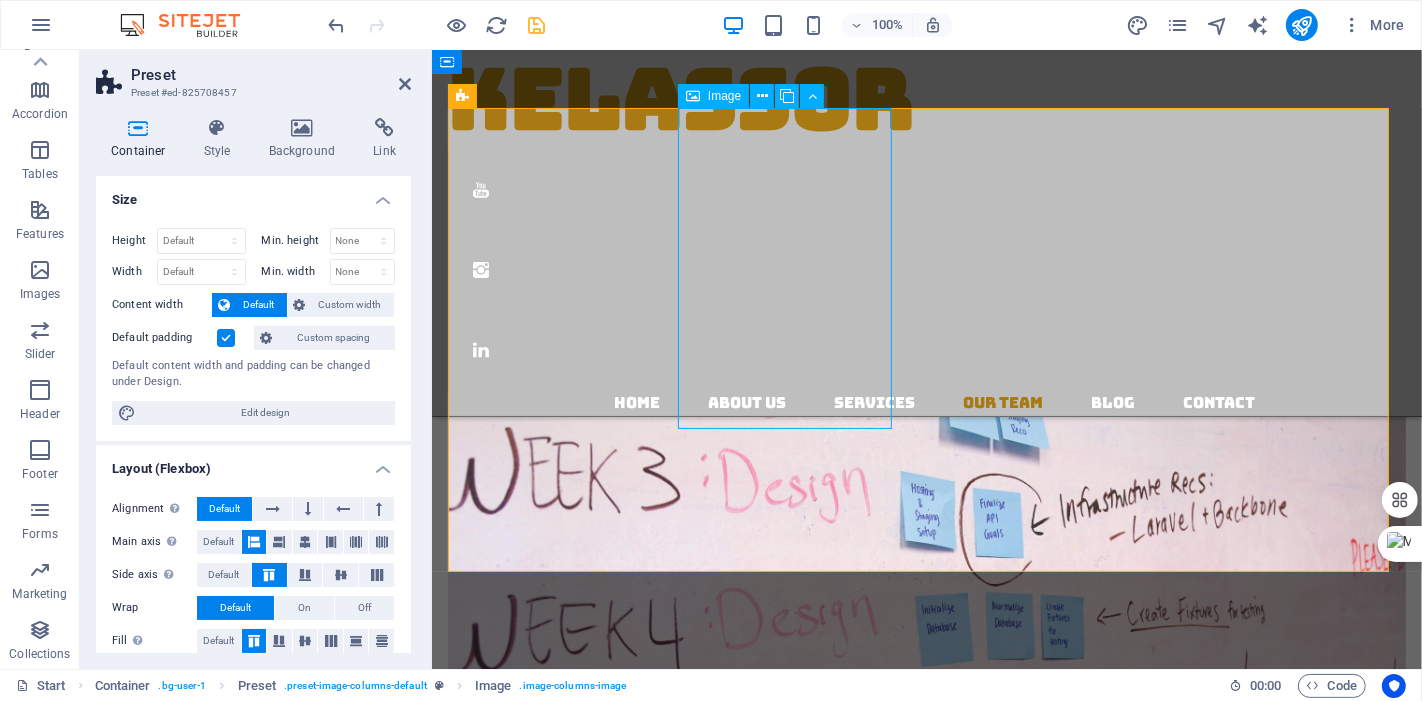 click on "Hossein, CCP, PMP Certified Cost Engineer Phone: 778 318 1454" at bounding box center [926, 4147] 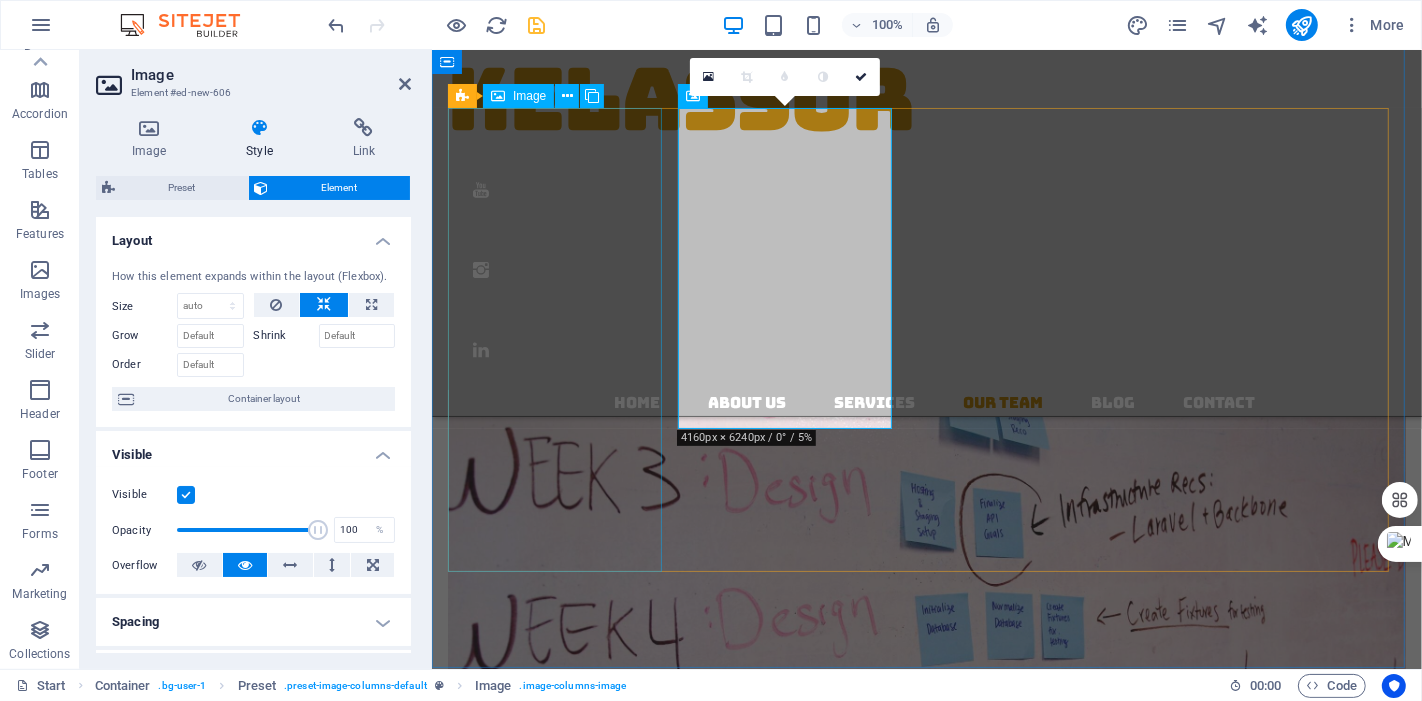 click on "Hossein, CCP, PMP Certified Cost Engineer Phone: 778 318 1454" at bounding box center (926, 3746) 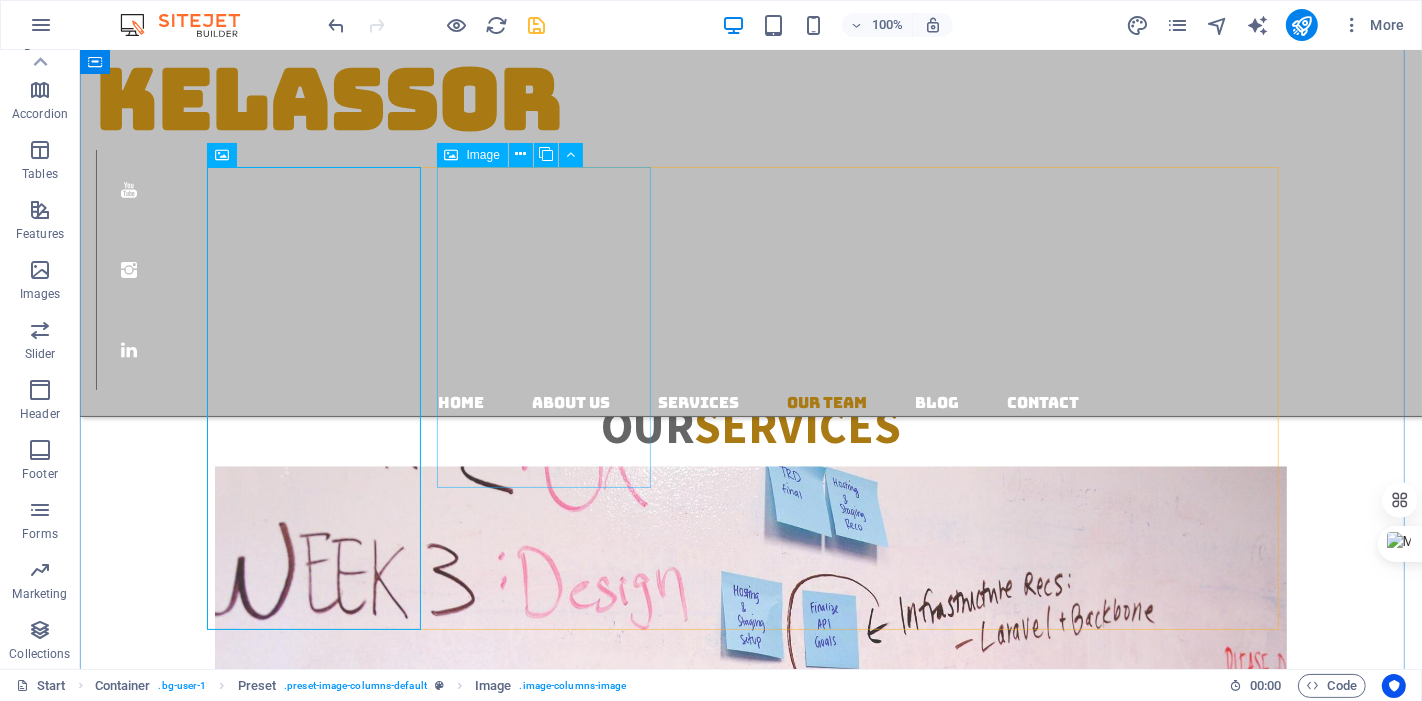 scroll, scrollTop: 2857, scrollLeft: 0, axis: vertical 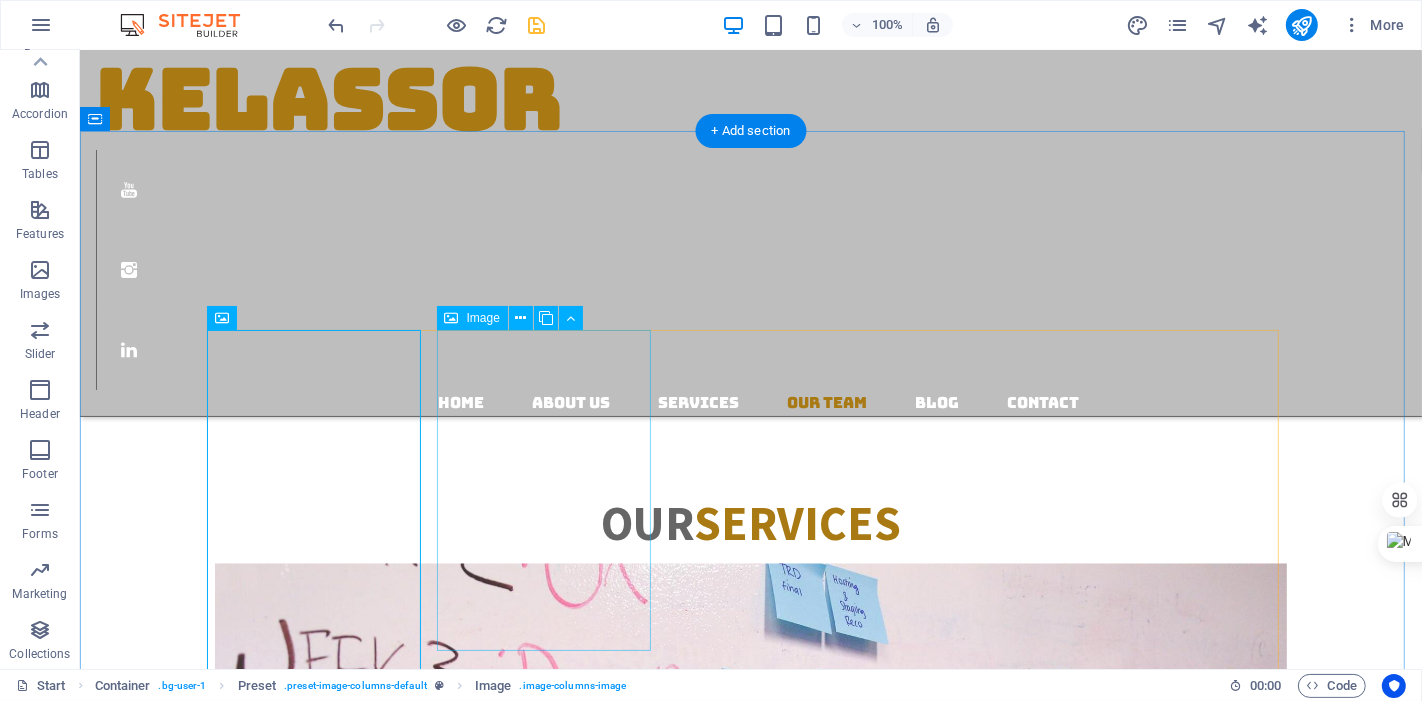click on "Hossein, CCP, PMP Certified Cost Engineer Phone: 778 318 1454" at bounding box center (750, 4572) 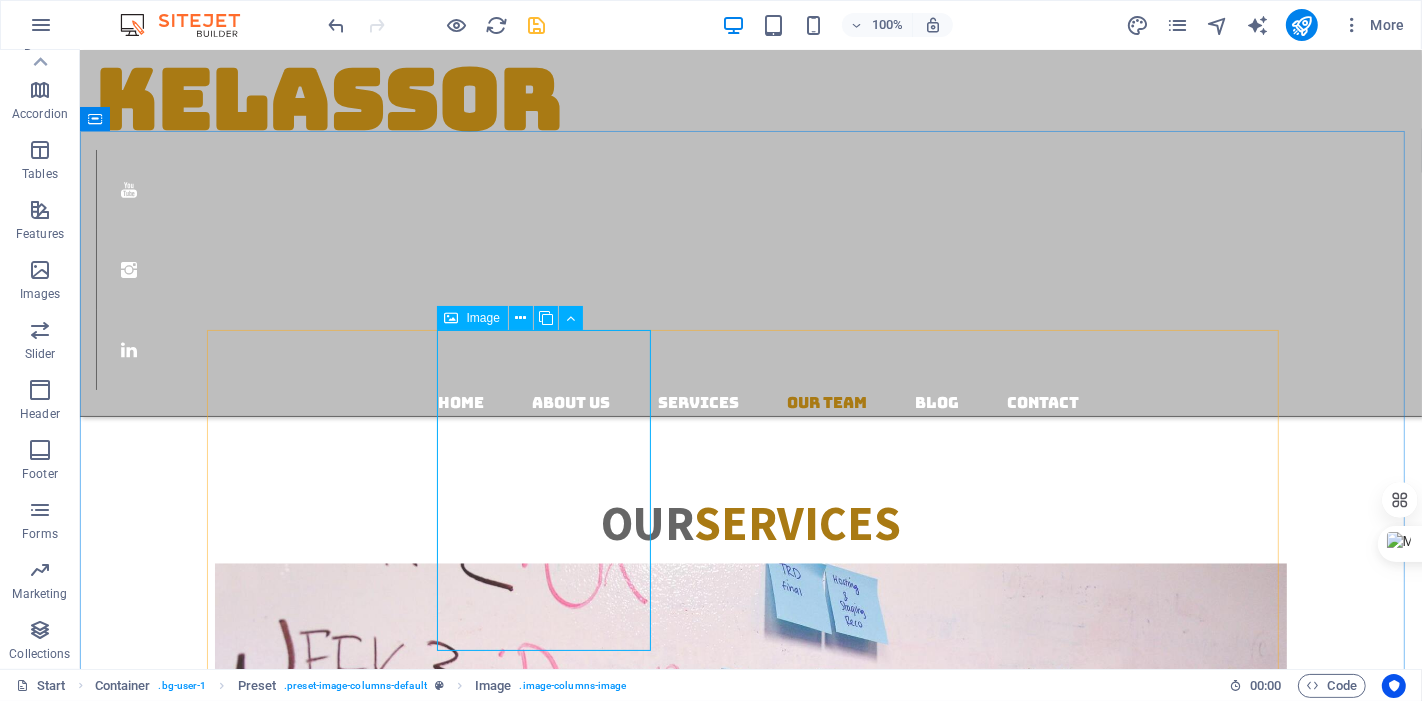 click on "Image" at bounding box center [483, 318] 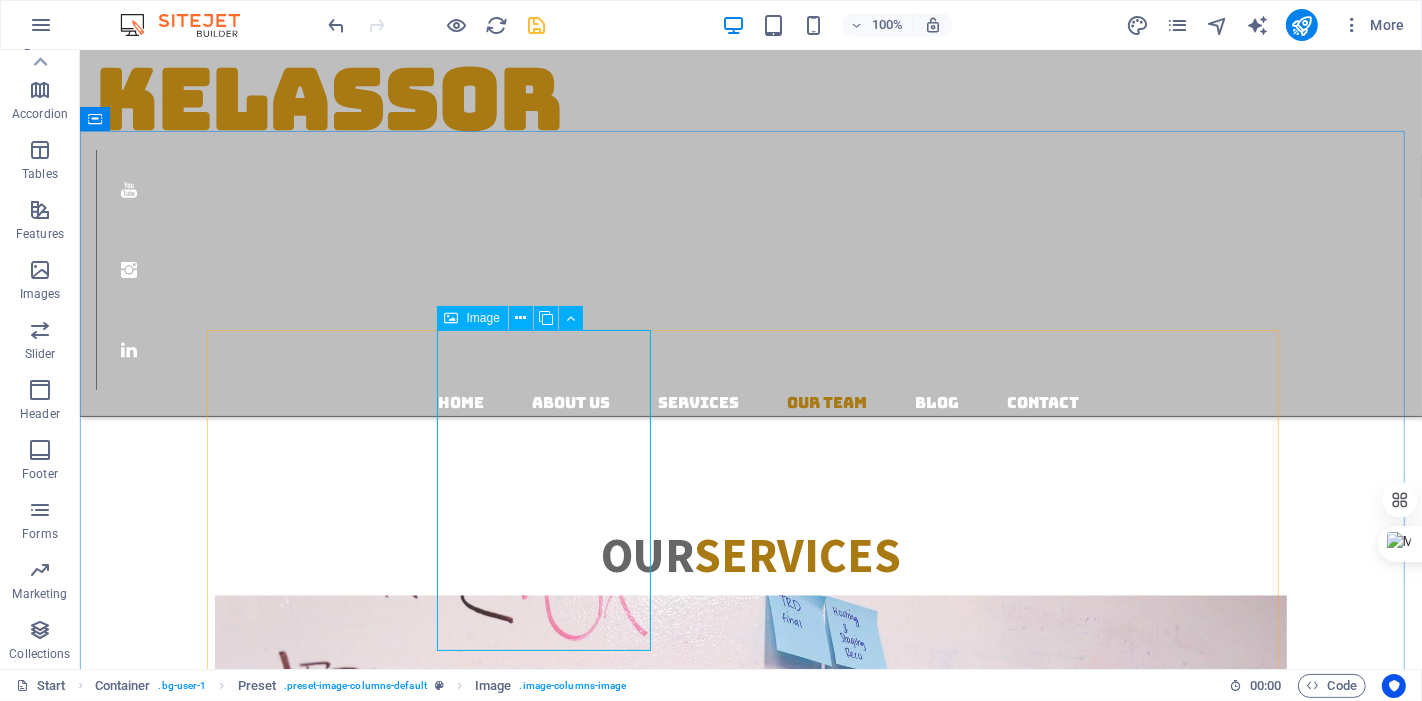 scroll, scrollTop: 3007, scrollLeft: 0, axis: vertical 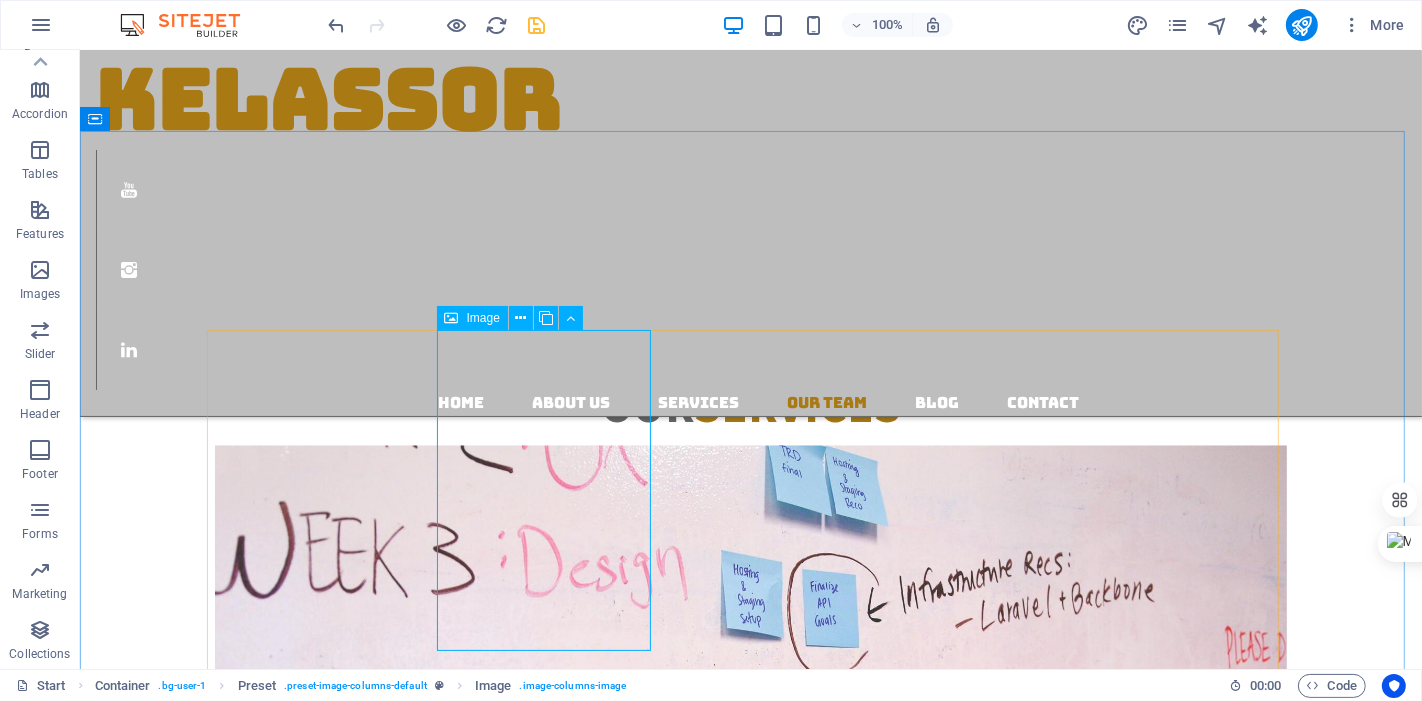 select on "px" 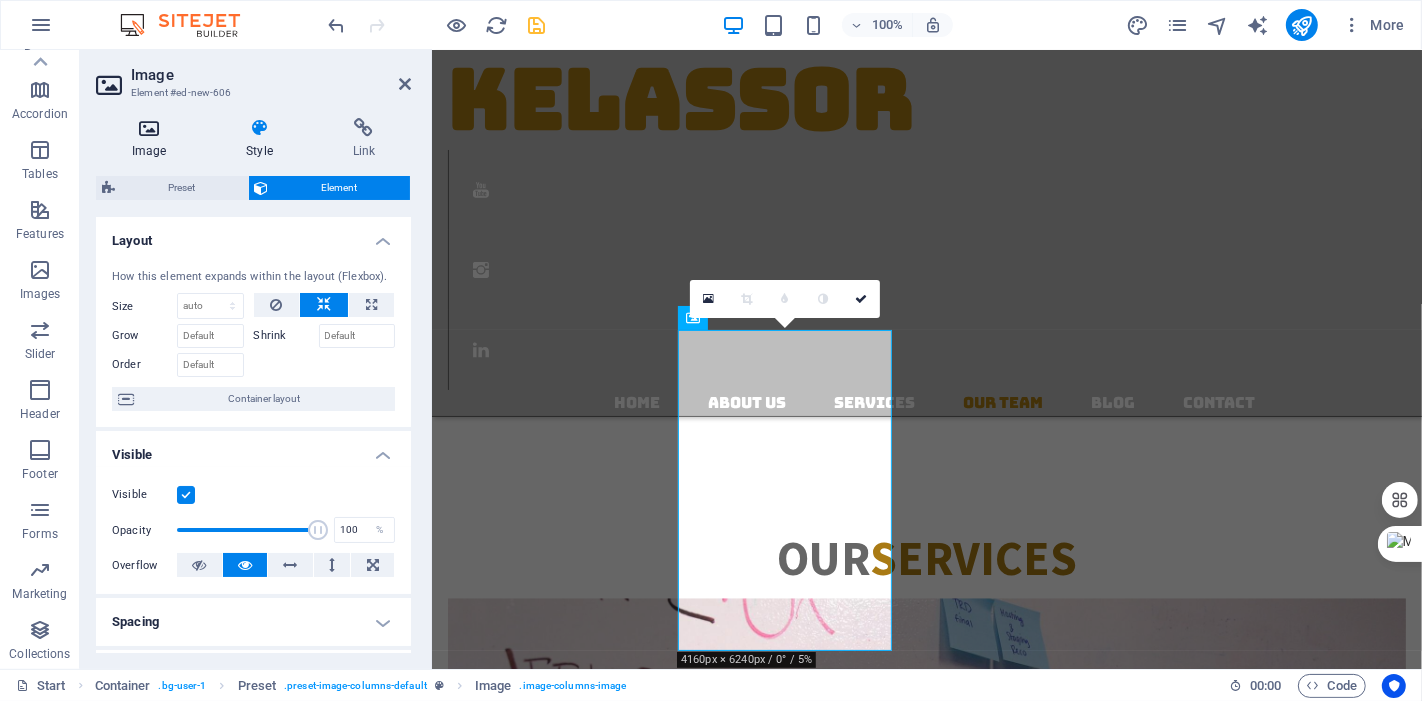 click at bounding box center [149, 128] 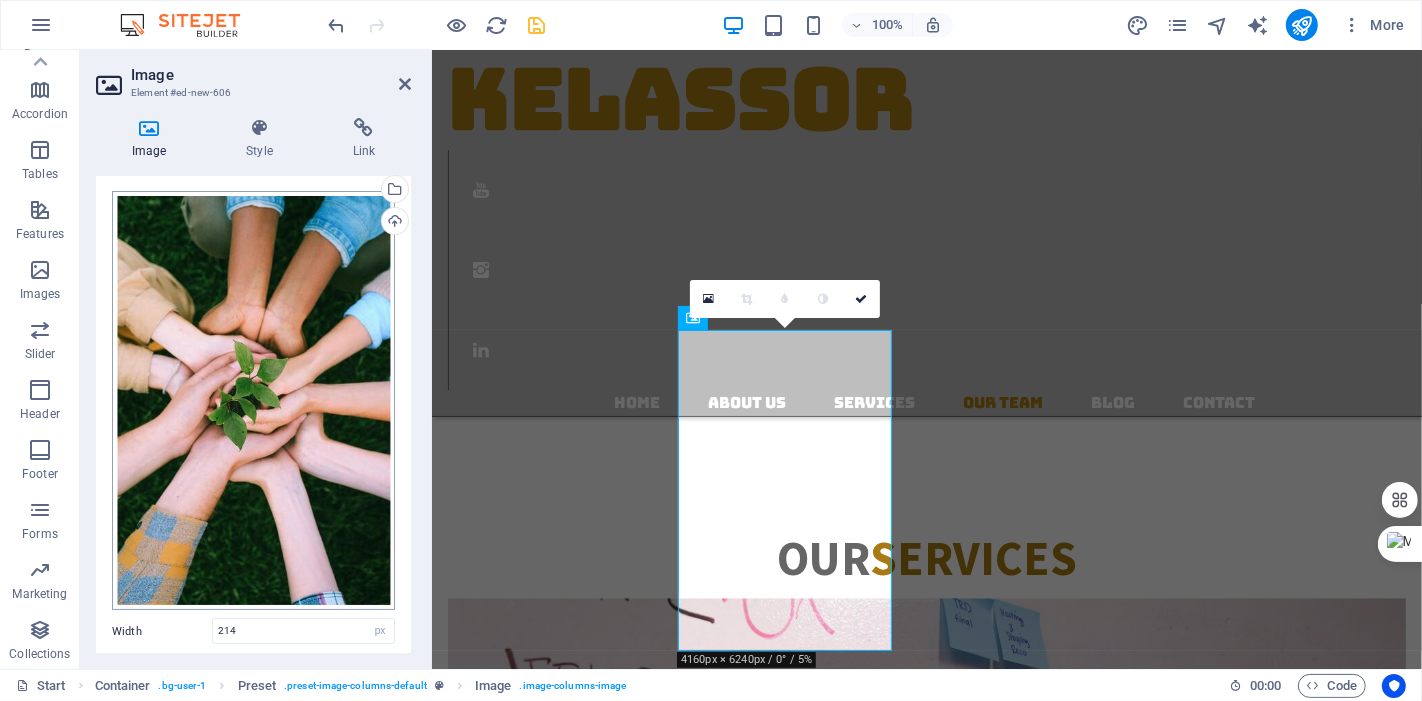 scroll, scrollTop: 0, scrollLeft: 0, axis: both 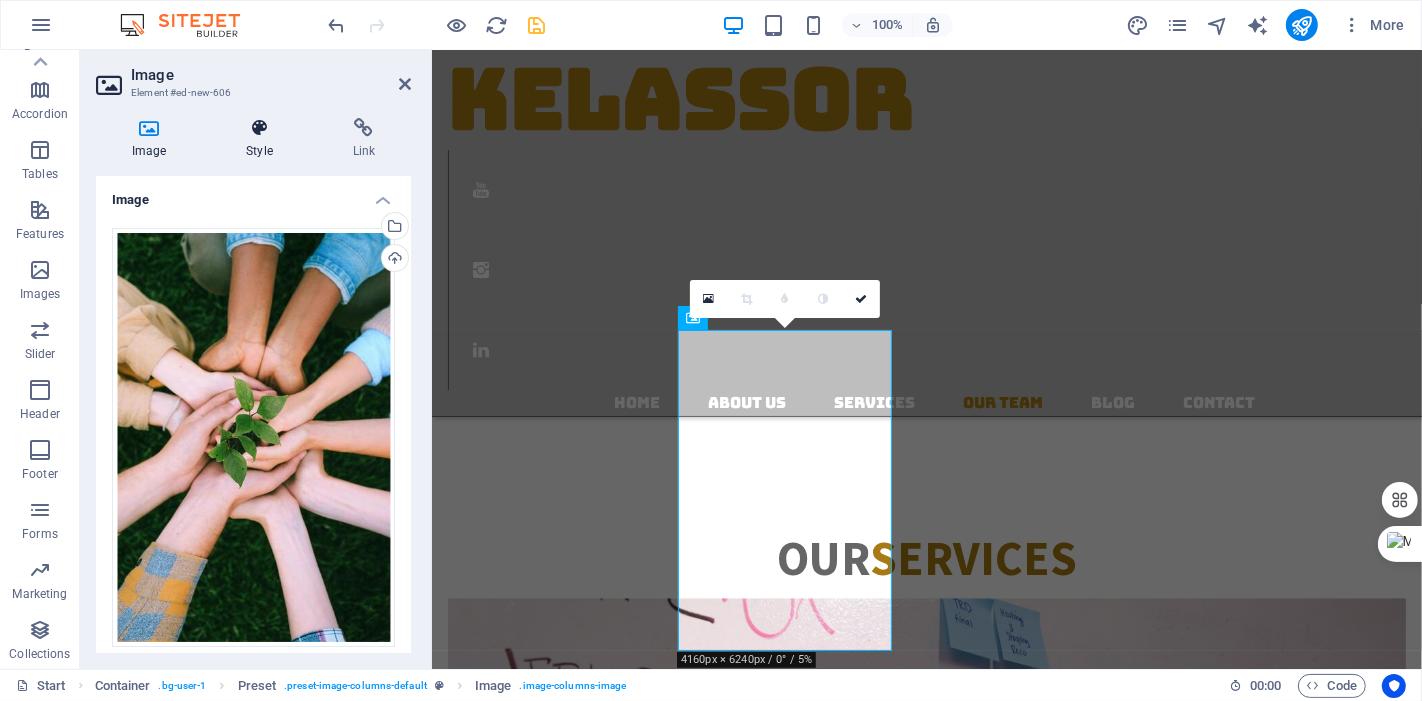 click on "Style" at bounding box center [263, 139] 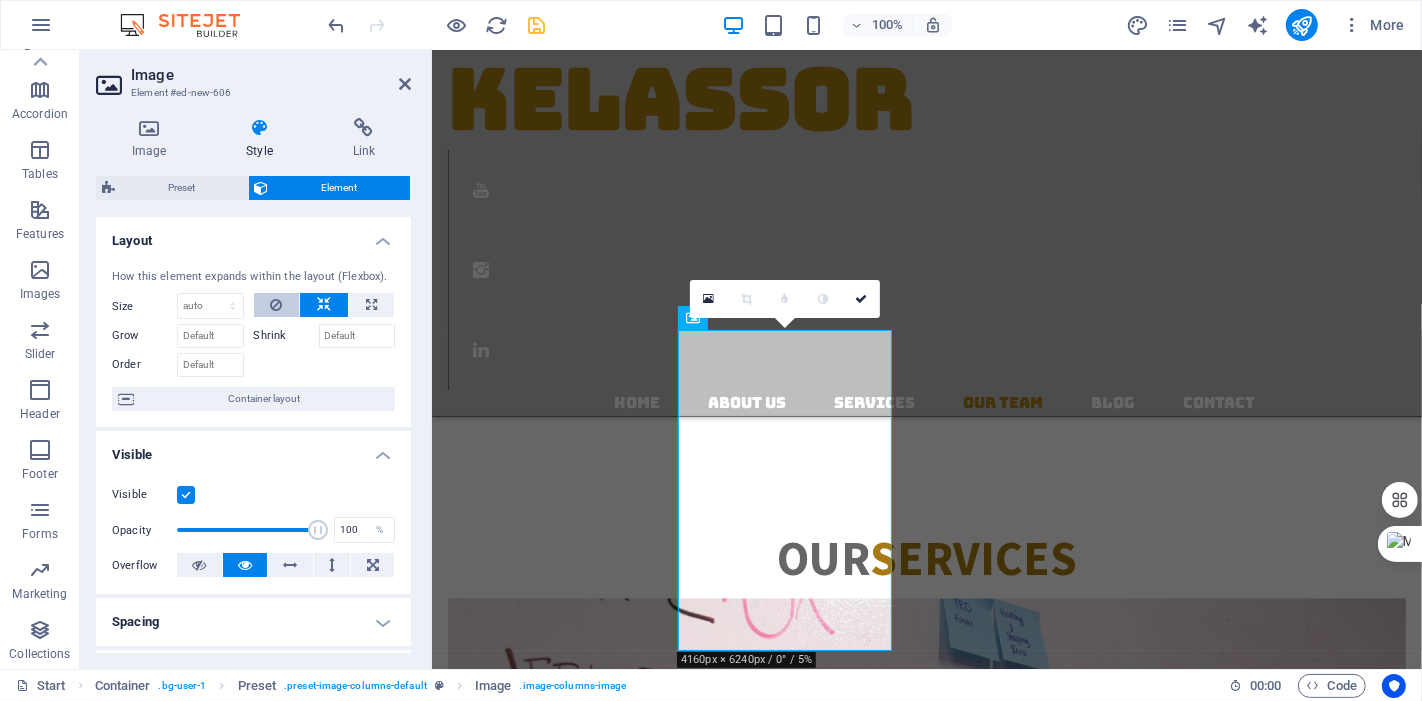 click at bounding box center [276, 305] 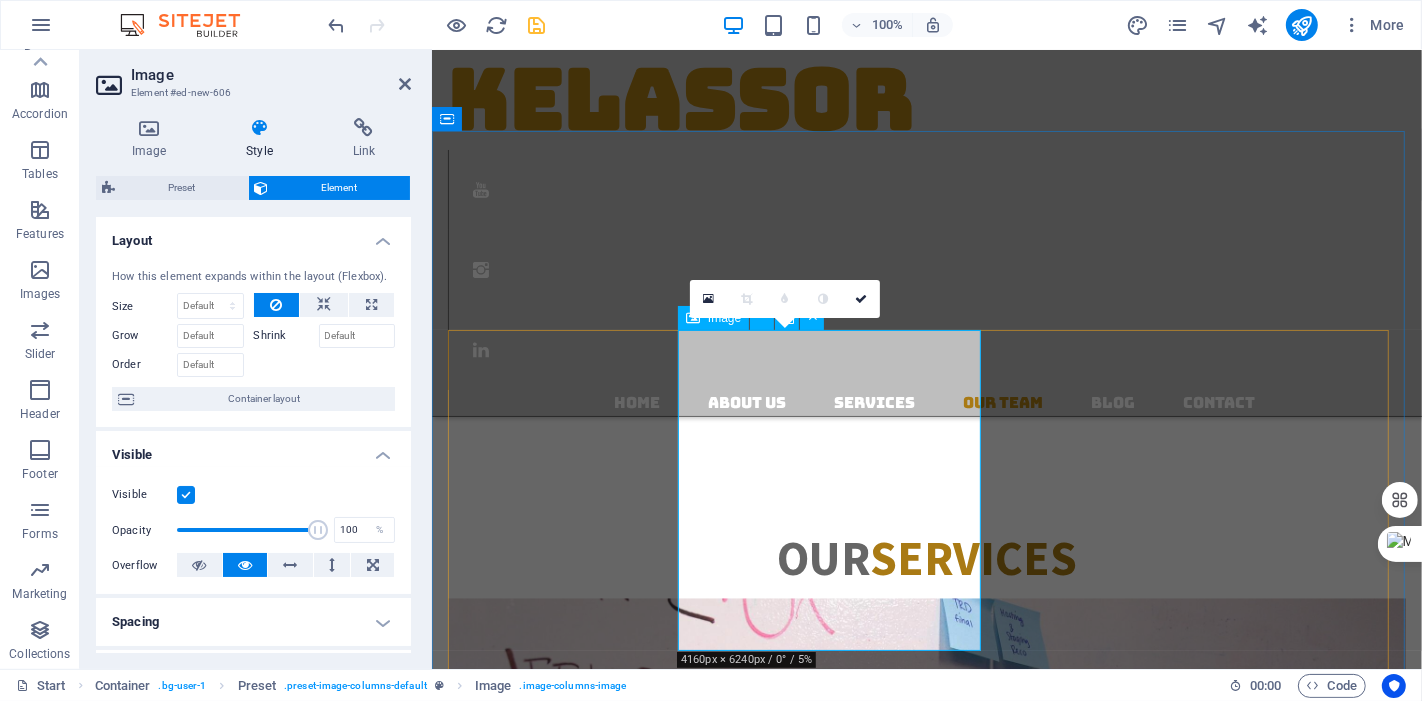 click on "Hossein, CCP, PMP Certified Cost Engineer Phone: 778 318 1454" at bounding box center (926, 4368) 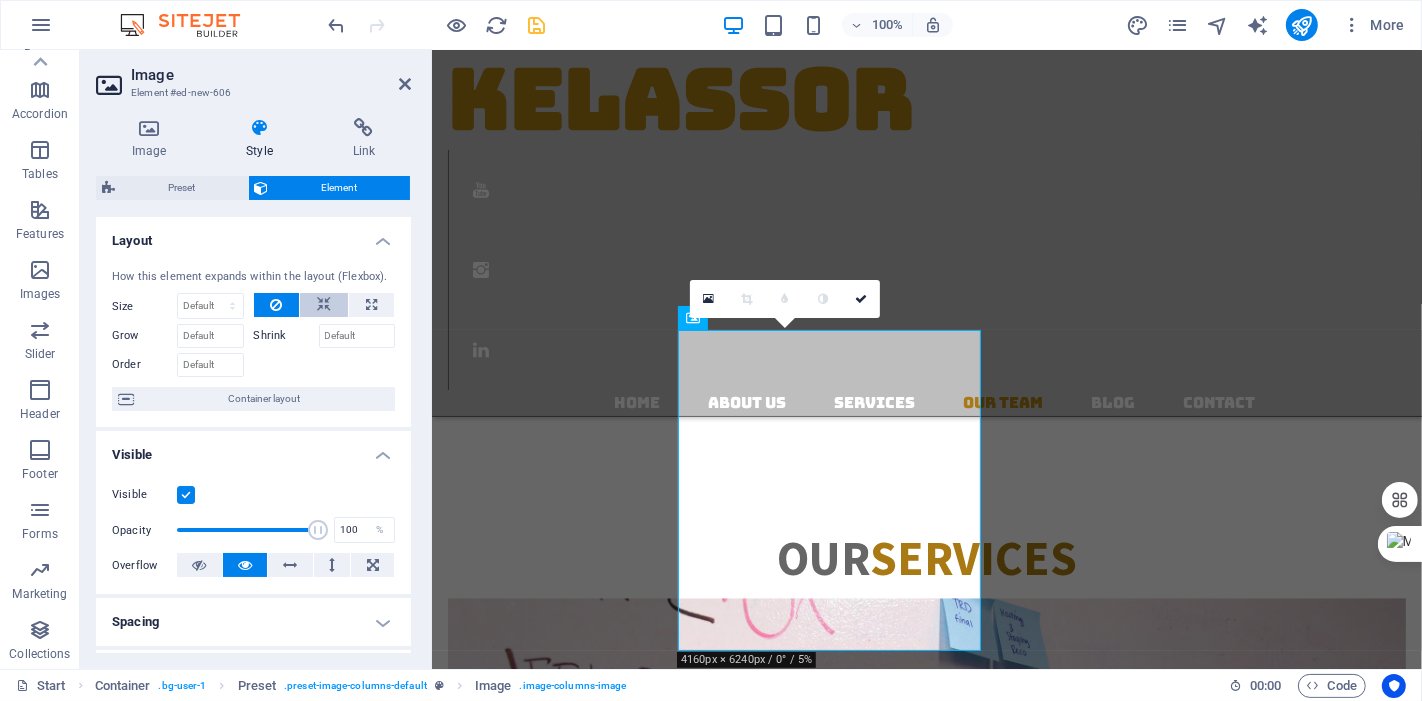 click at bounding box center [324, 305] 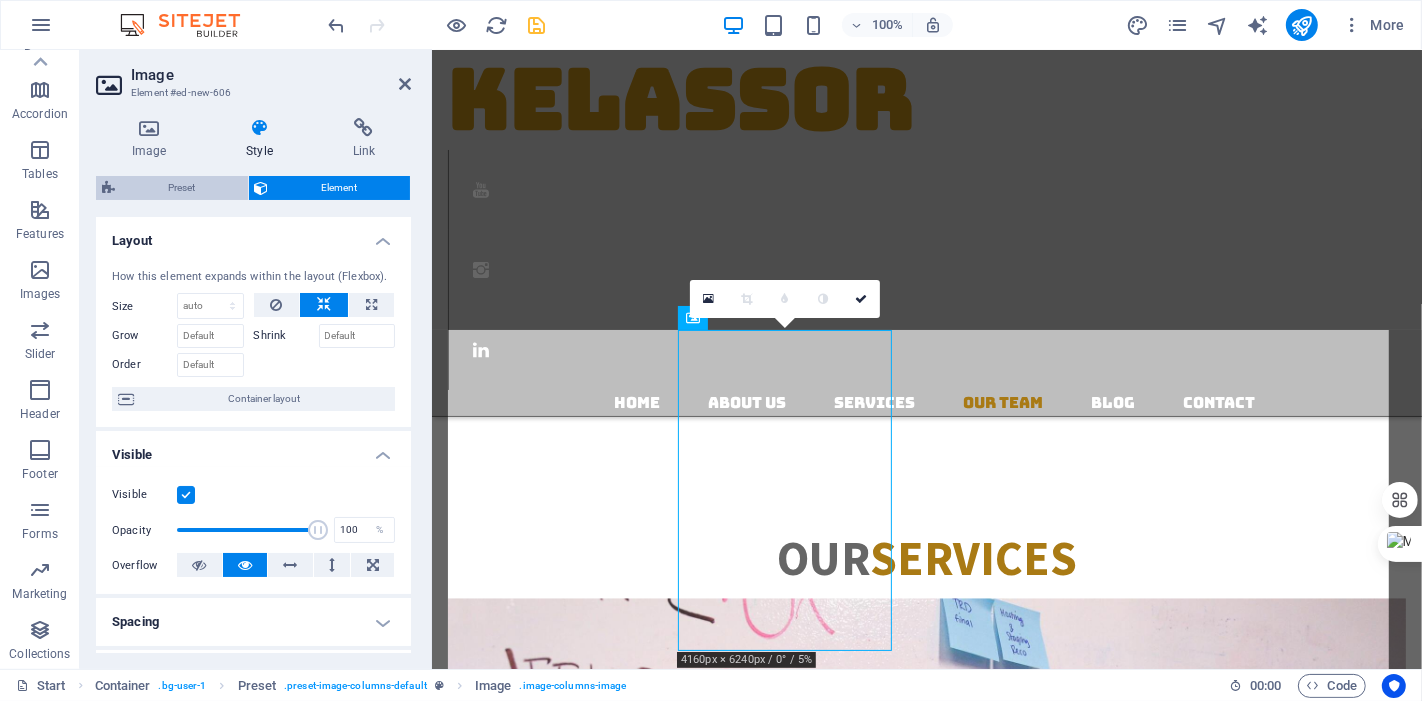 click on "Preset" at bounding box center (181, 188) 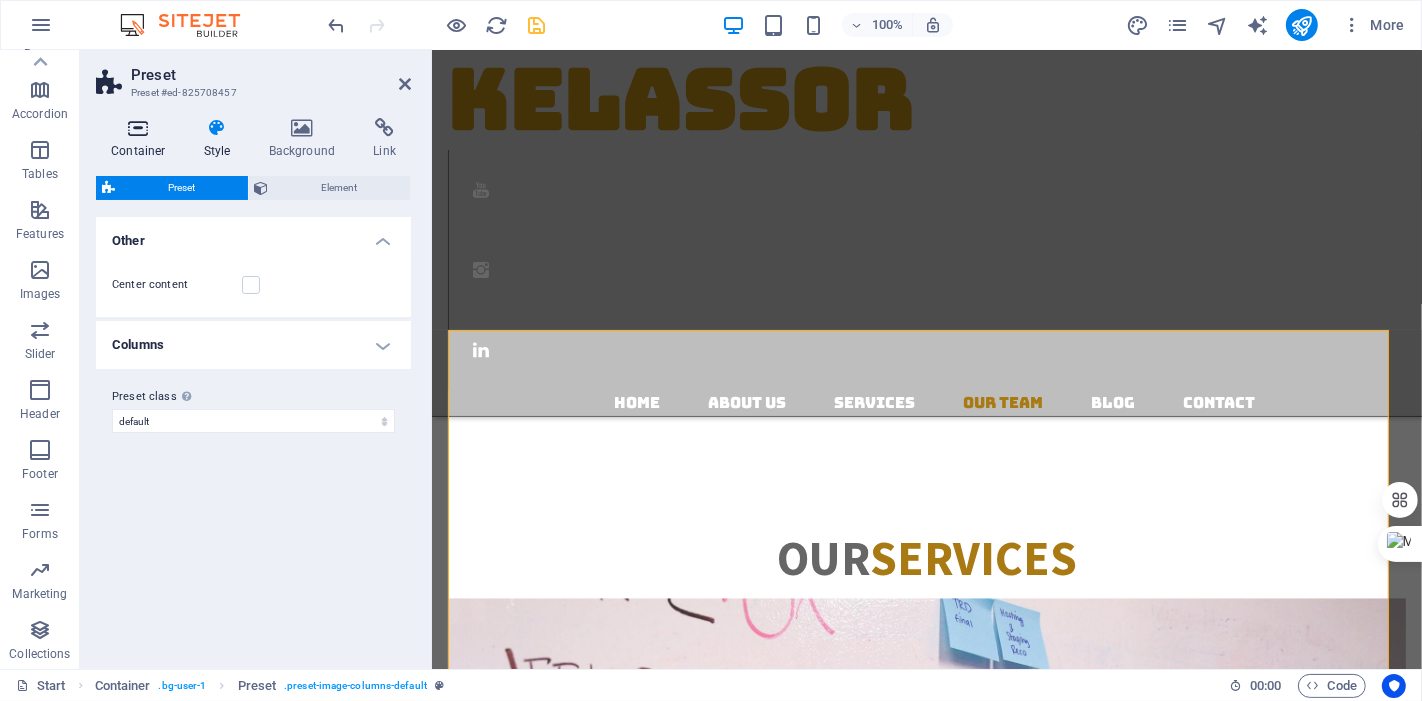 click on "Container" at bounding box center (142, 139) 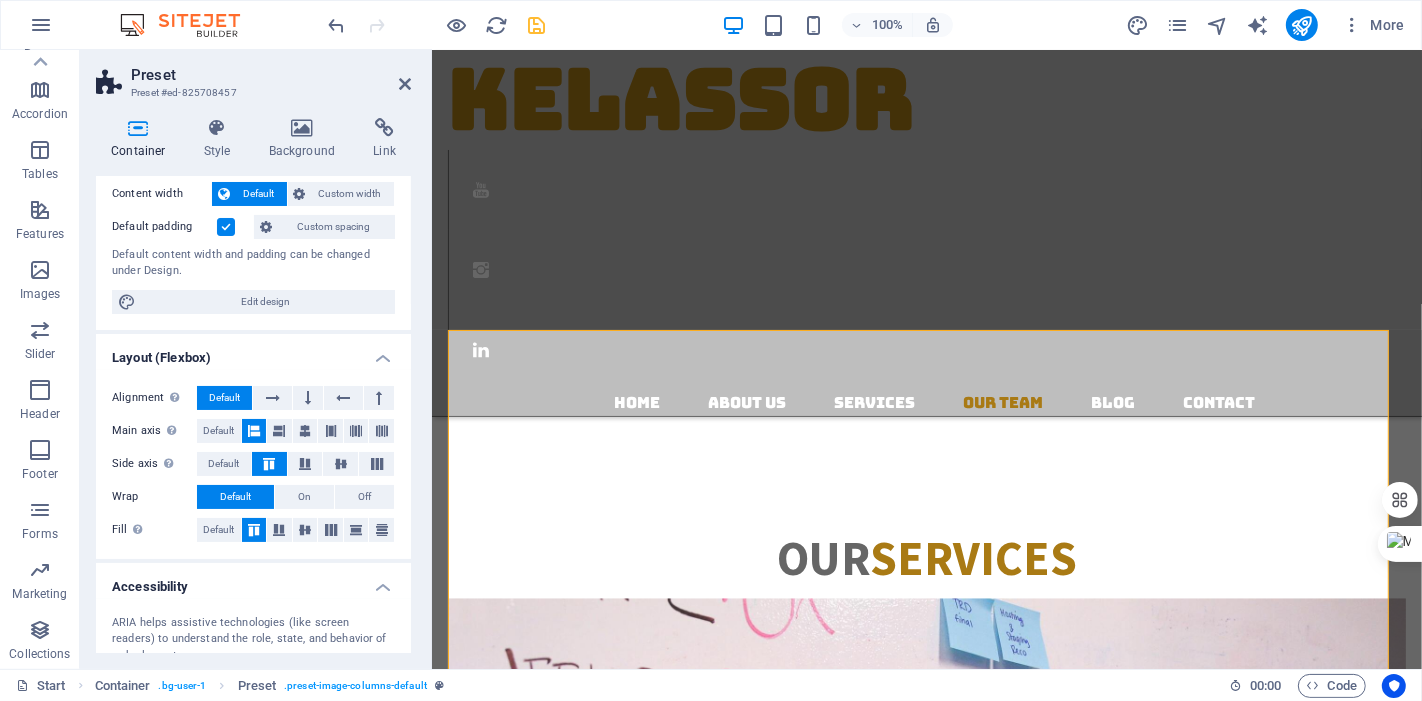 scroll, scrollTop: 566, scrollLeft: 0, axis: vertical 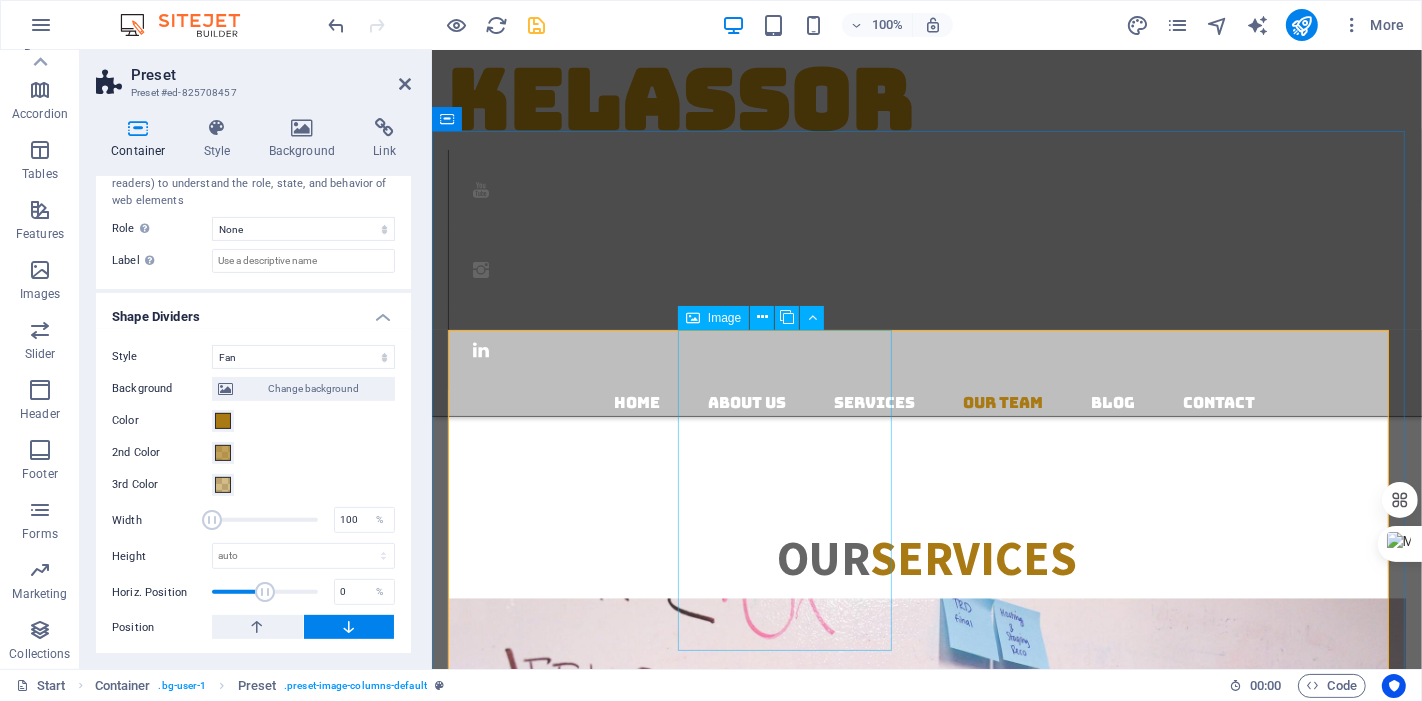 click on "Hossein, CCP, PMP Certified Cost Engineer Phone: 778 318 1454" at bounding box center [926, 4368] 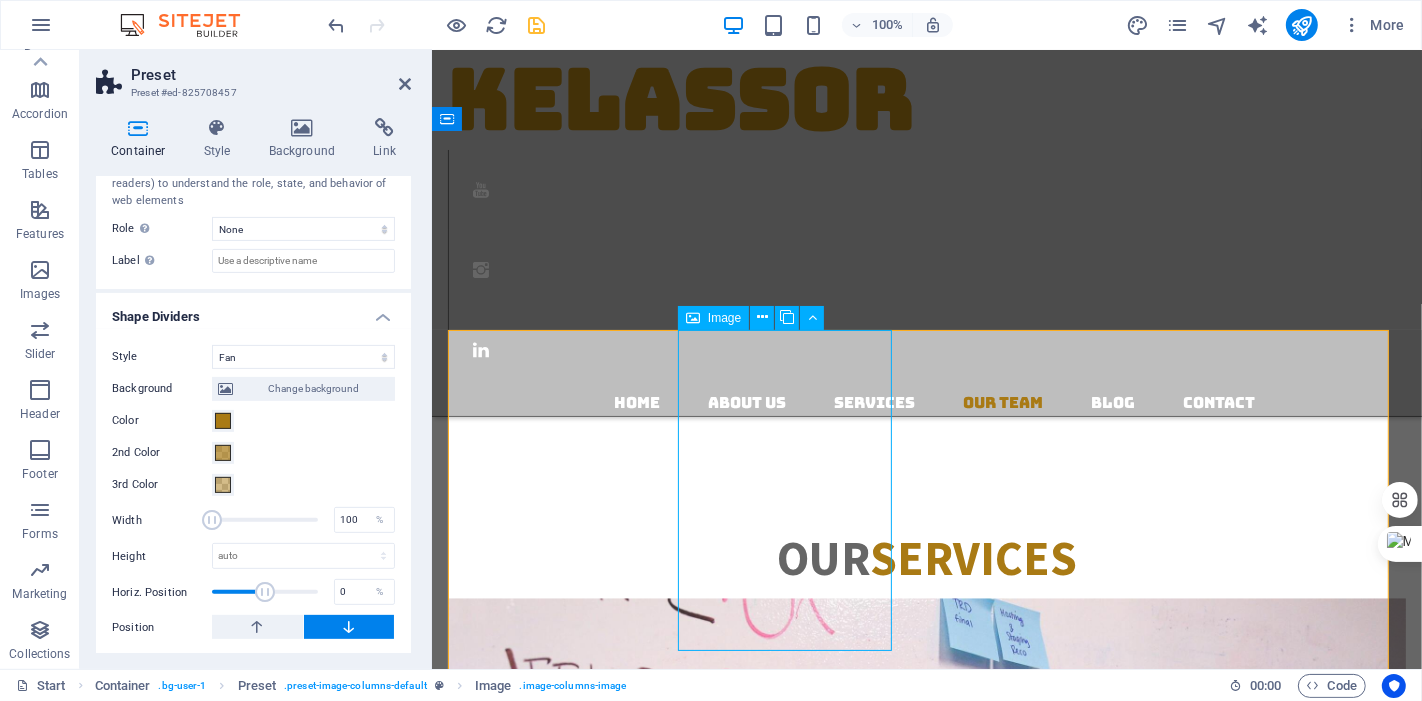 click on "Hossein, CCP, PMP Certified Cost Engineer Phone: 778 318 1454" at bounding box center [926, 4368] 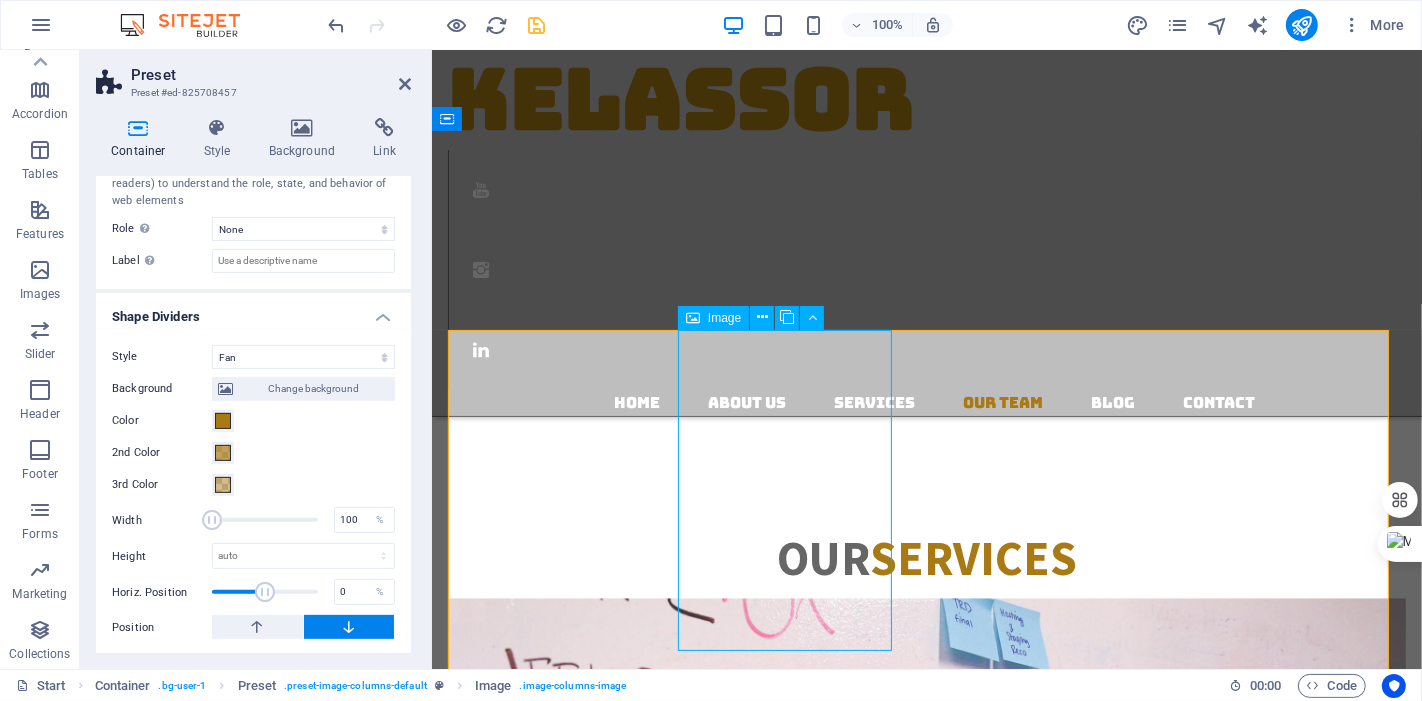 click on "Hossein, CCP, PMP Certified Cost Engineer Phone: 778 318 1454" at bounding box center [926, 4368] 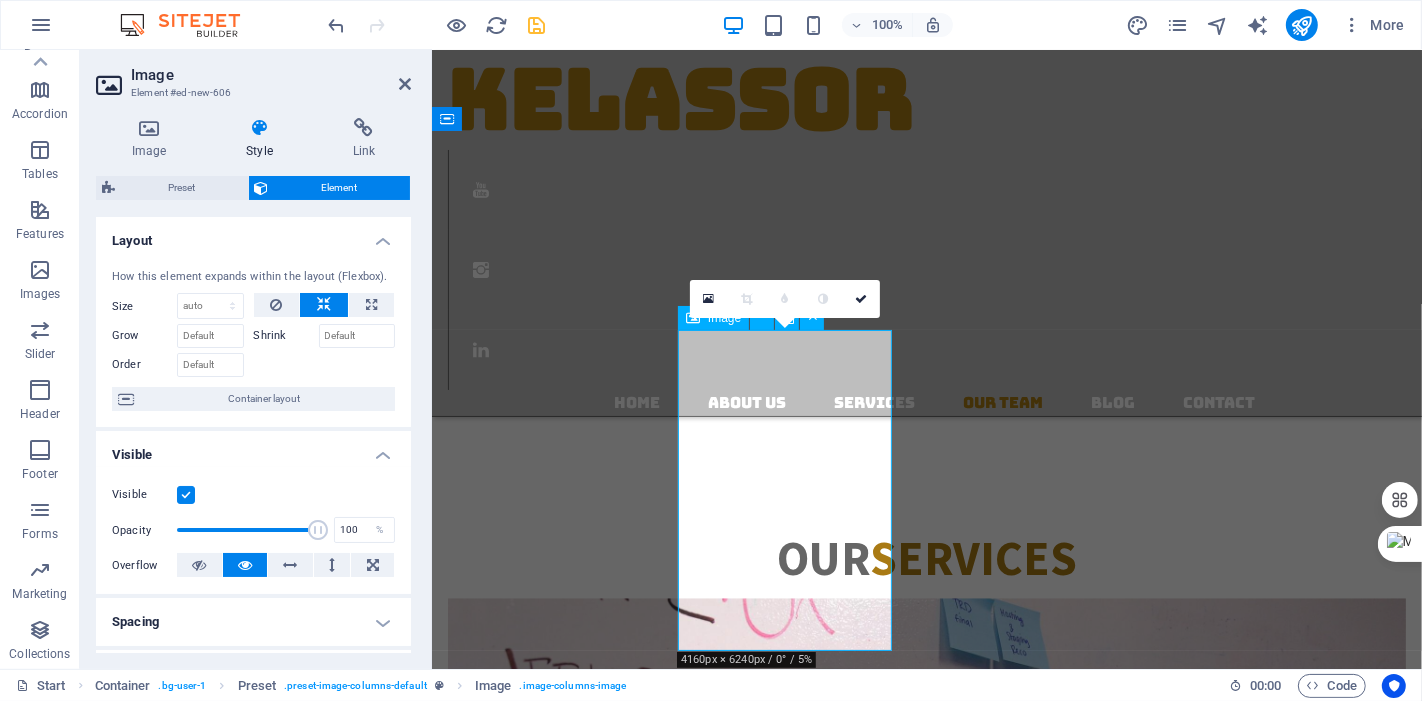 click on "Hossein, CCP, PMP Certified Cost Engineer Phone: 778 318 1454" at bounding box center [926, 4368] 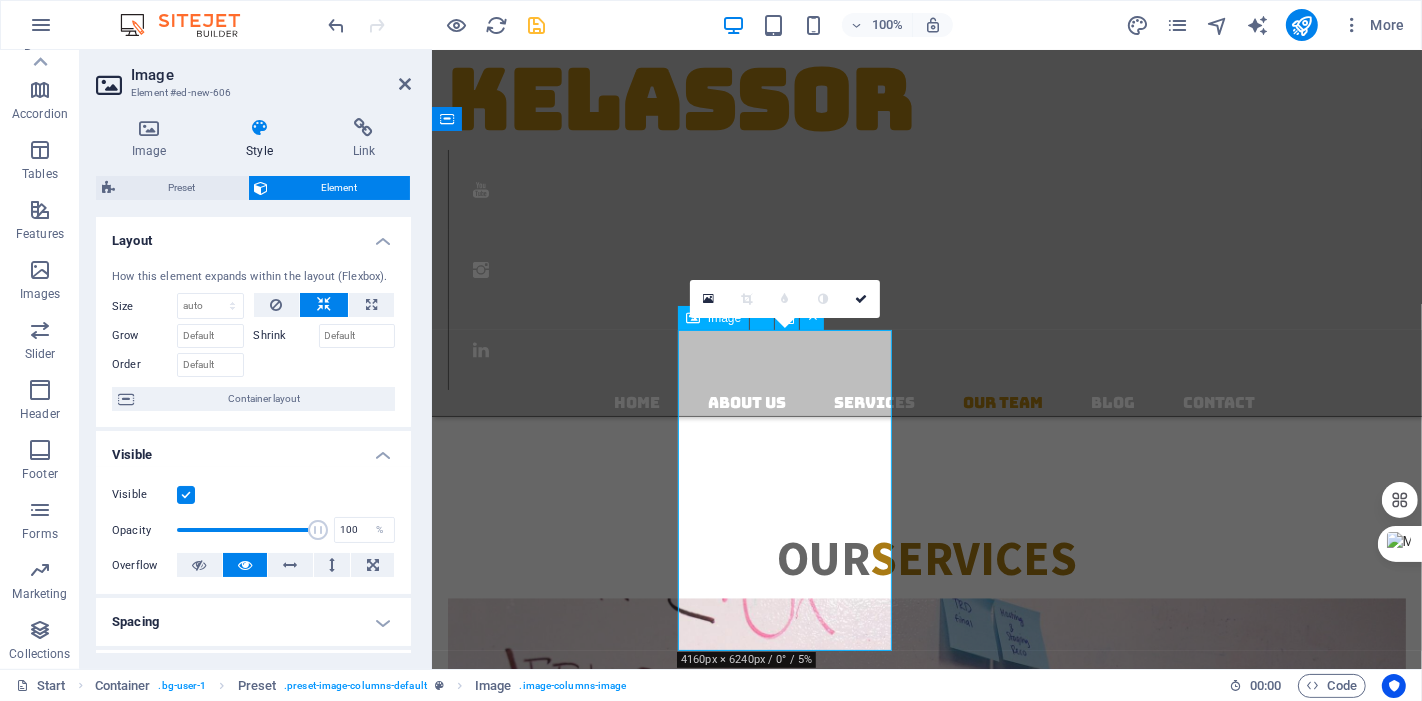 click on "Hossein, CCP, PMP Certified Cost Engineer Phone: 778 318 1454" at bounding box center [926, 4368] 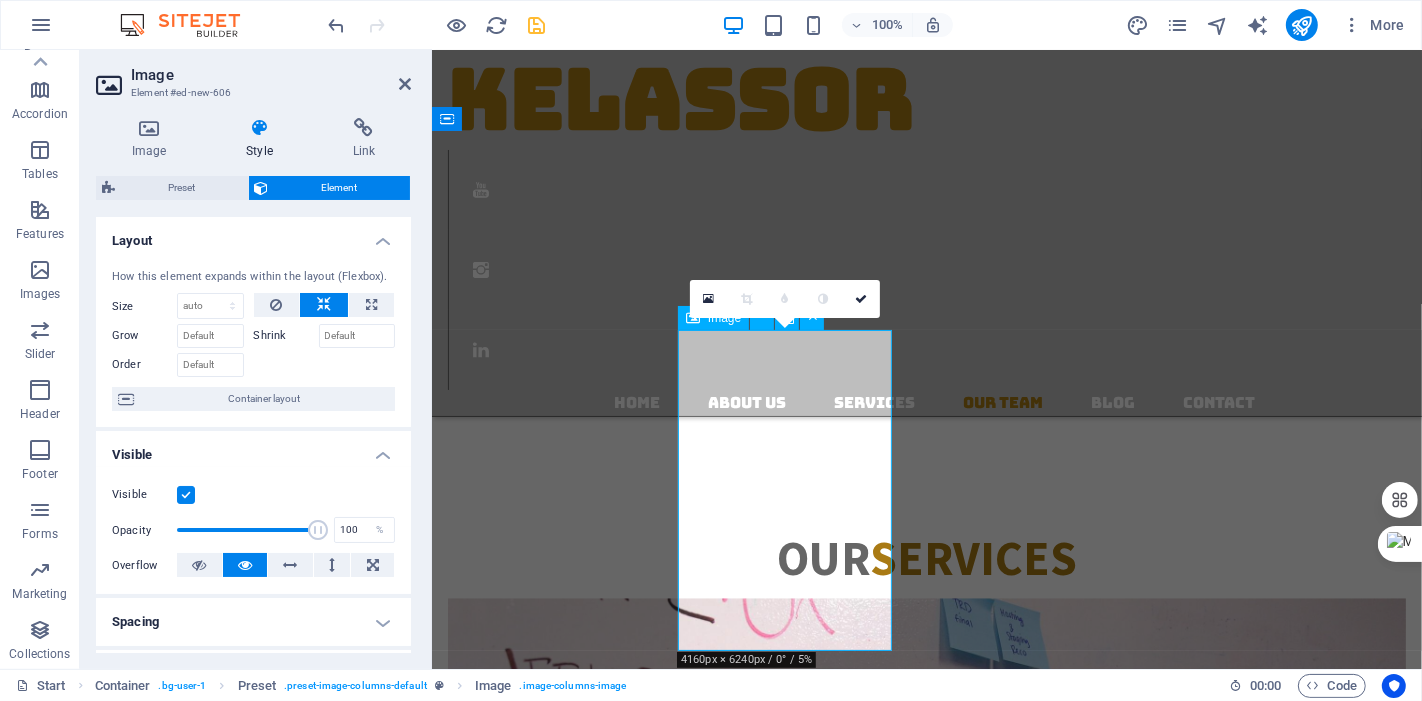 click on "Hossein, CCP, PMP Certified Cost Engineer Phone: 778 318 1454" at bounding box center (926, 4368) 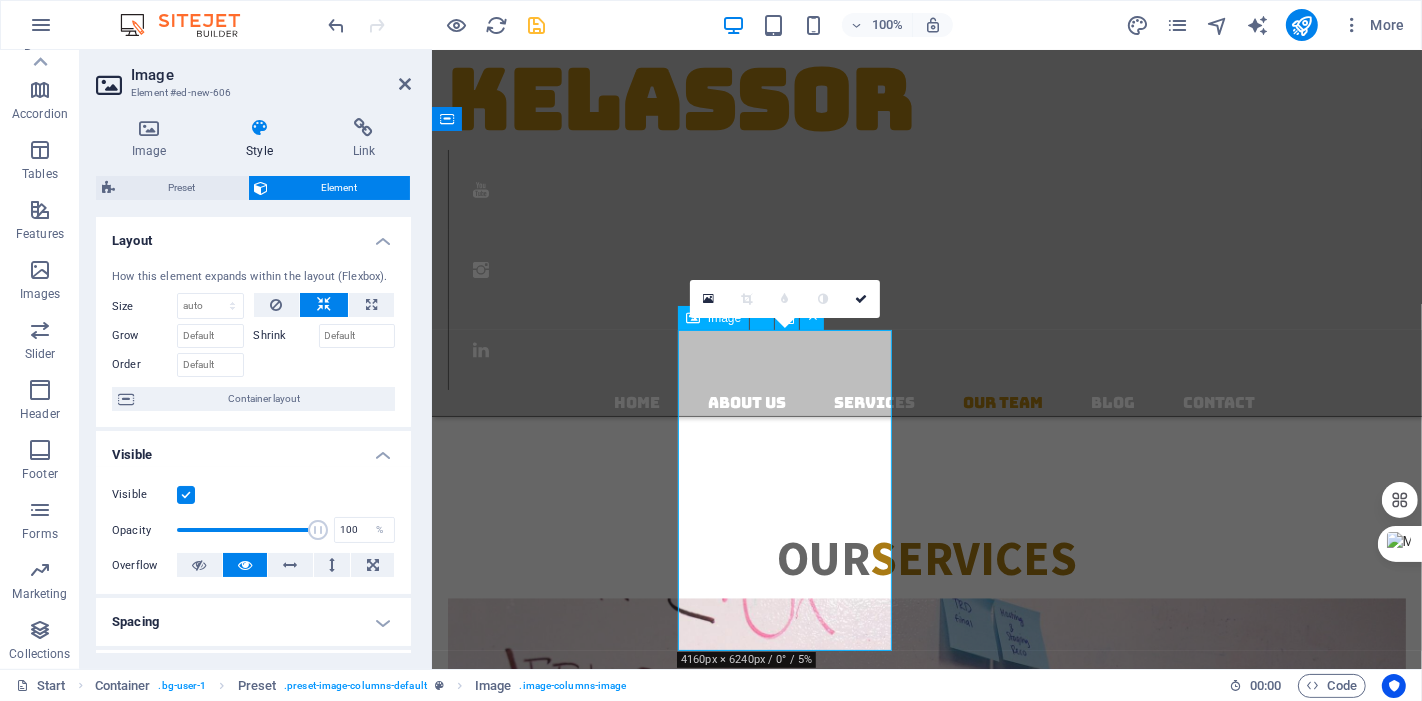 click on "Hossein, CCP, PMP Certified Cost Engineer Phone: 778 318 1454" at bounding box center [926, 4368] 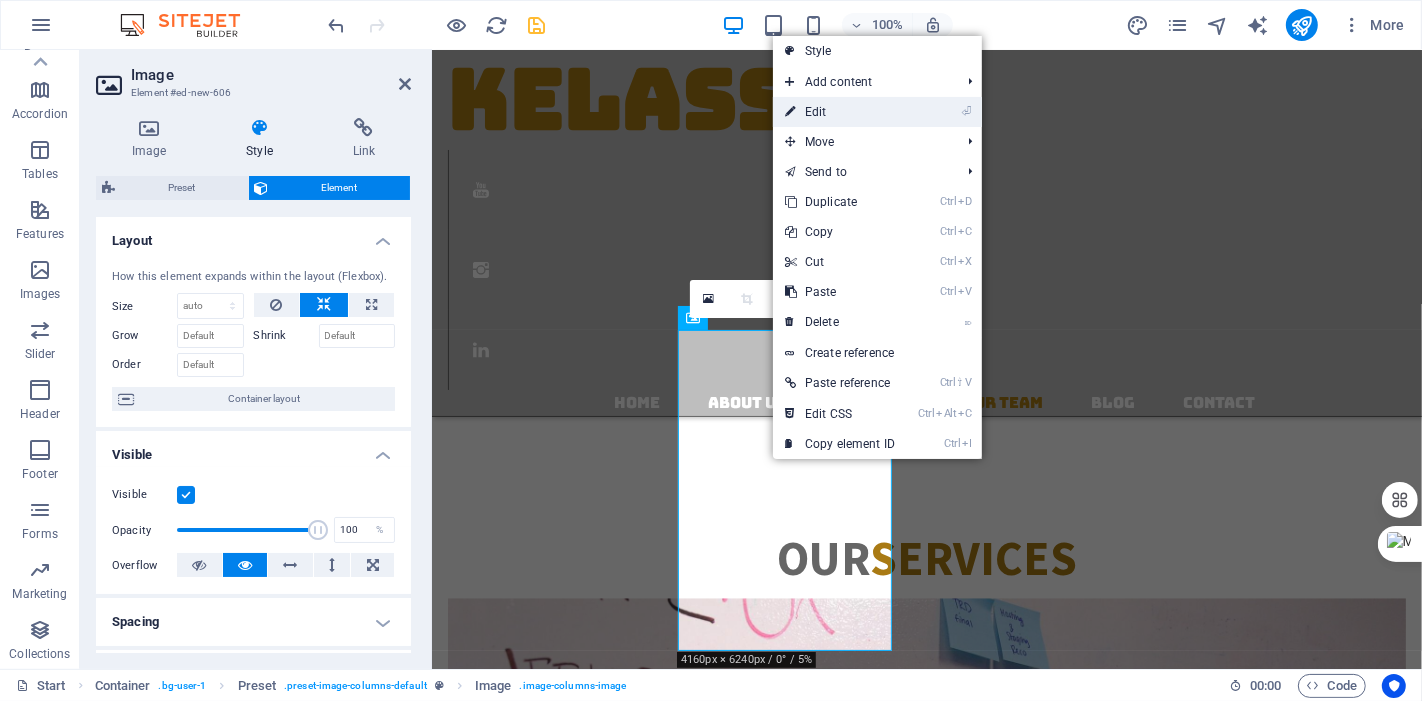 click on "⏎  Edit" at bounding box center [840, 112] 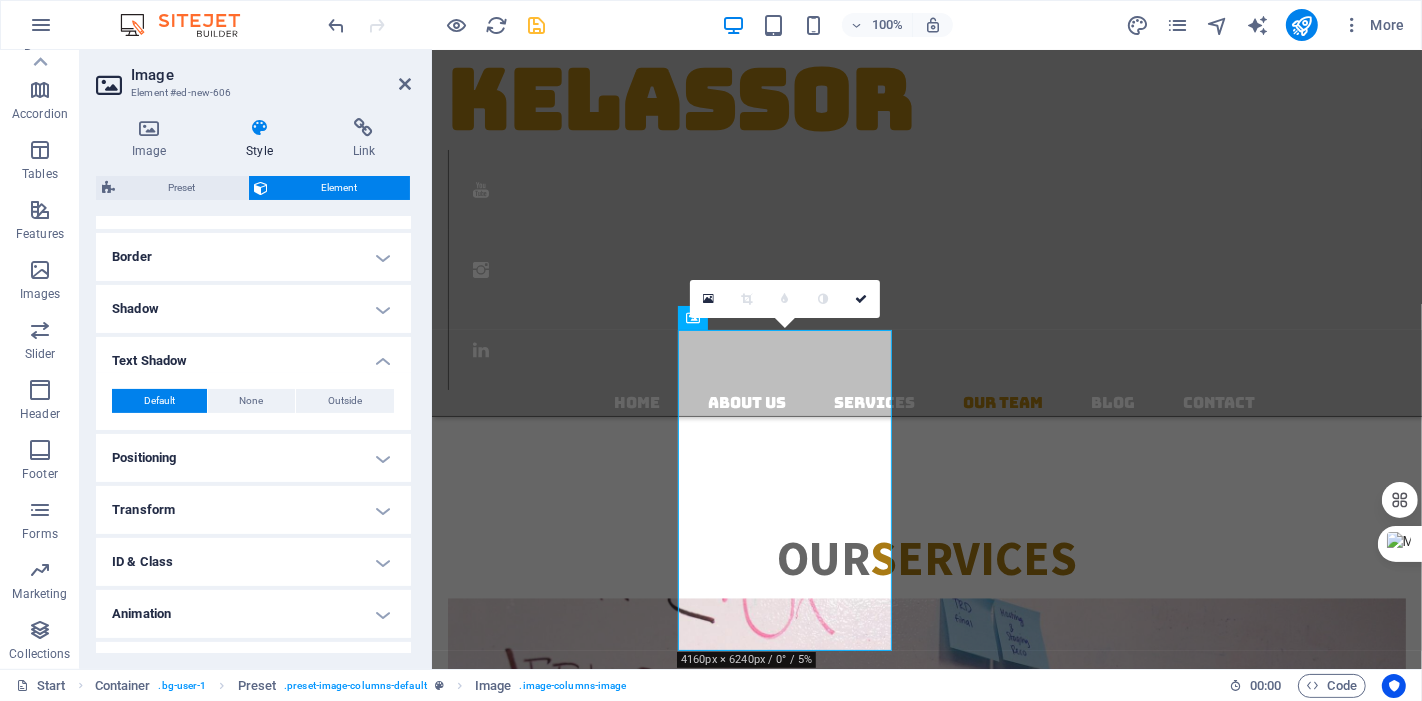 scroll, scrollTop: 452, scrollLeft: 0, axis: vertical 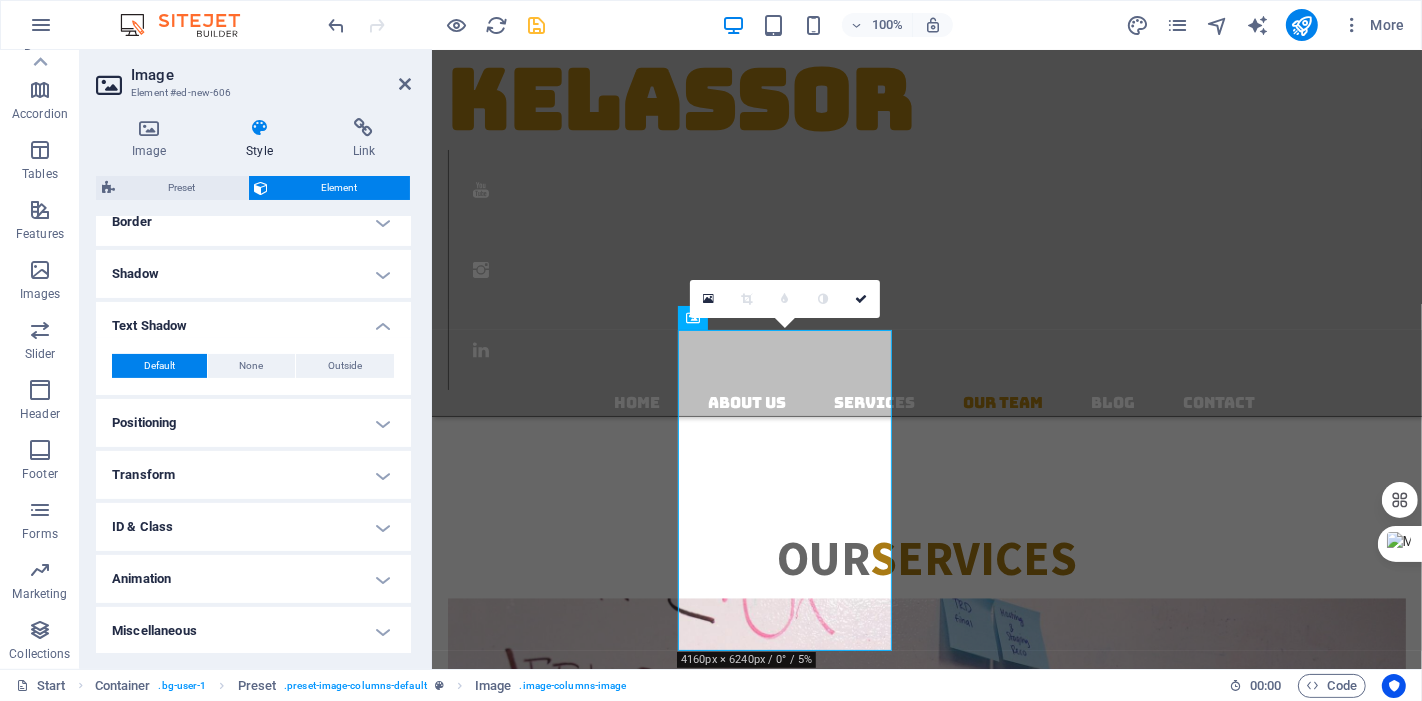 click on "Miscellaneous" at bounding box center (253, 631) 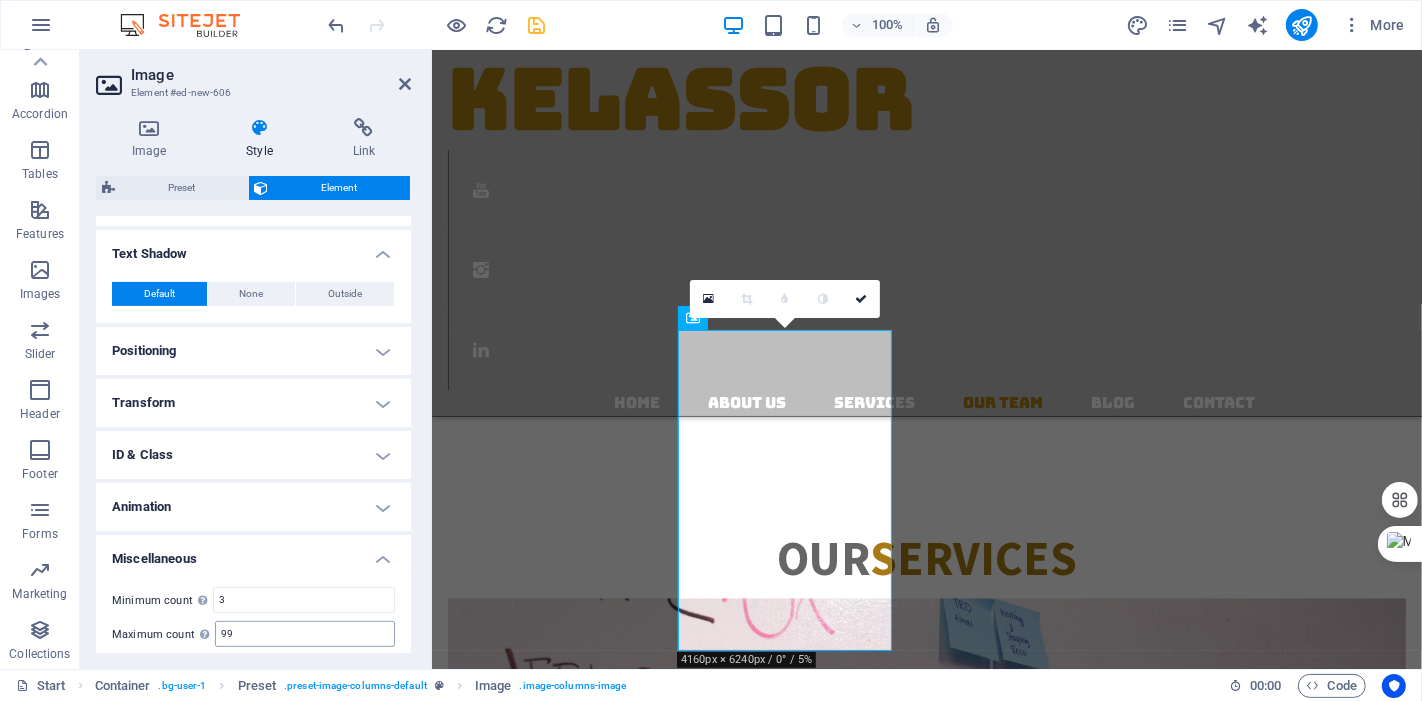 scroll, scrollTop: 575, scrollLeft: 0, axis: vertical 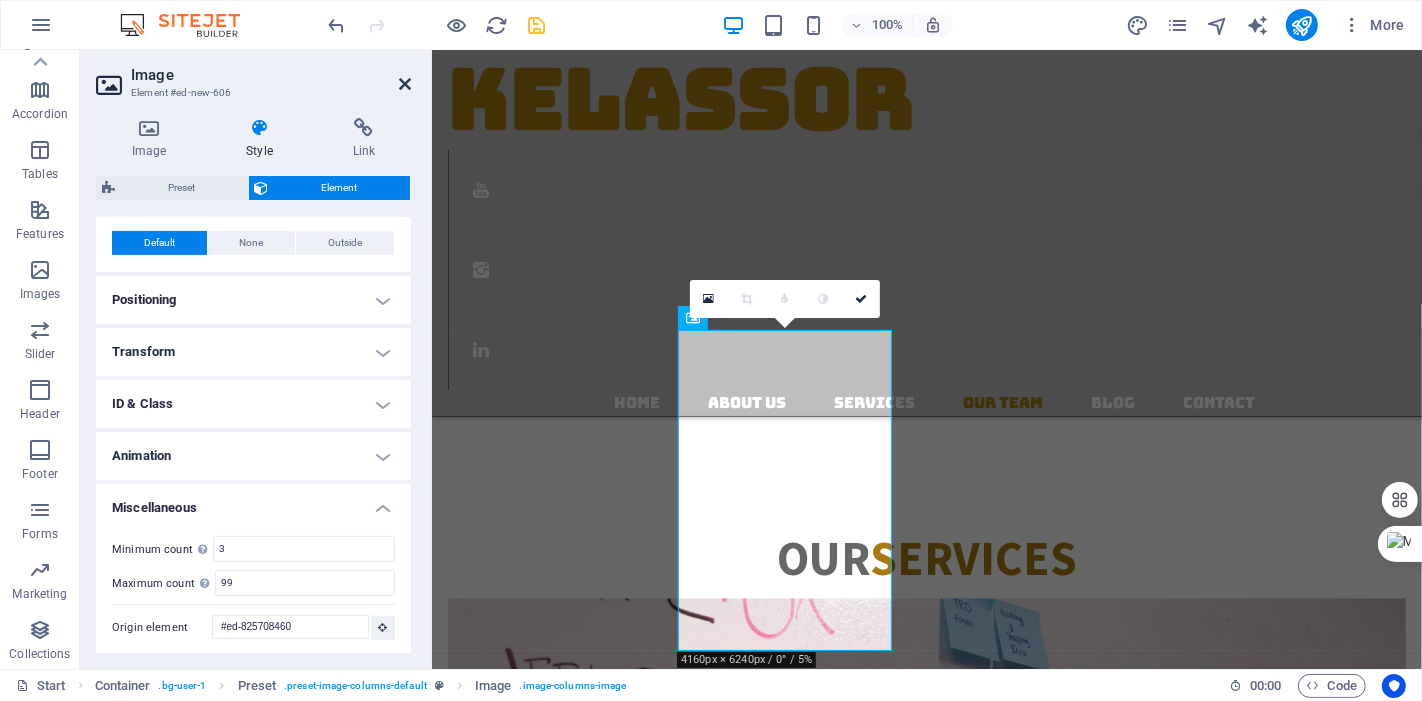 click at bounding box center [405, 84] 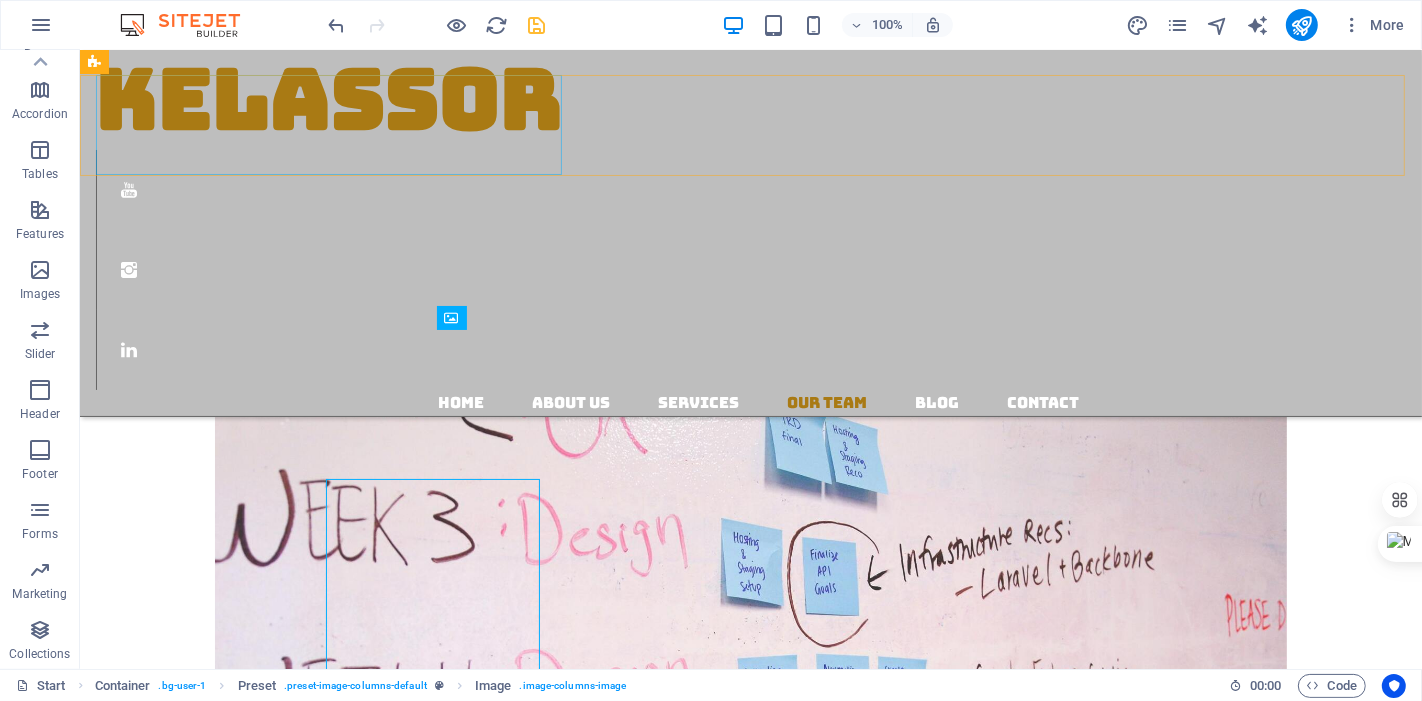 scroll, scrollTop: 2857, scrollLeft: 0, axis: vertical 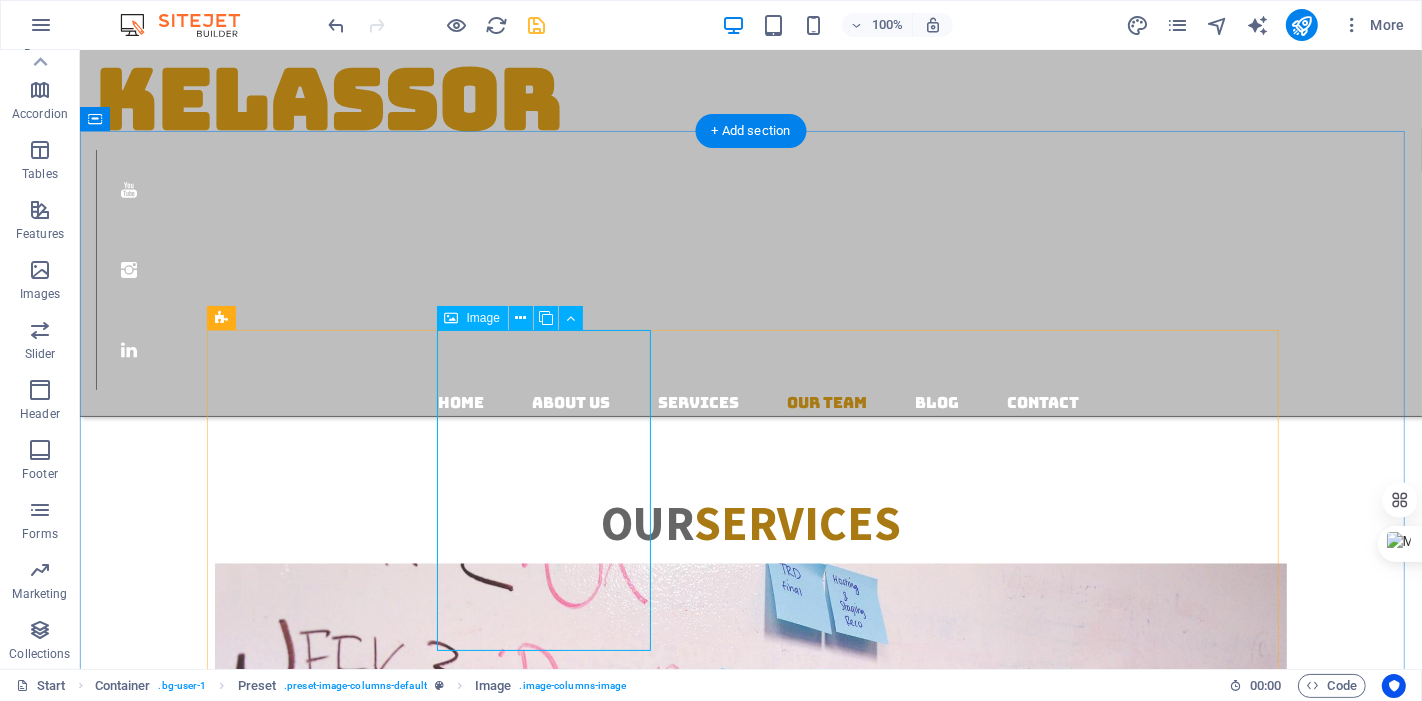 click on "Hossein, CCP, PMP Certified Cost Engineer Phone: 778 318 1454" at bounding box center [750, 4572] 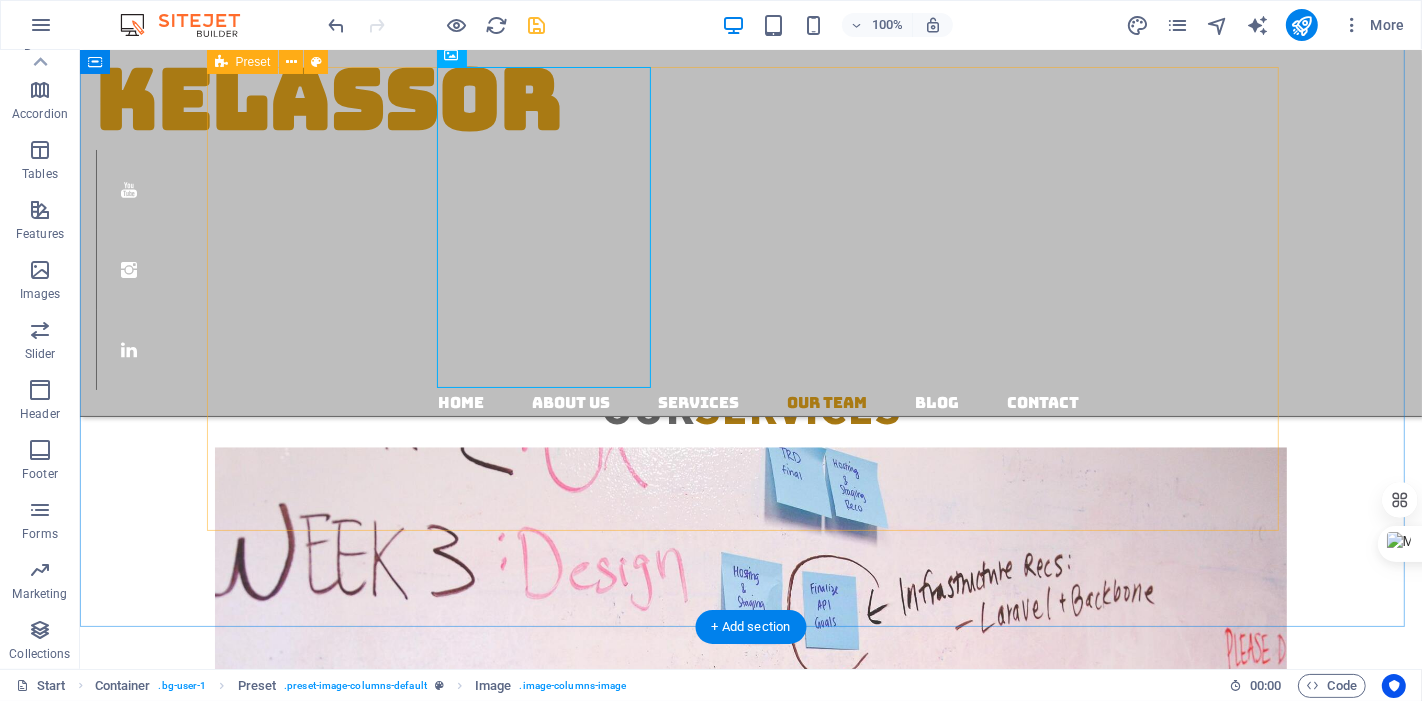 scroll, scrollTop: 2968, scrollLeft: 0, axis: vertical 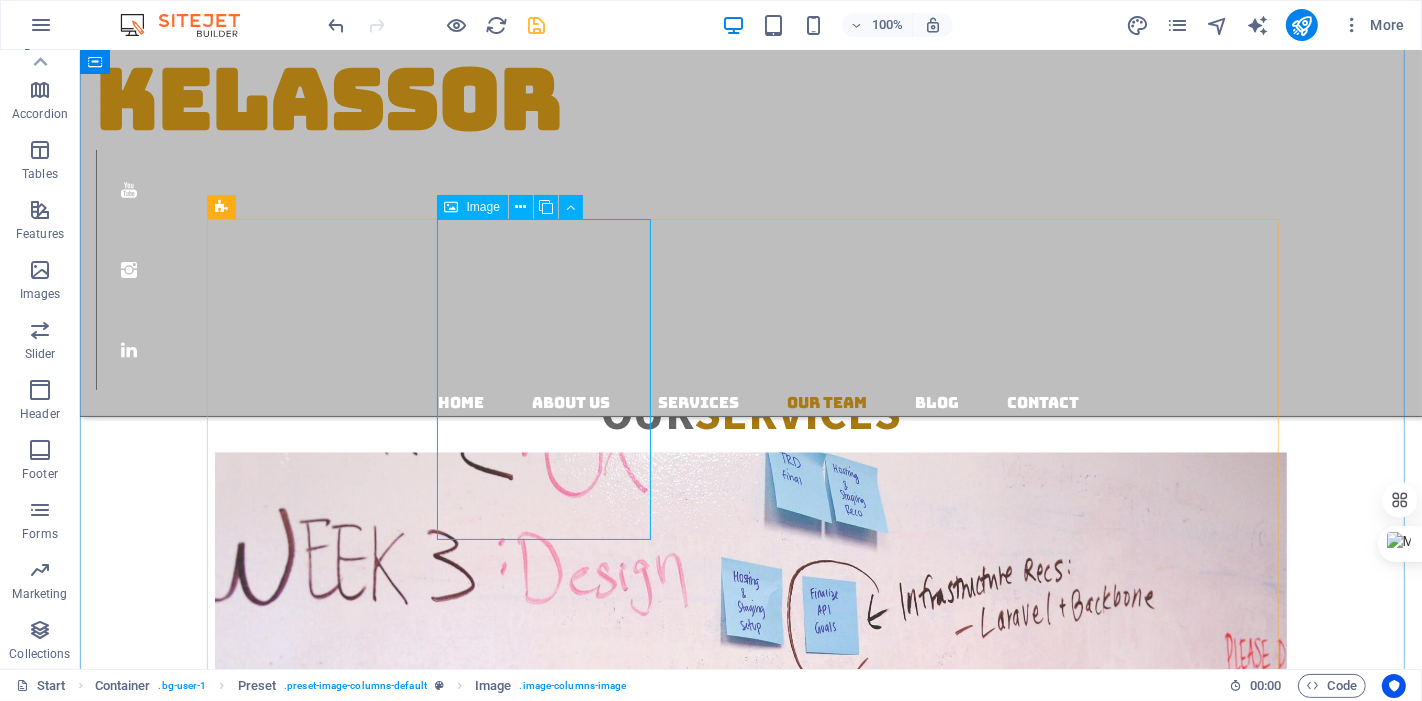 click on "Hossein, CCP, PMP Certified Cost Engineer Phone: 778 318 1454" at bounding box center (750, 4461) 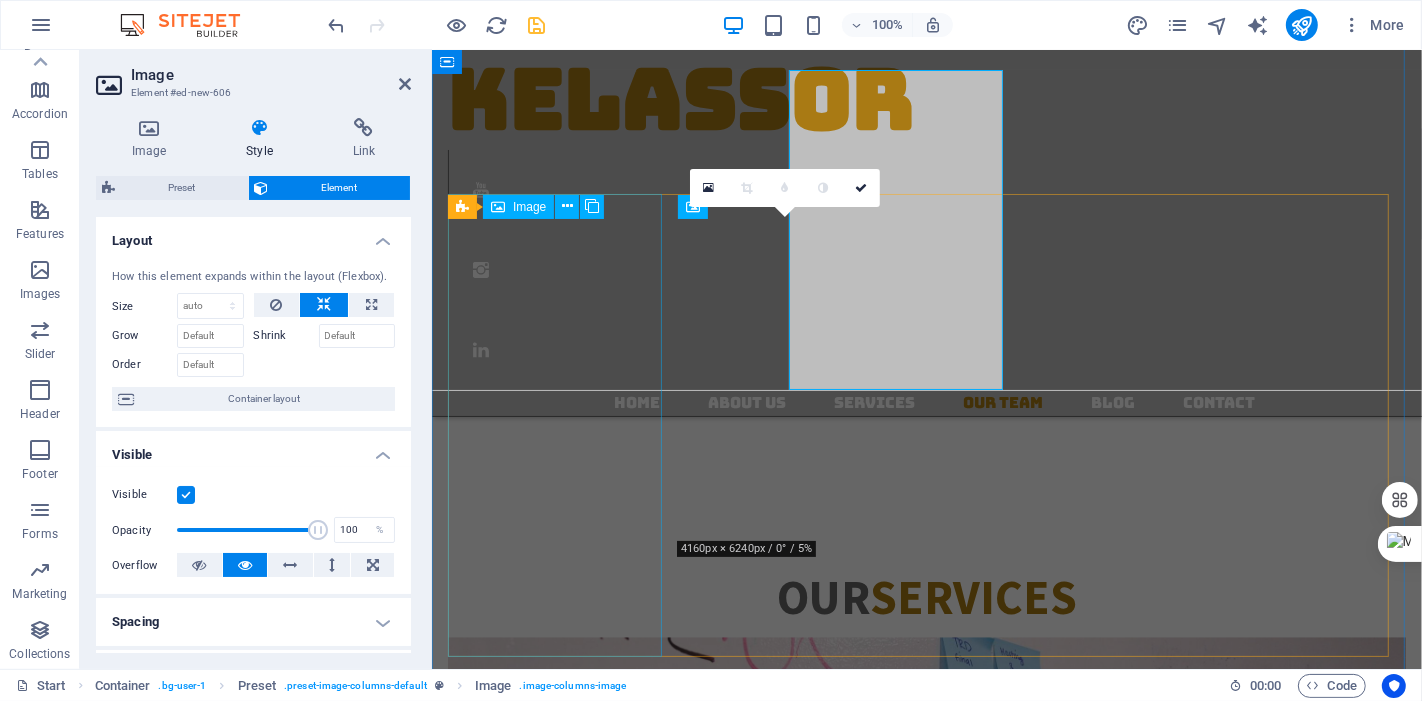 scroll, scrollTop: 3118, scrollLeft: 0, axis: vertical 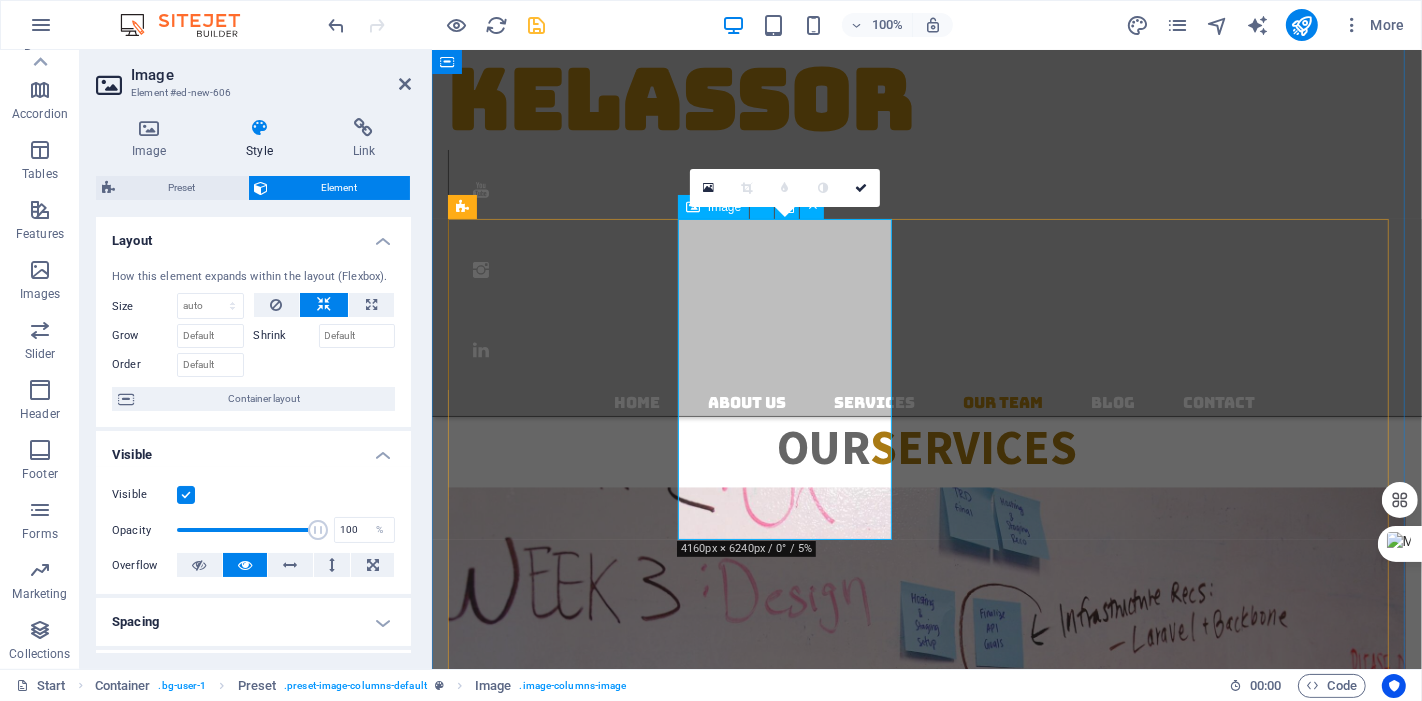 click on "Hossein, CCP, PMP Certified Cost Engineer Phone: 778 318 1454" at bounding box center [926, 4257] 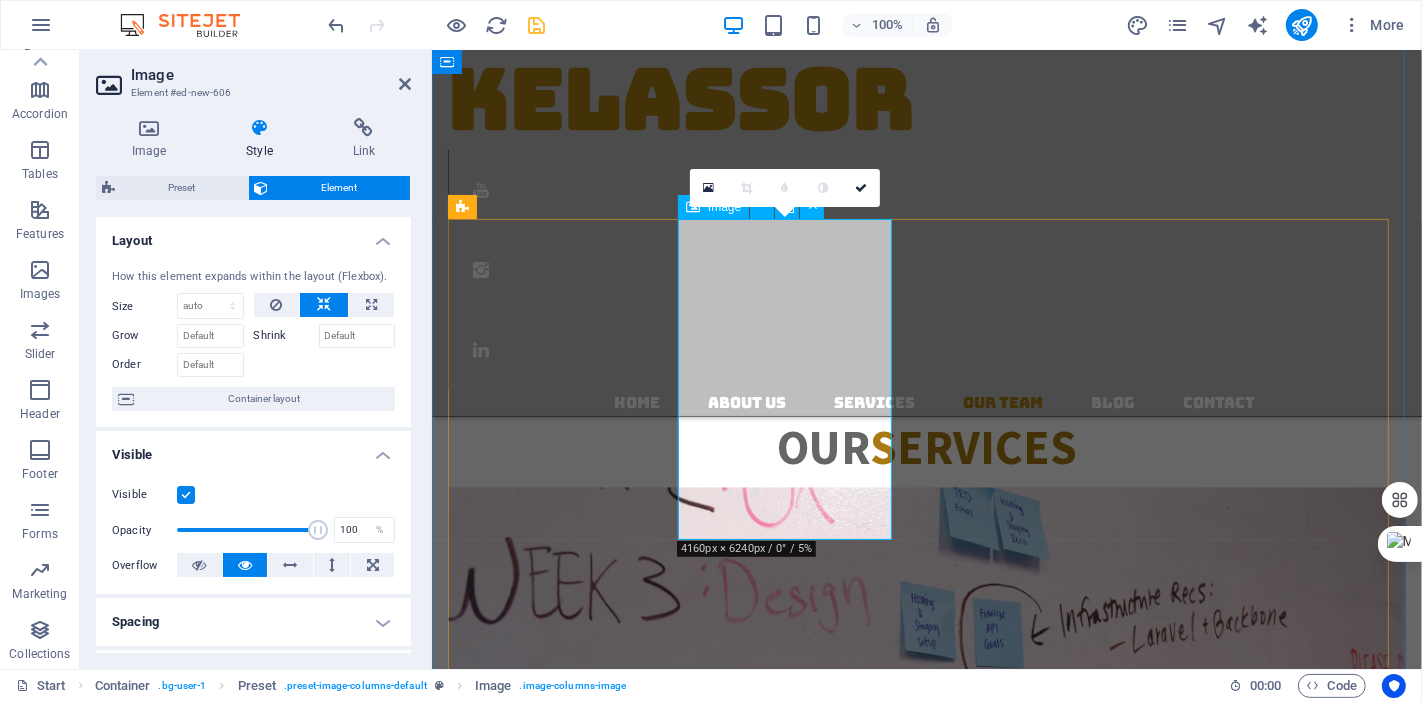 click on "Hossein, CCP, PMP Certified Cost Engineer Phone: 778 318 1454" at bounding box center [926, 4257] 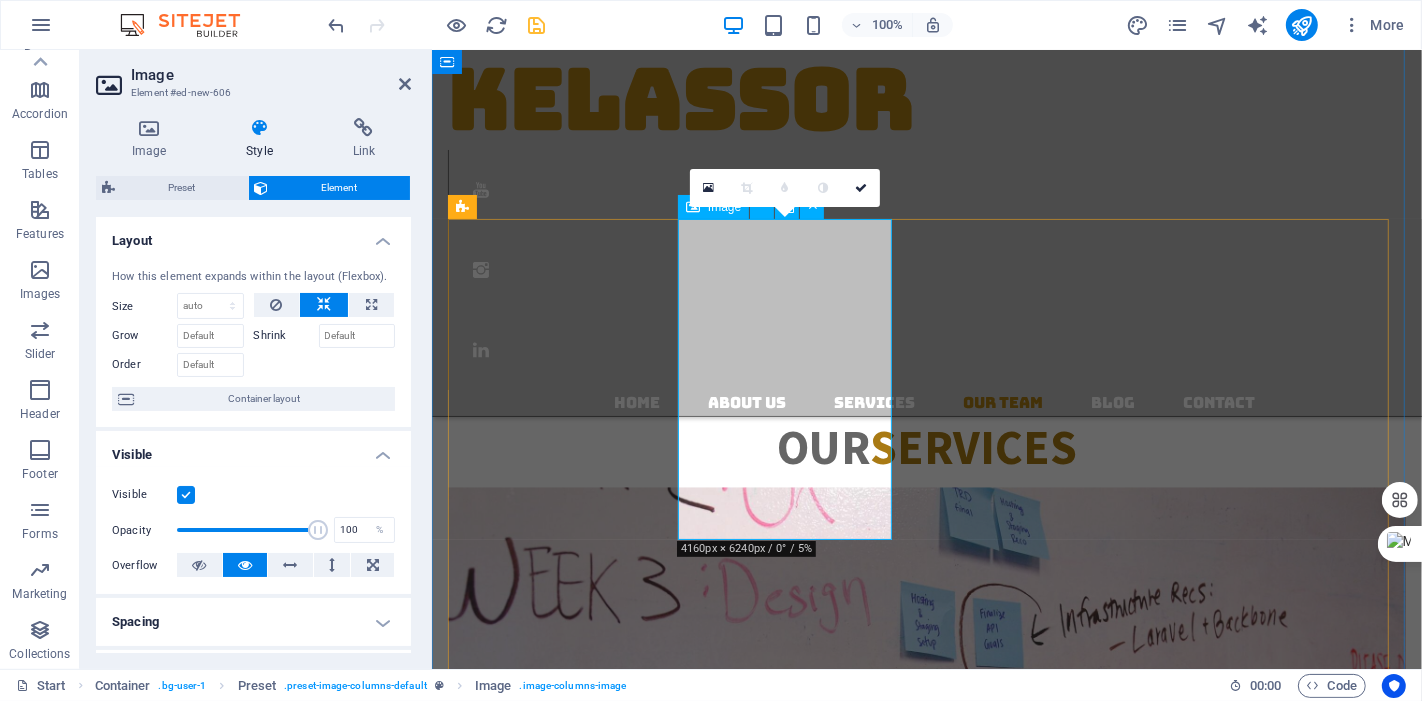 click on "Hossein, CCP, PMP Certified Cost Engineer Phone: 778 318 1454" at bounding box center (926, 4257) 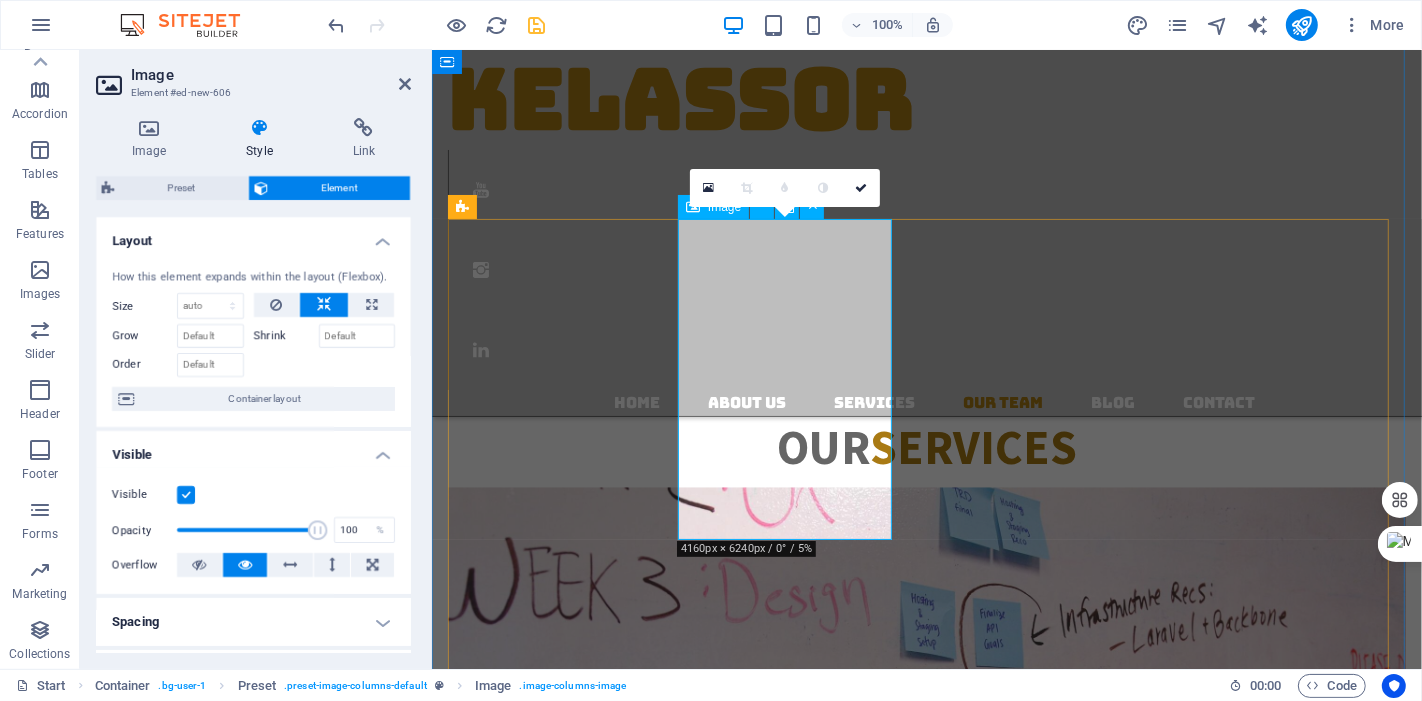 click on "Hossein, CCP, PMP Certified Cost Engineer Phone: 778 318 1454" at bounding box center [926, 4257] 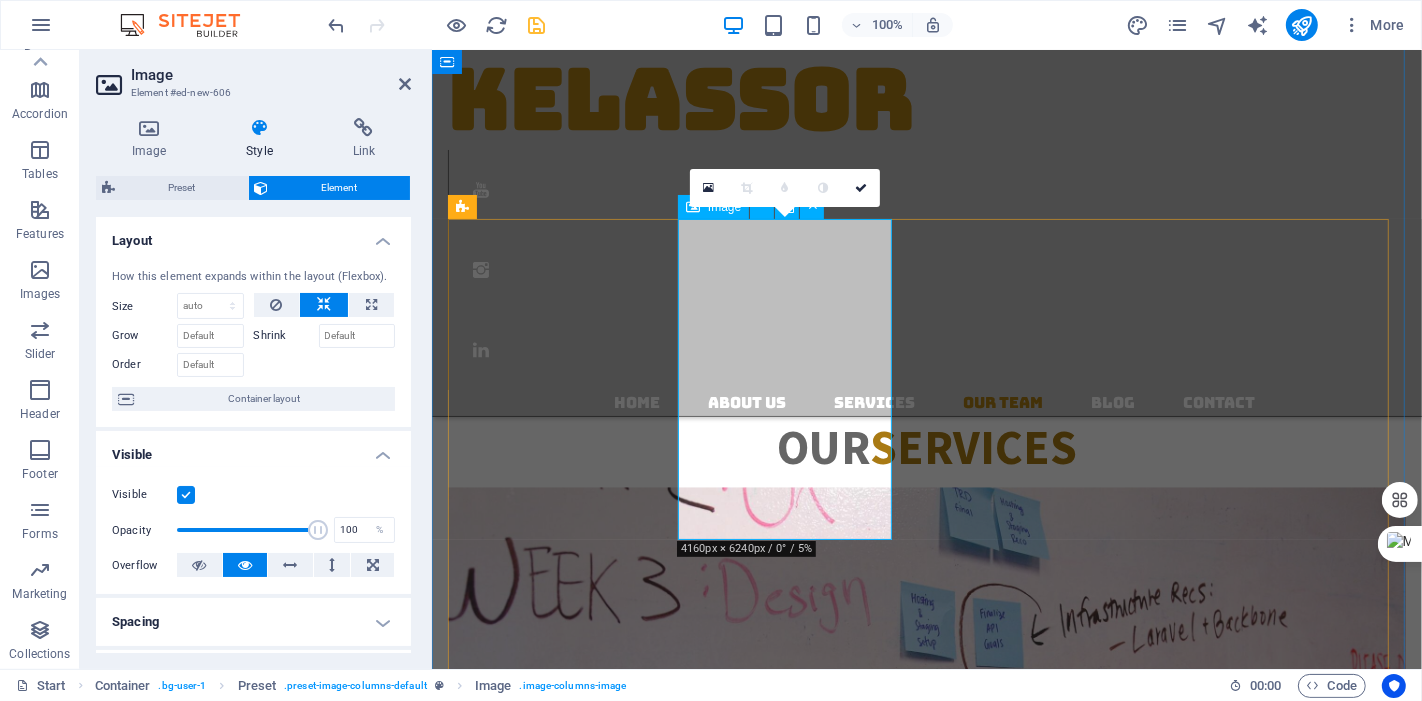 click on "Hossein, CCP, PMP Certified Cost Engineer Phone: 778 318 1454" at bounding box center [926, 4257] 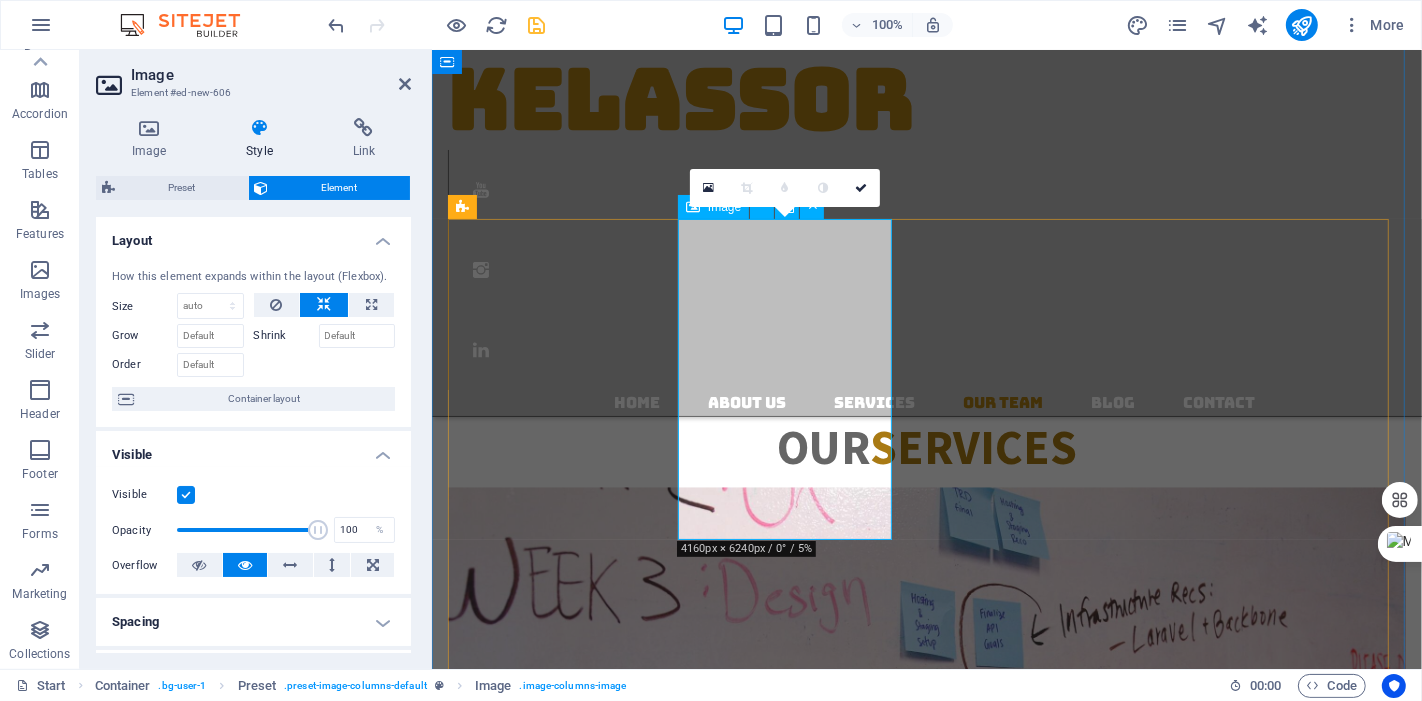 click on "Hossein, CCP, PMP Certified Cost Engineer Phone: 778 318 1454" at bounding box center (926, 4257) 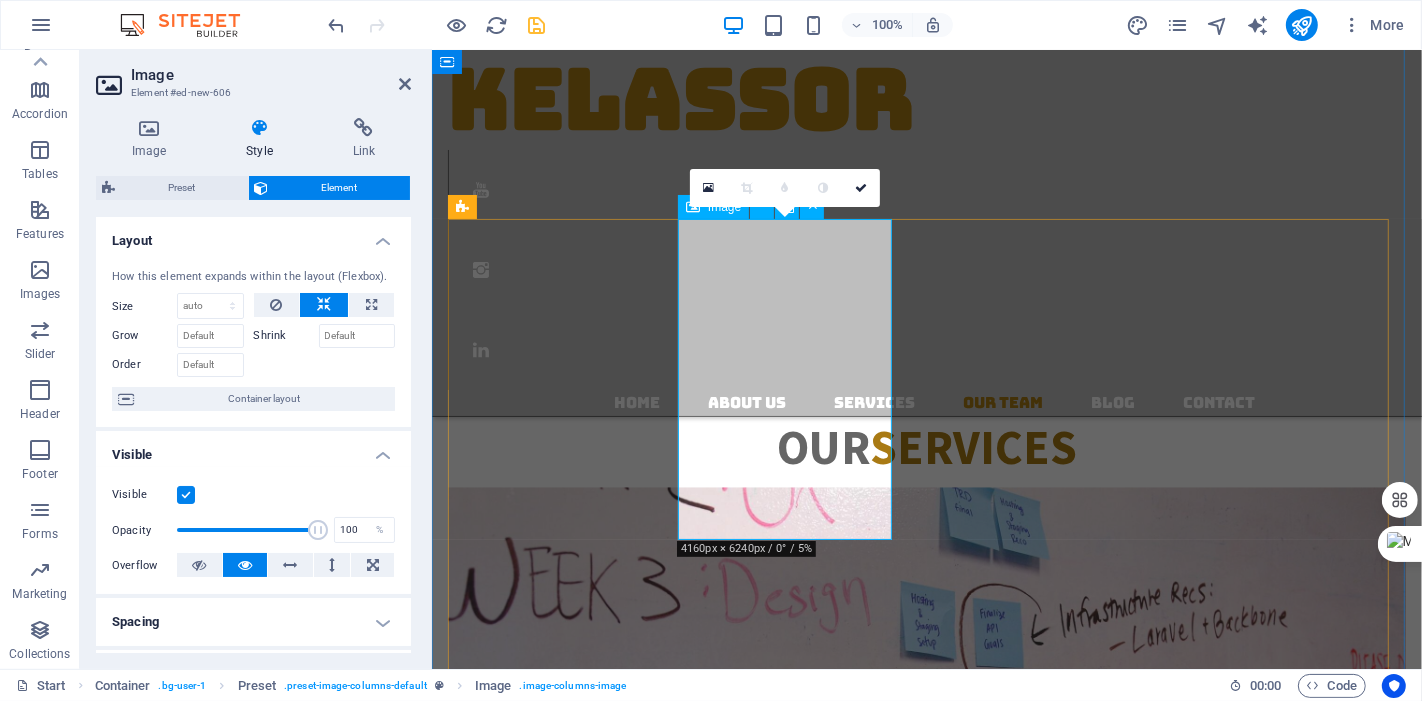 click on "Hossein, CCP, PMP Certified Cost Engineer Phone: 778 318 1454" at bounding box center [926, 4257] 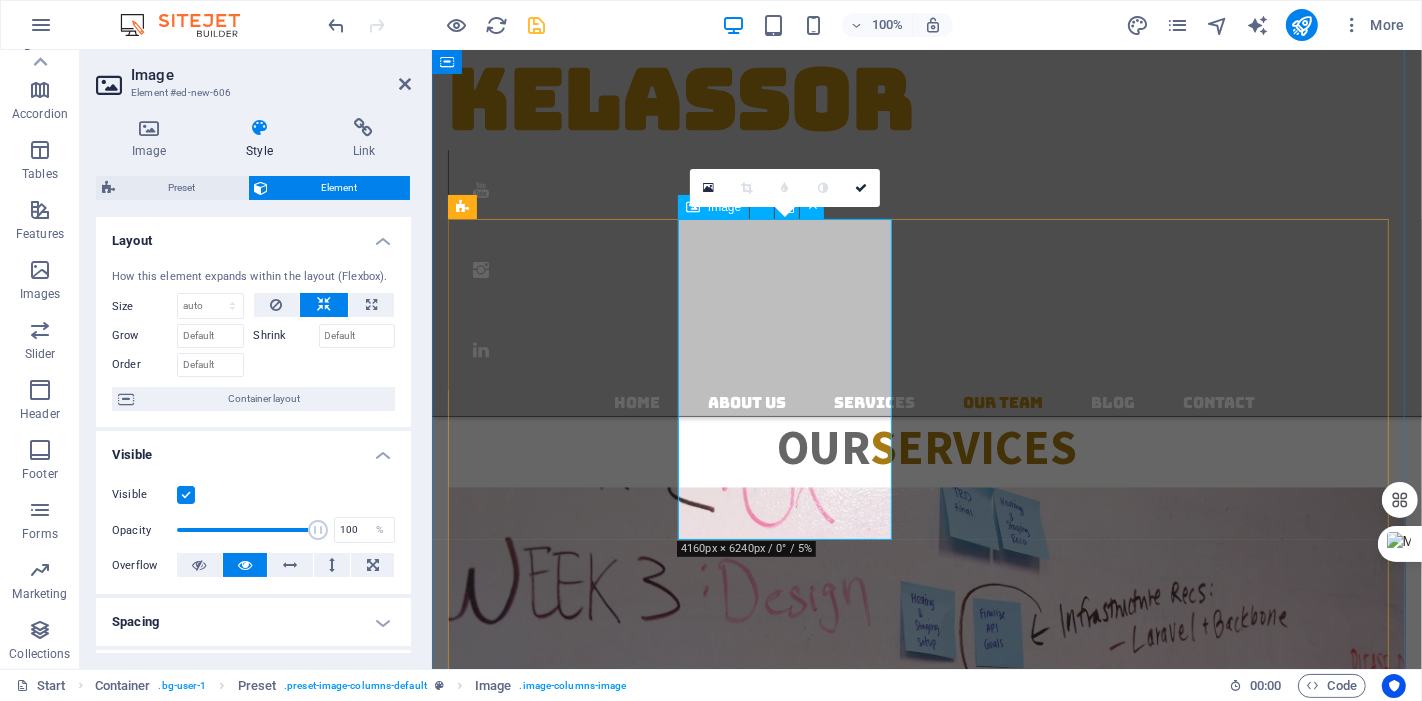 click on "Hossein, CCP, PMP Certified Cost Engineer Phone: 778 318 1454" at bounding box center [926, 4257] 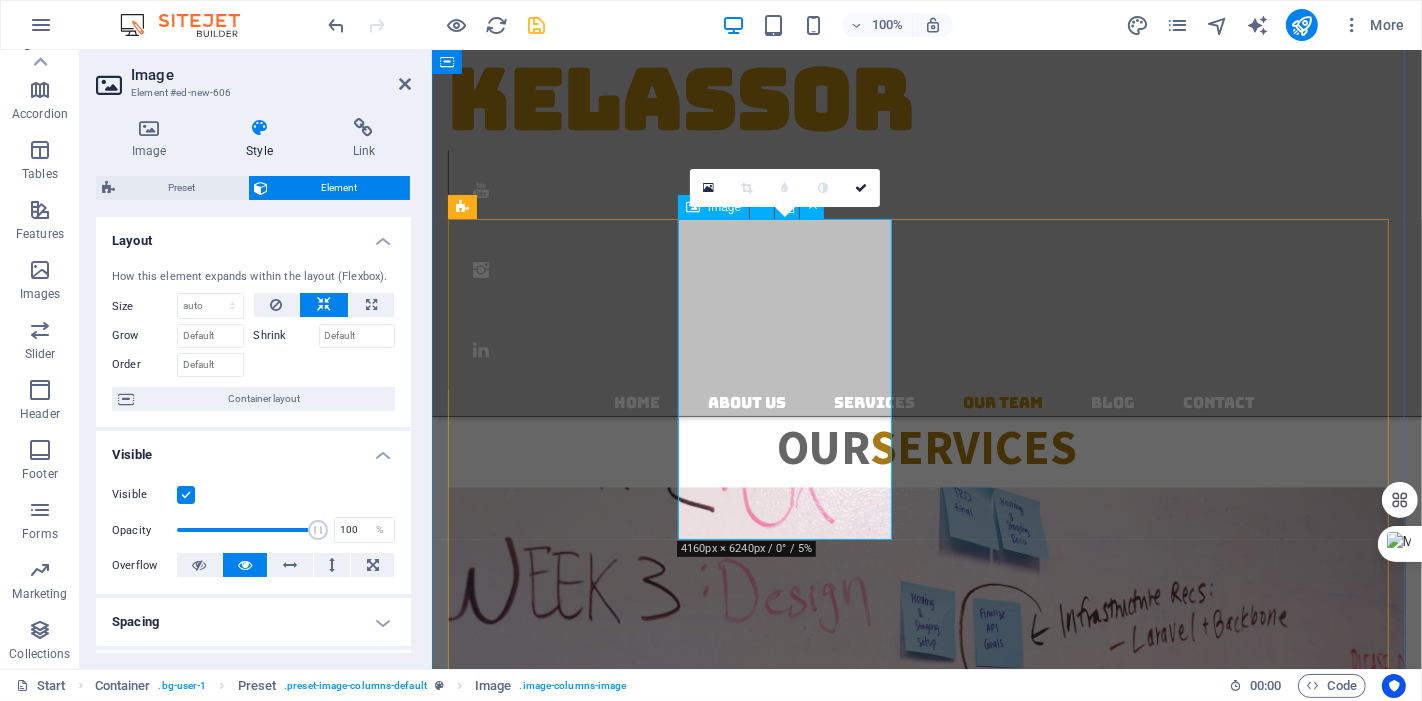 click on "Hossein, CCP, PMP Certified Cost Engineer Phone: 778 318 1454" at bounding box center (926, 4257) 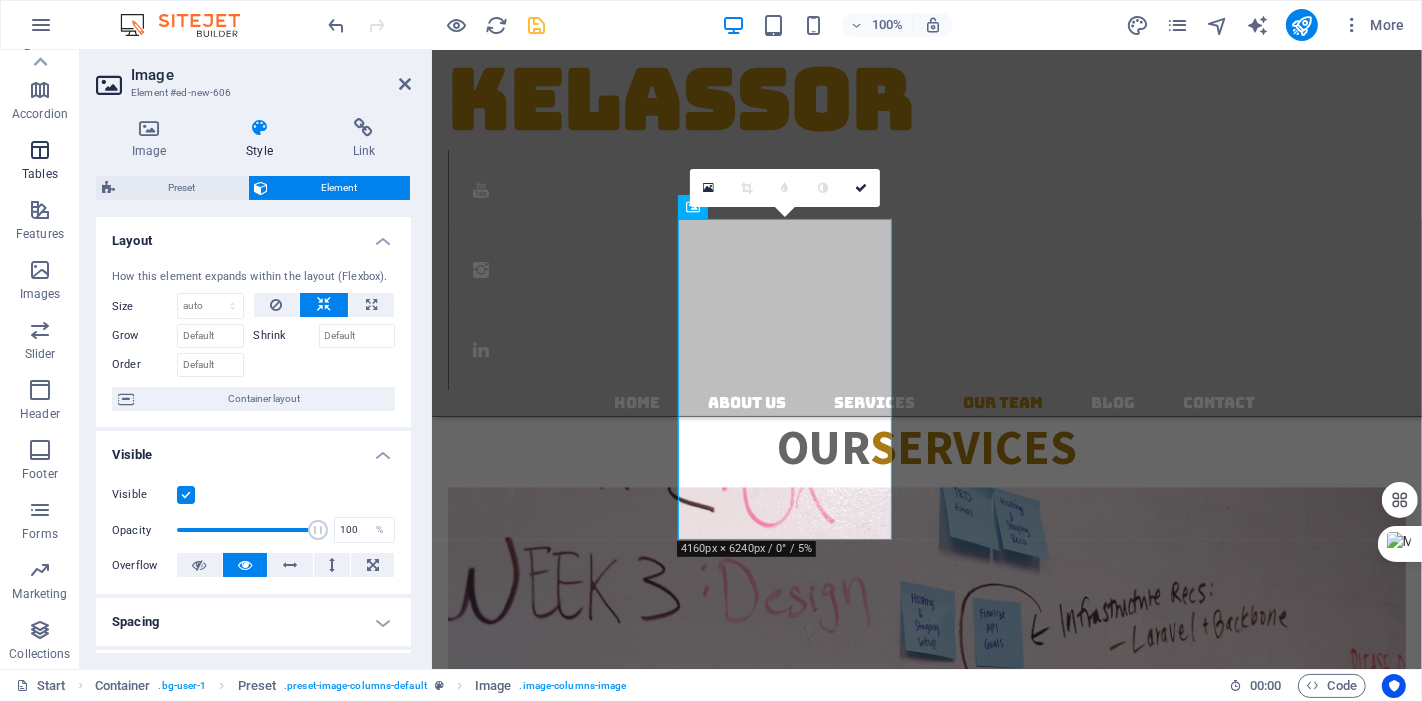 click on "Tables" at bounding box center [40, 162] 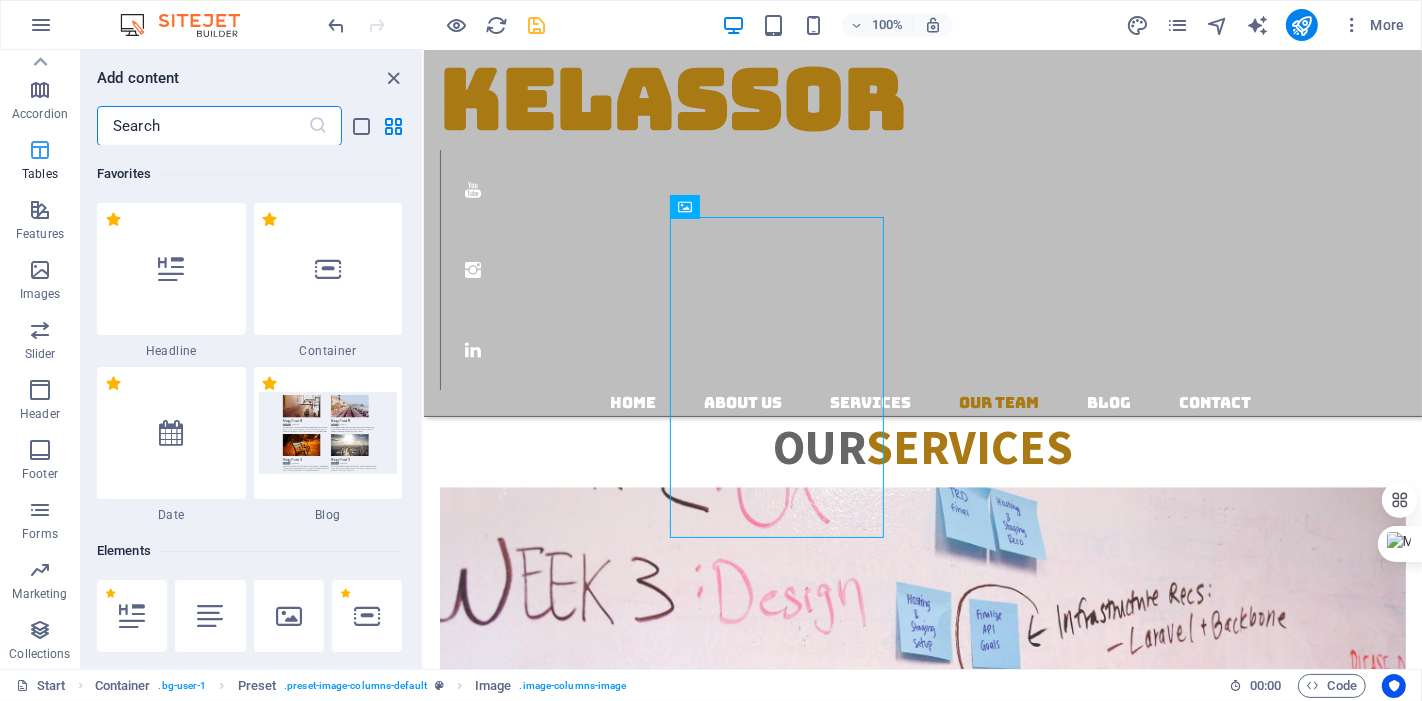 scroll, scrollTop: 3120, scrollLeft: 0, axis: vertical 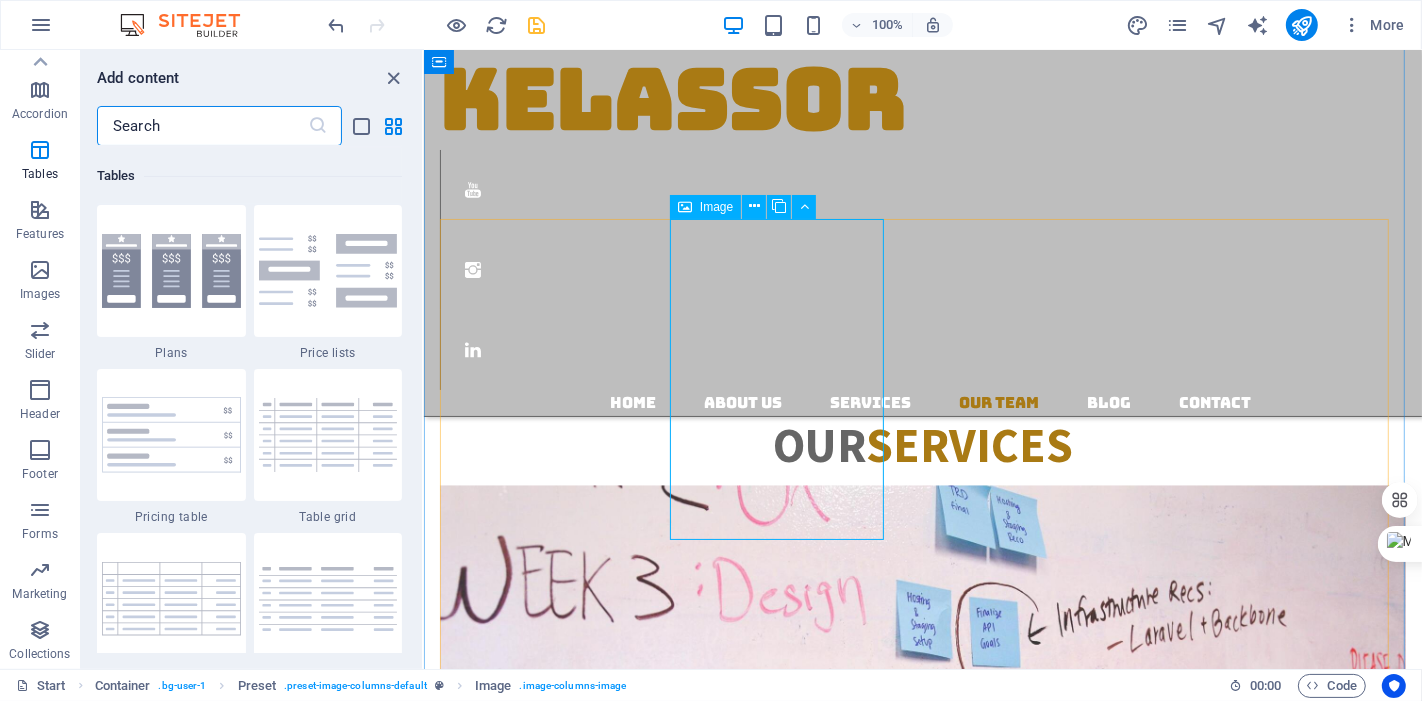 click on "Hossein, CCP, PMP Certified Cost Engineer Phone: 778 318 1454" at bounding box center [922, 4273] 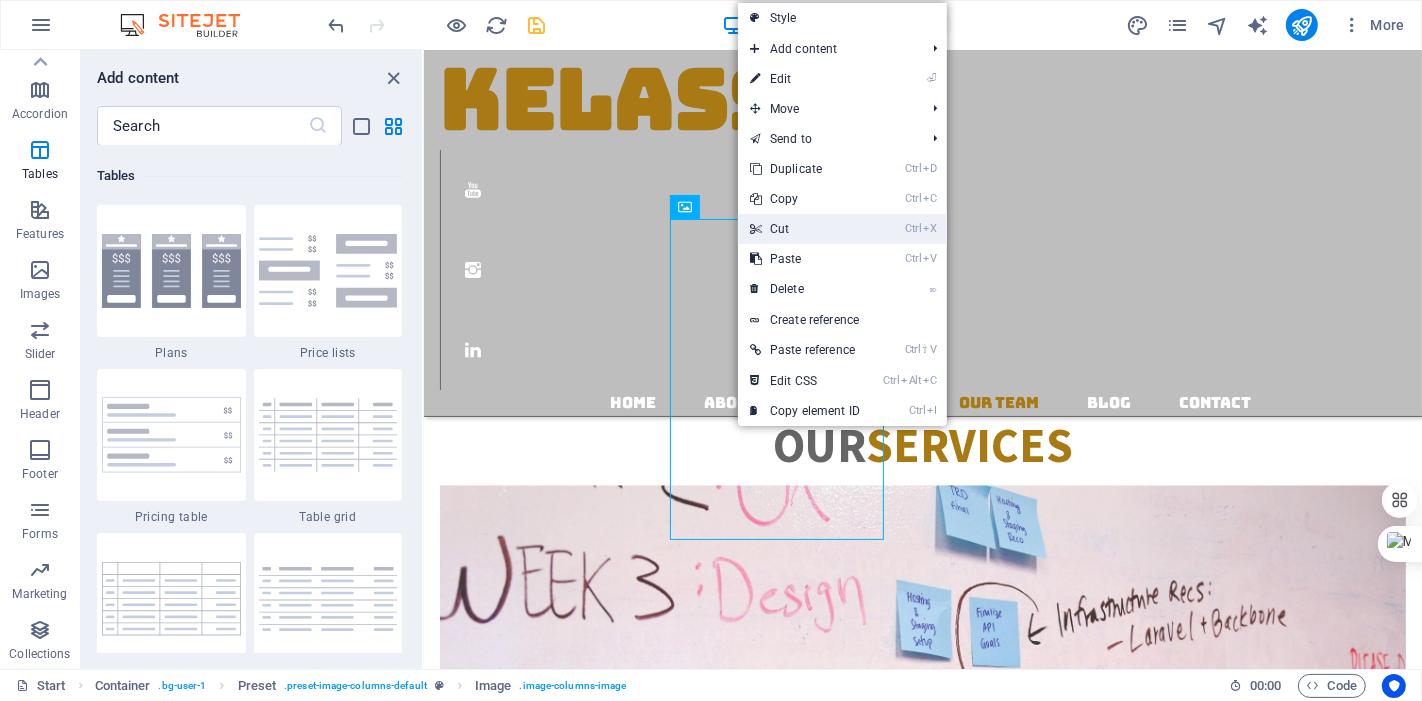 click on "Ctrl X  Cut" at bounding box center [805, 229] 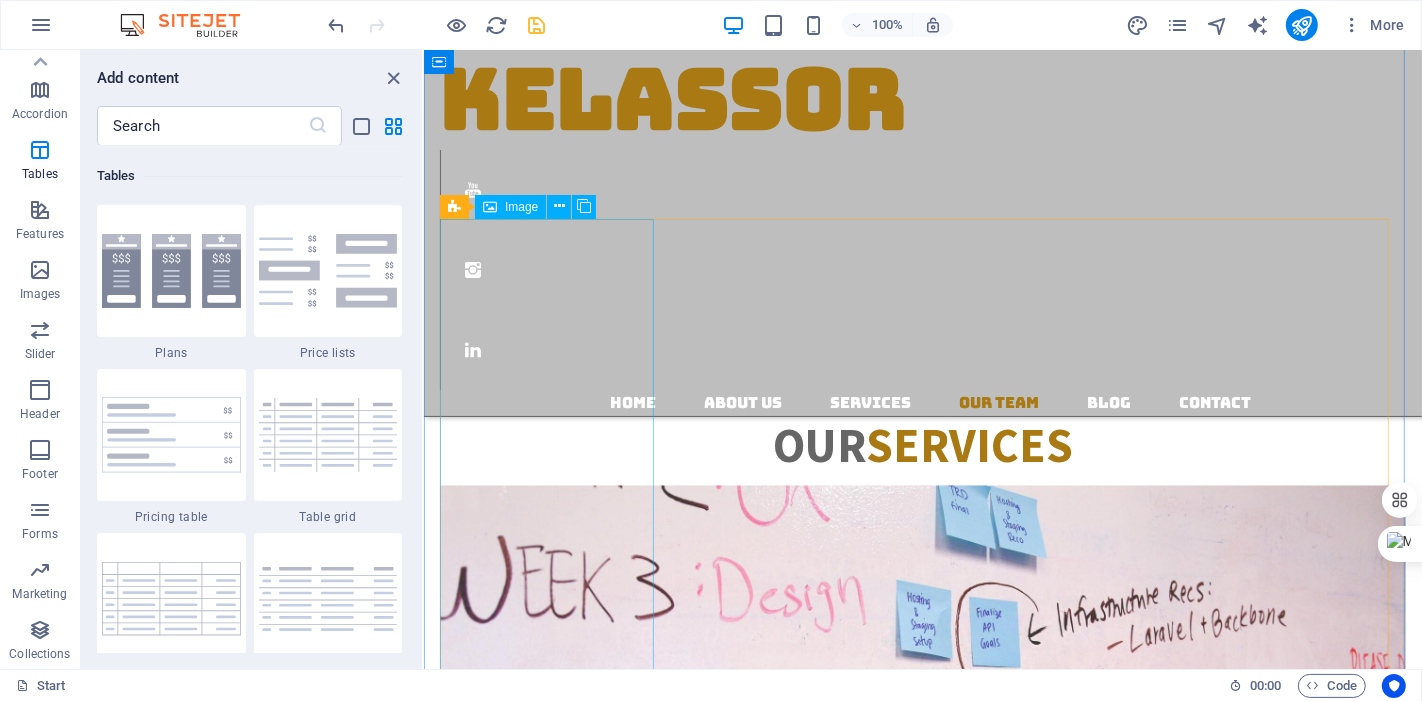 click on "Hossein, CCP, PMP Certified Cost Engineer Phone: 778 318 1454" at bounding box center [922, 3873] 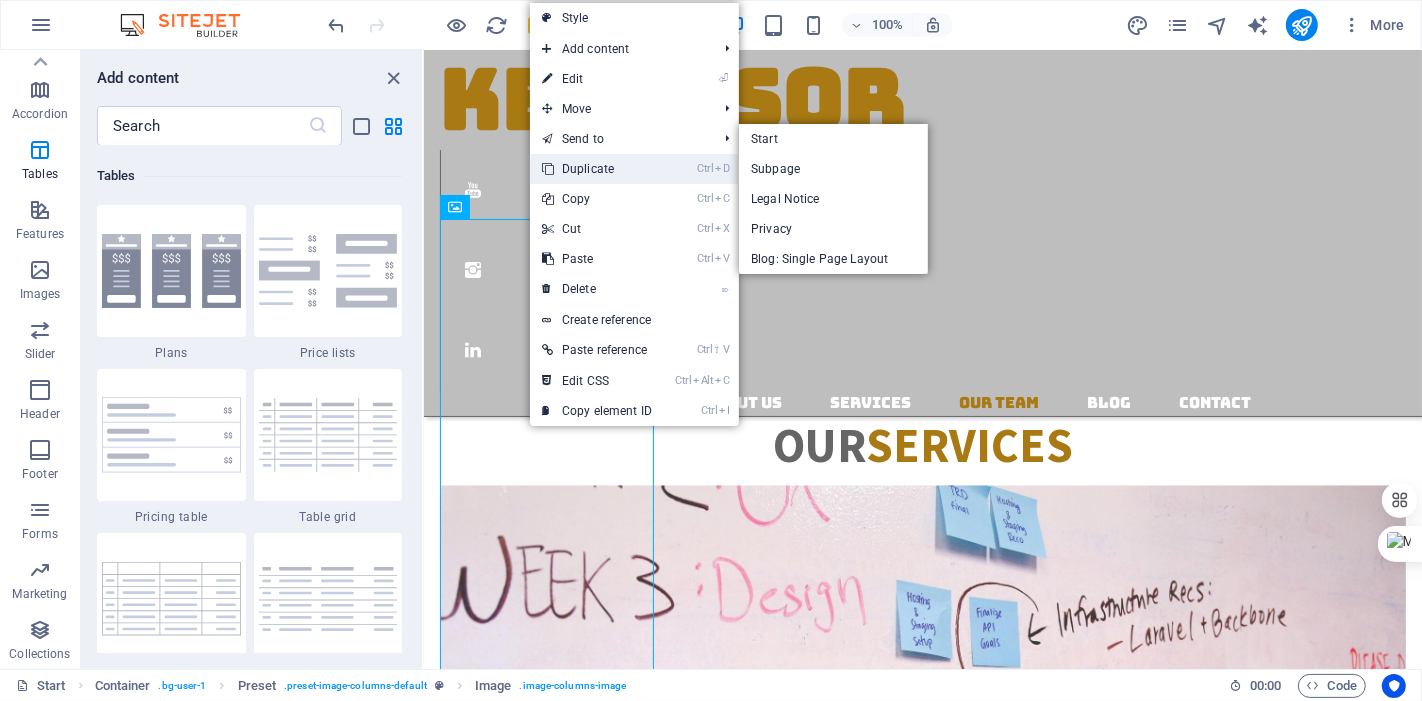 click on "Ctrl D  Duplicate" at bounding box center [597, 169] 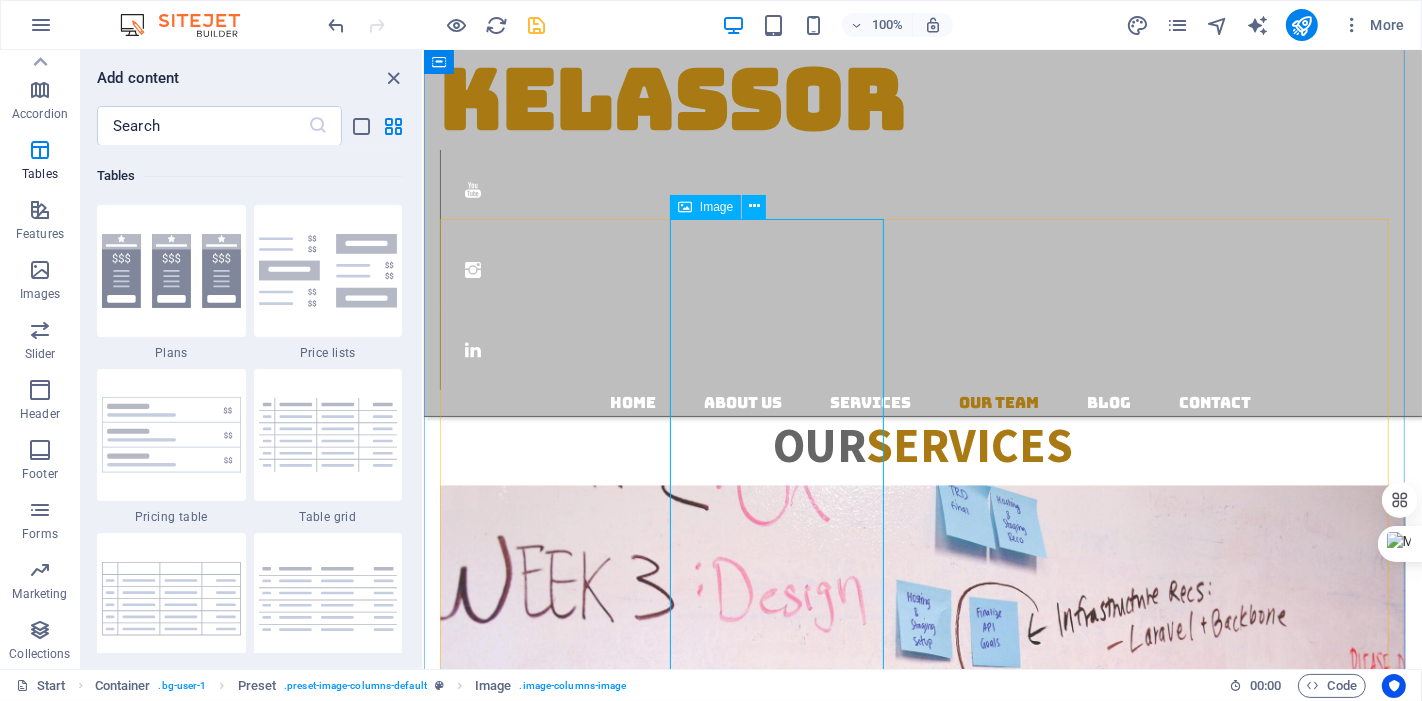 click on "Hossein, CCP, PMP Certified Cost Engineer Phone: 778 318 1454" at bounding box center (922, 4344) 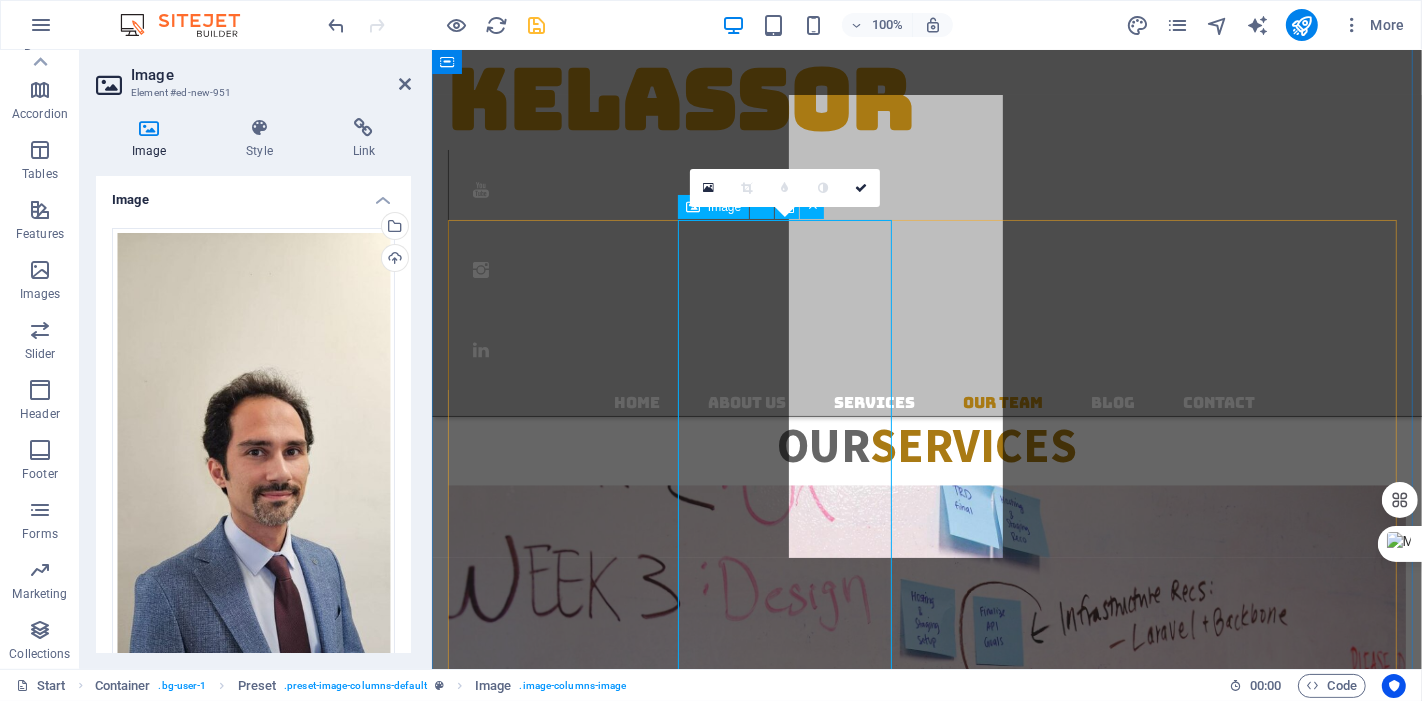 scroll, scrollTop: 3118, scrollLeft: 0, axis: vertical 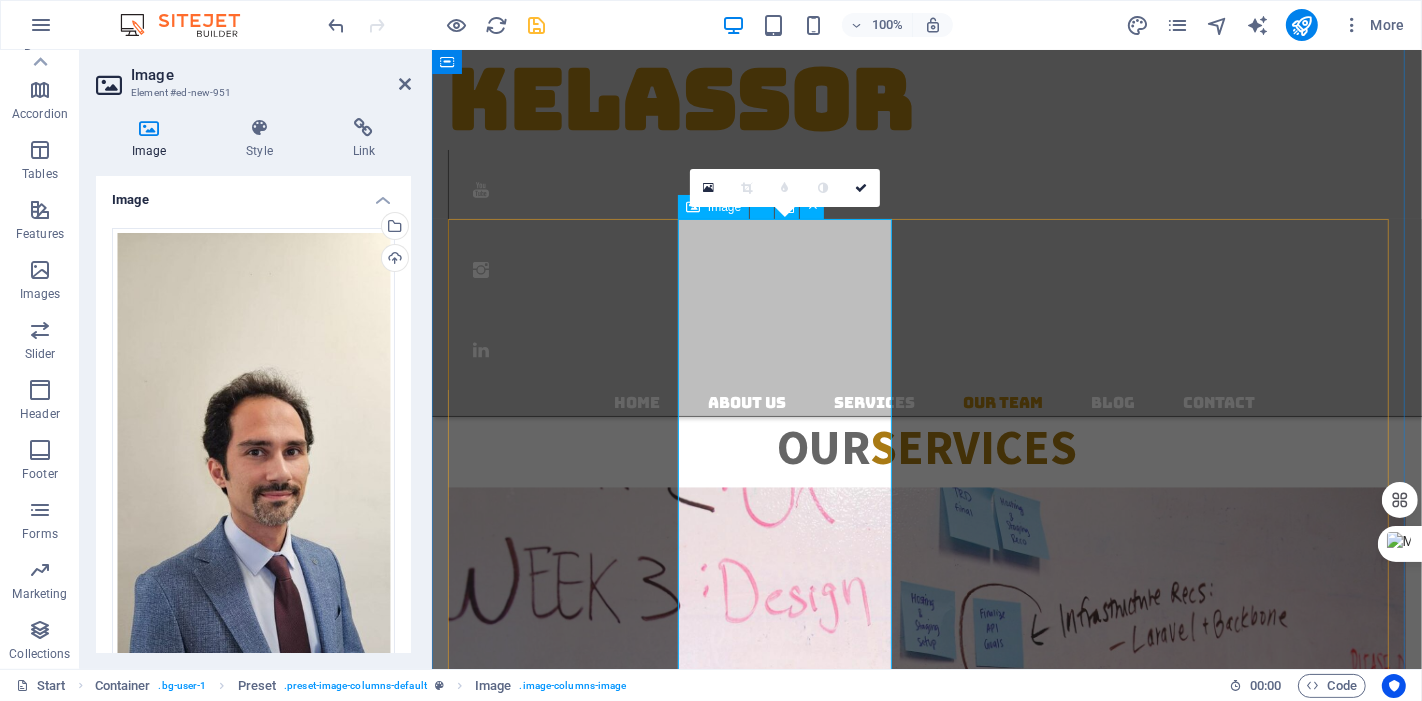 click on "Hossein, CCP, PMP Certified Cost Engineer Phone: 778 318 1454" at bounding box center [926, 4328] 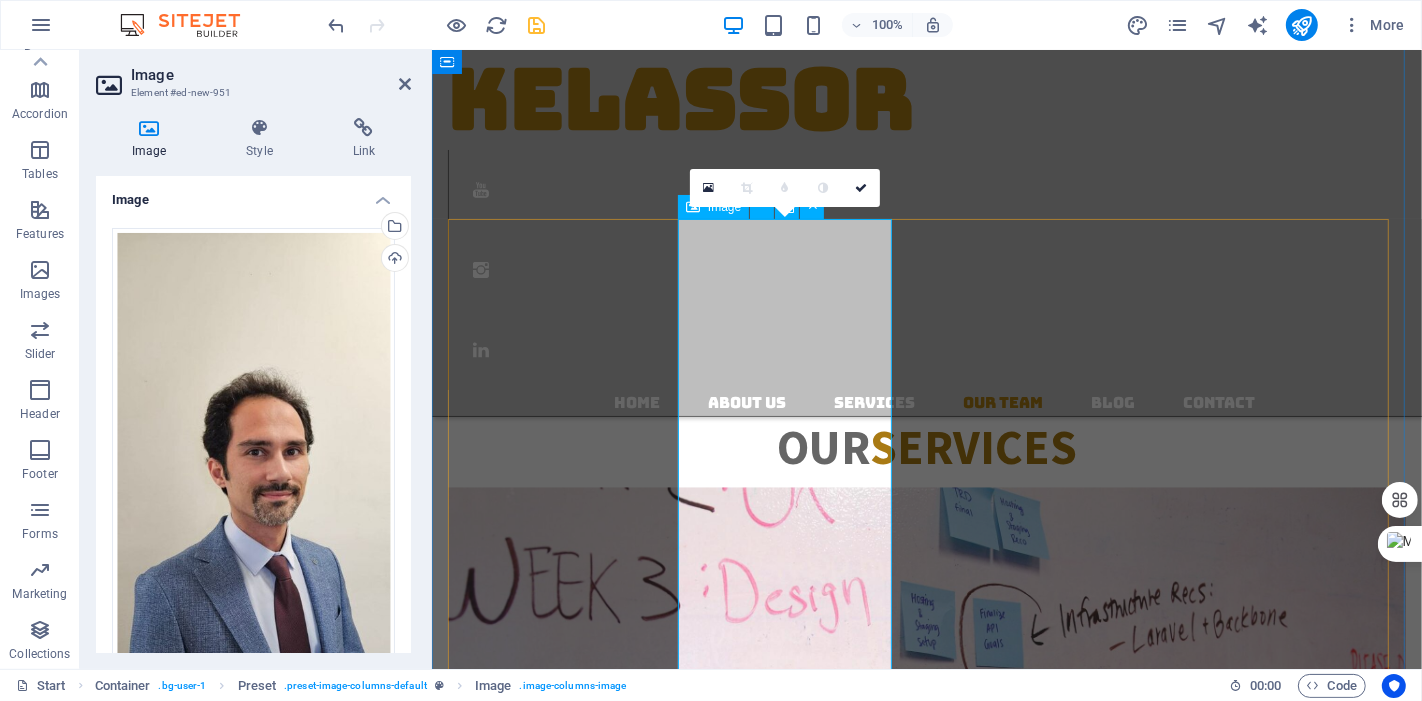 click on "Hossein, CCP, PMP Certified Cost Engineer Phone: 778 318 1454" at bounding box center (926, 4328) 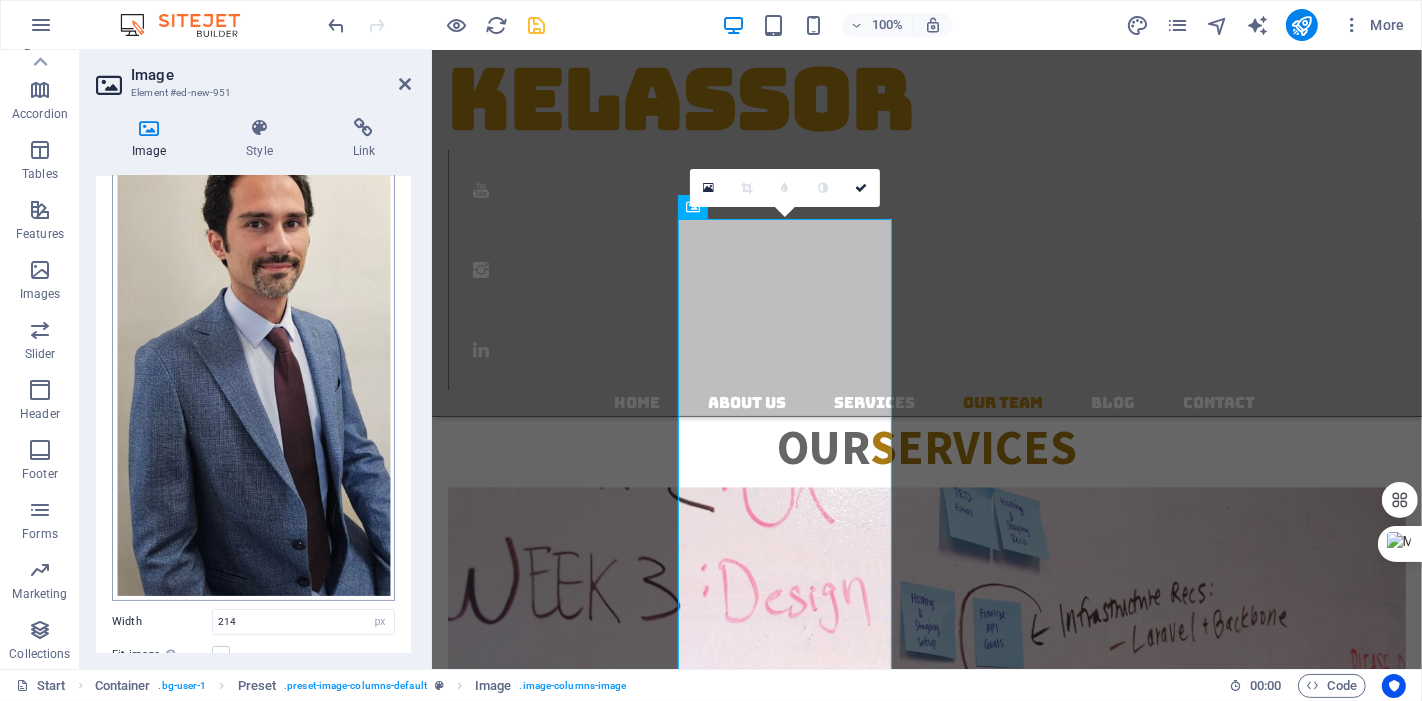 scroll, scrollTop: 0, scrollLeft: 0, axis: both 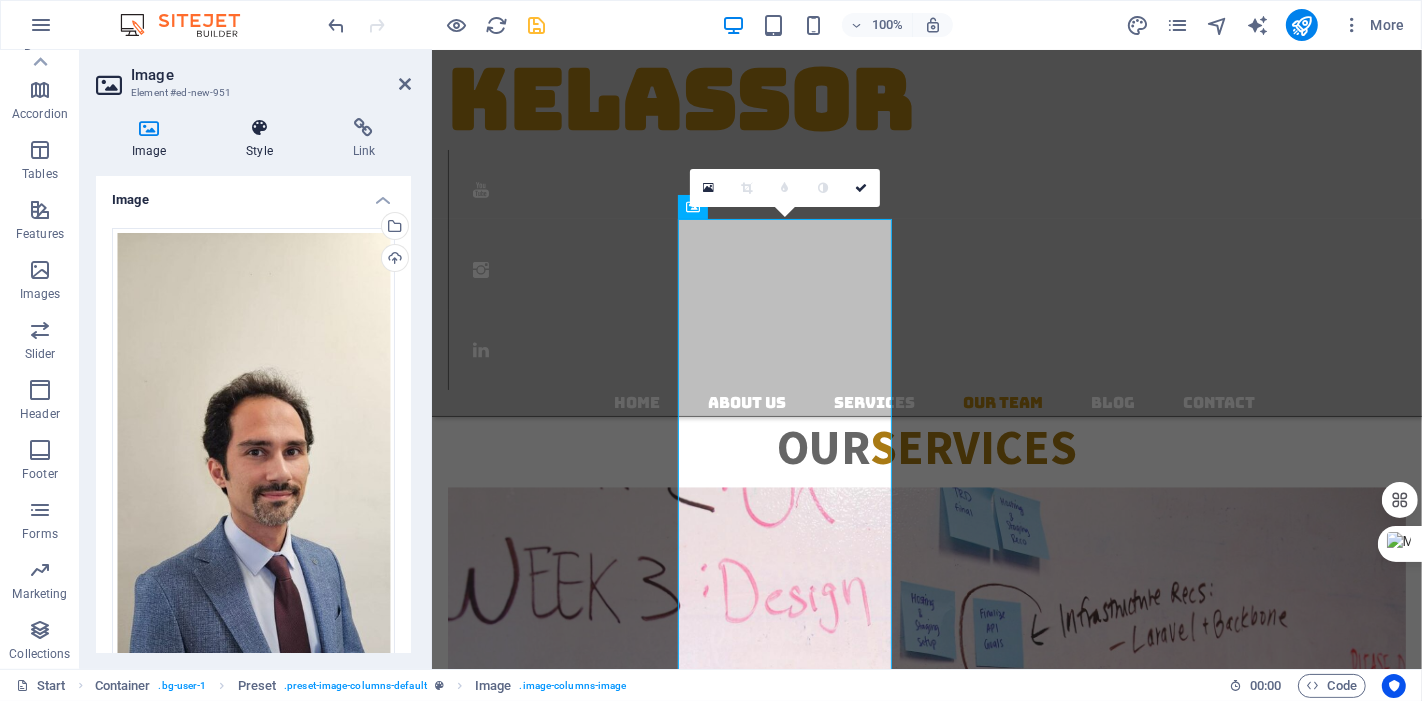 click at bounding box center (259, 128) 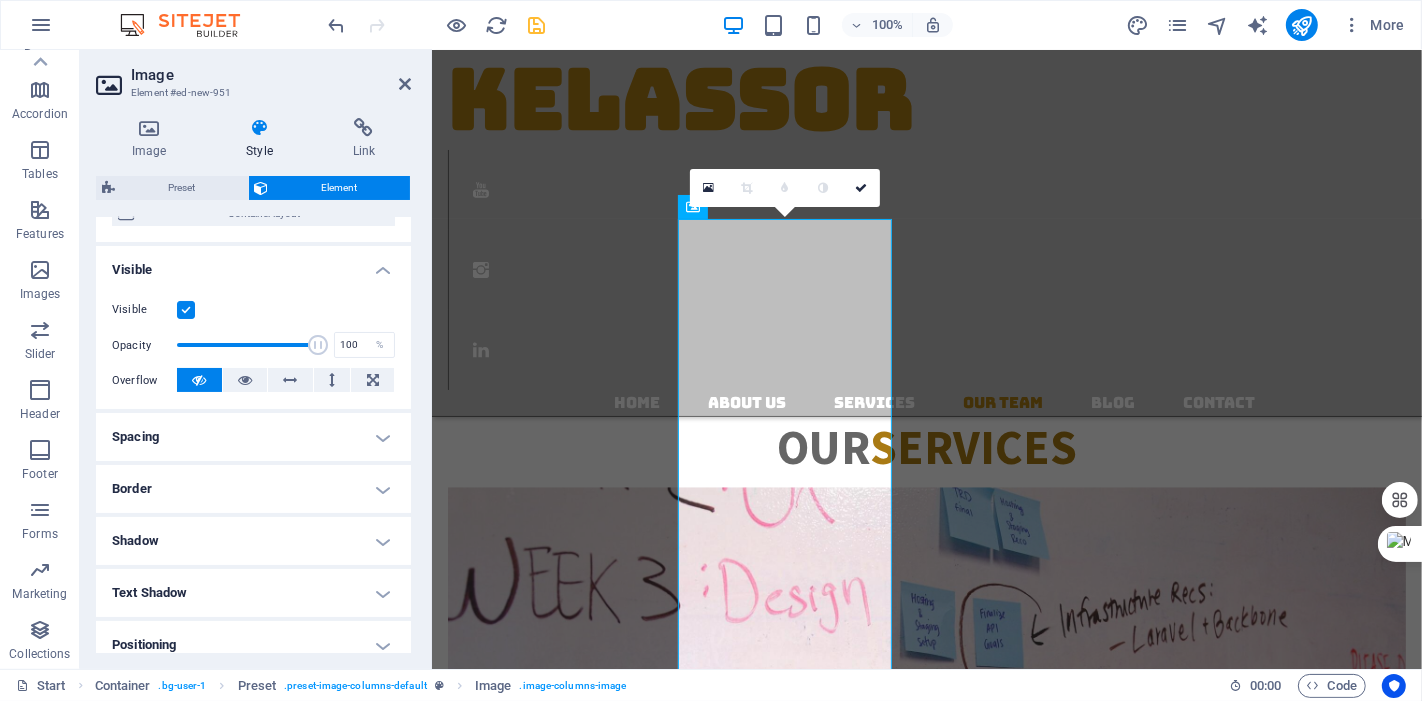 scroll, scrollTop: 74, scrollLeft: 0, axis: vertical 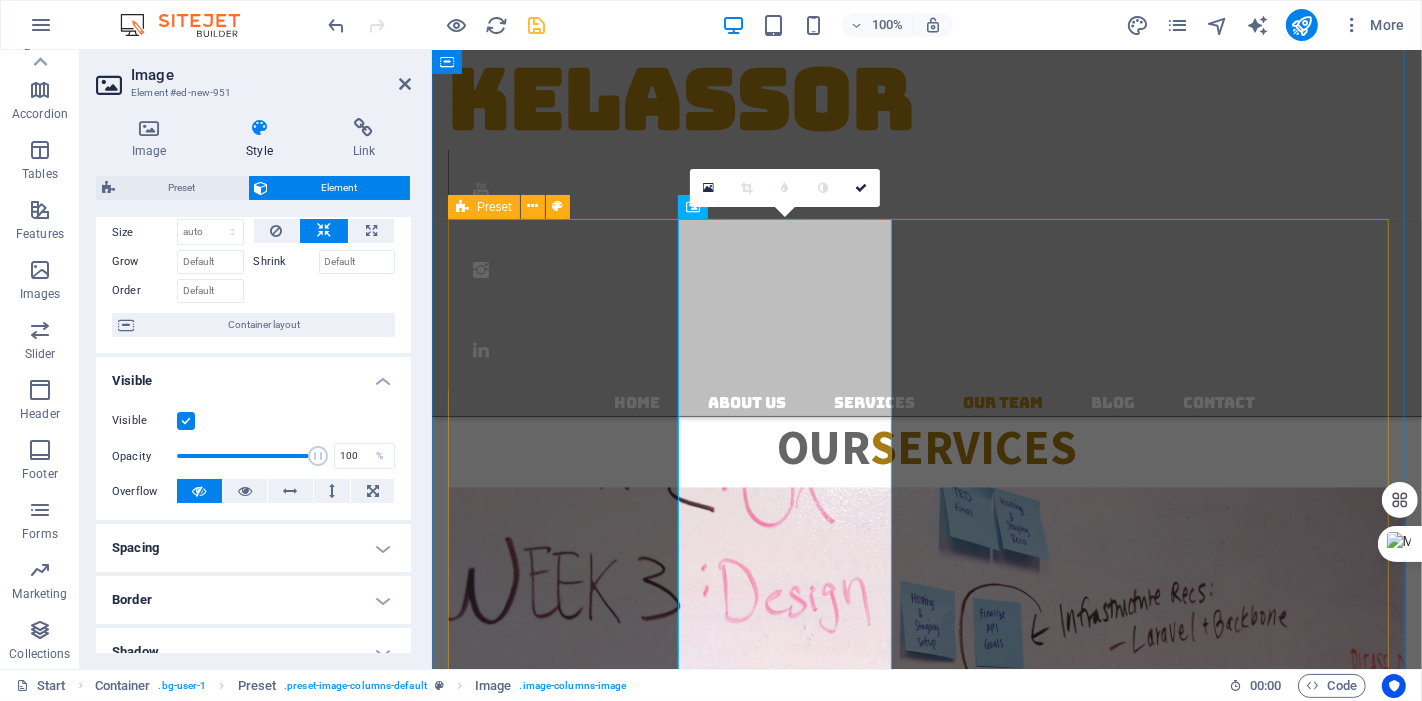 click on "Hossein, CCP, PMP Certified Cost Engineer Phone: 778 318 1454 Hossein, CCP, PMP Certified Cost Engineer Phone: 778 318 1454" at bounding box center (926, 4055) 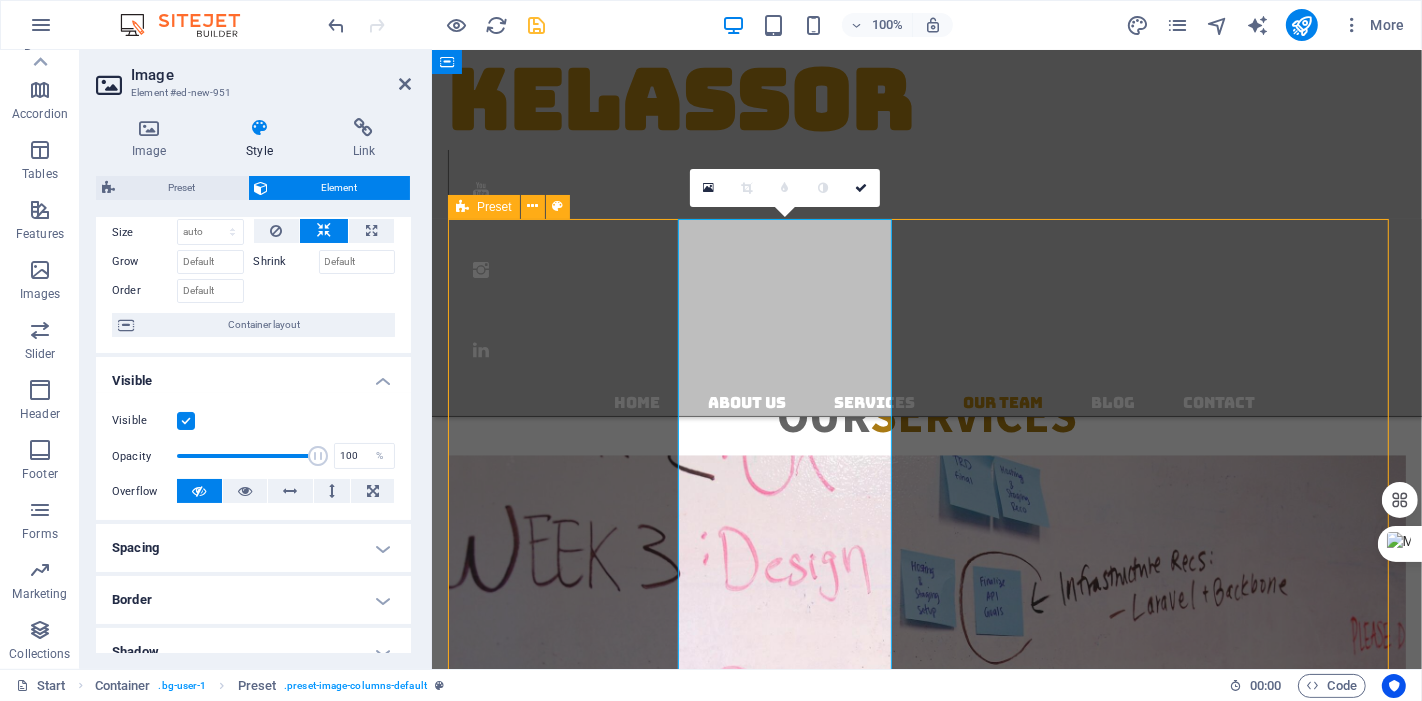 scroll, scrollTop: 2968, scrollLeft: 0, axis: vertical 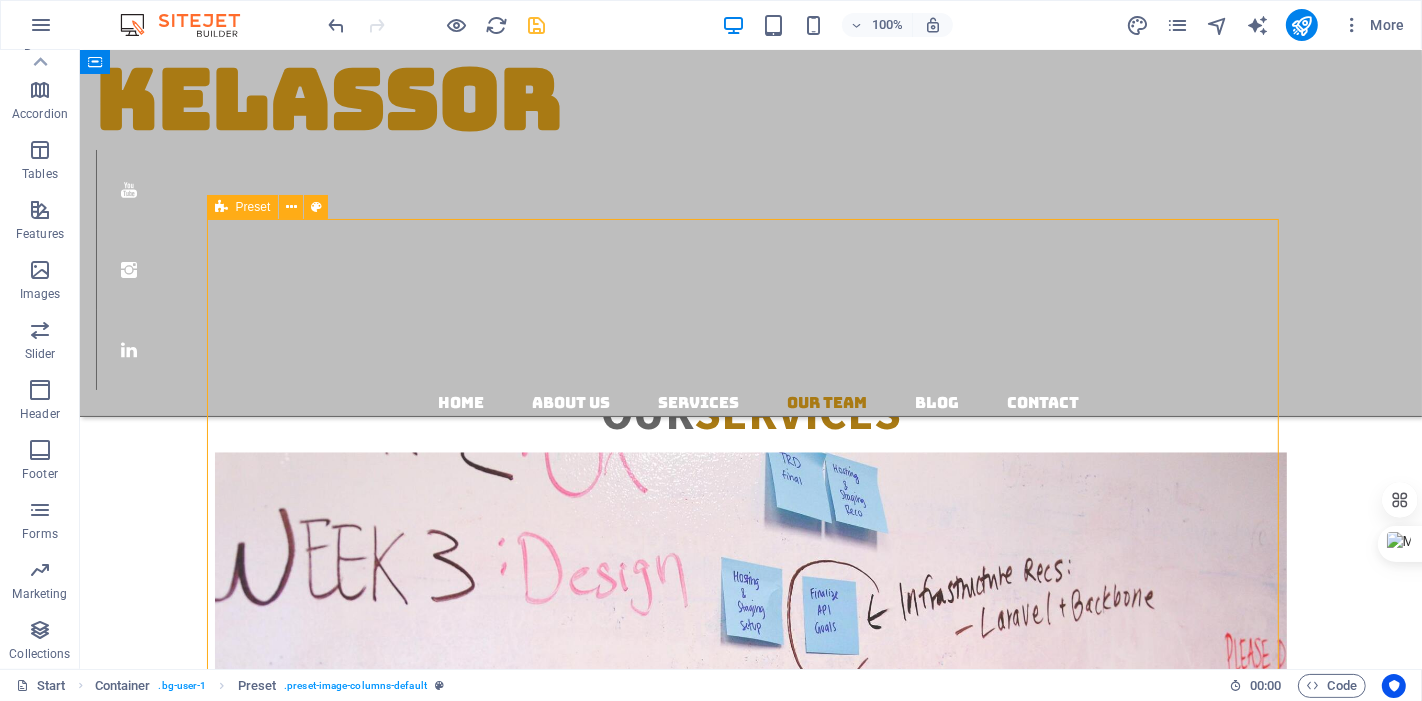 click on "Hossein, CCP, PMP Certified Cost Engineer Phone: 778 318 1454 Hossein, CCP, PMP Certified Cost Engineer Phone: 778 318 1454" at bounding box center [750, 4255] 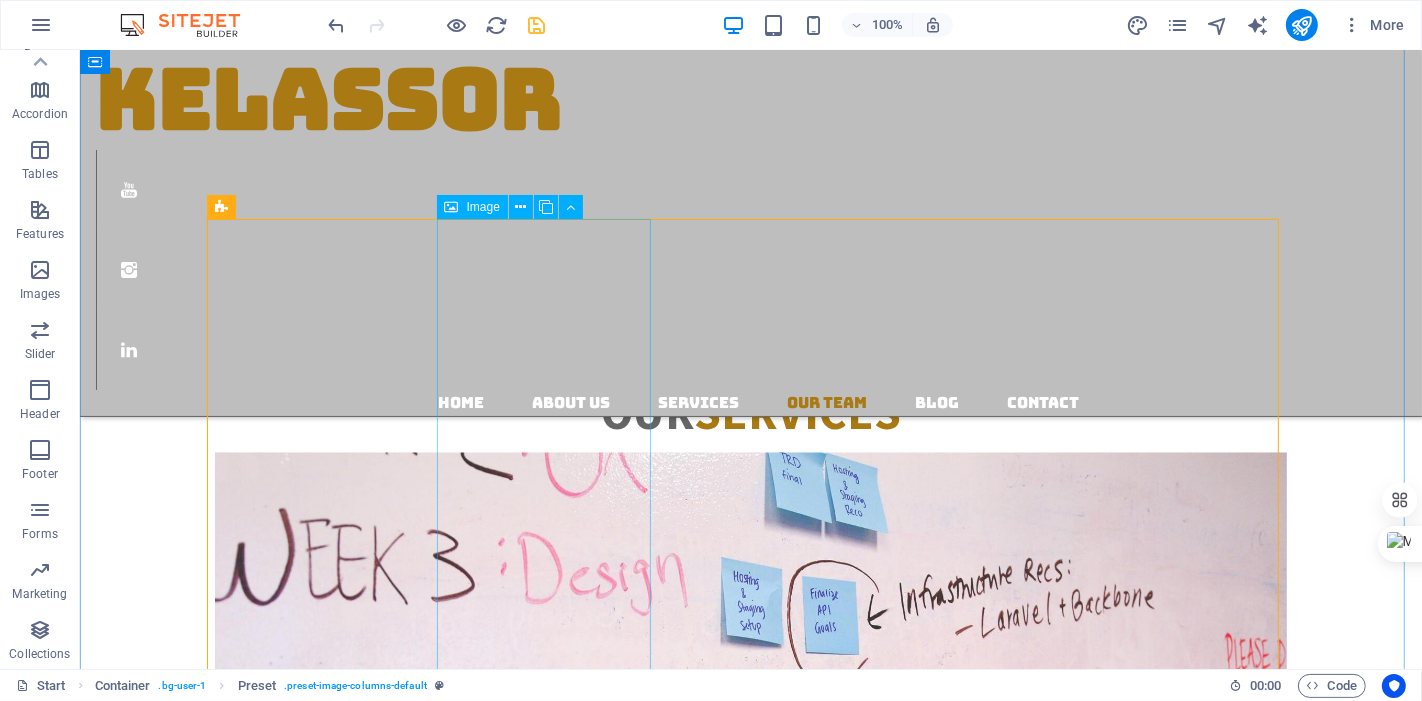click on "Hossein, CCP, PMP Certified Cost Engineer Phone: 778 318 1454" at bounding box center (750, 4532) 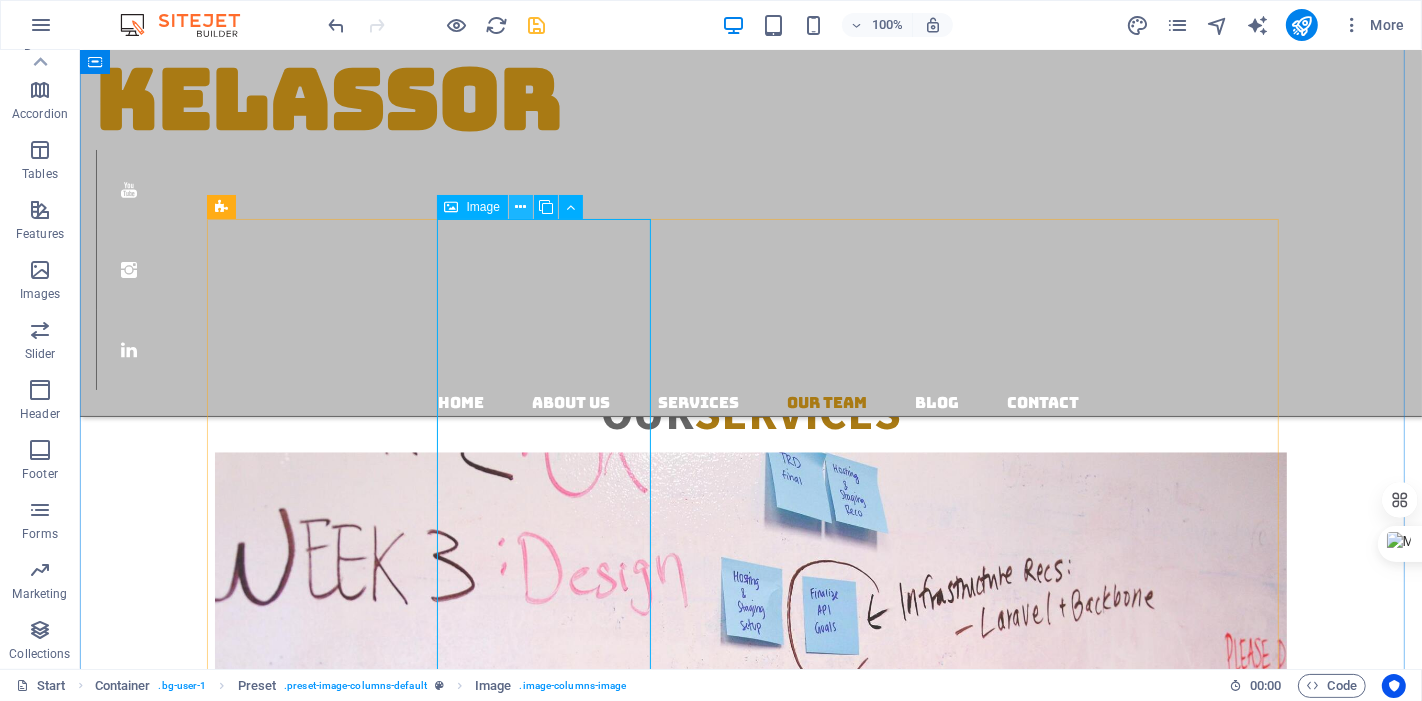 click at bounding box center (520, 207) 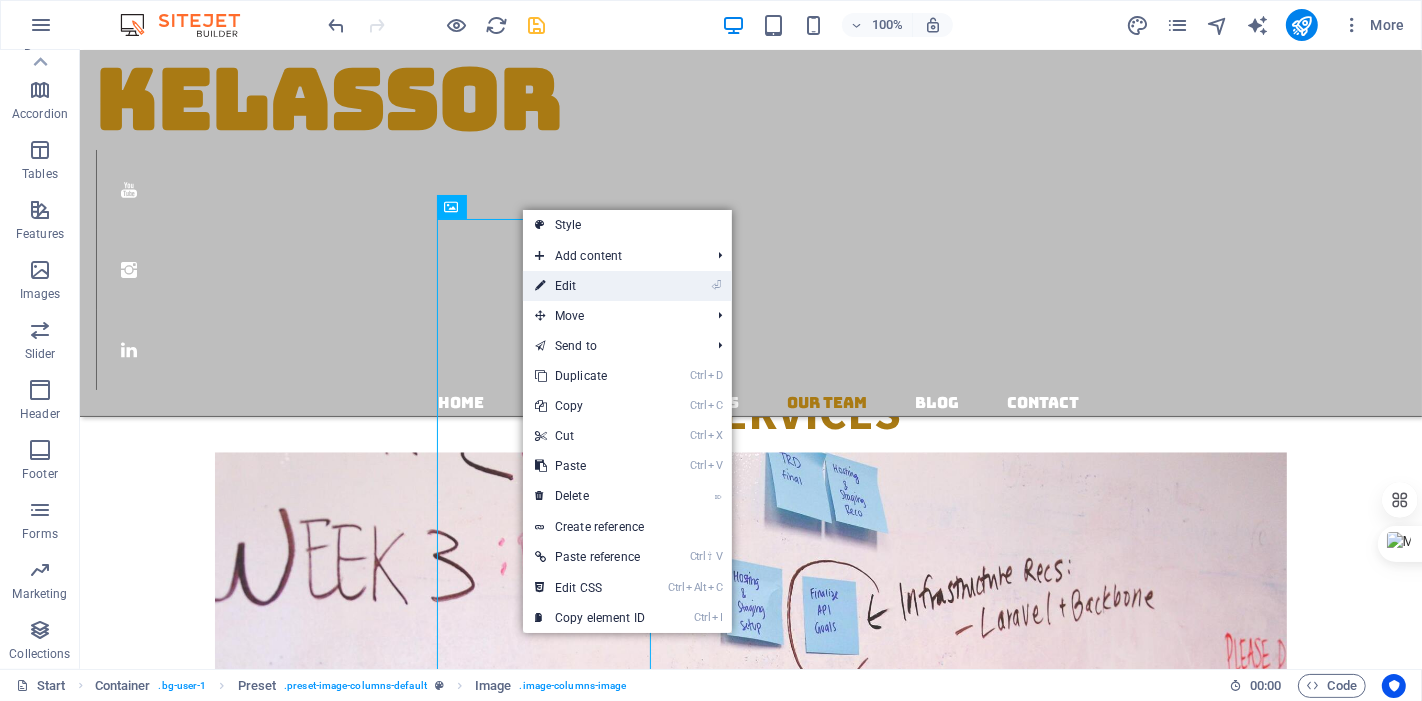 click on "⏎  Edit" at bounding box center (590, 286) 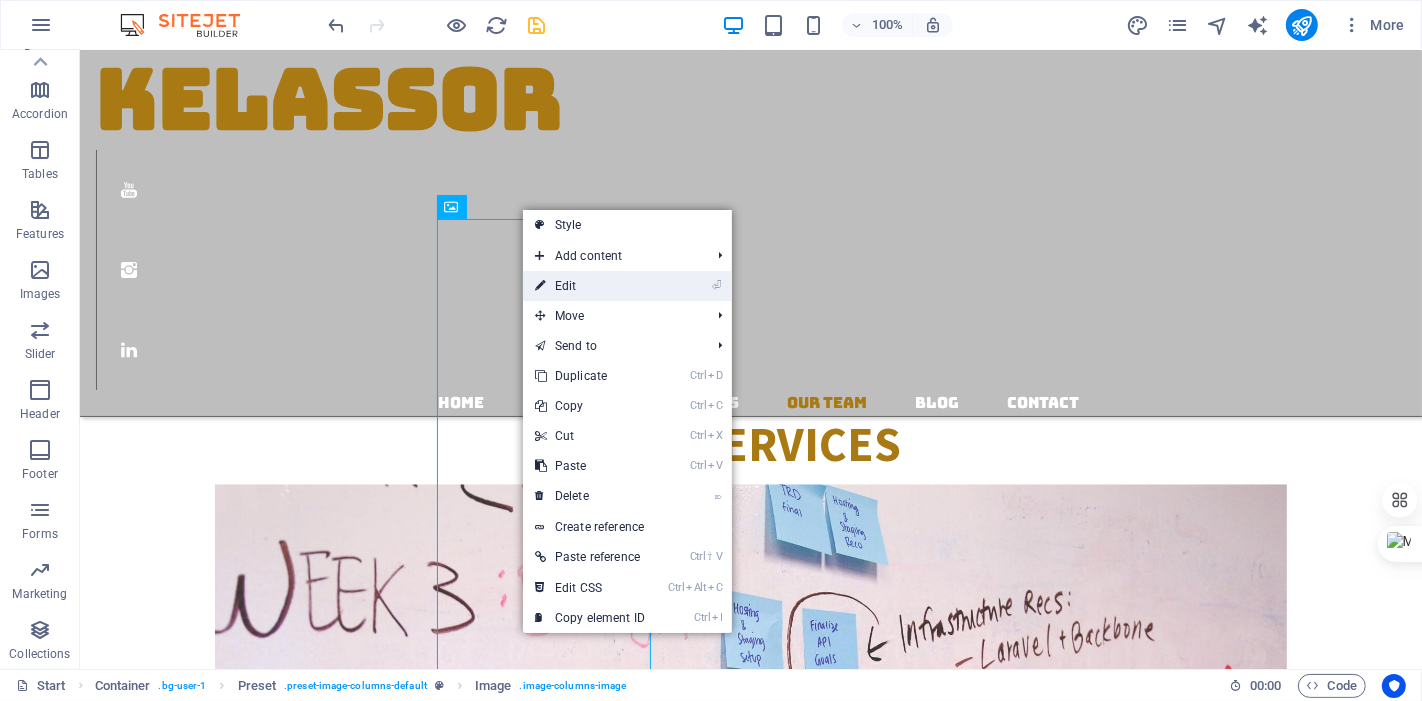 scroll, scrollTop: 3118, scrollLeft: 0, axis: vertical 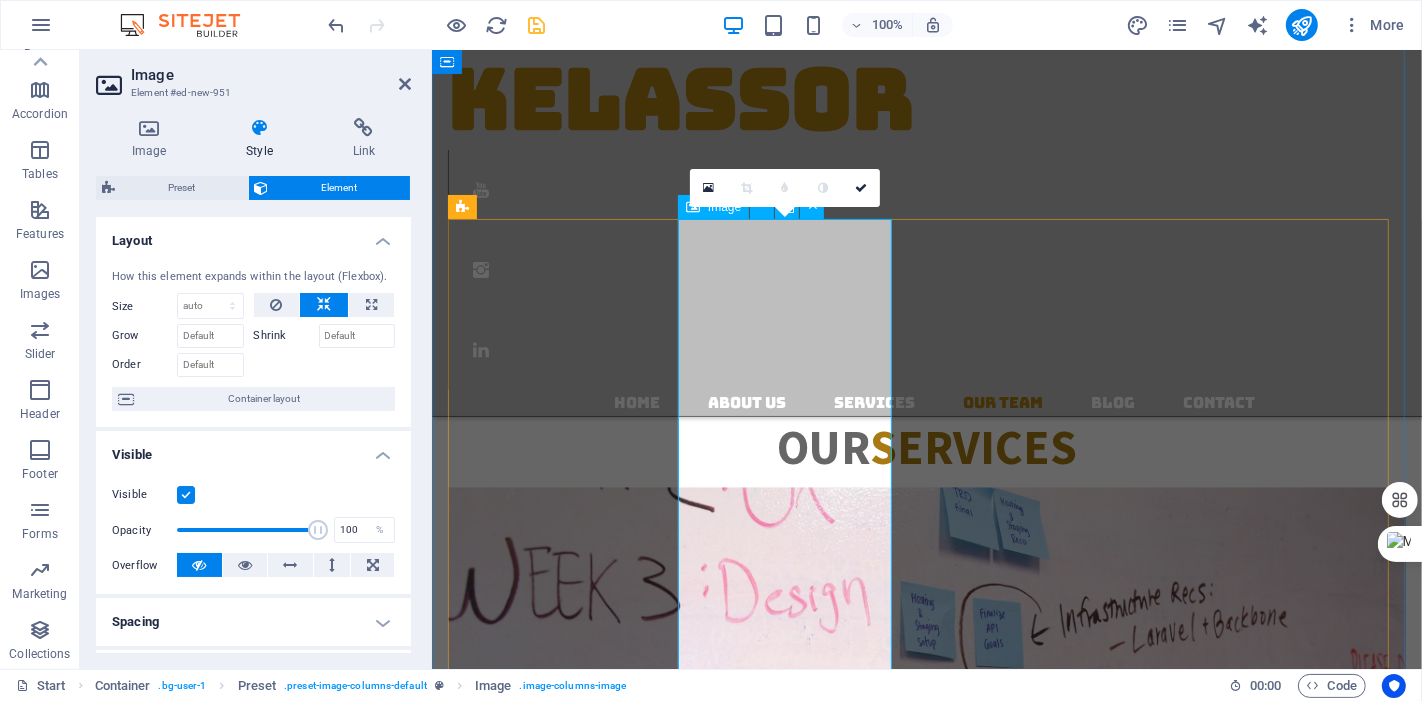 click on "Hossein, CCP, PMP Certified Cost Engineer Phone: 778 318 1454" at bounding box center (926, 4328) 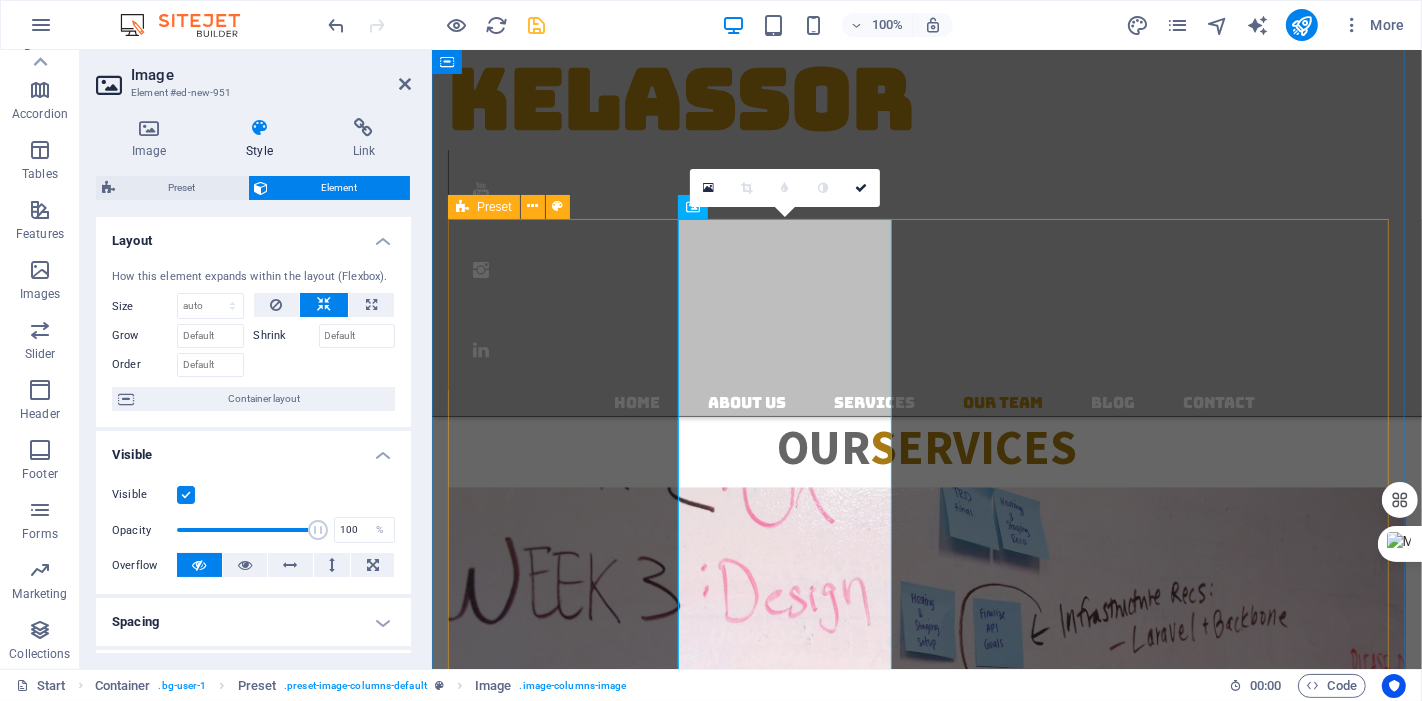 click on "Preset" at bounding box center (484, 207) 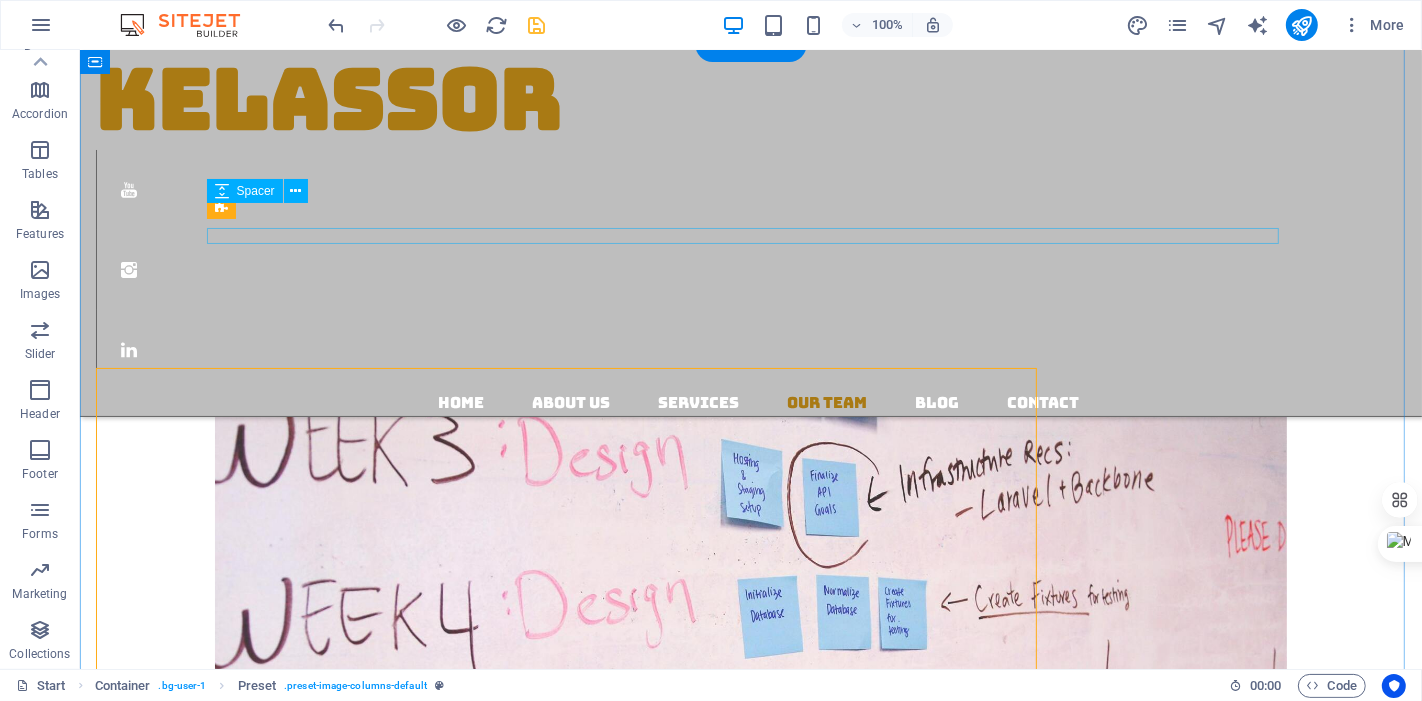 scroll, scrollTop: 2968, scrollLeft: 0, axis: vertical 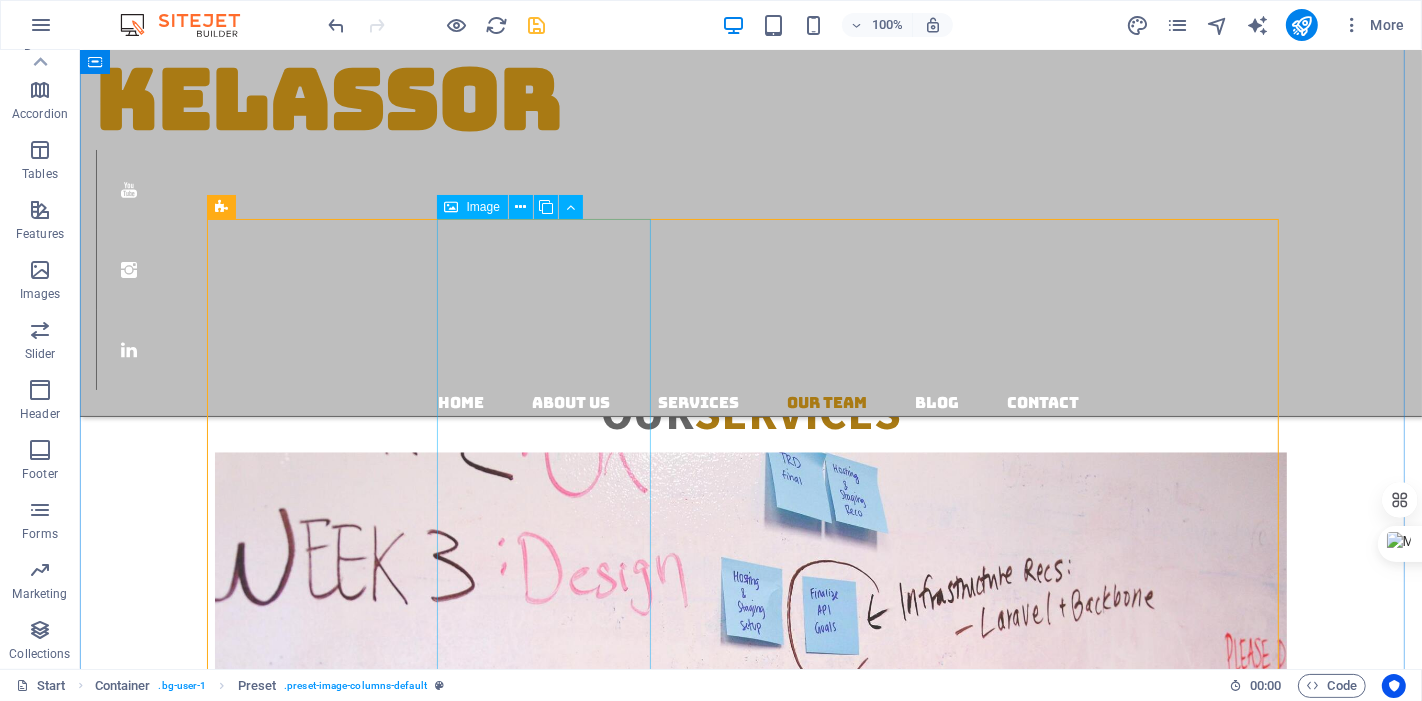 click on "Hossein, CCP, PMP Certified Cost Engineer Phone: 778 318 1454" at bounding box center (750, 4532) 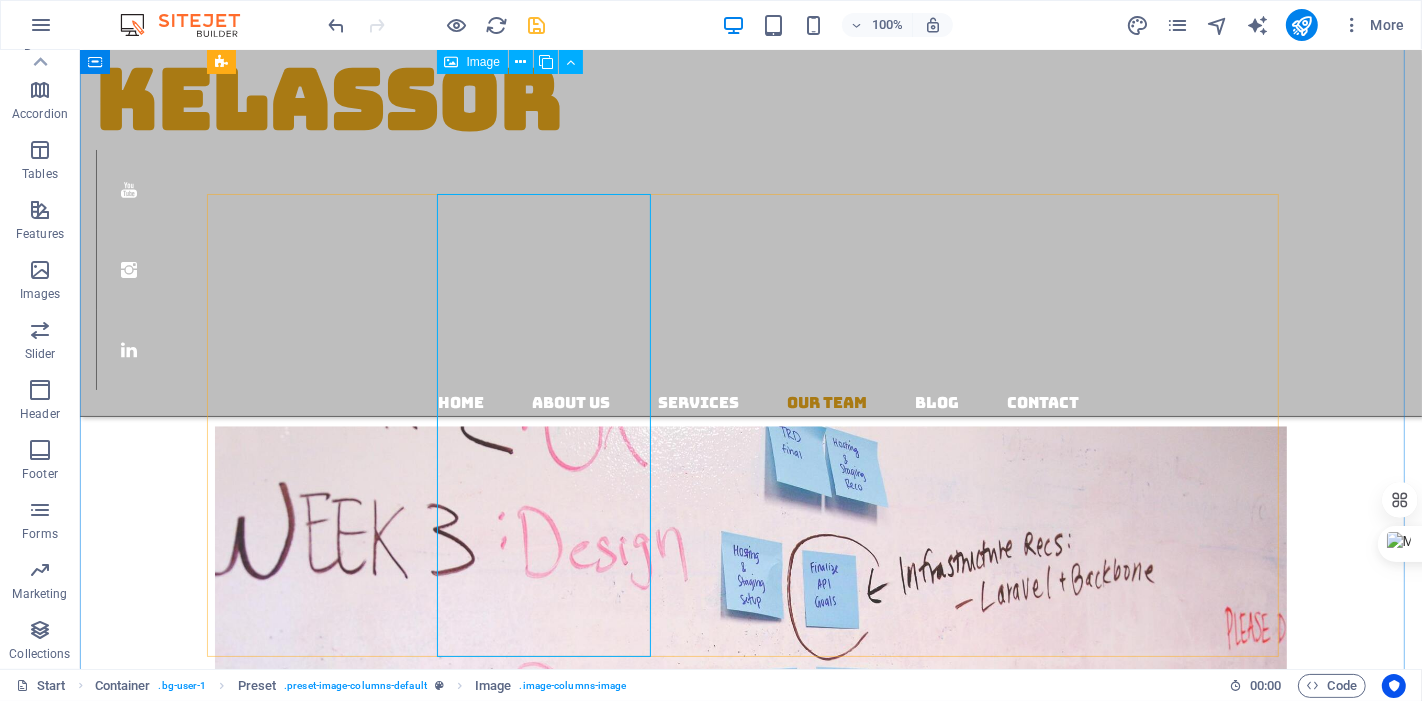 scroll, scrollTop: 2968, scrollLeft: 0, axis: vertical 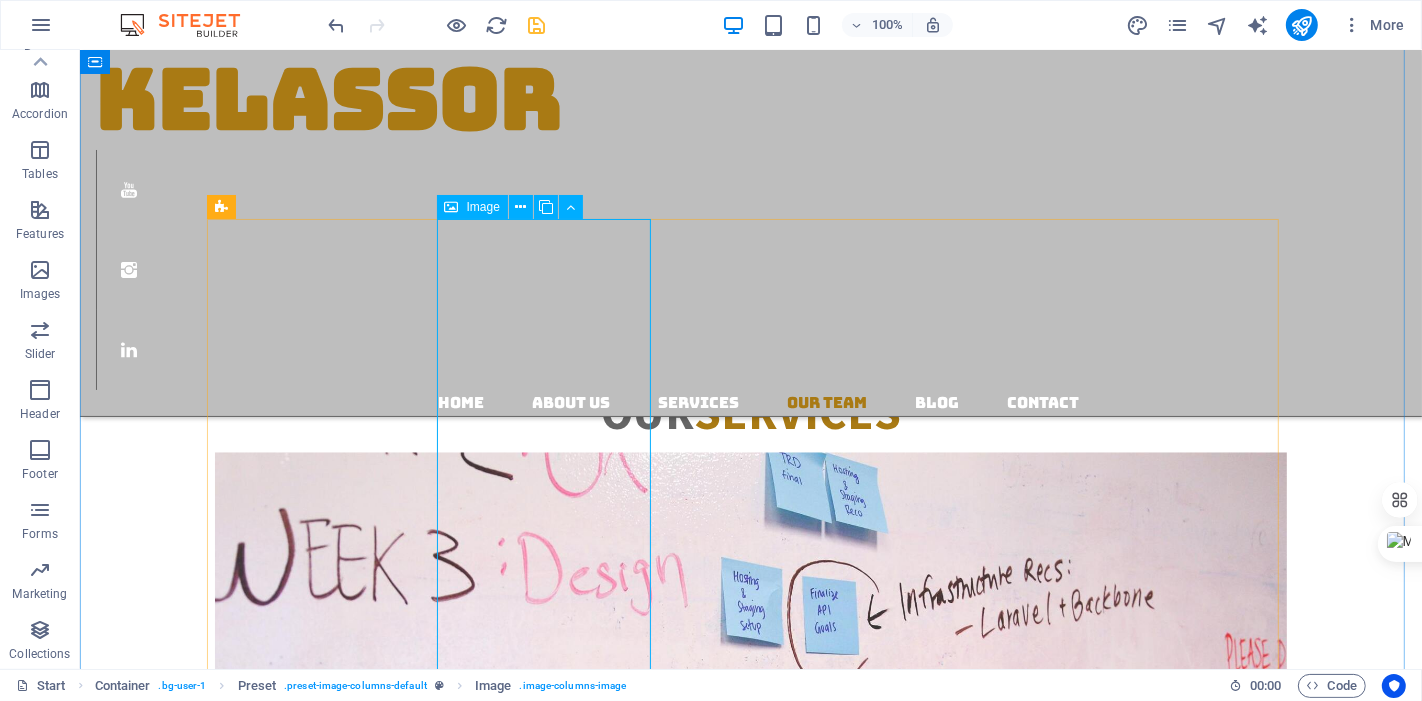 click on "Hossein, CCP, PMP Certified Cost Engineer Phone: 778 318 1454" at bounding box center [750, 4532] 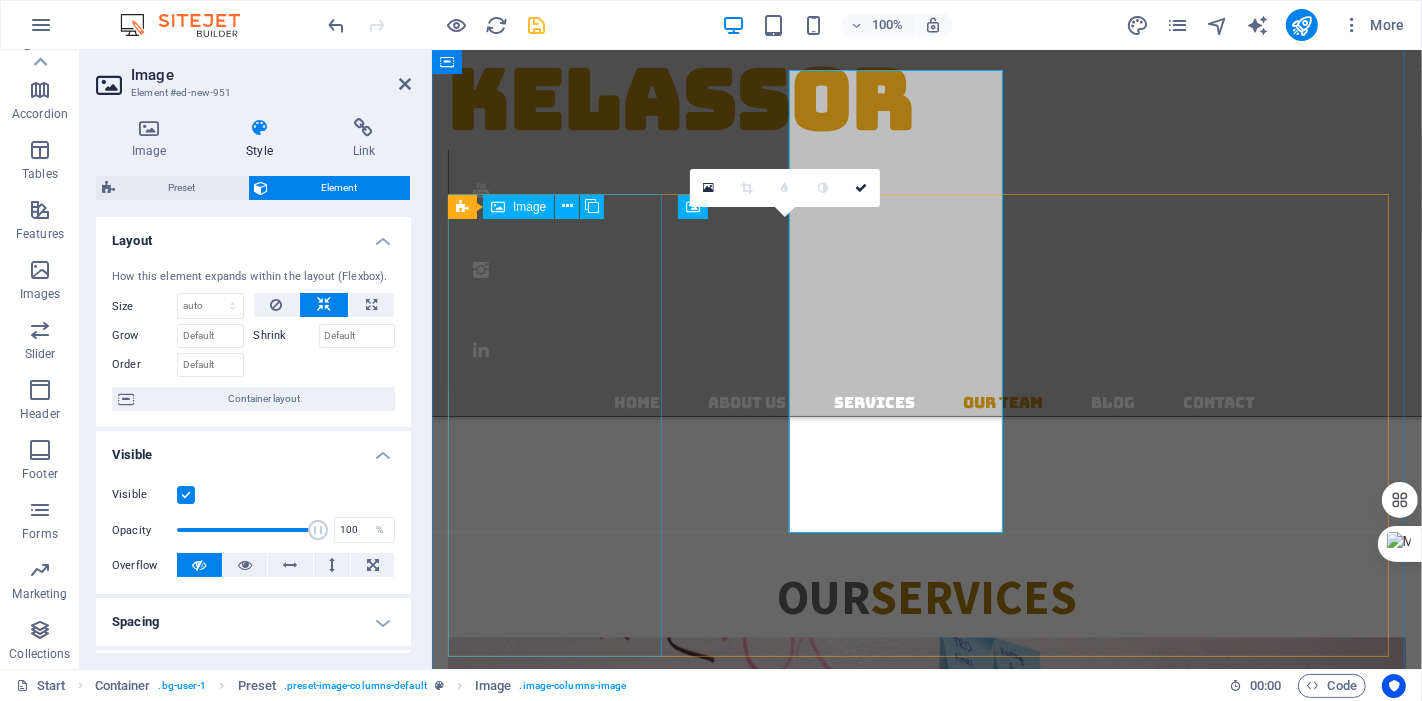 scroll, scrollTop: 3118, scrollLeft: 0, axis: vertical 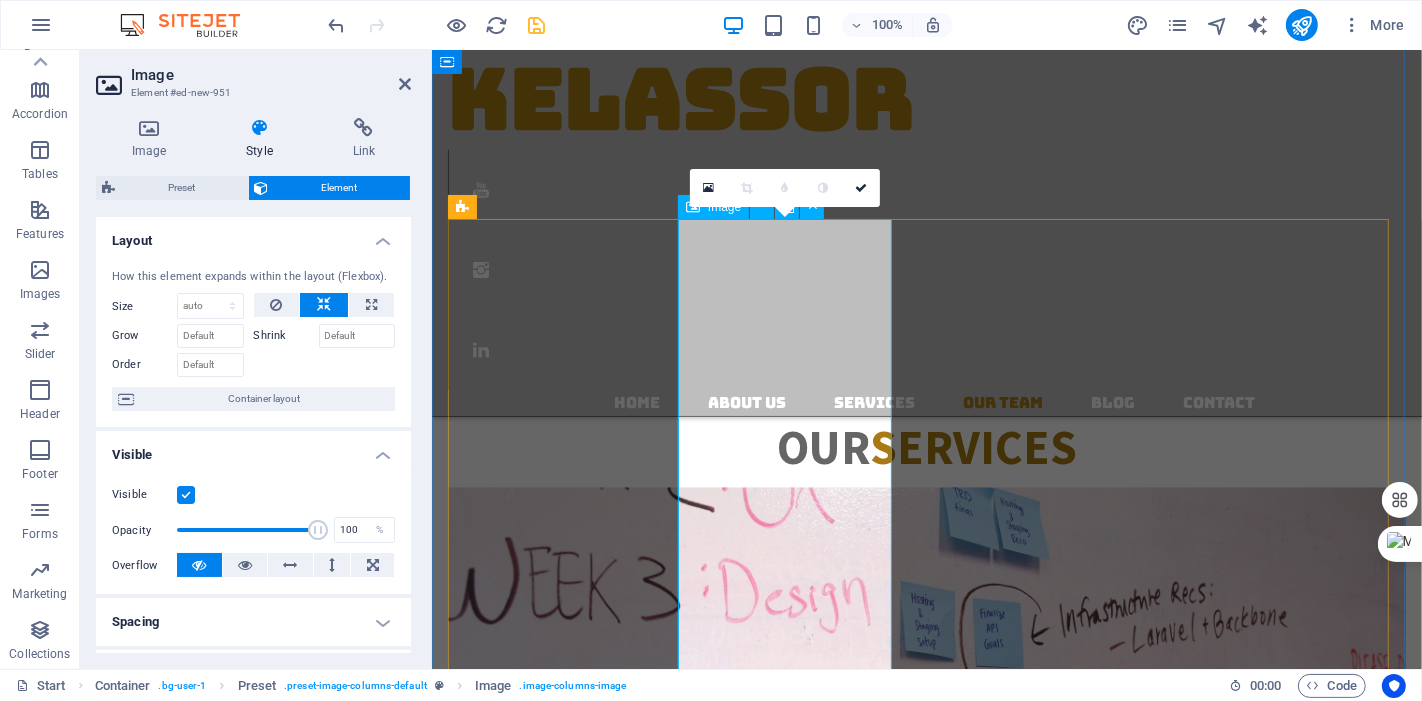 click on "Hossein, CCP, PMP Certified Cost Engineer Phone: 778 318 1454" at bounding box center [926, 4328] 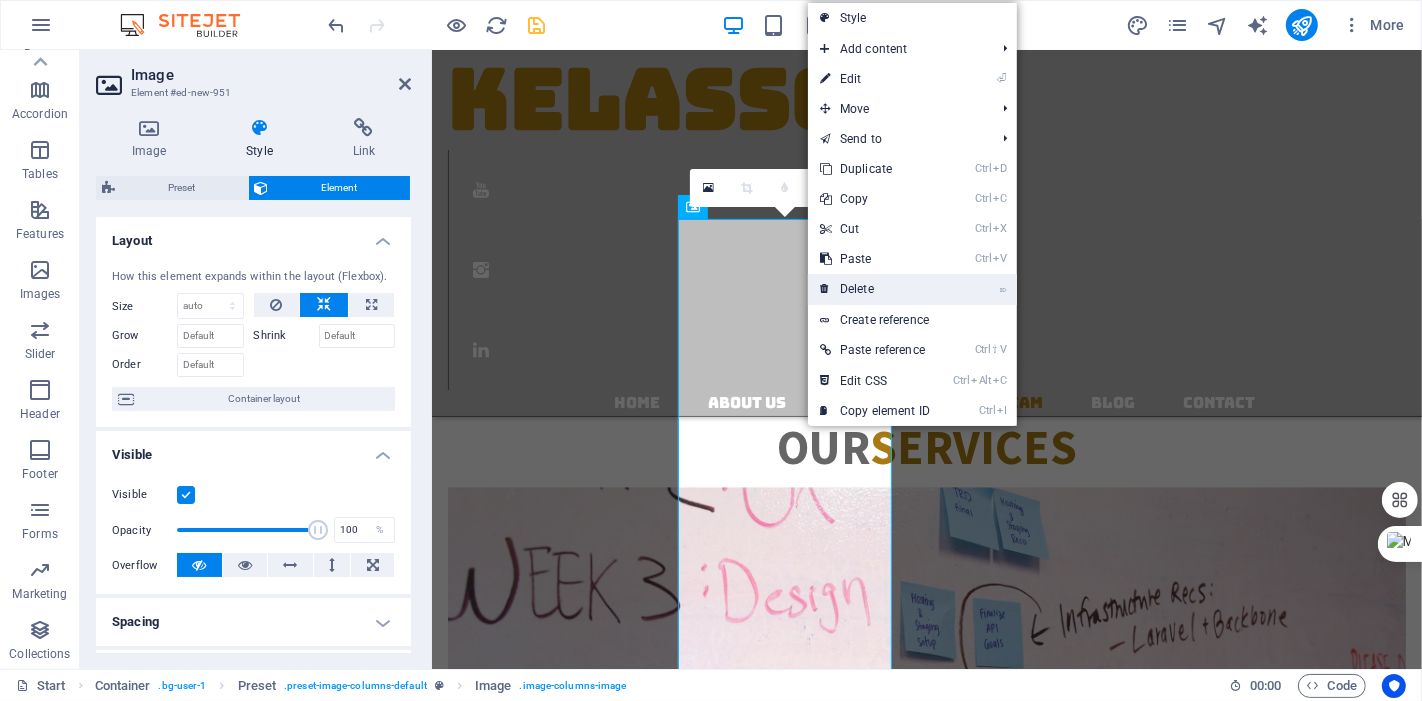 click on "⌦  Delete" at bounding box center (875, 289) 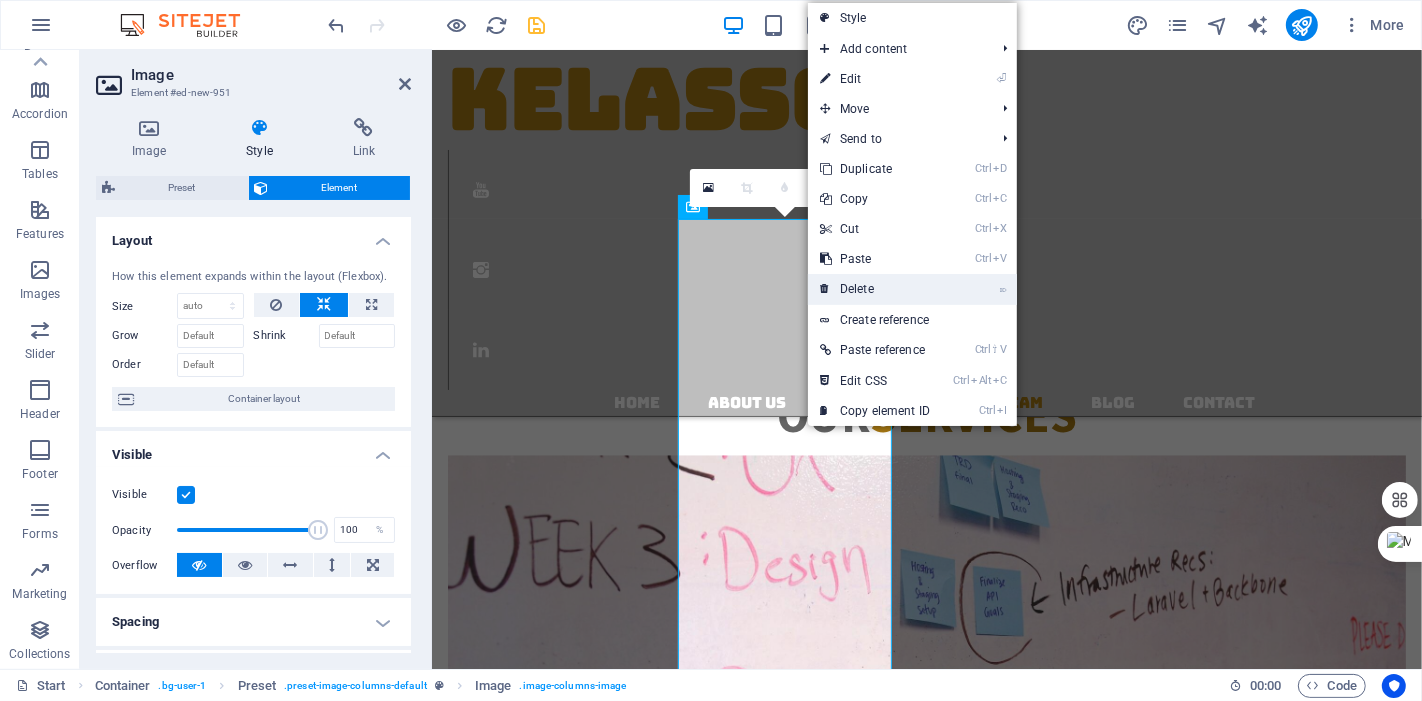 scroll, scrollTop: 2968, scrollLeft: 0, axis: vertical 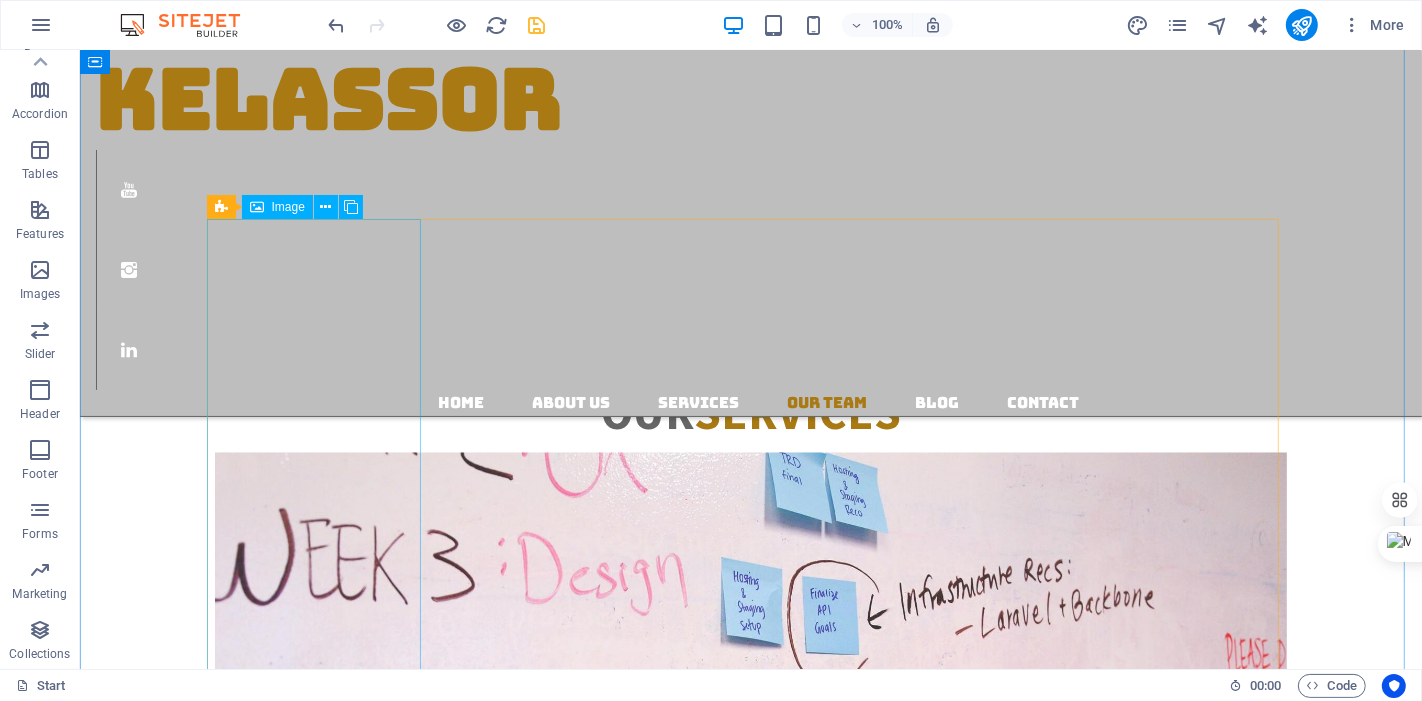 click on "Hossein, CCP, PMP Certified Cost Engineer Phone: 778 318 1454" at bounding box center (750, 4060) 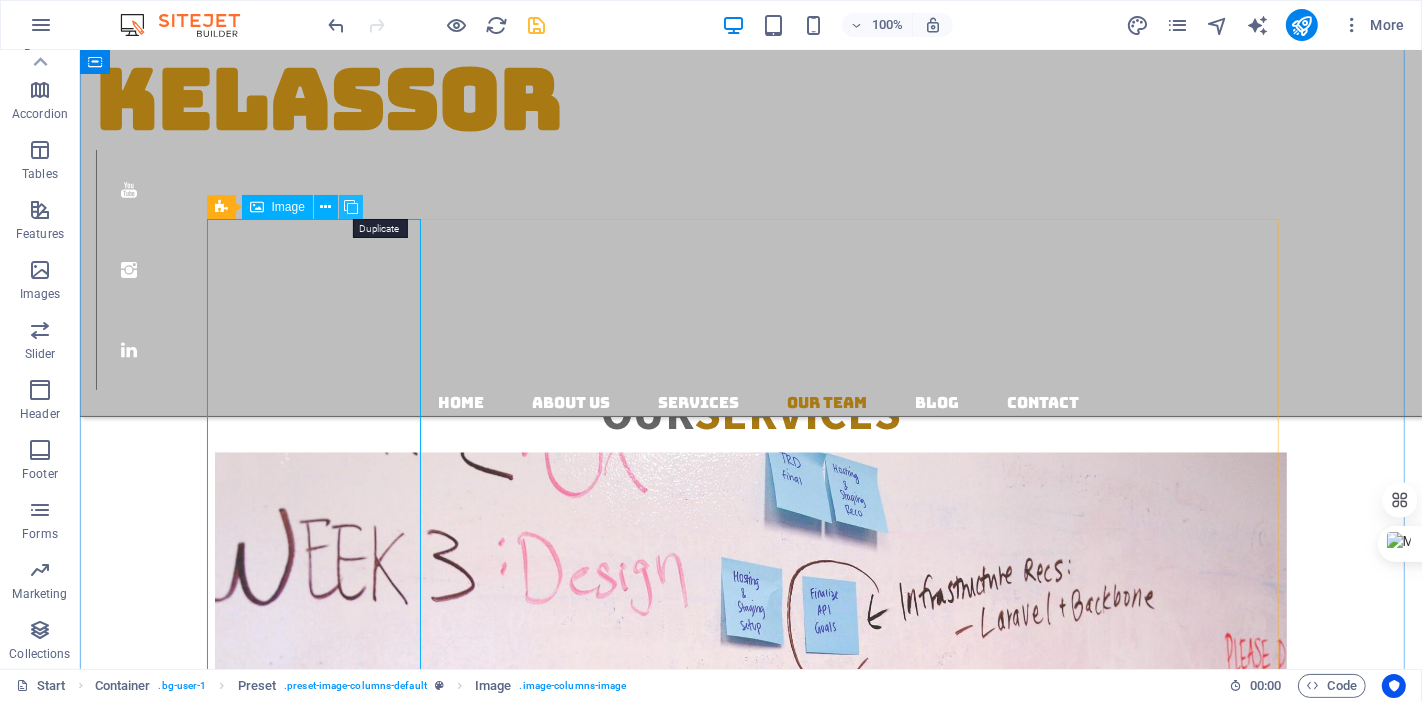 click at bounding box center [351, 207] 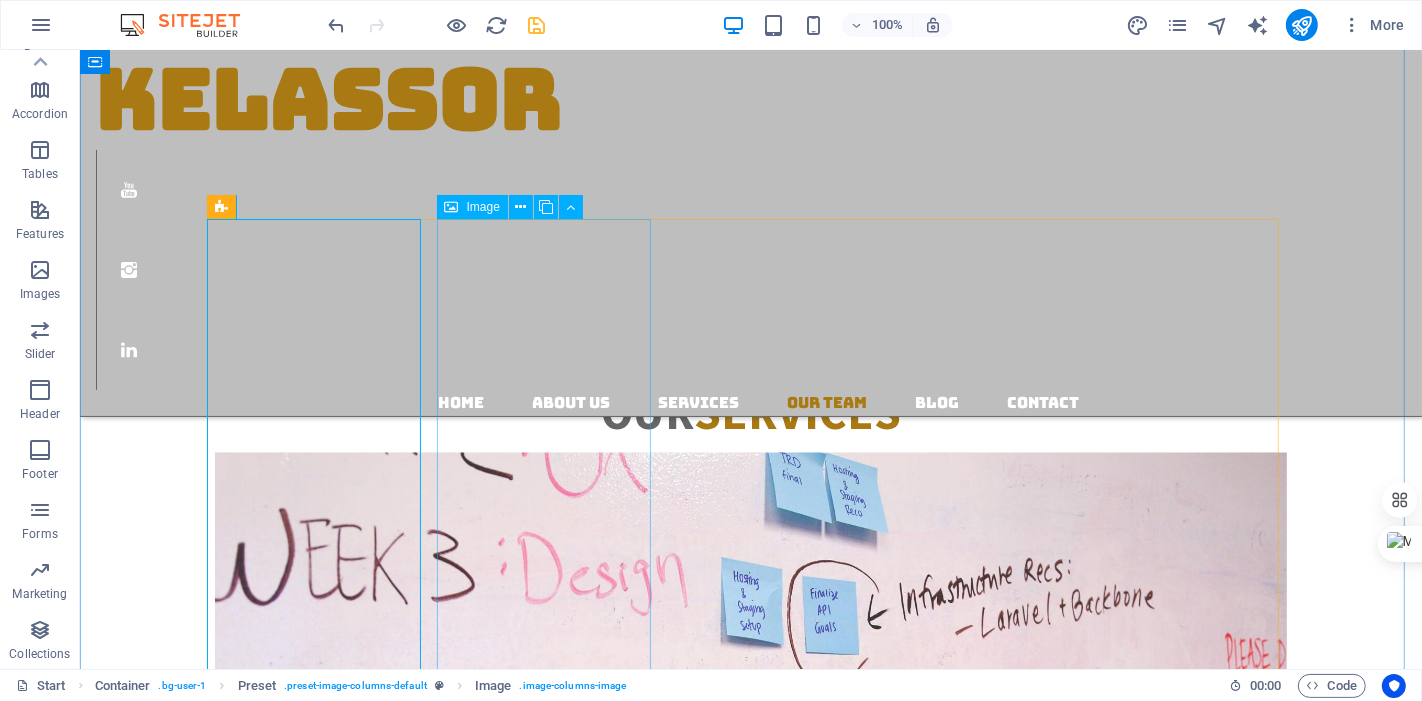 click on "Hossein, CCP, PMP Certified Cost Engineer Phone: 778 318 1454" at bounding box center (750, 4532) 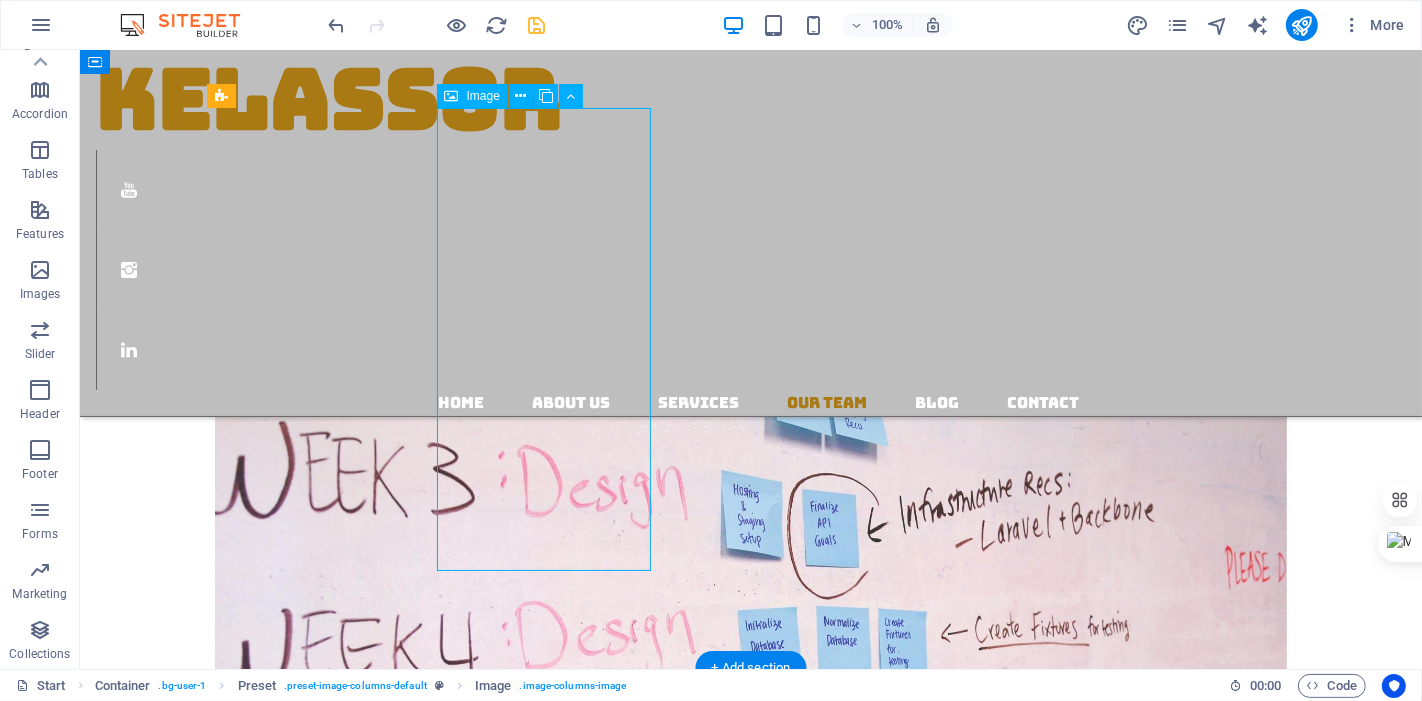 scroll, scrollTop: 3080, scrollLeft: 0, axis: vertical 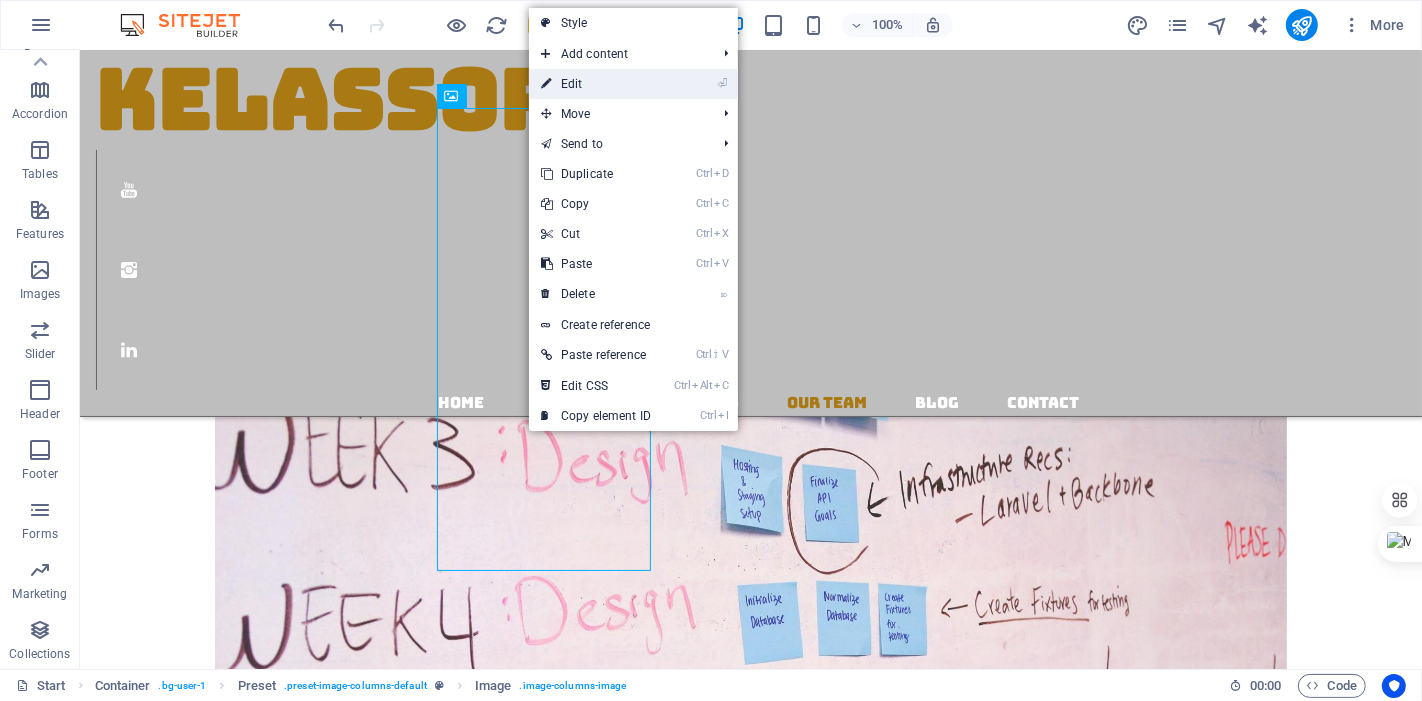 click on "⏎  Edit" at bounding box center [596, 84] 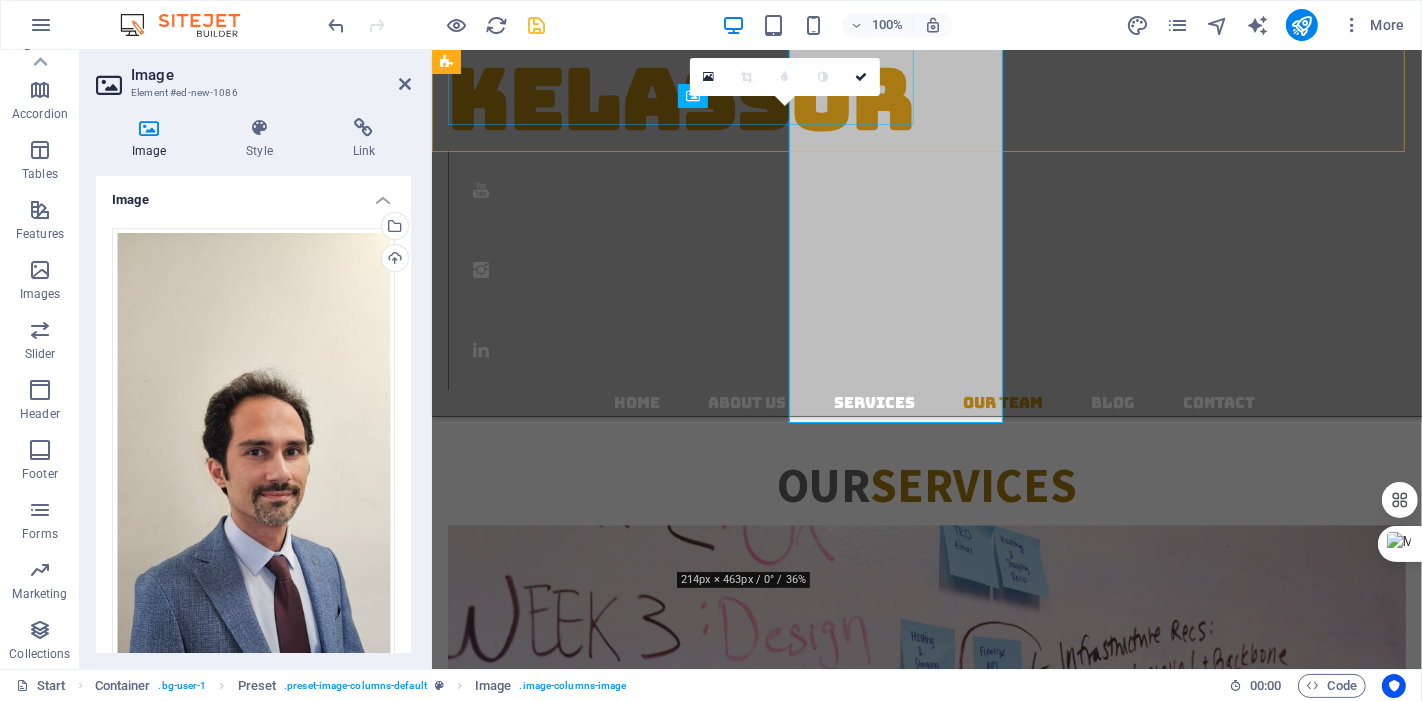 scroll, scrollTop: 3228, scrollLeft: 0, axis: vertical 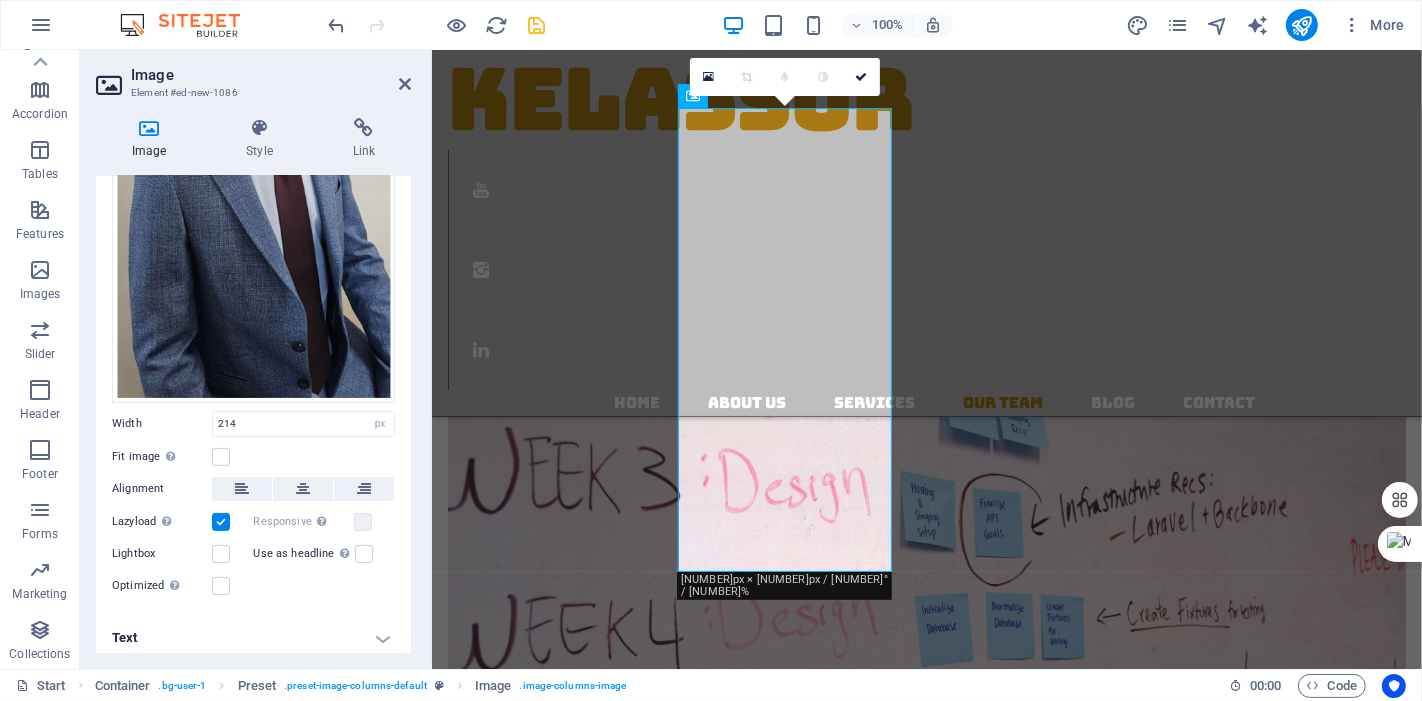 click on "Text" at bounding box center [253, 638] 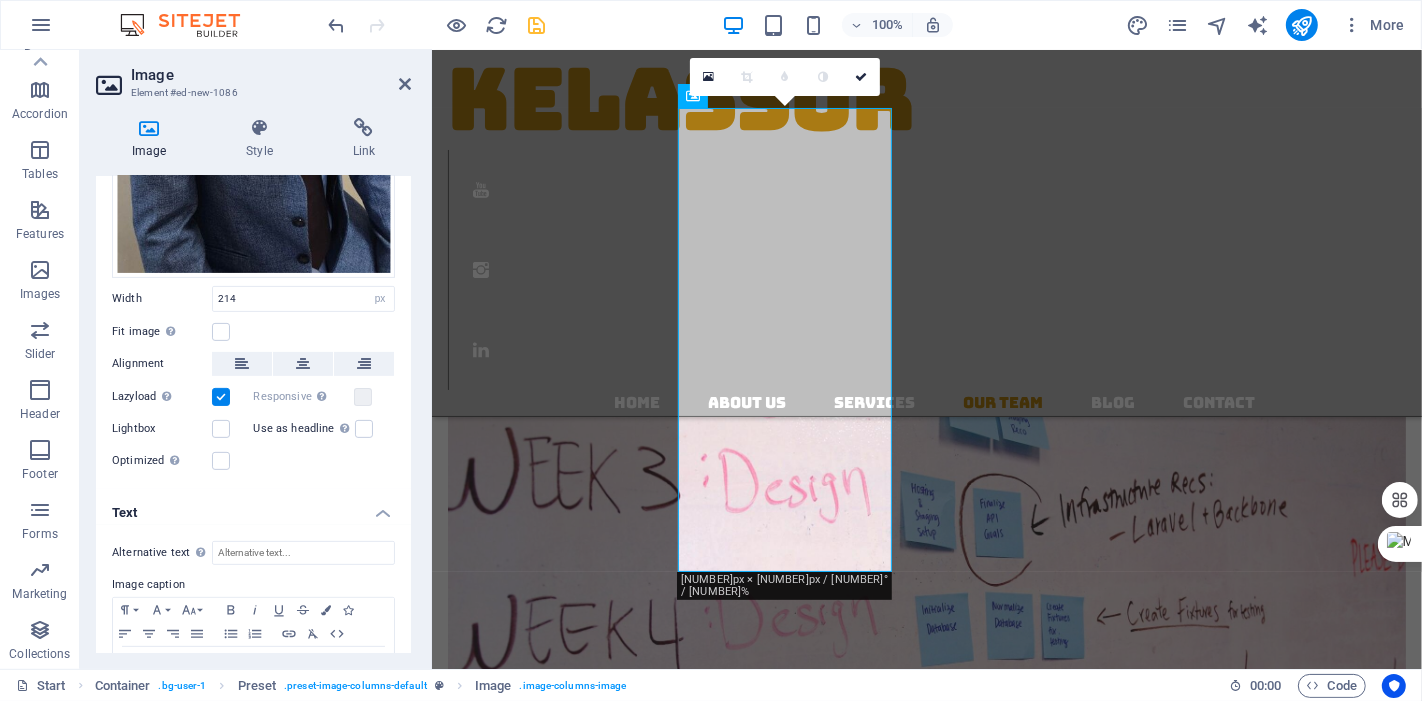 scroll, scrollTop: 645, scrollLeft: 0, axis: vertical 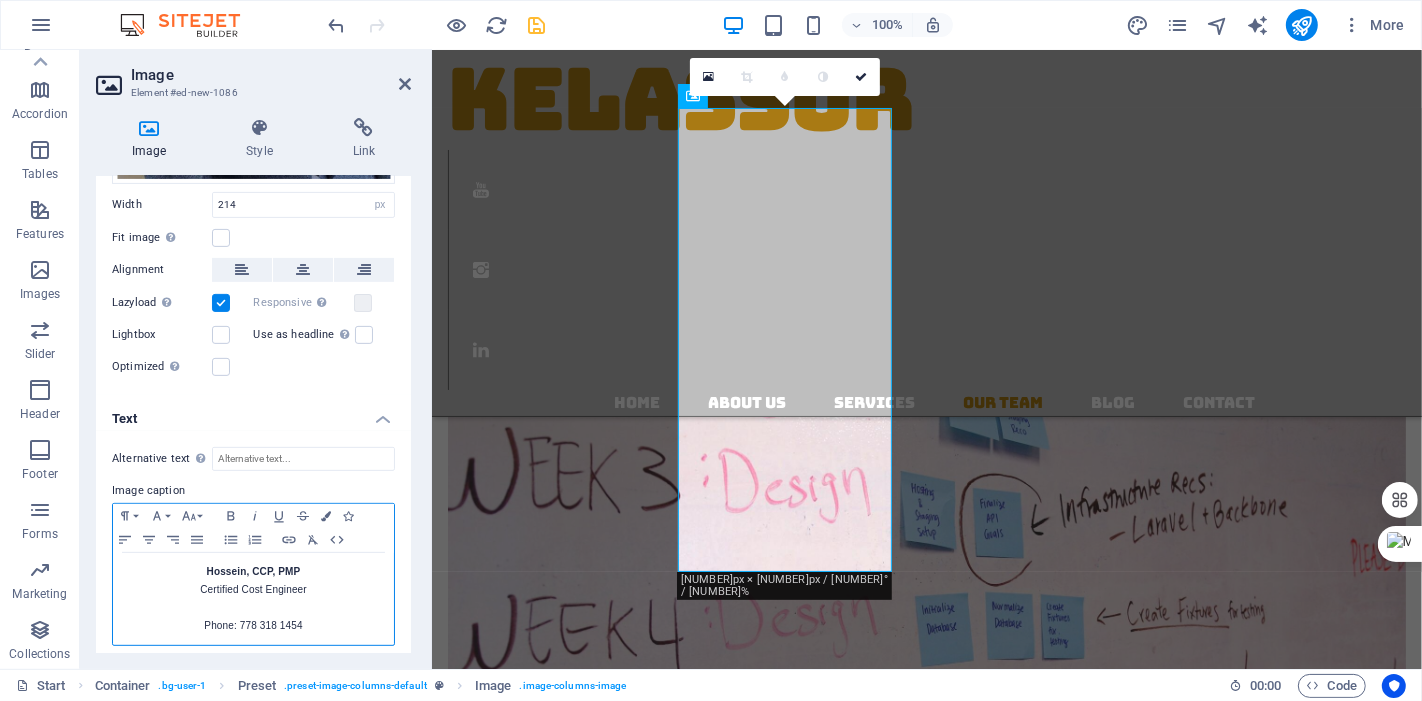 click on "Hossein, CCP, PMP" at bounding box center (254, 571) 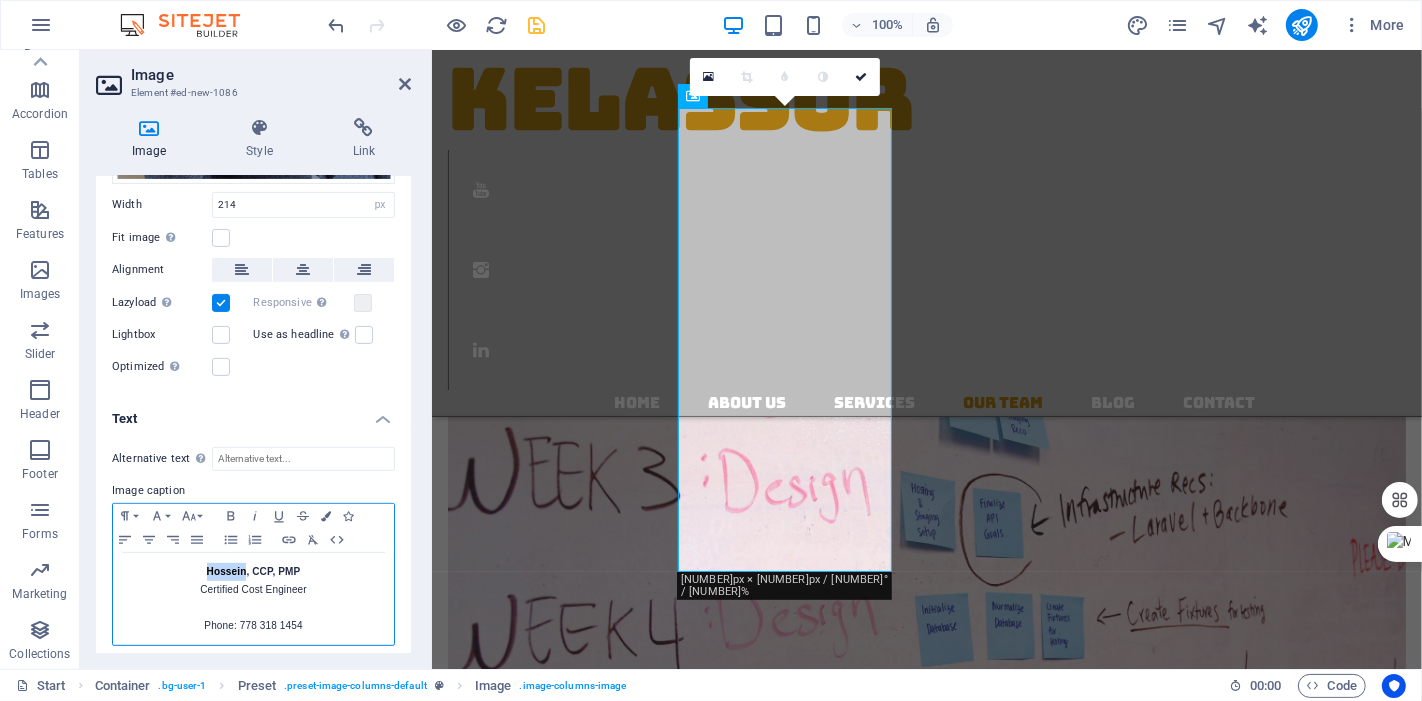 click on "Hossein, CCP, PMP" at bounding box center (254, 571) 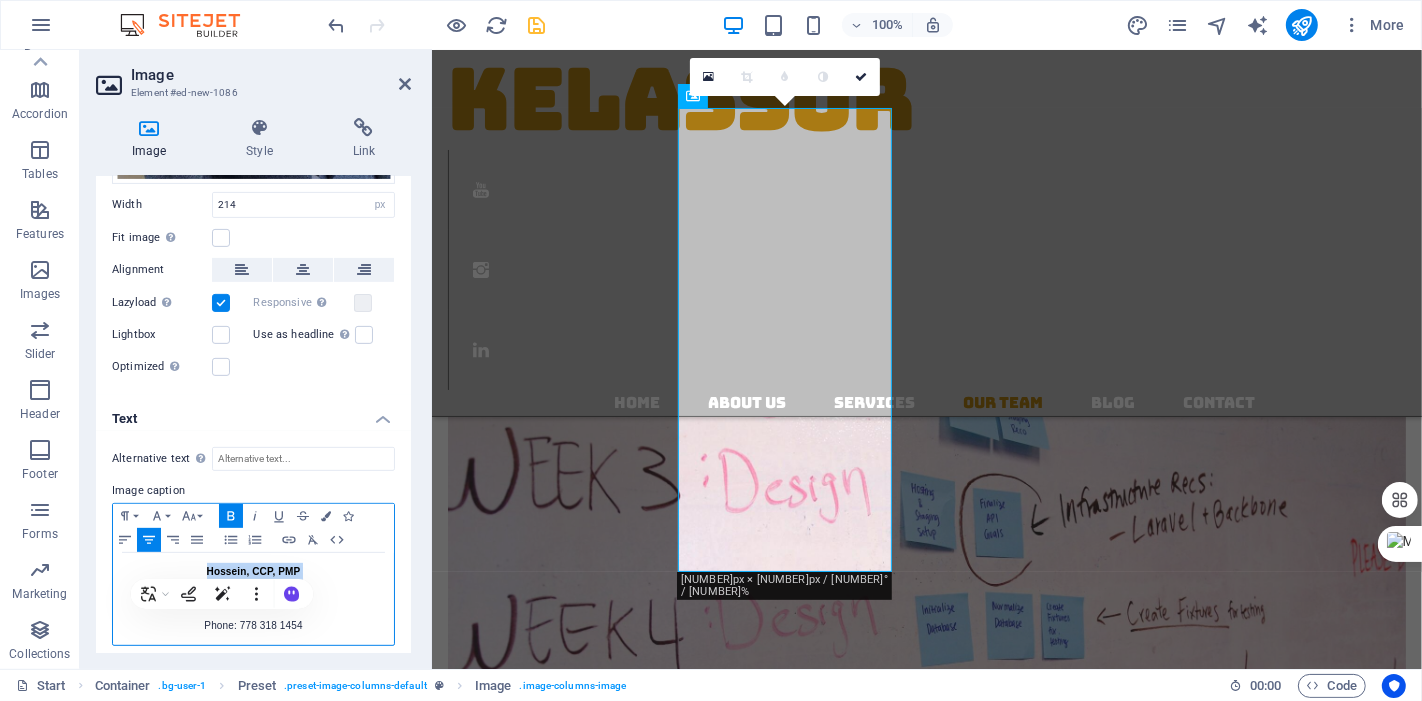 click on "Hossein, CCP, PMP" at bounding box center [254, 571] 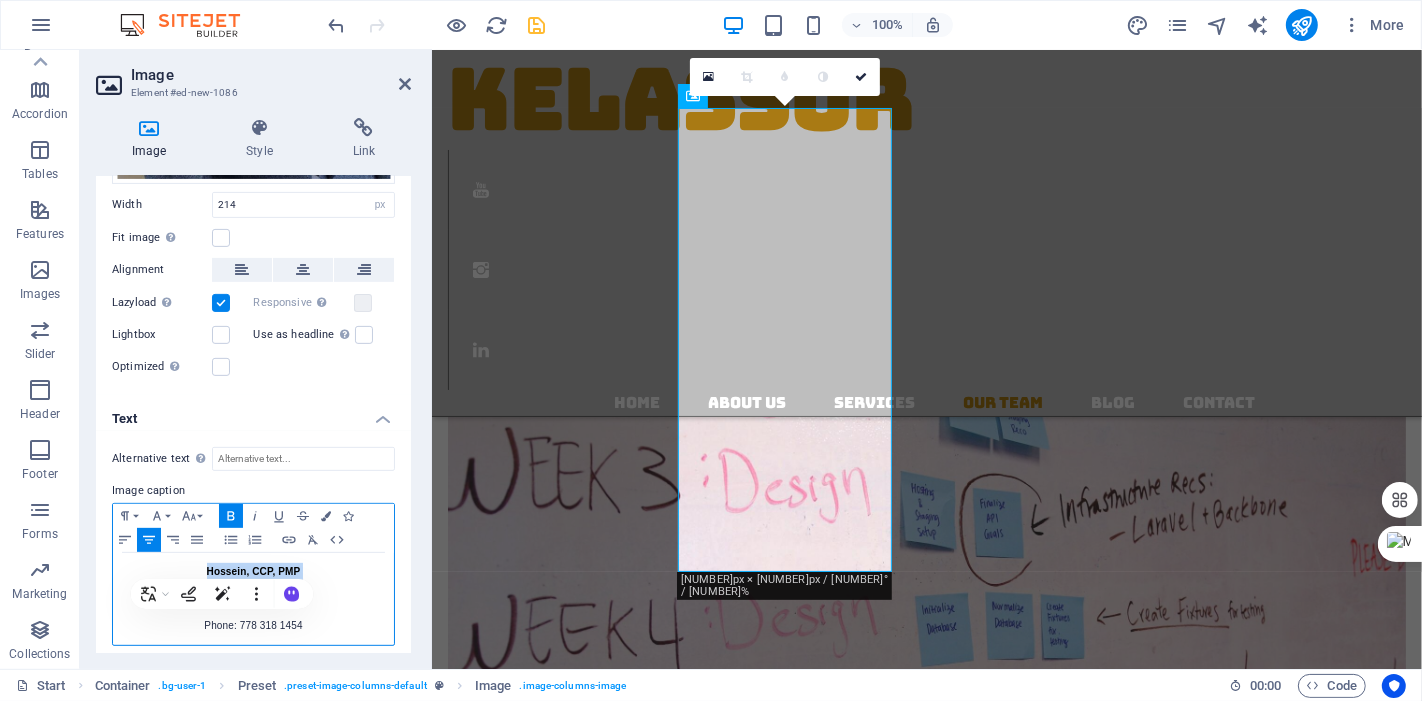 type 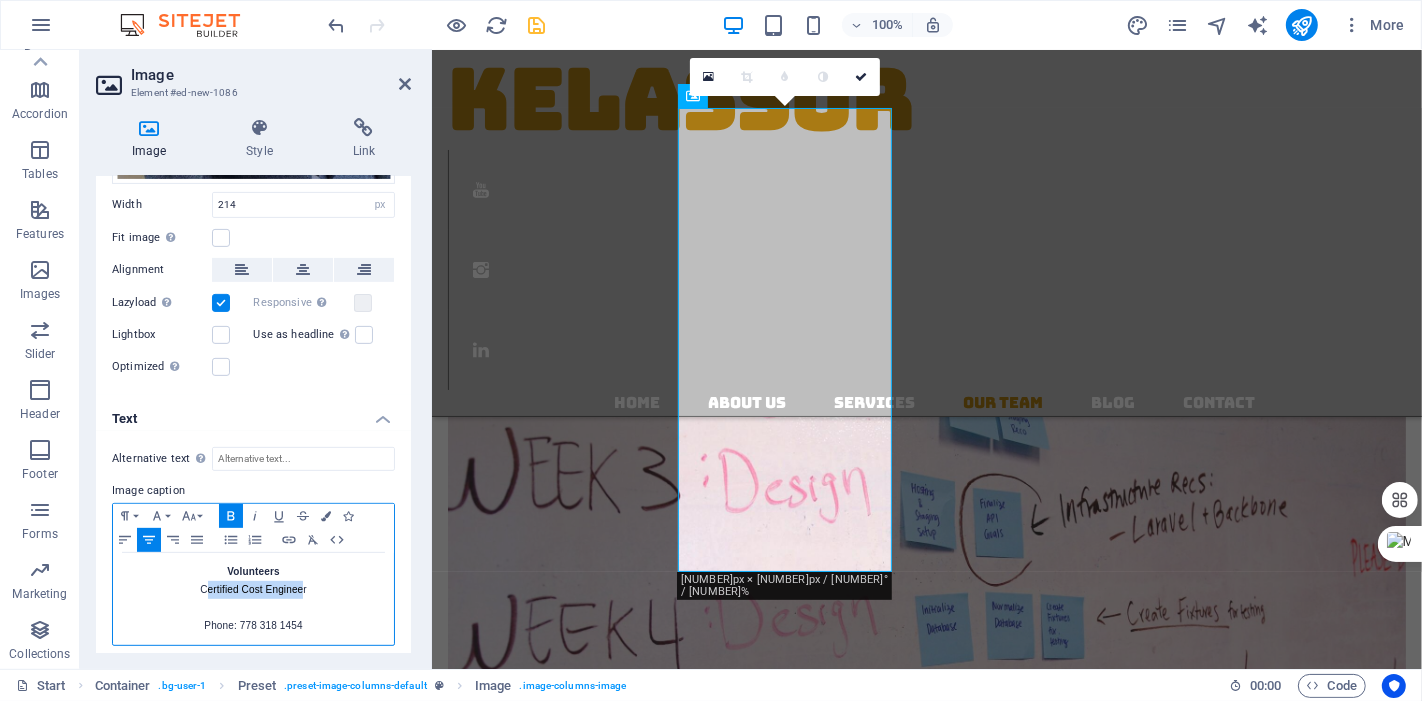 drag, startPoint x: 208, startPoint y: 575, endPoint x: 300, endPoint y: 575, distance: 92 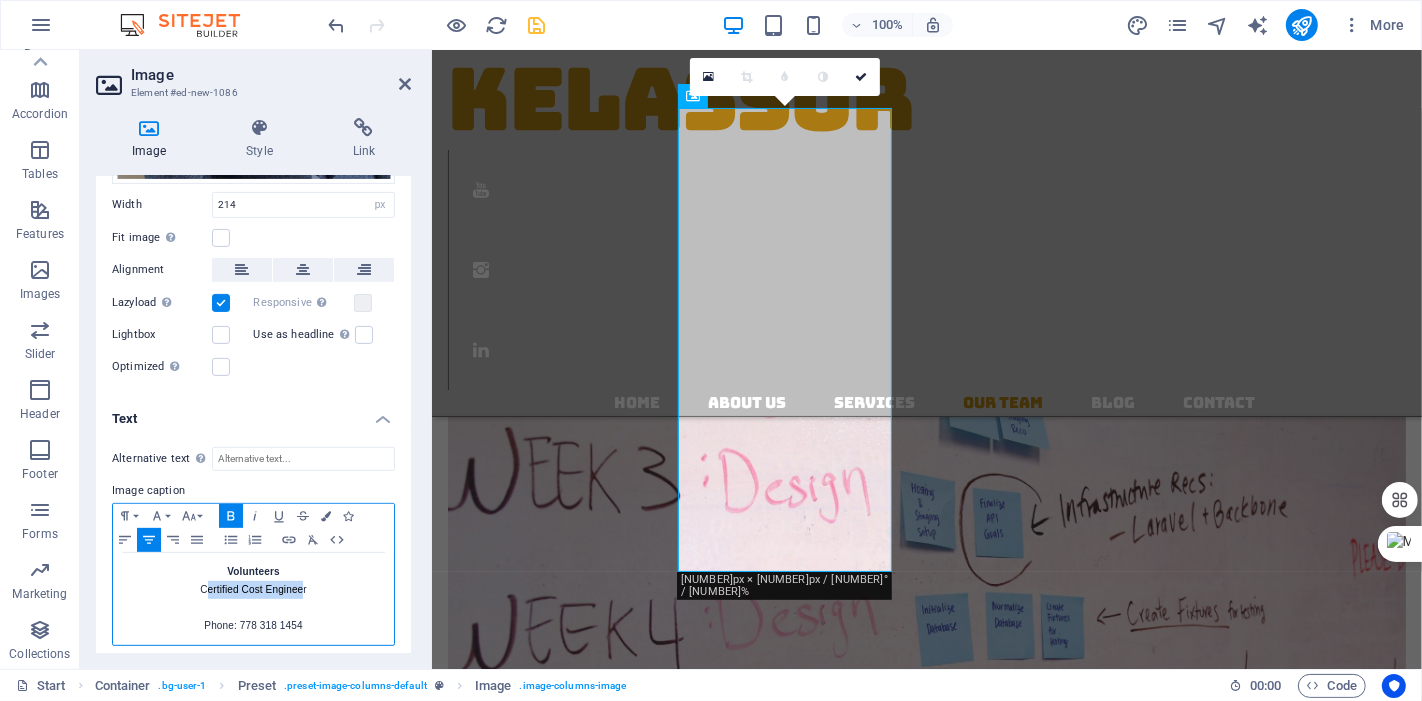 click on "Certified Cost Engineer" at bounding box center (253, 590) 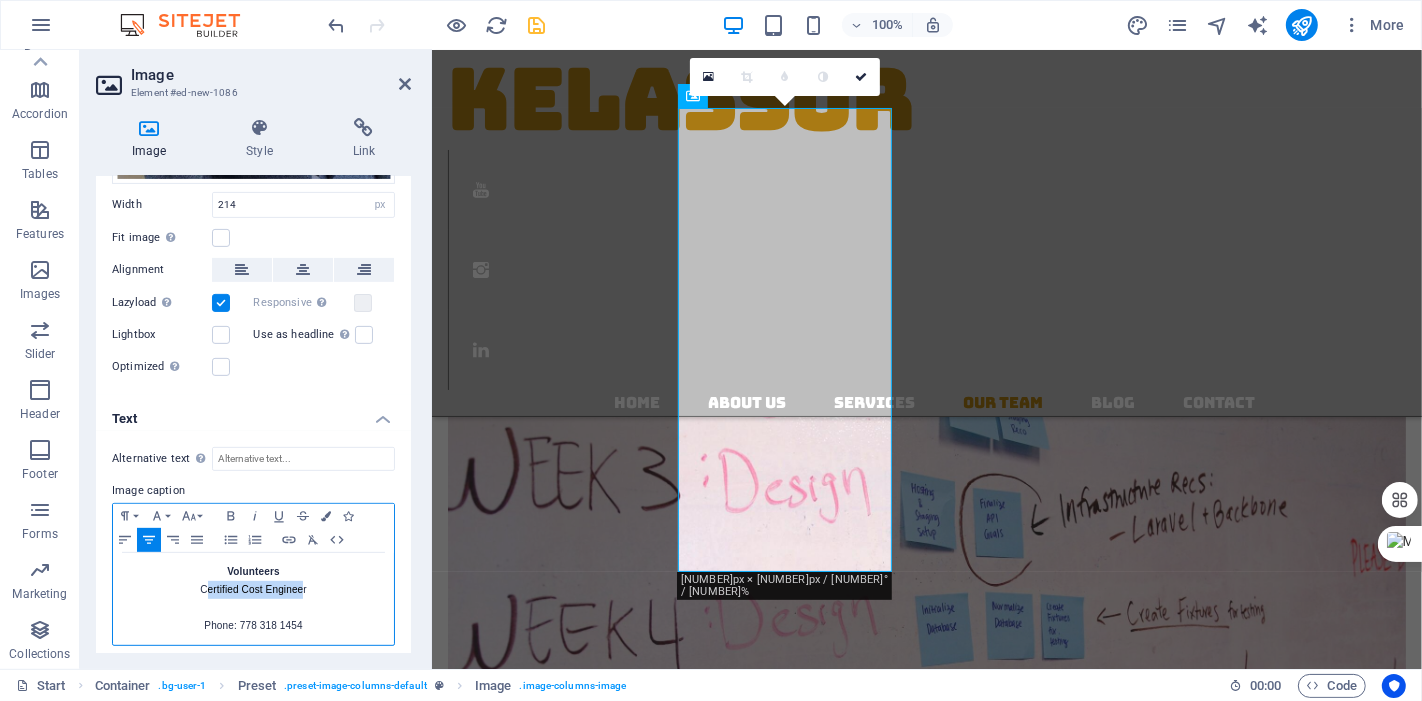 click on "Certified Cost Engineer" at bounding box center [253, 590] 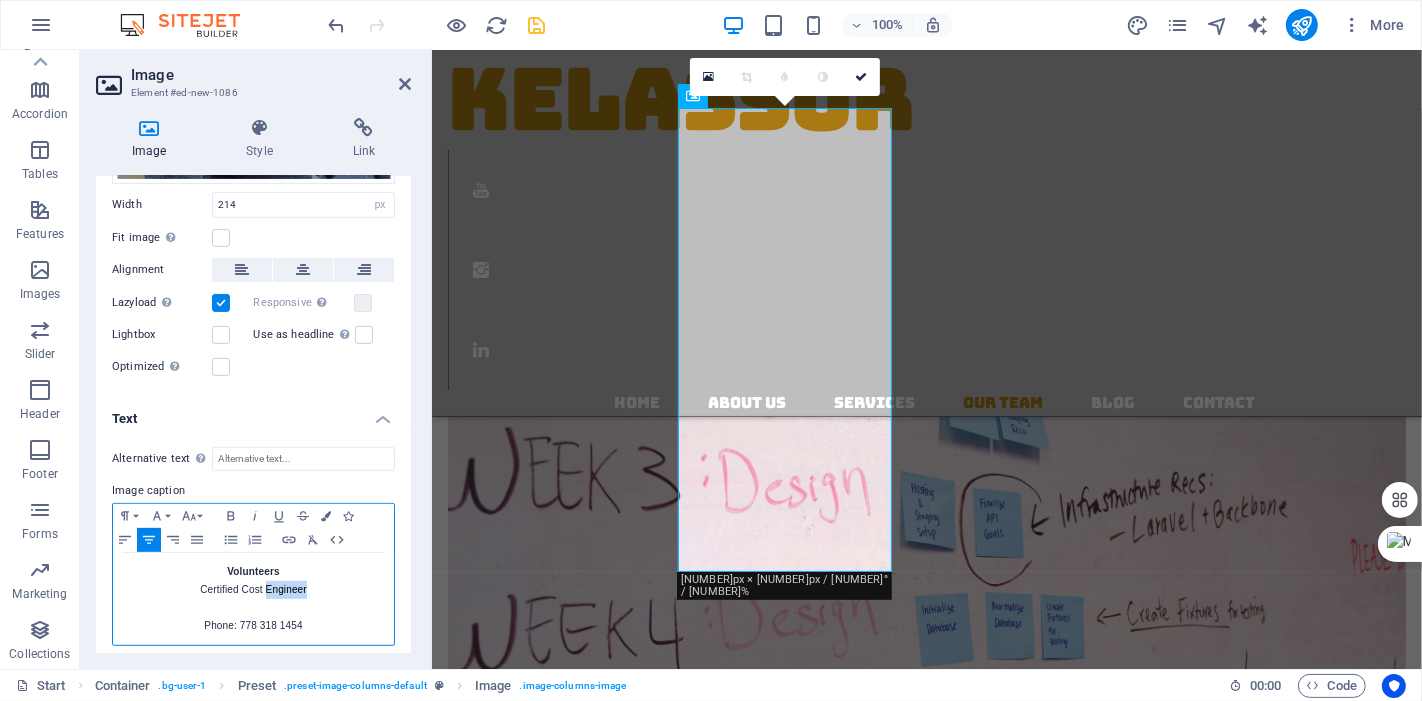 click on "Certified Cost Engineer" at bounding box center [253, 590] 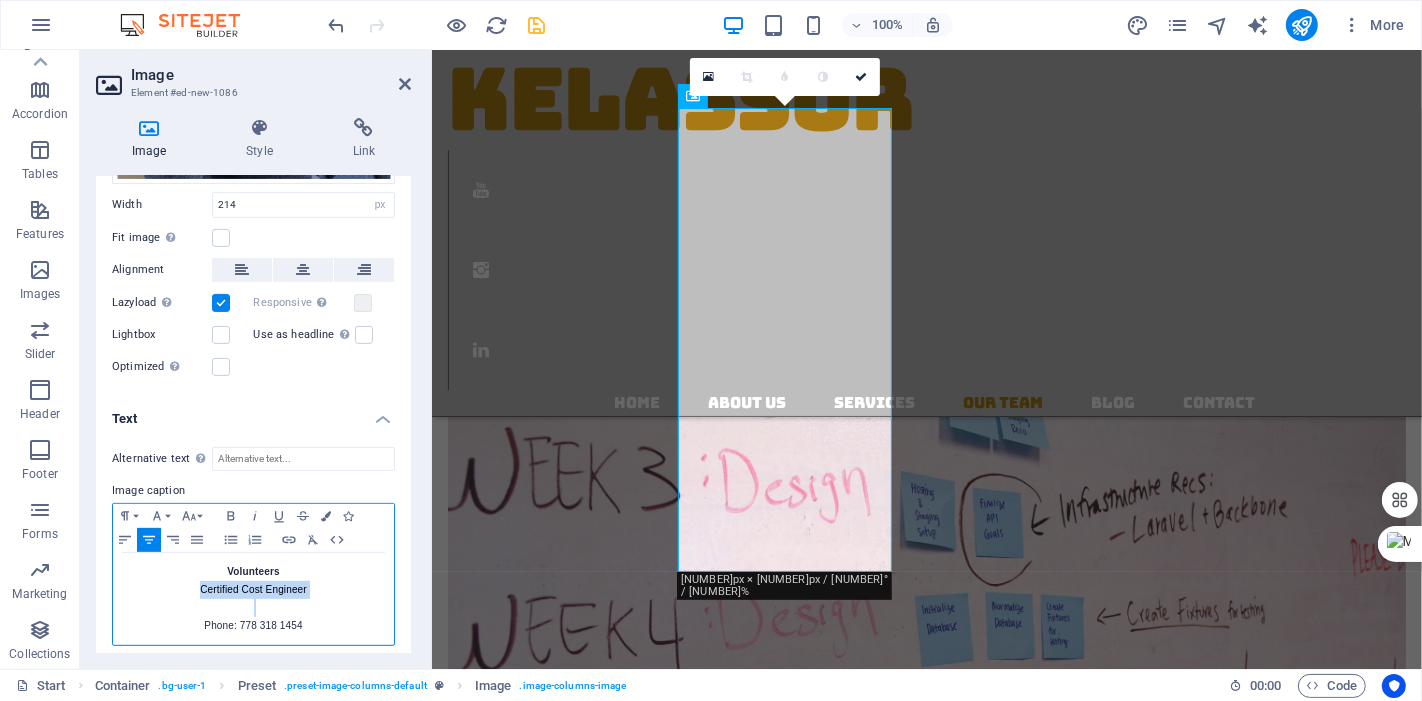 click on "Certified Cost Engineer" at bounding box center (253, 590) 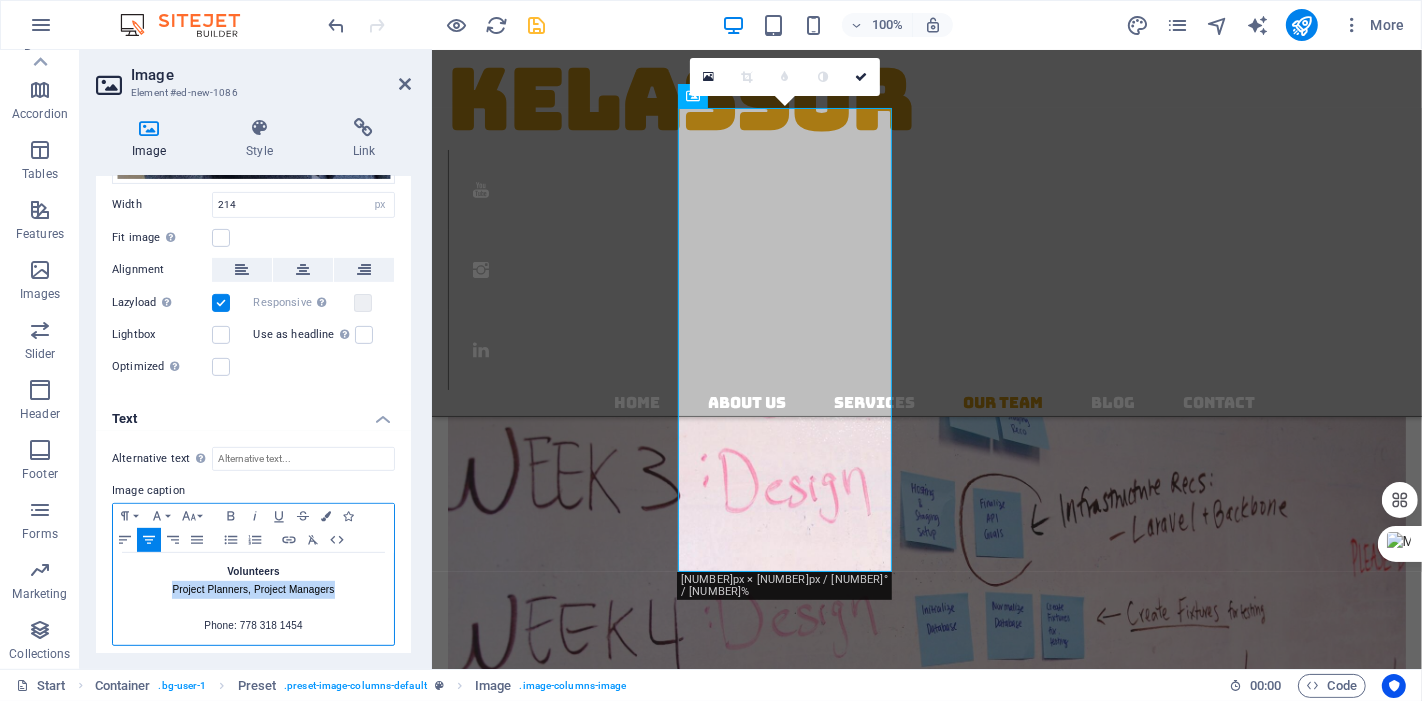 drag, startPoint x: 337, startPoint y: 580, endPoint x: 148, endPoint y: 582, distance: 189.01057 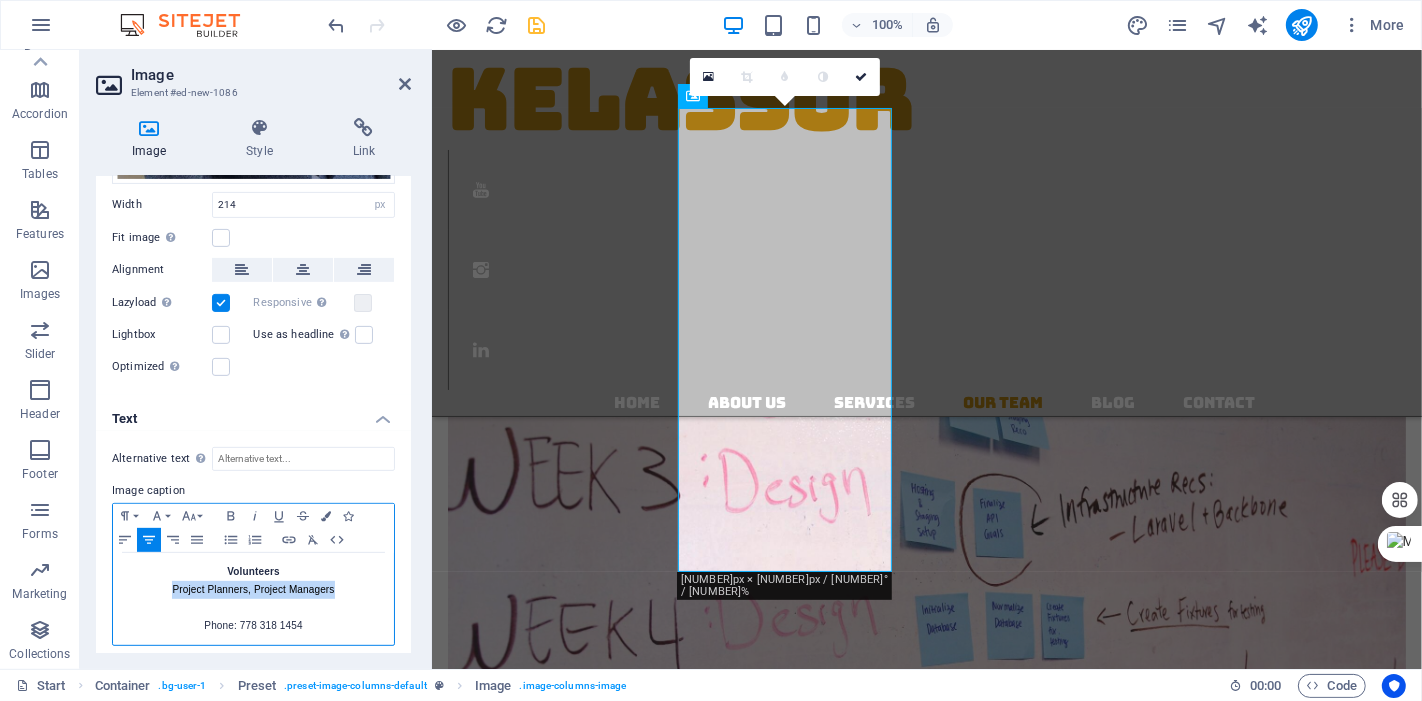 click on "​Project Planners, Project Managers" at bounding box center (253, 590) 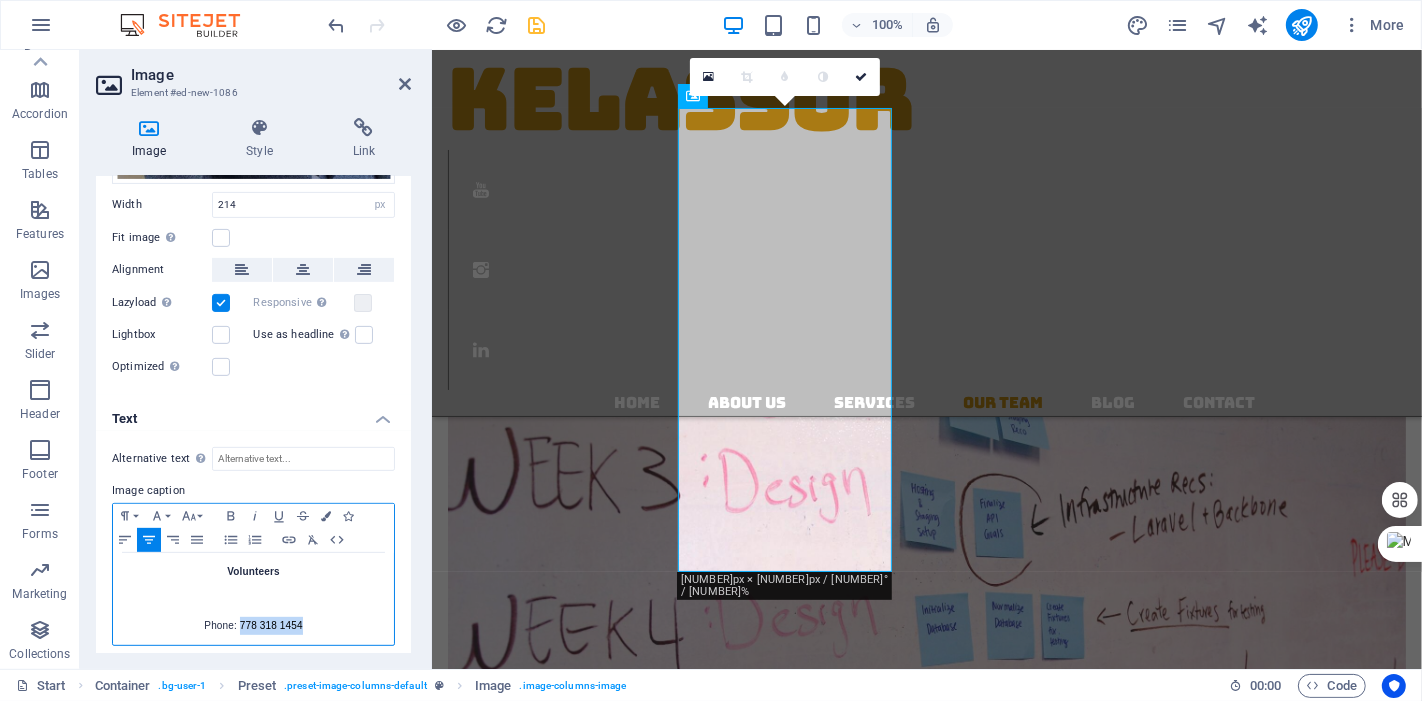 drag, startPoint x: 301, startPoint y: 616, endPoint x: 237, endPoint y: 614, distance: 64.03124 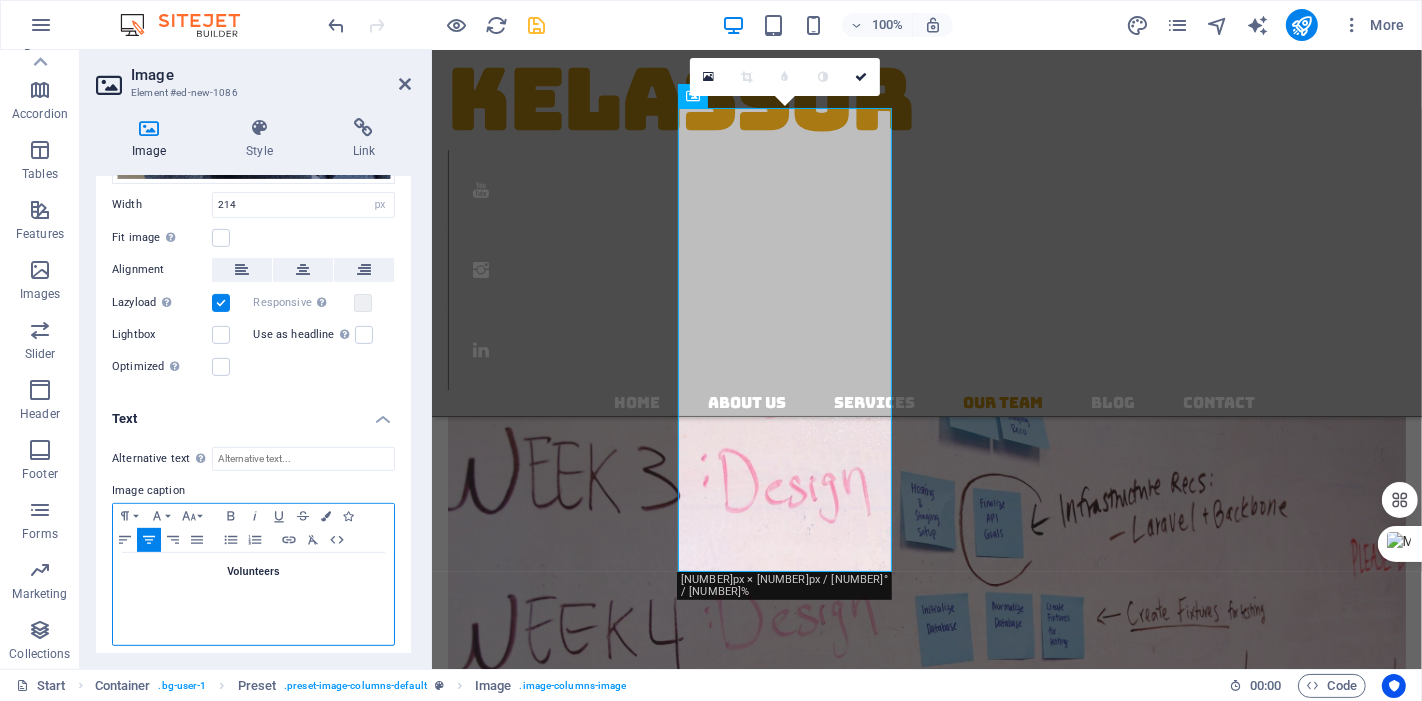 scroll, scrollTop: 627, scrollLeft: 0, axis: vertical 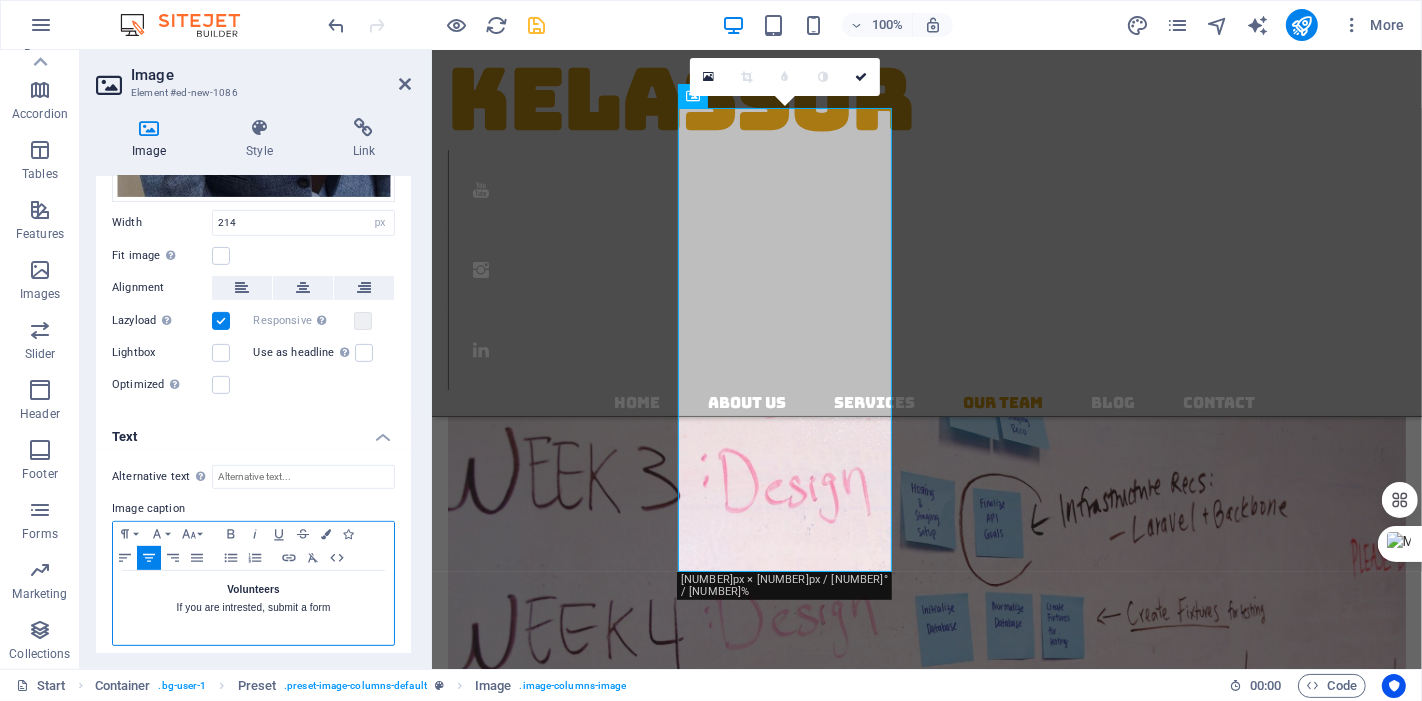 click on "​If you are intrested, submit a form" at bounding box center [253, 608] 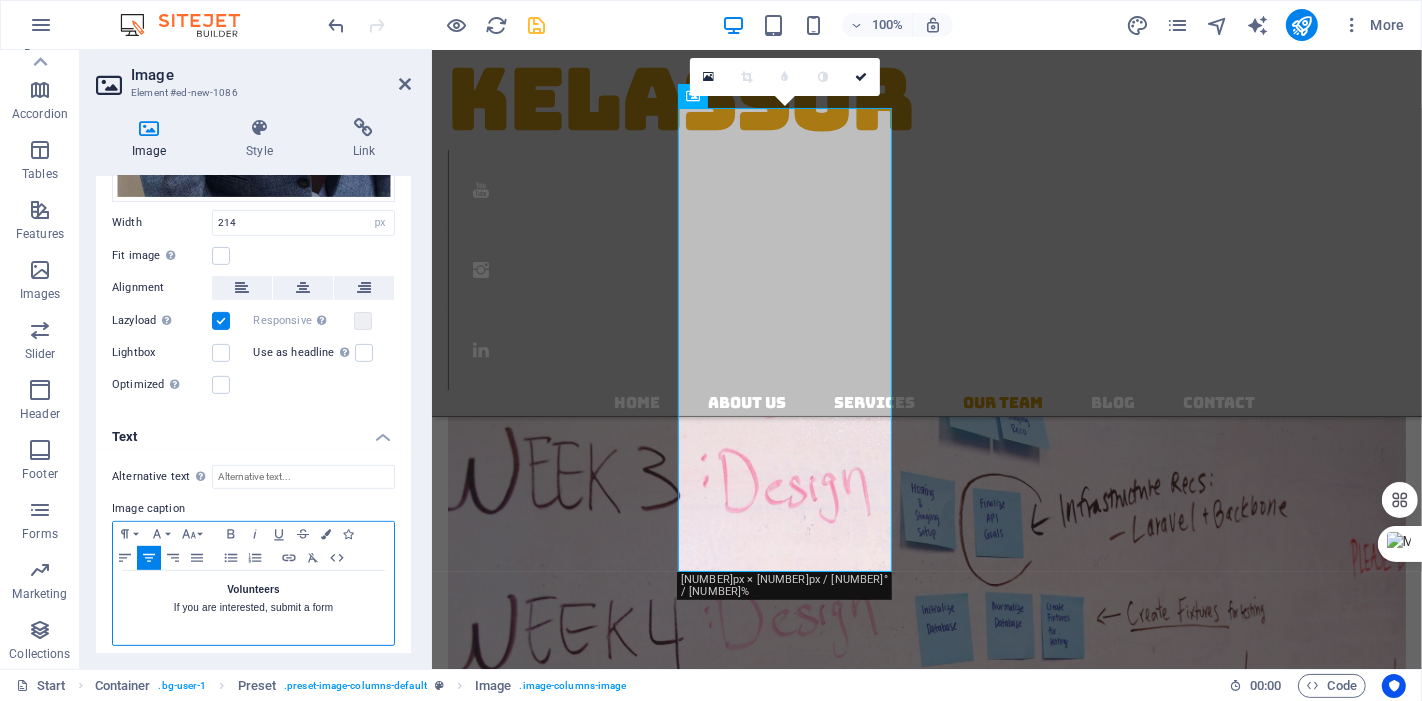 click on "​If you are interested, submit a form" at bounding box center [253, 608] 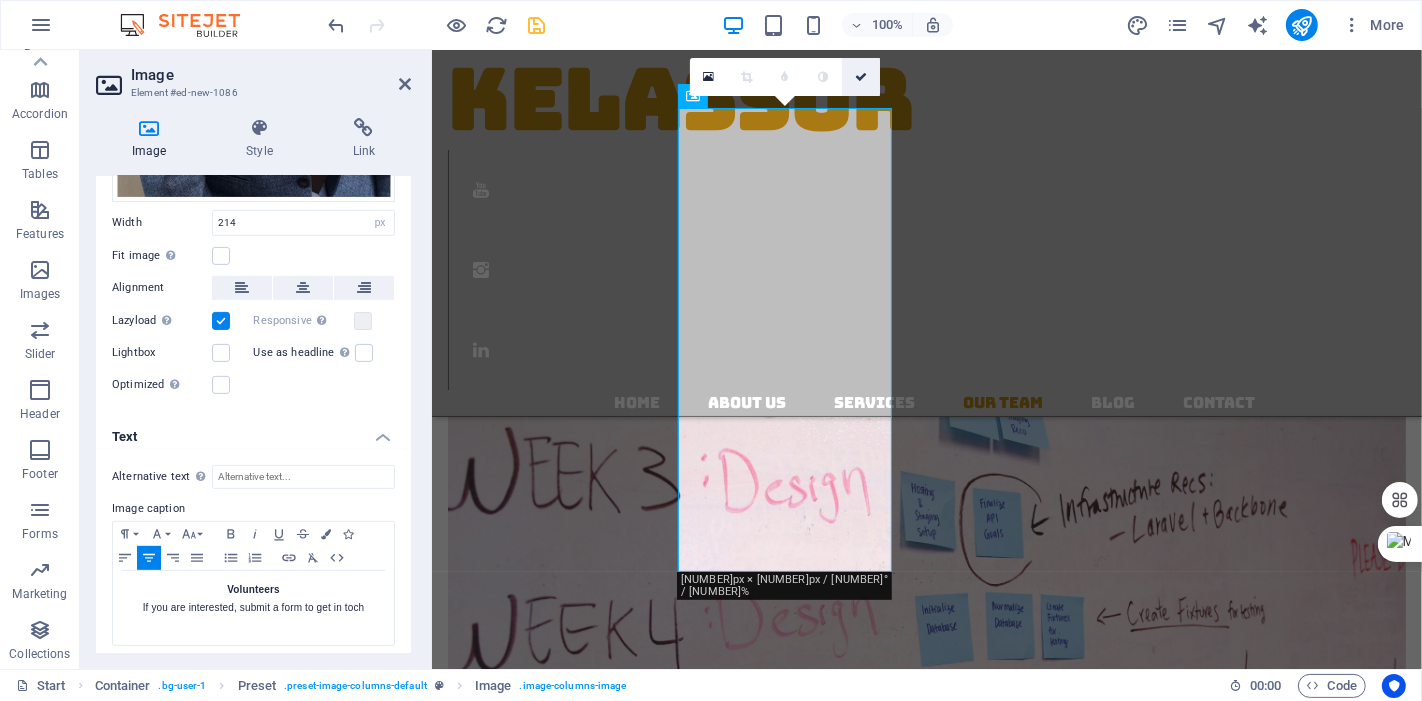 click at bounding box center [861, 77] 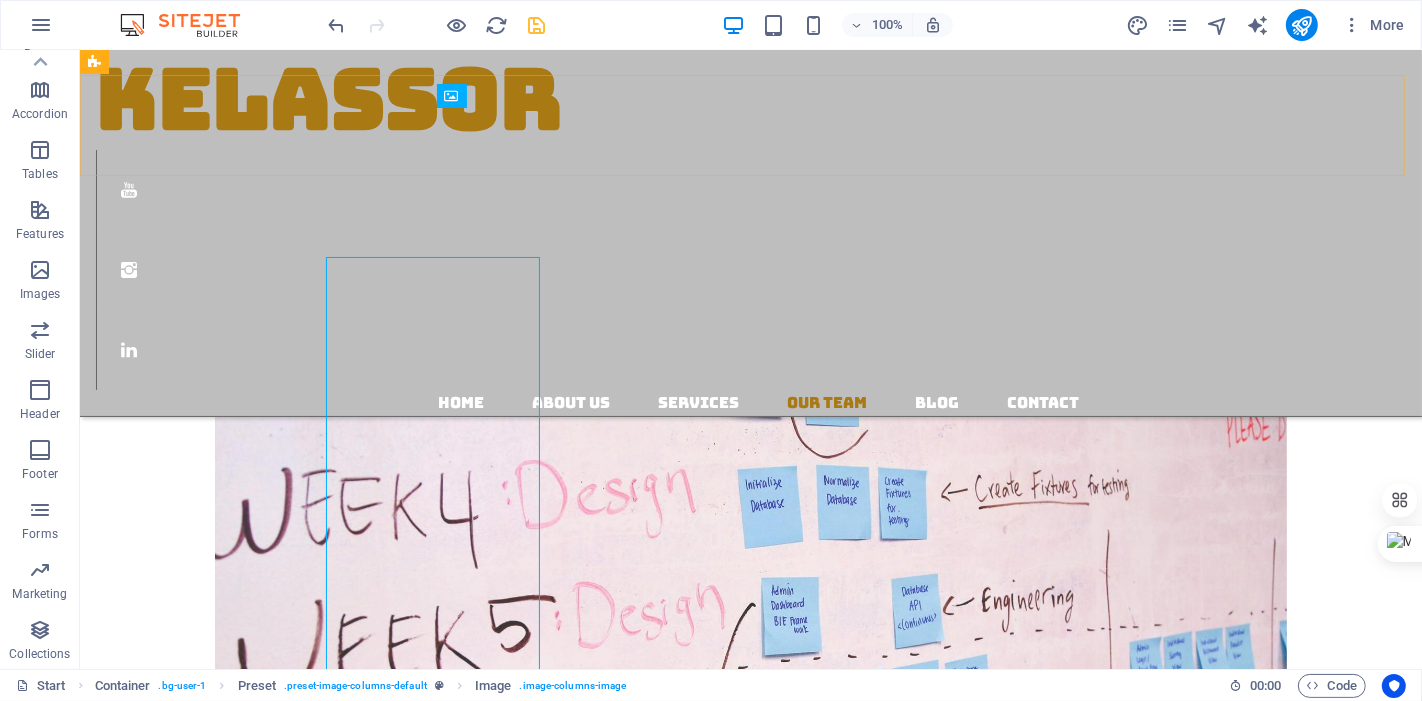 scroll, scrollTop: 3080, scrollLeft: 0, axis: vertical 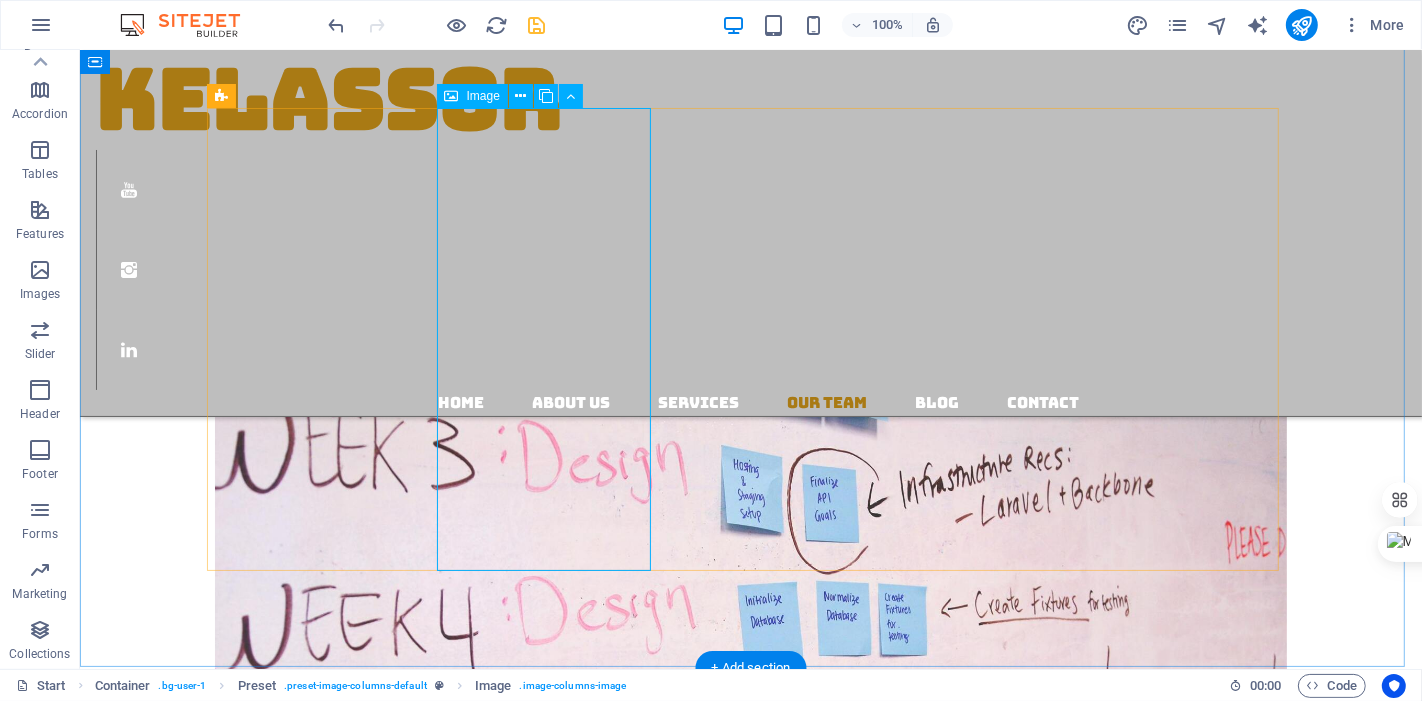 click on "Volunteers If you are interested, submit a form to get in toch" at bounding box center [750, 4420] 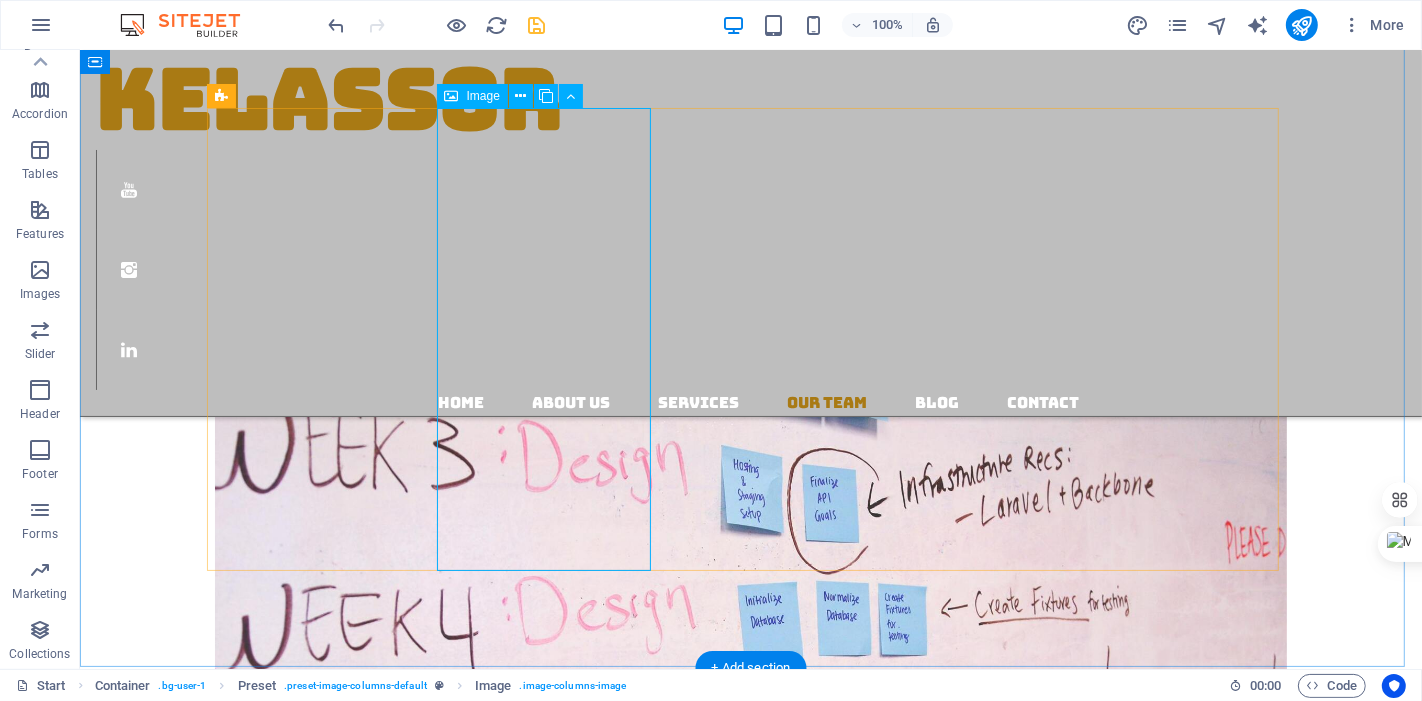 click on "Volunteers If you are interested, submit a form to get in toch" at bounding box center [750, 4420] 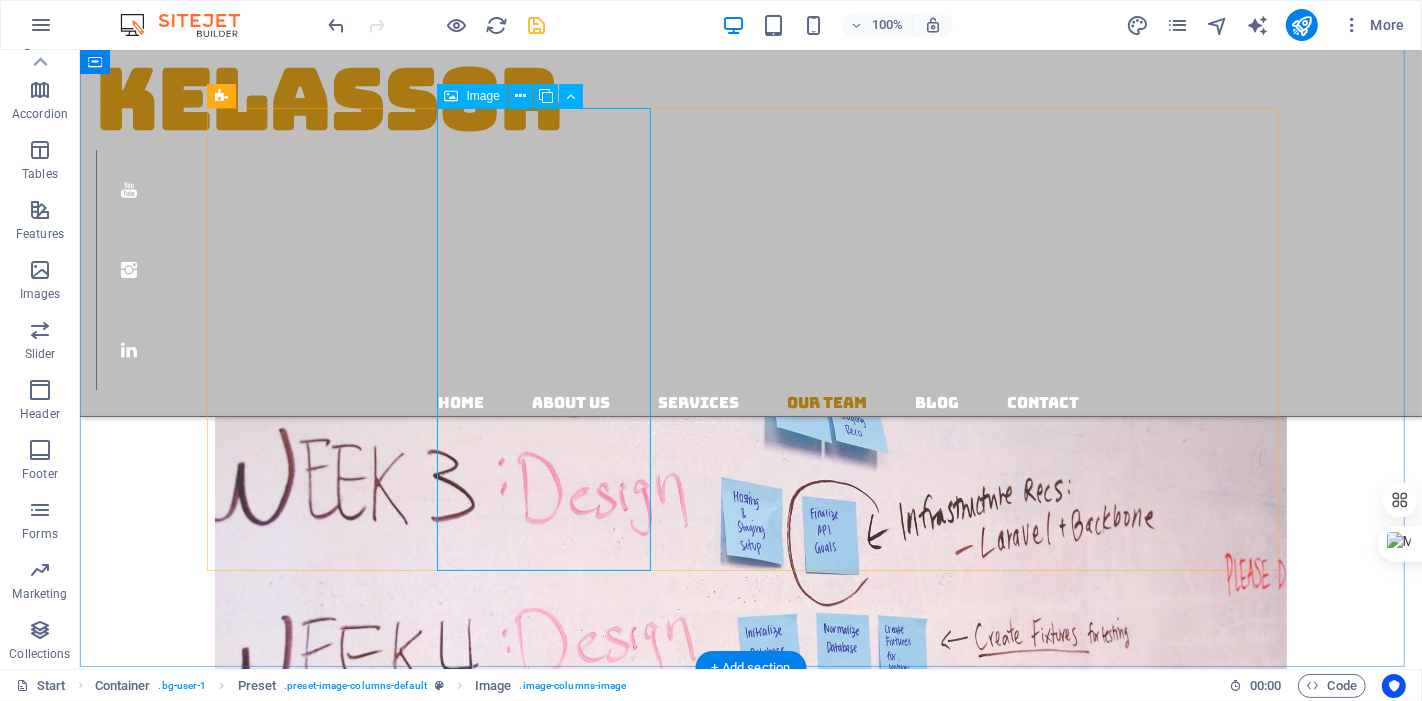 scroll, scrollTop: 3228, scrollLeft: 0, axis: vertical 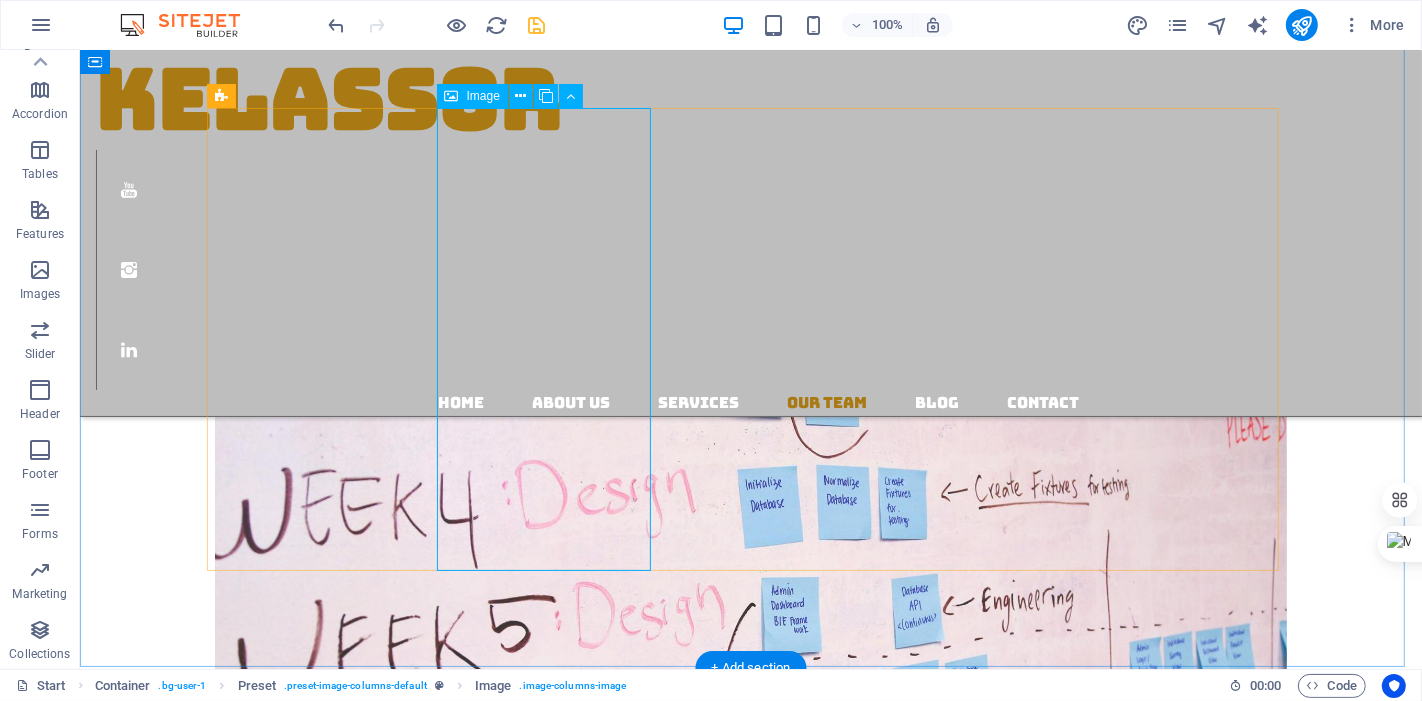 select on "px" 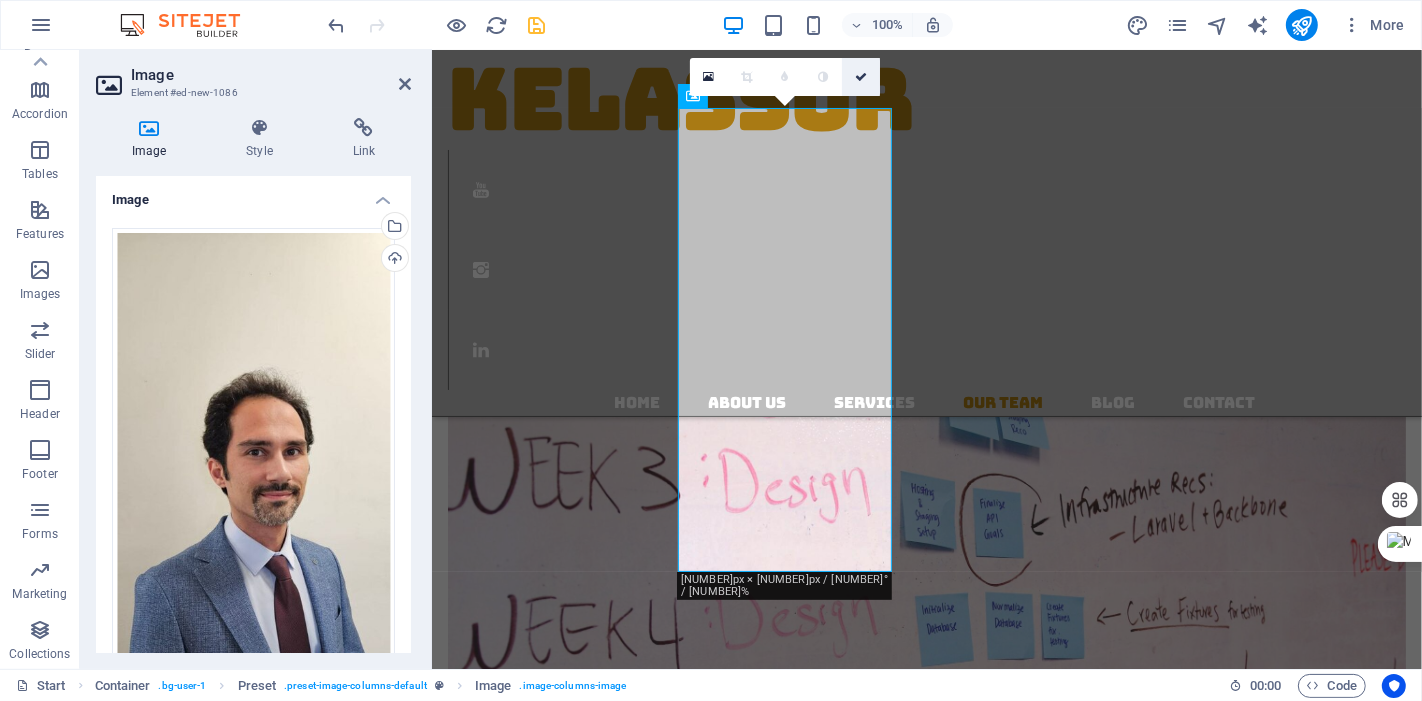 click at bounding box center (861, 77) 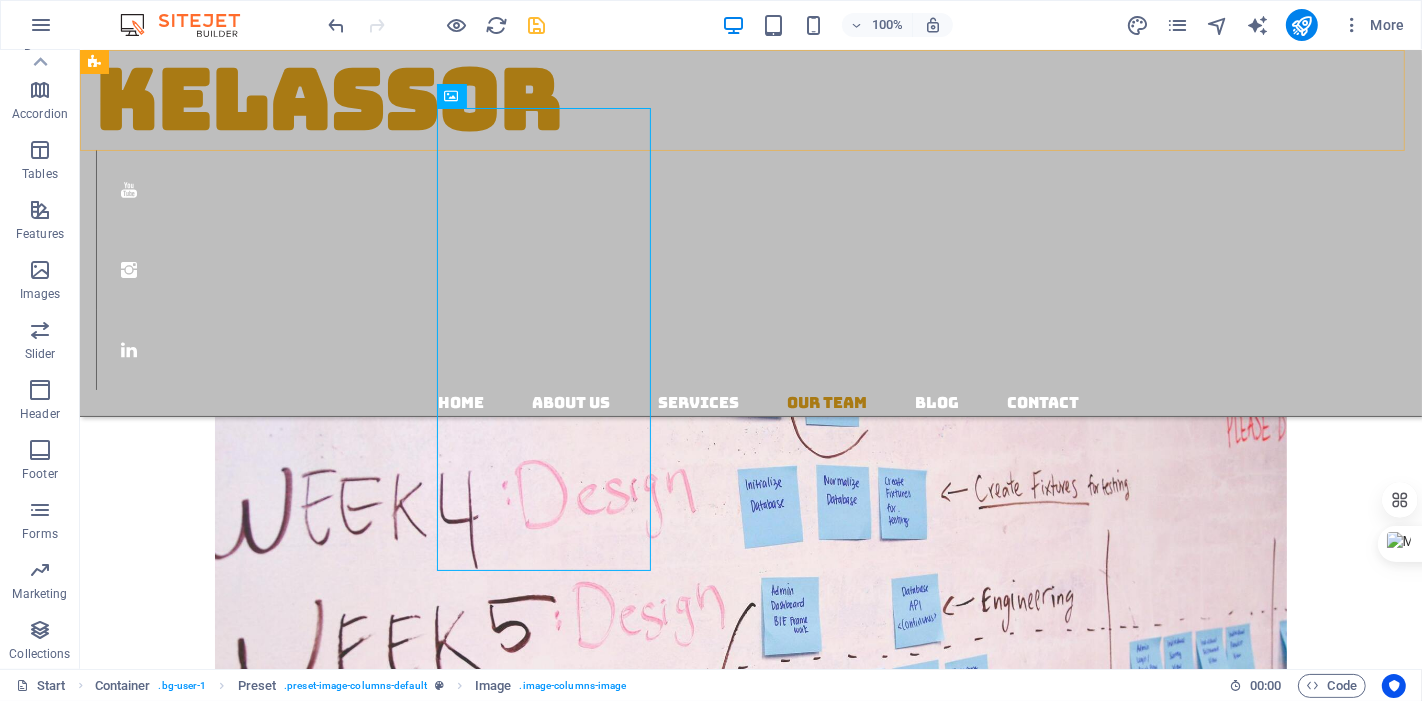 scroll, scrollTop: 3080, scrollLeft: 0, axis: vertical 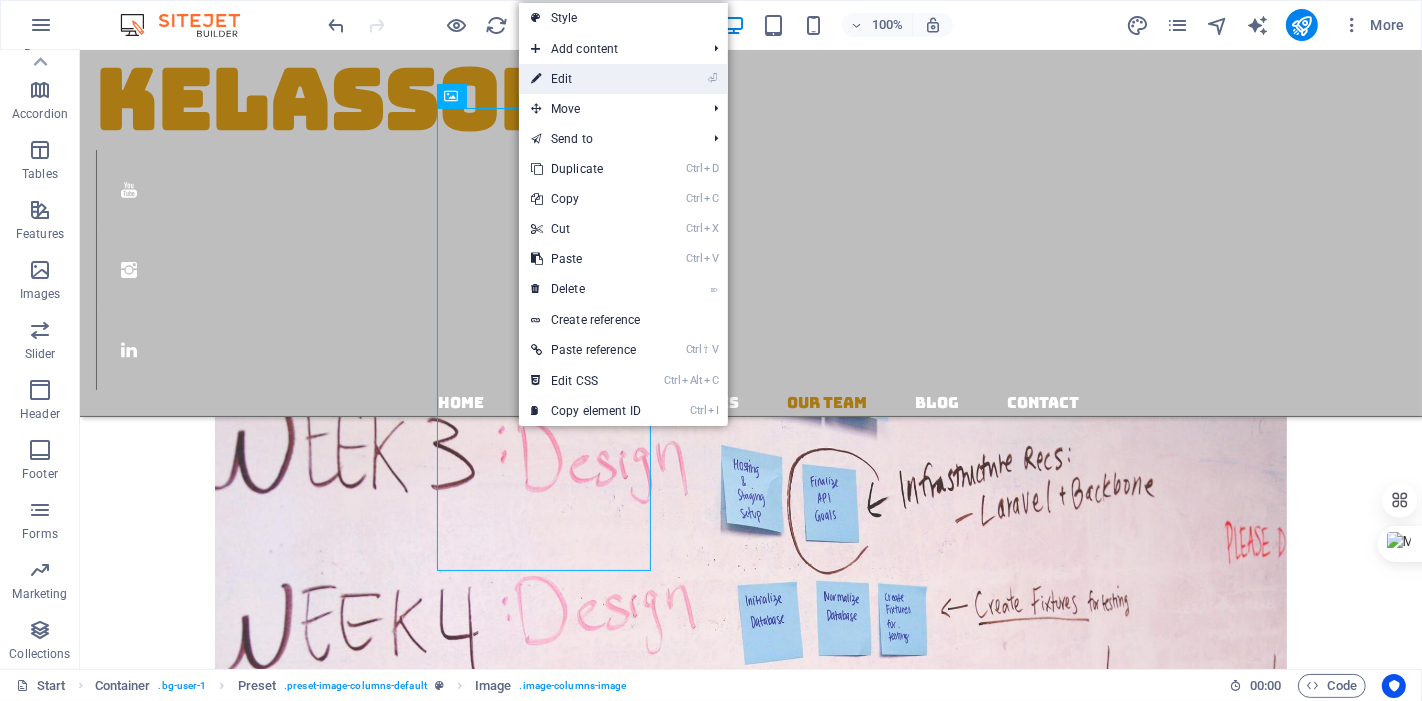 click on "⏎  Edit" at bounding box center [586, 79] 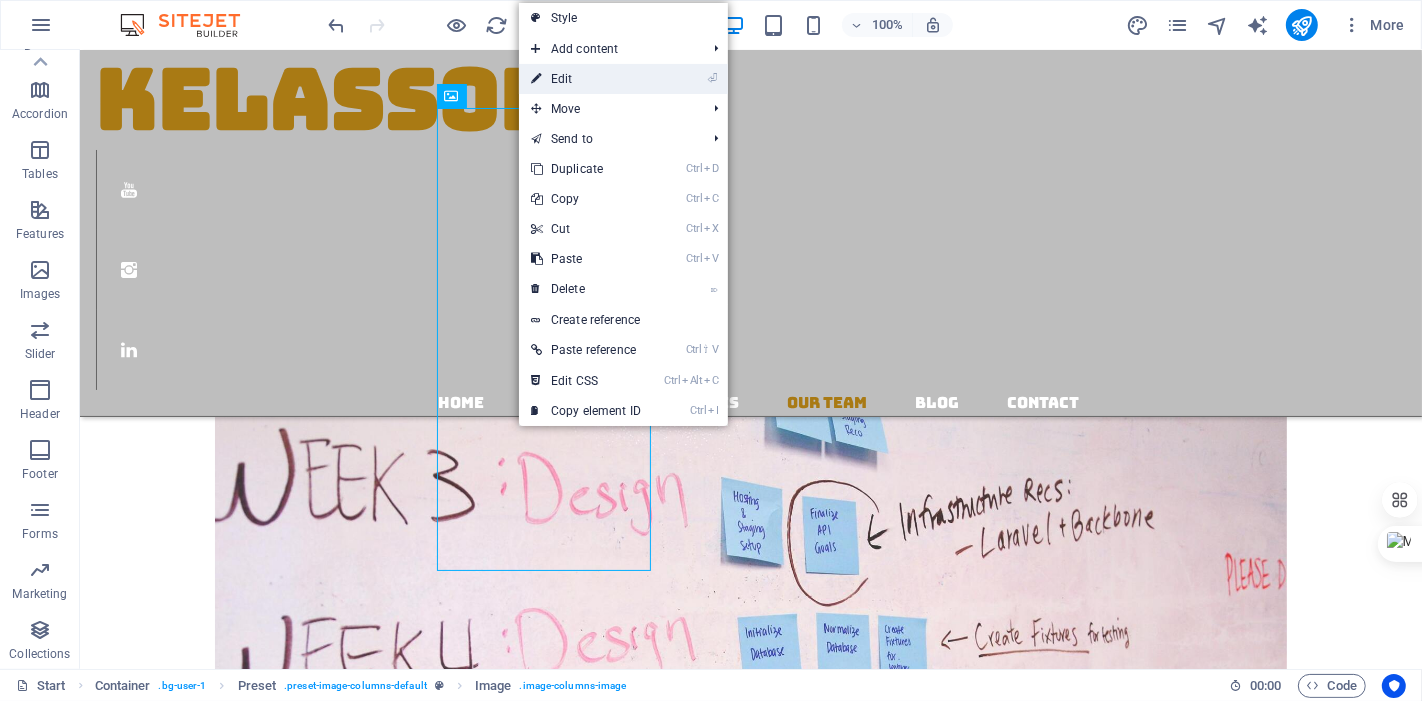 scroll, scrollTop: 3228, scrollLeft: 0, axis: vertical 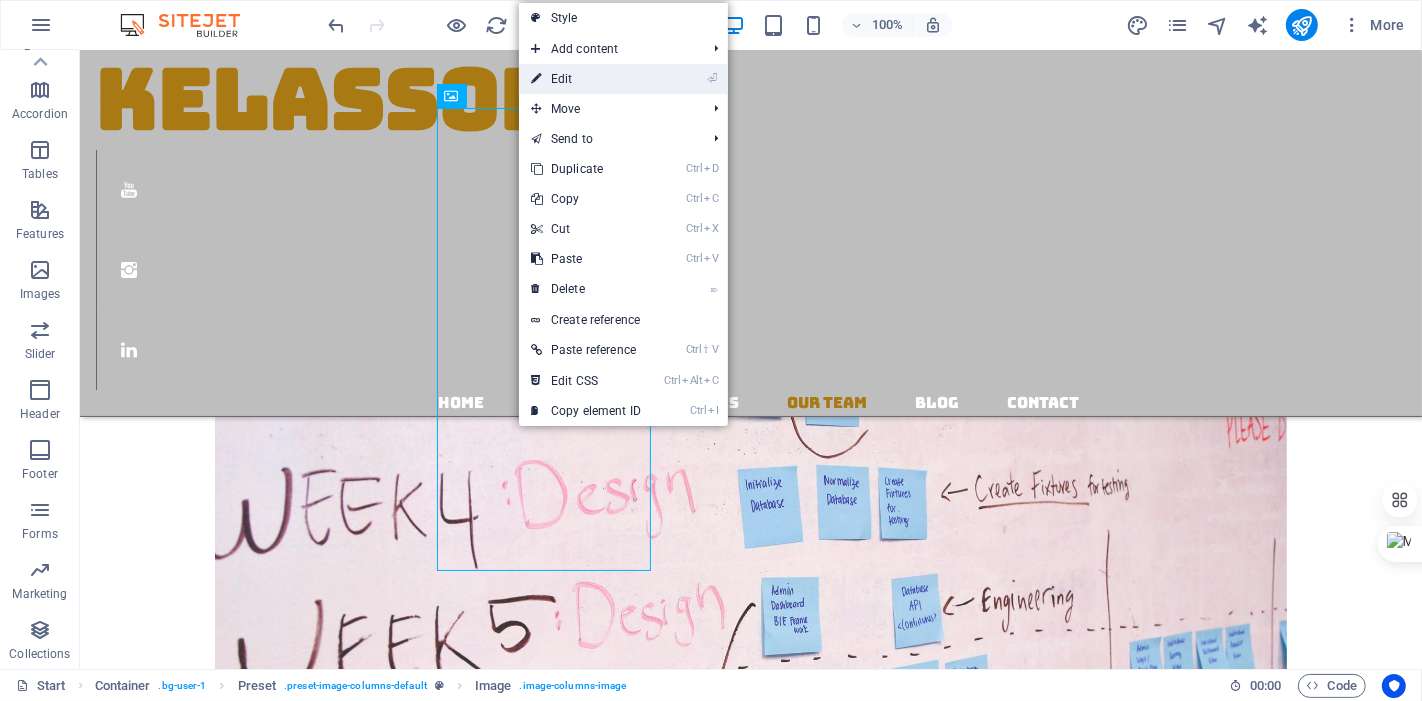 select on "px" 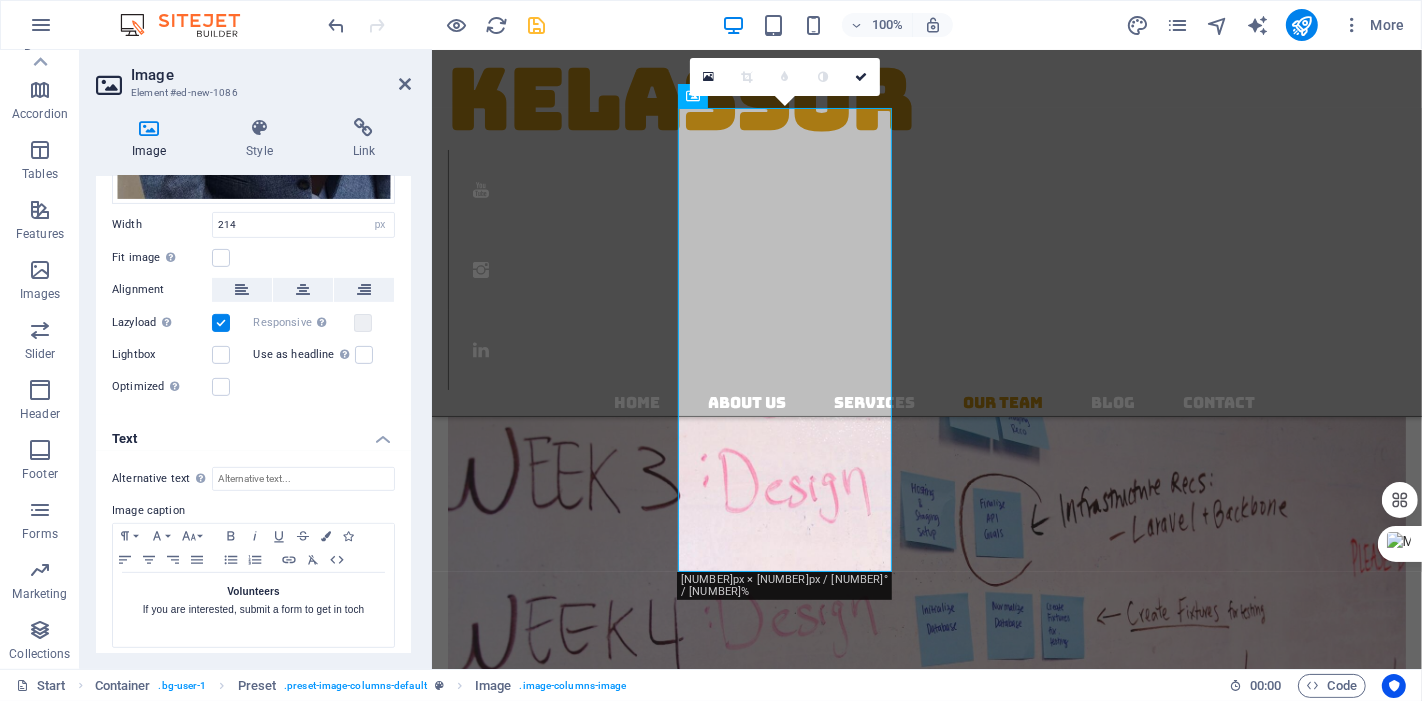scroll, scrollTop: 627, scrollLeft: 0, axis: vertical 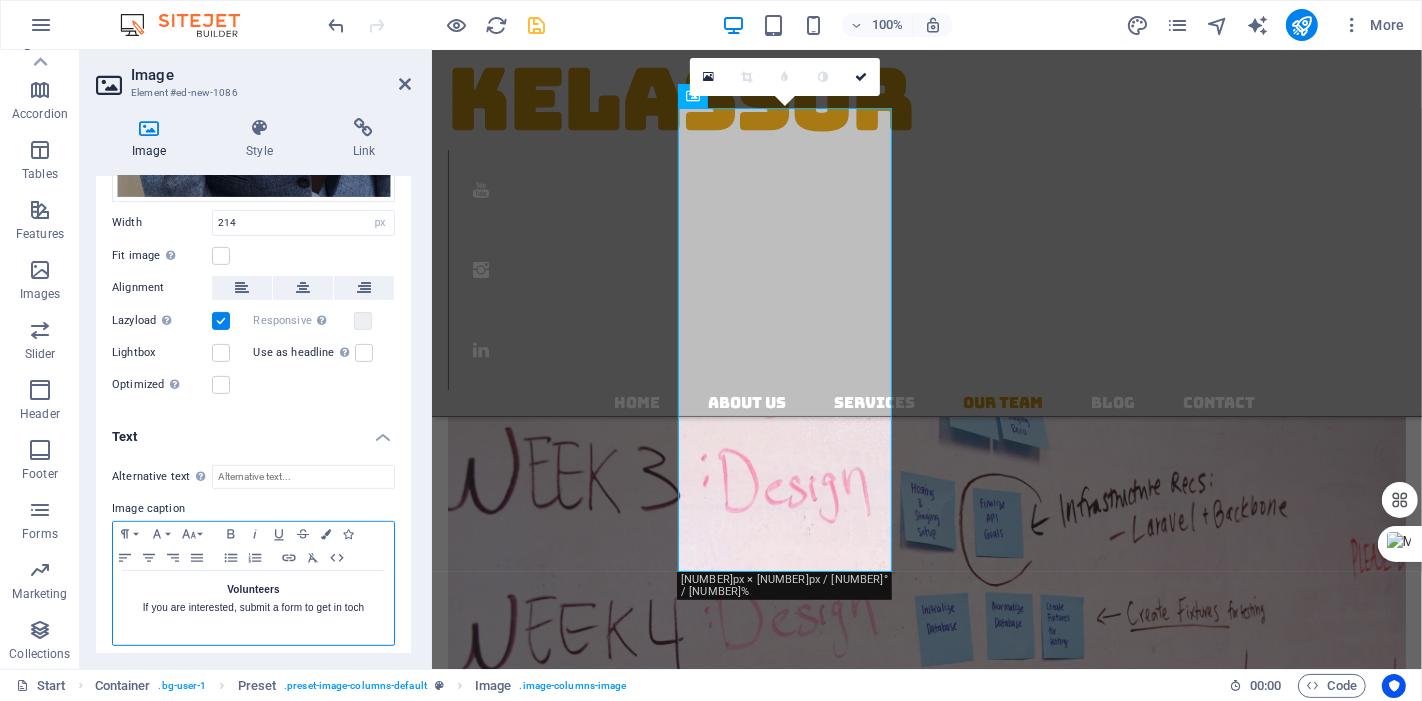 click on "​If you are interested, submit a form to get in toch" at bounding box center (253, 608) 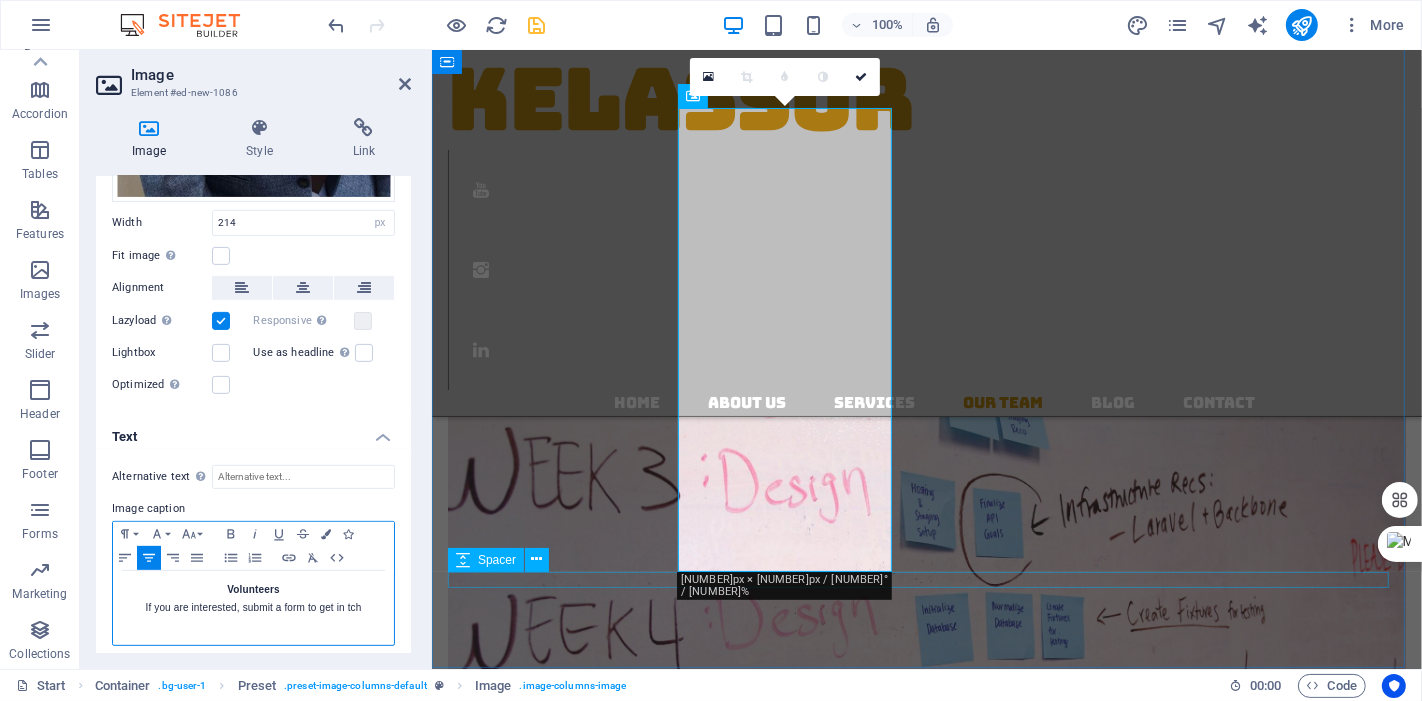 type 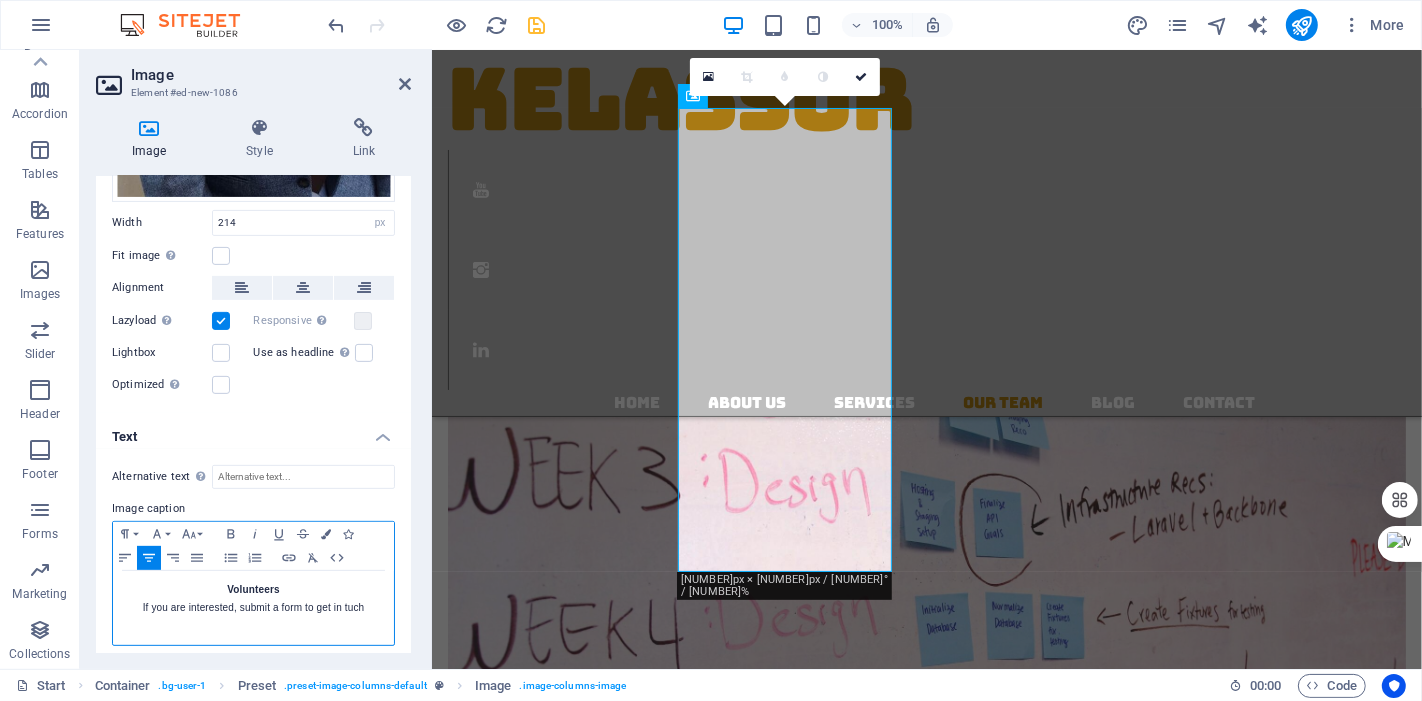 click on "If you are interested, submit a form to get in tuch" at bounding box center [253, 608] 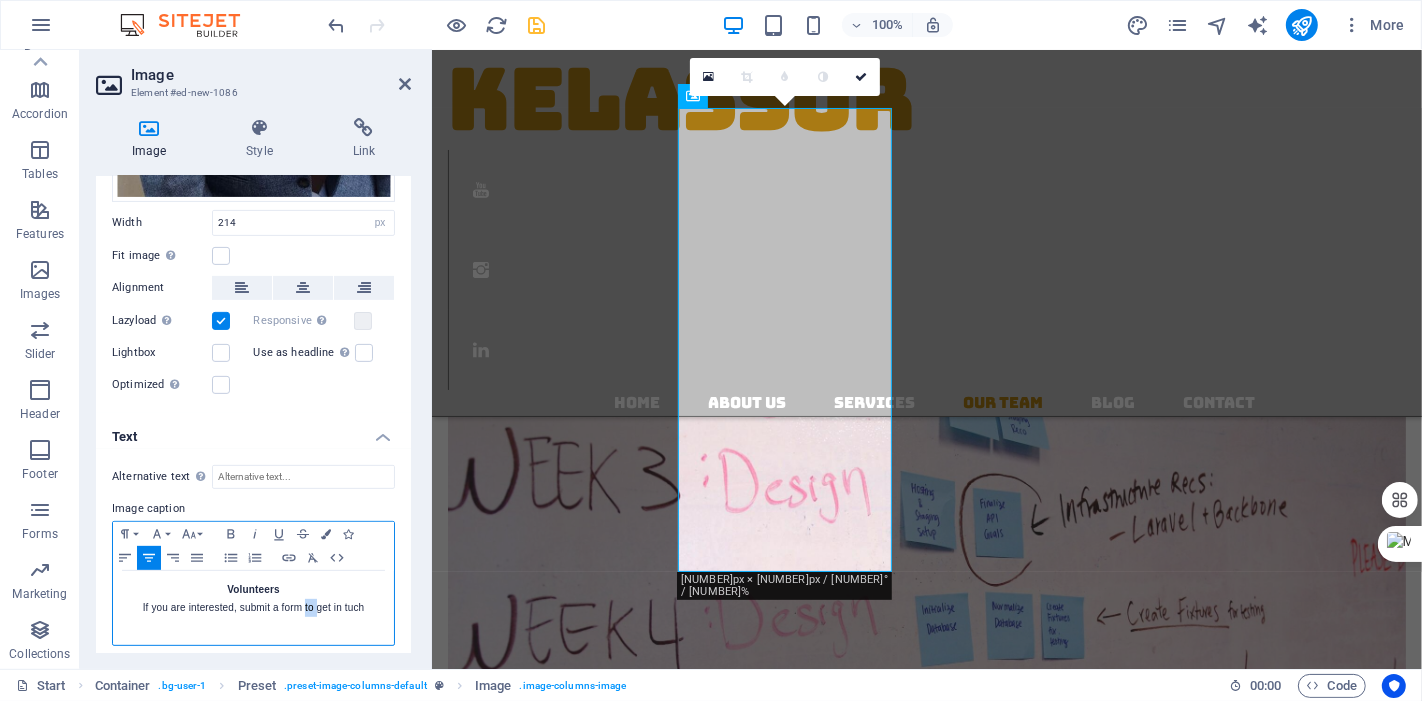 click on "If you are interested, submit a form to get in tuch" at bounding box center (253, 608) 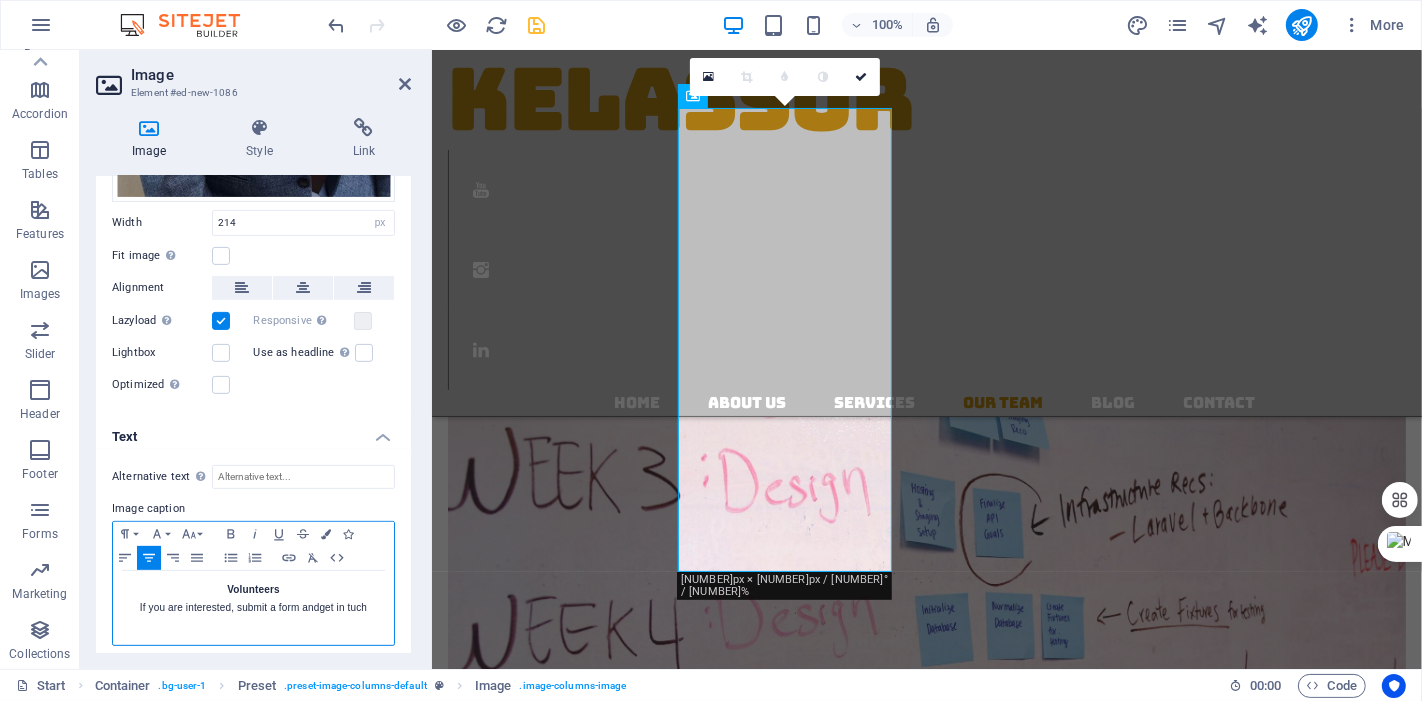 click on "If you are interested, submit a form and  get in tuch" at bounding box center [253, 608] 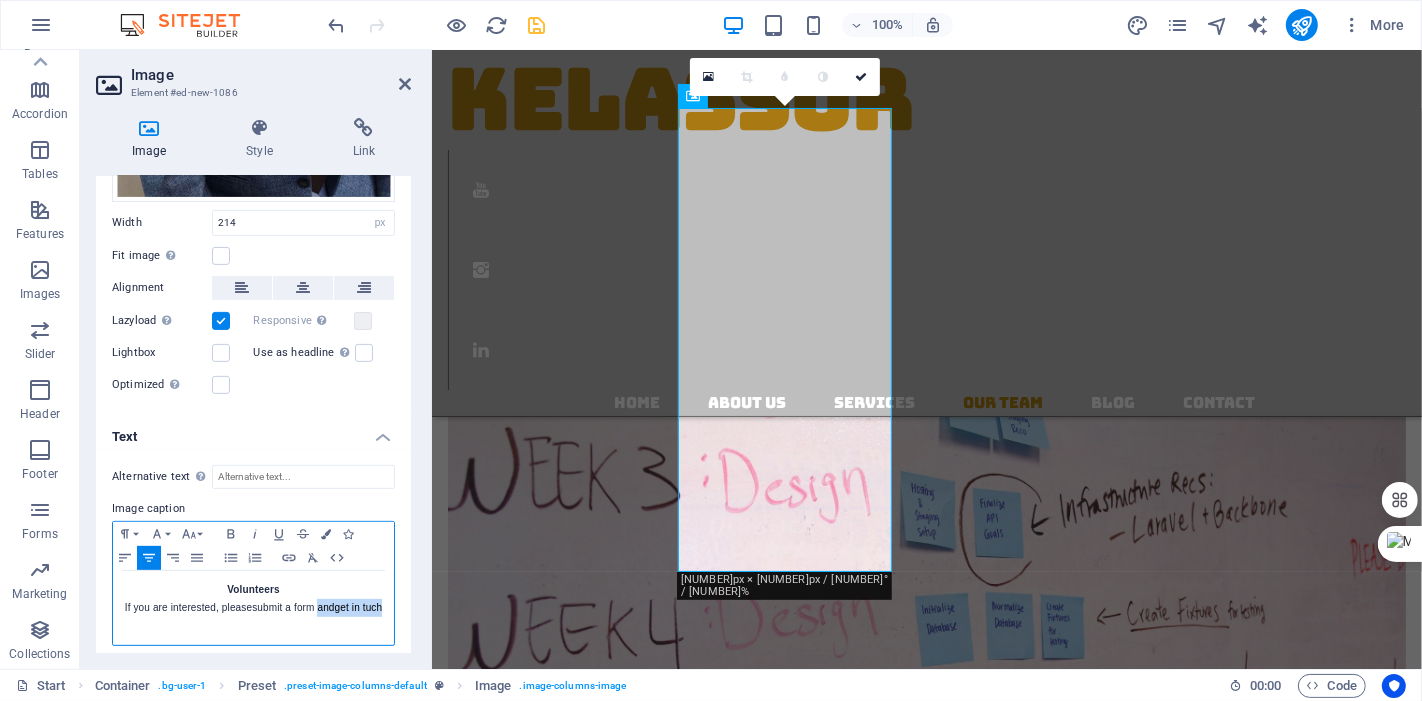 drag, startPoint x: 303, startPoint y: 622, endPoint x: 329, endPoint y: 598, distance: 35.383614 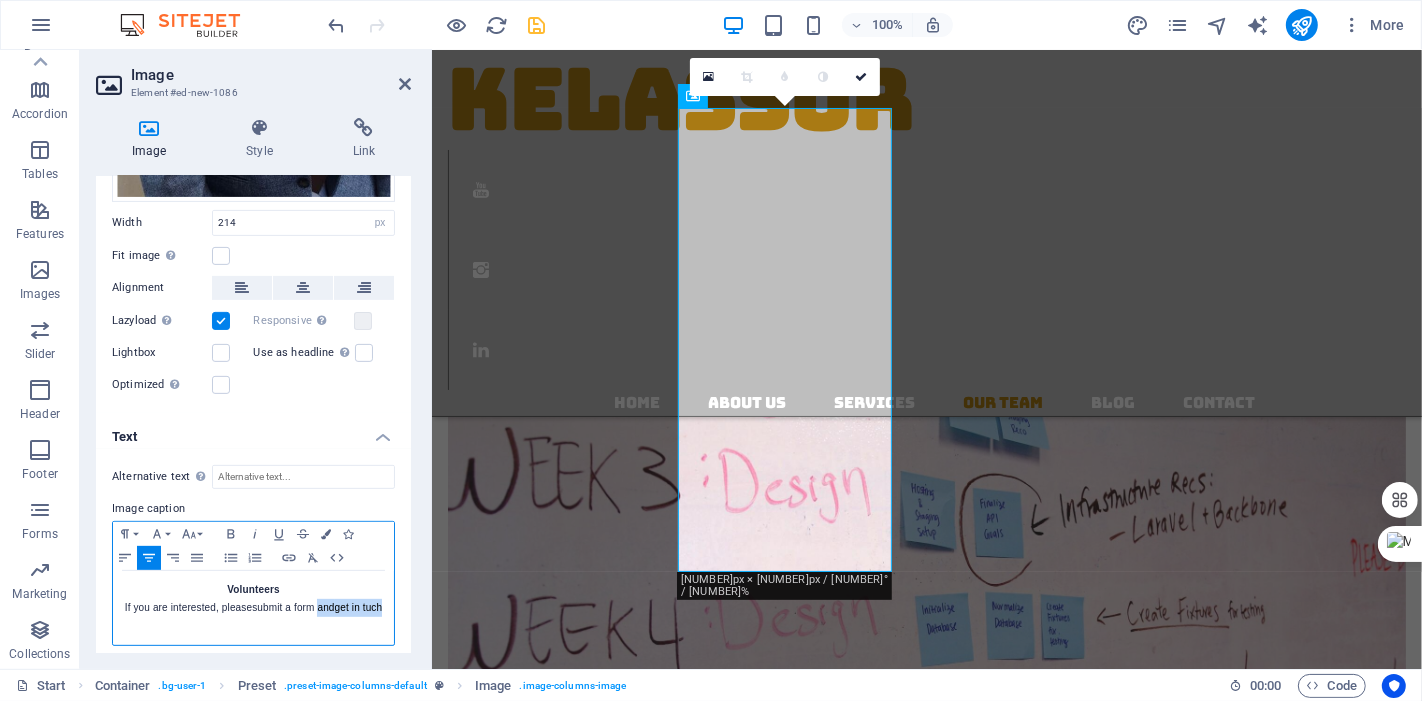 click on "If you are interested, please  submit a form and  get in tuch" at bounding box center [253, 608] 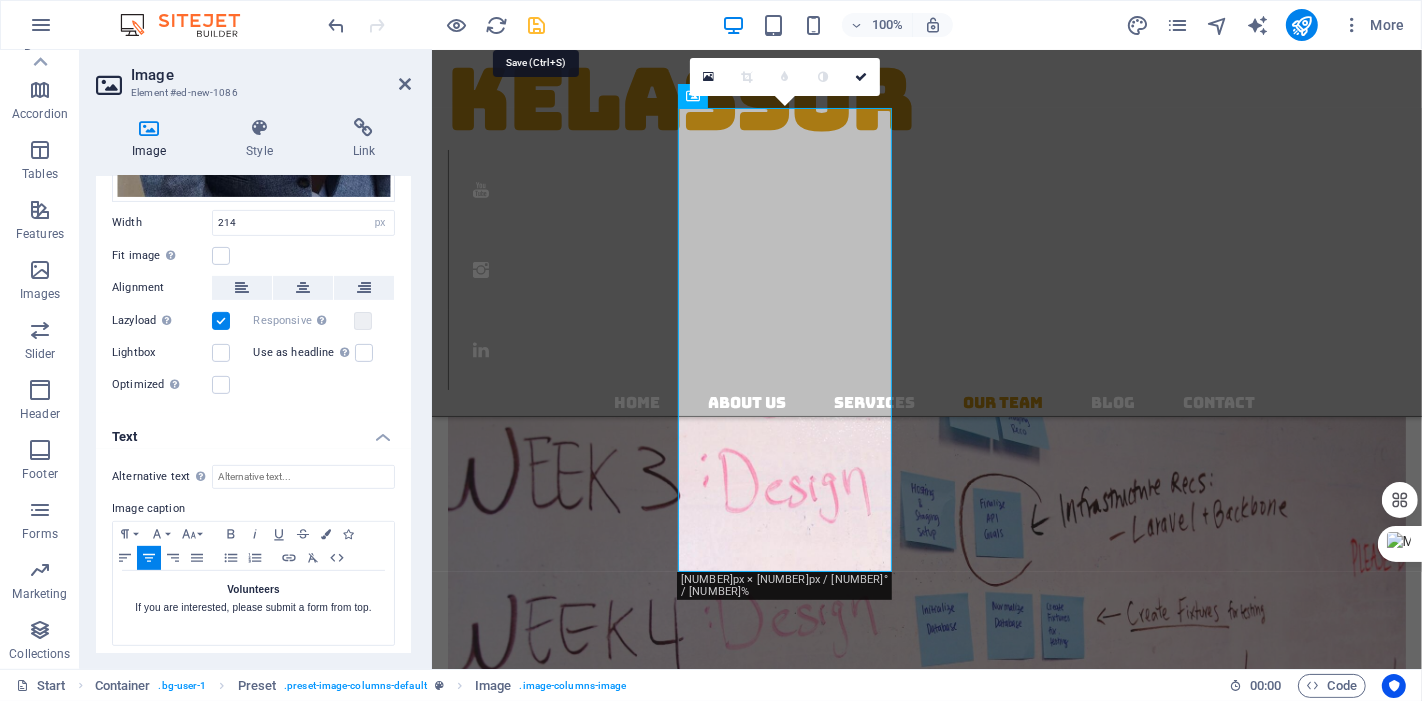 click at bounding box center [537, 25] 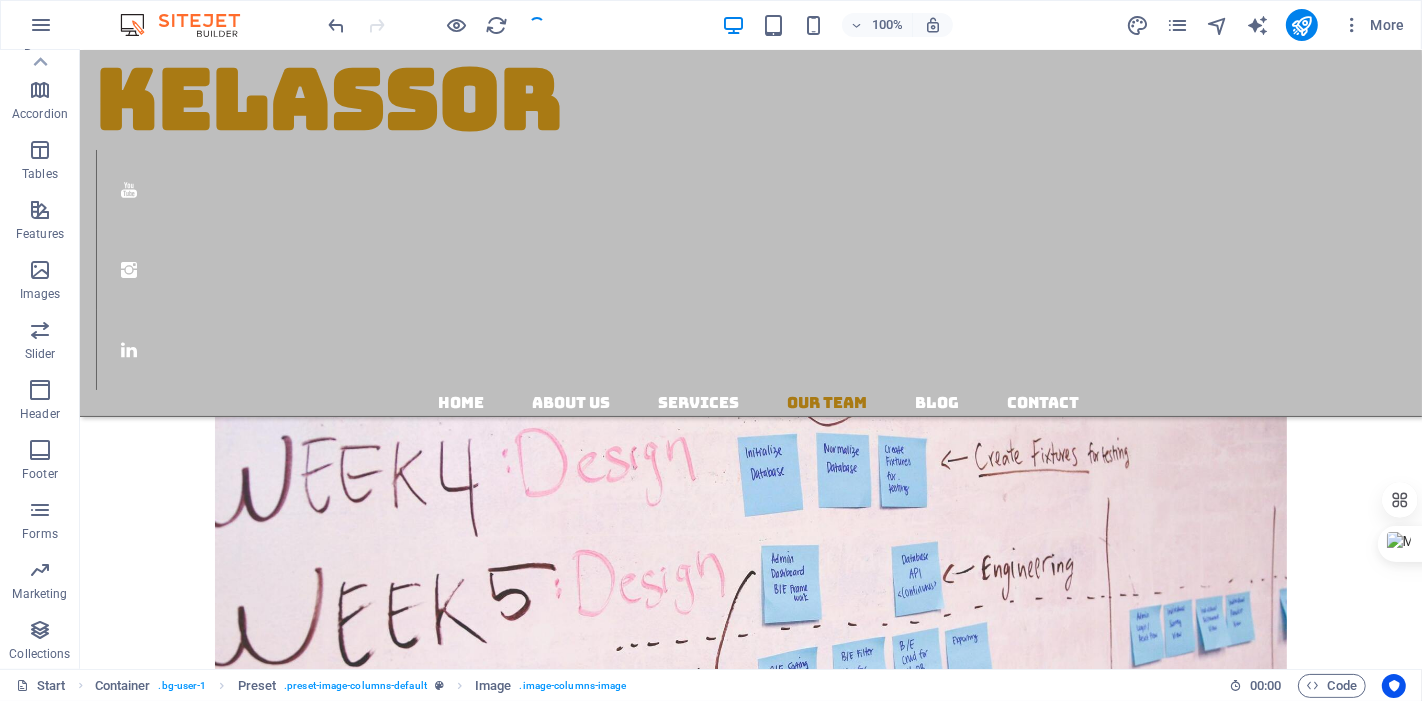 scroll, scrollTop: 3080, scrollLeft: 0, axis: vertical 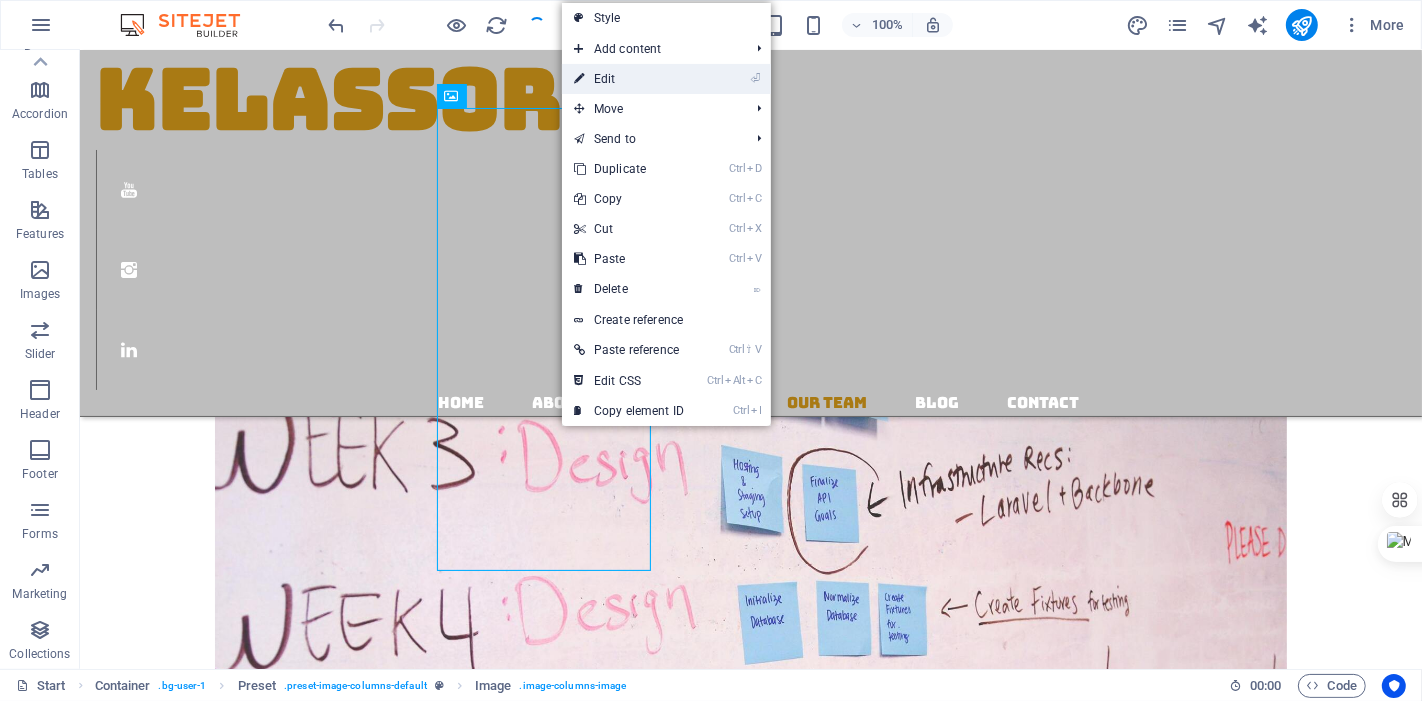 click on "⏎  Edit" at bounding box center (629, 79) 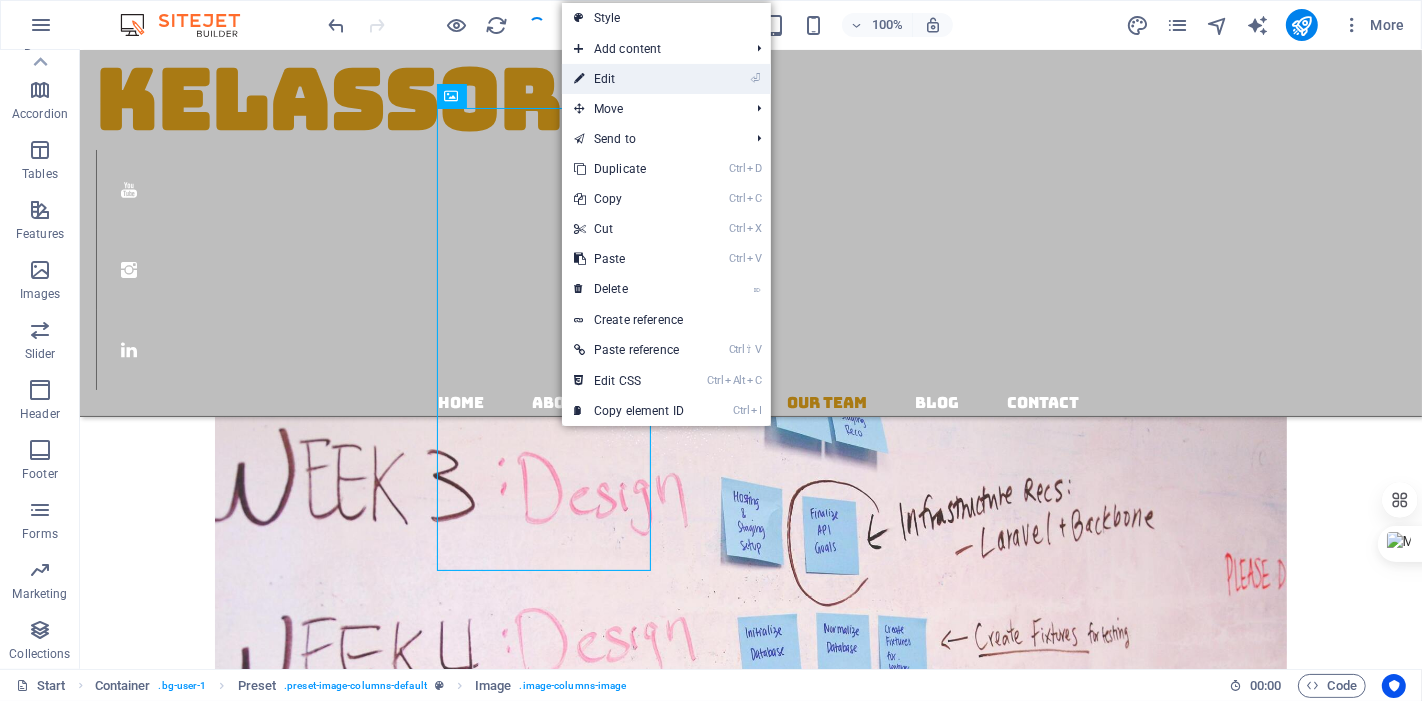 scroll, scrollTop: 3228, scrollLeft: 0, axis: vertical 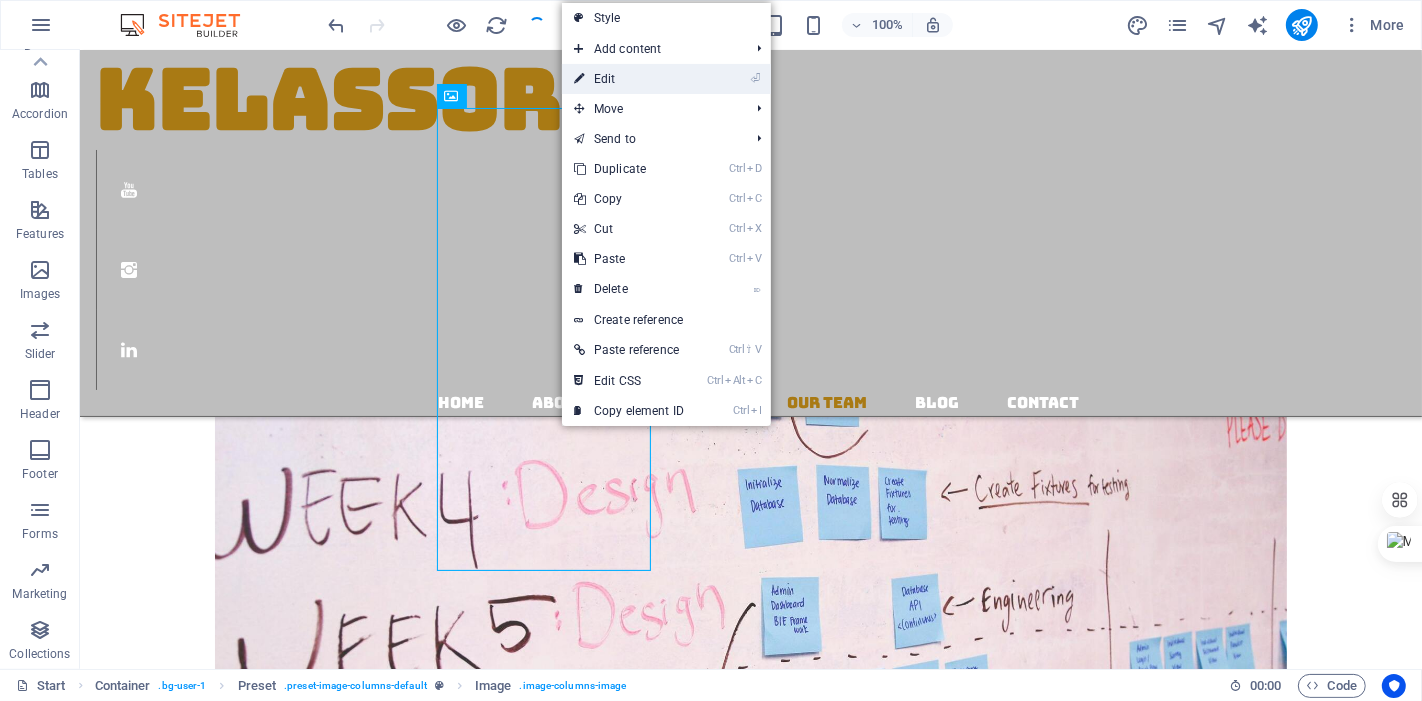 select on "px" 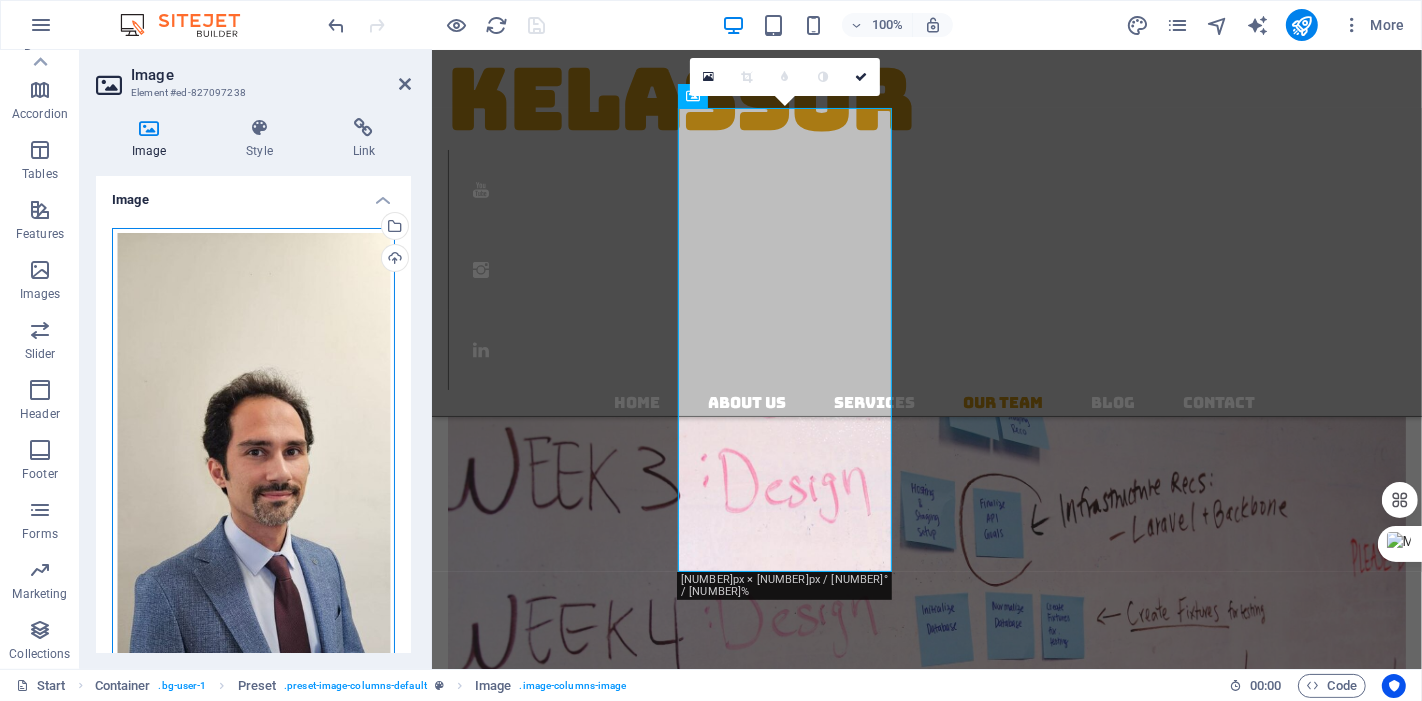 click on "Drag files here, click to choose files or select files from Files or our free stock photos & videos" at bounding box center [253, 528] 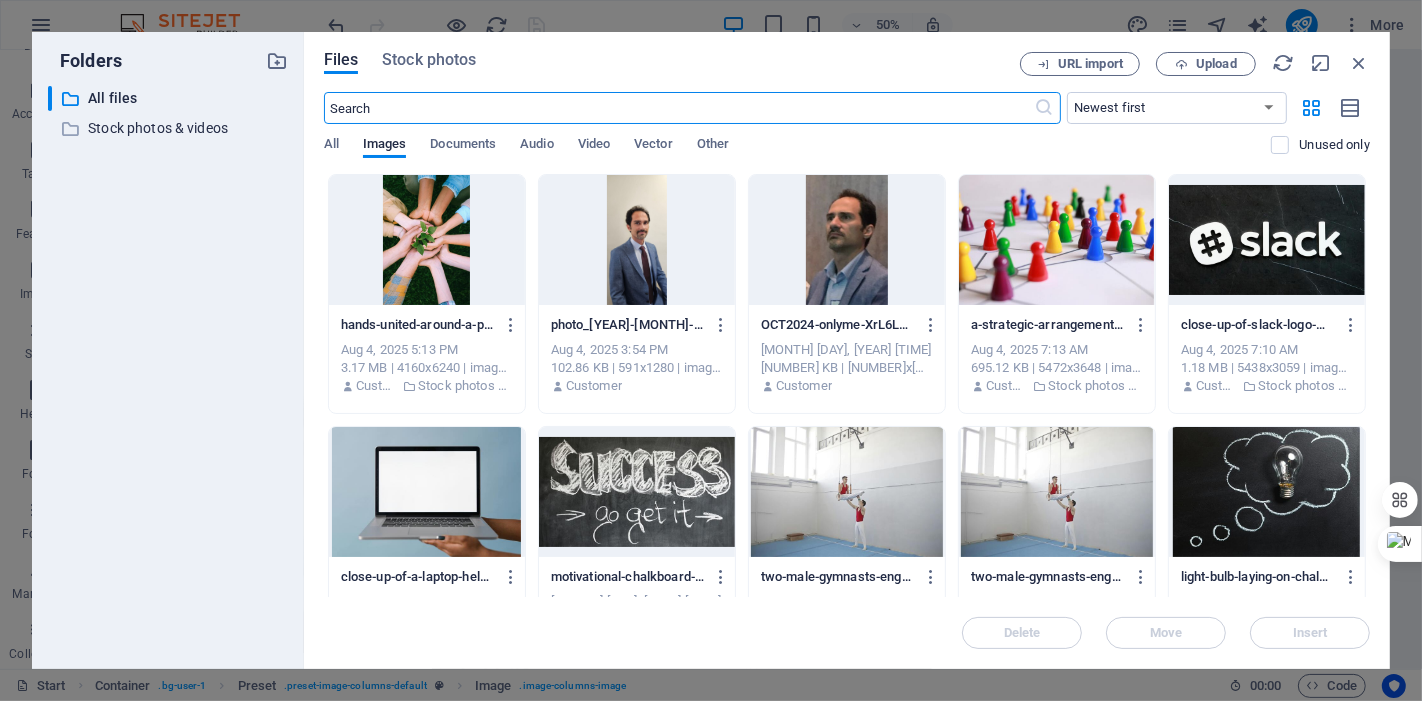 click at bounding box center (1057, 240) 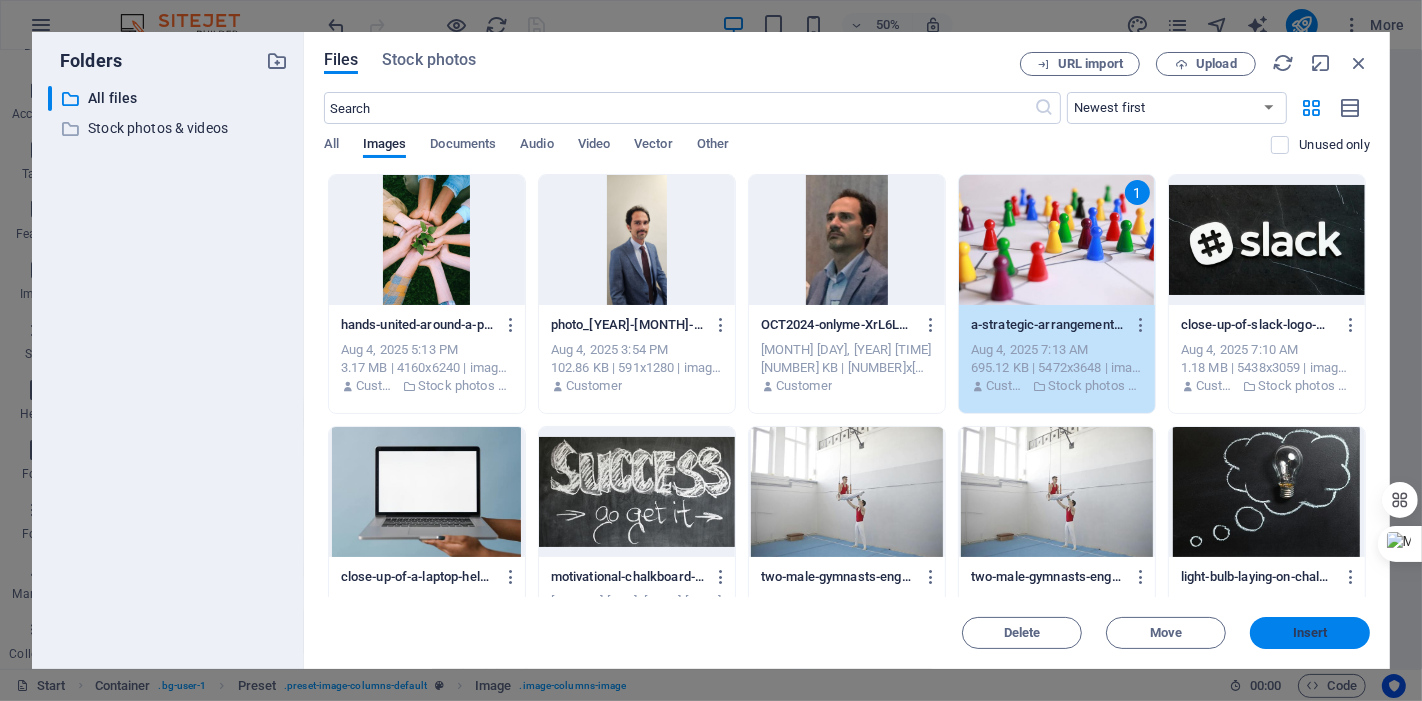 click on "Insert" at bounding box center (1310, 633) 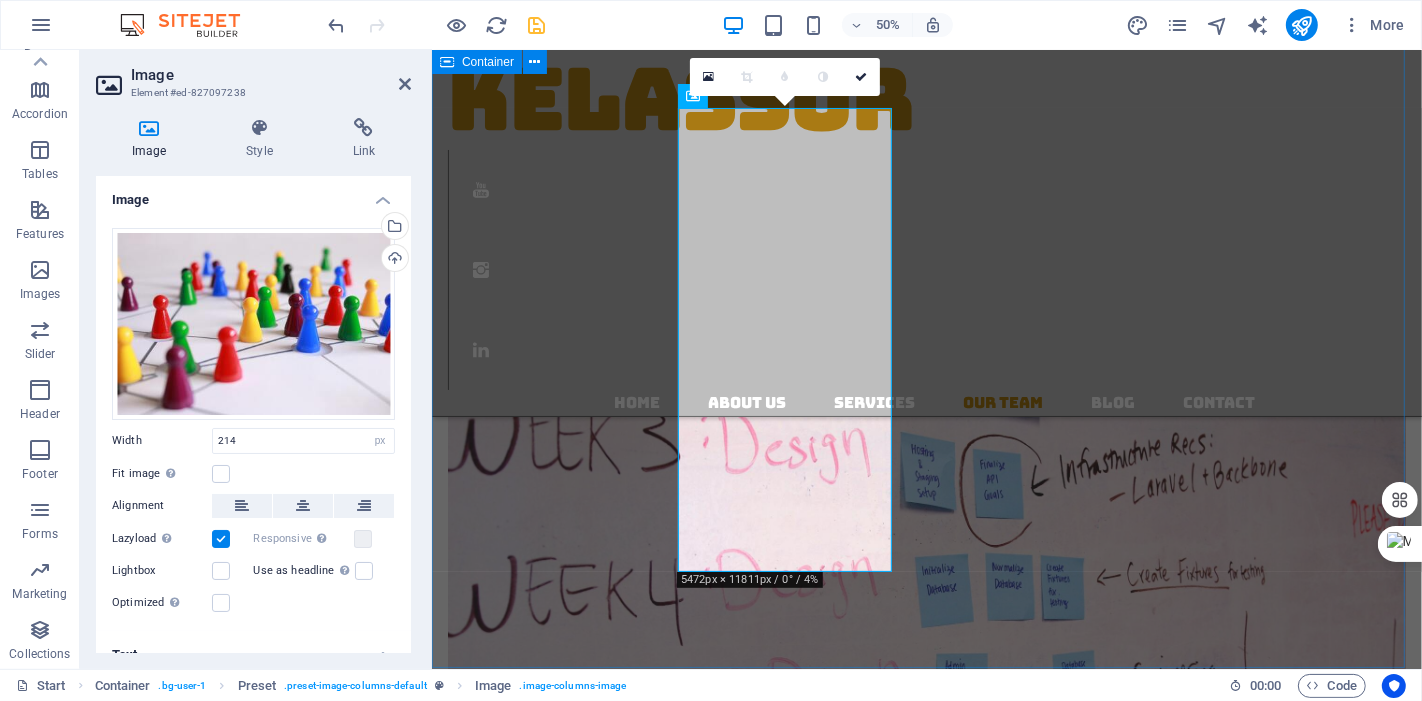 scroll, scrollTop: 3228, scrollLeft: 0, axis: vertical 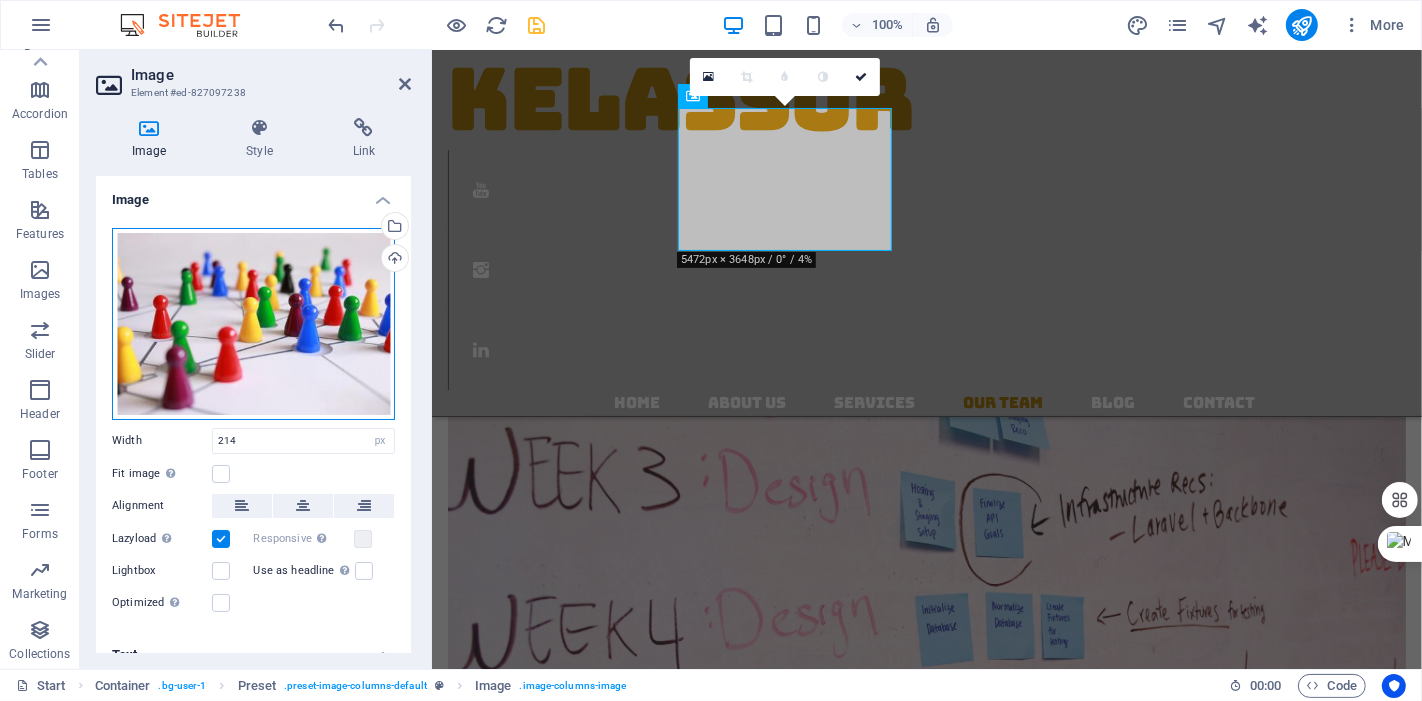 click on "Drag files here, click to choose files or select files from Files or our free stock photos & videos" at bounding box center (253, 324) 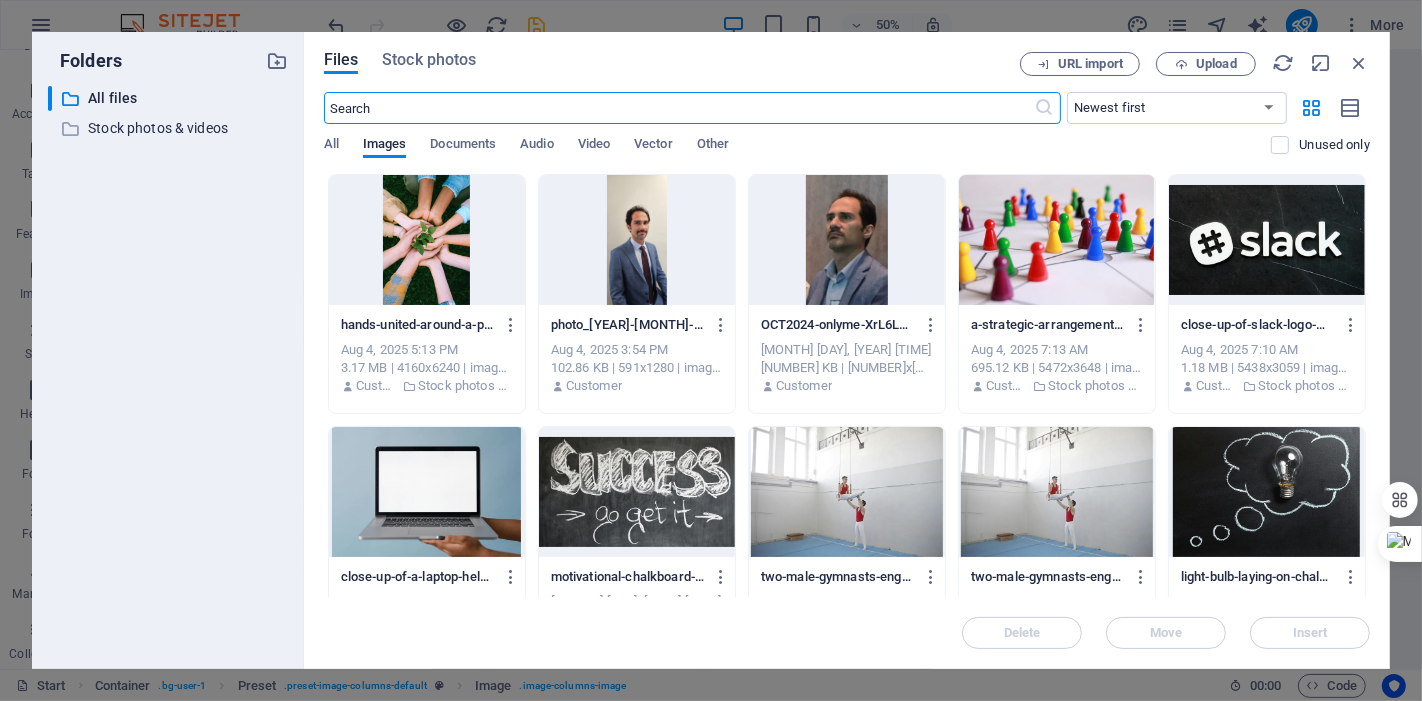 scroll, scrollTop: 3702, scrollLeft: 0, axis: vertical 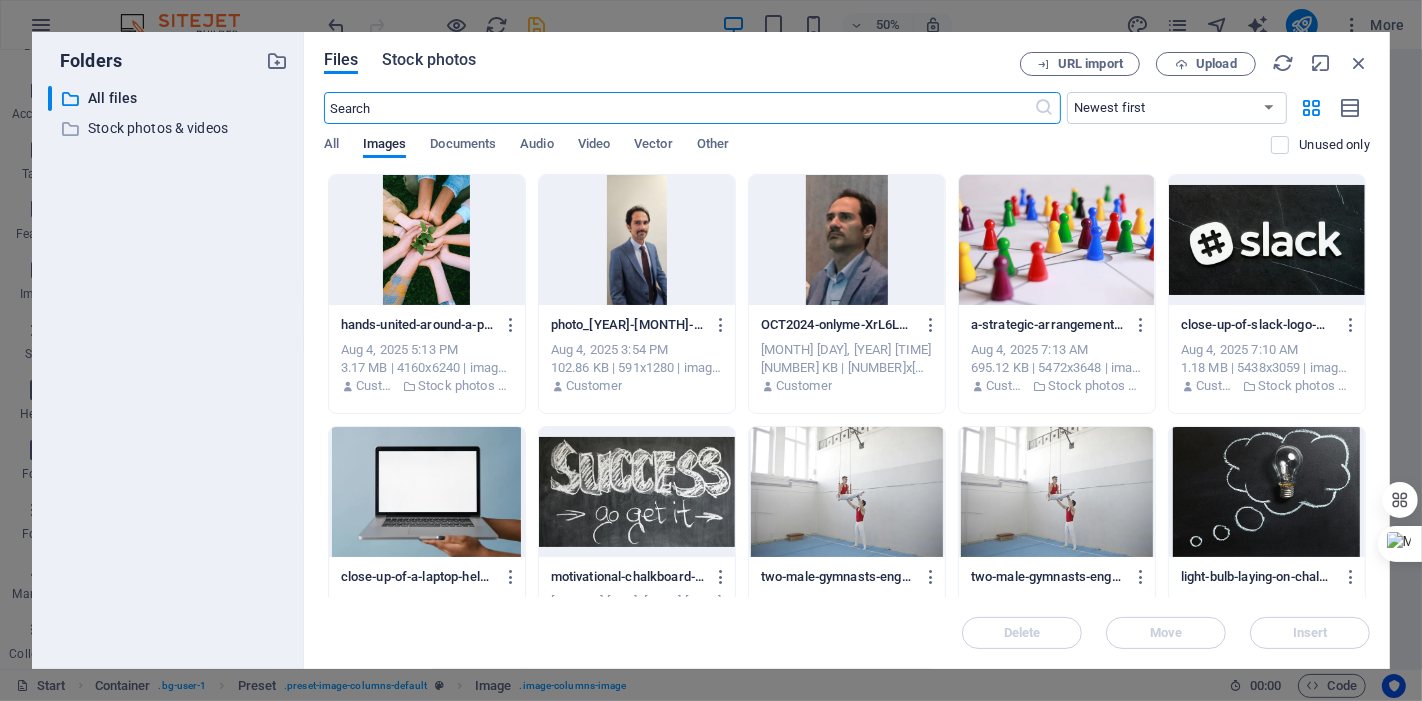 click on "Stock photos" at bounding box center [429, 60] 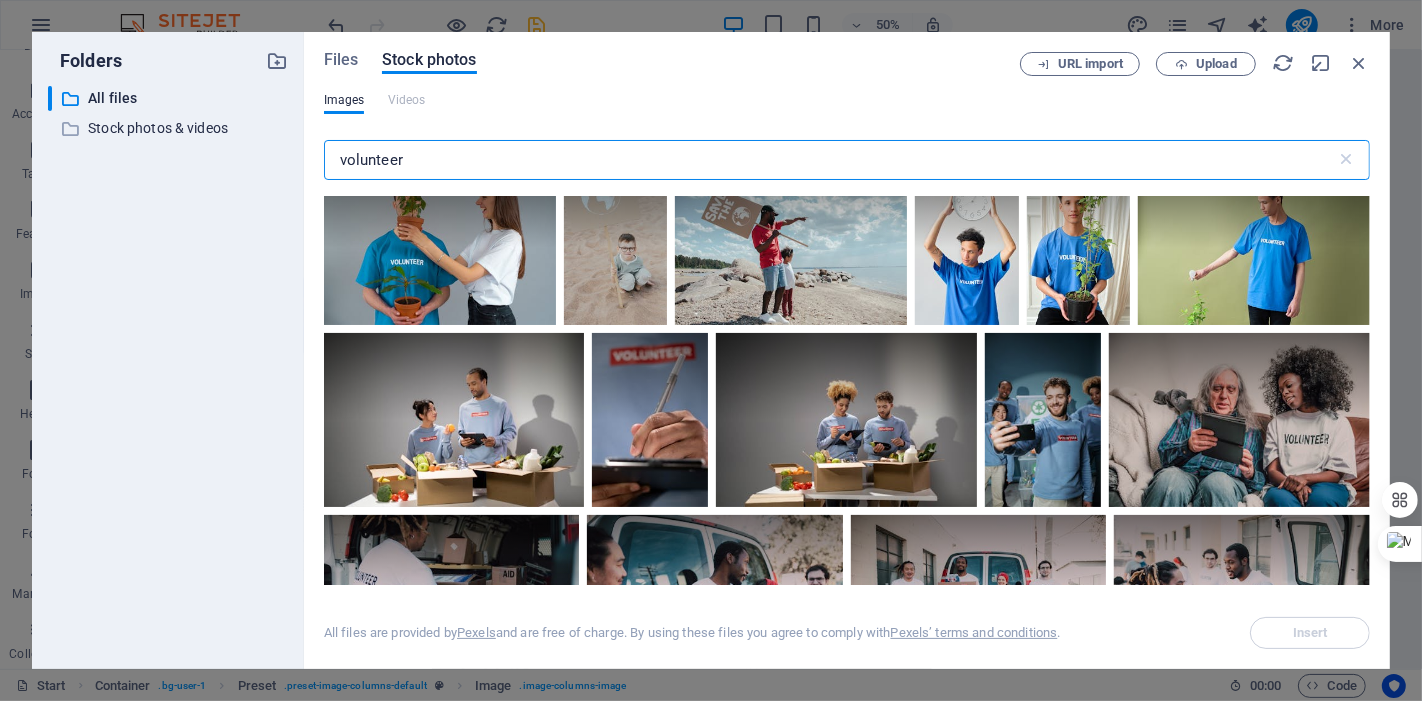 scroll, scrollTop: 10619, scrollLeft: 0, axis: vertical 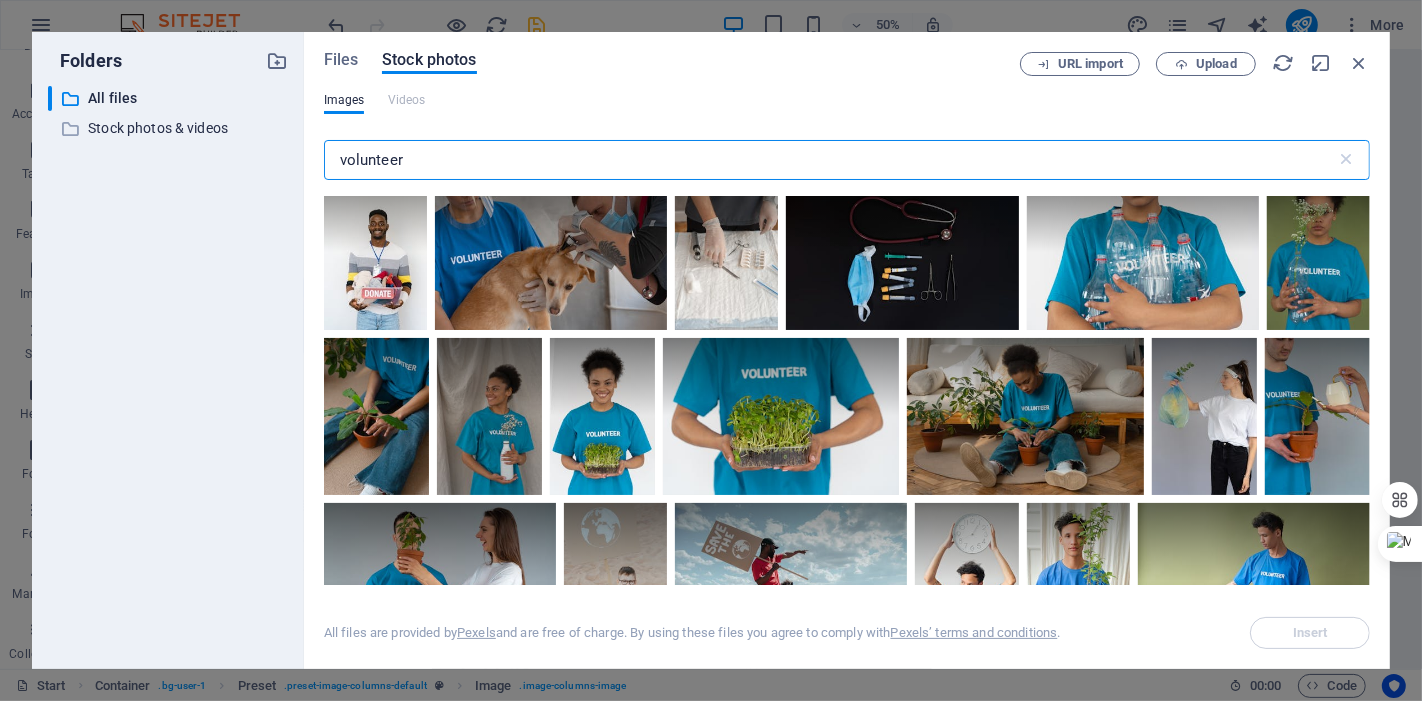 drag, startPoint x: 349, startPoint y: 152, endPoint x: 211, endPoint y: 142, distance: 138.36185 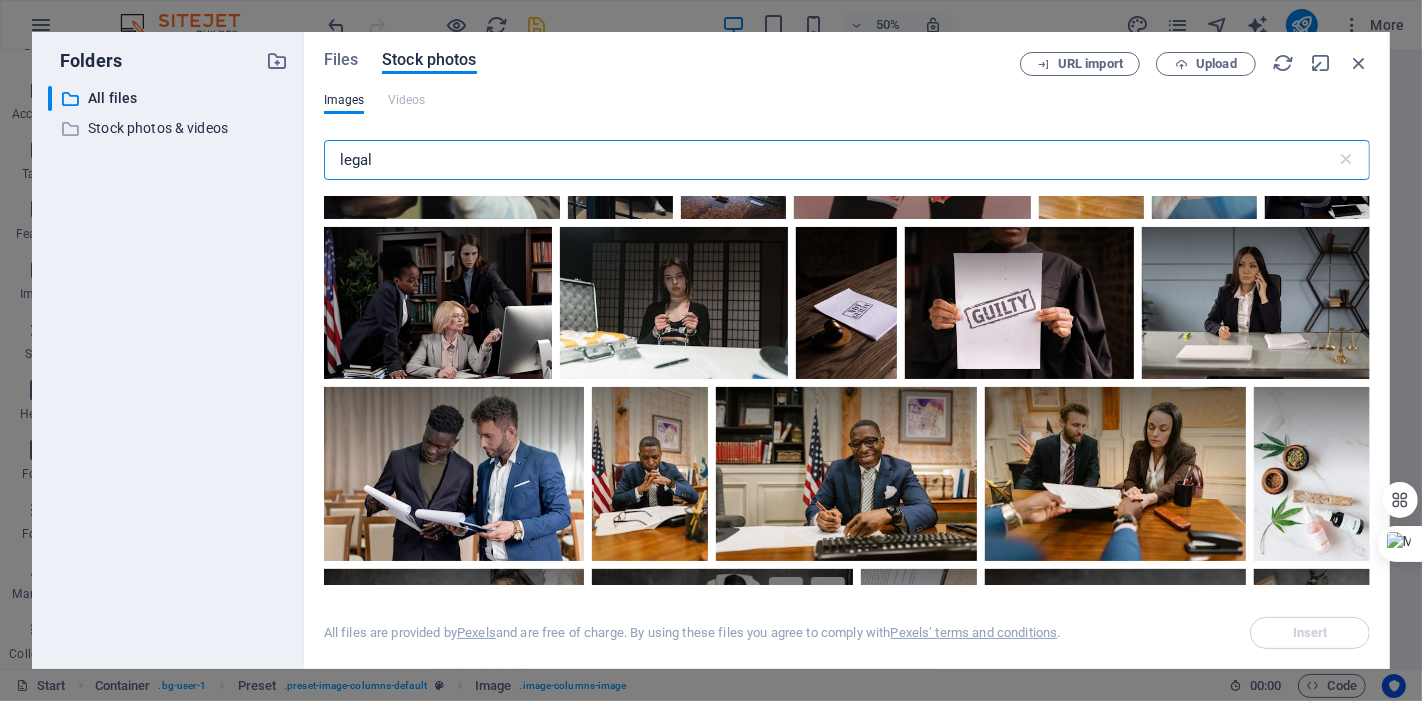 scroll, scrollTop: 9051, scrollLeft: 0, axis: vertical 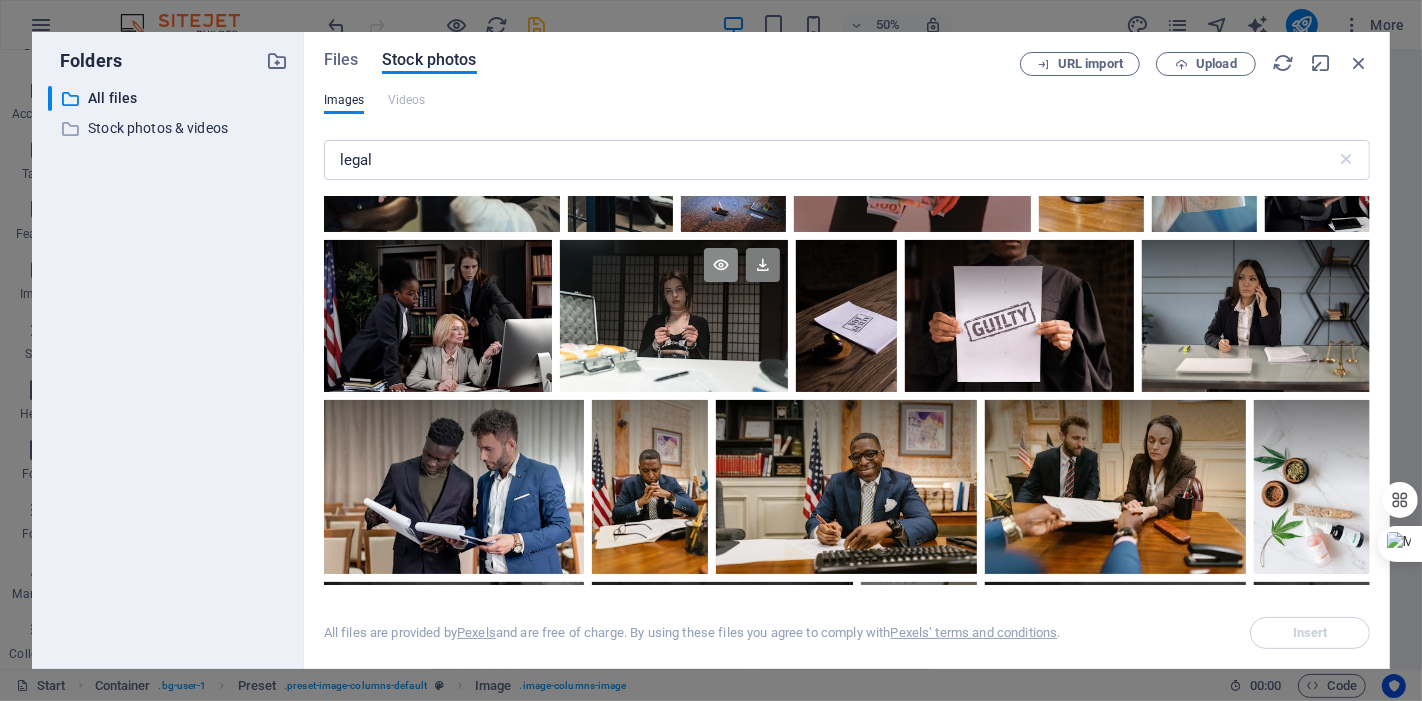 click at bounding box center (721, 265) 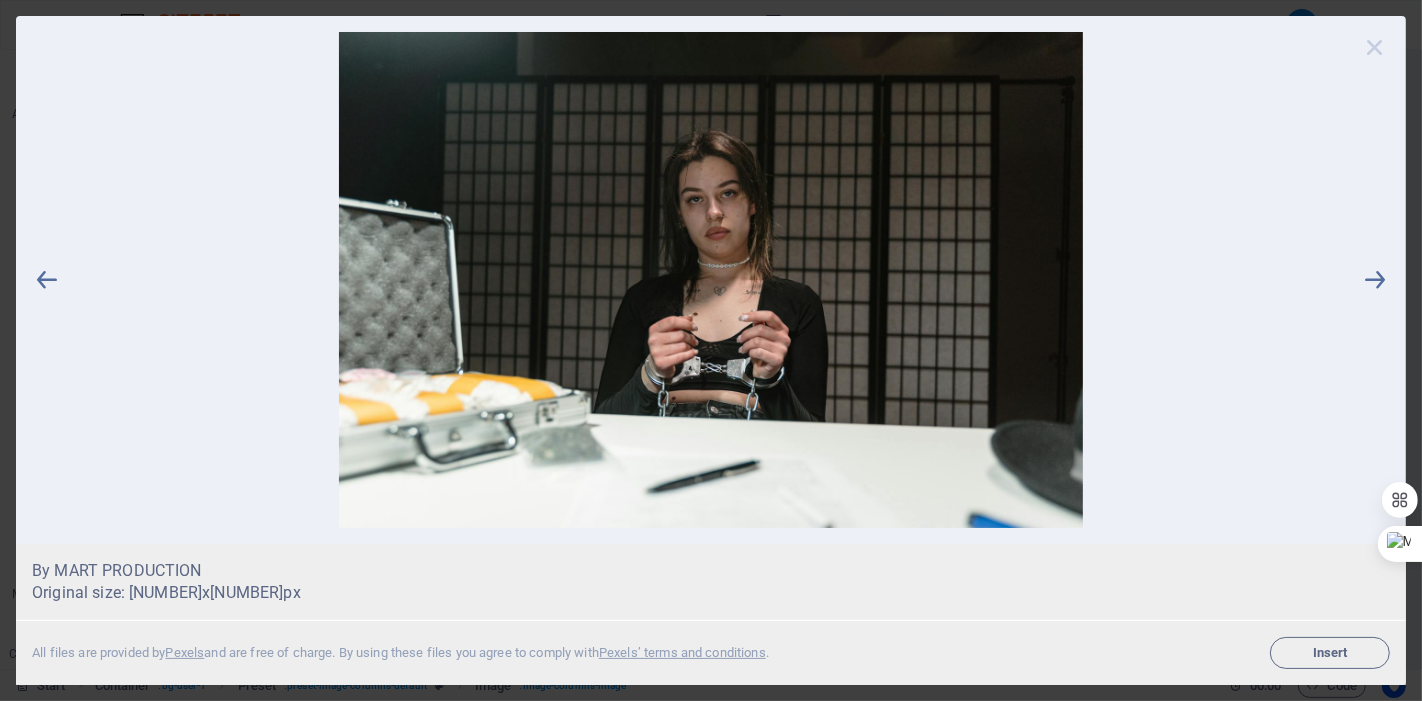 click at bounding box center [1375, 47] 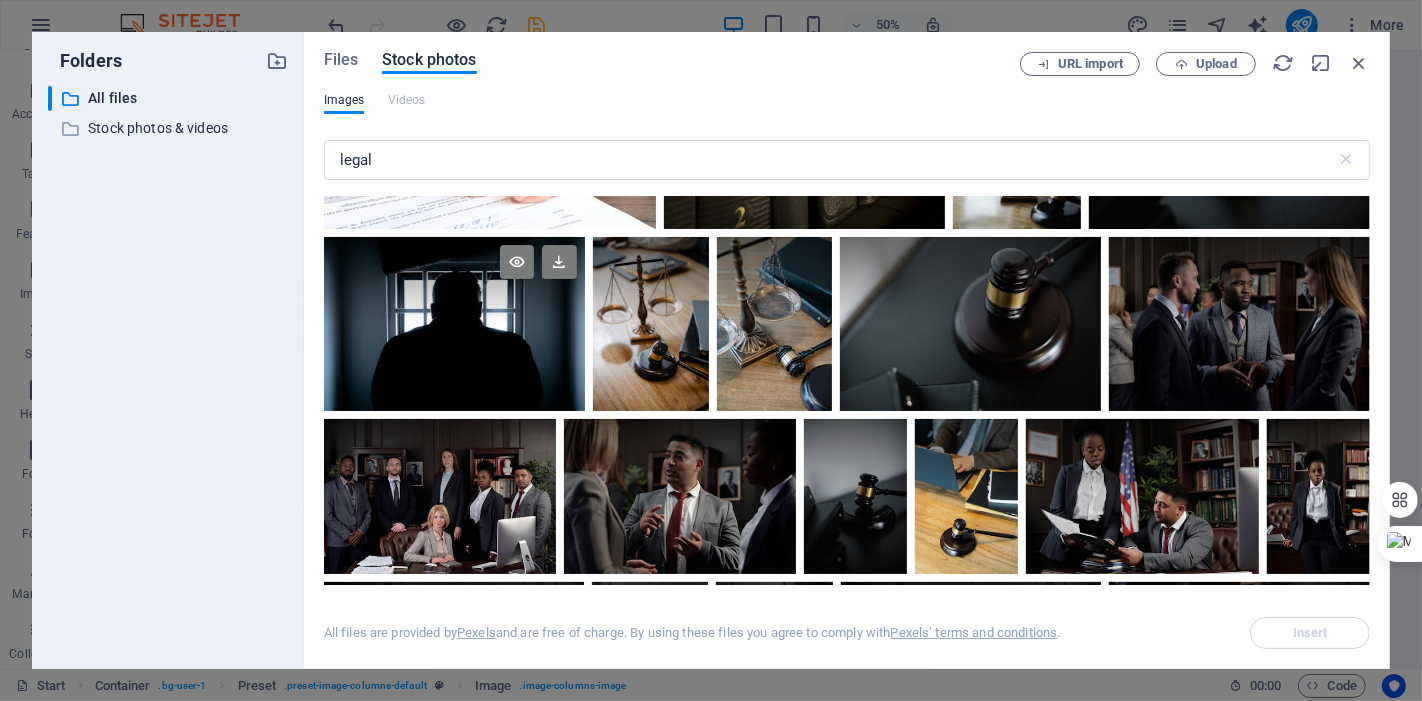 scroll, scrollTop: 0, scrollLeft: 0, axis: both 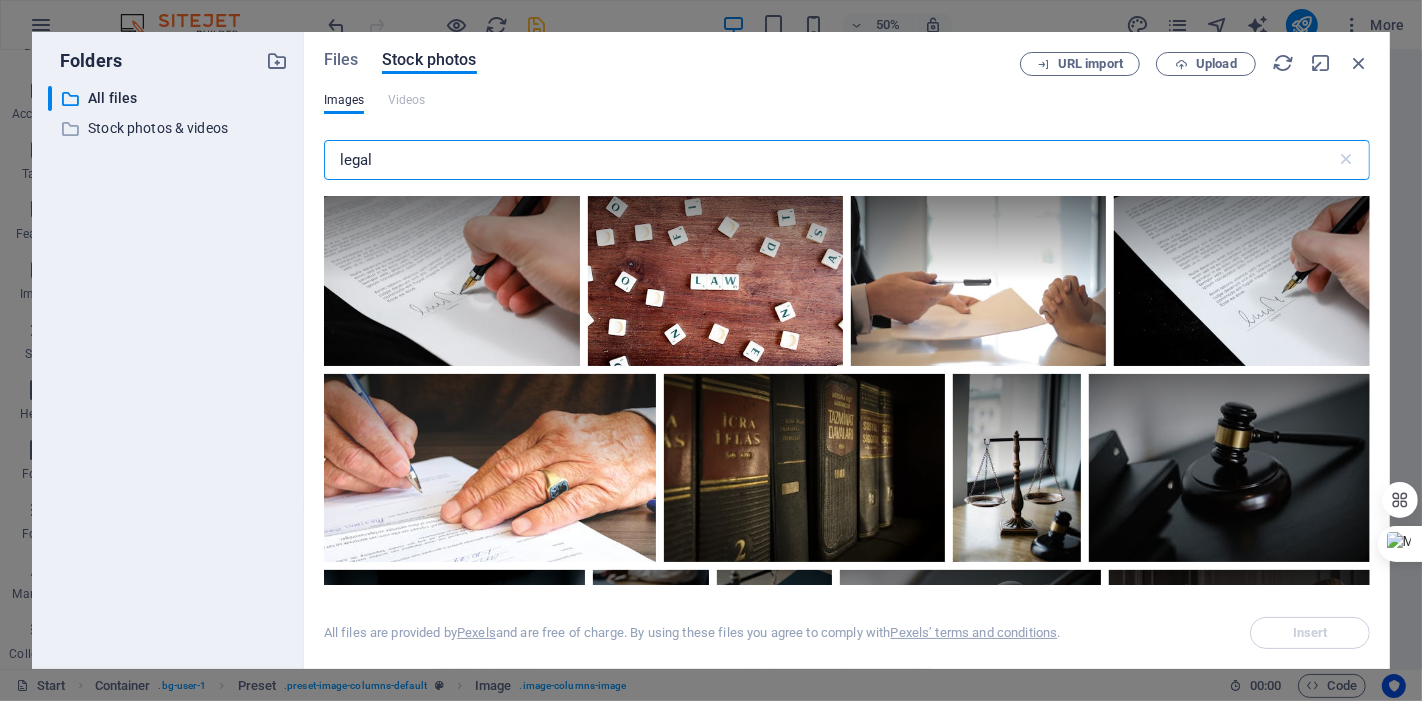 drag, startPoint x: 410, startPoint y: 158, endPoint x: 213, endPoint y: 160, distance: 197.01015 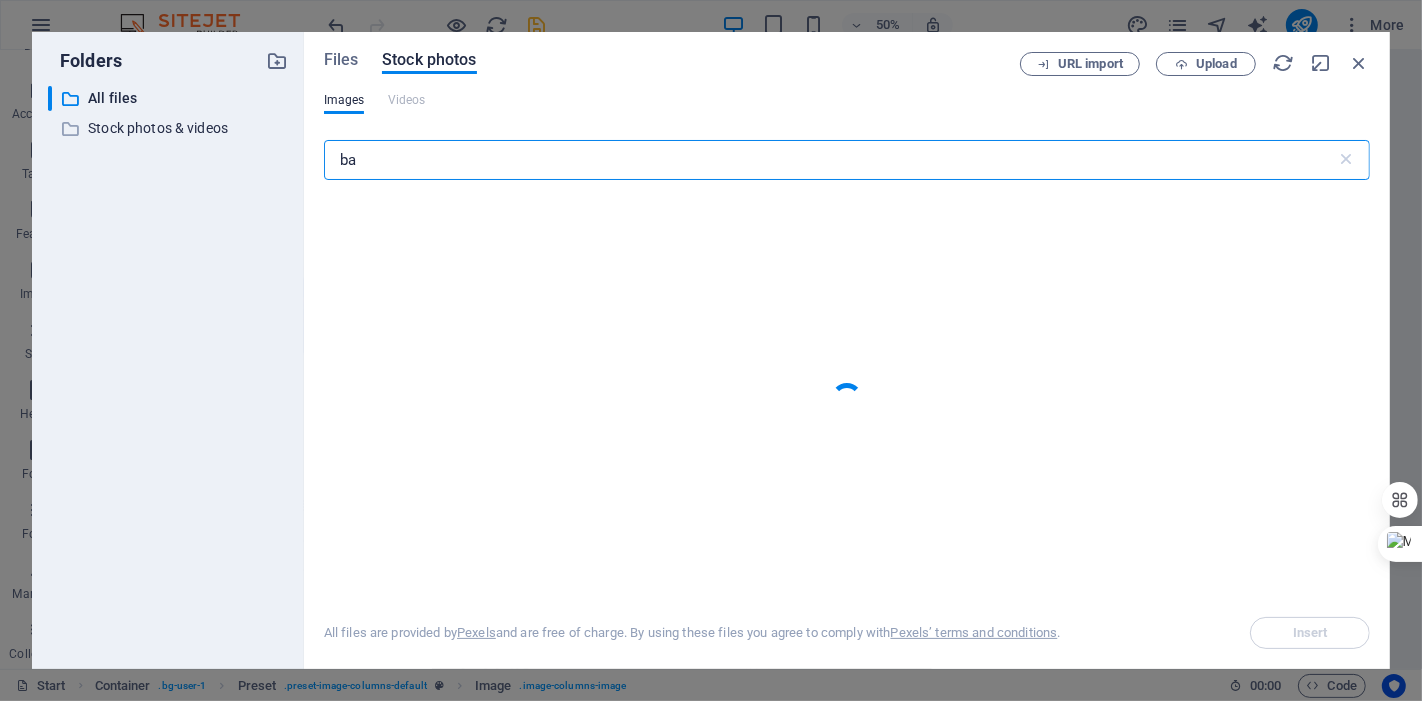 type on "b" 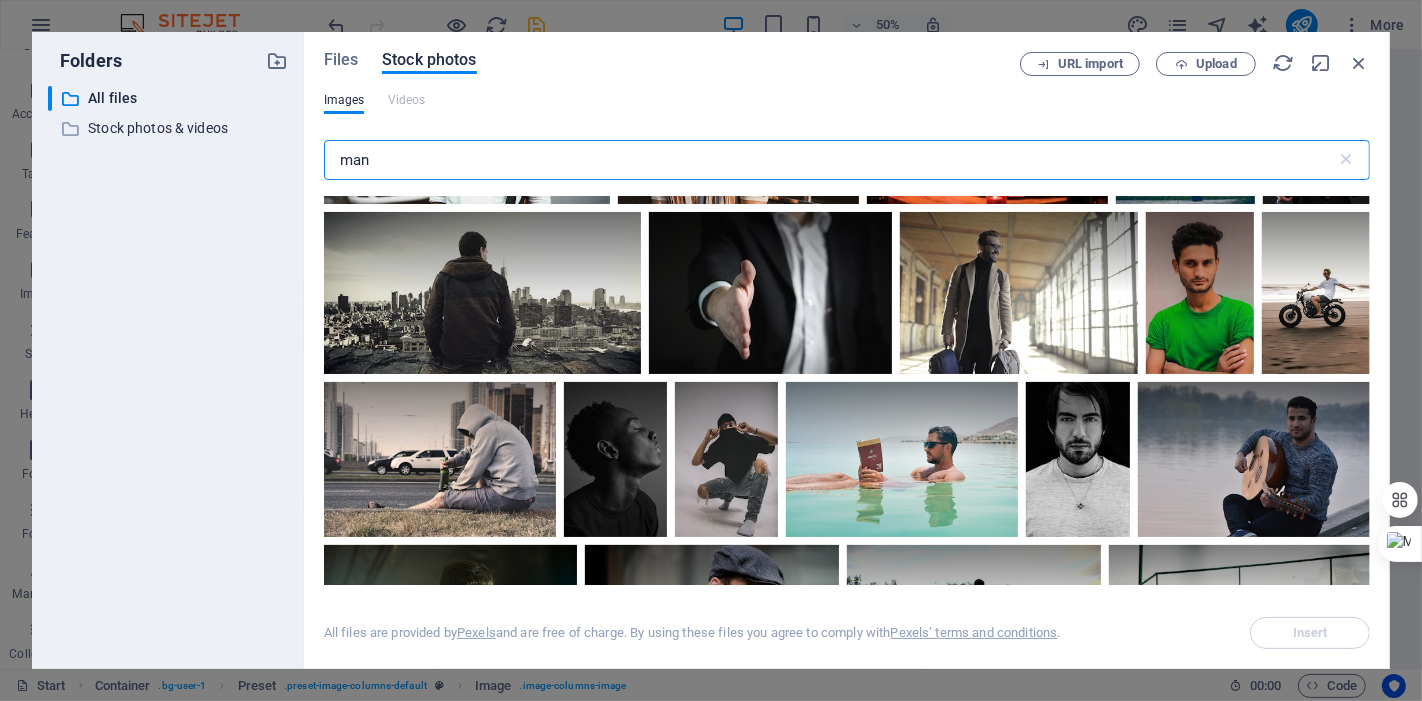 scroll, scrollTop: 10222, scrollLeft: 0, axis: vertical 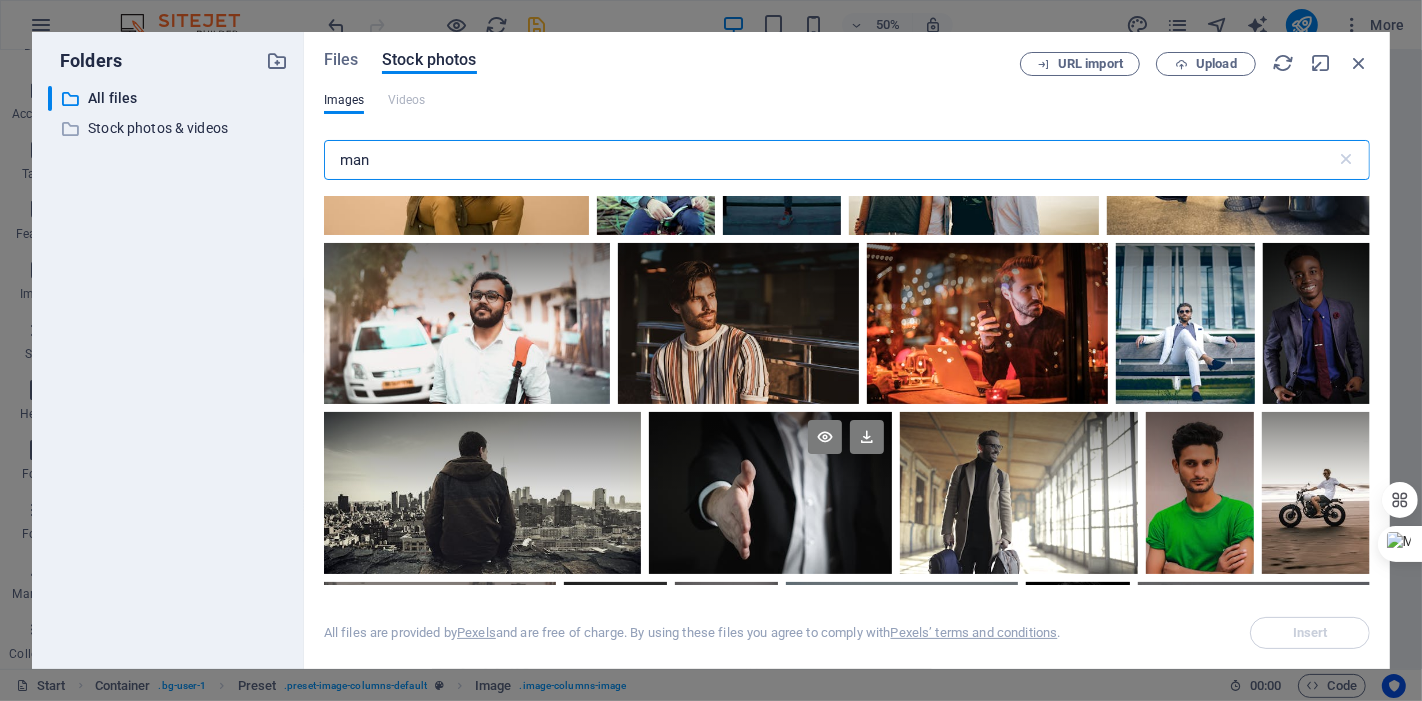 type on "man" 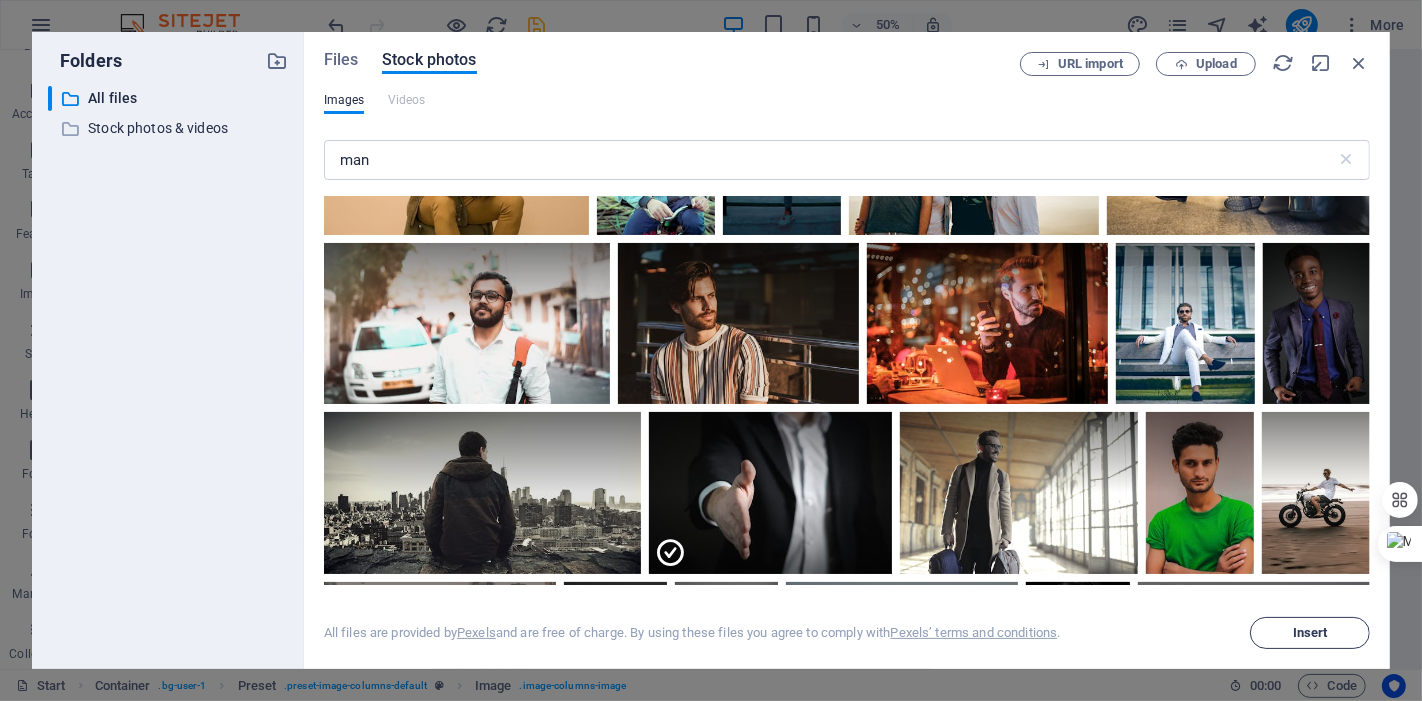 click on "Insert" at bounding box center [1310, 633] 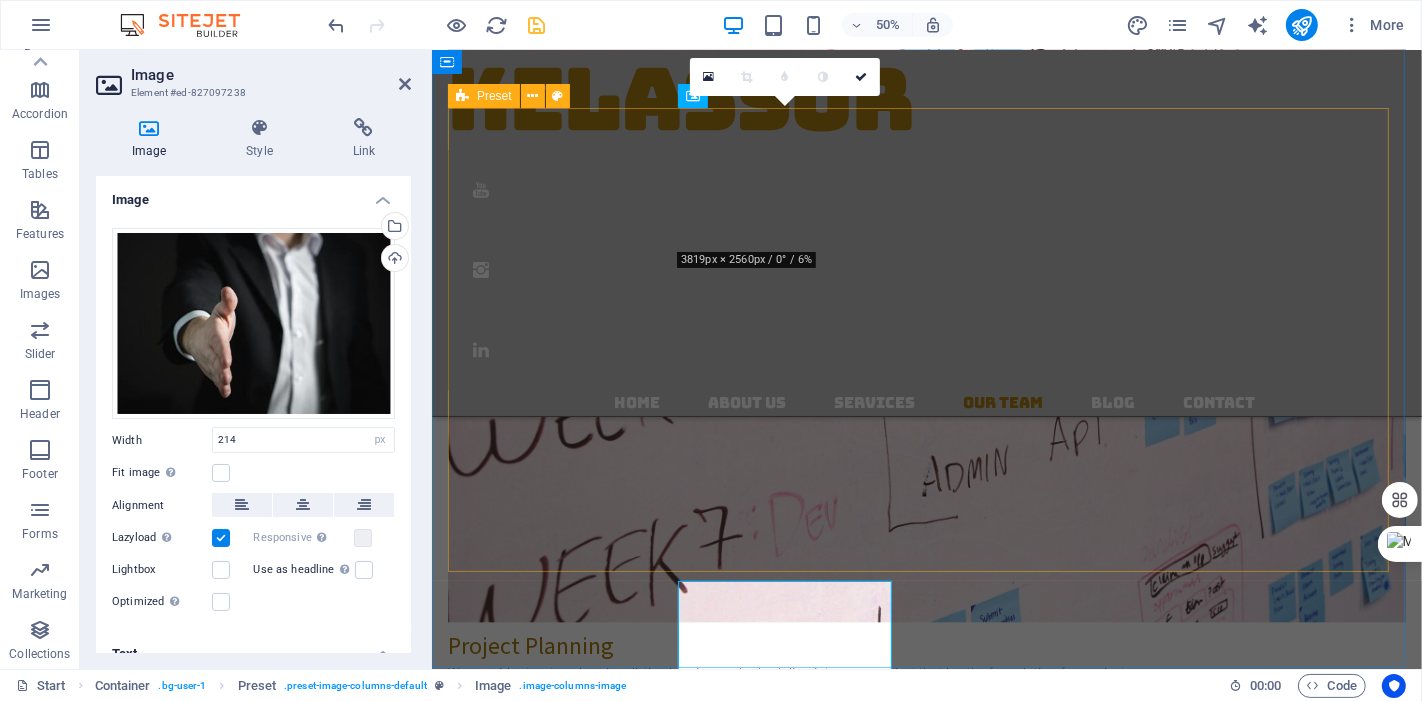 scroll, scrollTop: 3228, scrollLeft: 0, axis: vertical 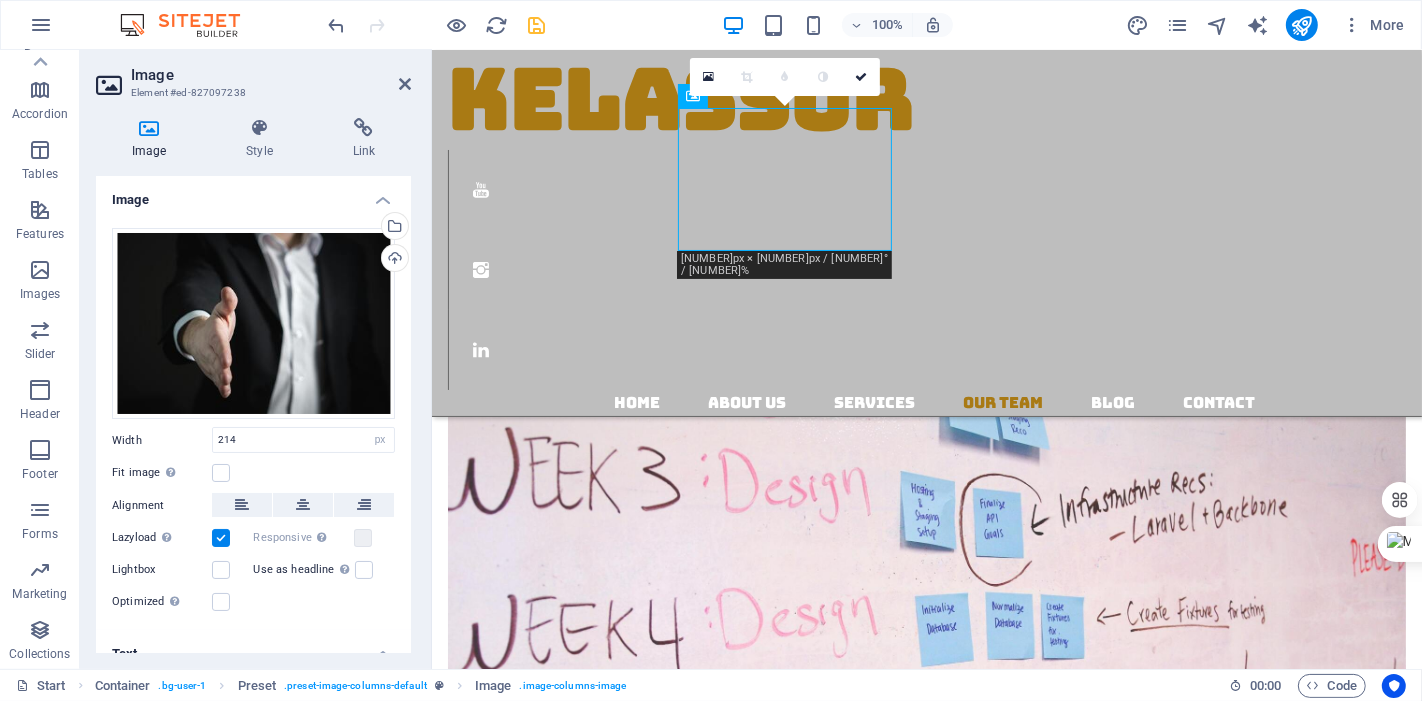 drag, startPoint x: 835, startPoint y: 224, endPoint x: 827, endPoint y: 258, distance: 34.928497 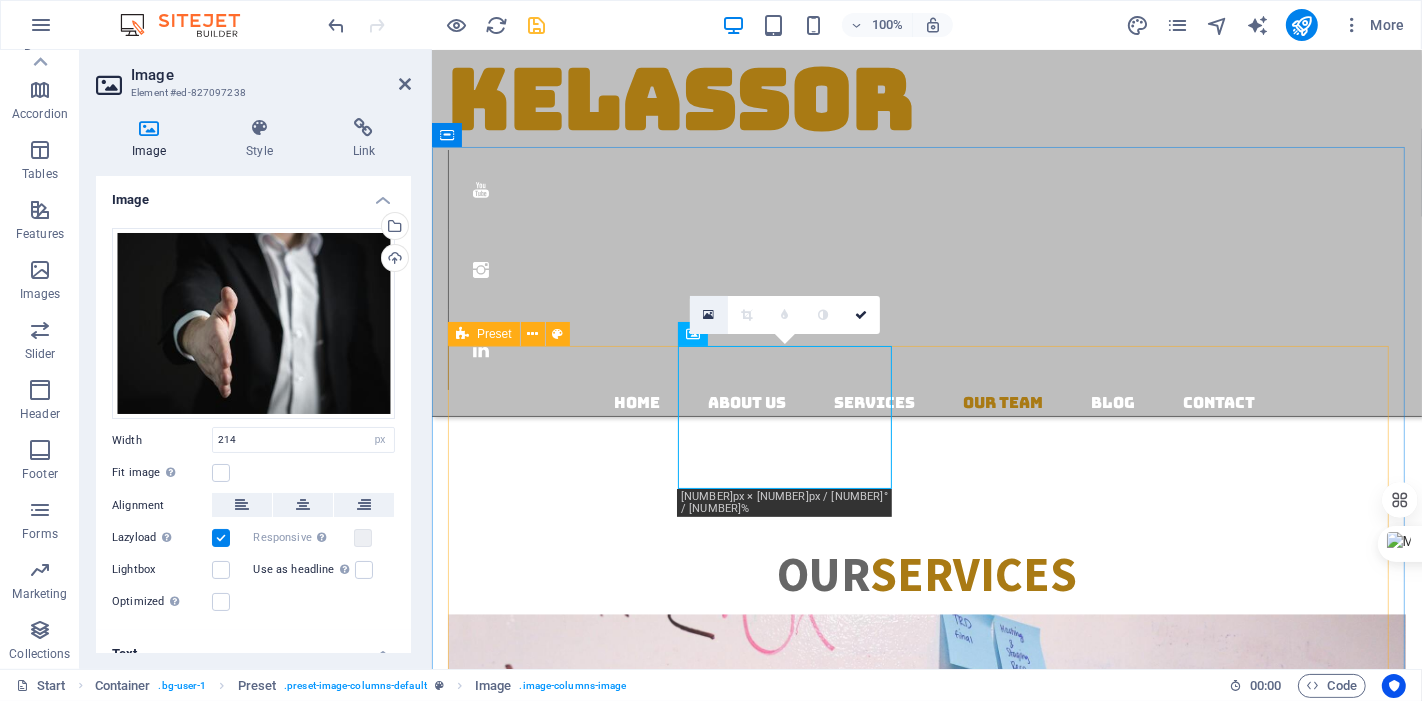 scroll, scrollTop: 3006, scrollLeft: 0, axis: vertical 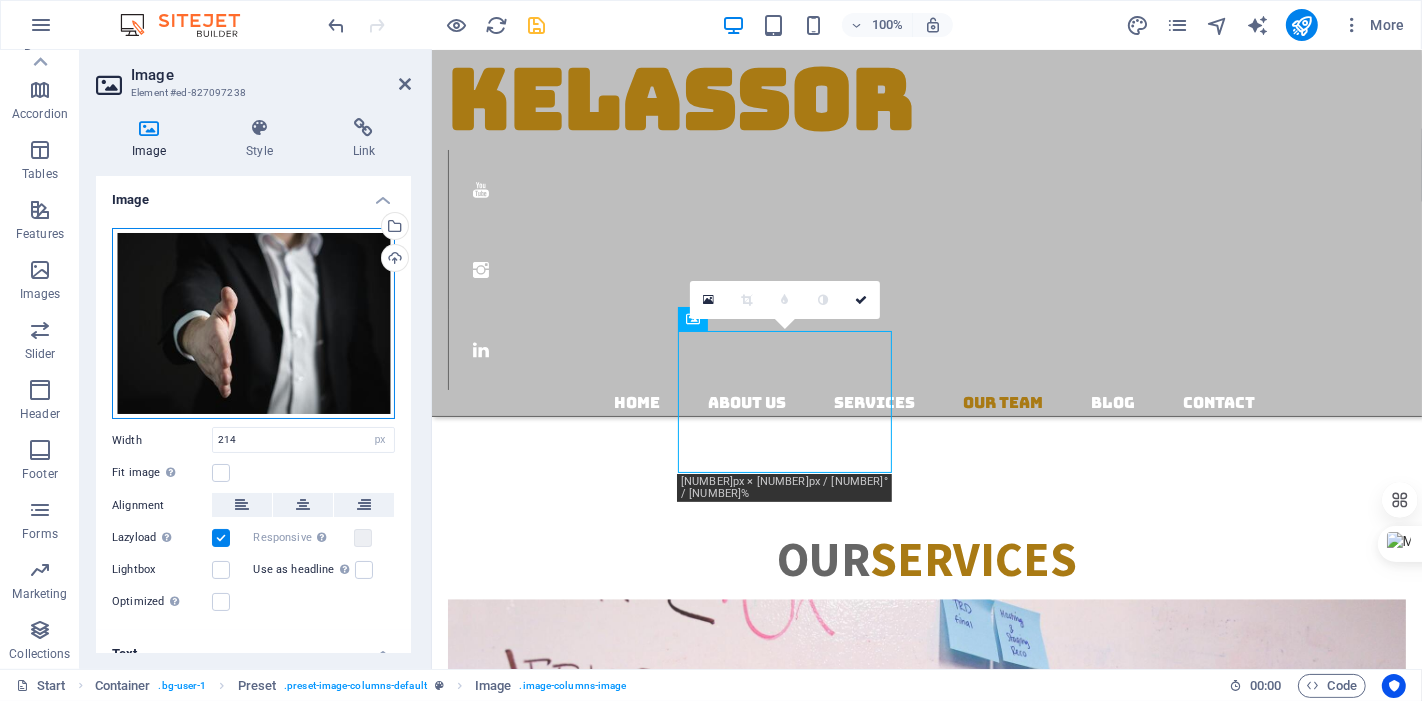 click on "Drag files here, click to choose files or select files from Files or our free stock photos & videos" at bounding box center (253, 324) 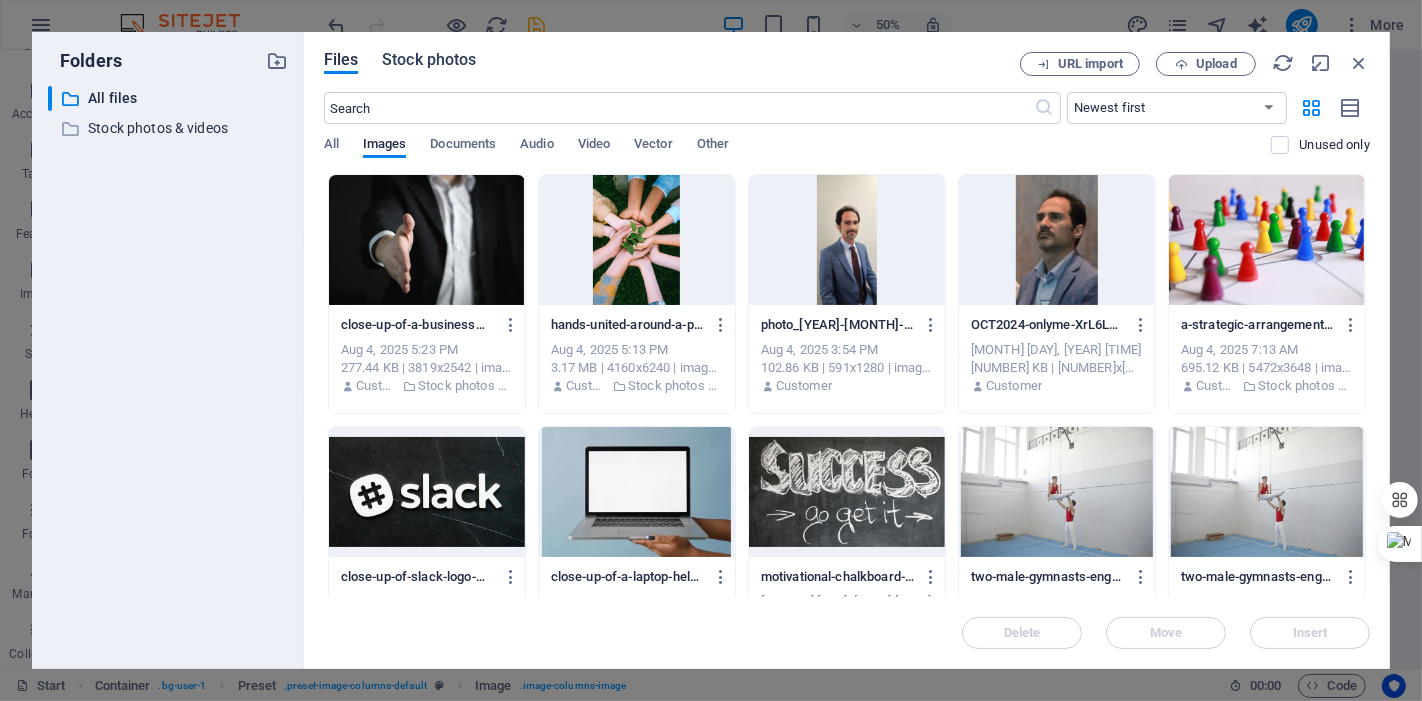 click on "Stock photos" at bounding box center [429, 60] 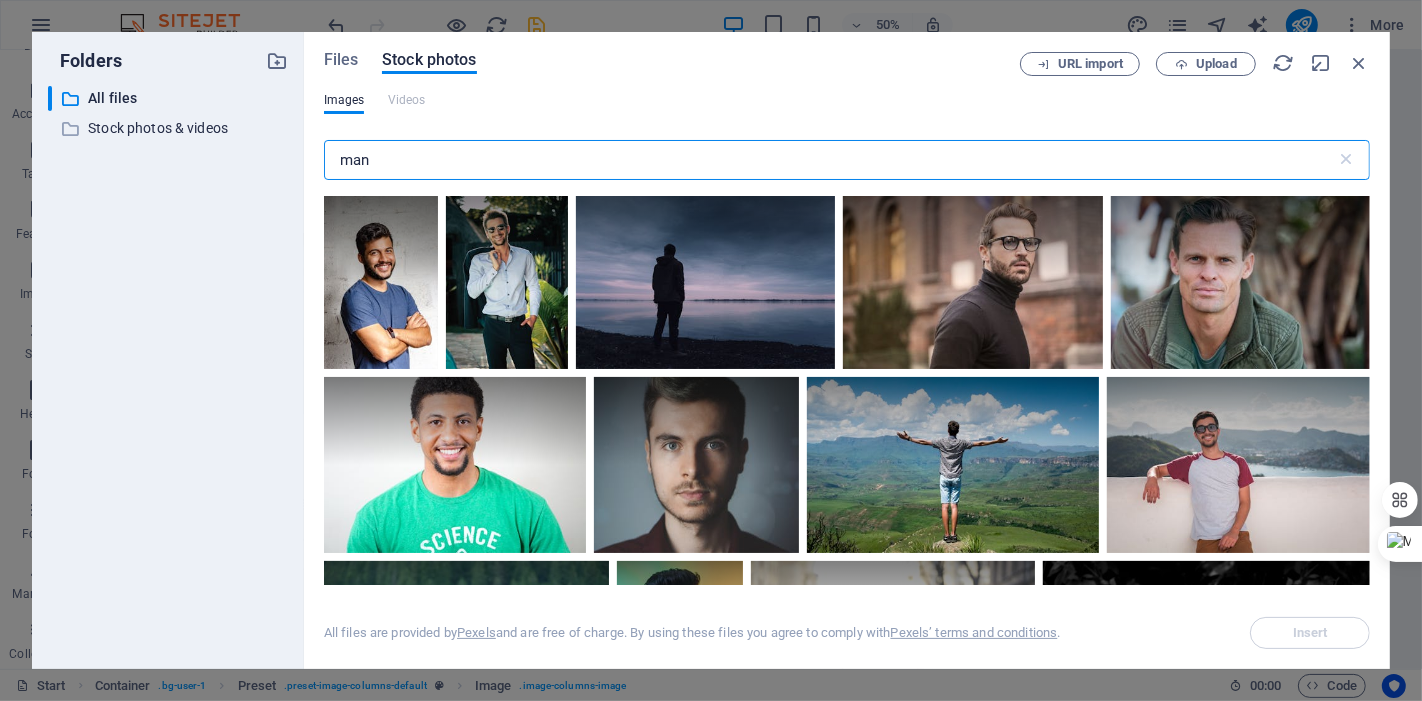 drag, startPoint x: 440, startPoint y: 143, endPoint x: 180, endPoint y: 146, distance: 260.0173 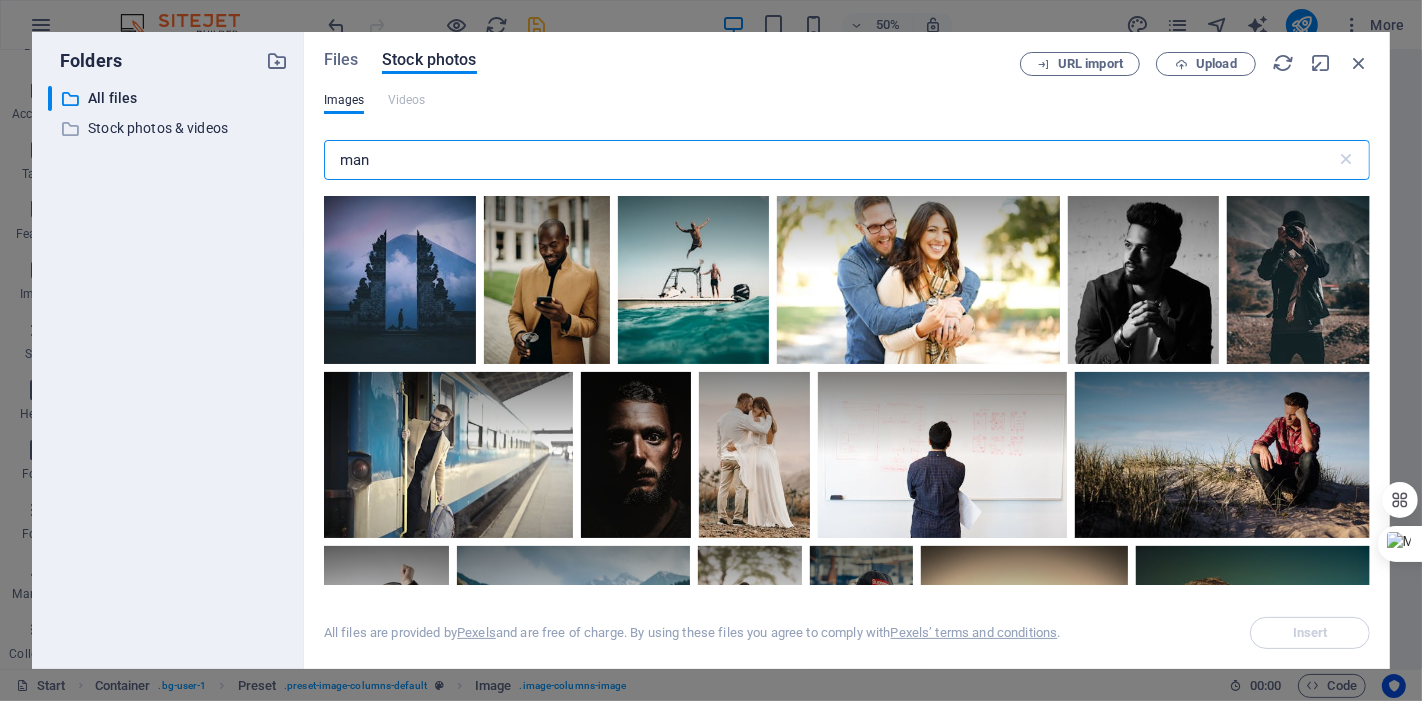 scroll, scrollTop: 14874, scrollLeft: 0, axis: vertical 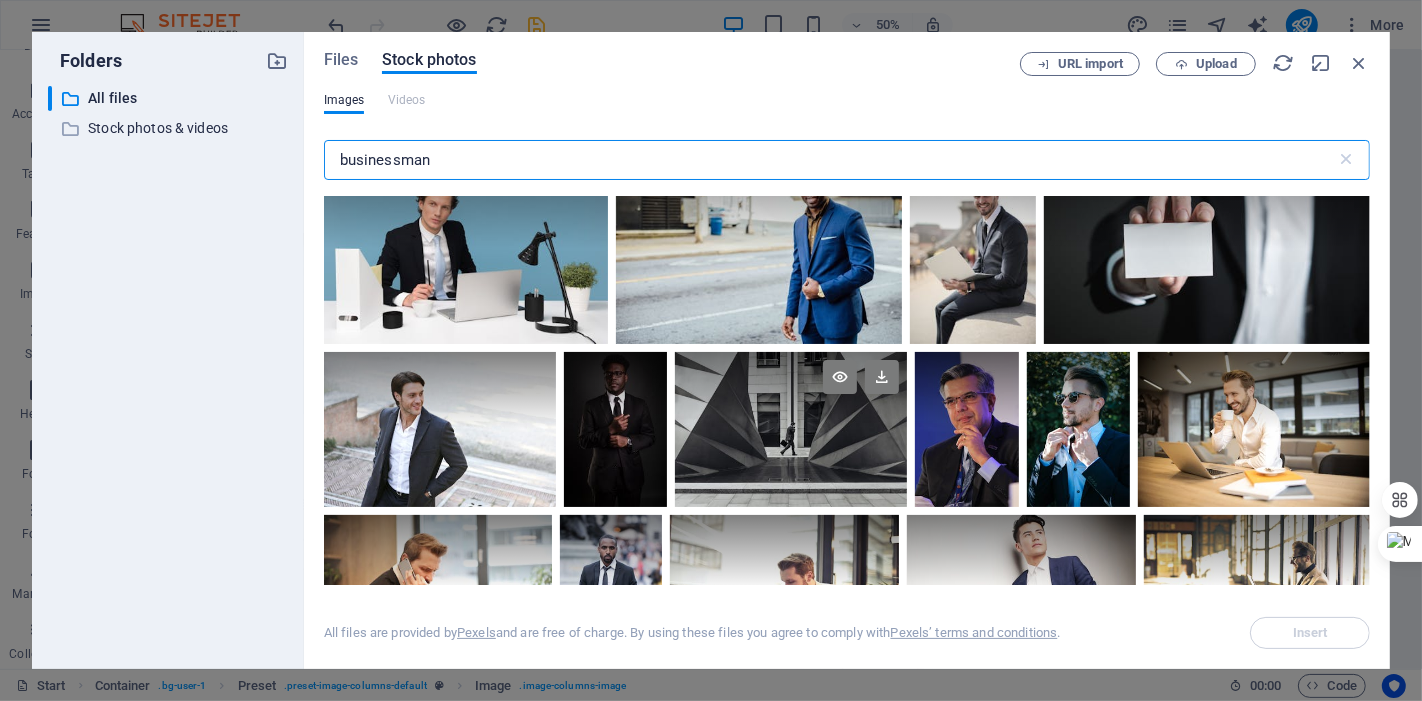 type on "businessman" 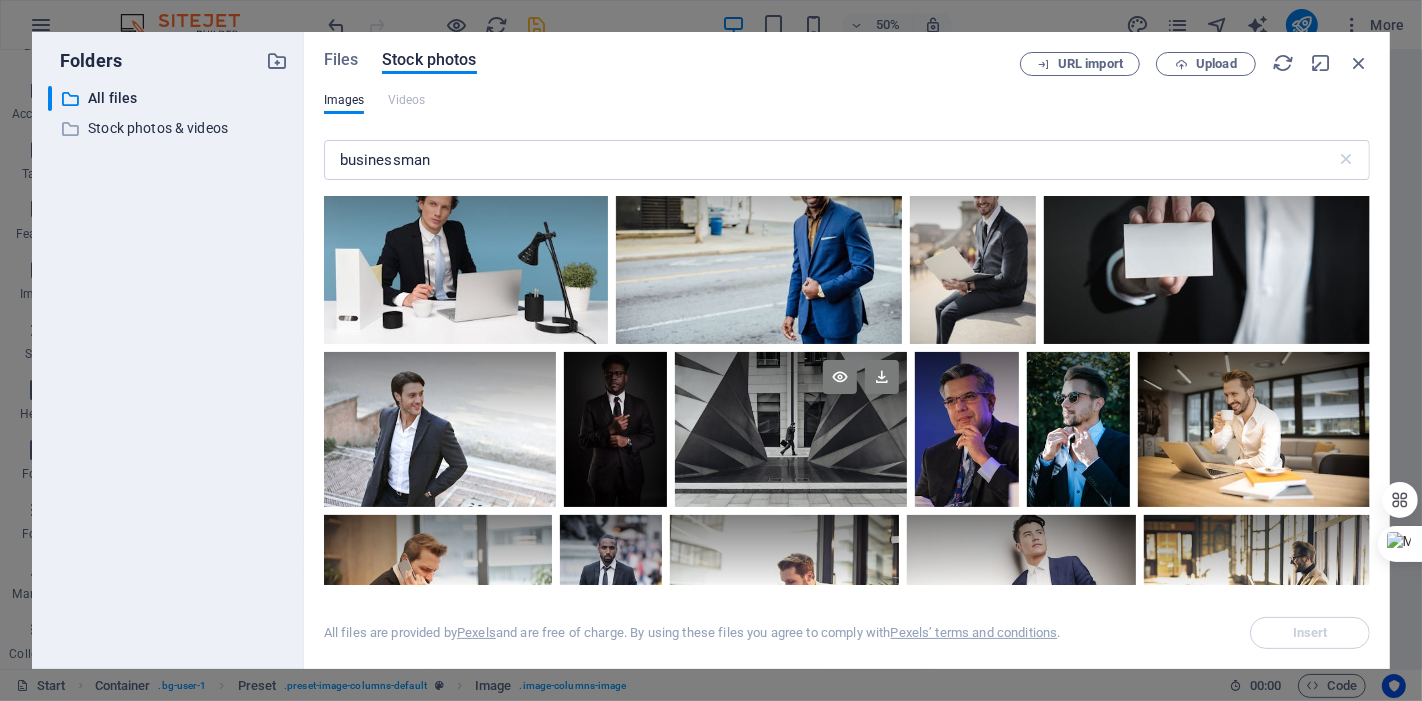 click at bounding box center [791, 429] 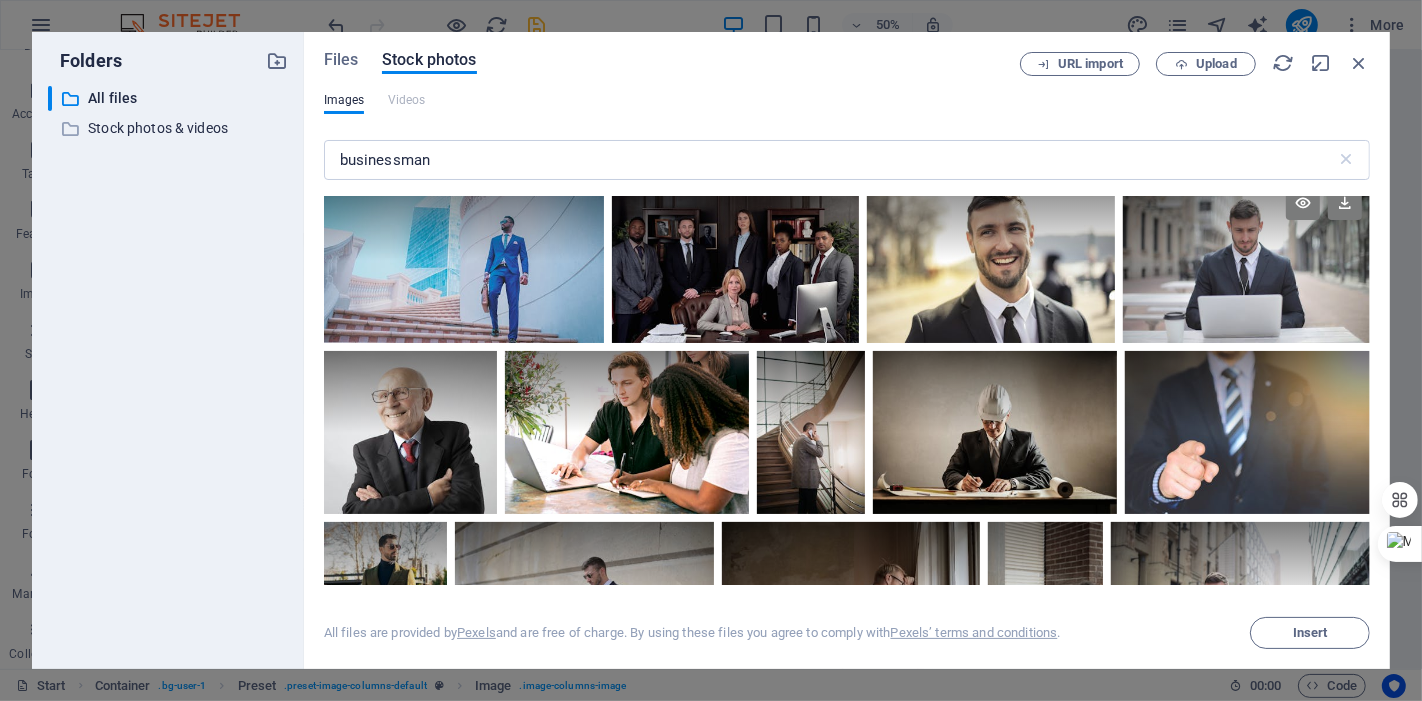 scroll, scrollTop: 4444, scrollLeft: 0, axis: vertical 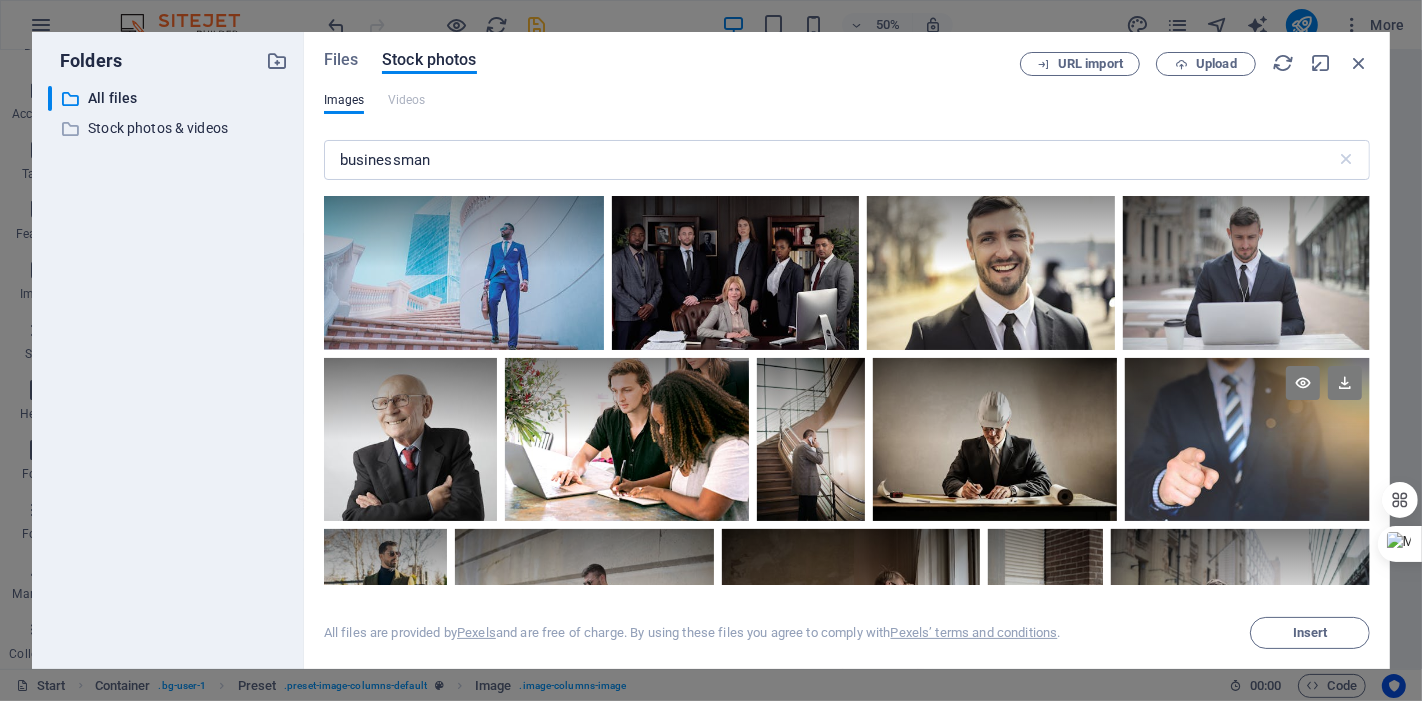 click at bounding box center (1247, 398) 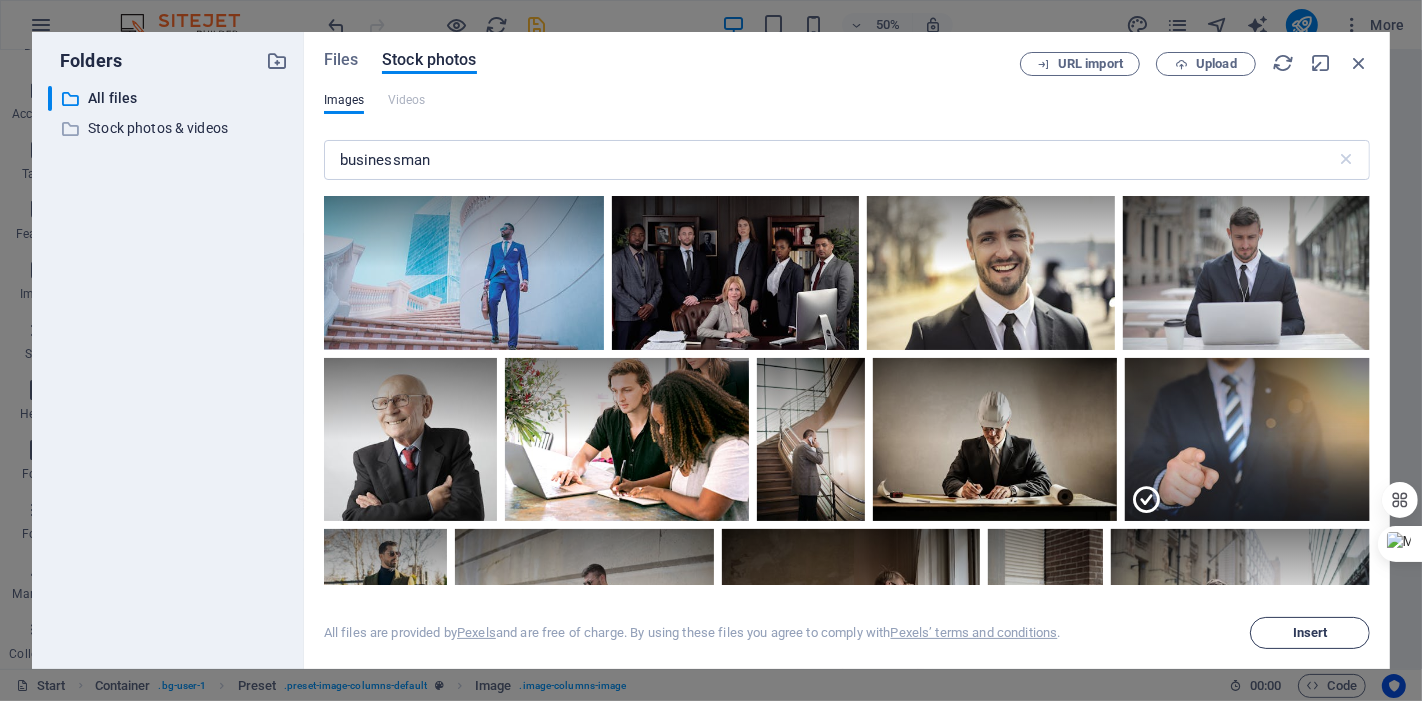 click on "Insert" at bounding box center (1310, 633) 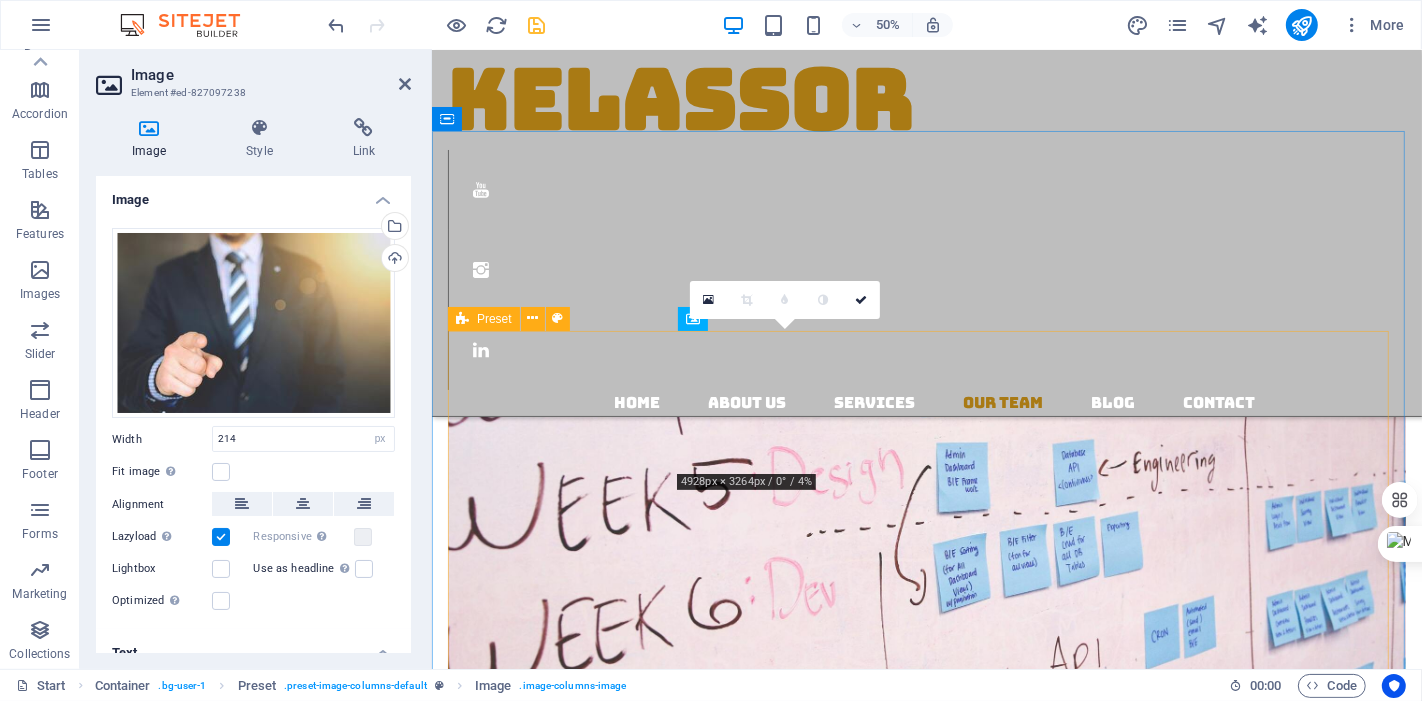 scroll, scrollTop: 3006, scrollLeft: 0, axis: vertical 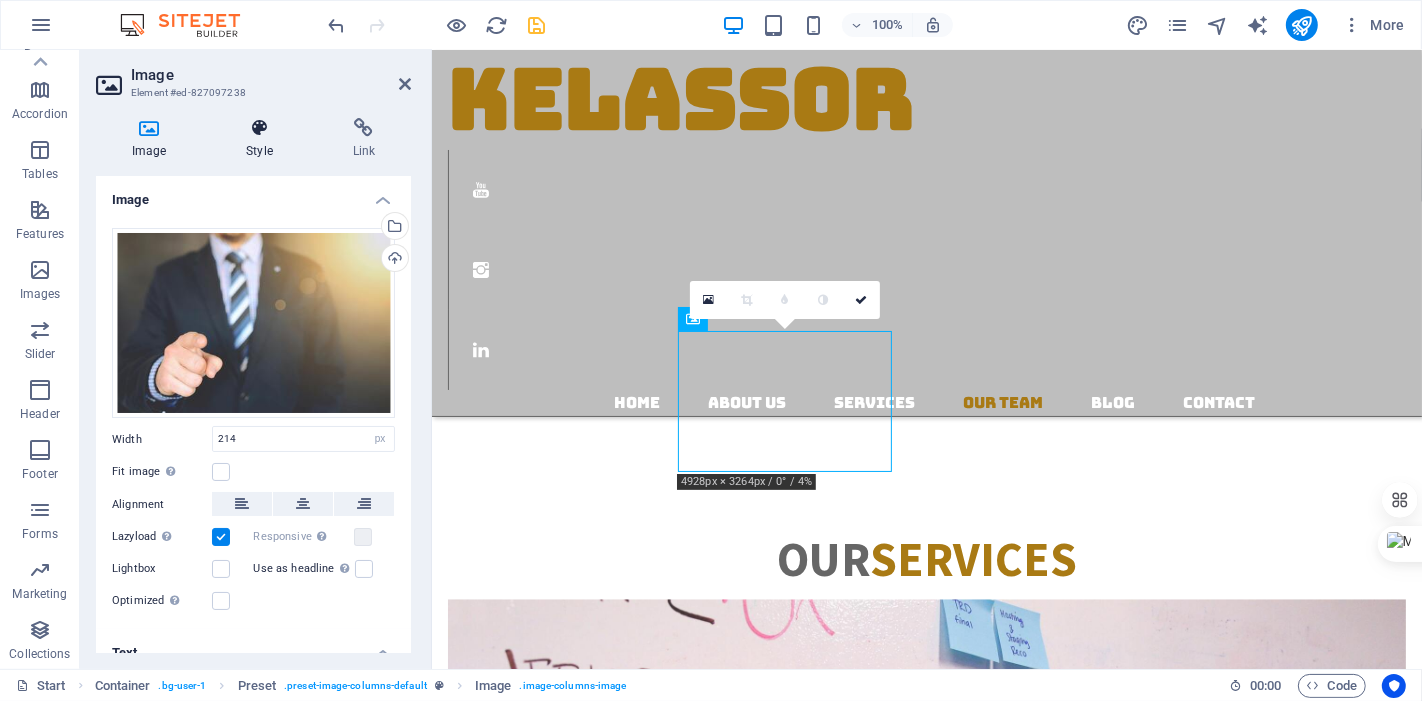 click at bounding box center (259, 128) 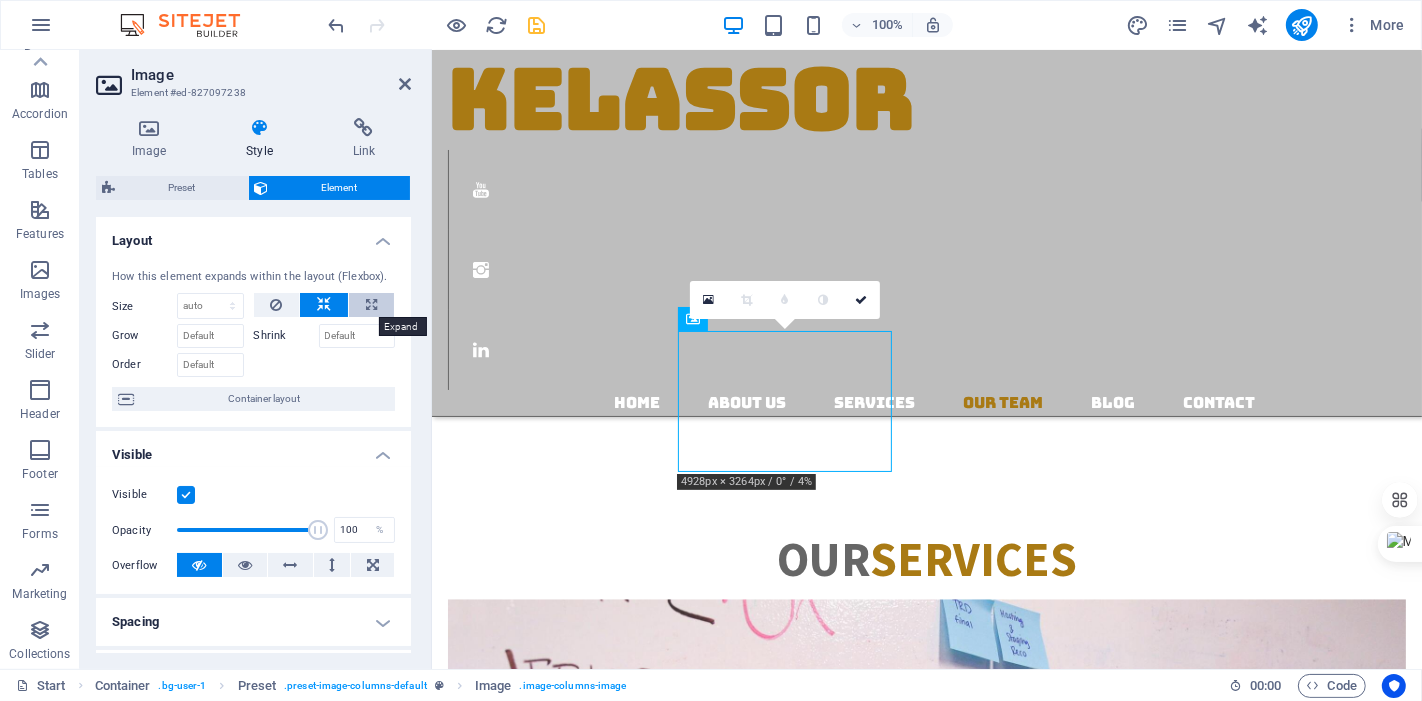 click at bounding box center (371, 305) 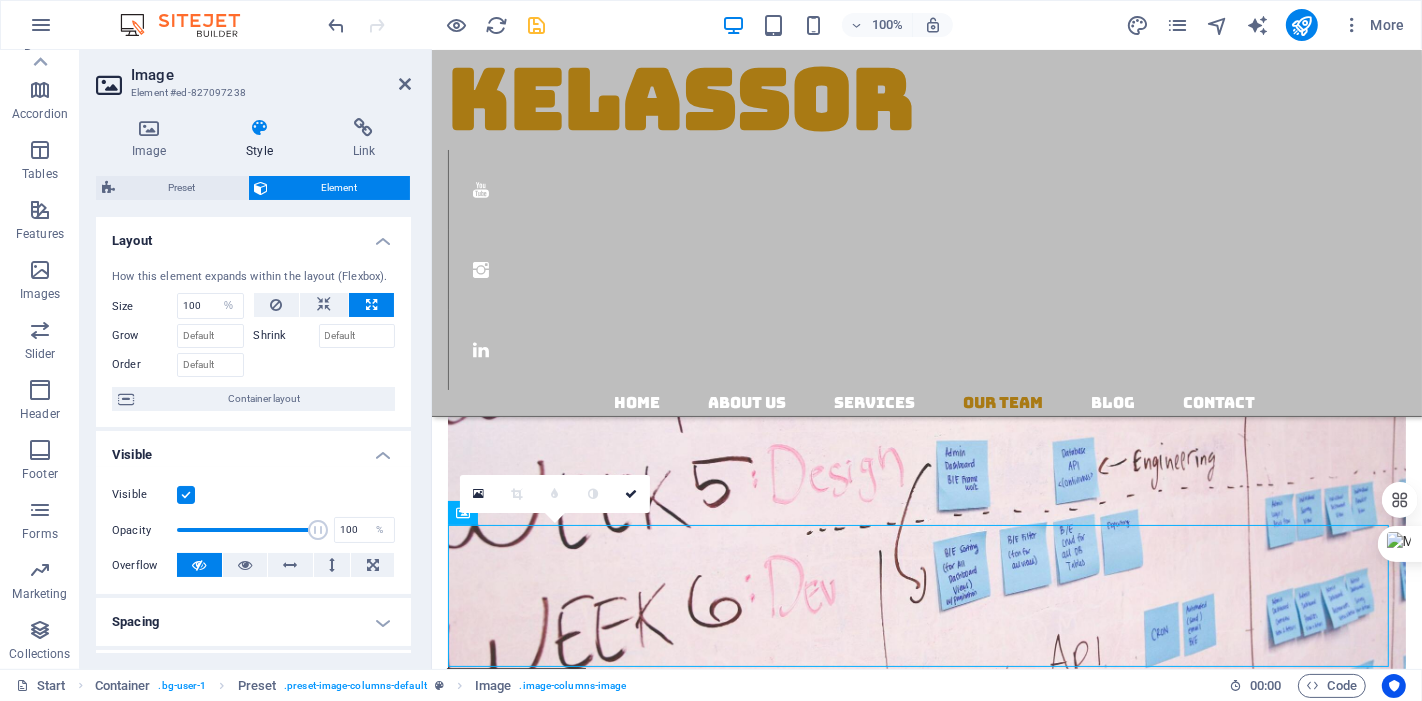 scroll, scrollTop: 3528, scrollLeft: 0, axis: vertical 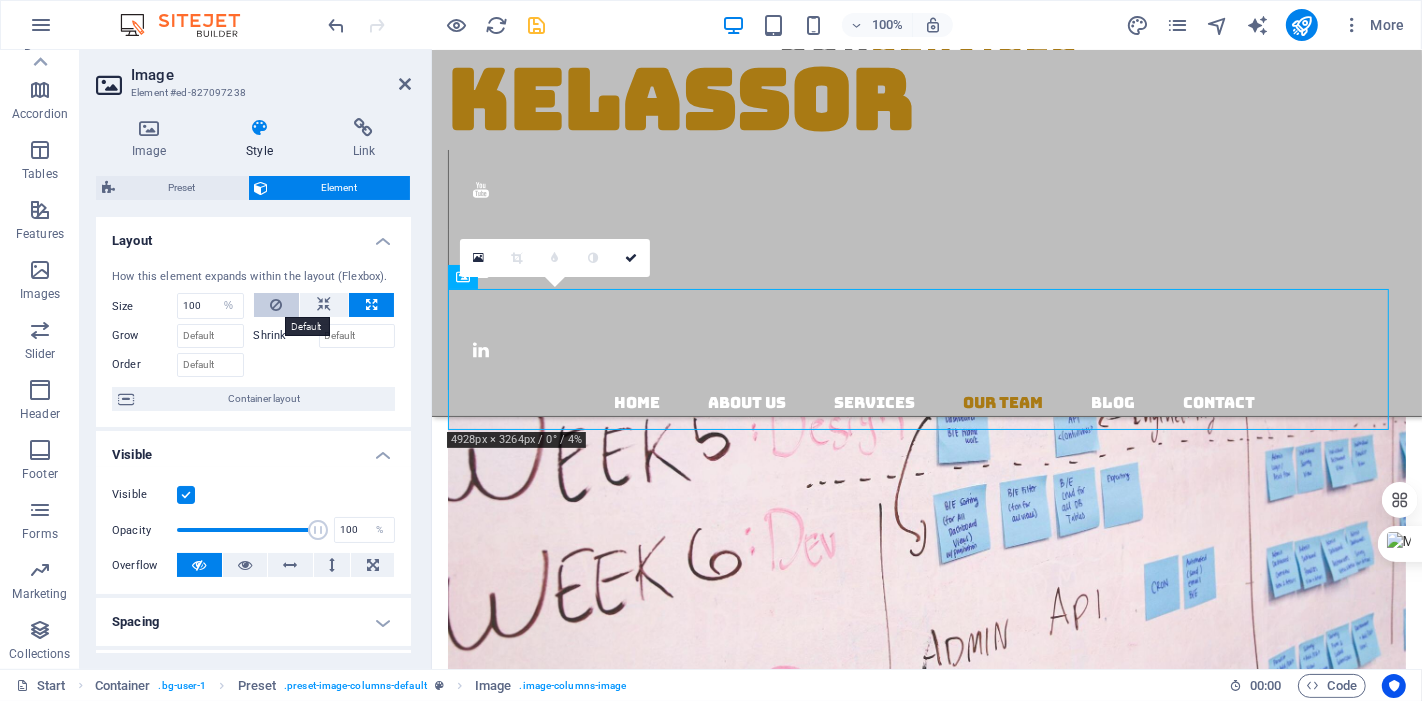 click at bounding box center [277, 305] 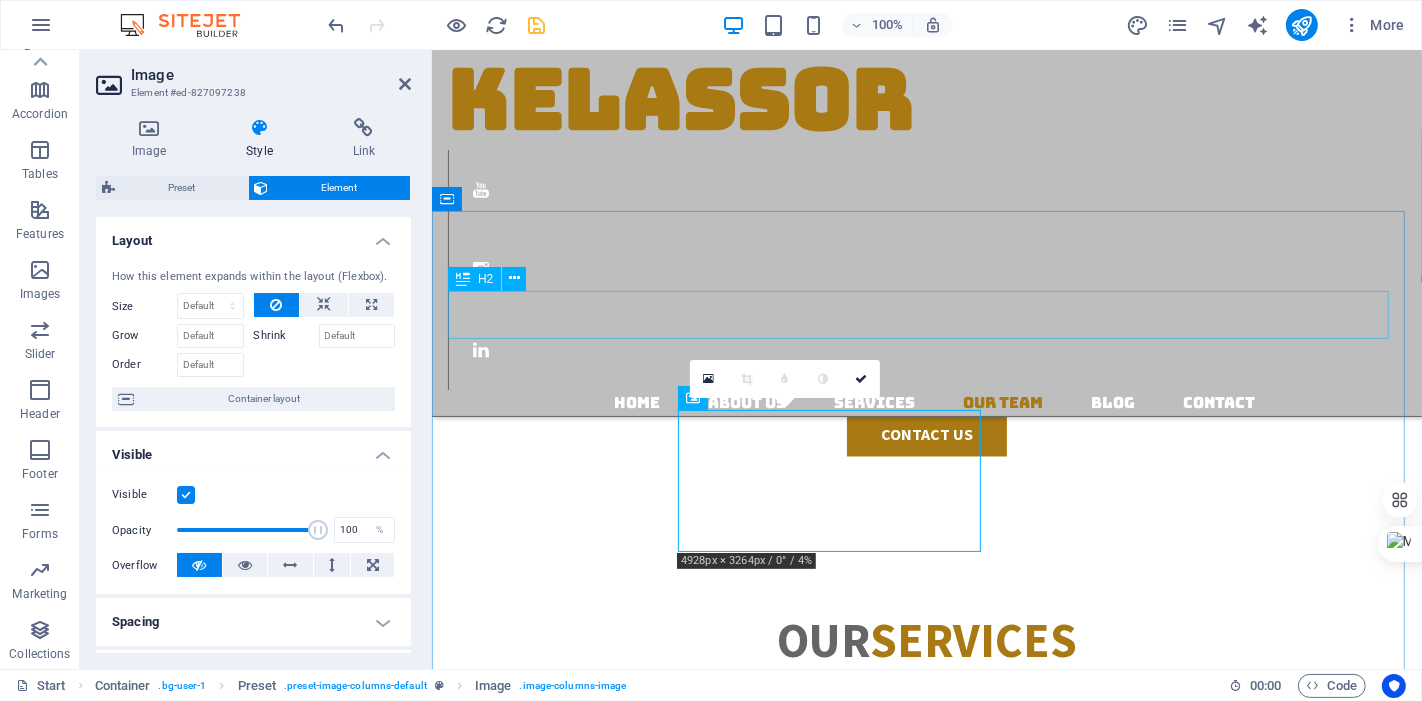 scroll, scrollTop: 3148, scrollLeft: 0, axis: vertical 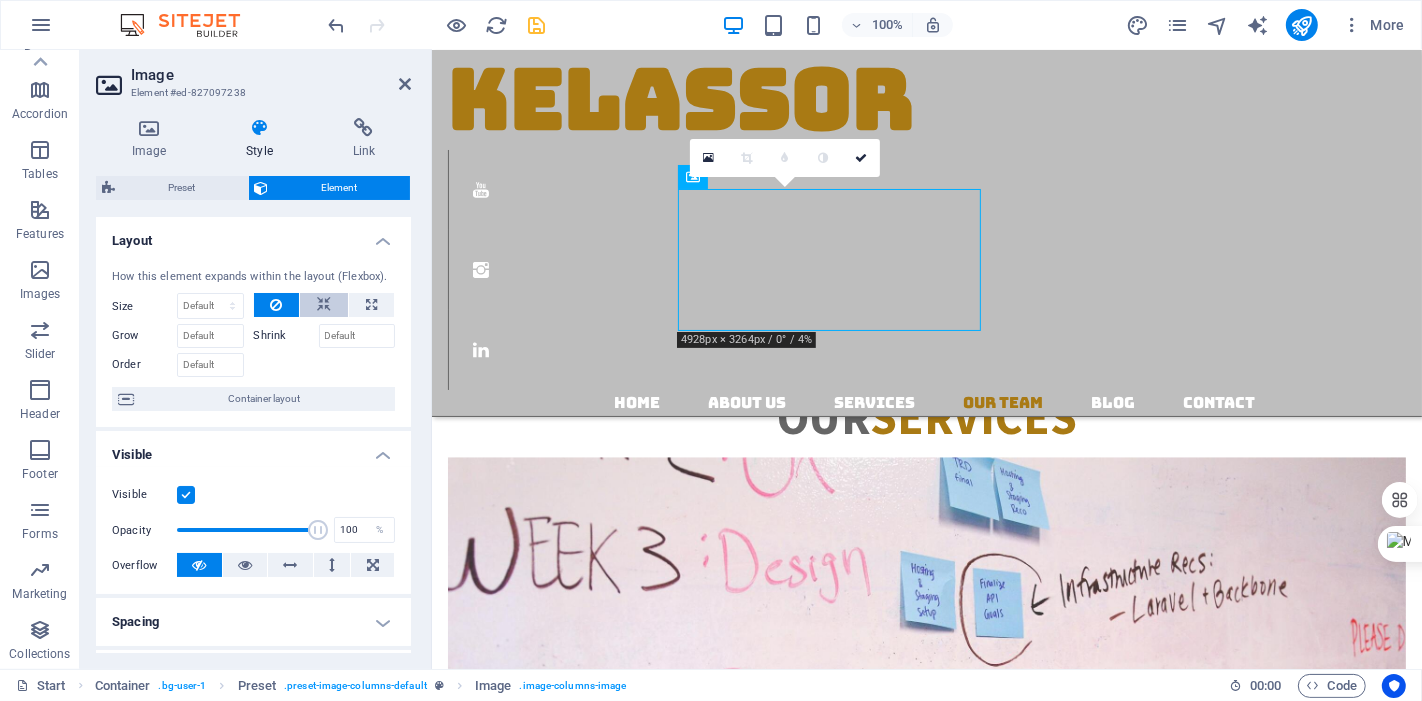 click at bounding box center [324, 305] 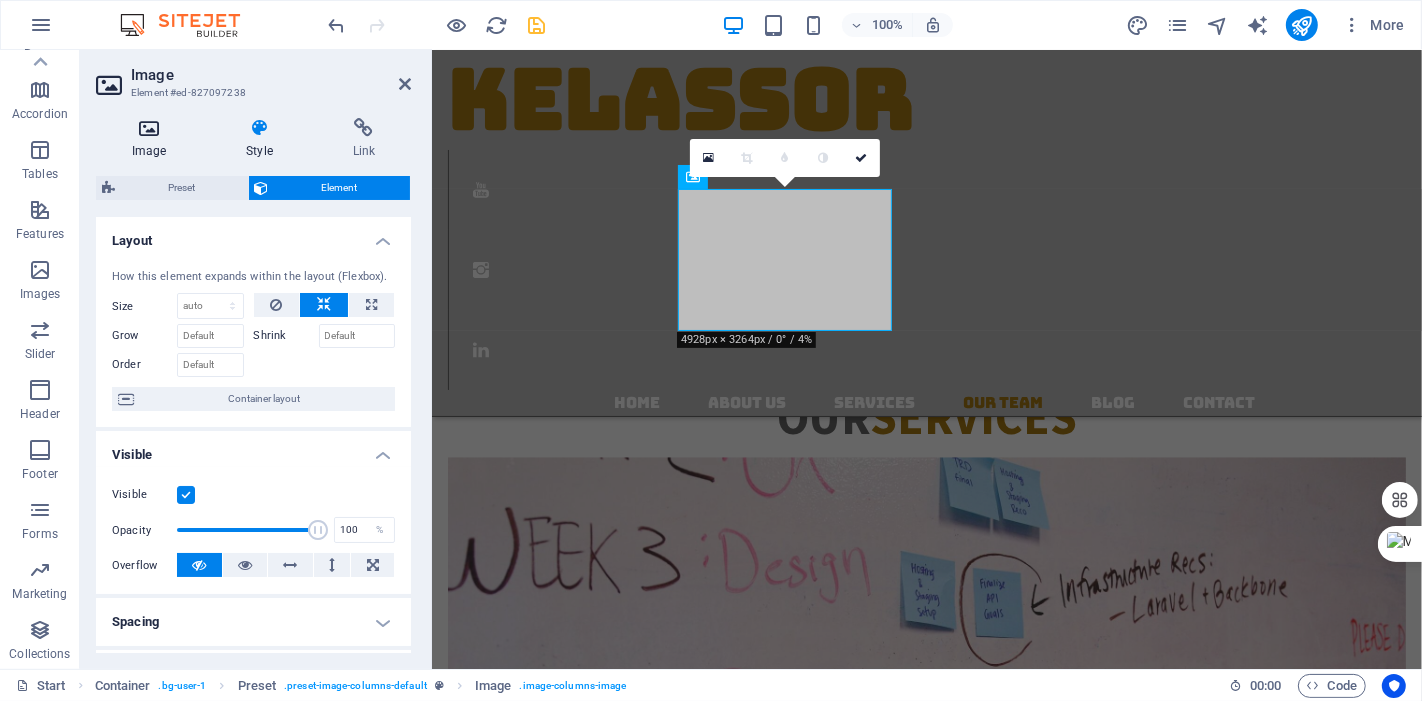 click at bounding box center (149, 128) 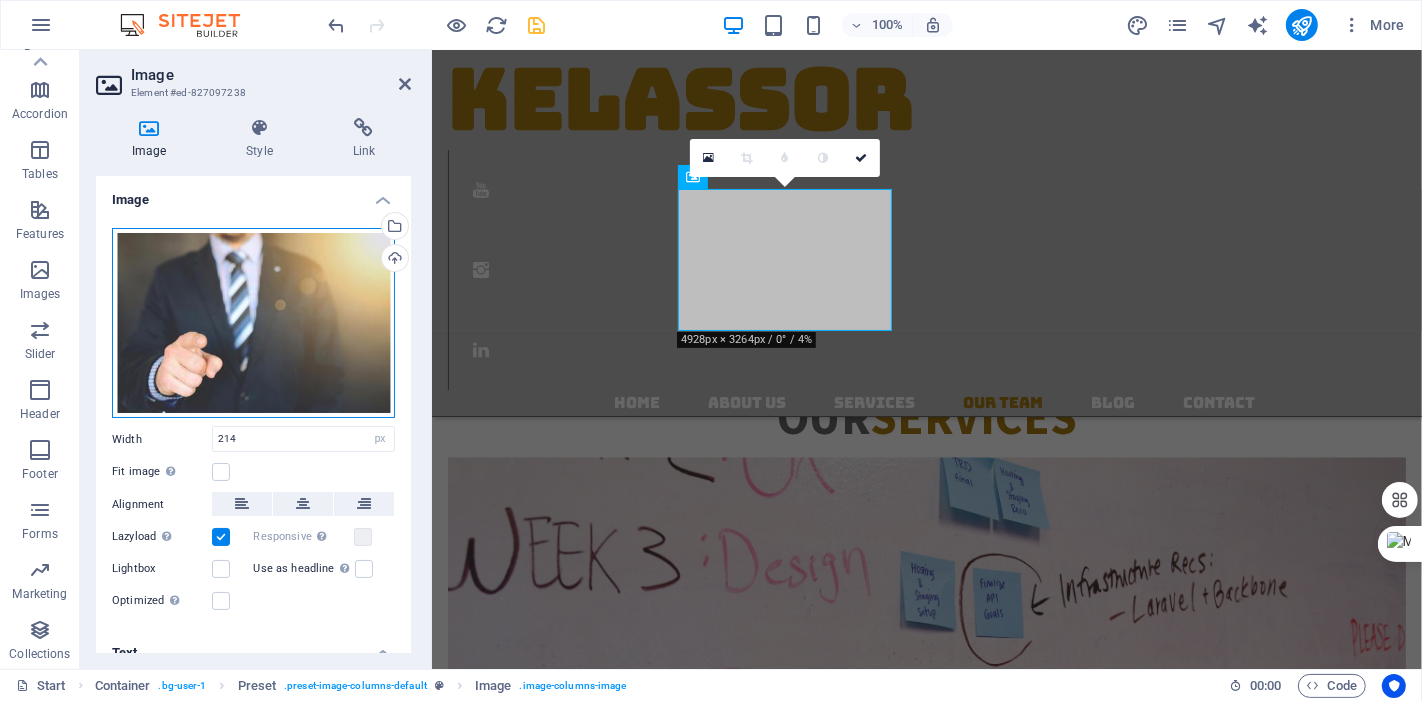 click on "Drag files here, click to choose files or select files from Files or our free stock photos & videos" at bounding box center [253, 323] 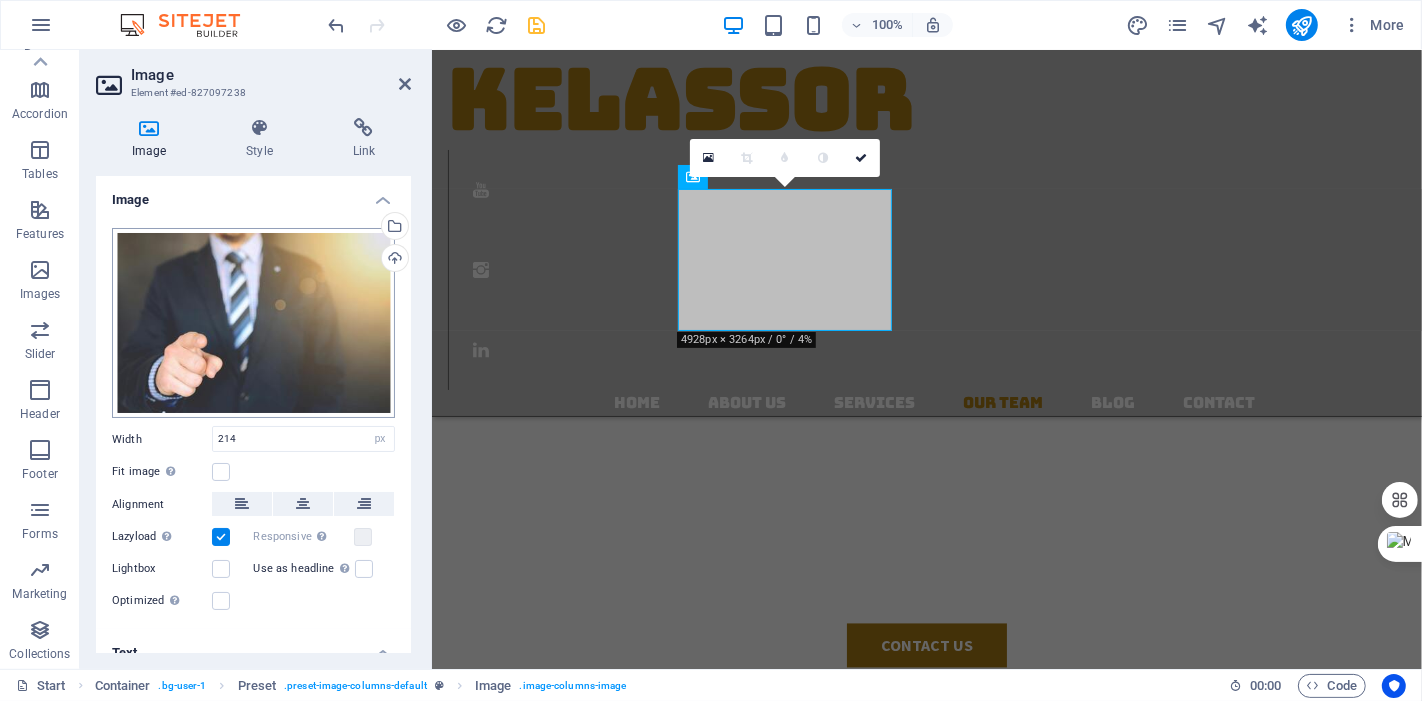 scroll, scrollTop: 3620, scrollLeft: 0, axis: vertical 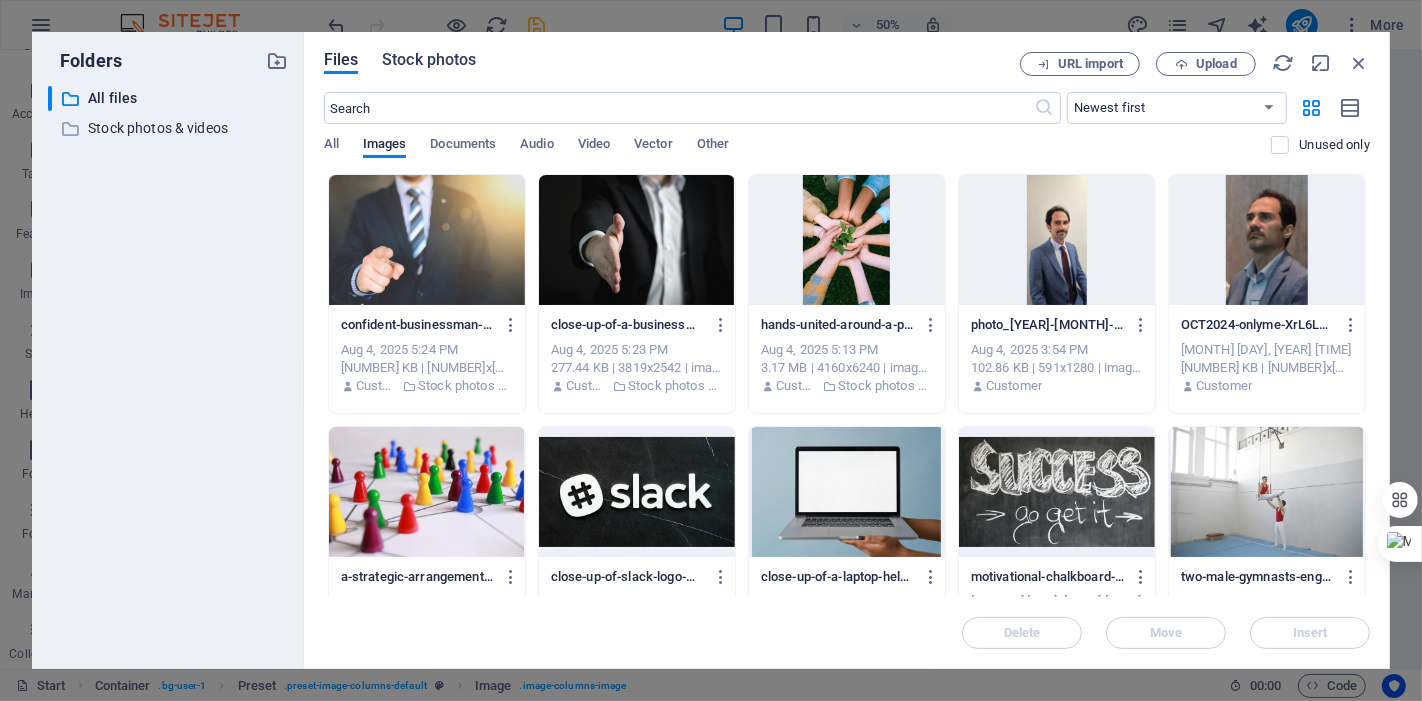 click on "Stock photos" at bounding box center [429, 60] 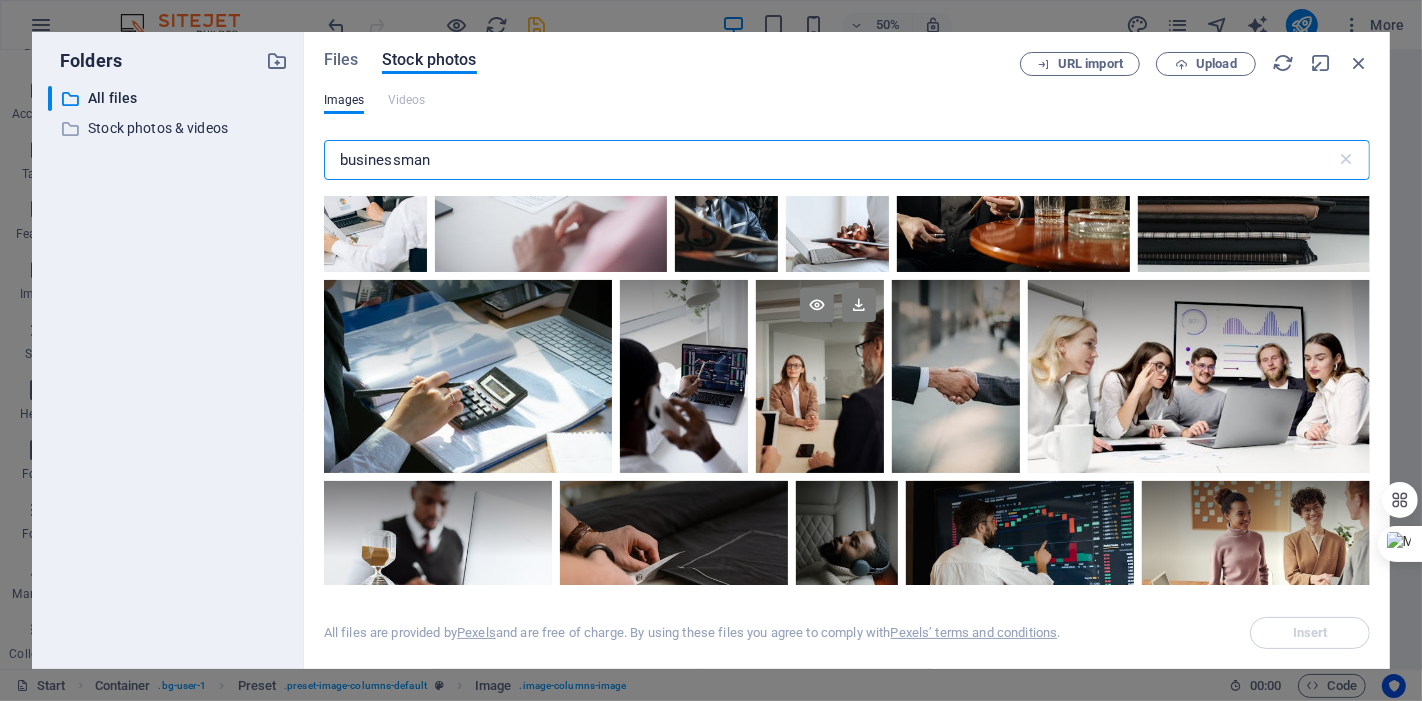 scroll, scrollTop: 10888, scrollLeft: 0, axis: vertical 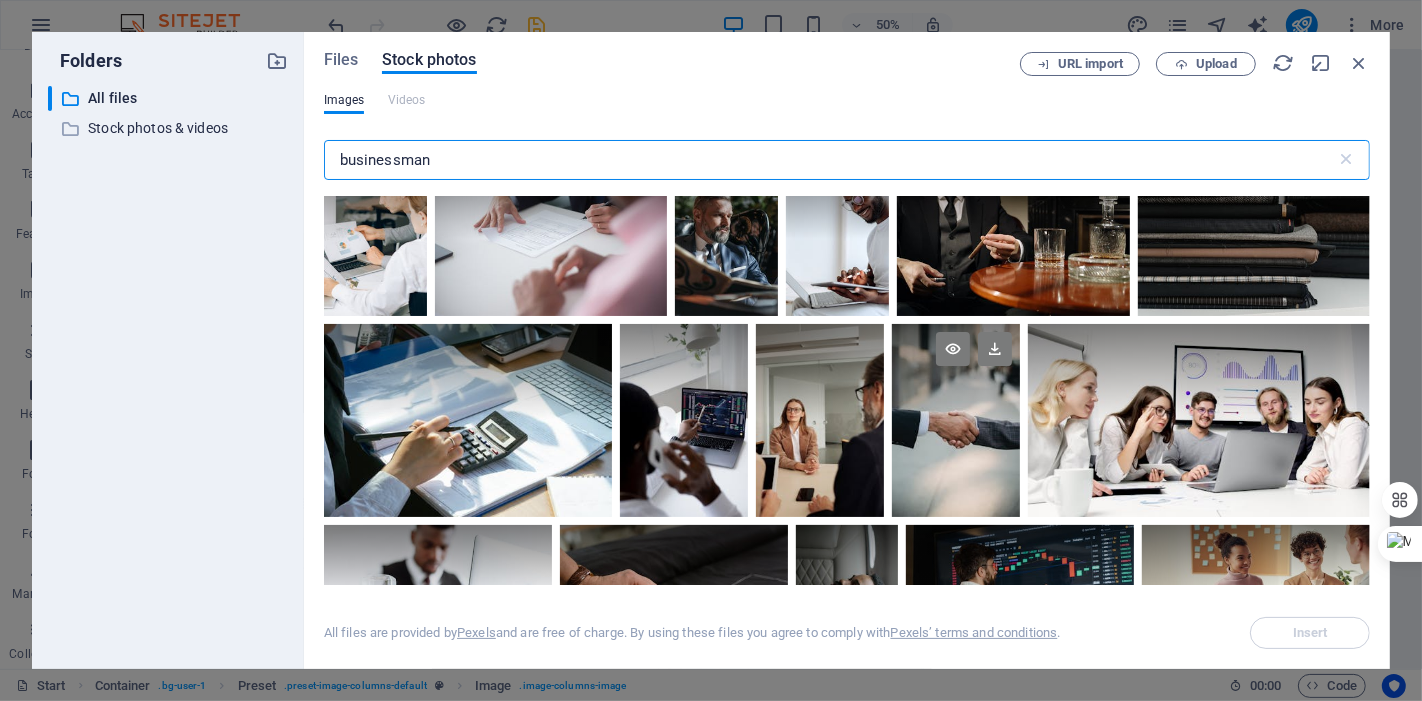 click at bounding box center (956, 420) 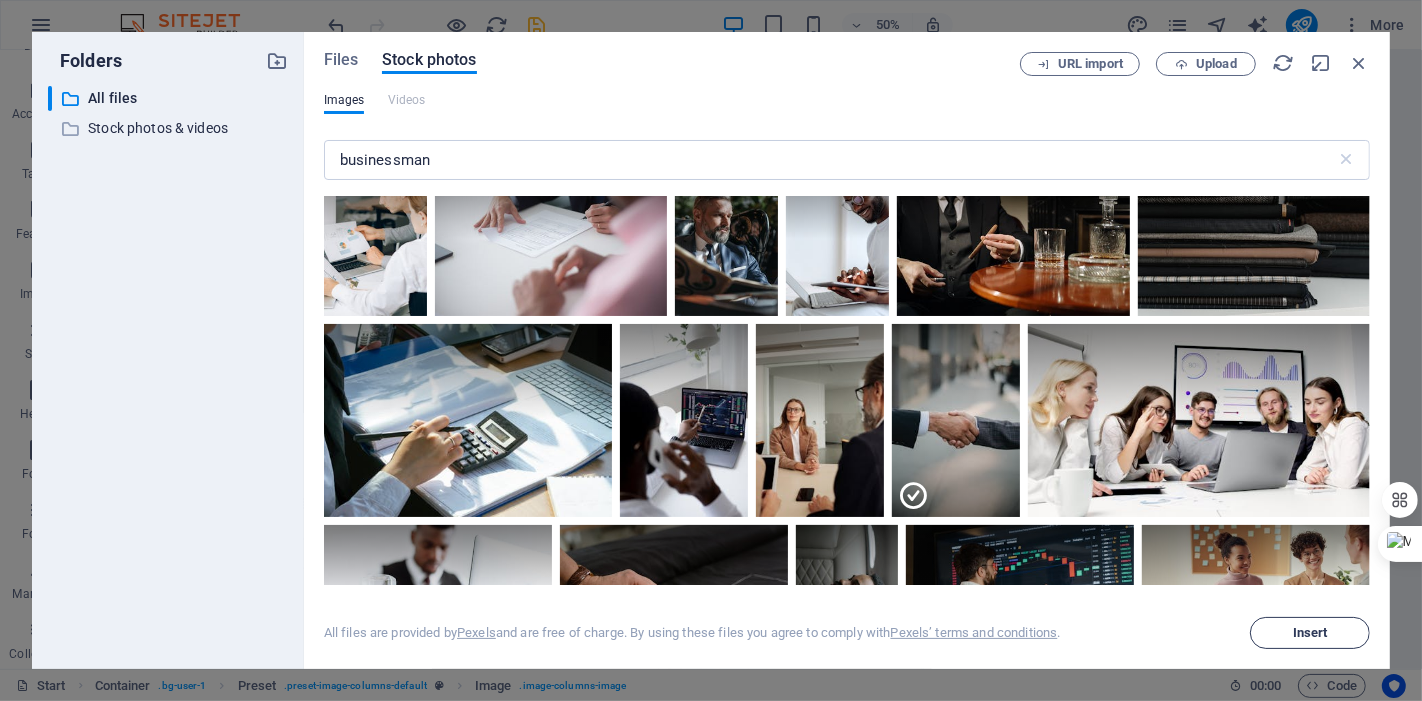 click on "Insert" at bounding box center [1310, 633] 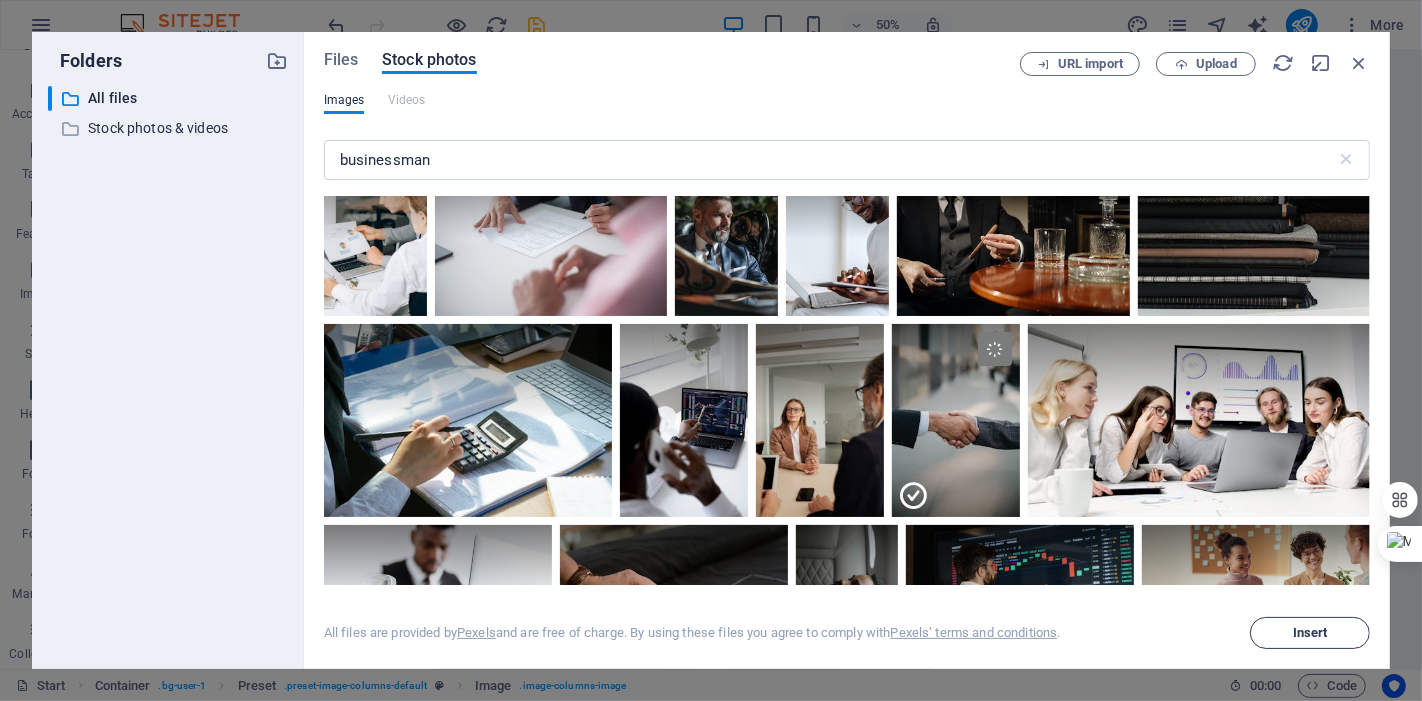 scroll, scrollTop: 3148, scrollLeft: 0, axis: vertical 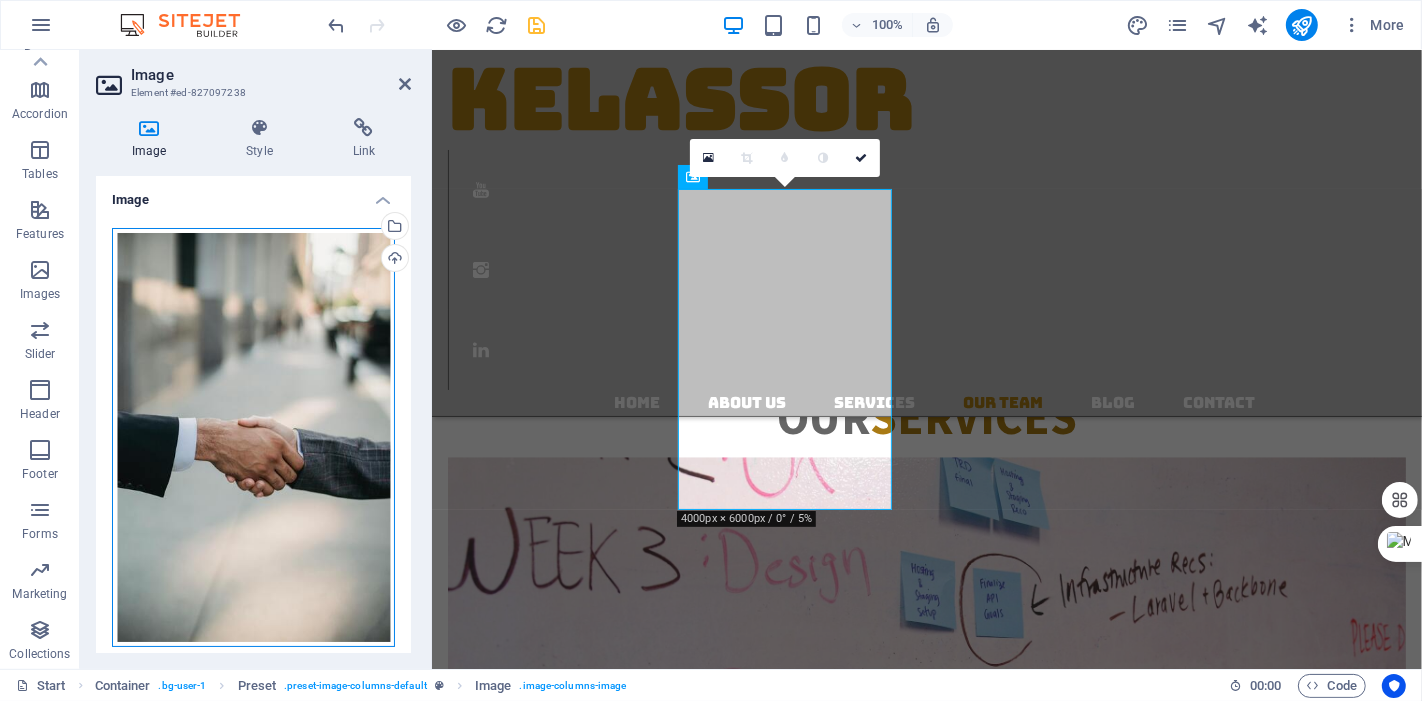 click on "Drag files here, click to choose files or select files from Files or our free stock photos & videos" at bounding box center [253, 438] 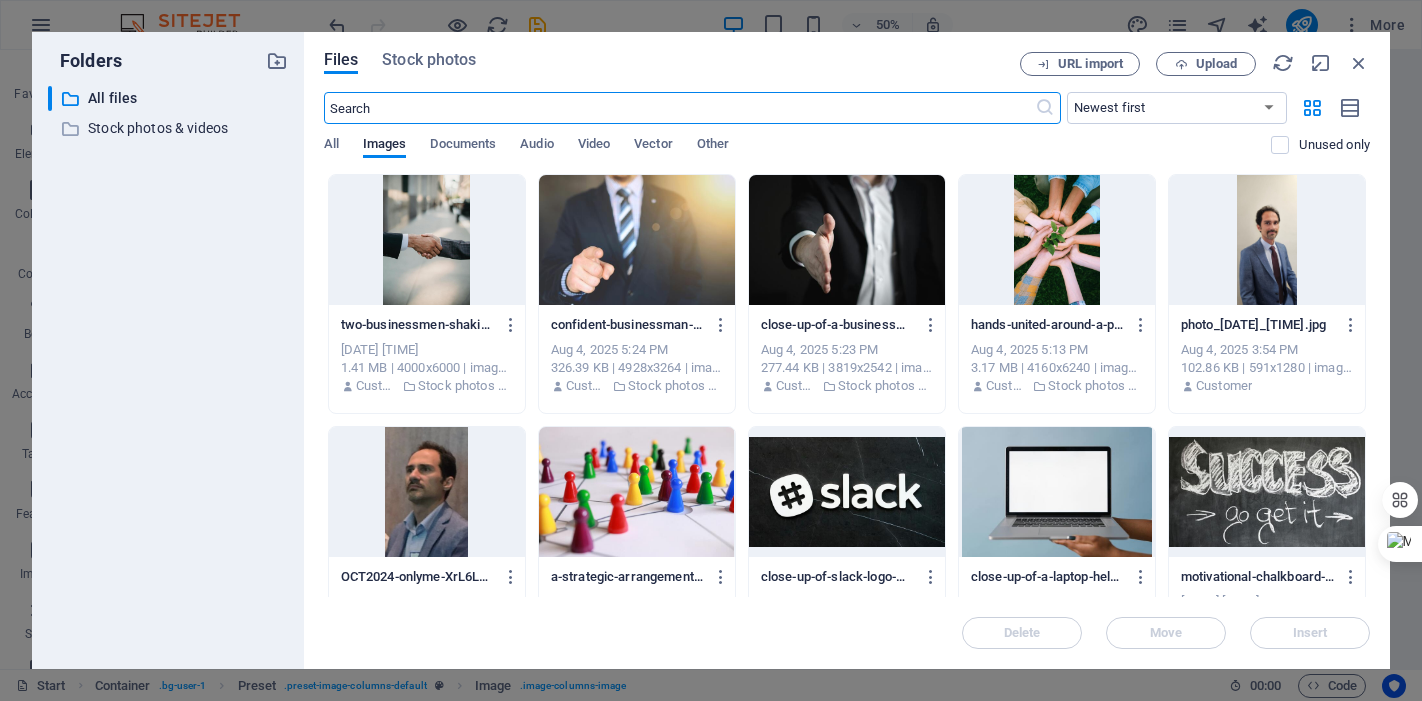 select on "px" 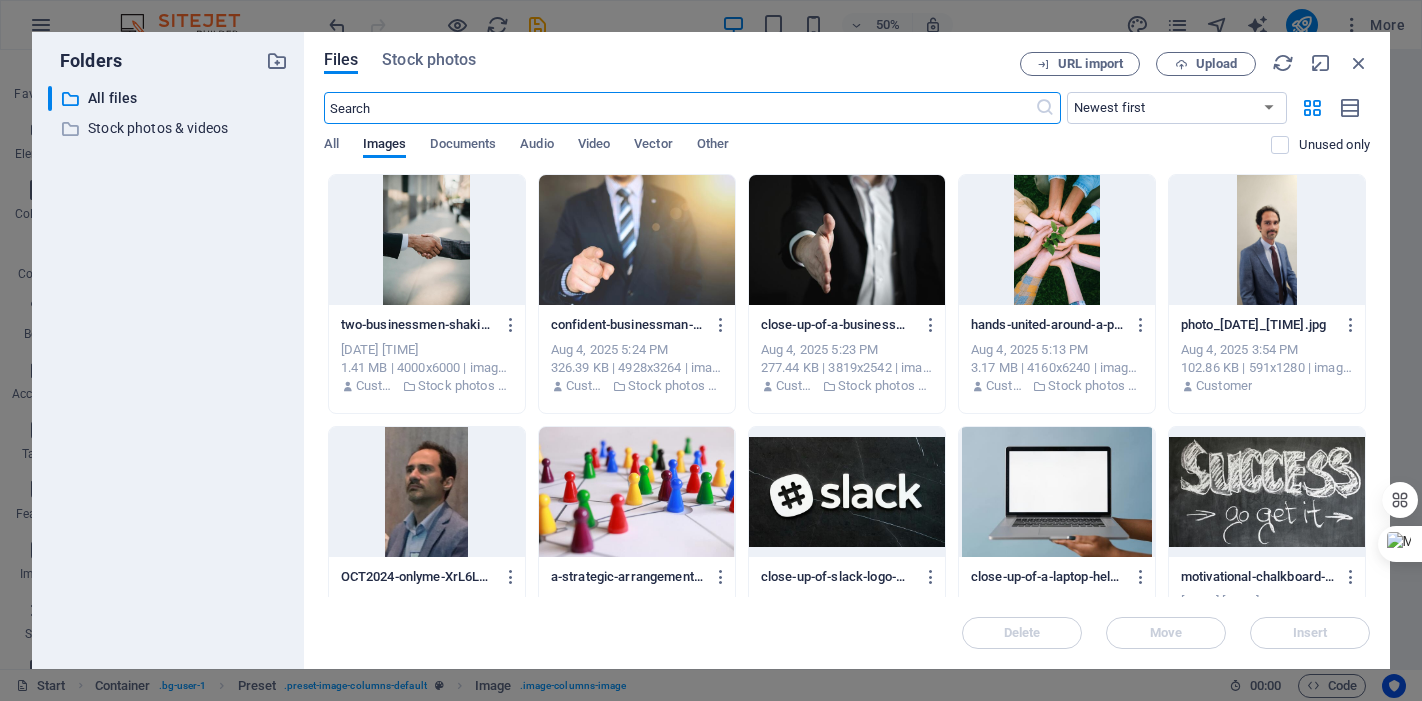 scroll, scrollTop: 0, scrollLeft: 0, axis: both 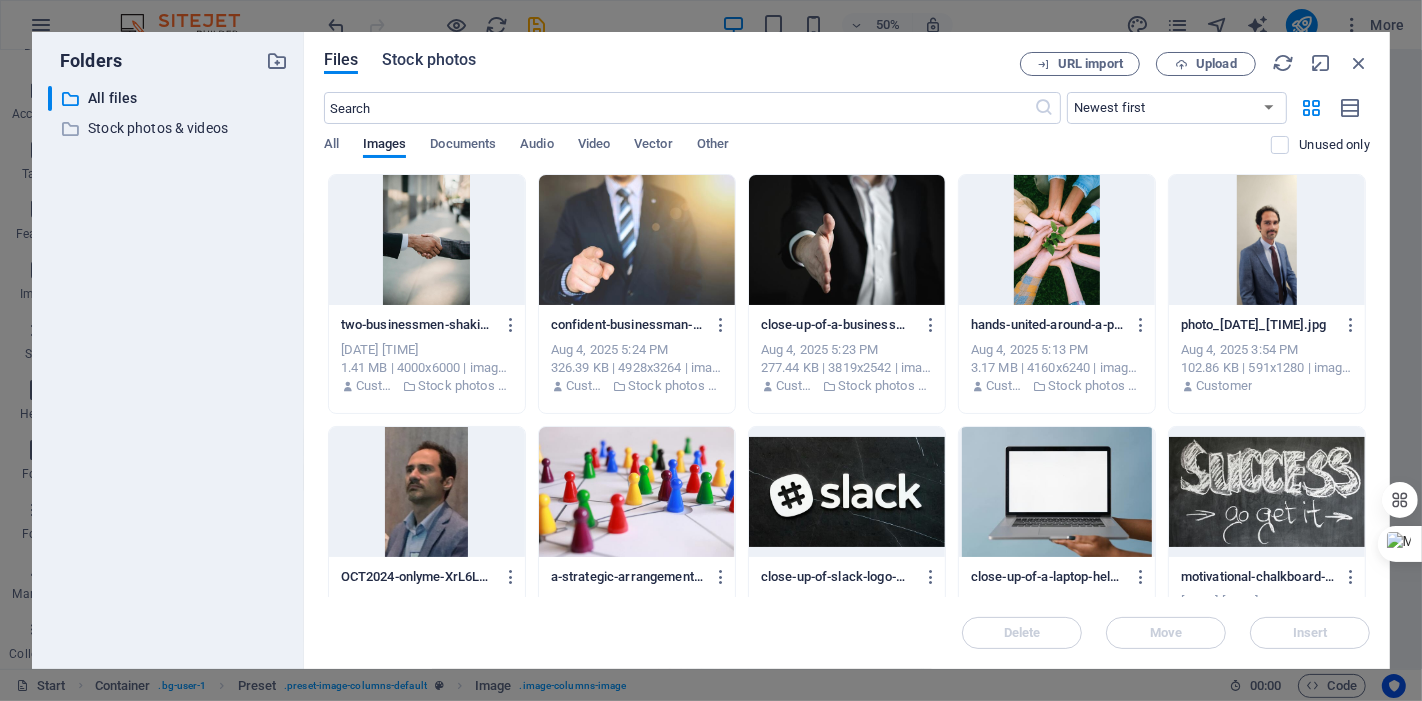click on "Stock photos" at bounding box center [429, 60] 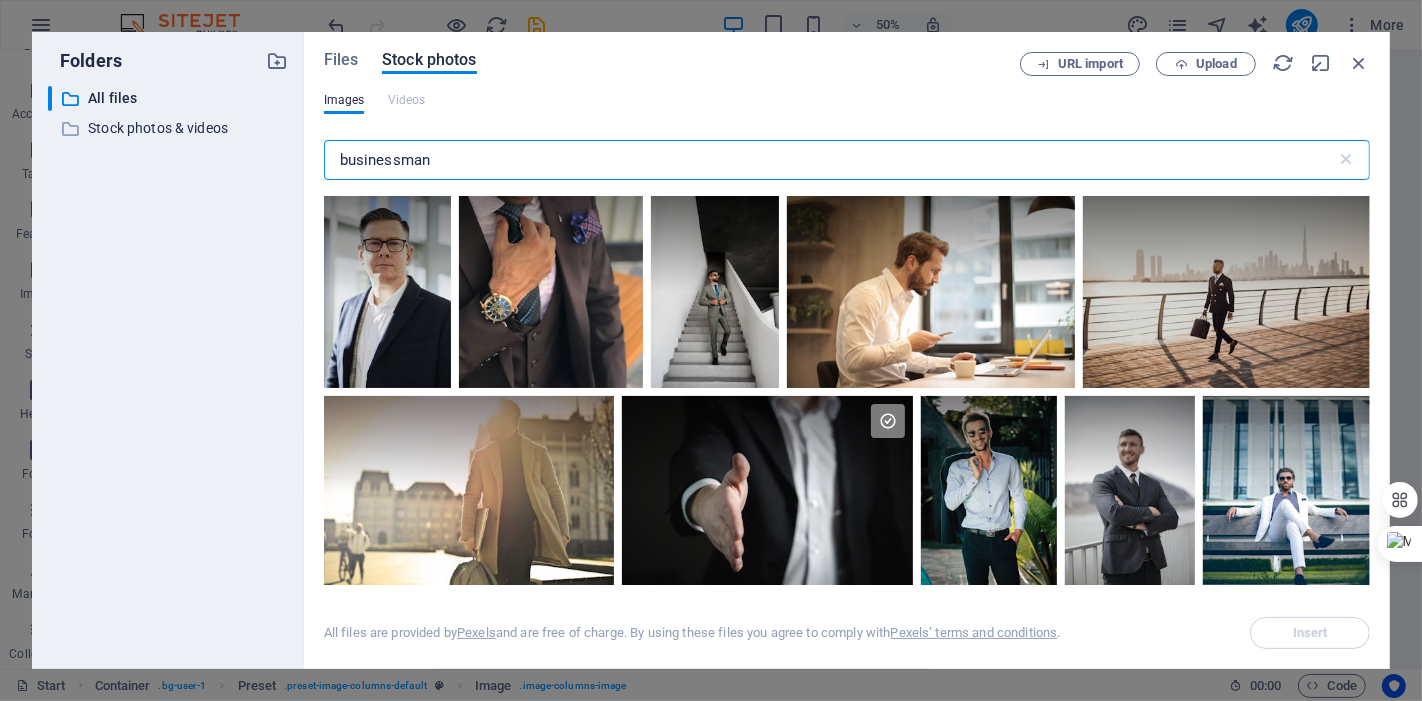 drag, startPoint x: 470, startPoint y: 152, endPoint x: 40, endPoint y: 161, distance: 430.09418 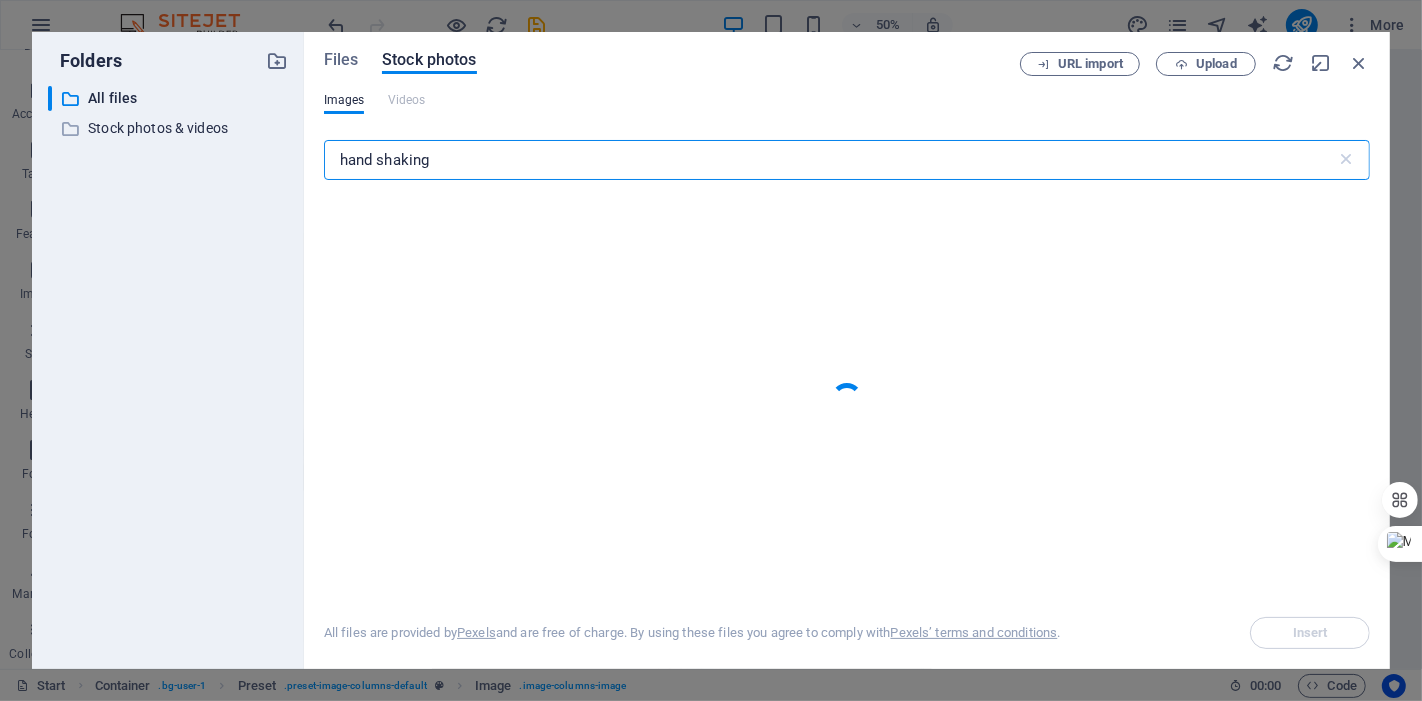 type on "hand shaking" 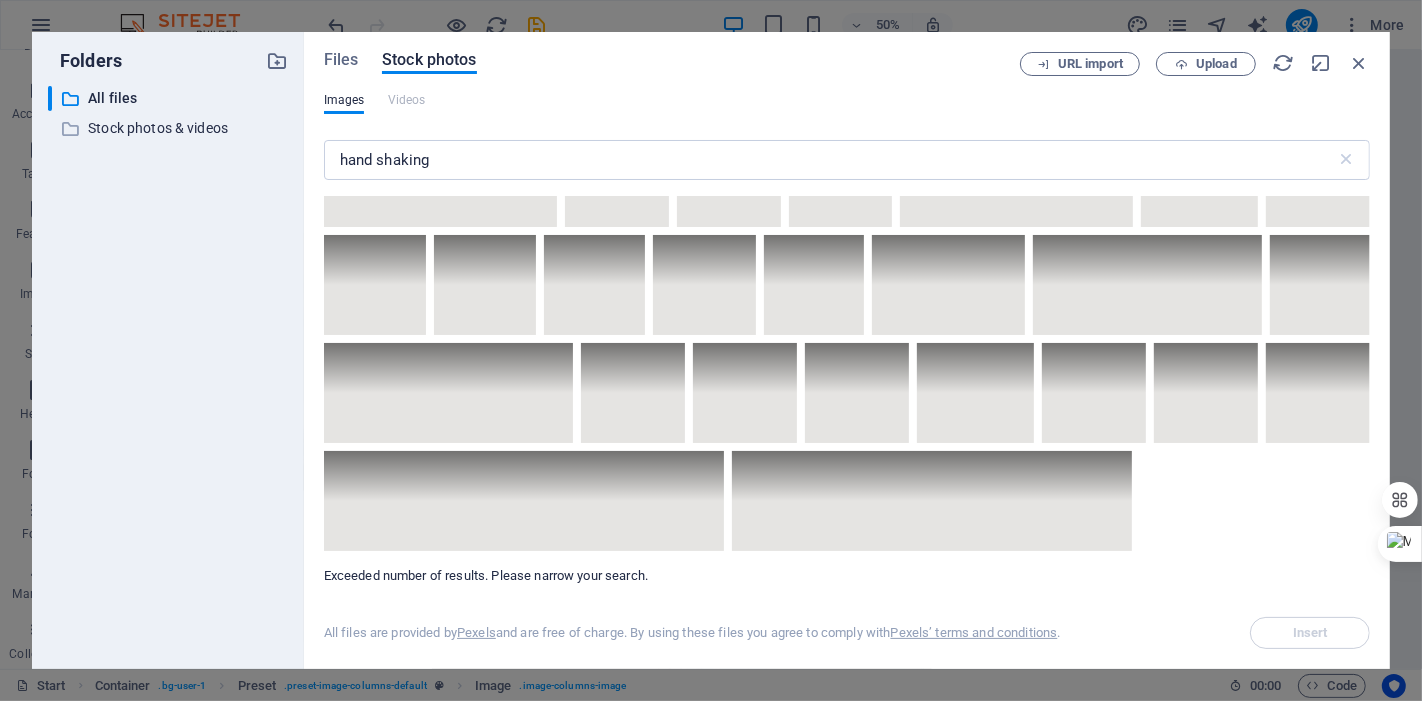scroll, scrollTop: 9453, scrollLeft: 0, axis: vertical 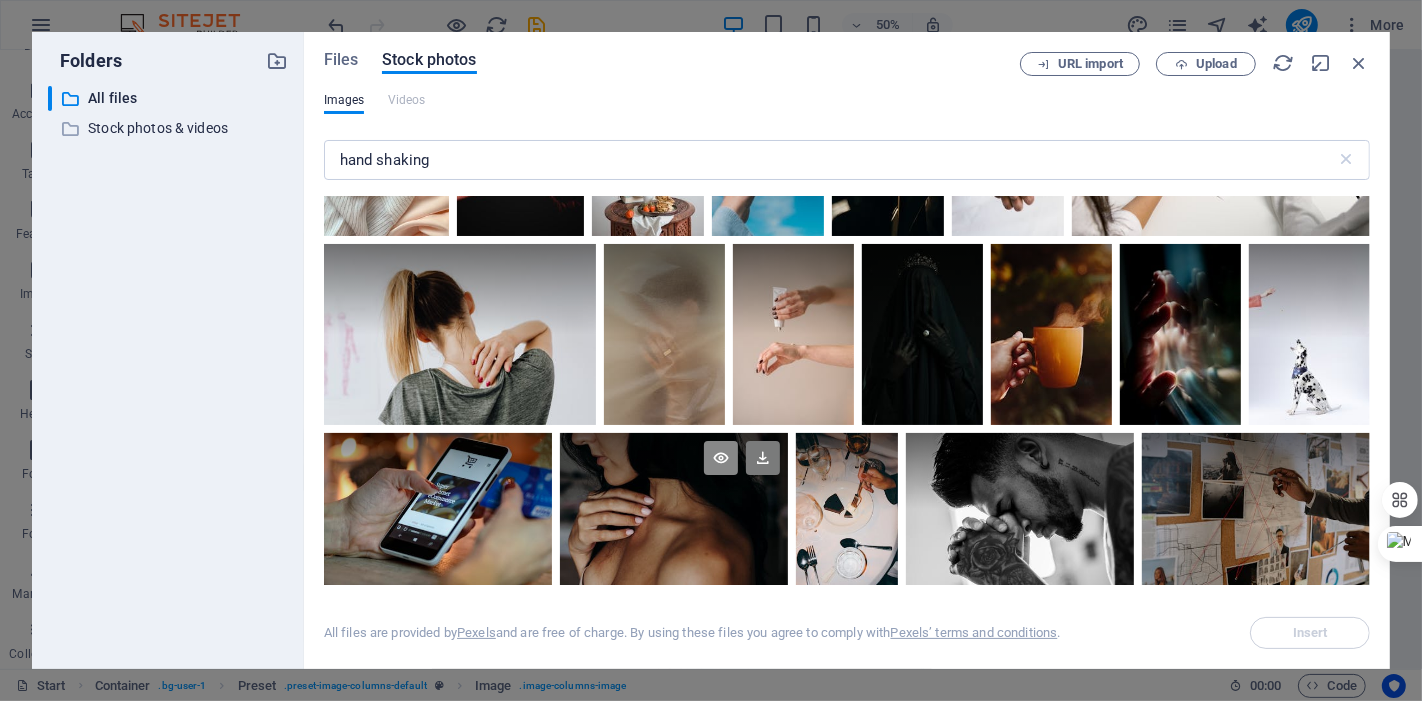 click at bounding box center (721, 458) 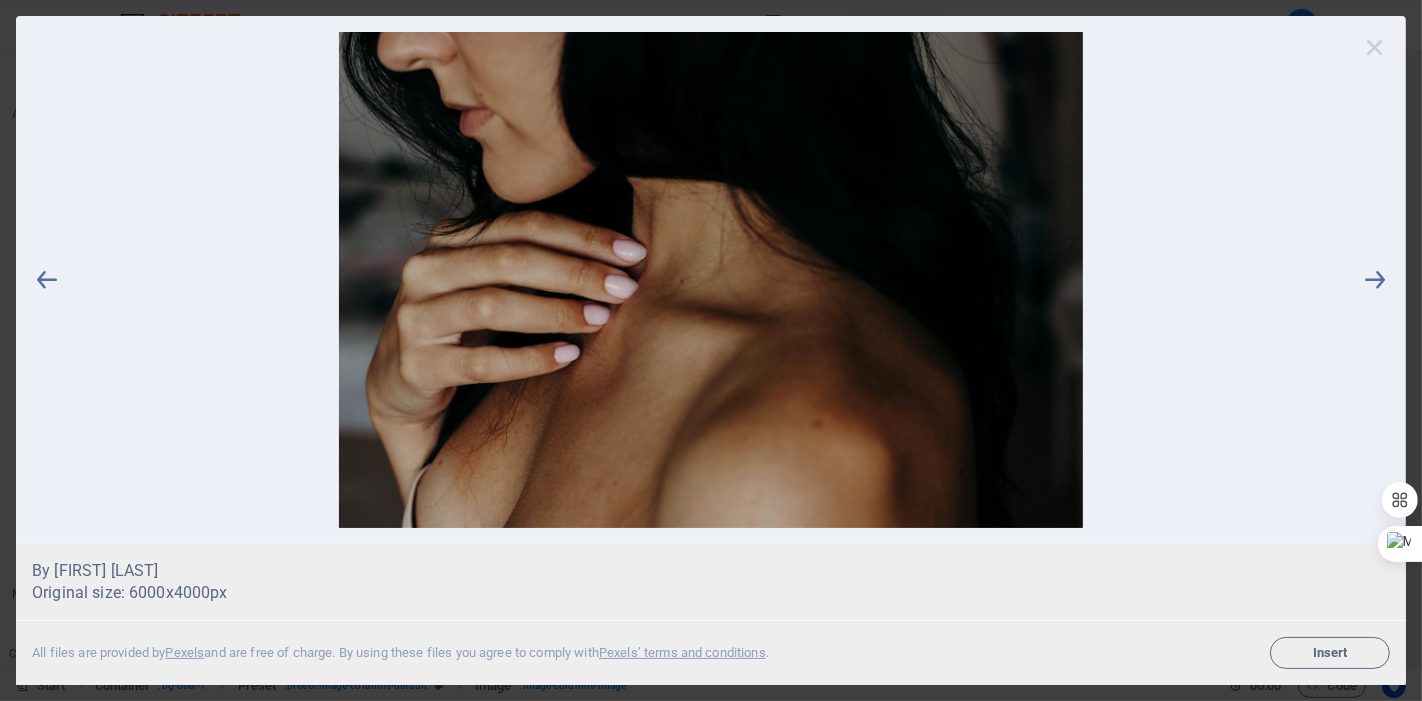 click at bounding box center (1375, 47) 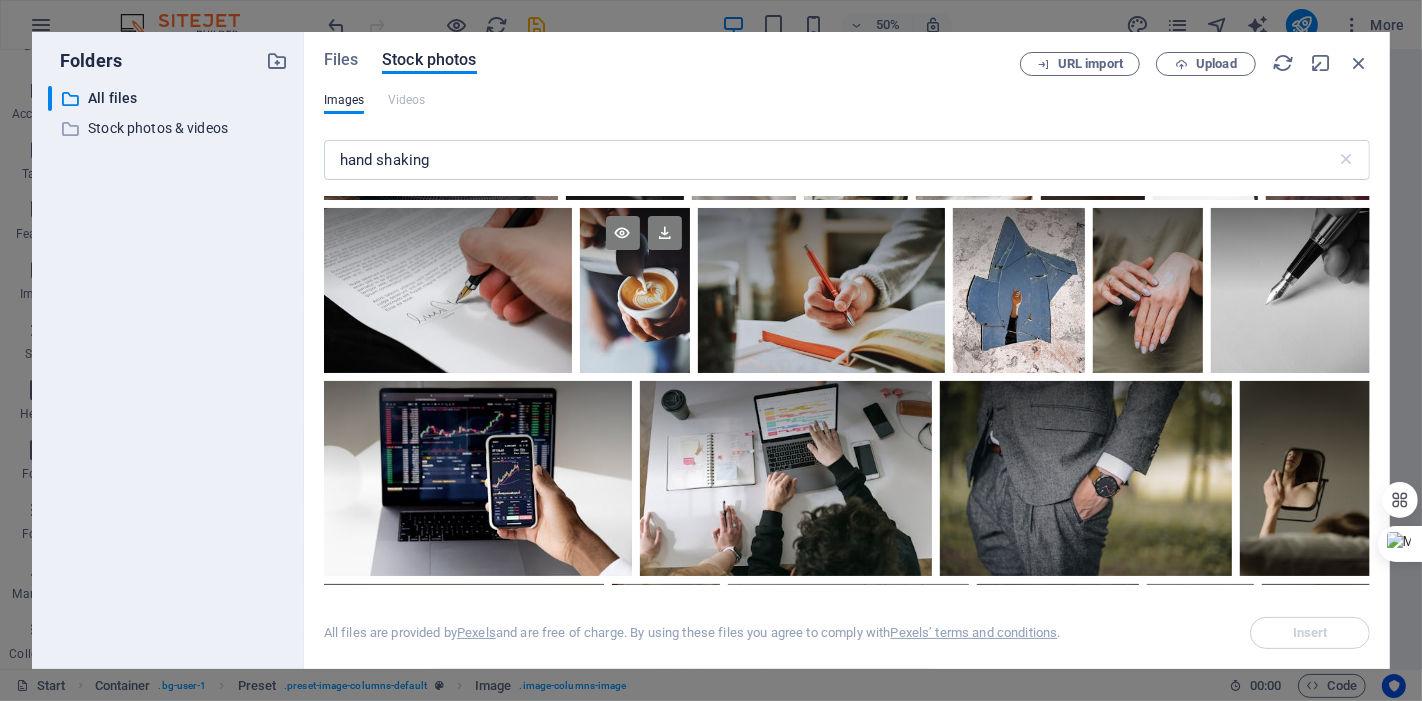 scroll, scrollTop: 10322, scrollLeft: 0, axis: vertical 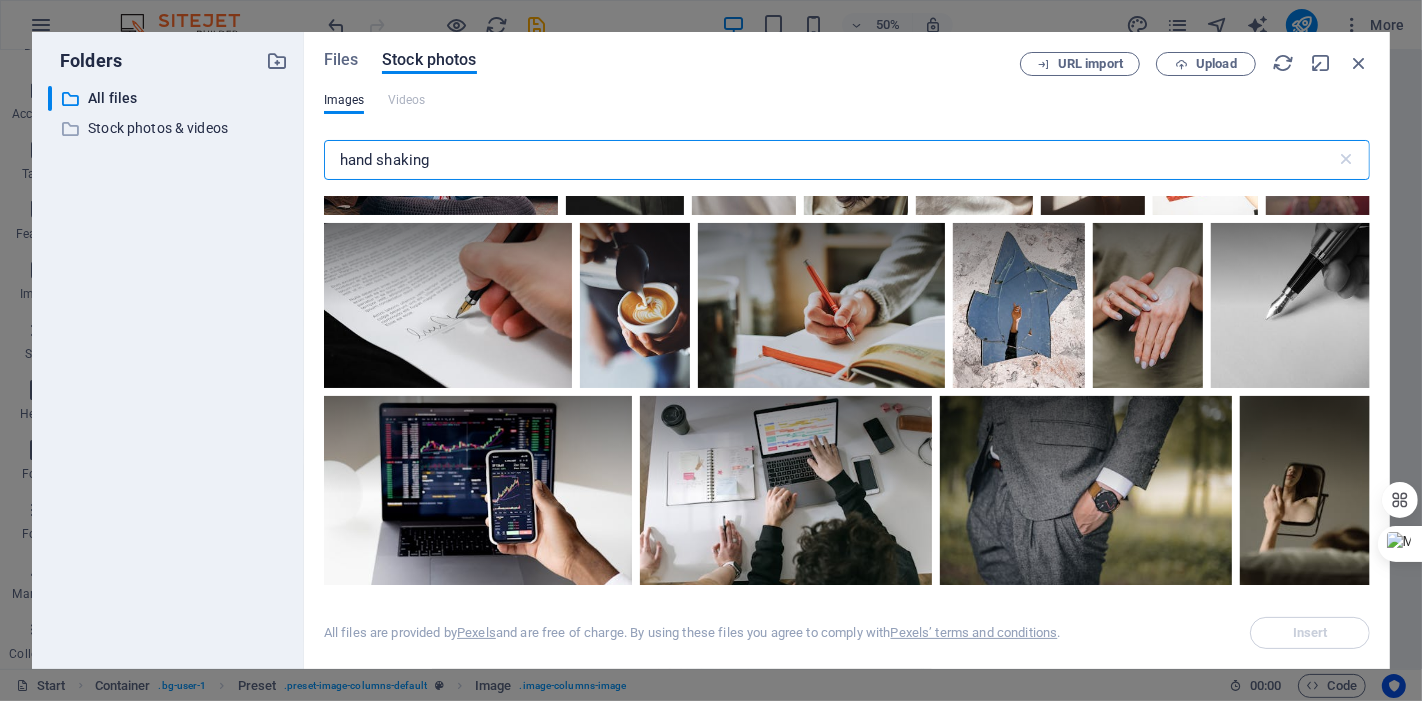 drag, startPoint x: 563, startPoint y: 172, endPoint x: 0, endPoint y: 201, distance: 563.7464 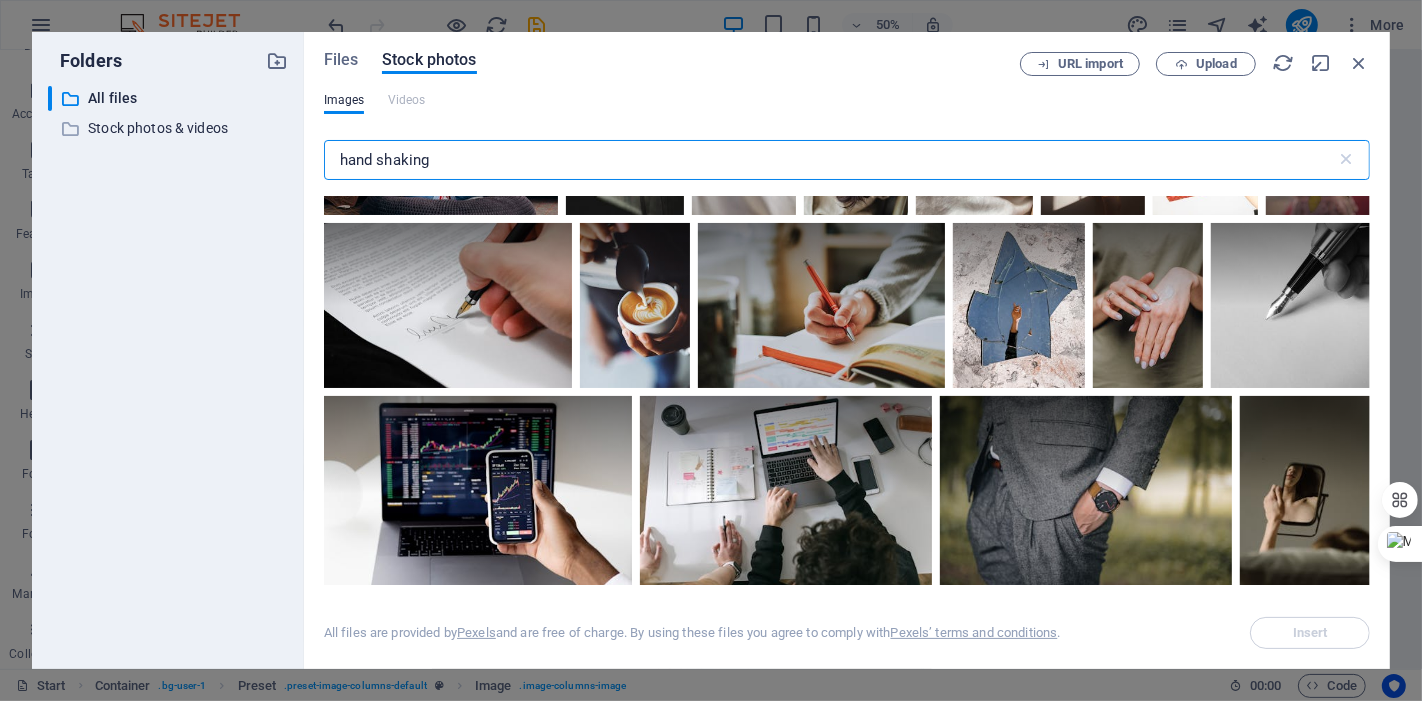 click on "Folders ​ All files All files ​ Stock photos & videos Stock photos & videos Files Stock photos URL import Upload Images Videos hand shaking ​ Exceeded number of results. Please narrow your search. All files are provided by  Pexels  and are free of charge. By using these files you agree to comply with  Pexels’ terms and conditions . Insert" at bounding box center (711, 350) 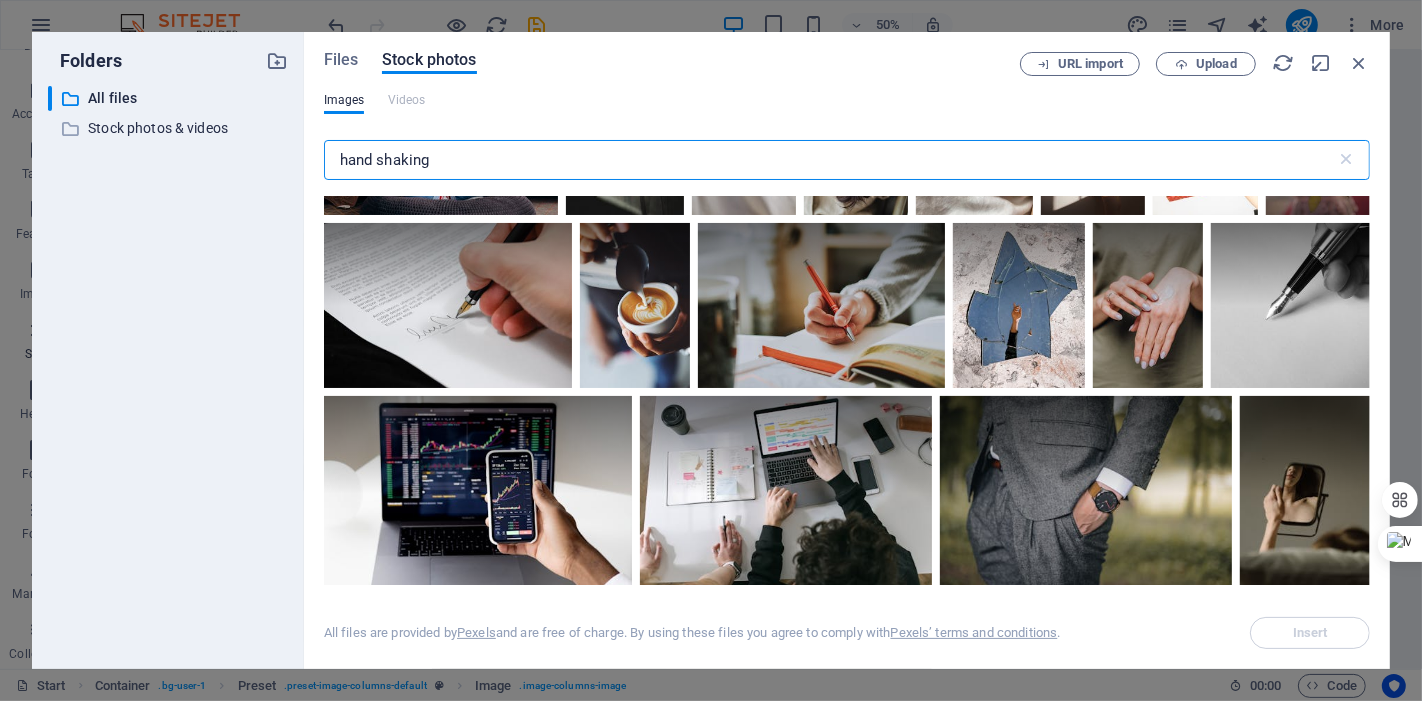 scroll, scrollTop: 3148, scrollLeft: 0, axis: vertical 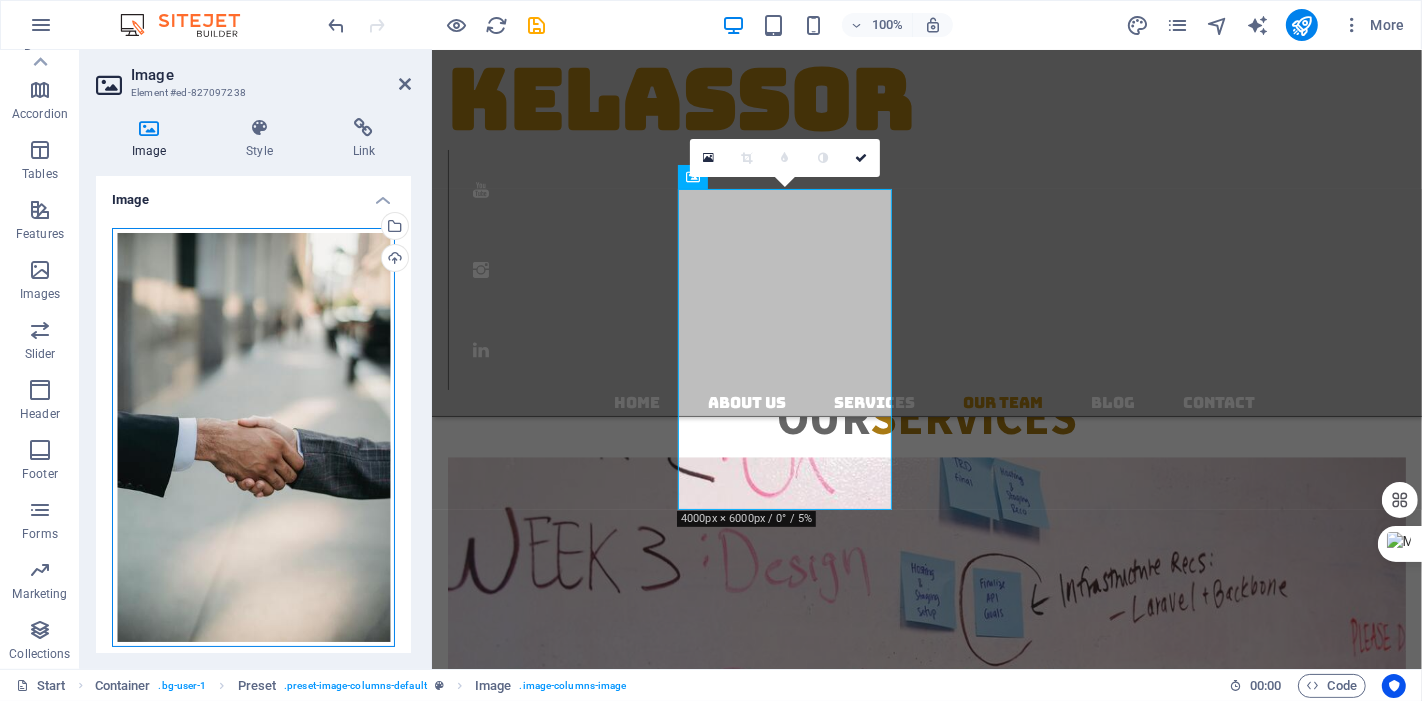 click on "Drag files here, click to choose files or select files from Files or our free stock photos & videos" at bounding box center (253, 438) 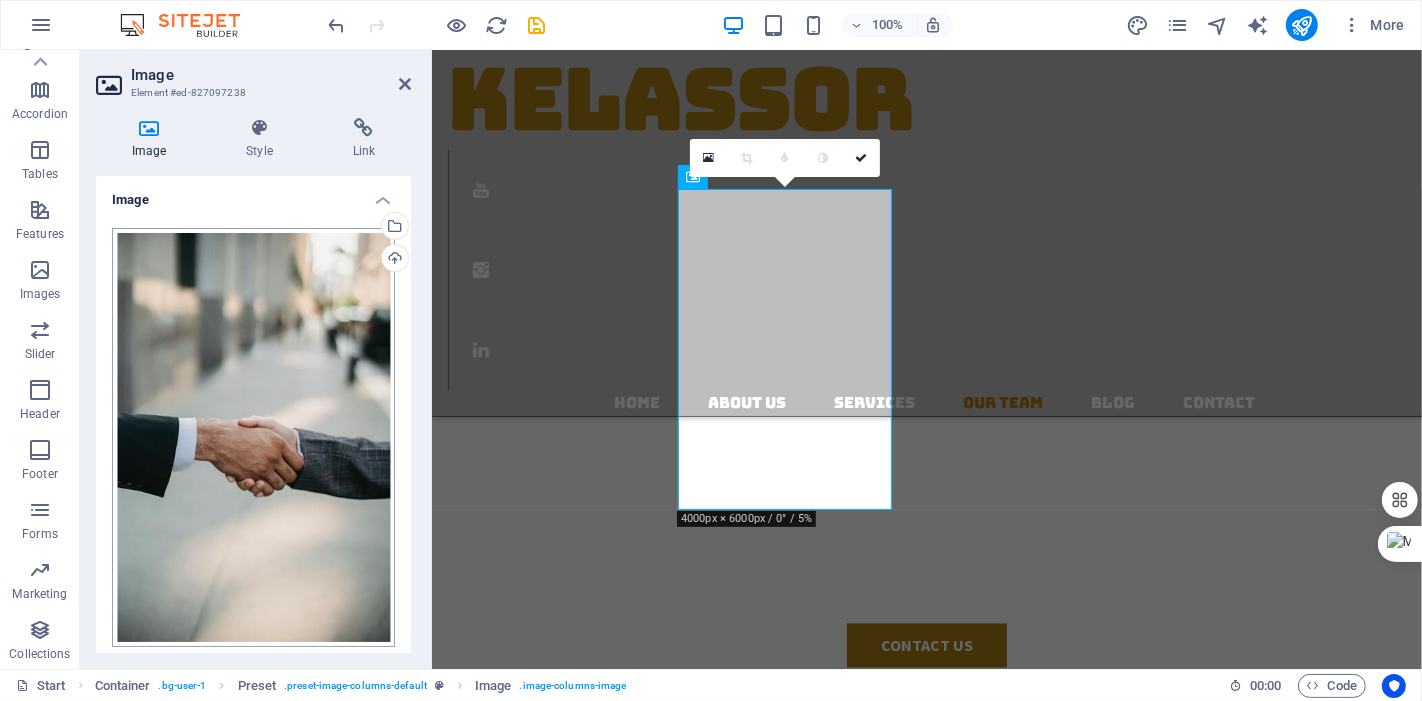 scroll, scrollTop: 3620, scrollLeft: 0, axis: vertical 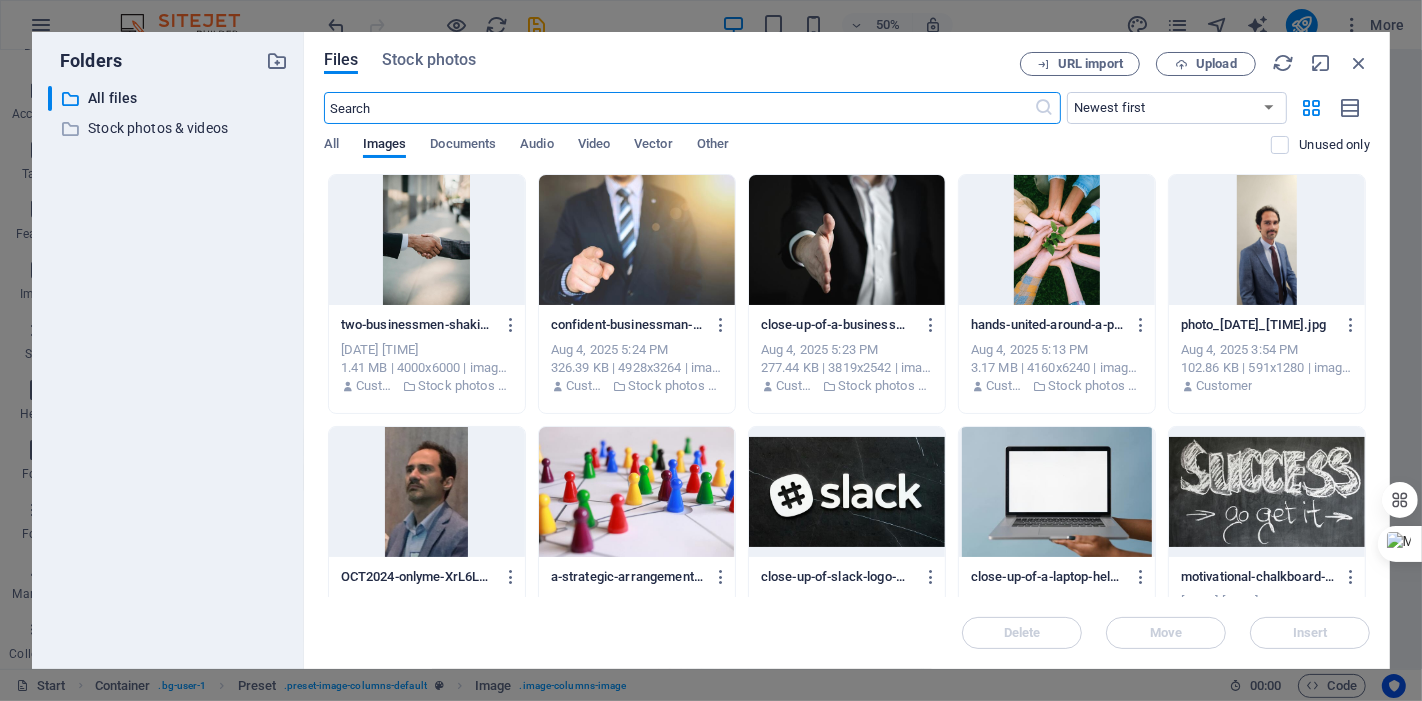 click on "Files Stock photos URL import Upload ​ Newest first Oldest first Name (A-Z) Name (Z-A) Size (0-9) Size (9-0) Resolution (0-9) Resolution (9-0) All Images Documents Audio Video Vector Other Unused only Drop files here to upload them instantly two-businessmen-shaking-hands-outside-symbolizing-cooperation-and-agreement-in-a-city-setting-o5Yyd0ykXWvH4hEZRoMaRw.jpeg two-businessmen-shaking-hands-outside-symbolizing-cooperation-and-agreement-in-a-city-setting-o5Yyd0ykXWvH4hEZRoMaRw.jpeg Aug 4, 2025 5:25 PM 1.41 MB | 4000x6000 | image/jpeg Customer Stock photos & videos confident-businessman-in-a-suit-pointing-forward-signifying-leadership-and-focus-W0VHVYam5ZHF2Rotq6pbUA.jpeg confident-businessman-in-a-suit-pointing-forward-signifying-leadership-and-focus-W0VHVYam5ZHF2Rotq6pbUA.jpeg Aug 4, 2025 5:24 PM 326.39 KB | 4928x3264 | image/jpeg Customer Stock photos & videos close-up-of-a-businessman-extending-hand-for-a-handshake-symbolizing-agreement-and-partnership-Chc8WIyP2dfAXwm6H6g6oQ.jpeg Aug 4, 2025 5:23 PM Move" at bounding box center (847, 350) 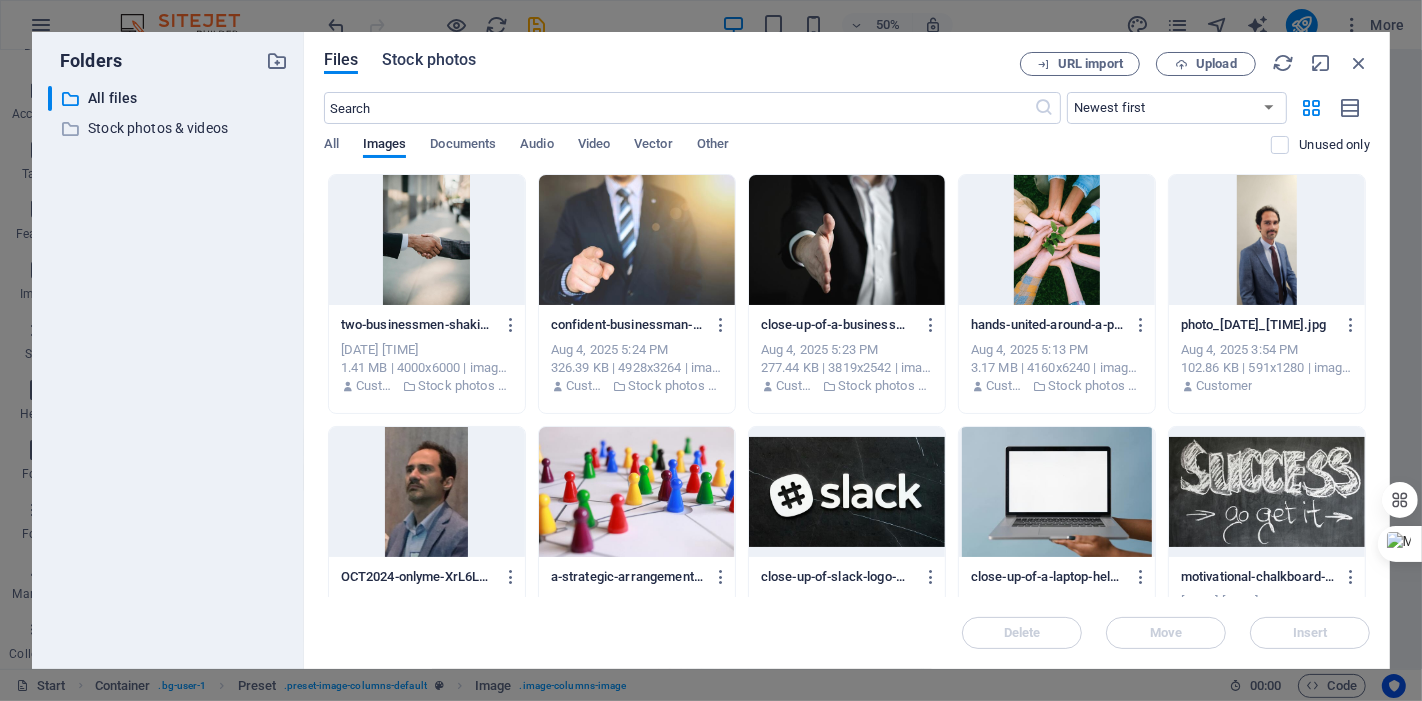 click on "Stock photos" at bounding box center (429, 60) 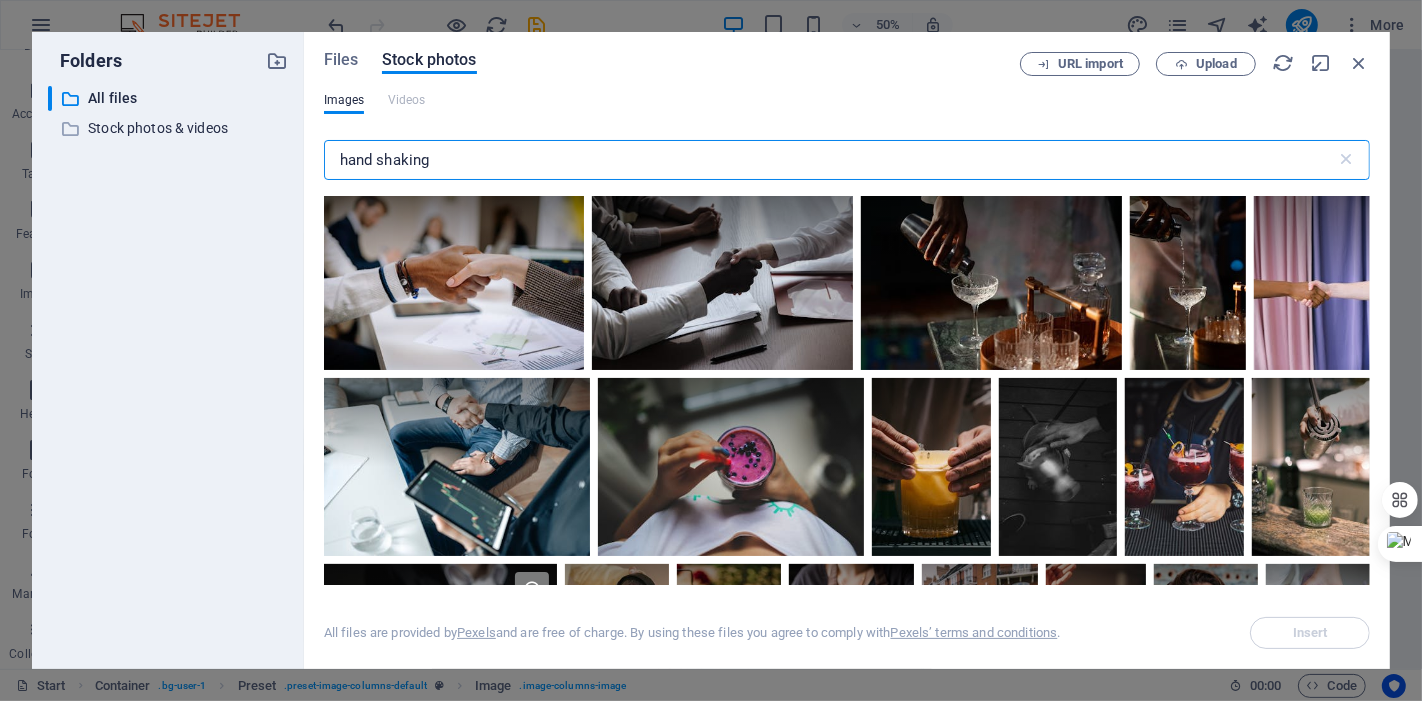 drag, startPoint x: 525, startPoint y: 162, endPoint x: 94, endPoint y: 162, distance: 431 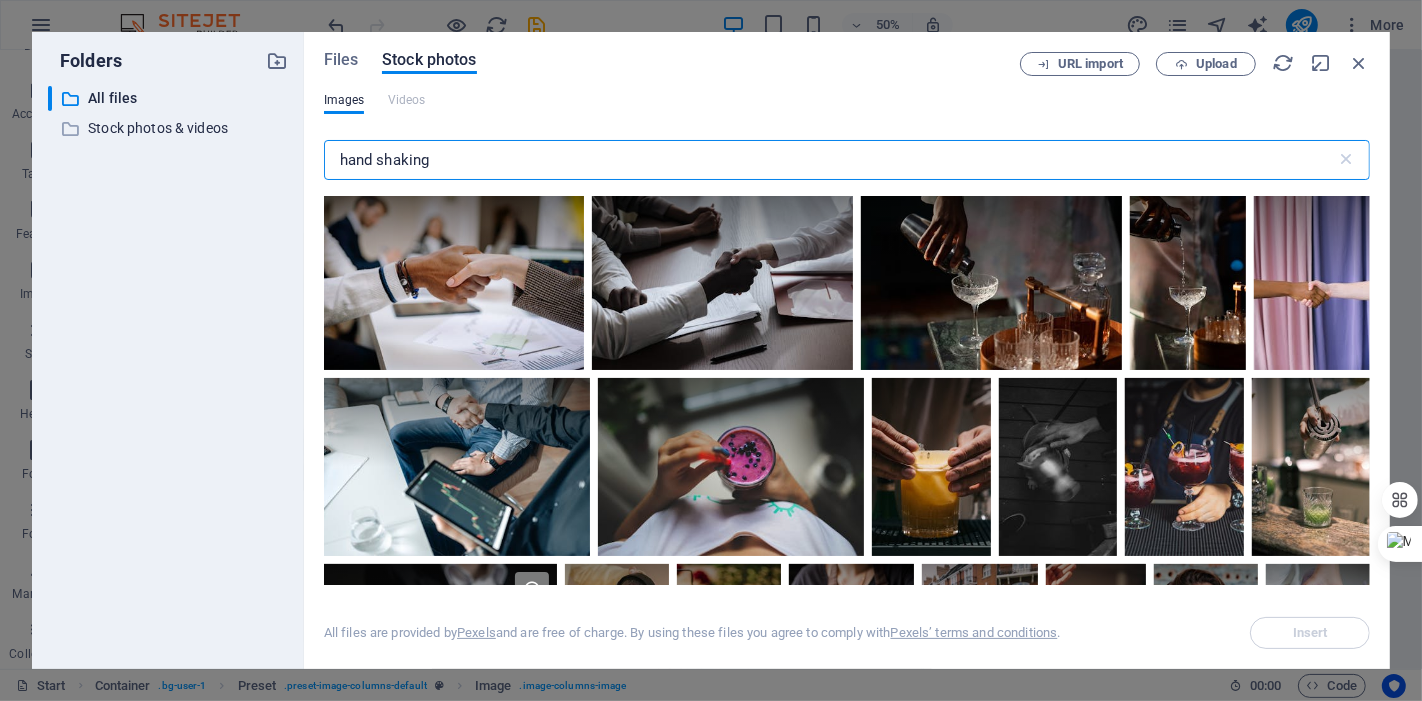 click on "Folders ​ All files All files ​ Stock photos & videos Stock photos & videos Files Stock photos URL import Upload Images Videos hand shaking ​ All files are provided by  Pexels  and are free of charge. By using these files you agree to comply with  Pexels’ terms and conditions . Insert" at bounding box center (711, 350) 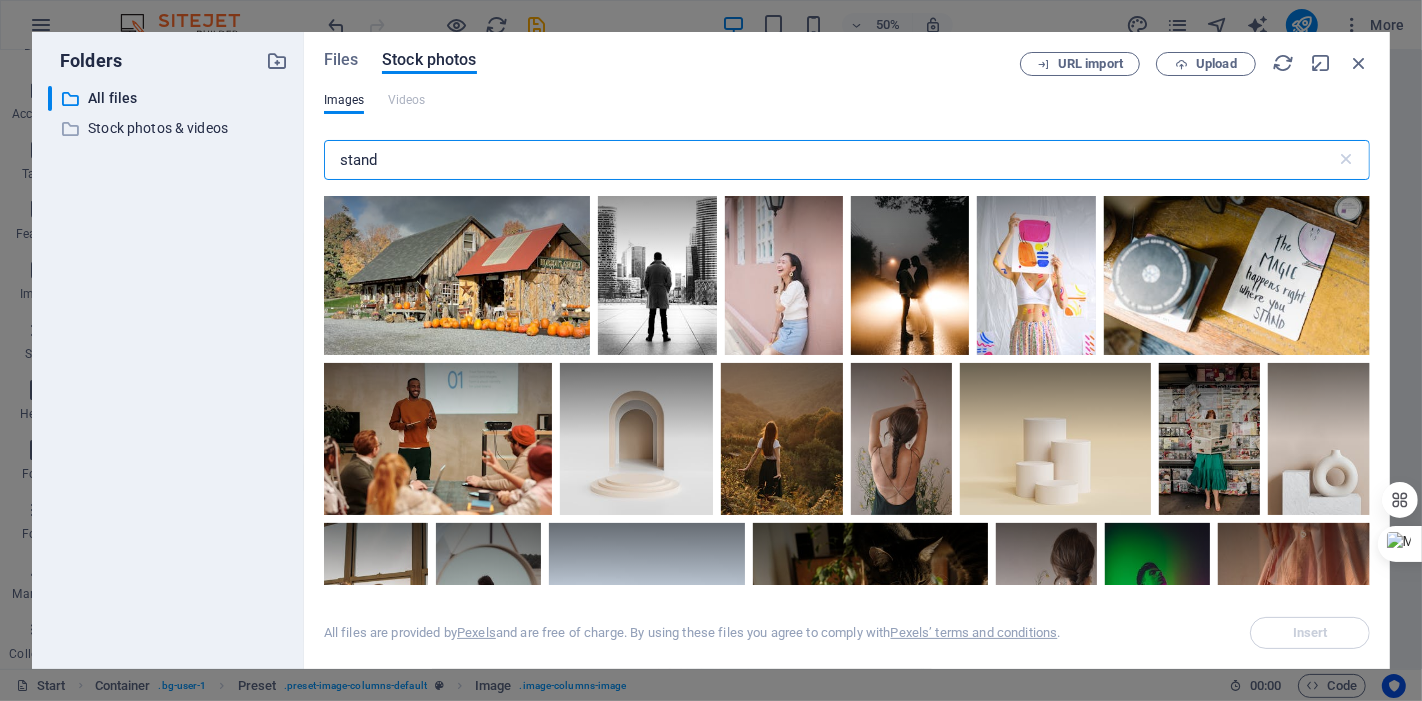 scroll, scrollTop: 444, scrollLeft: 0, axis: vertical 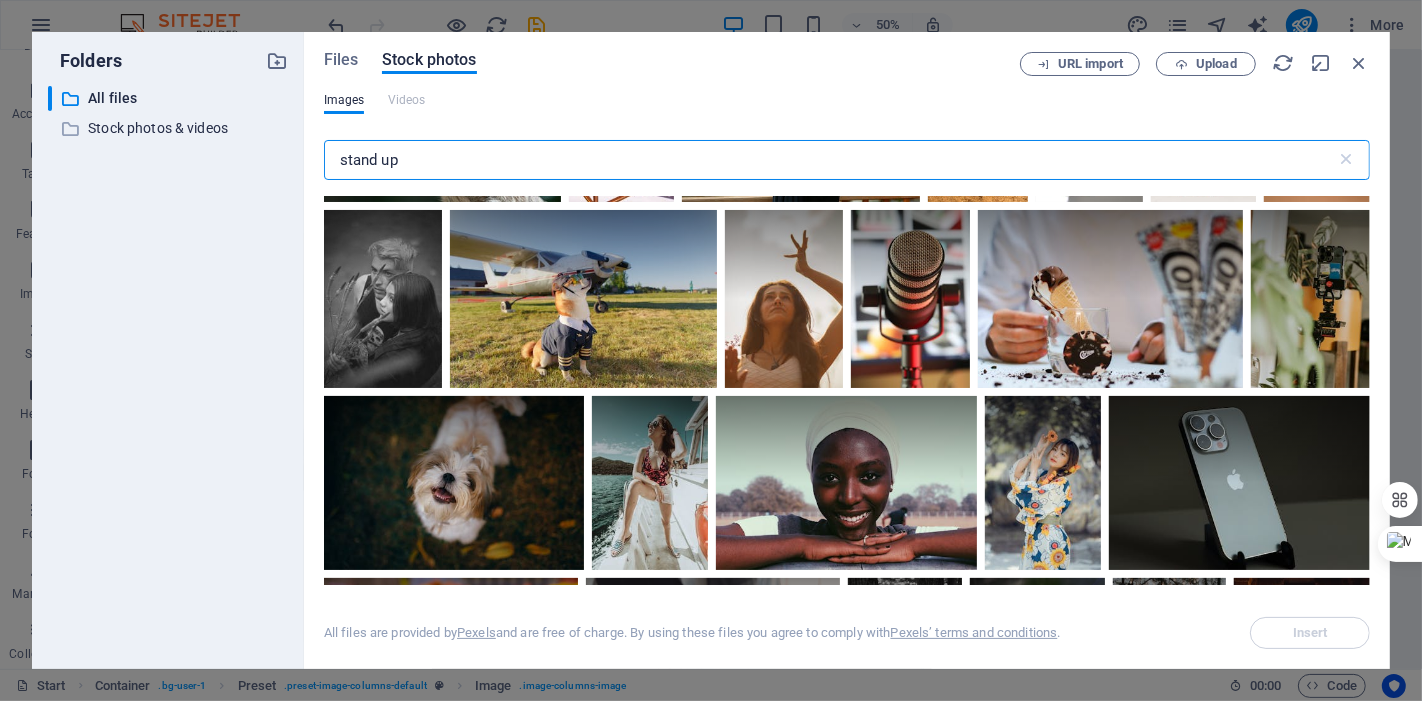 drag, startPoint x: 494, startPoint y: 144, endPoint x: 214, endPoint y: 145, distance: 280.0018 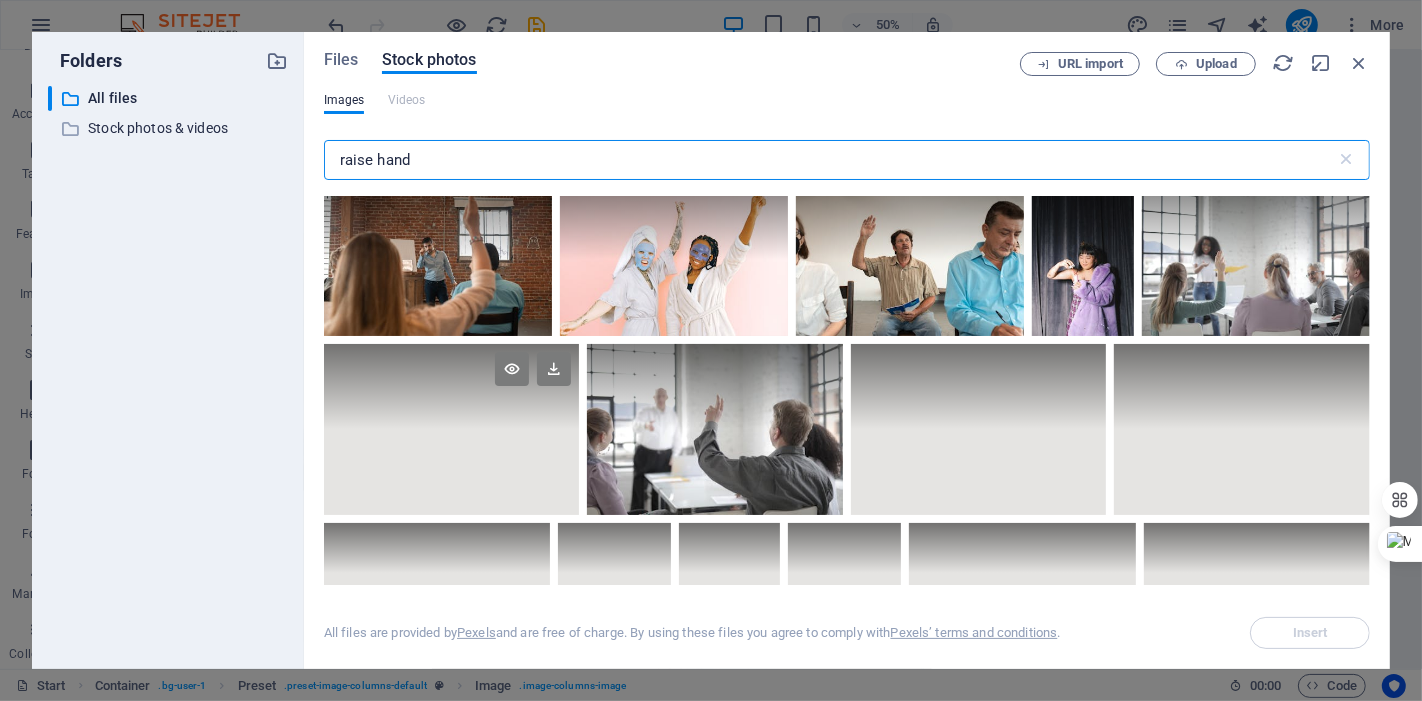 scroll, scrollTop: 0, scrollLeft: 0, axis: both 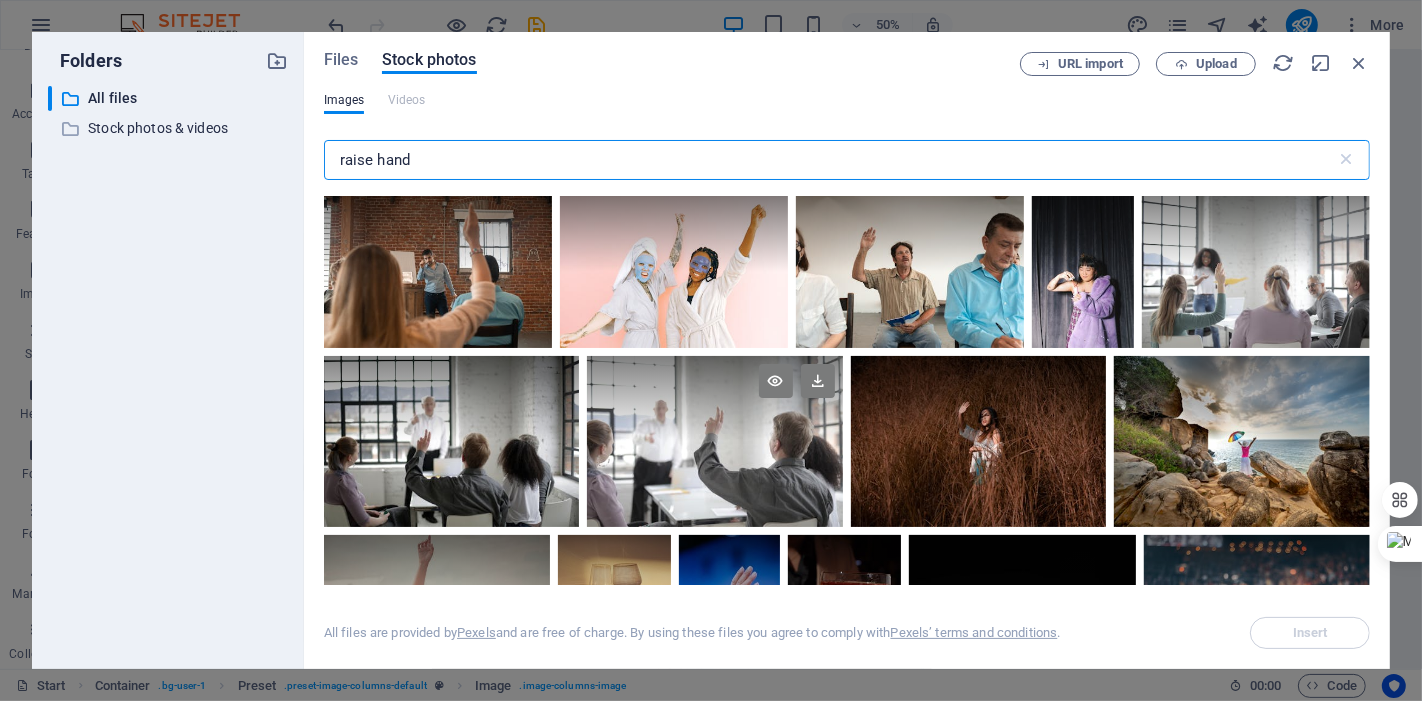 type on "raise hand" 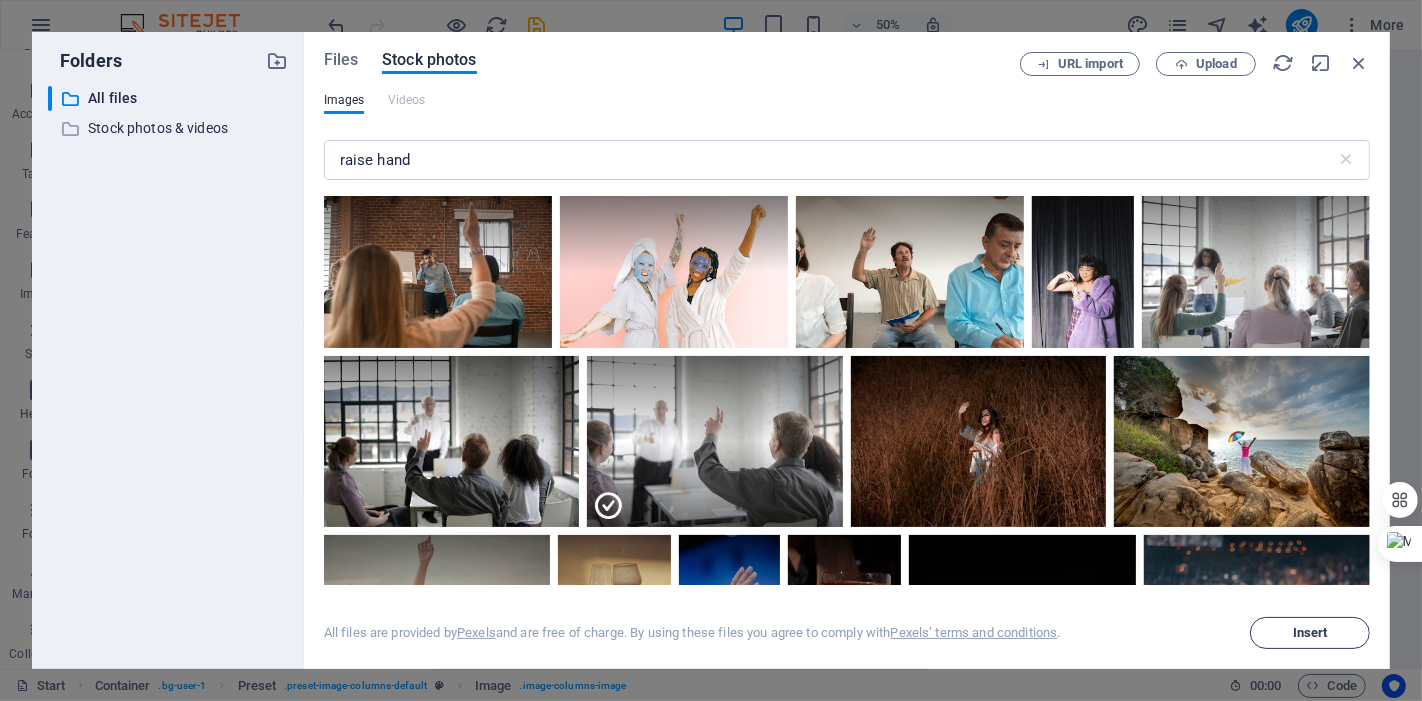 click on "Insert" at bounding box center [1310, 633] 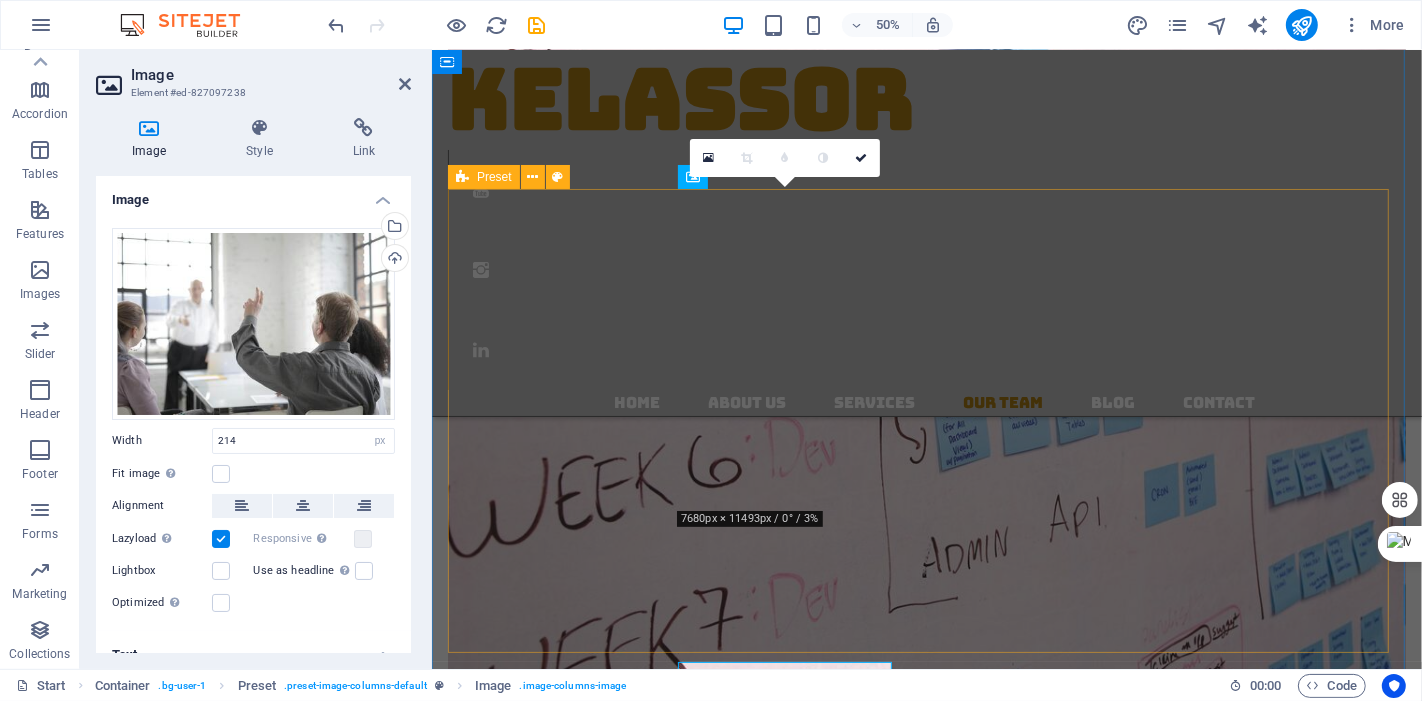 scroll, scrollTop: 3148, scrollLeft: 0, axis: vertical 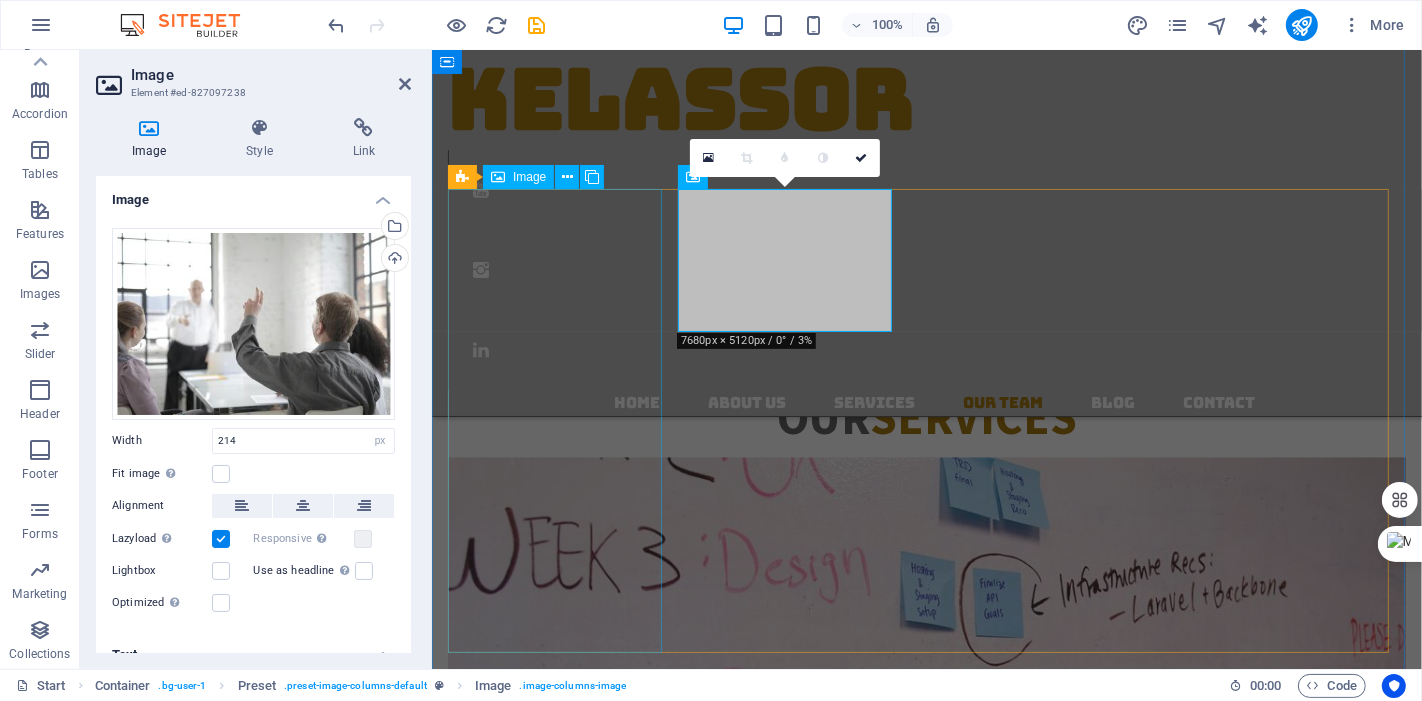 click on "Hossein, CCP, PMP Certified Cost Engineer Phone: 778 318 1454" at bounding box center (926, 3825) 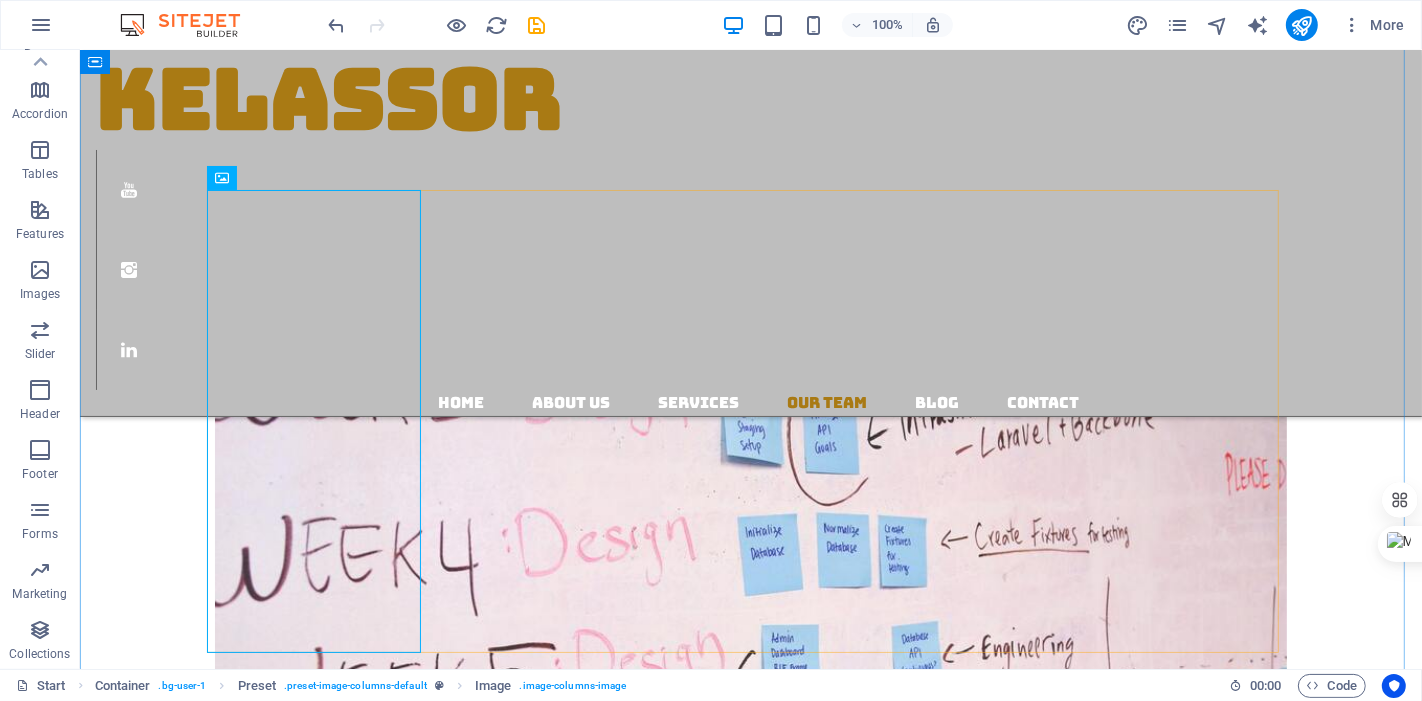scroll, scrollTop: 2998, scrollLeft: 0, axis: vertical 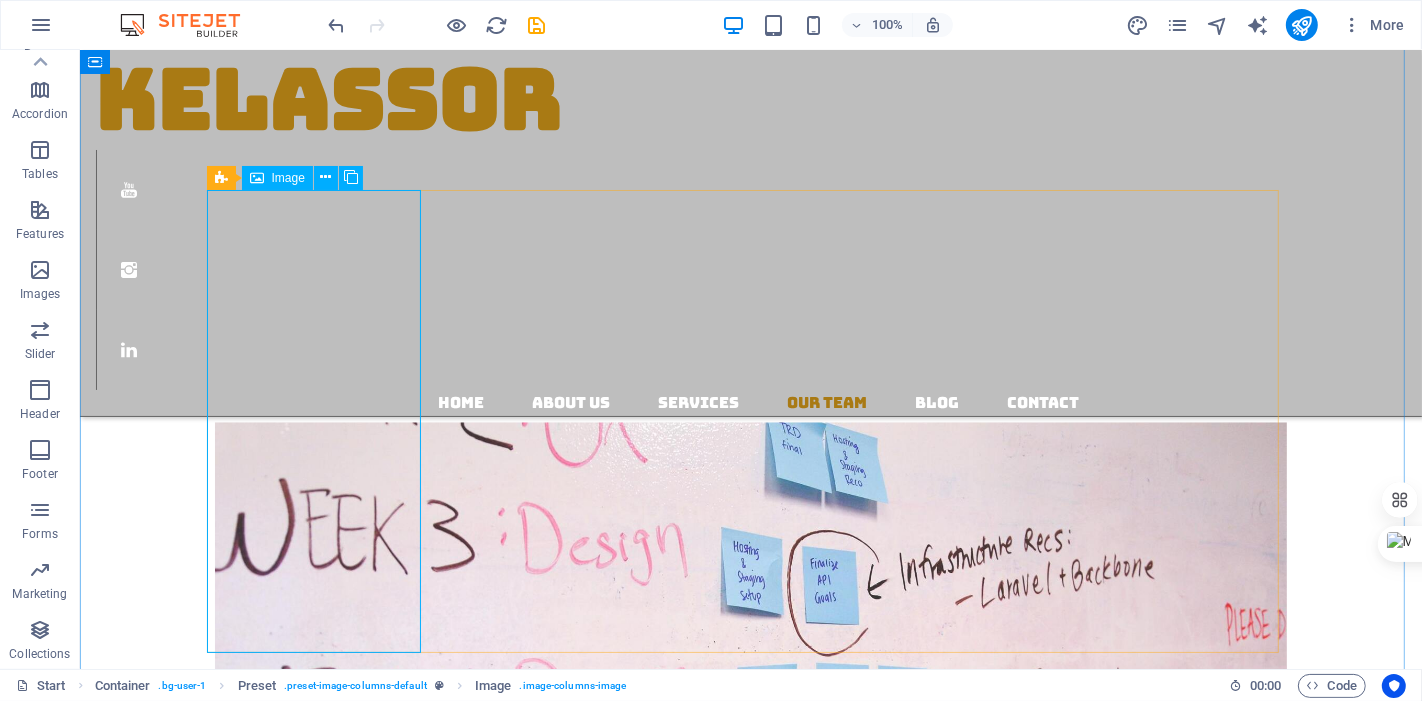 click on "Hossein, CCP, PMP Certified Cost Engineer Phone: 778 318 1454" at bounding box center [750, 4030] 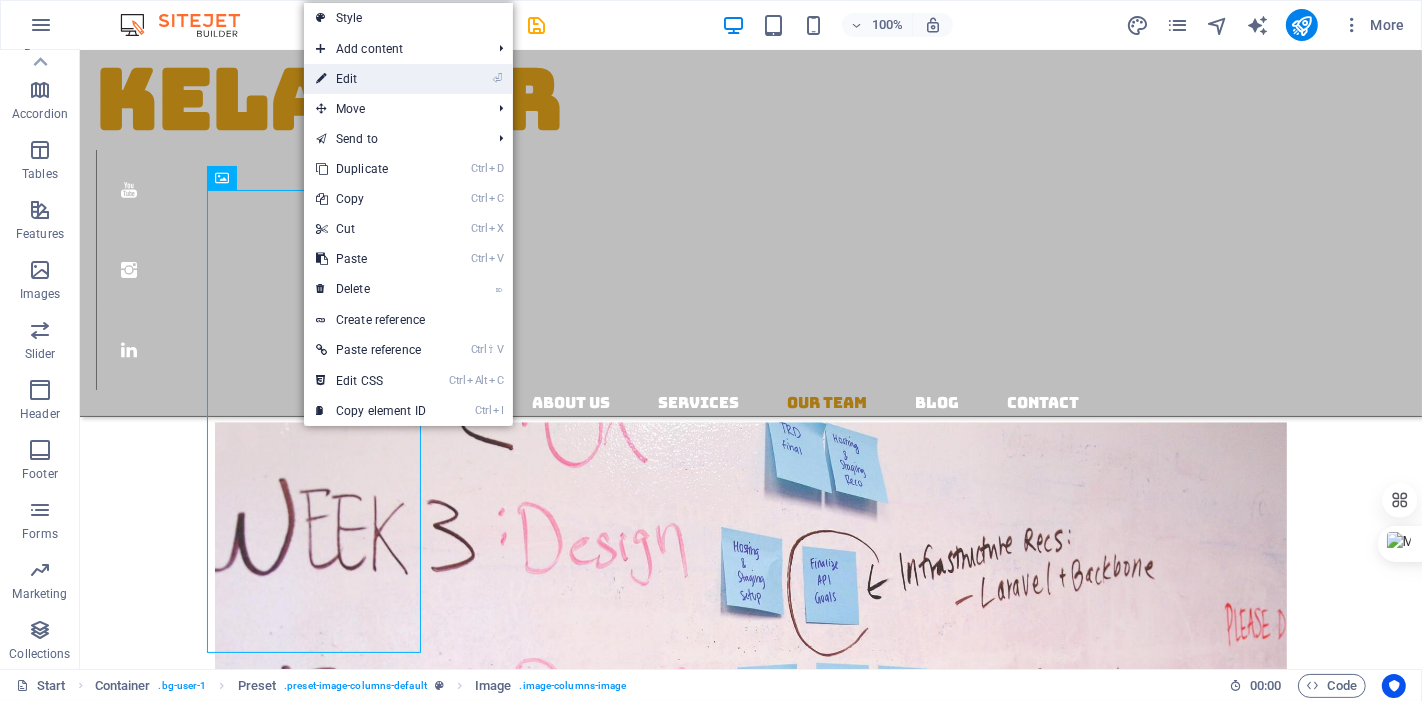 click on "⏎  Edit" at bounding box center (371, 79) 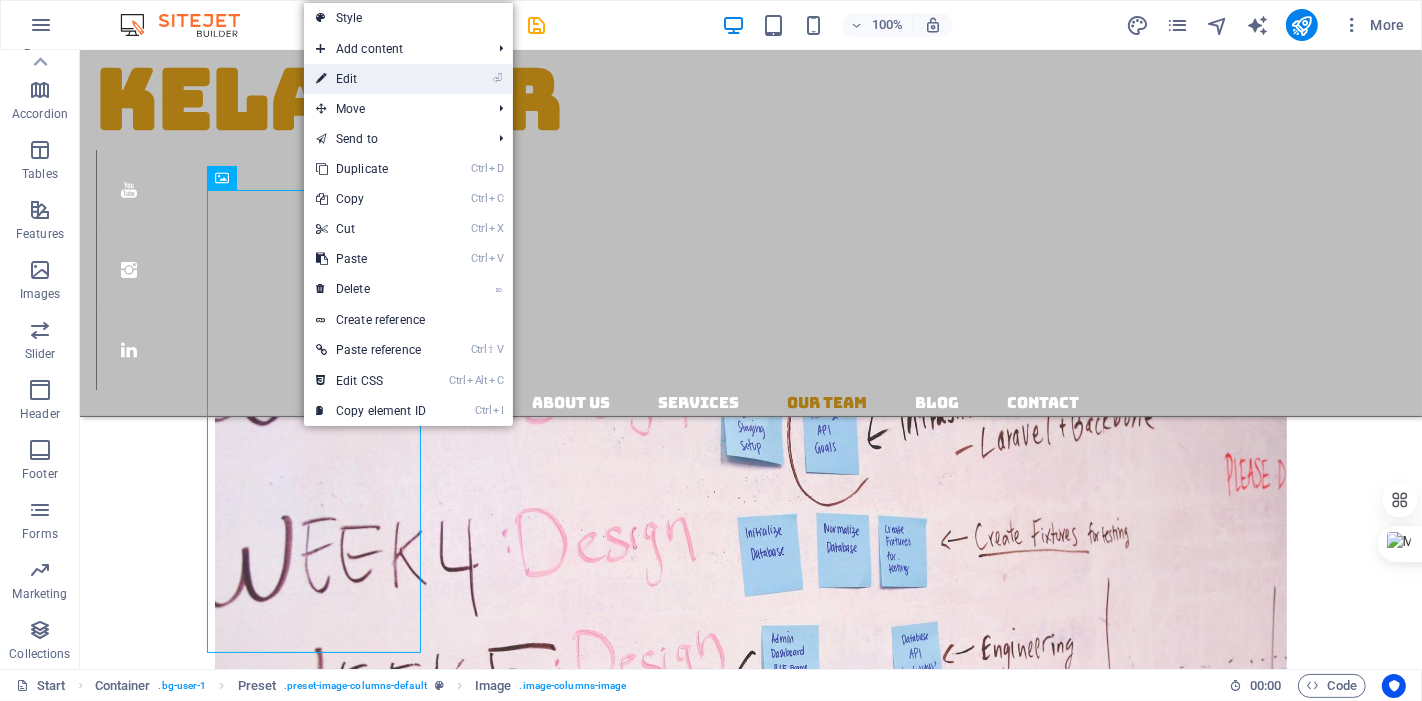 select on "px" 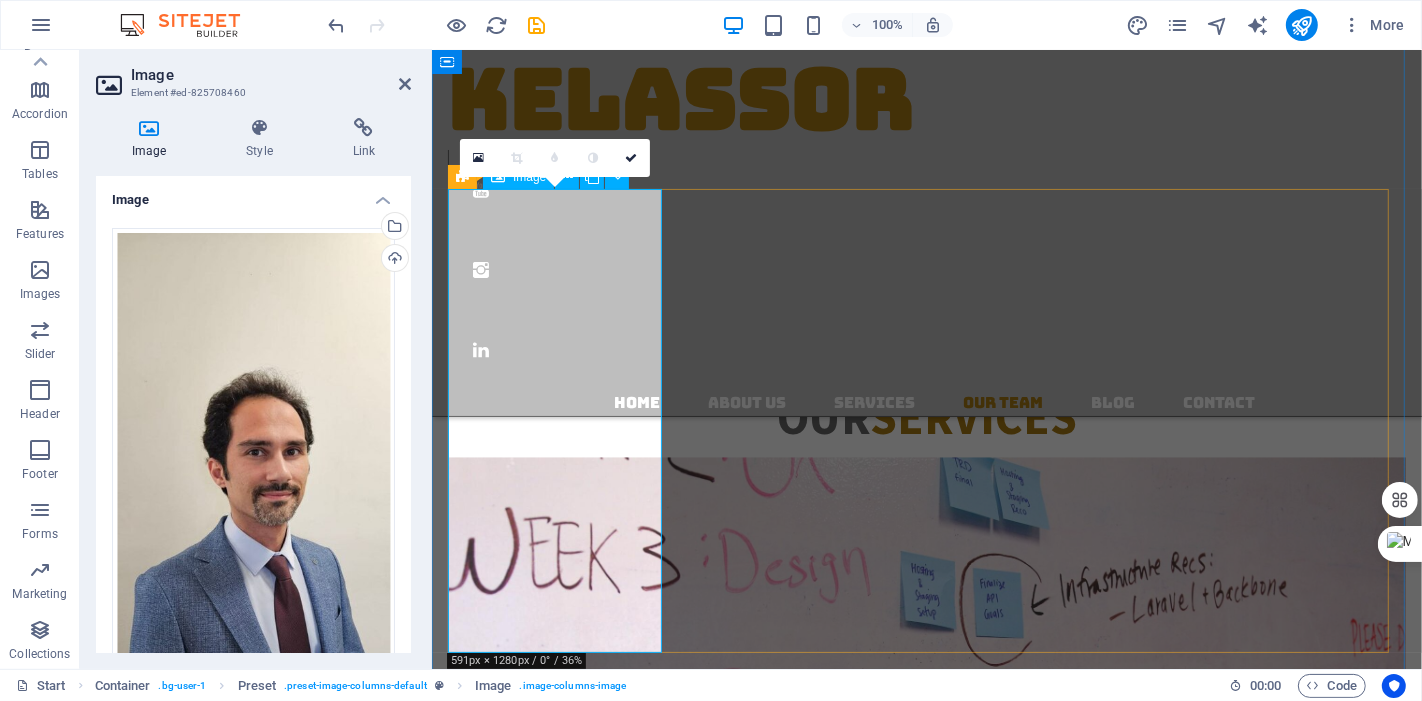 click on "Hossein, CCP, PMP Certified Cost Engineer Phone: 778 318 1454" at bounding box center [926, 3826] 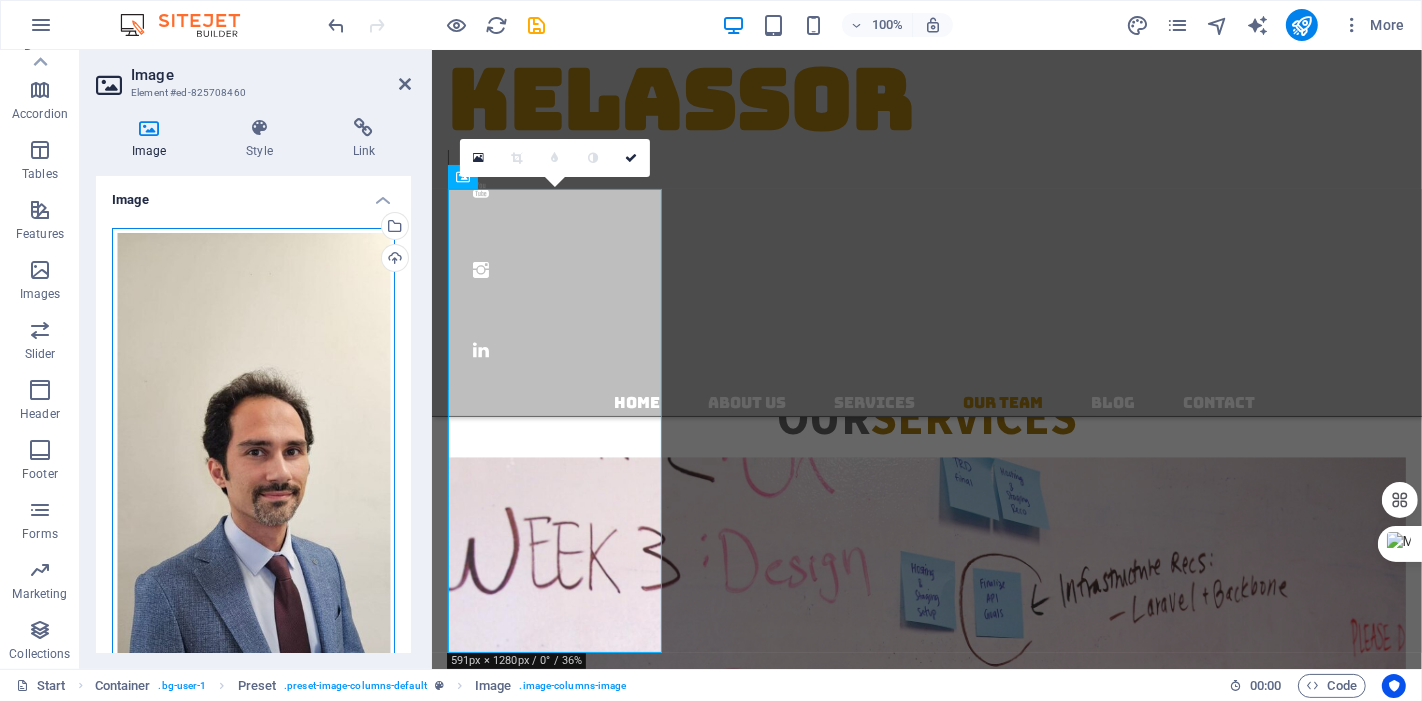 click on "Drag files here, click to choose files or select files from Files or our free stock photos & videos" at bounding box center (253, 528) 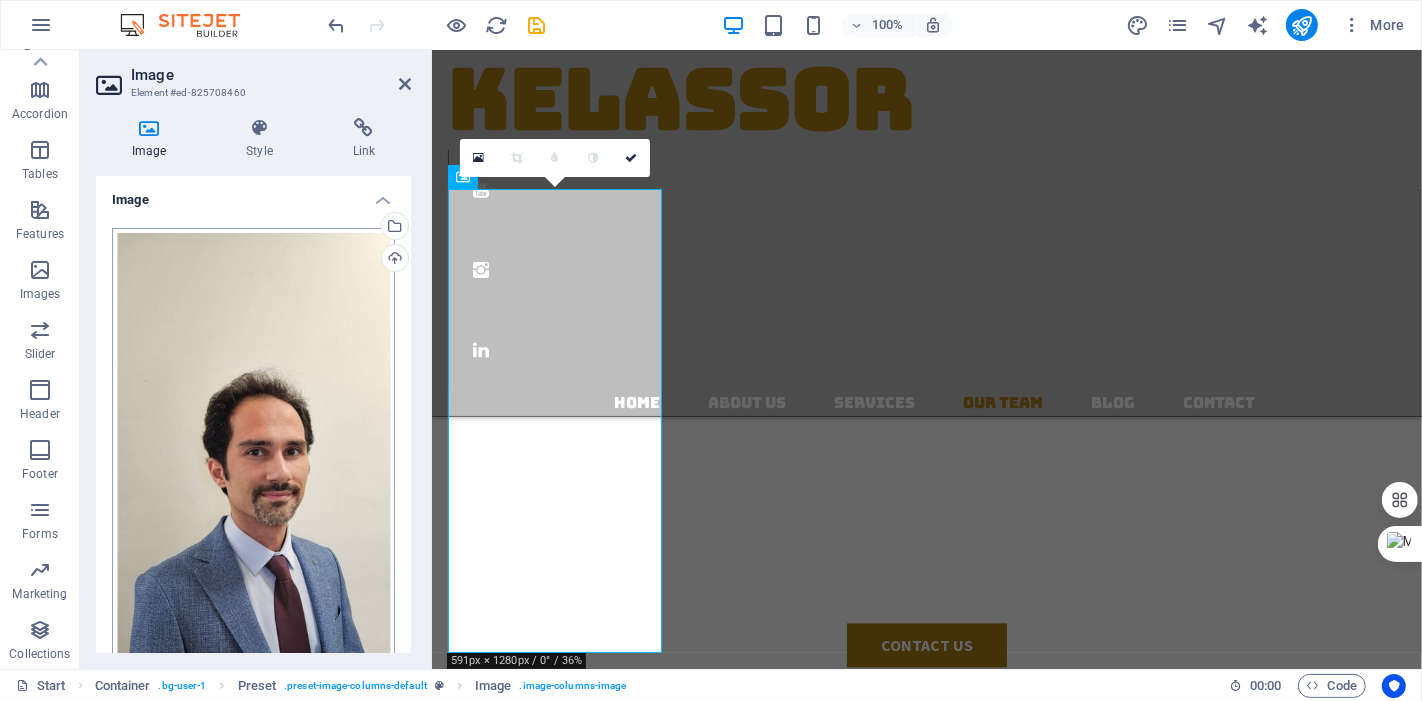 scroll, scrollTop: 3620, scrollLeft: 0, axis: vertical 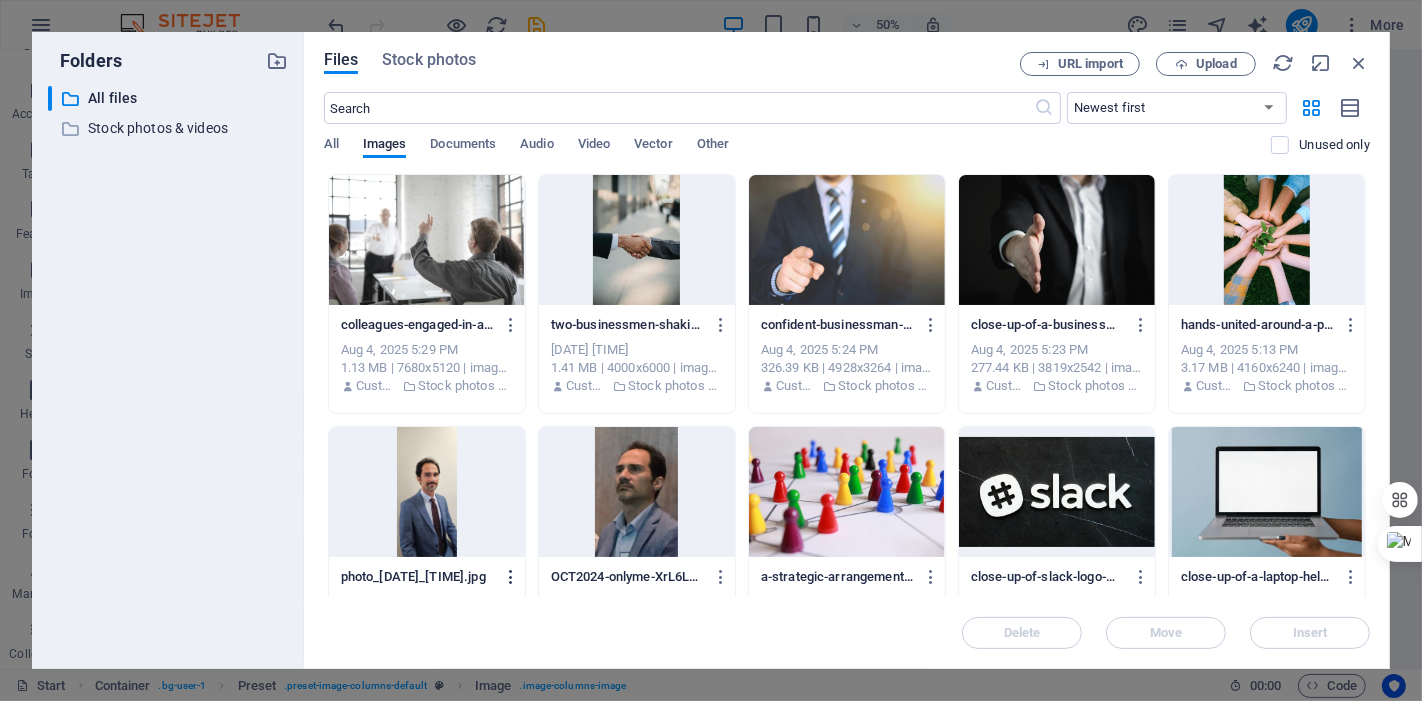 click at bounding box center [511, 577] 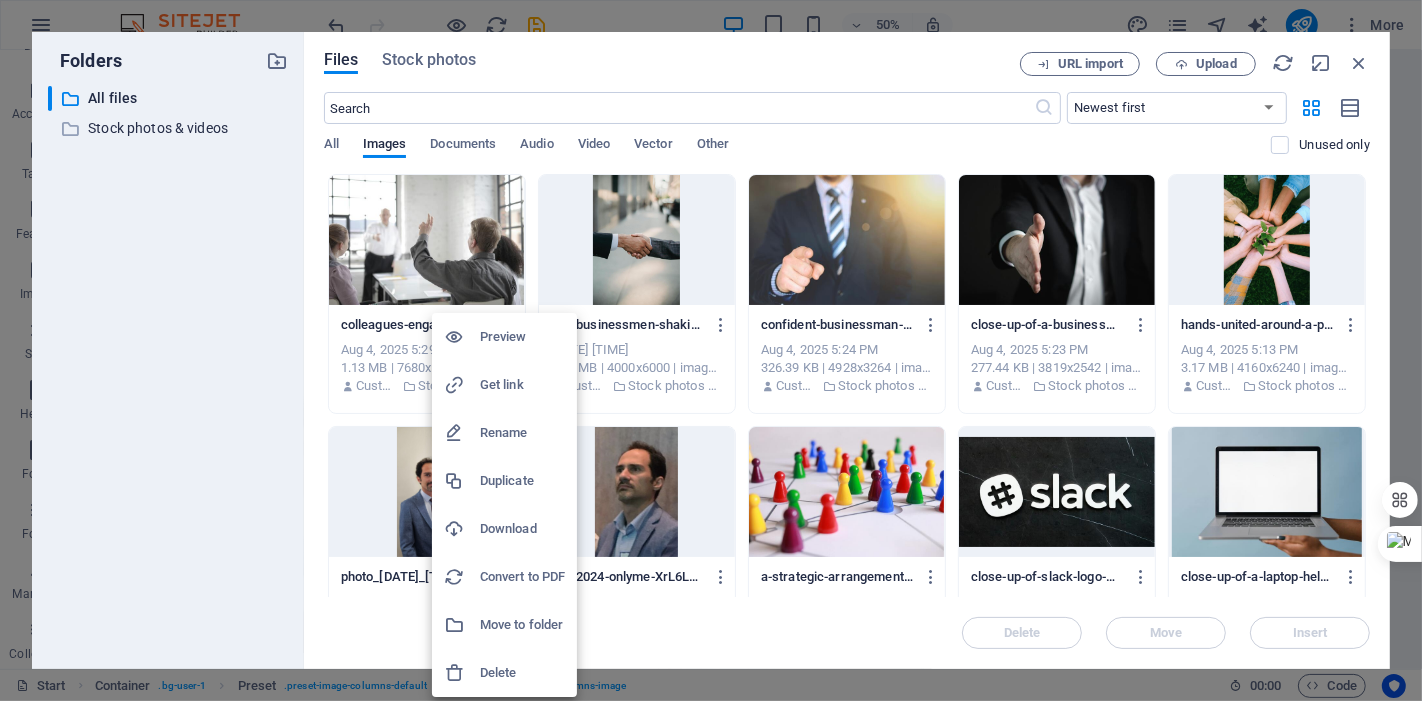 click at bounding box center [711, 350] 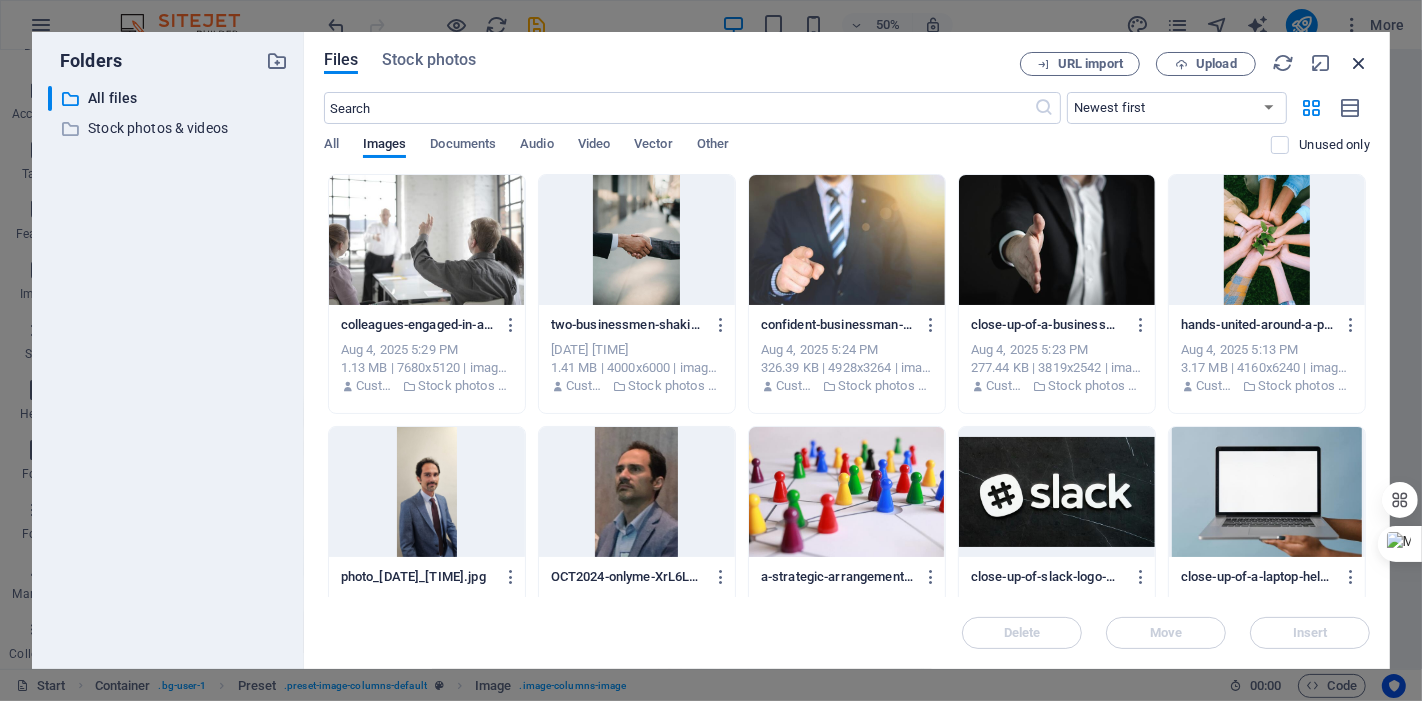 click at bounding box center [1359, 63] 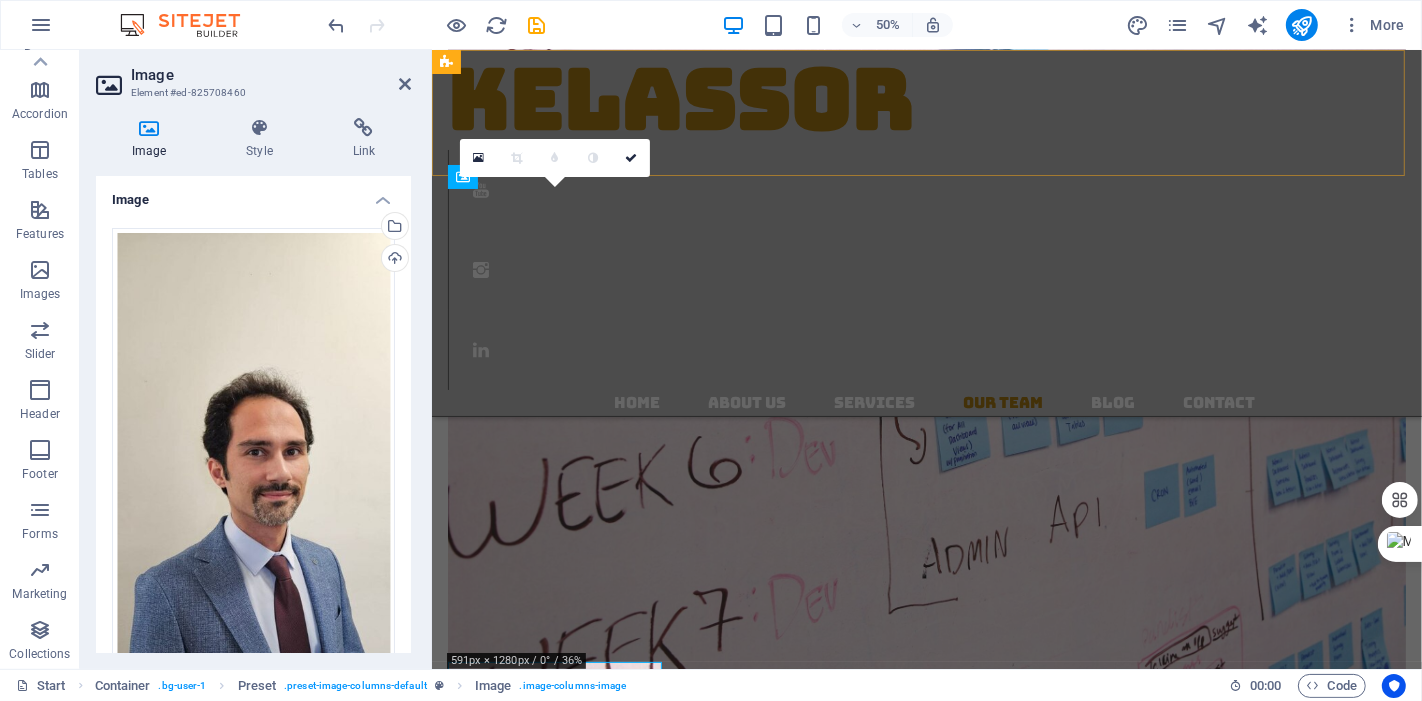 scroll, scrollTop: 3148, scrollLeft: 0, axis: vertical 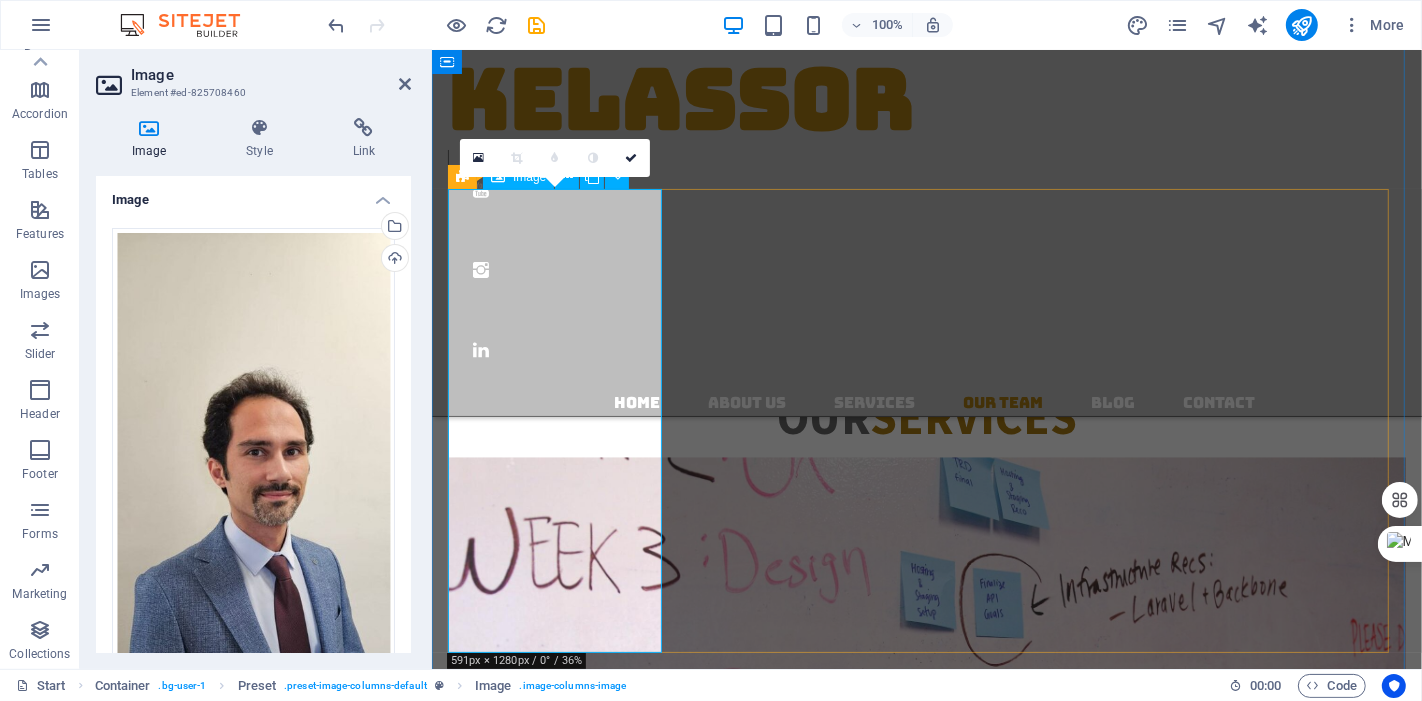 click on "Hossein, CCP, PMP Certified Cost Engineer Phone: 778 318 1454" at bounding box center [926, 3826] 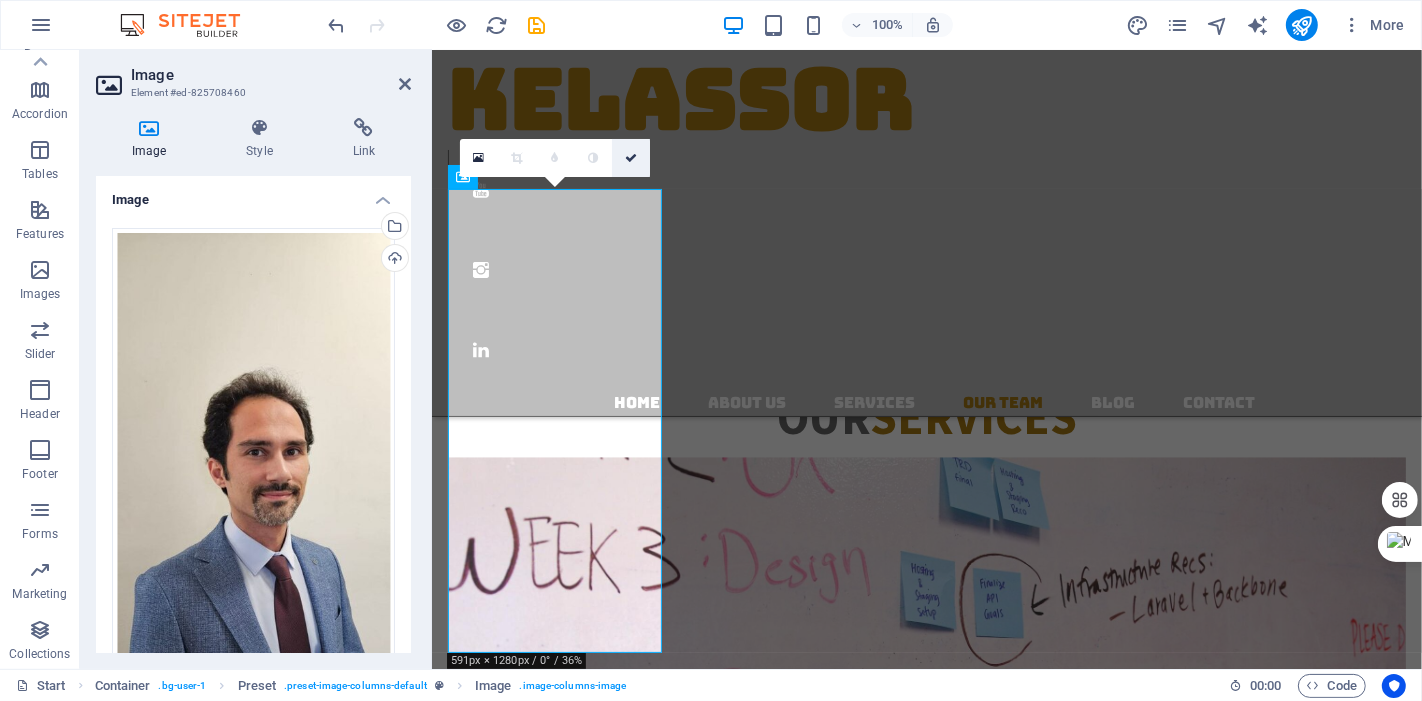 click at bounding box center [631, 158] 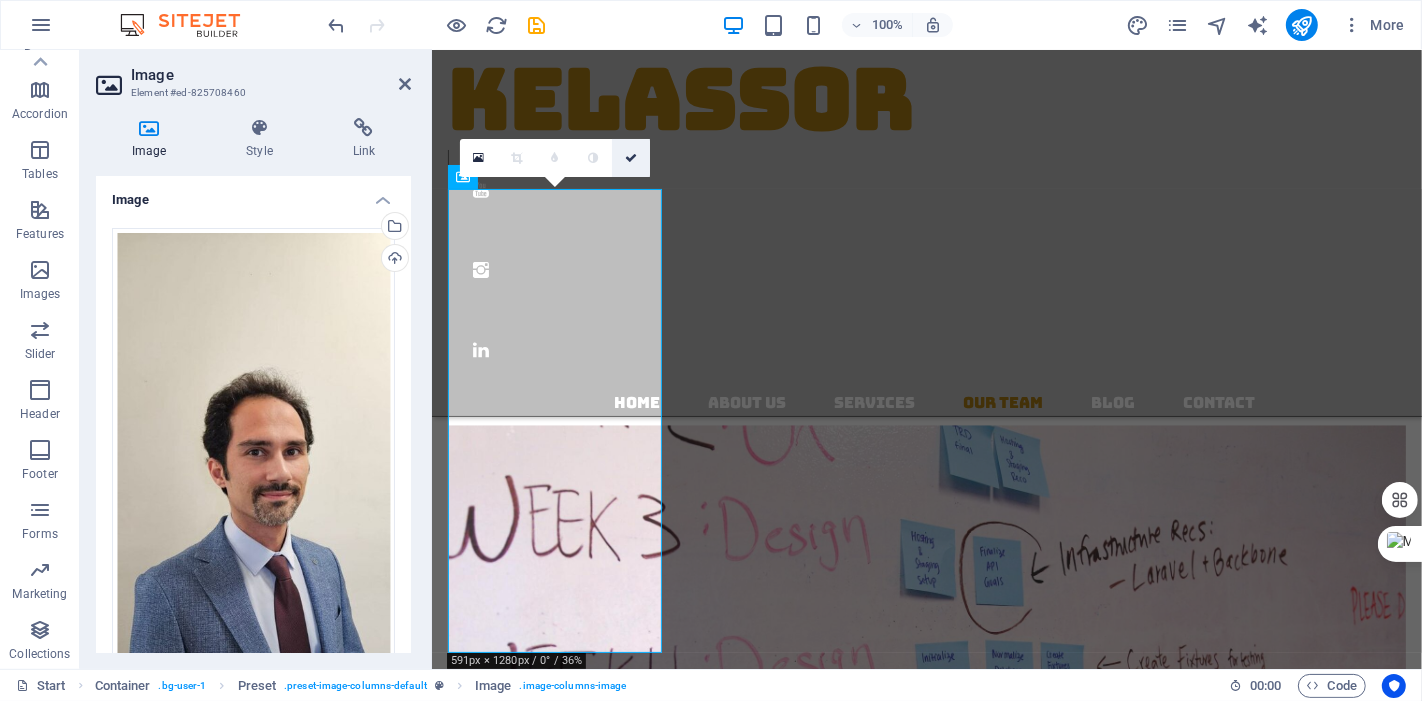scroll, scrollTop: 2998, scrollLeft: 0, axis: vertical 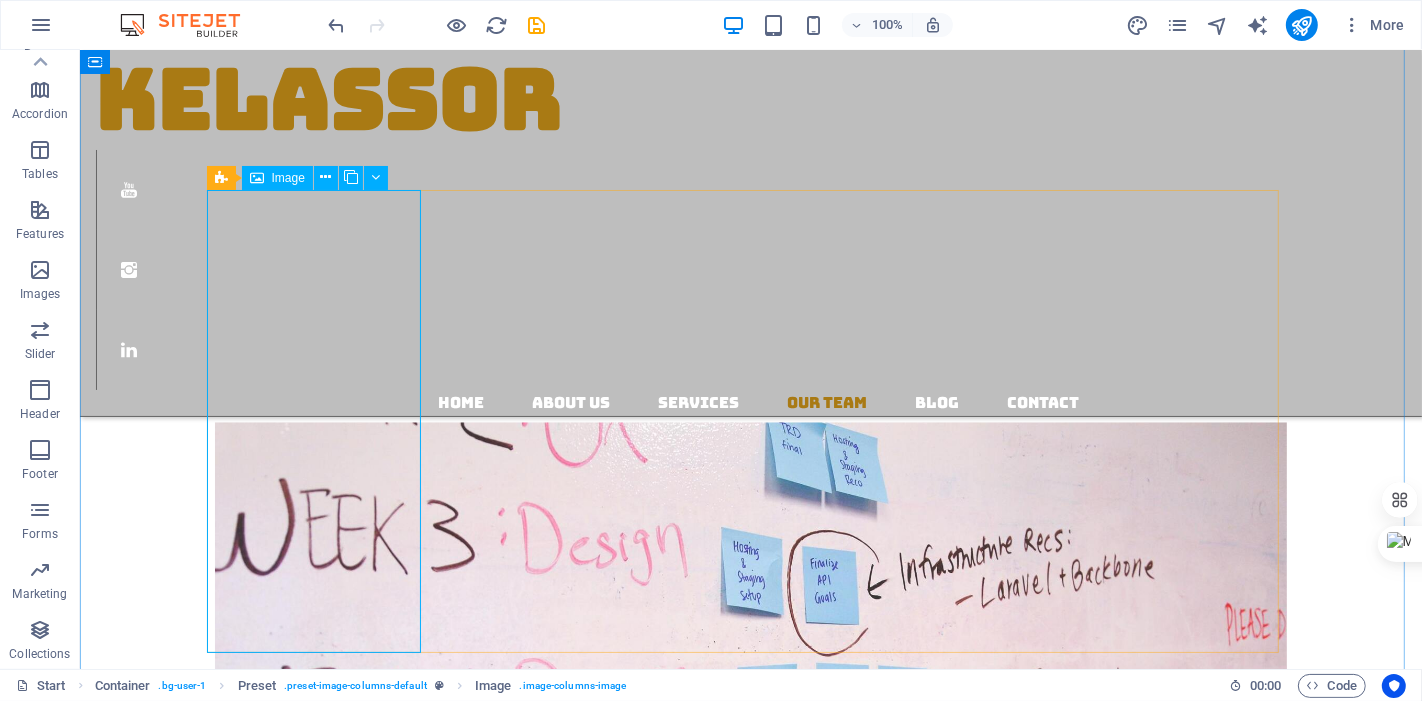 click on "Hossein, CCP, PMP Certified Cost Engineer Phone: 778 318 1454" at bounding box center (750, 4030) 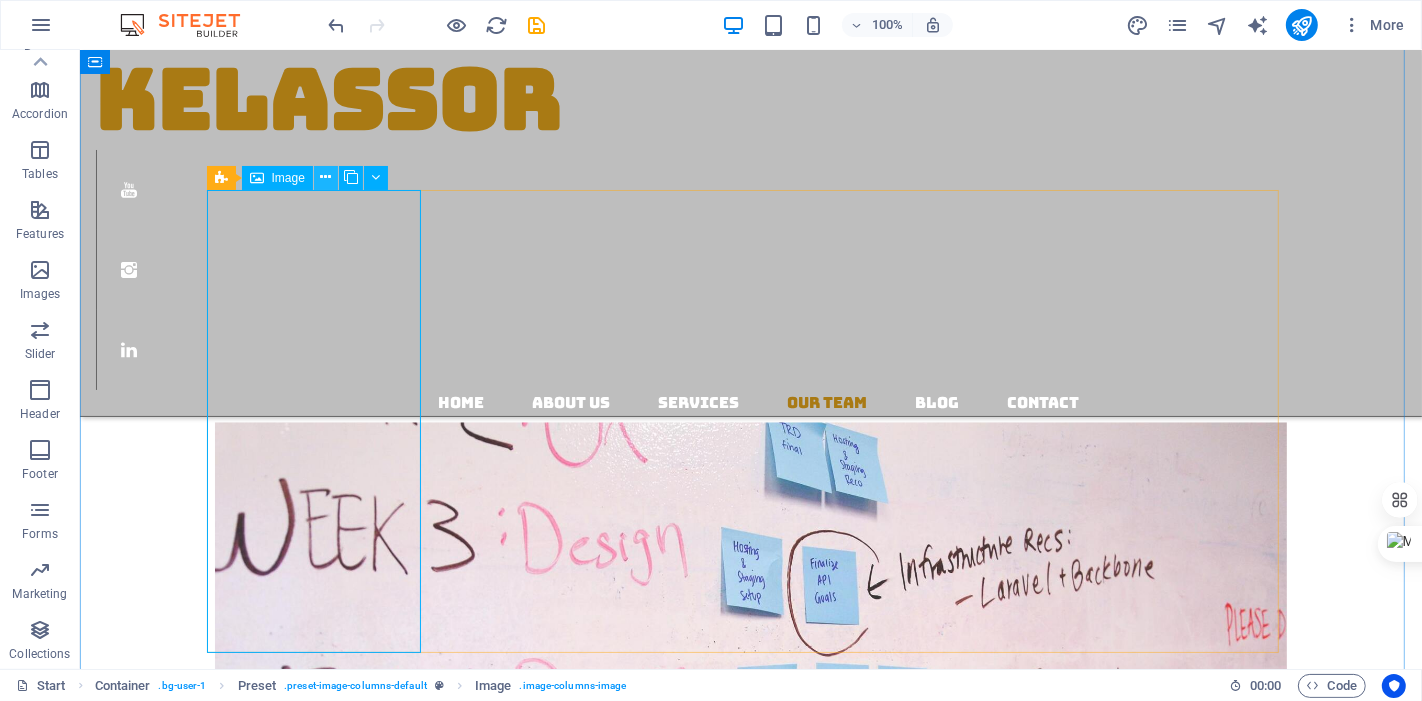 click at bounding box center [325, 177] 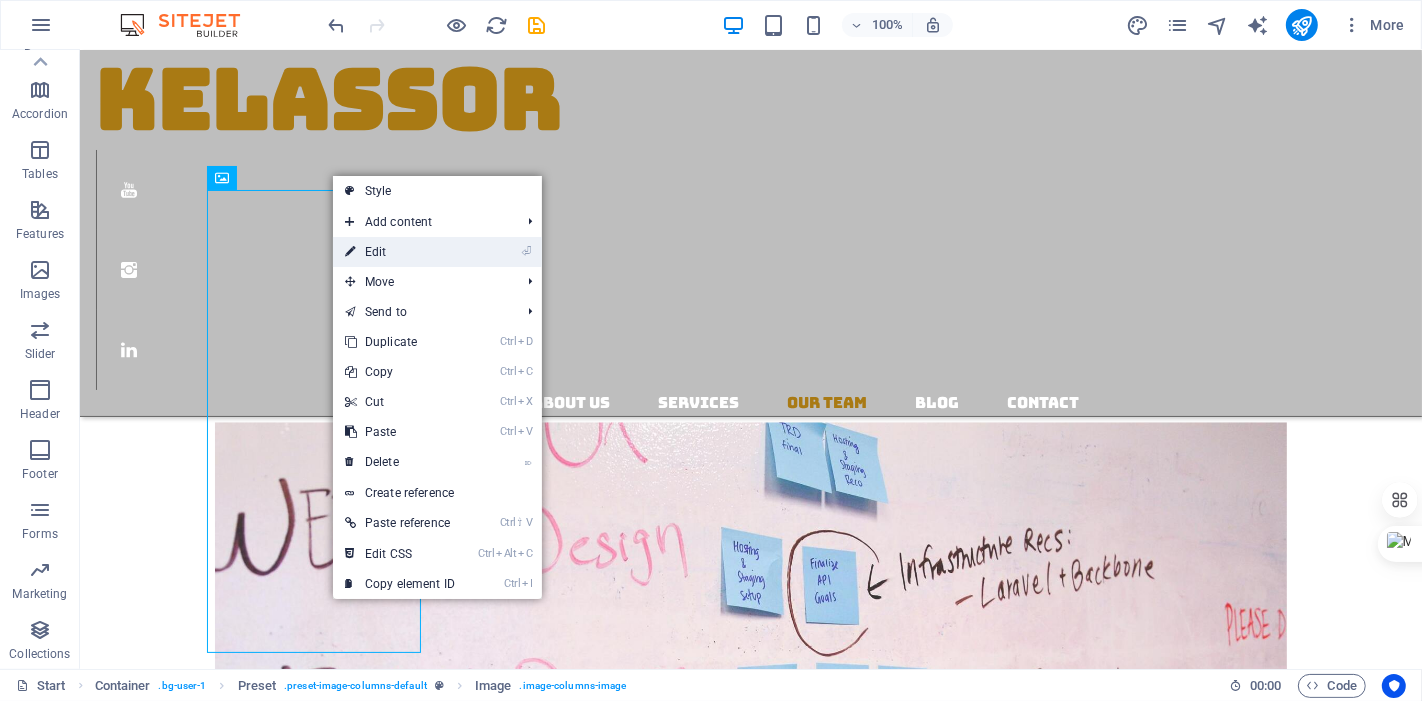 click on "⏎  Edit" at bounding box center (400, 252) 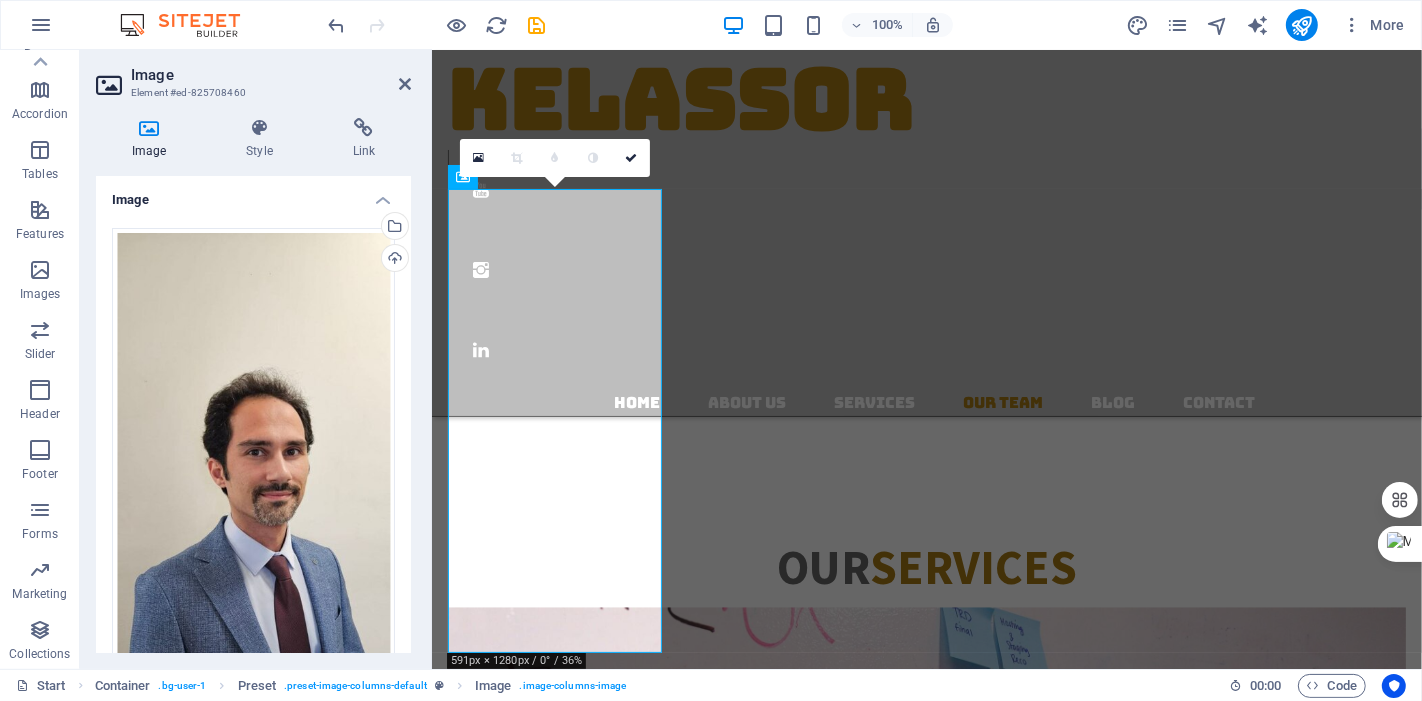 scroll, scrollTop: 3148, scrollLeft: 0, axis: vertical 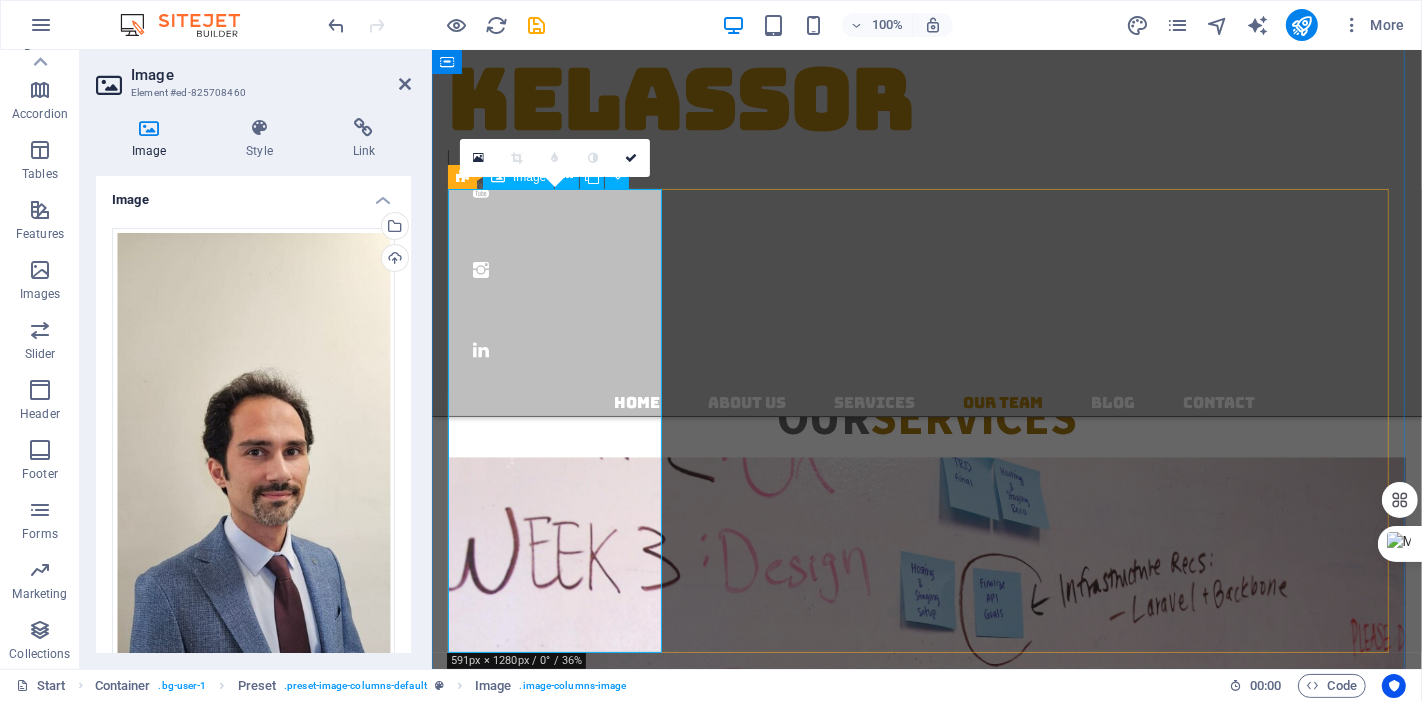 click on "Hossein, CCP, PMP Certified Cost Engineer Phone: 778 318 1454" at bounding box center (926, 3826) 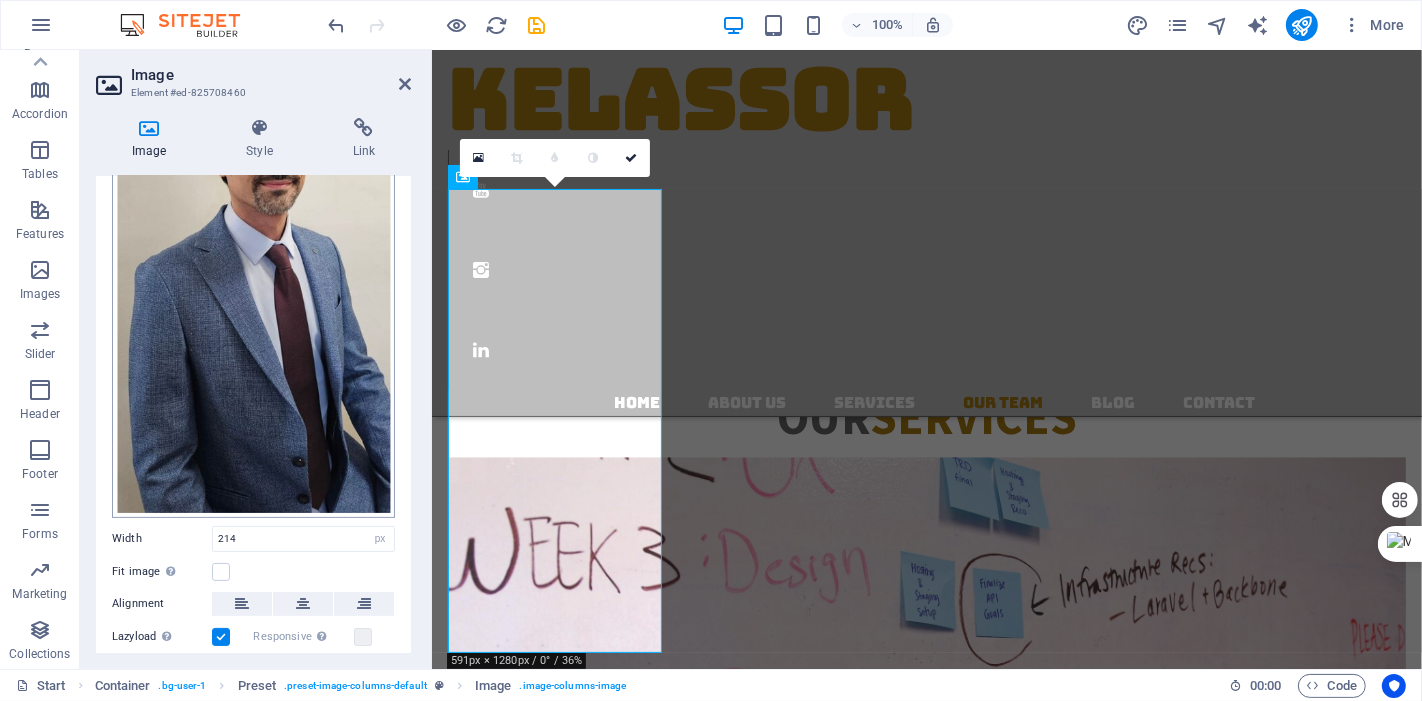 scroll, scrollTop: 333, scrollLeft: 0, axis: vertical 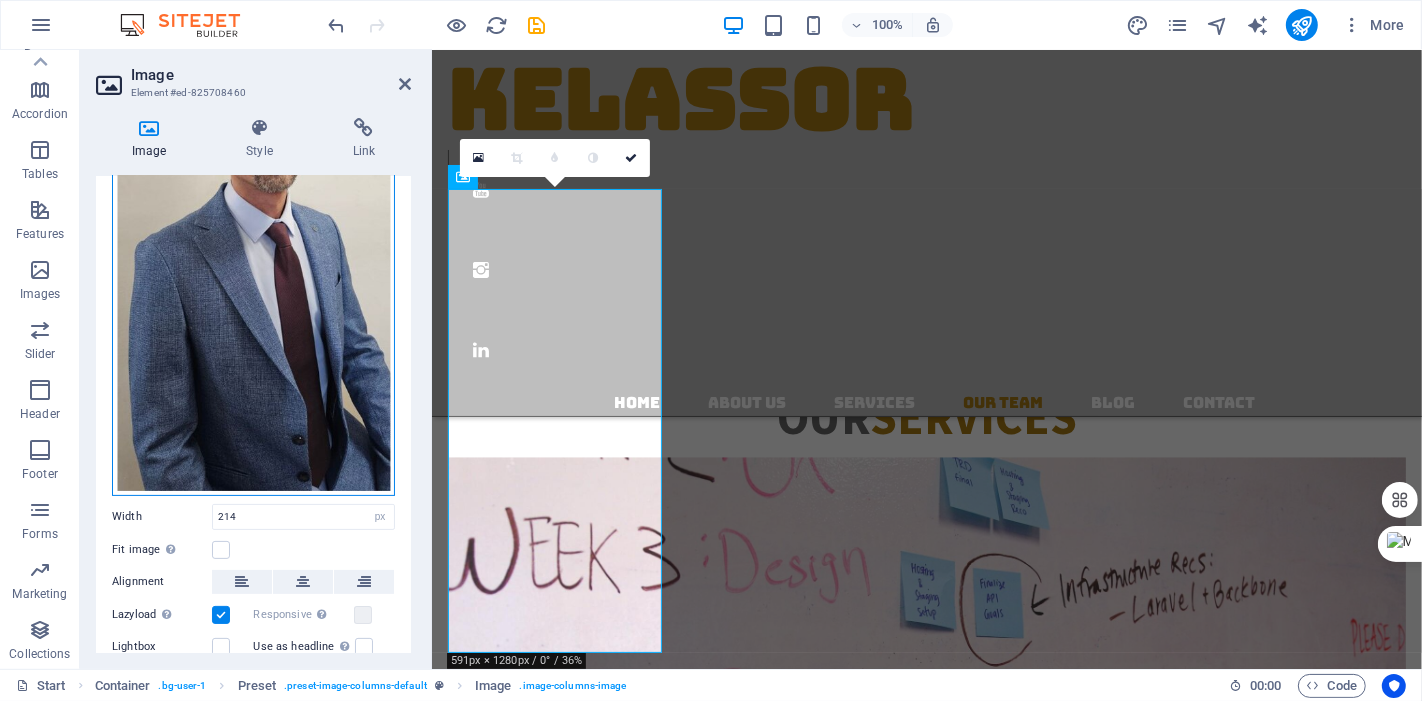 click on "Drag files here, click to choose files or select files from Files or our free stock photos & videos" at bounding box center (253, 195) 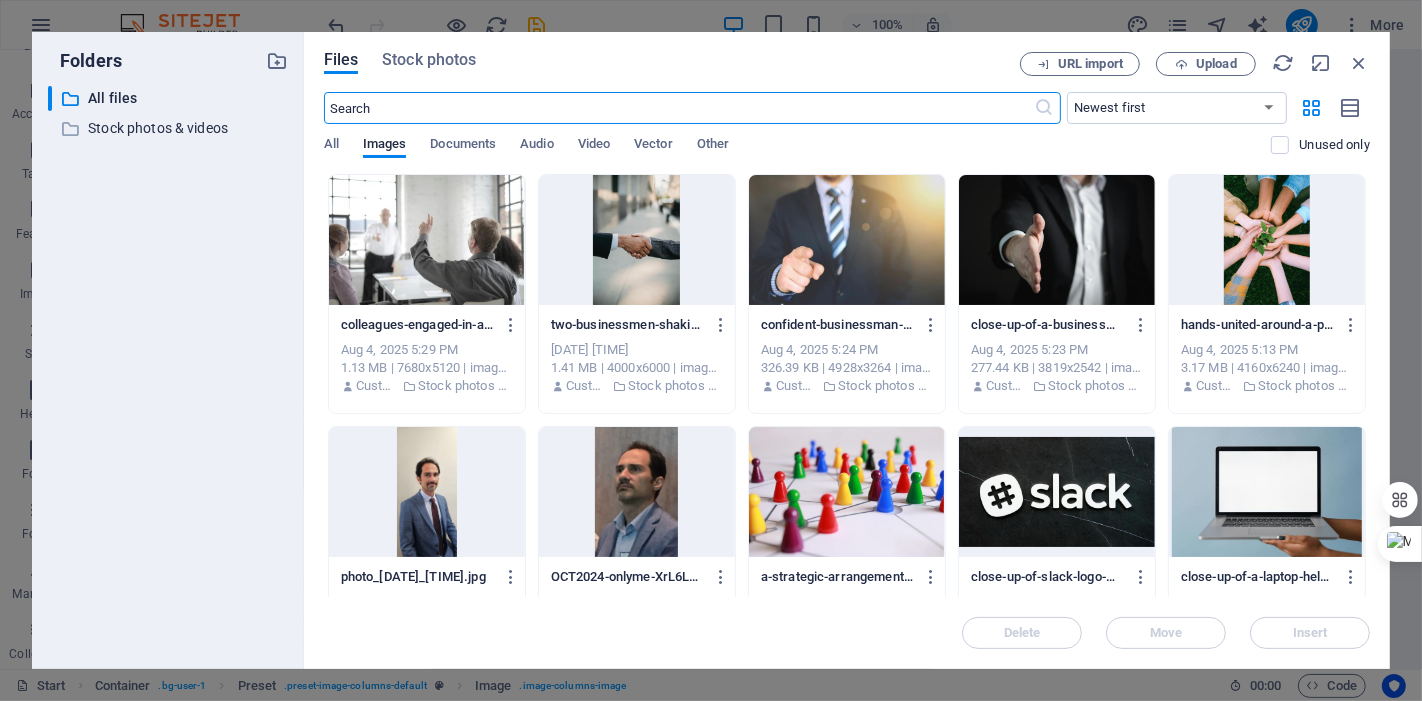 scroll, scrollTop: 3620, scrollLeft: 0, axis: vertical 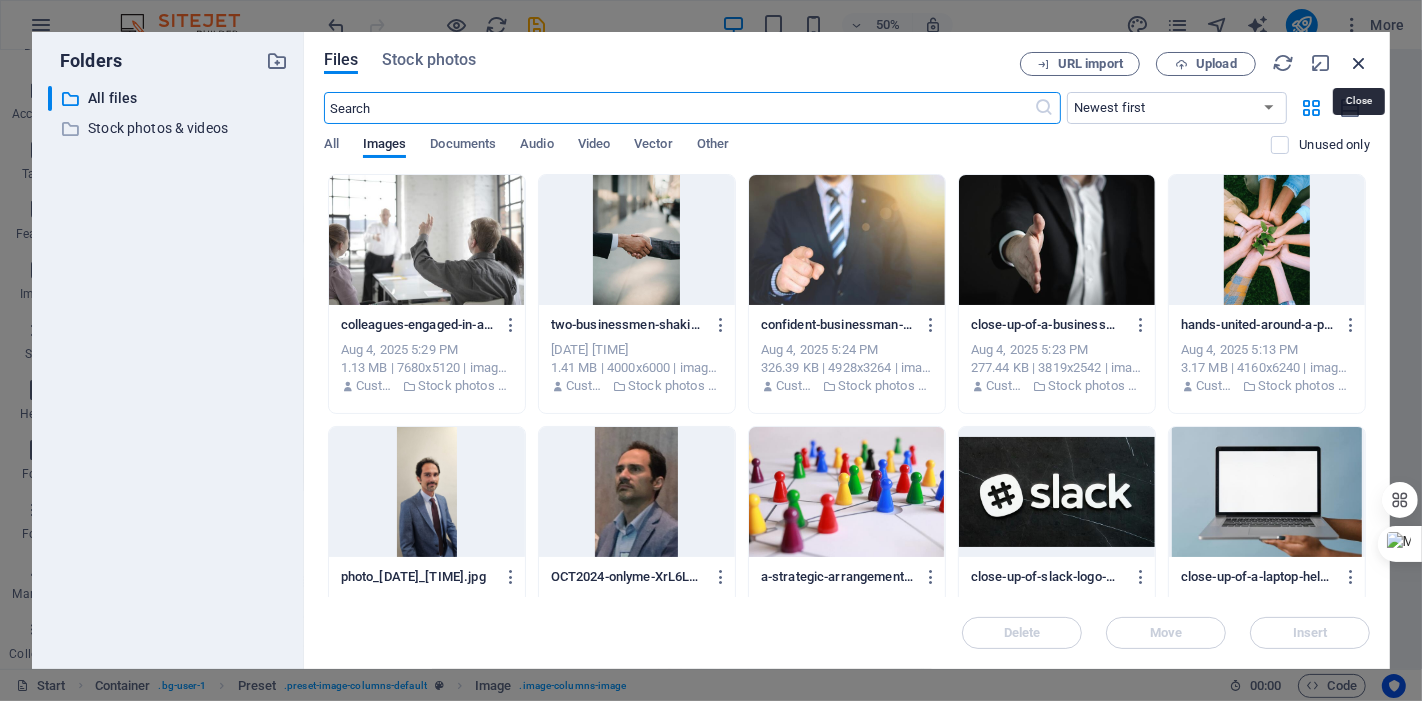 click at bounding box center (1359, 63) 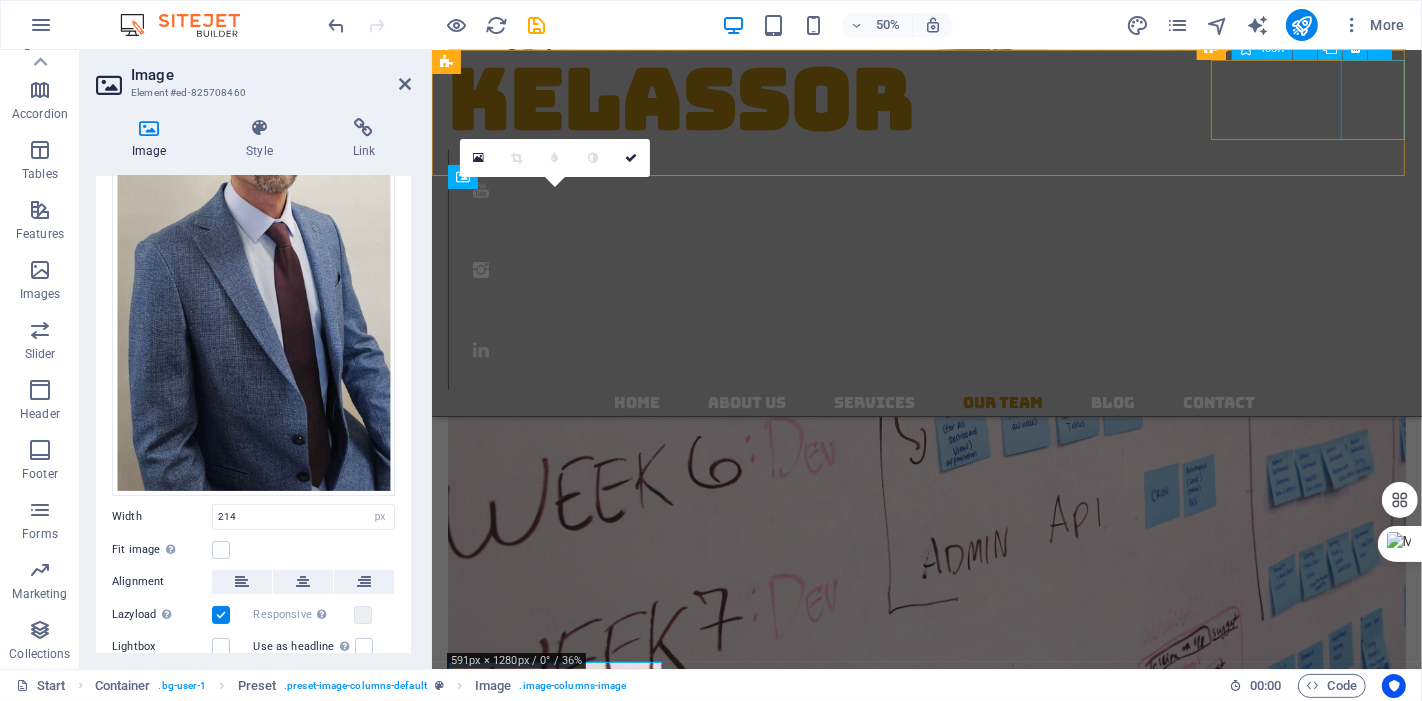 scroll, scrollTop: 3148, scrollLeft: 0, axis: vertical 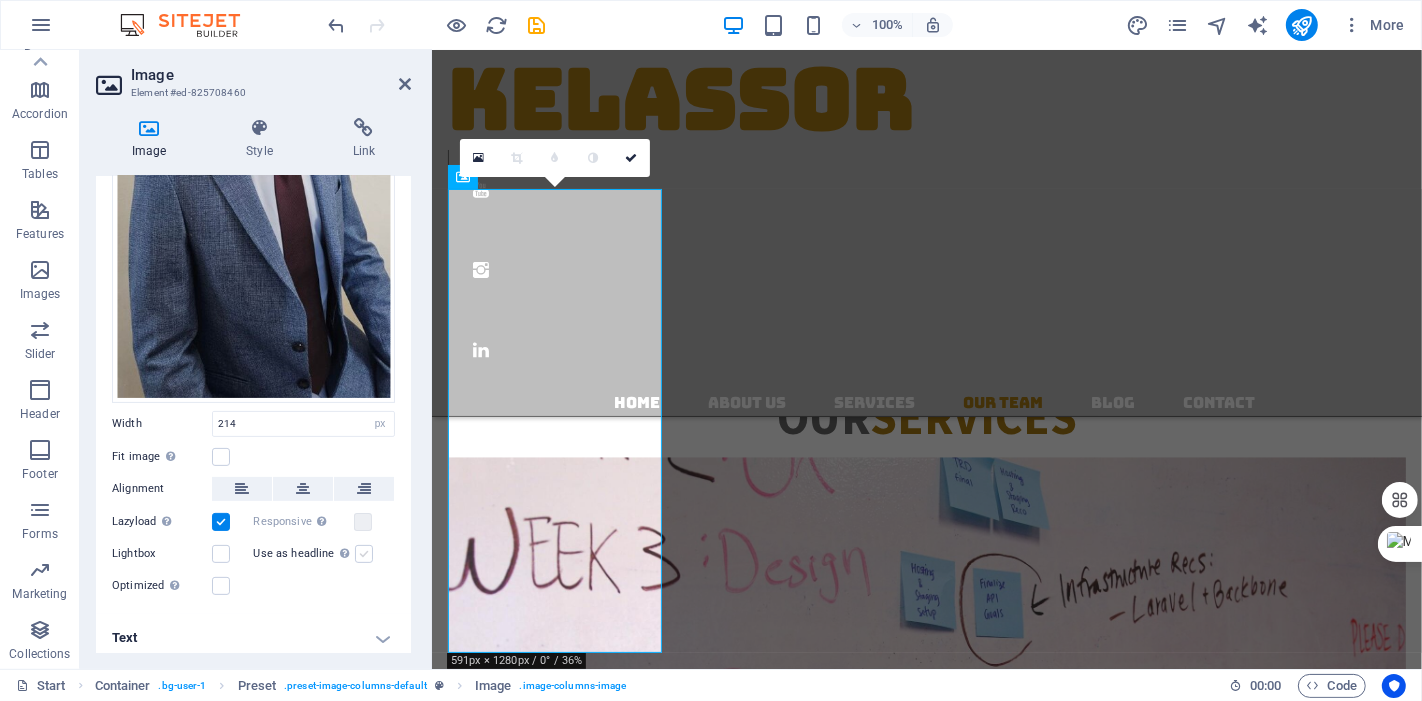 click at bounding box center [364, 554] 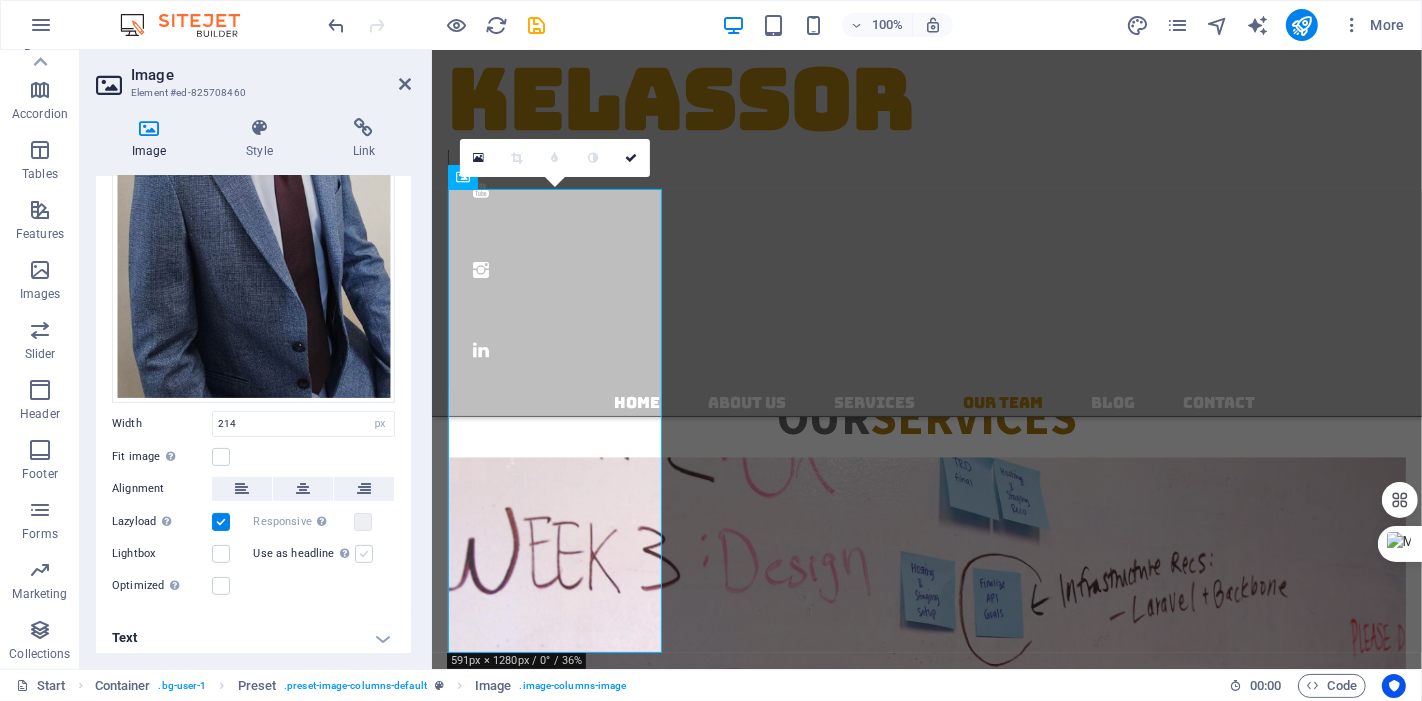 click on "Use as headline The image will be wrapped in an H1 headline tag. Useful for giving alternative text the weight of an H1 headline, e.g. for the logo. Leave unchecked if uncertain." at bounding box center (0, 0) 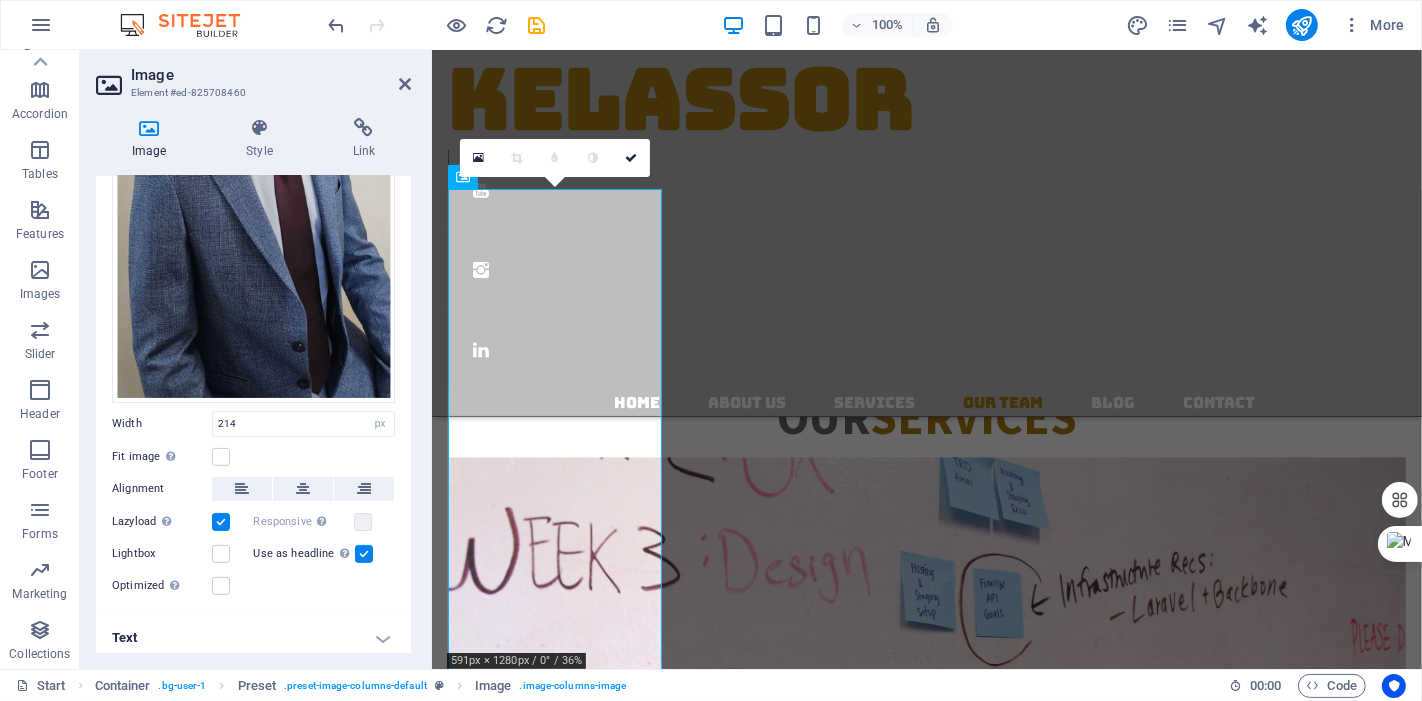click at bounding box center [364, 554] 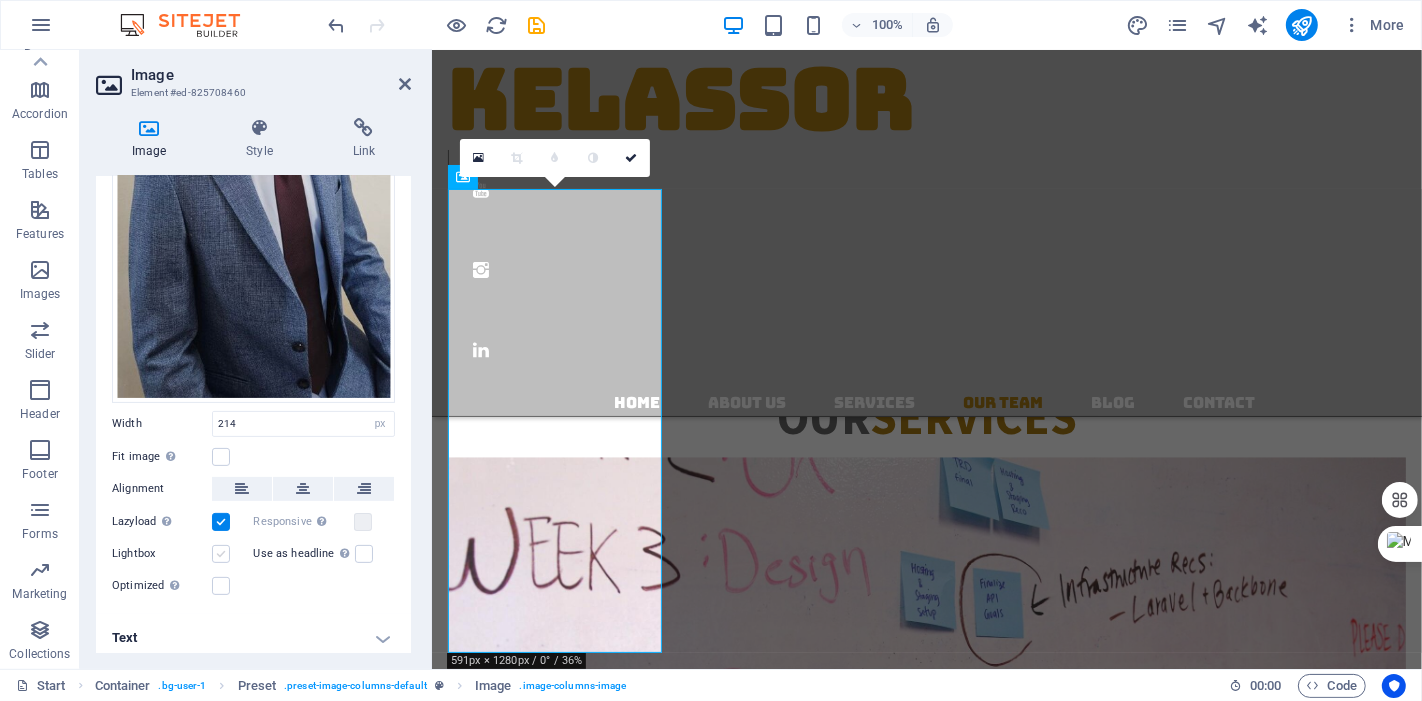 click at bounding box center (221, 554) 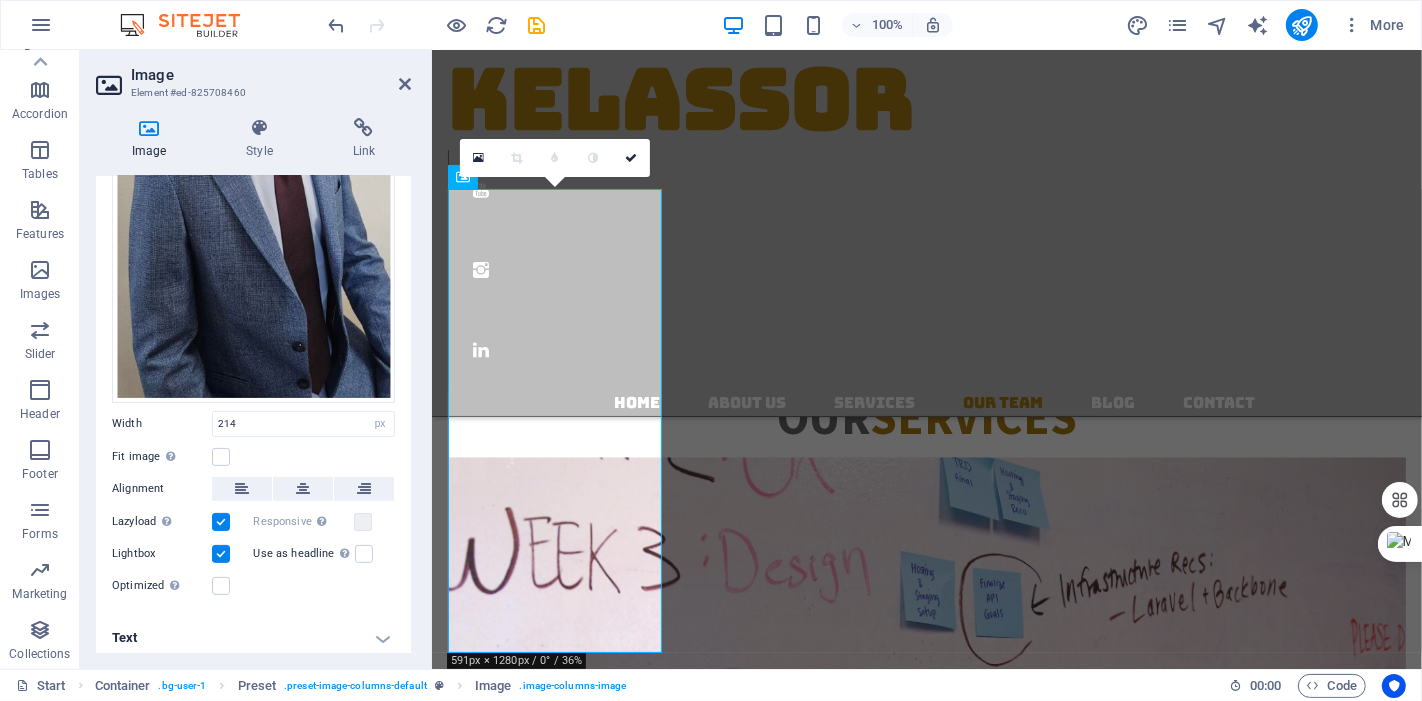 click at bounding box center [221, 554] 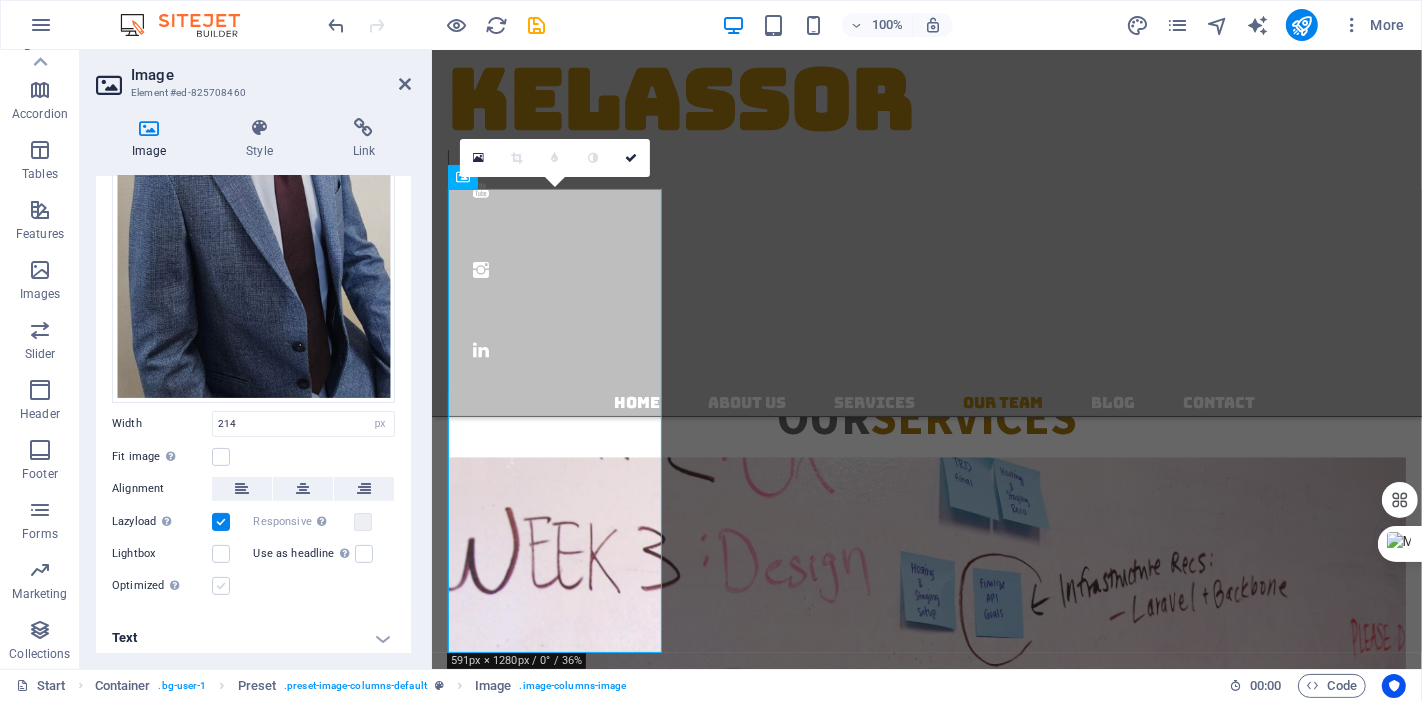 click at bounding box center (221, 586) 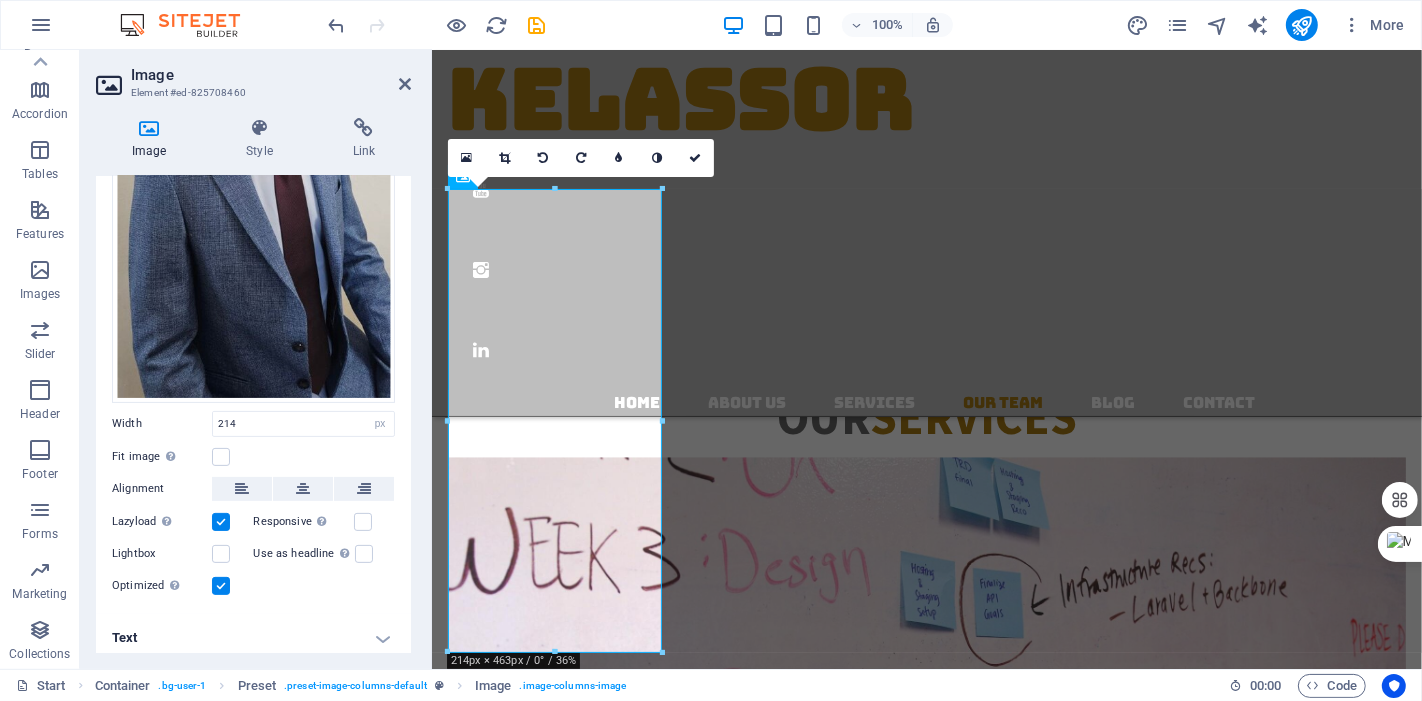 click at bounding box center [221, 586] 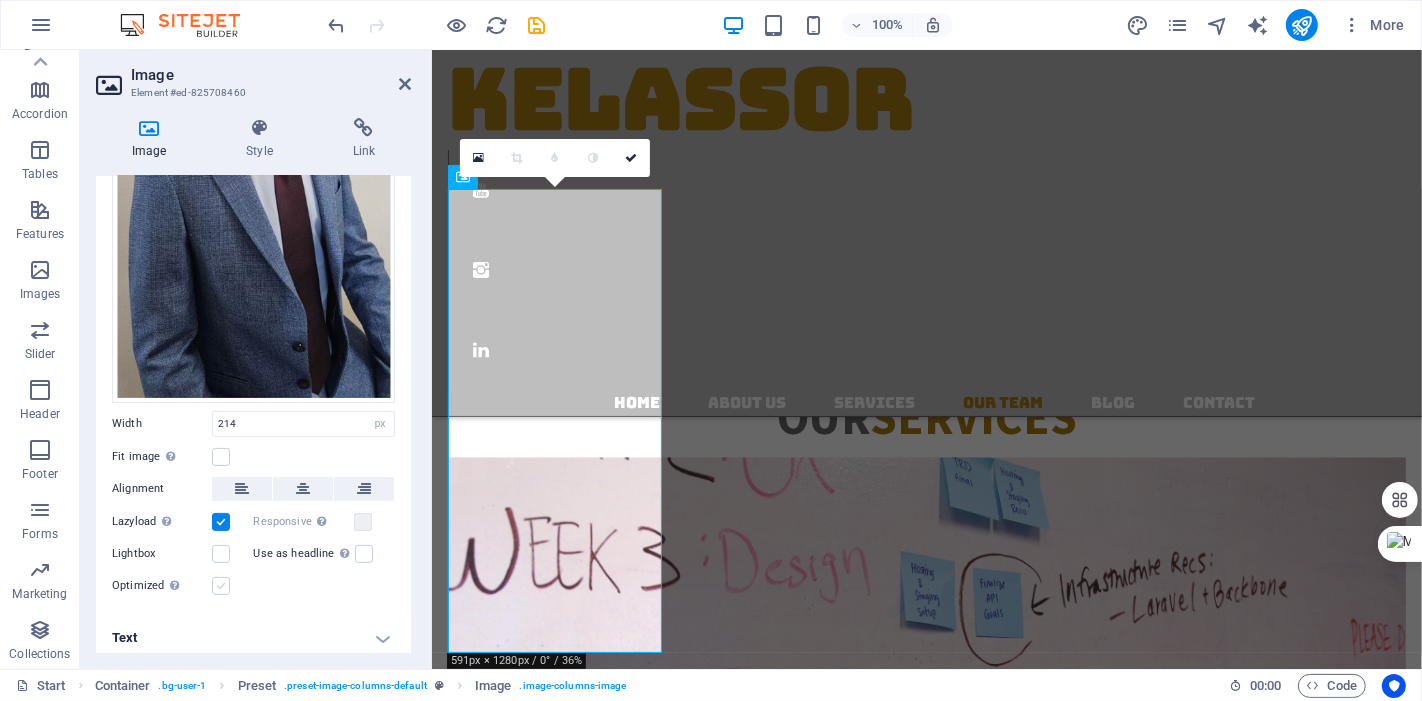 click at bounding box center (221, 586) 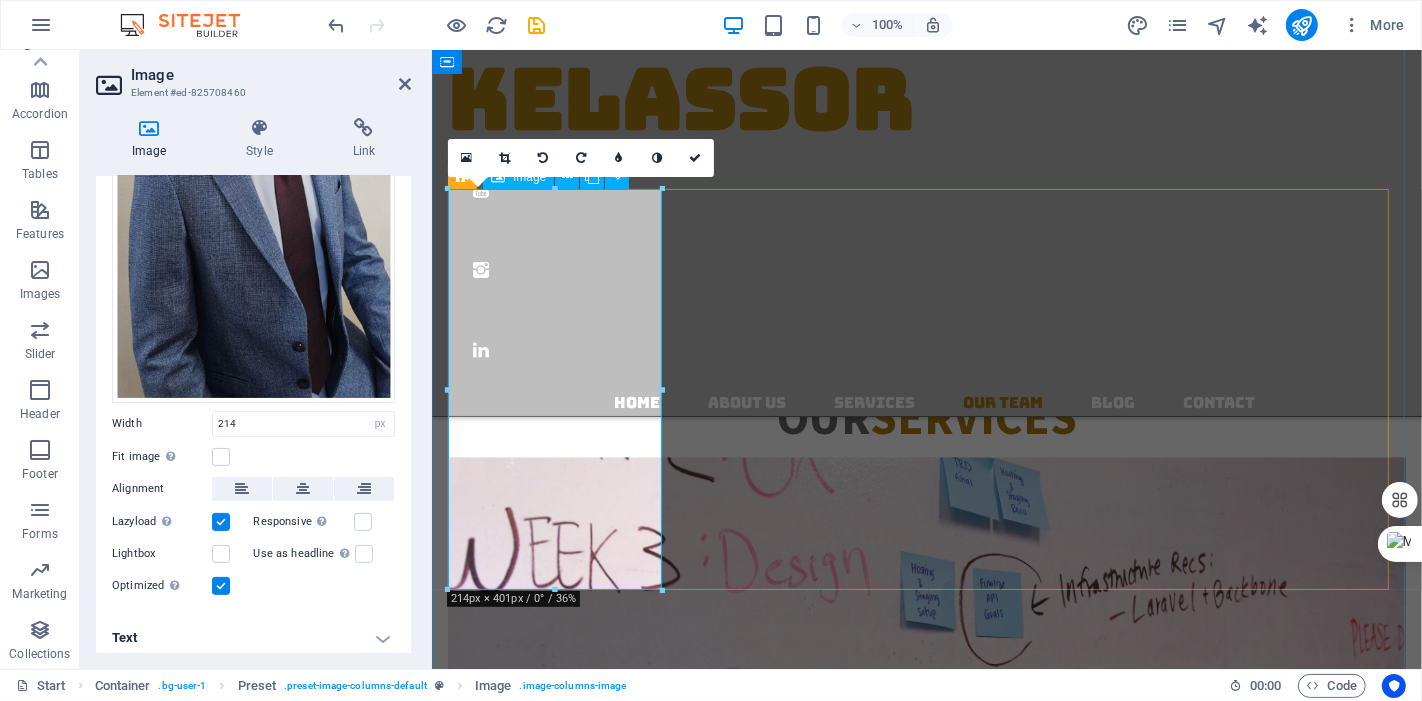 drag, startPoint x: 986, startPoint y: 642, endPoint x: 557, endPoint y: 527, distance: 444.14636 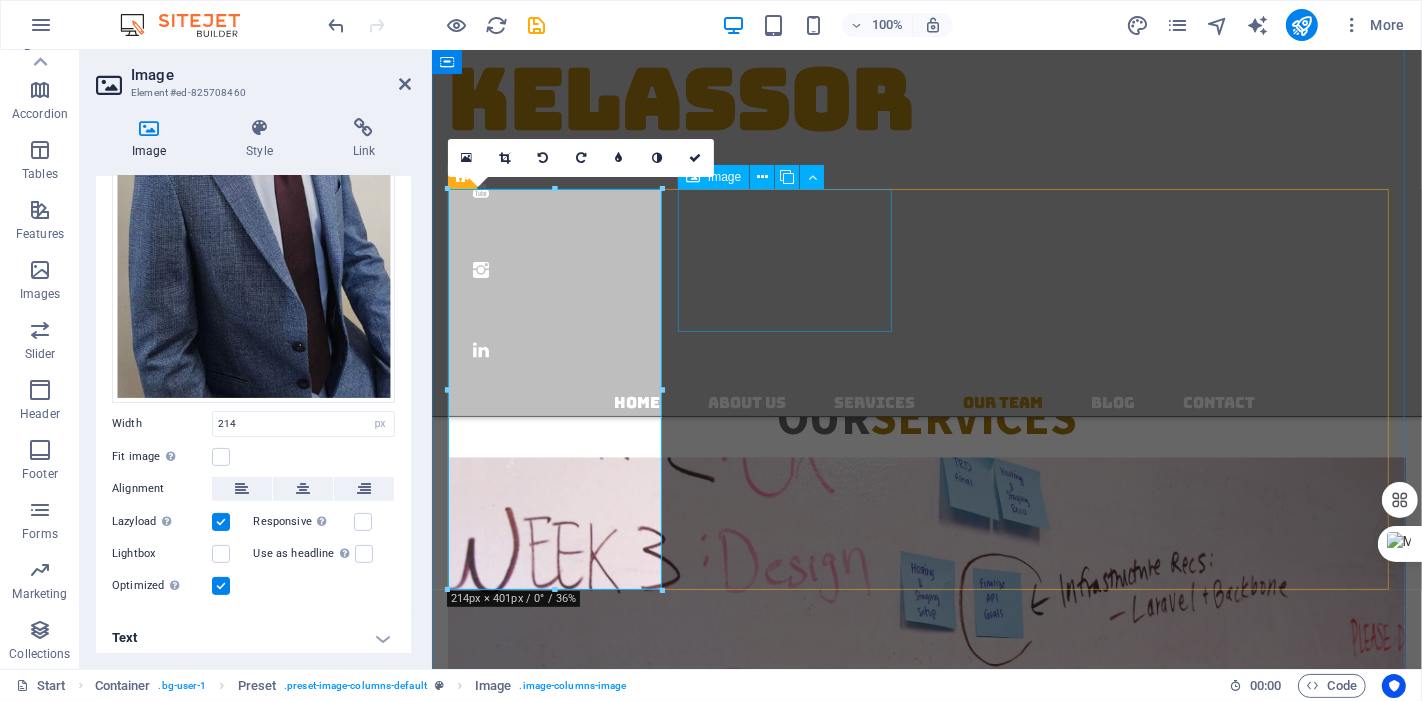 click on "Volunteers If you are interested, please submit a form from top." at bounding box center (926, 4075) 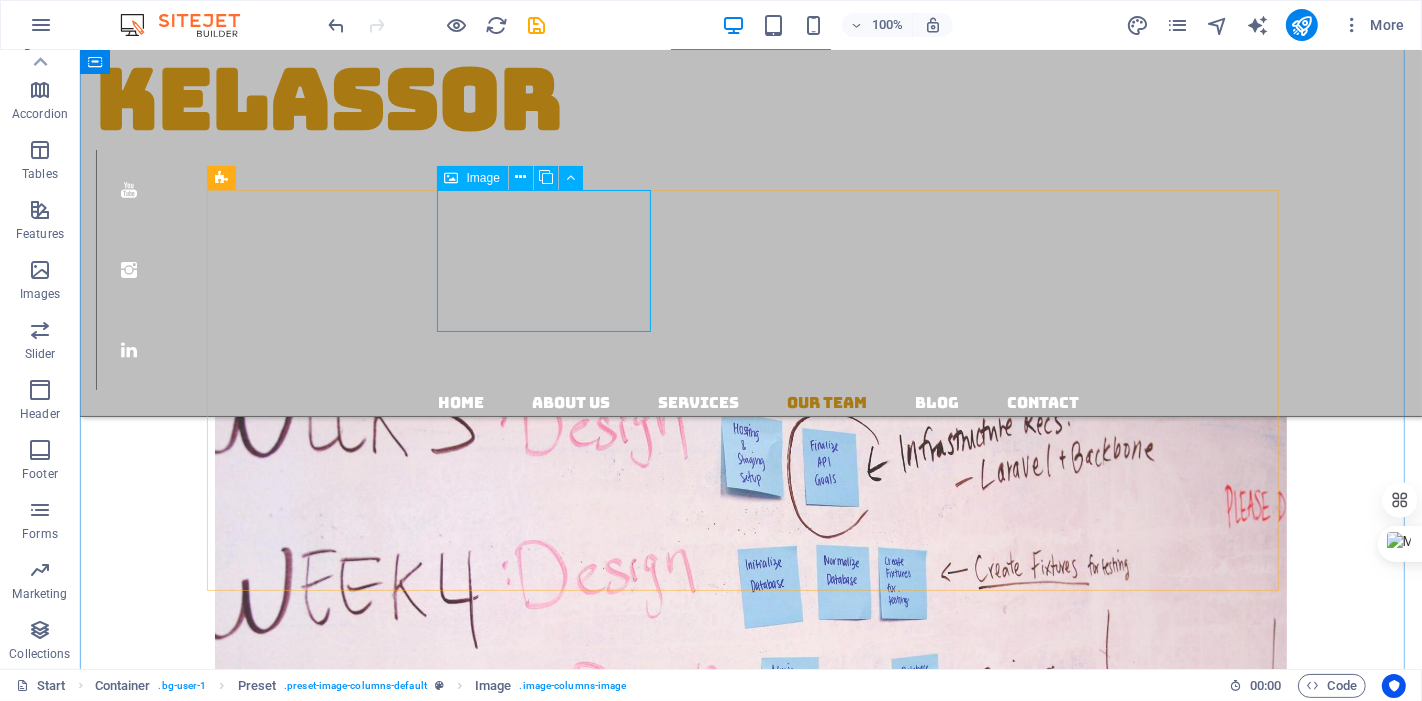 scroll, scrollTop: 2998, scrollLeft: 0, axis: vertical 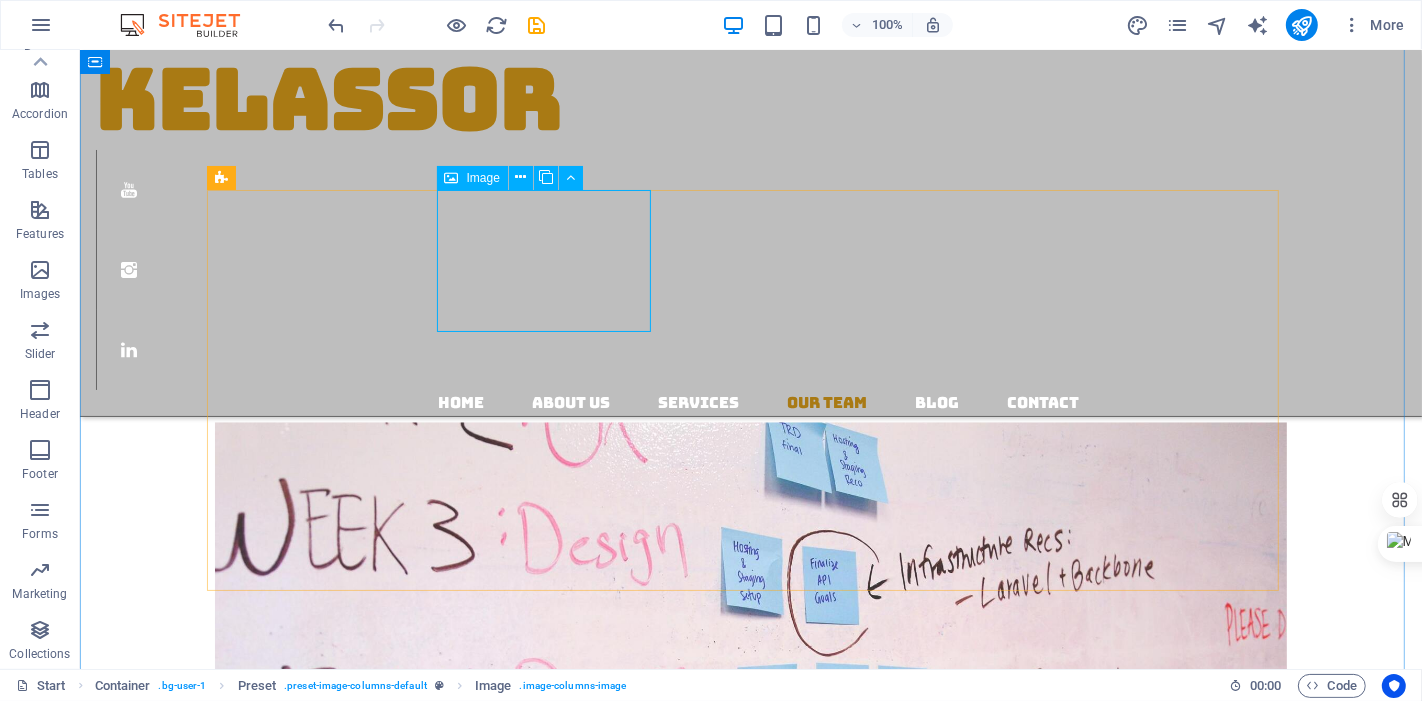 click on "Volunteers If you are interested, please submit a form from top." at bounding box center (750, 4279) 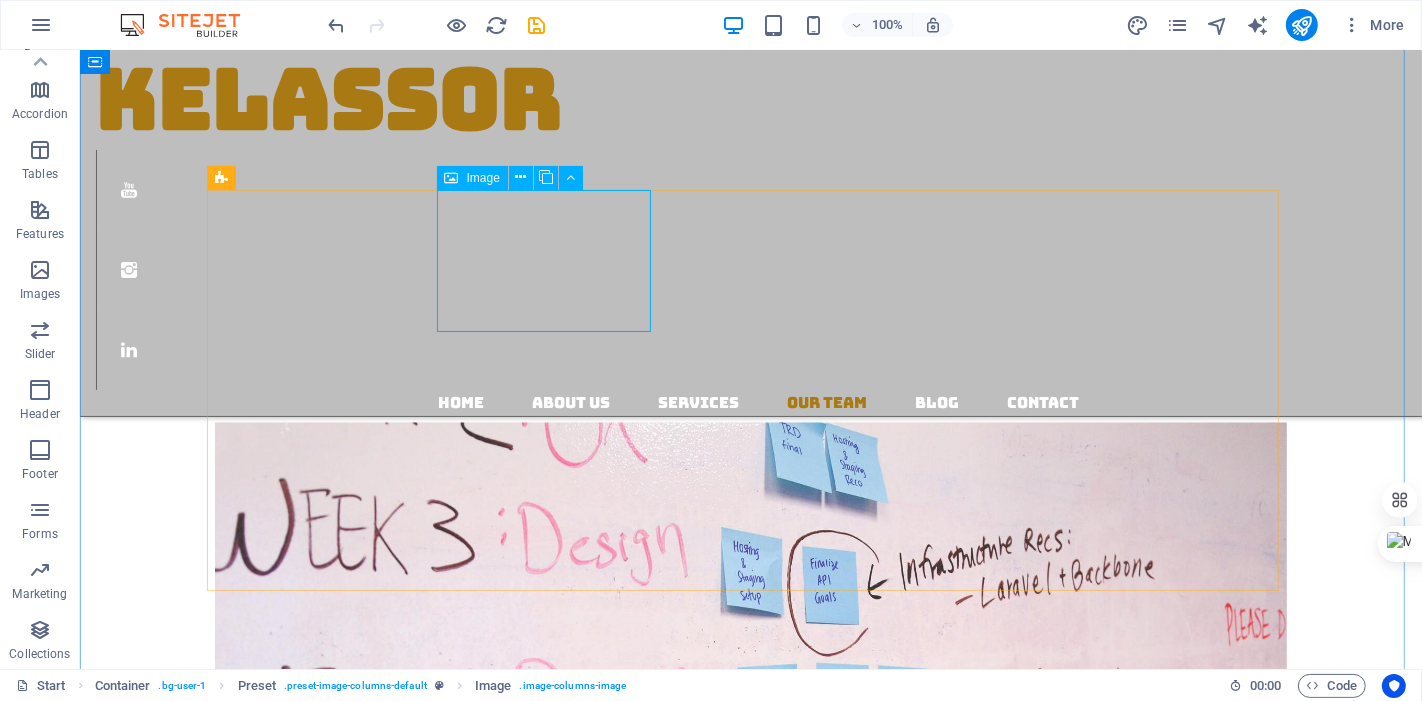 click on "Volunteers If you are interested, please submit a form from top." at bounding box center [750, 4279] 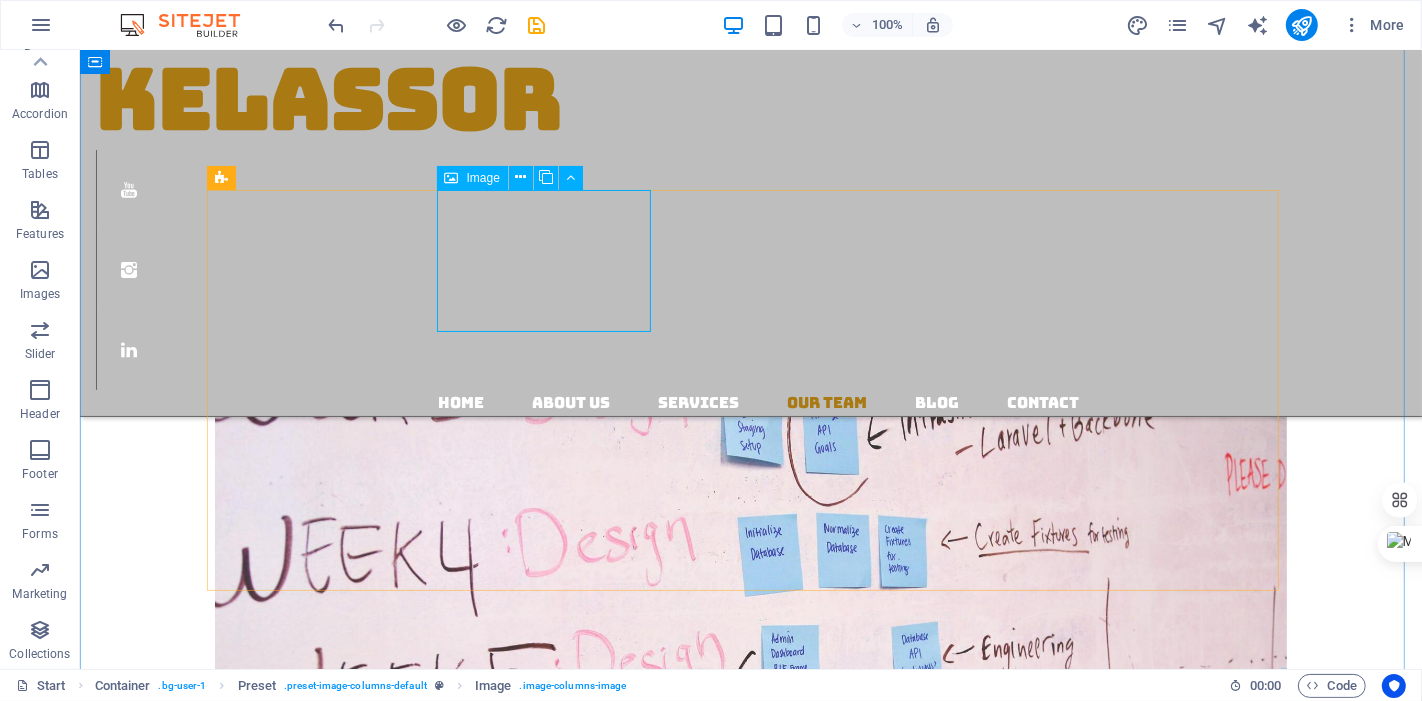 select on "px" 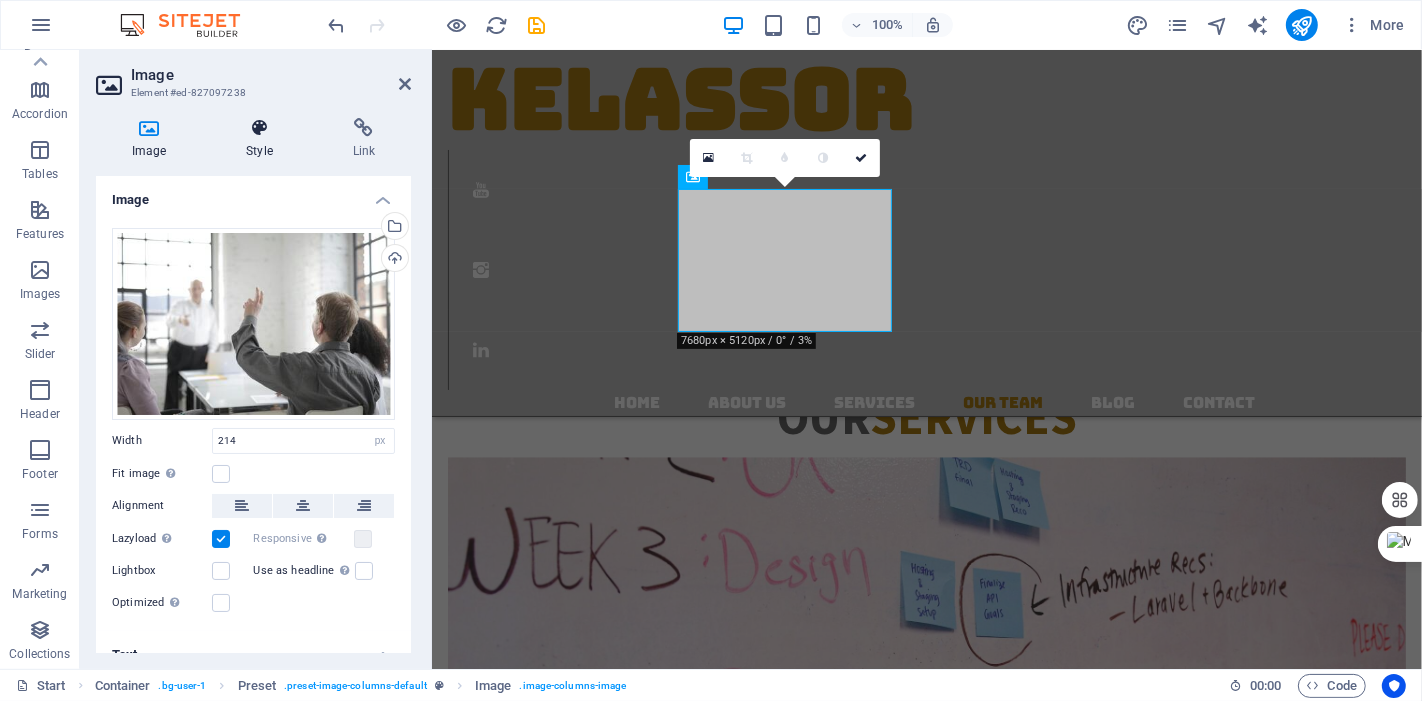 click at bounding box center (259, 128) 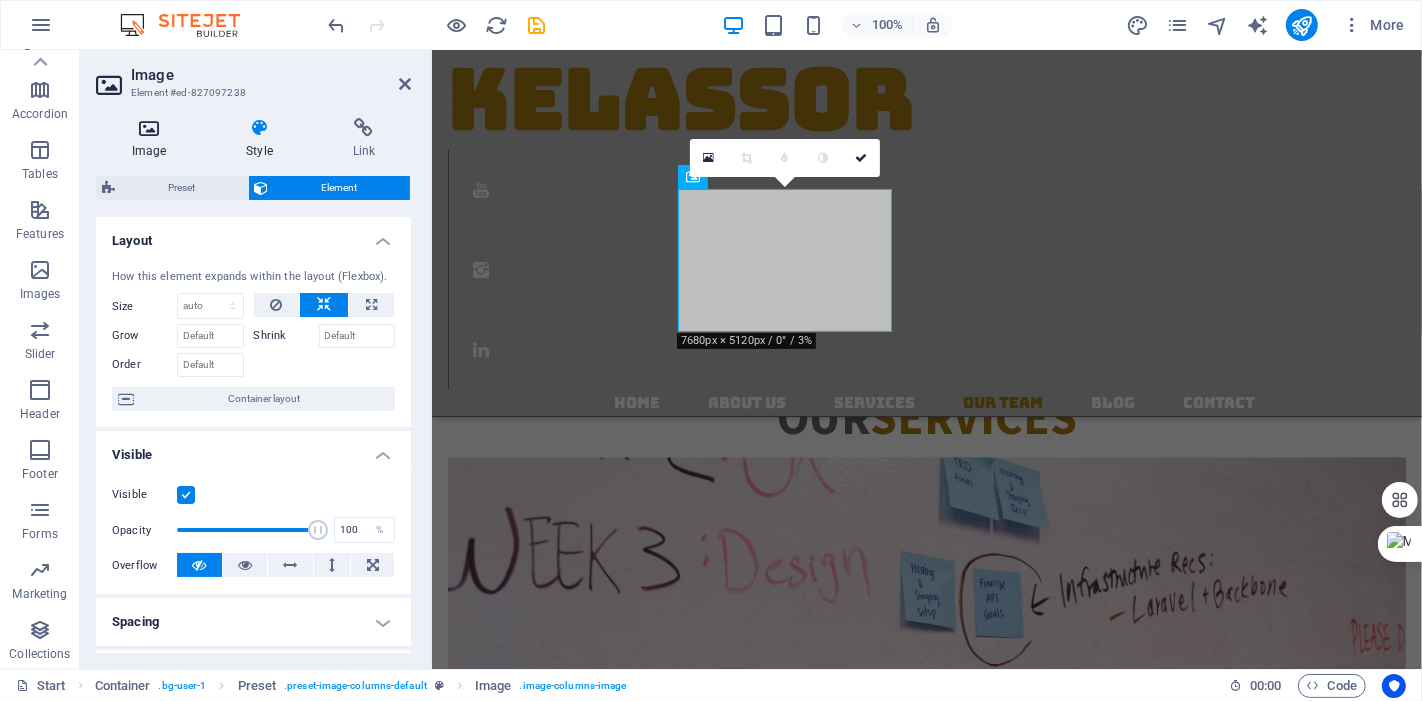 click on "Image" at bounding box center [153, 139] 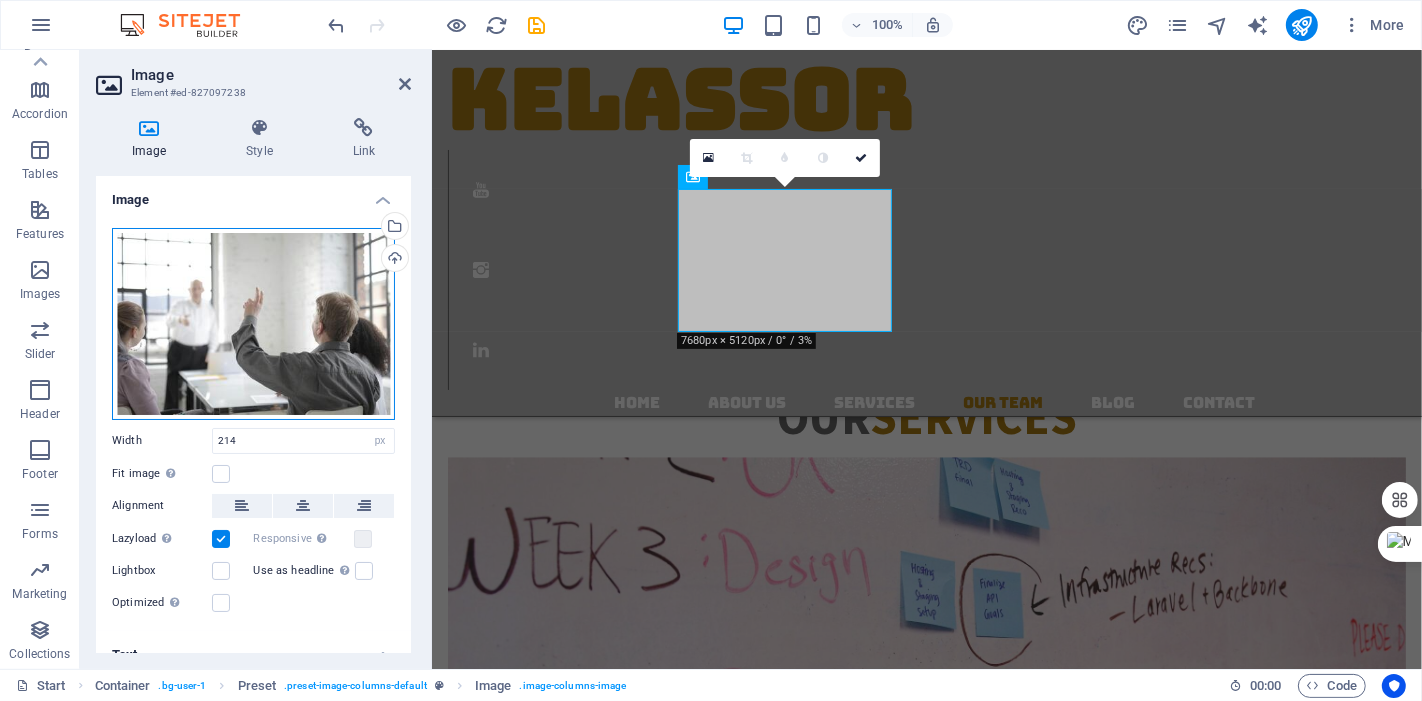 click on "Drag files here, click to choose files or select files from Files or our free stock photos & videos" at bounding box center (253, 324) 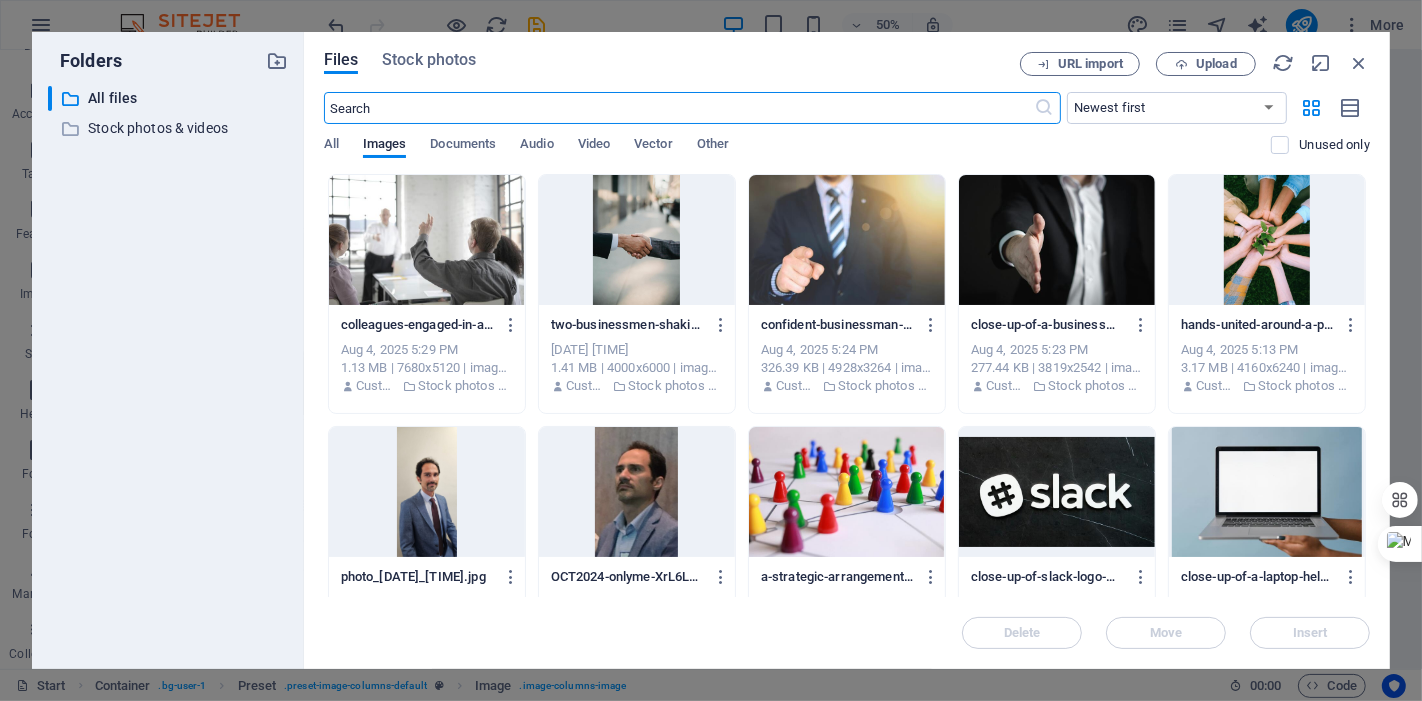 scroll, scrollTop: 3620, scrollLeft: 0, axis: vertical 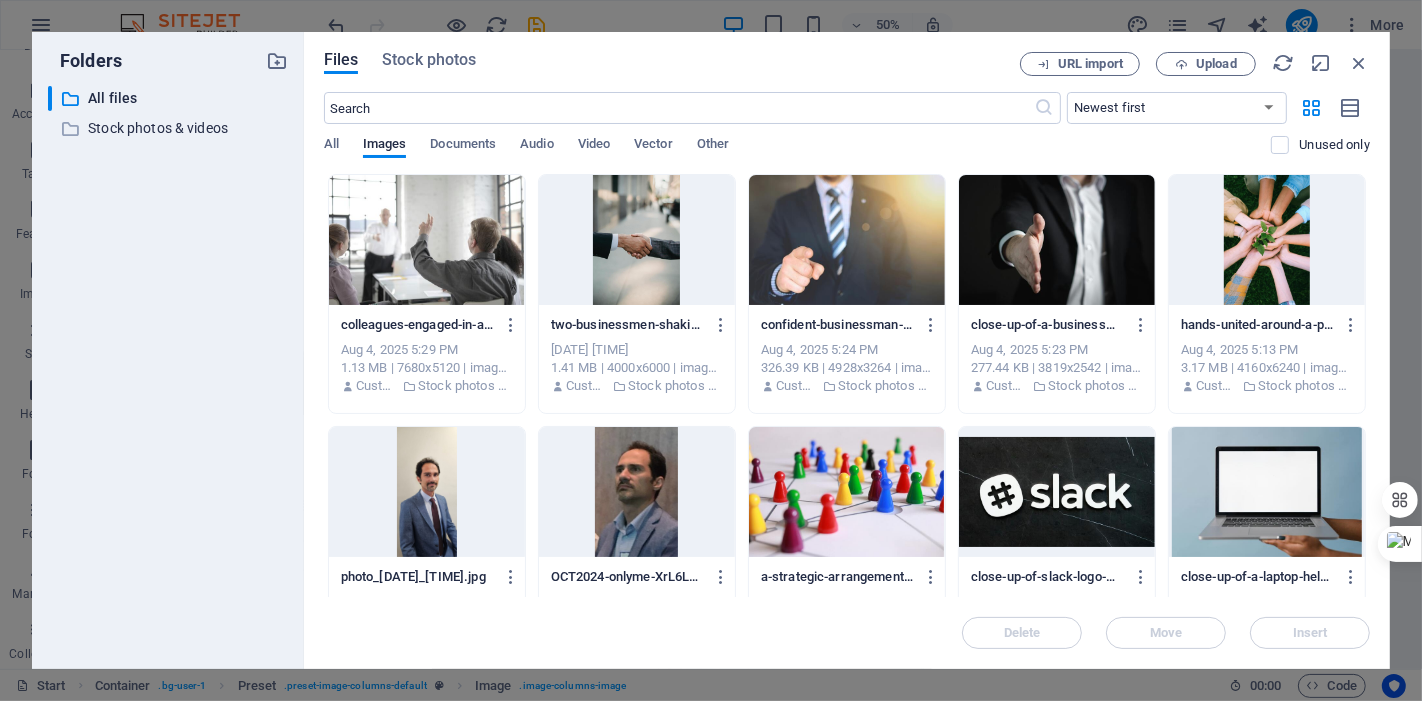 click at bounding box center [637, 240] 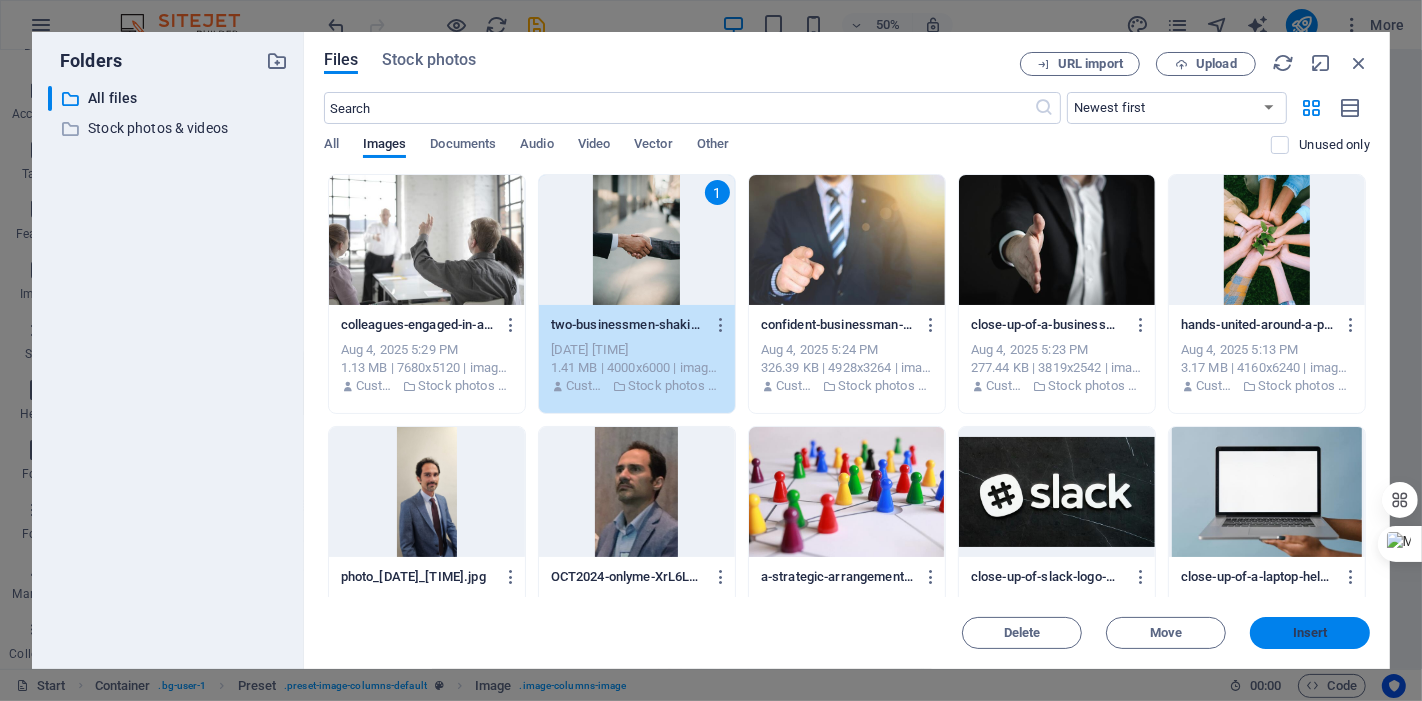 click on "Insert" at bounding box center (1310, 633) 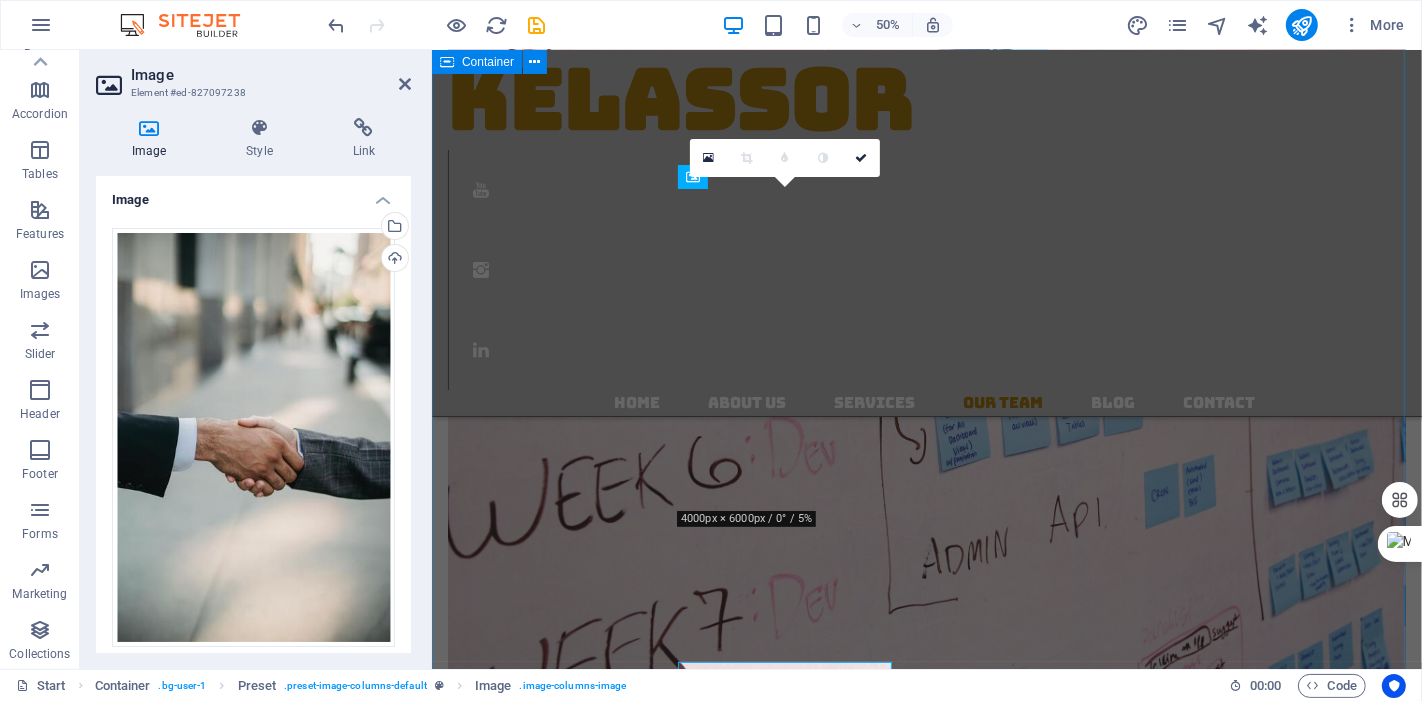 scroll, scrollTop: 3148, scrollLeft: 0, axis: vertical 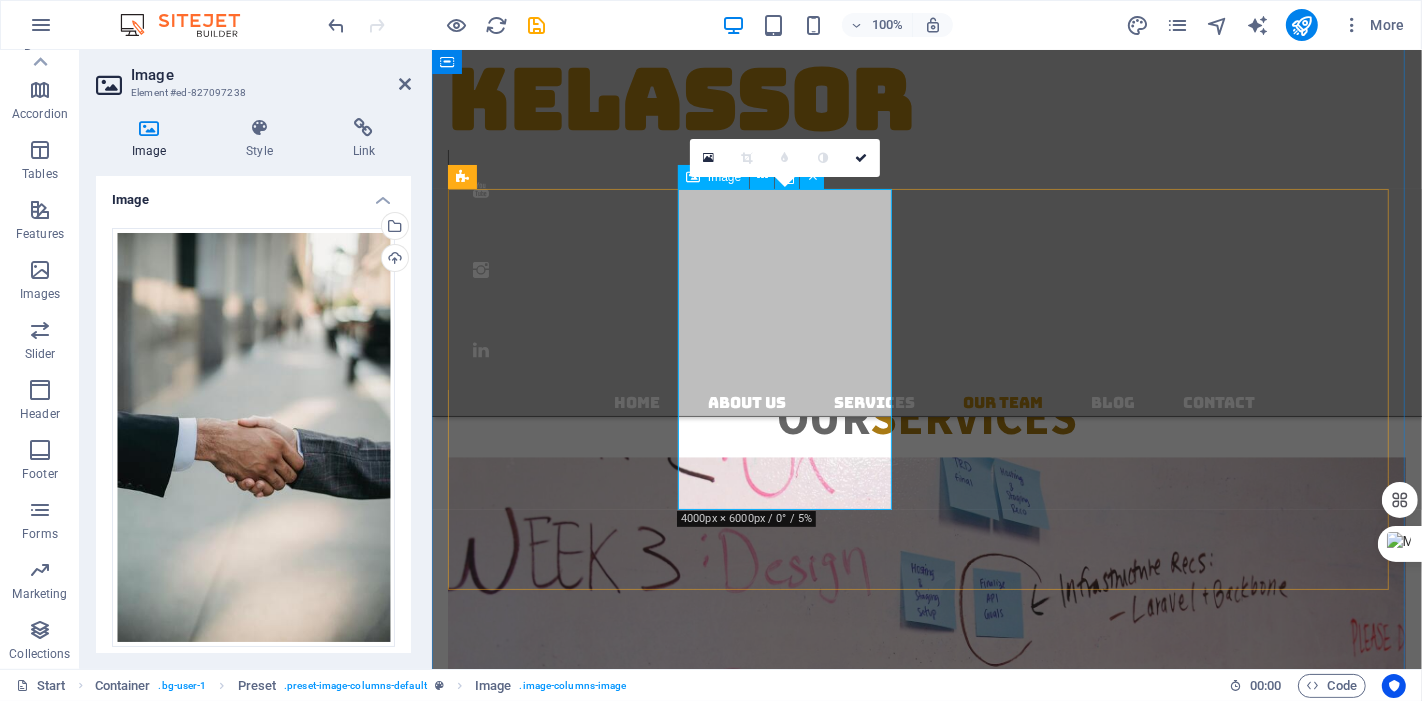 click on "Volunteers If you are interested, please submit a form from top." at bounding box center [926, 4164] 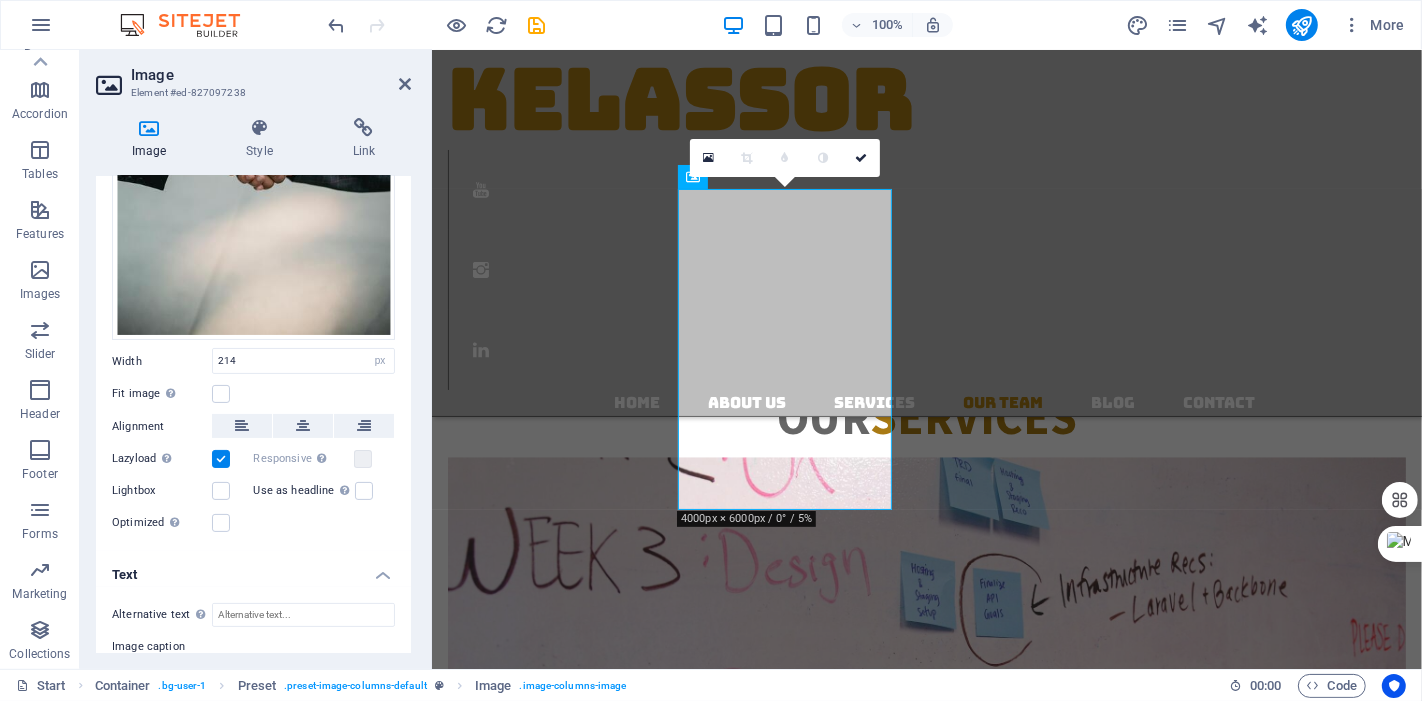 scroll, scrollTop: 444, scrollLeft: 0, axis: vertical 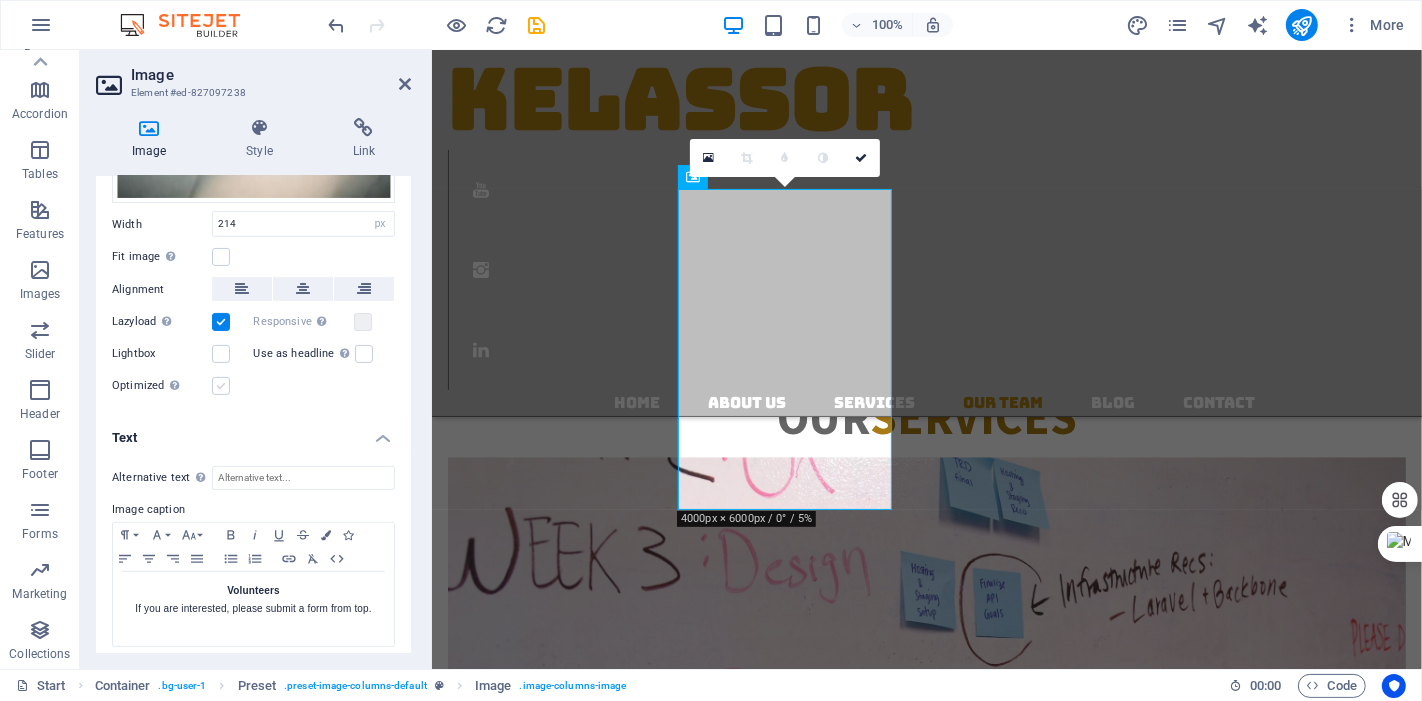 click at bounding box center (221, 386) 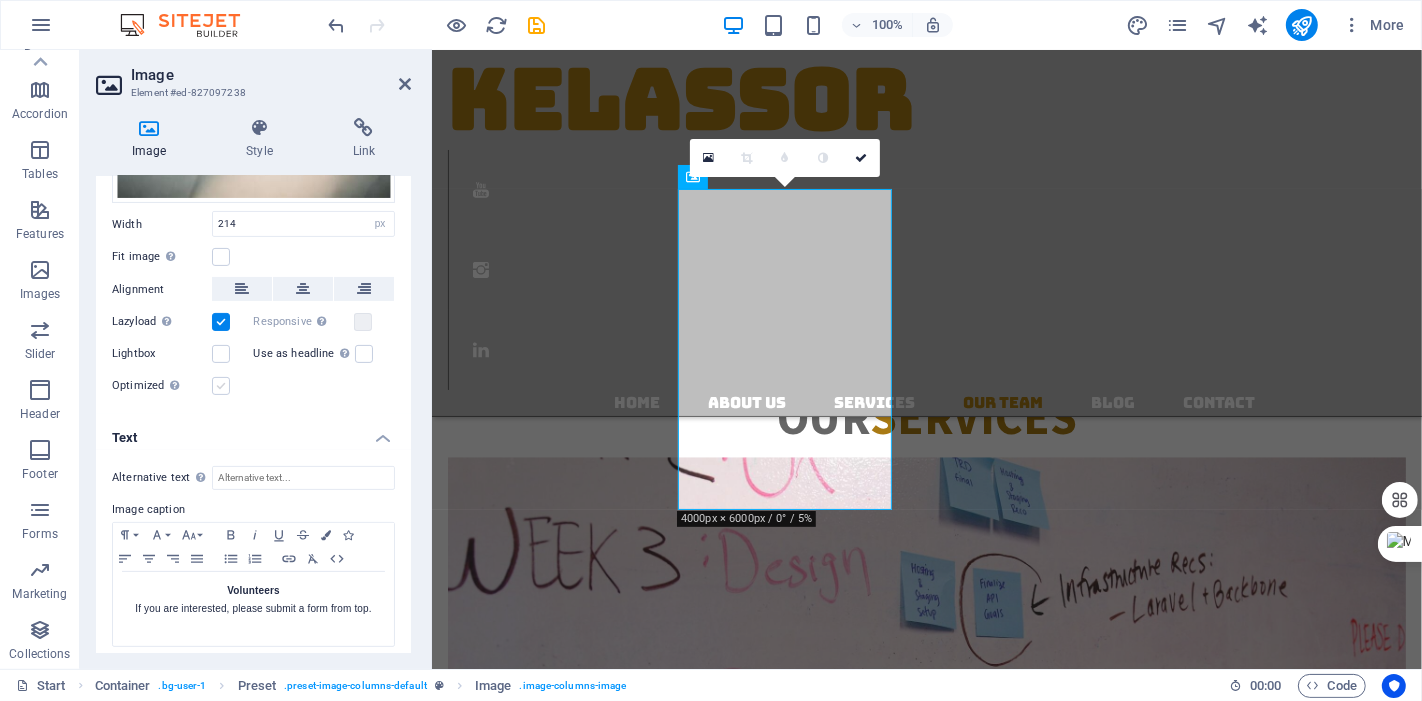 click on "Optimized Images are compressed to improve page speed." at bounding box center (0, 0) 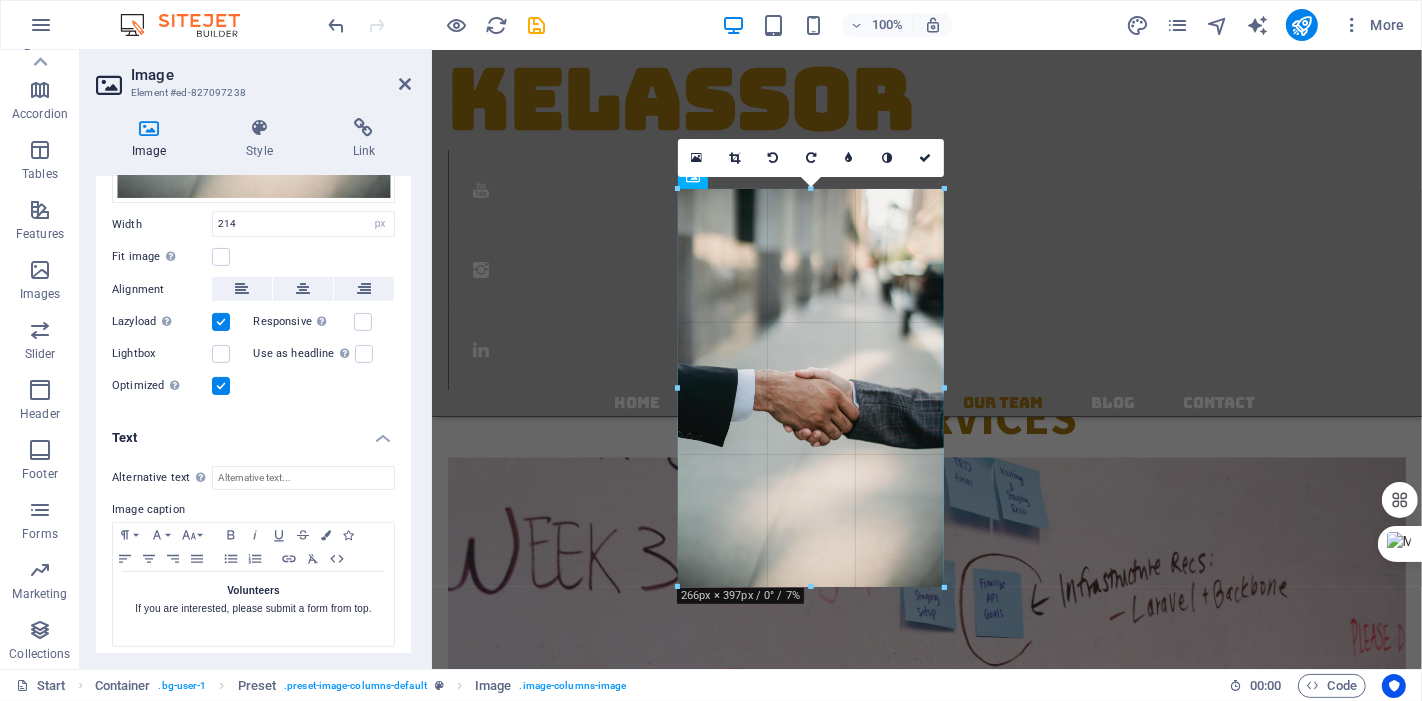 drag, startPoint x: 790, startPoint y: 508, endPoint x: 805, endPoint y: 584, distance: 77.46612 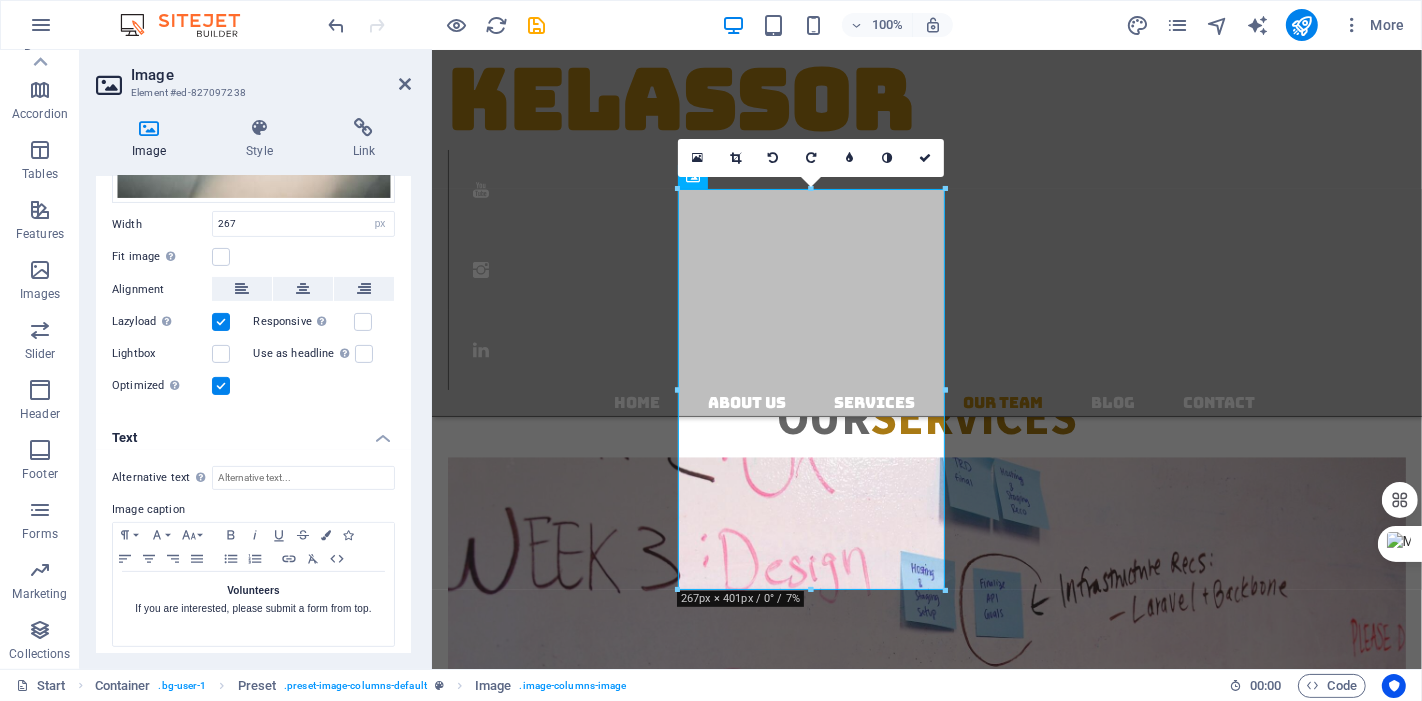 click at bounding box center (945, 389) 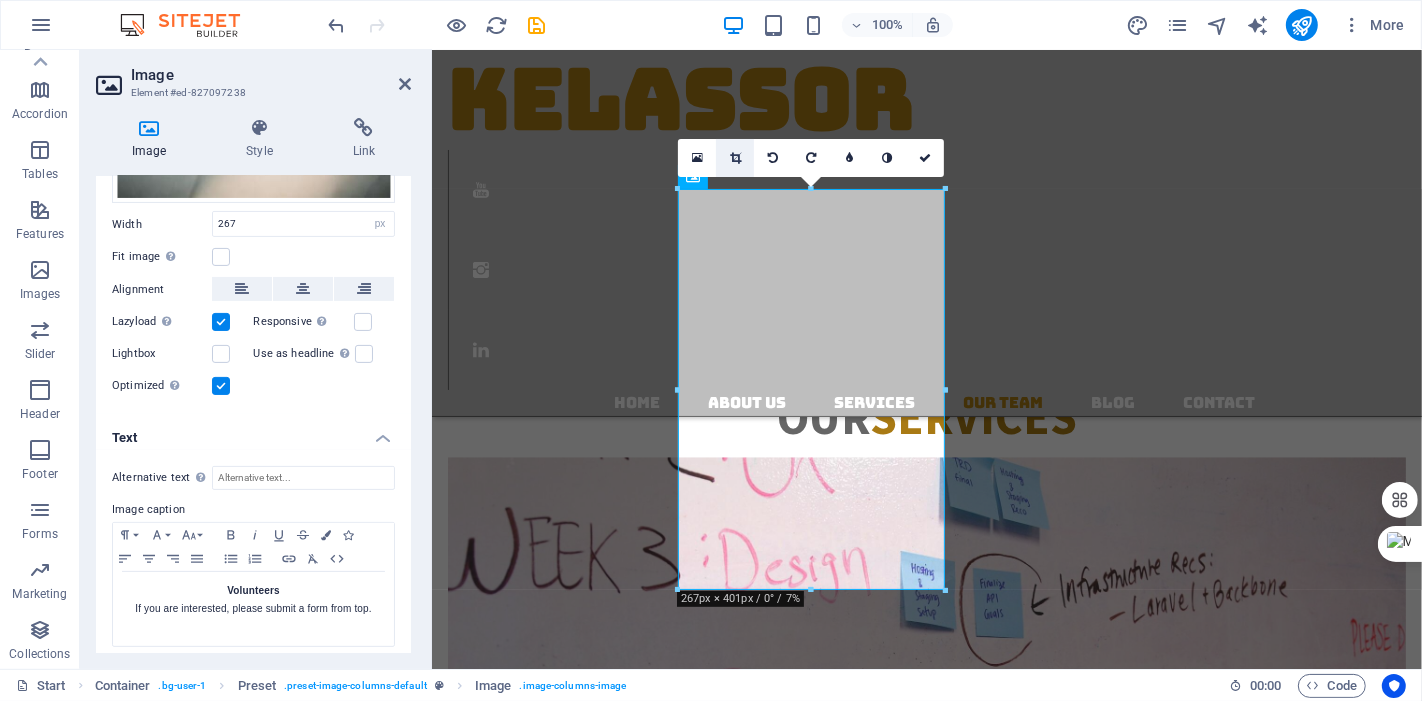 click at bounding box center [735, 158] 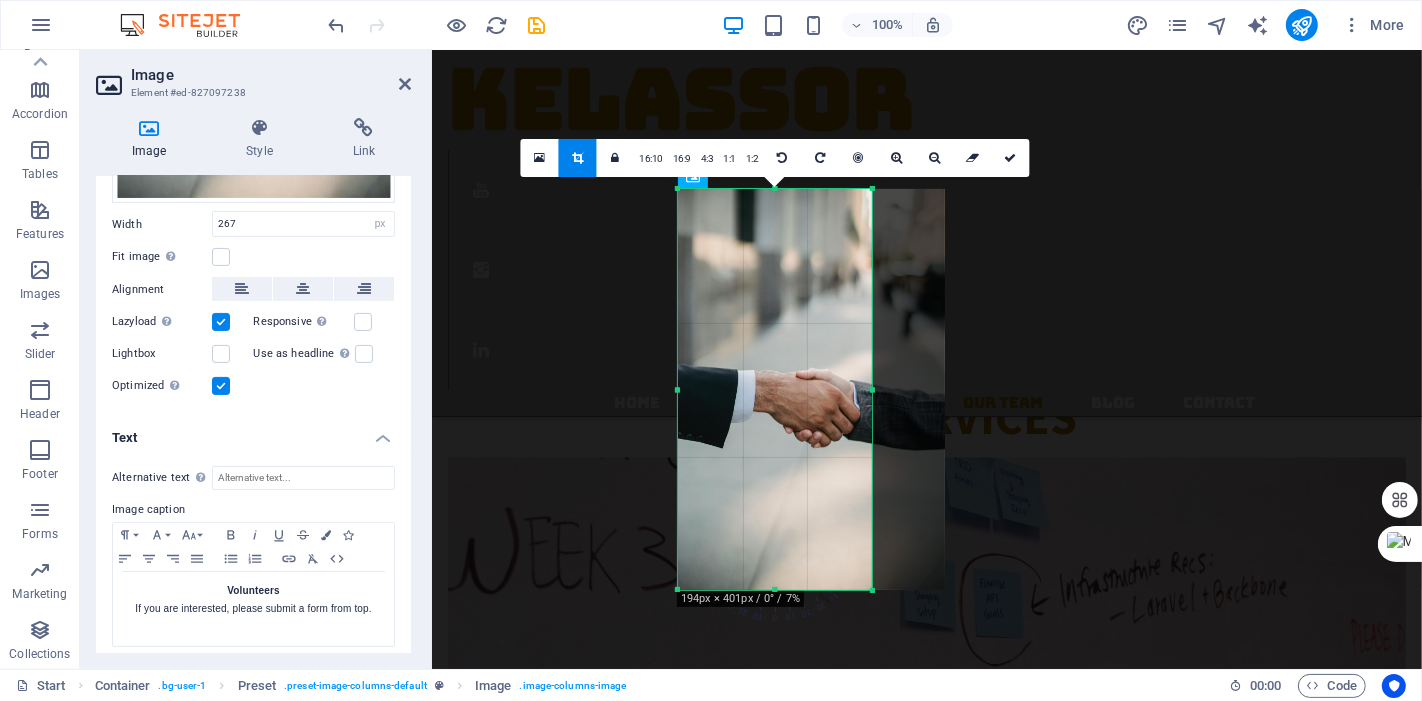 drag, startPoint x: 942, startPoint y: 394, endPoint x: 869, endPoint y: 395, distance: 73.00685 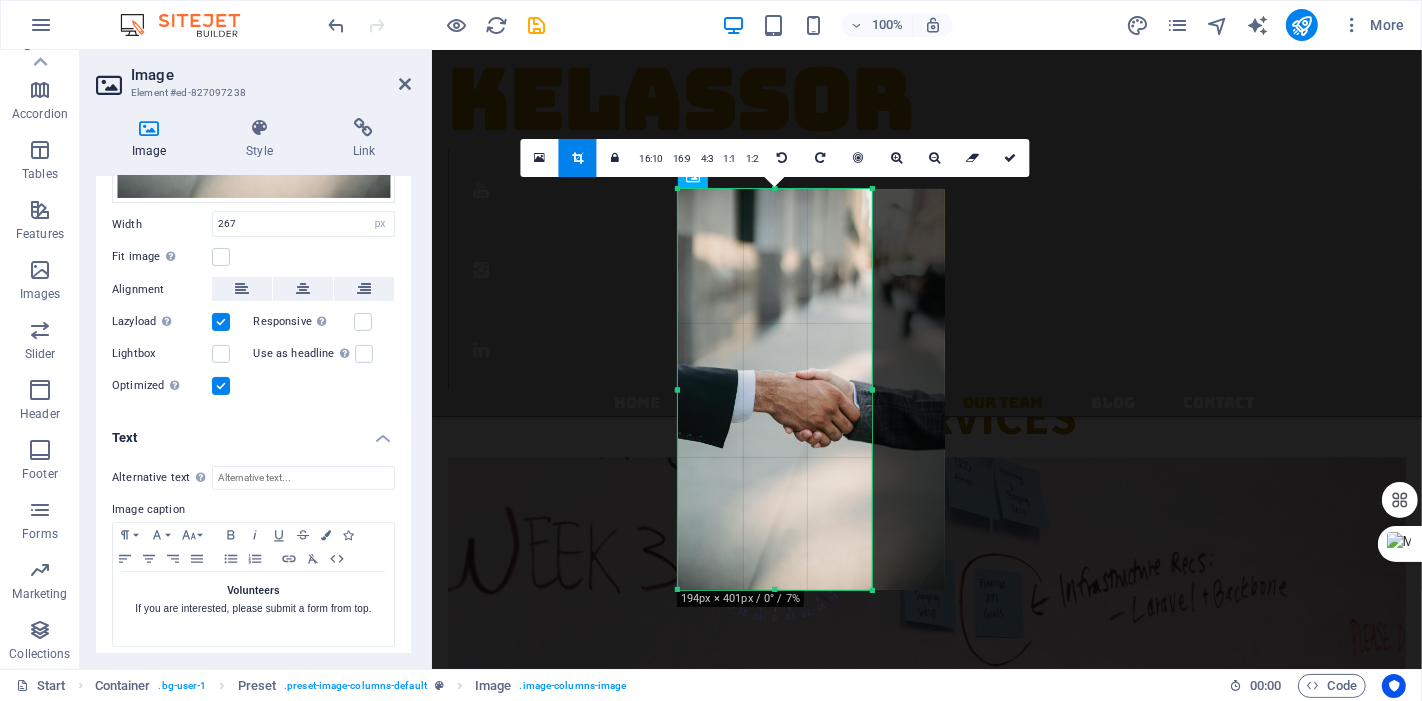 click at bounding box center [872, 389] 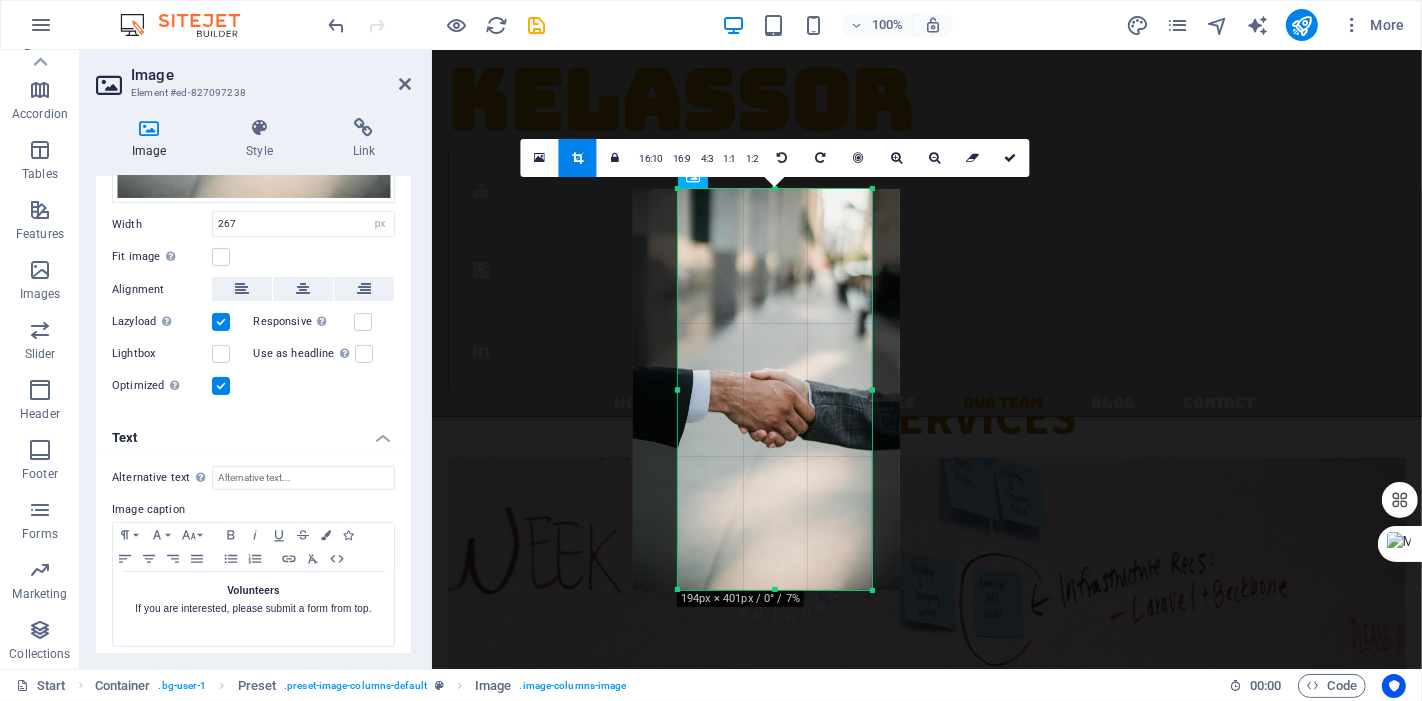 drag, startPoint x: 822, startPoint y: 407, endPoint x: 780, endPoint y: 404, distance: 42.107006 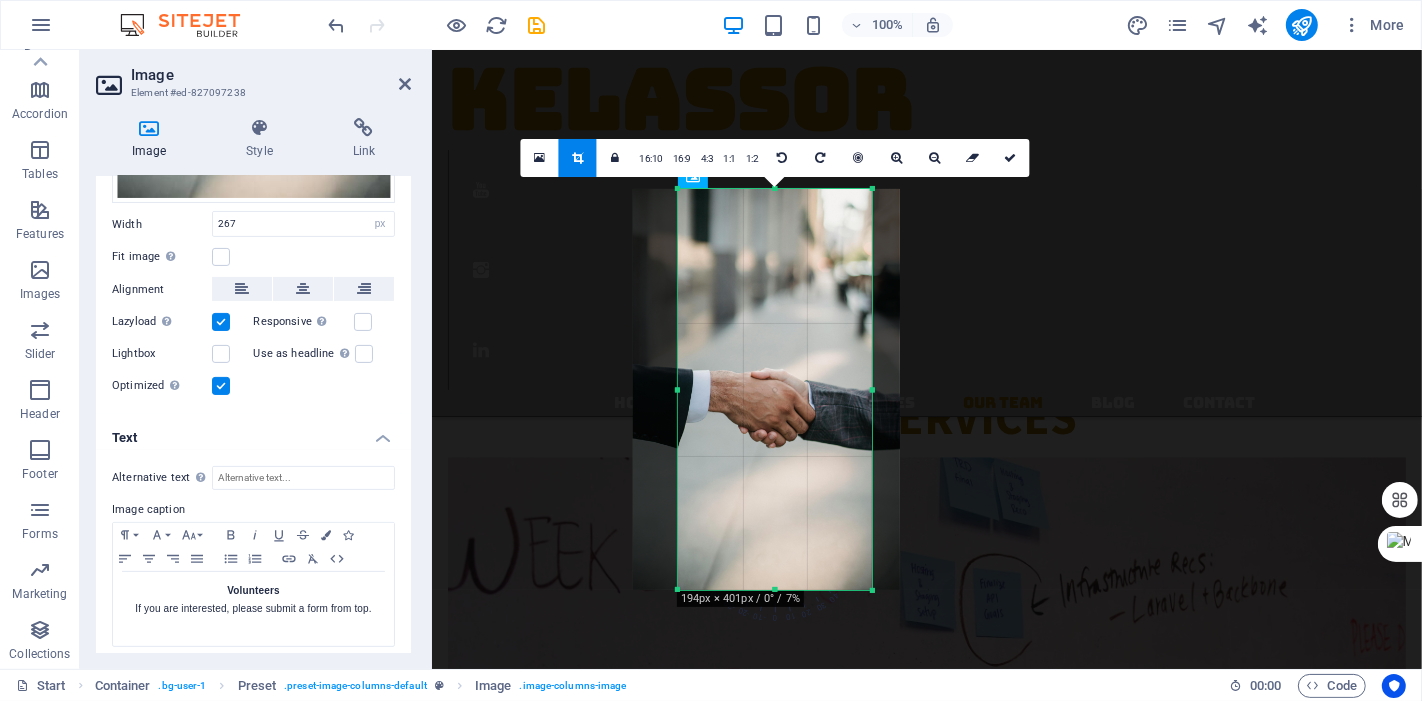click at bounding box center (766, 389) 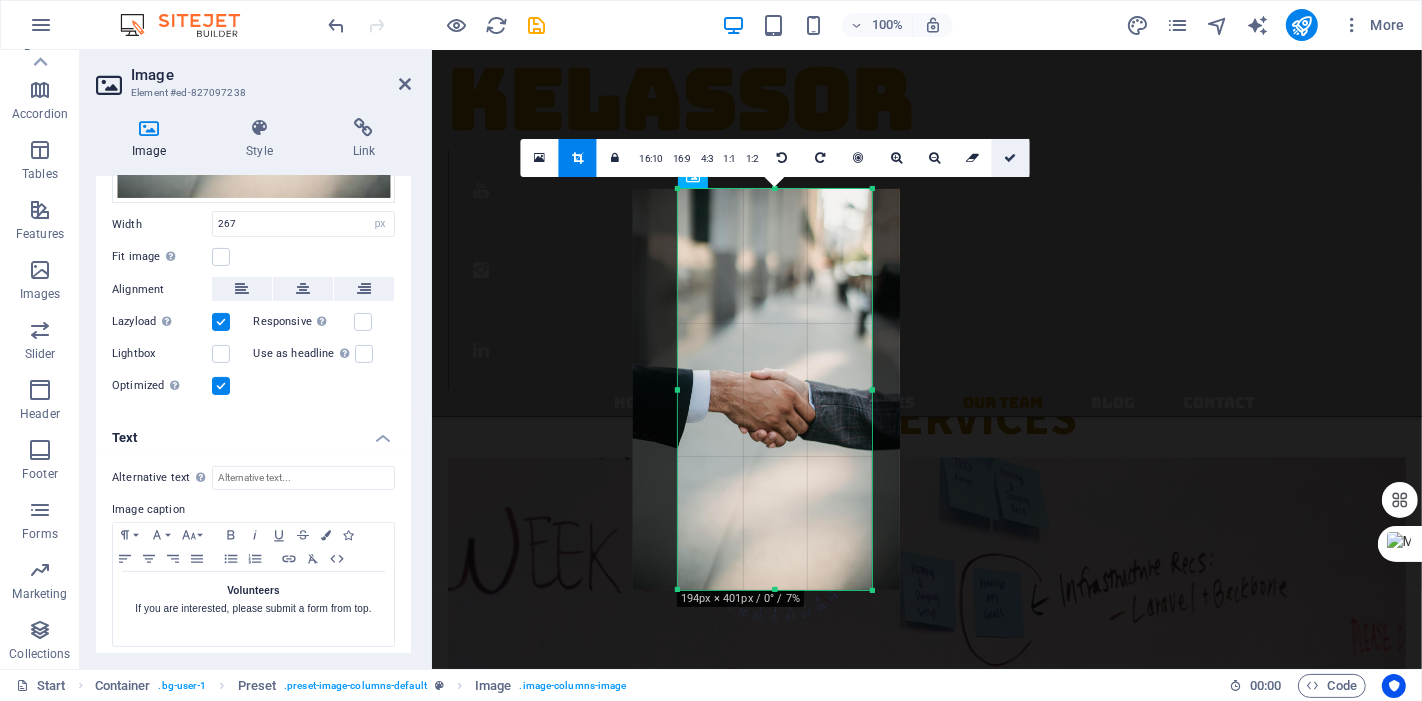 click at bounding box center [1010, 158] 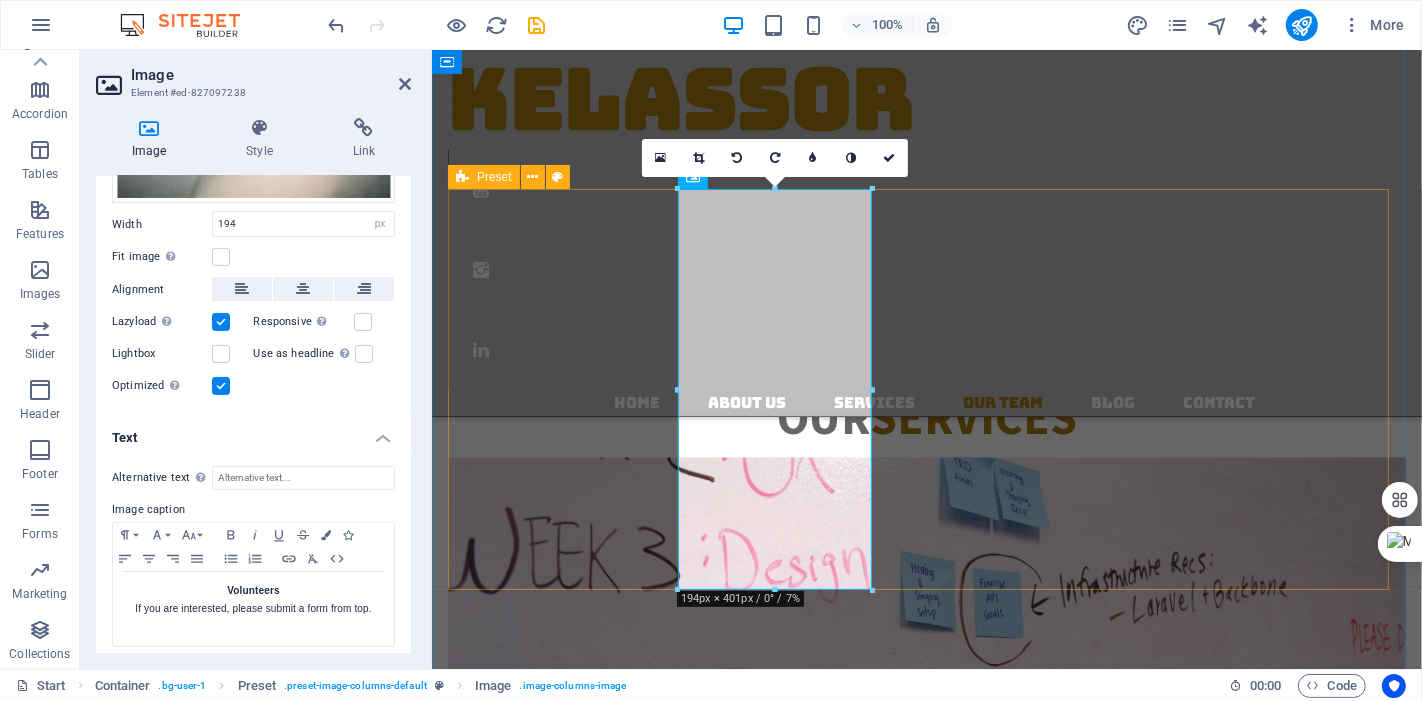click on "Hossein, CCP, PMP Certified Cost Engineer Phone: 778 318 1454 Volunteers If you are interested, please submit a form from top." at bounding box center (926, 3963) 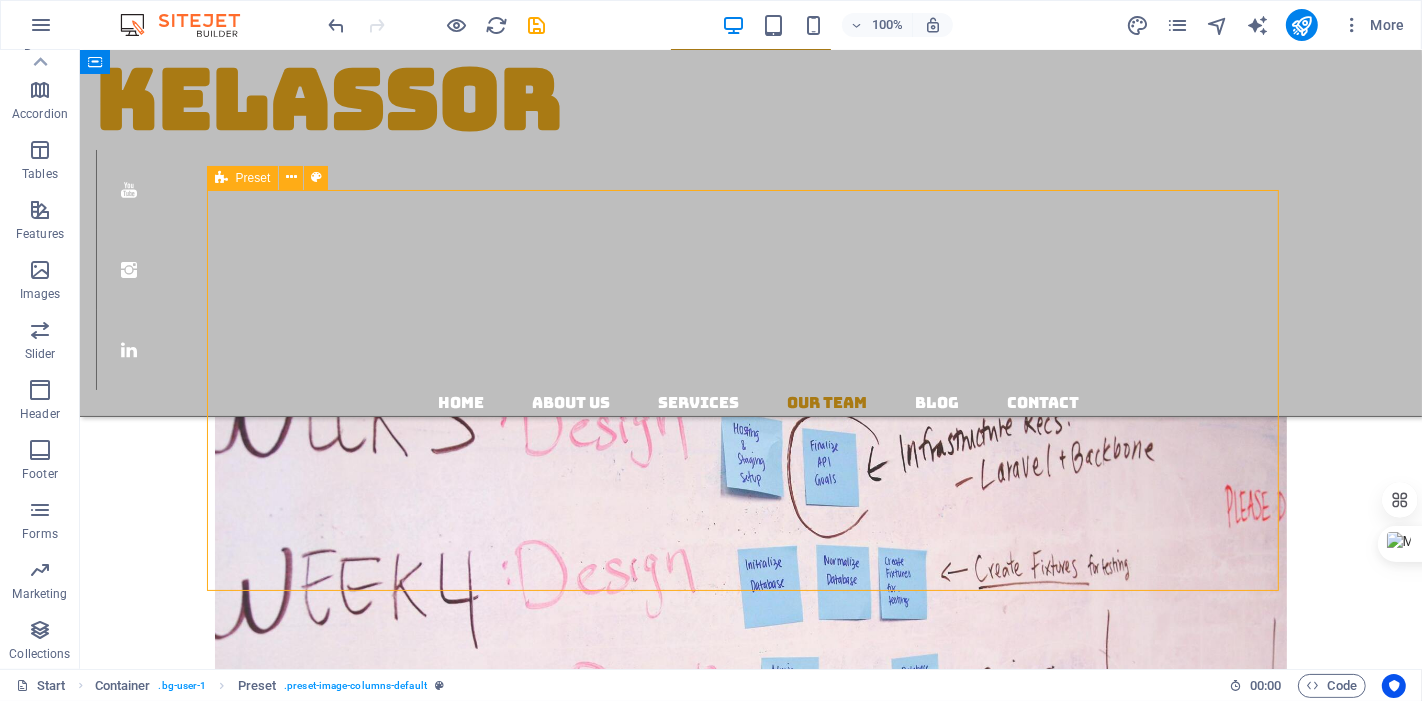 scroll, scrollTop: 2998, scrollLeft: 0, axis: vertical 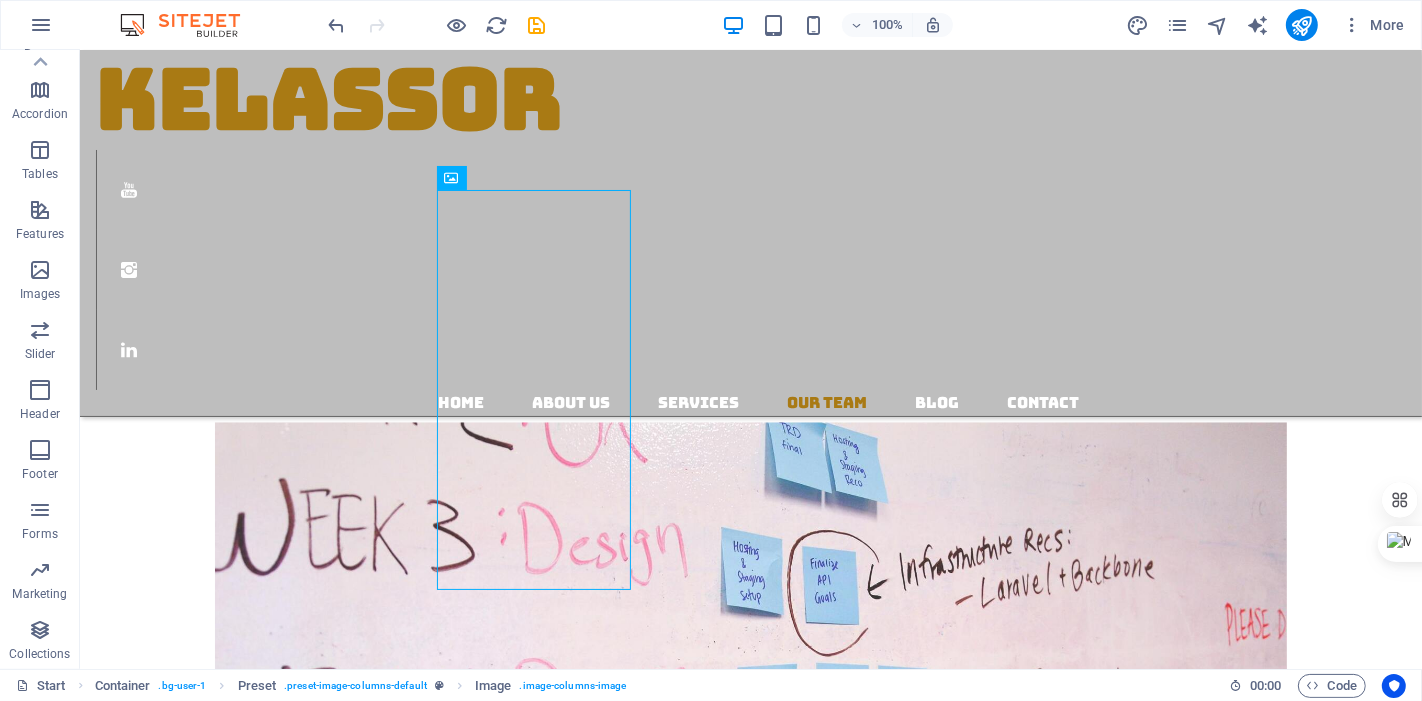 drag, startPoint x: 506, startPoint y: 297, endPoint x: 621, endPoint y: 301, distance: 115.06954 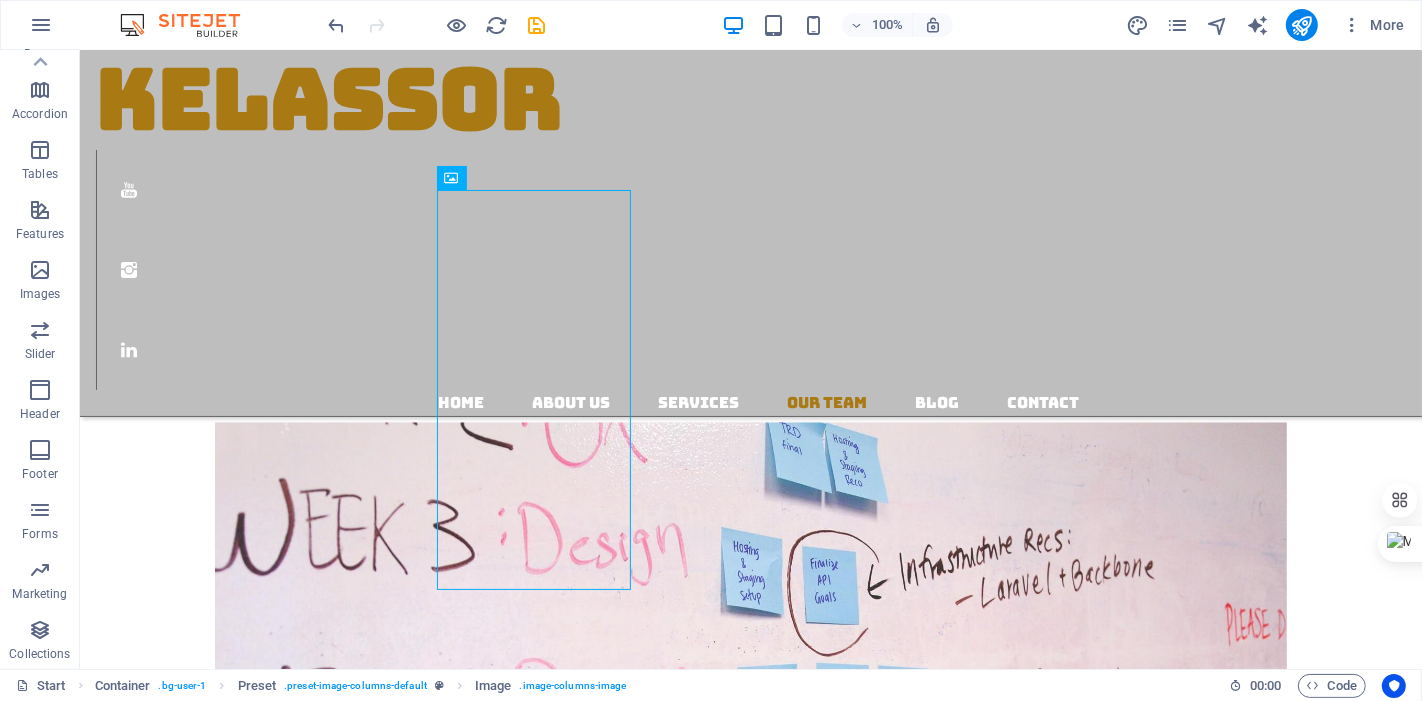 click on "Hossein, CCP, PMP Certified Cost Engineer Phone: 778 318 1454 Volunteers If you are interested, please submit a form from top." at bounding box center [750, 4163] 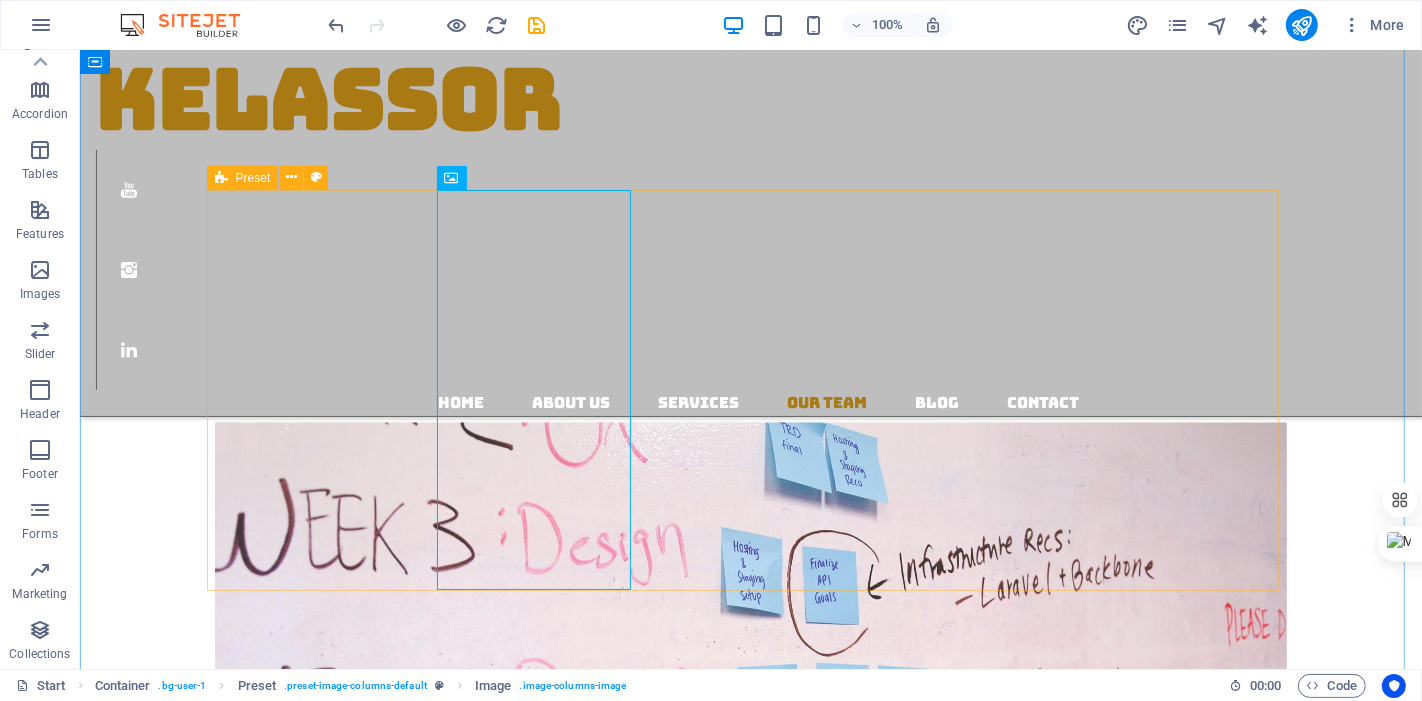 click on "Hossein, CCP, PMP Certified Cost Engineer Phone: 778 318 1454 Volunteers If you are interested, please submit a form from top." at bounding box center (750, 4163) 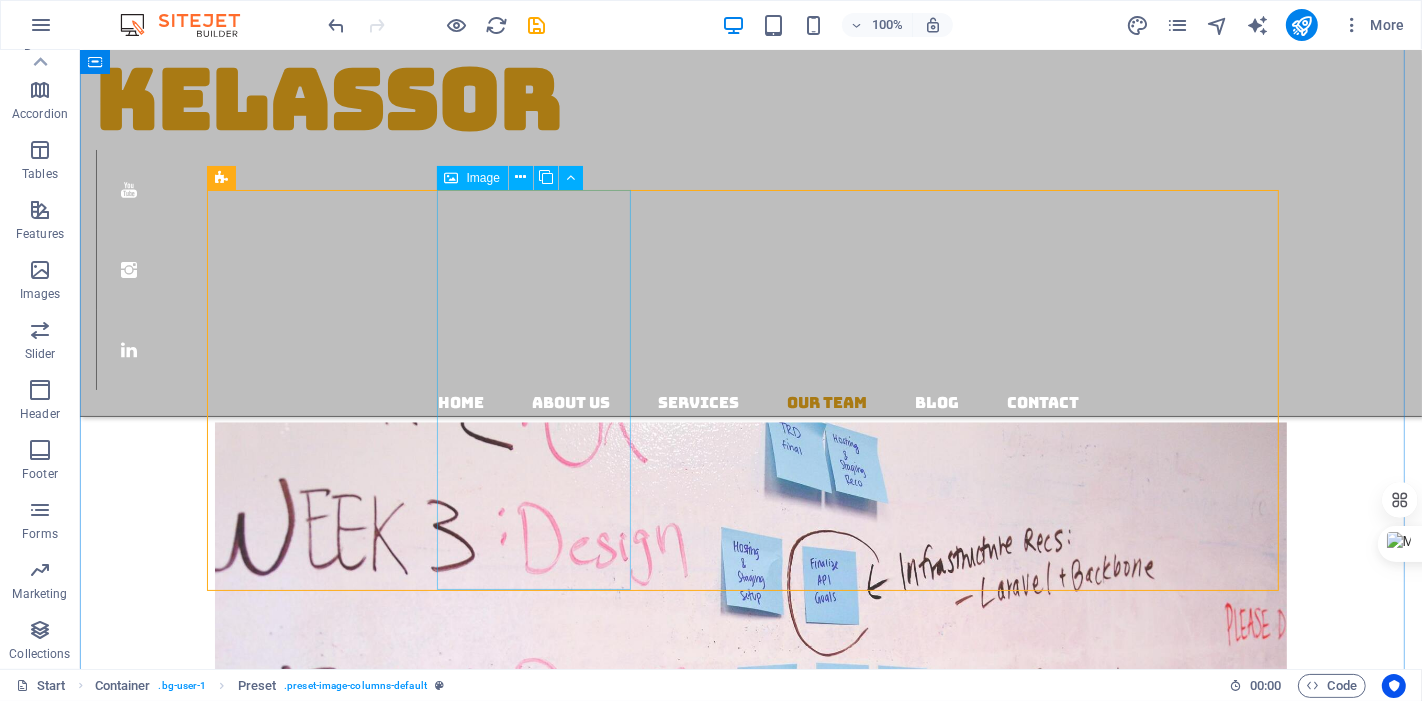 click on "Volunteers If you are interested, please submit a form from top." at bounding box center (750, 4408) 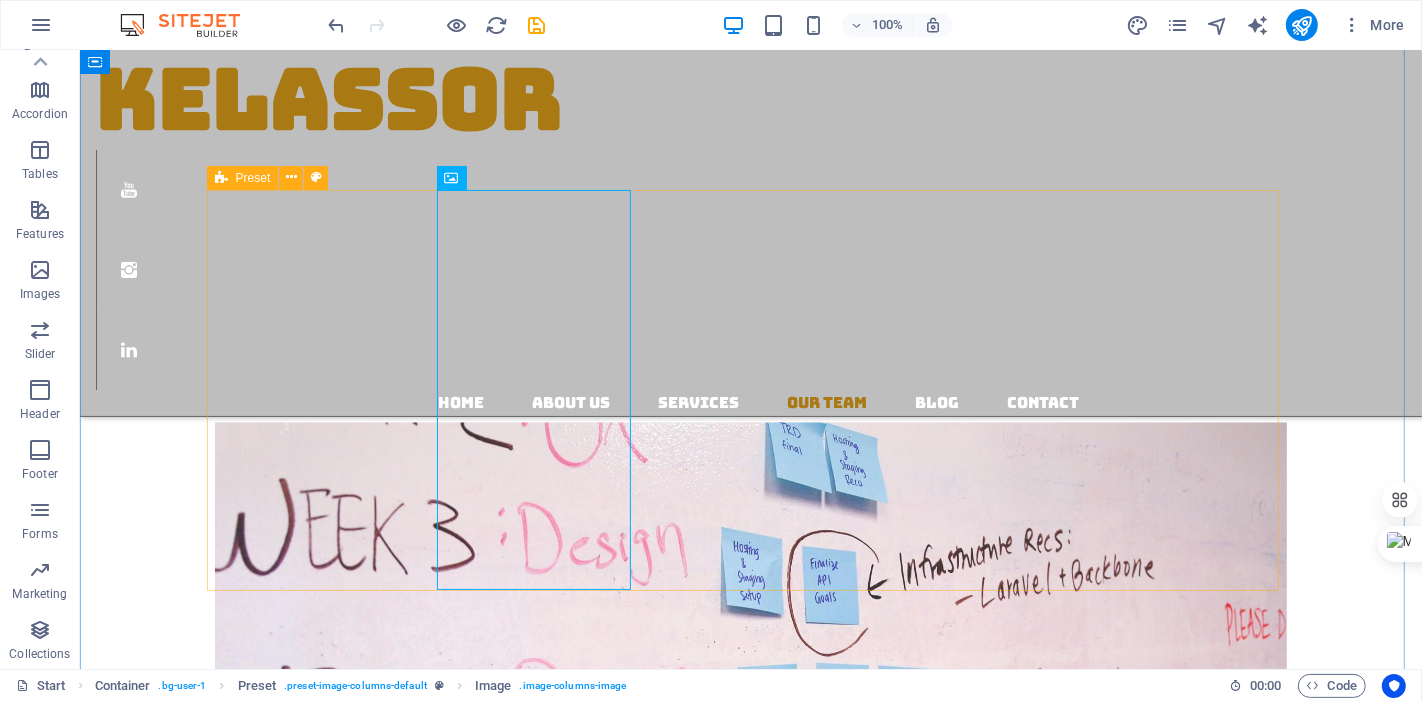 click on "Hossein, CCP, PMP Certified Cost Engineer Phone: 778 318 1454 Volunteers If you are interested, please submit a form from top." at bounding box center [750, 4163] 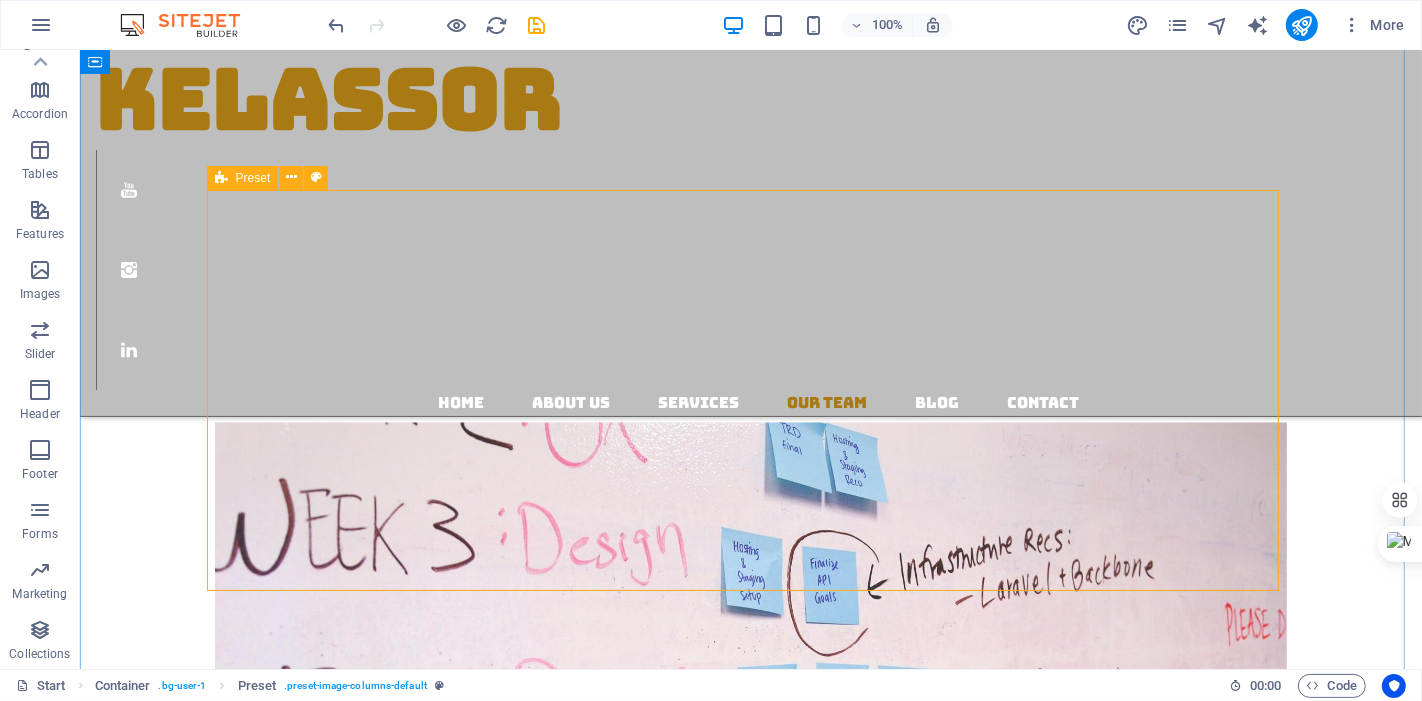 click on "Preset" at bounding box center (253, 178) 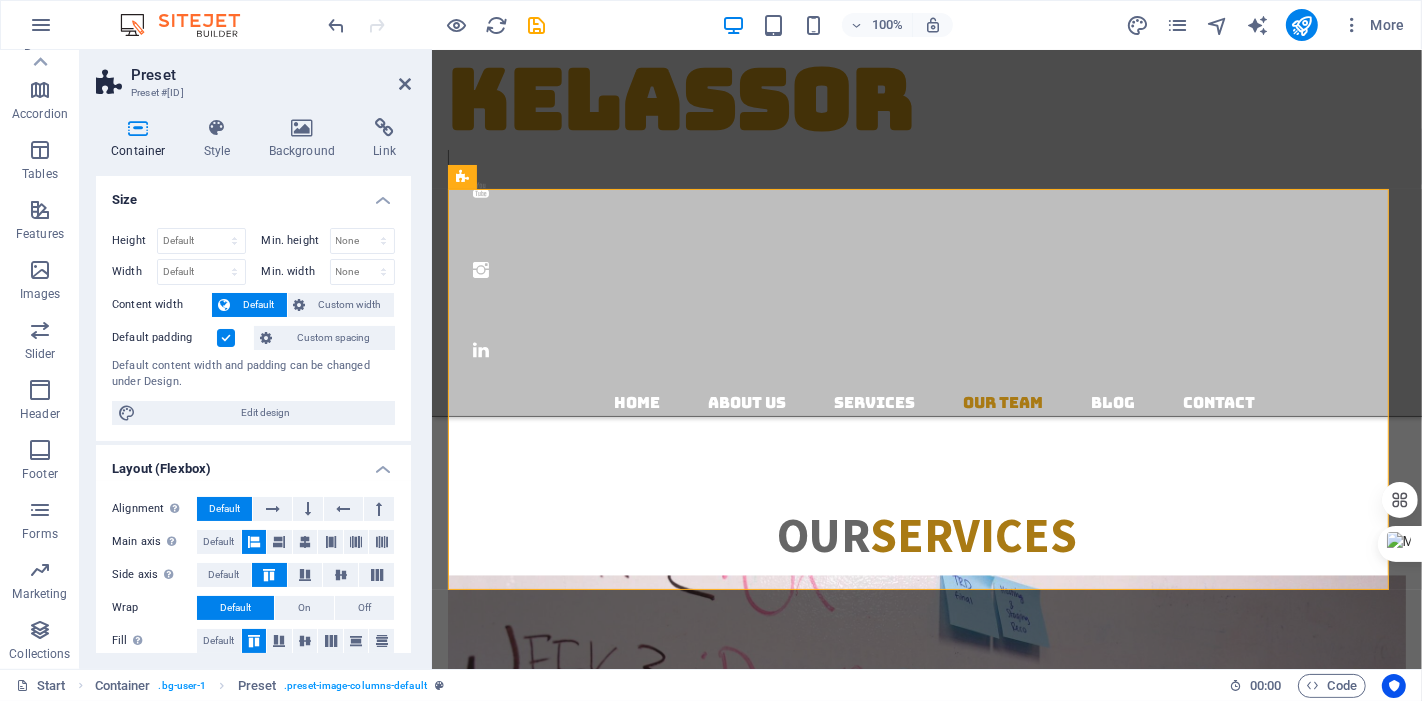 scroll, scrollTop: 3148, scrollLeft: 0, axis: vertical 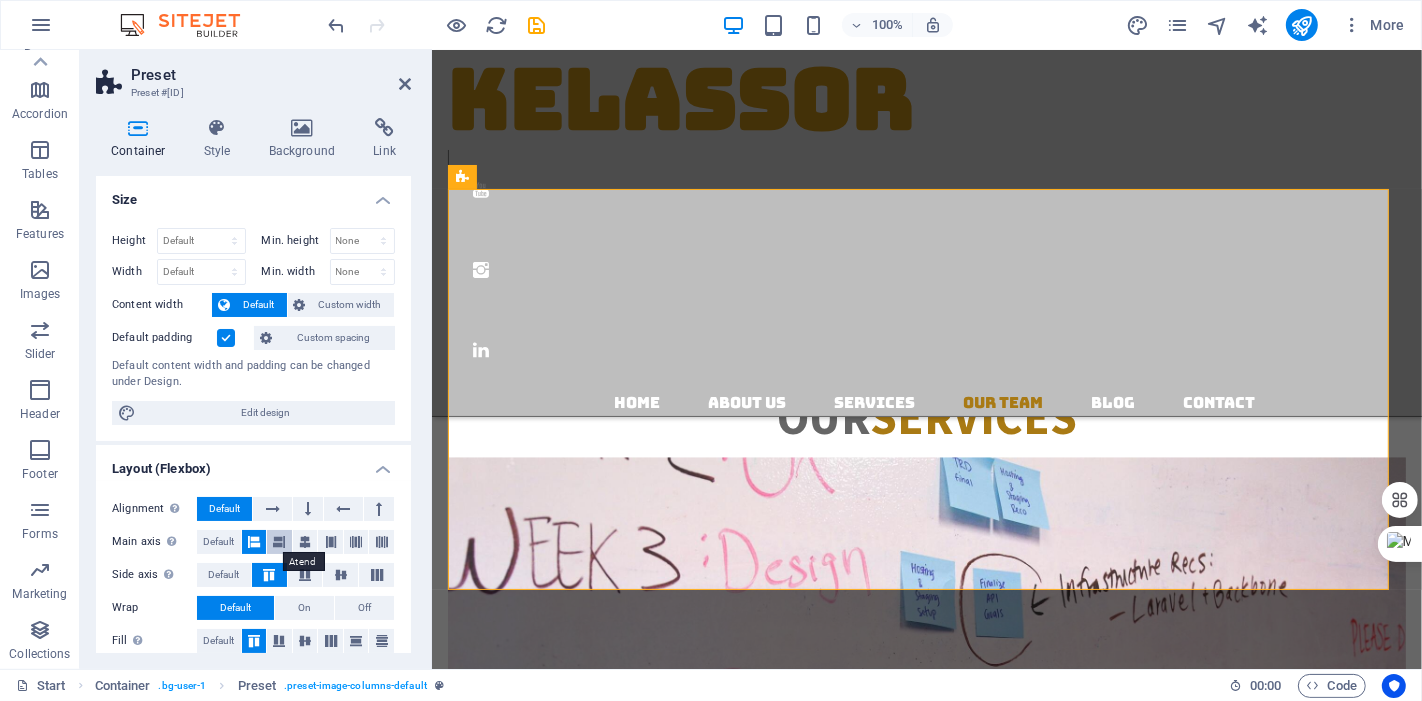 click at bounding box center (279, 542) 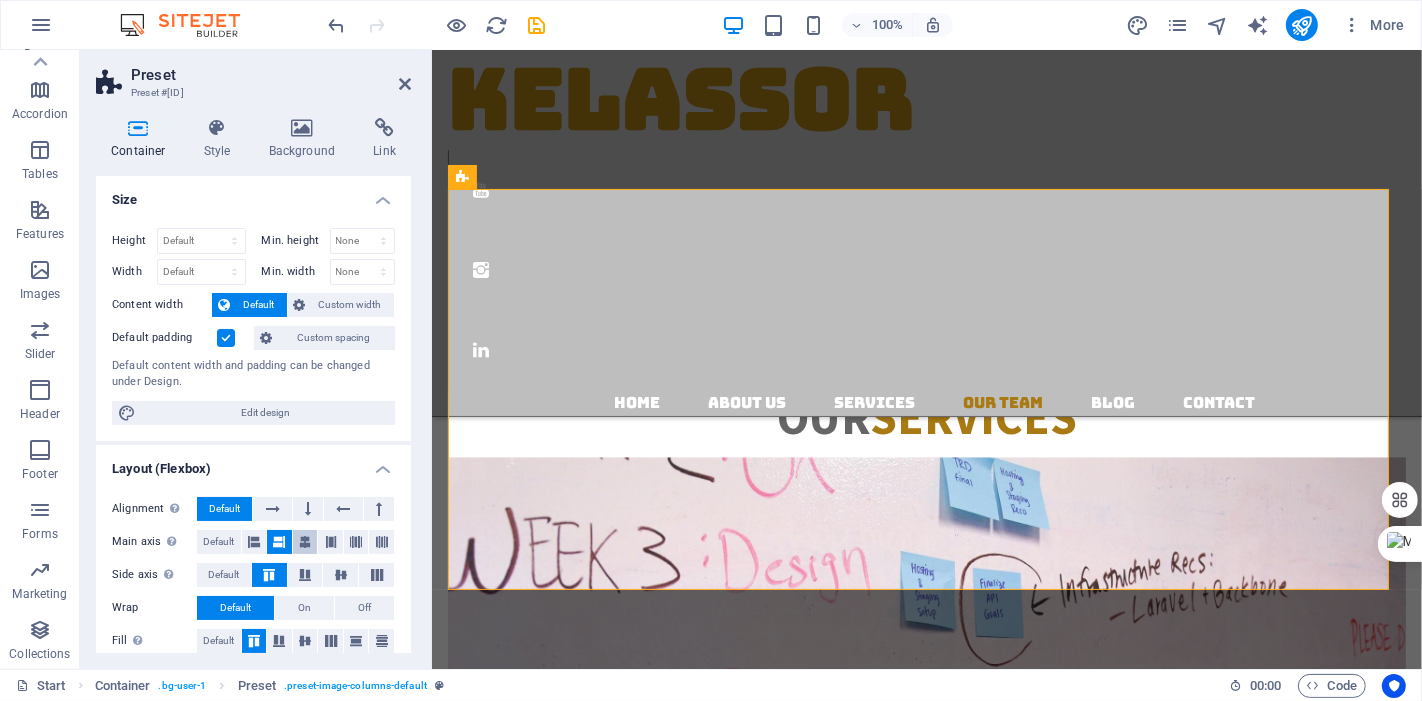 click at bounding box center (305, 542) 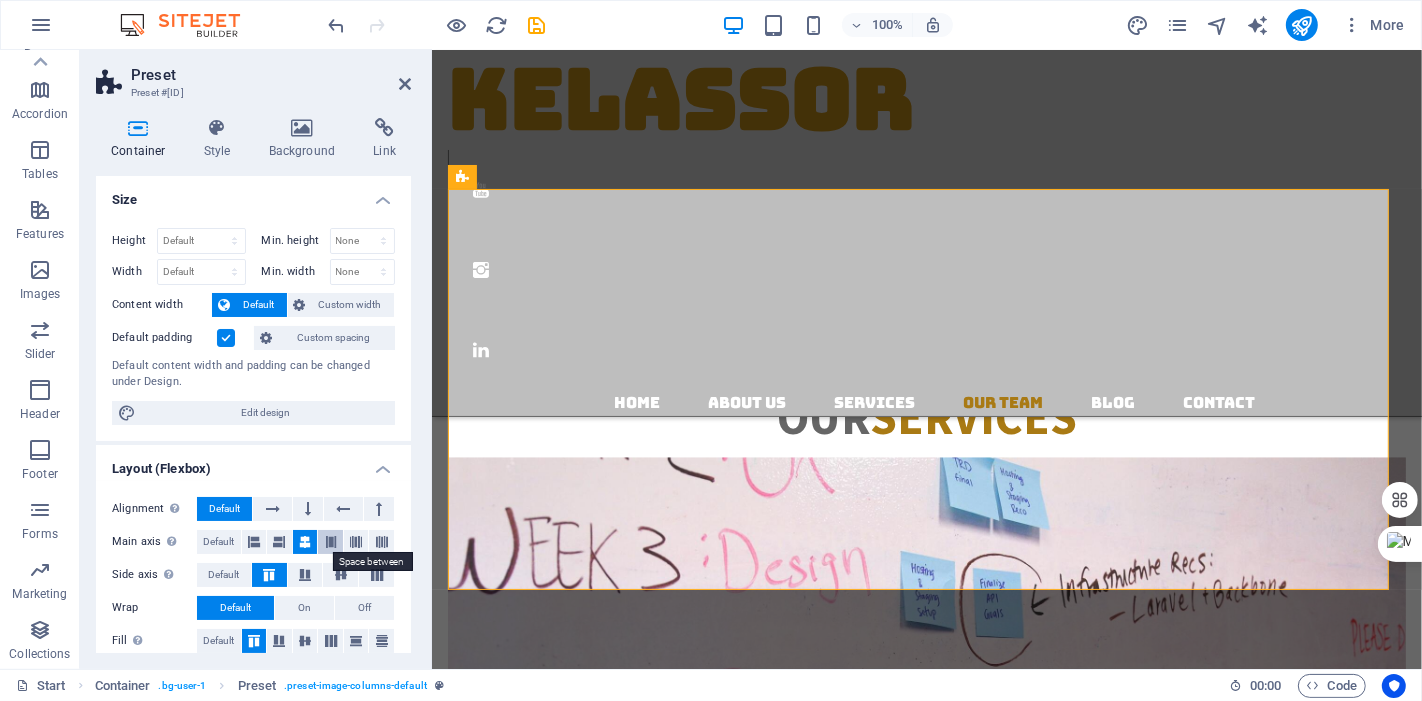 click at bounding box center (330, 542) 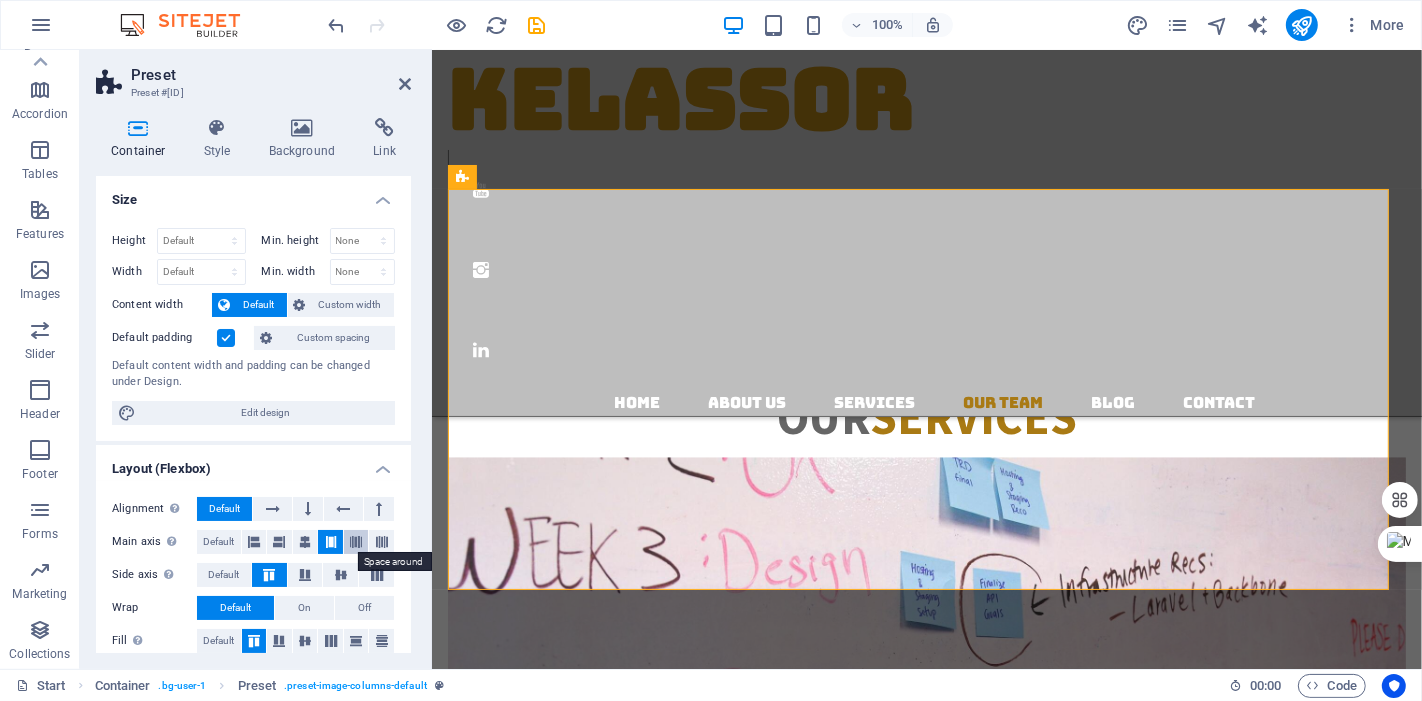 click at bounding box center (356, 542) 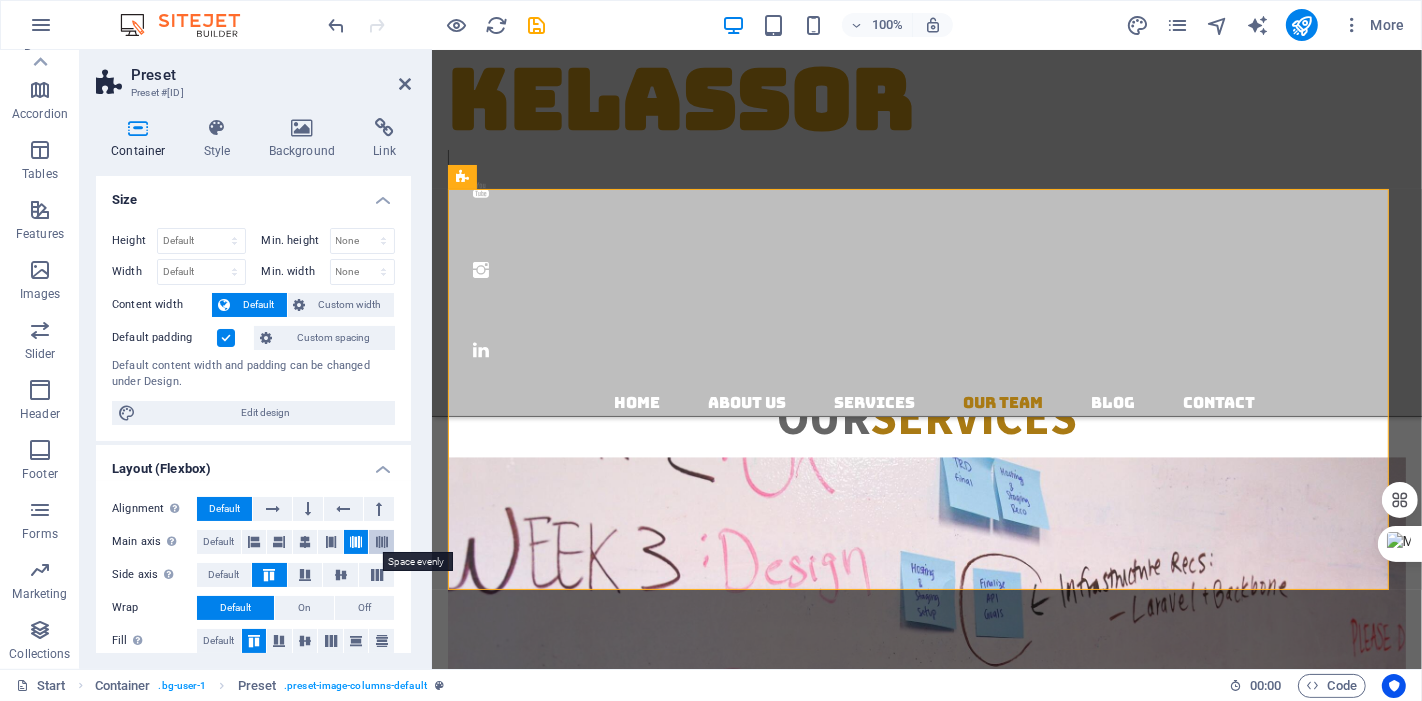 click at bounding box center (382, 542) 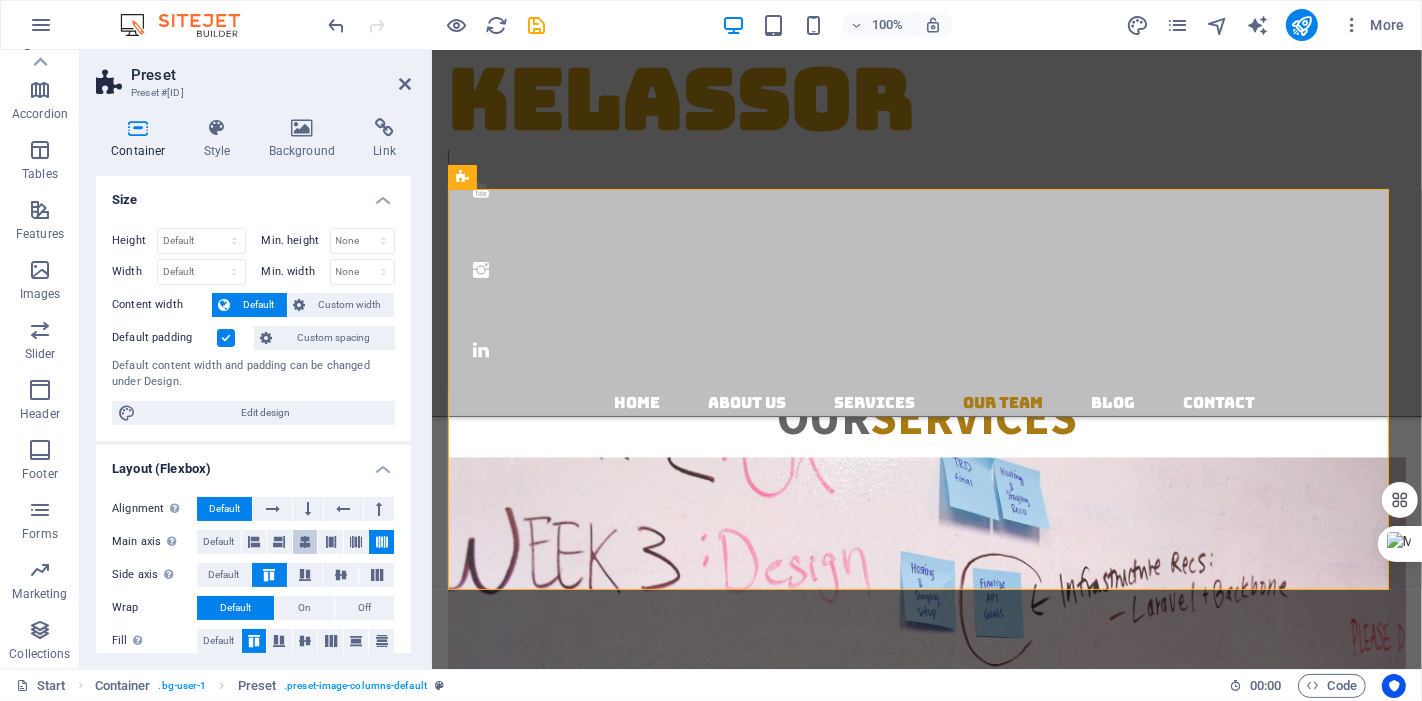 click at bounding box center [305, 542] 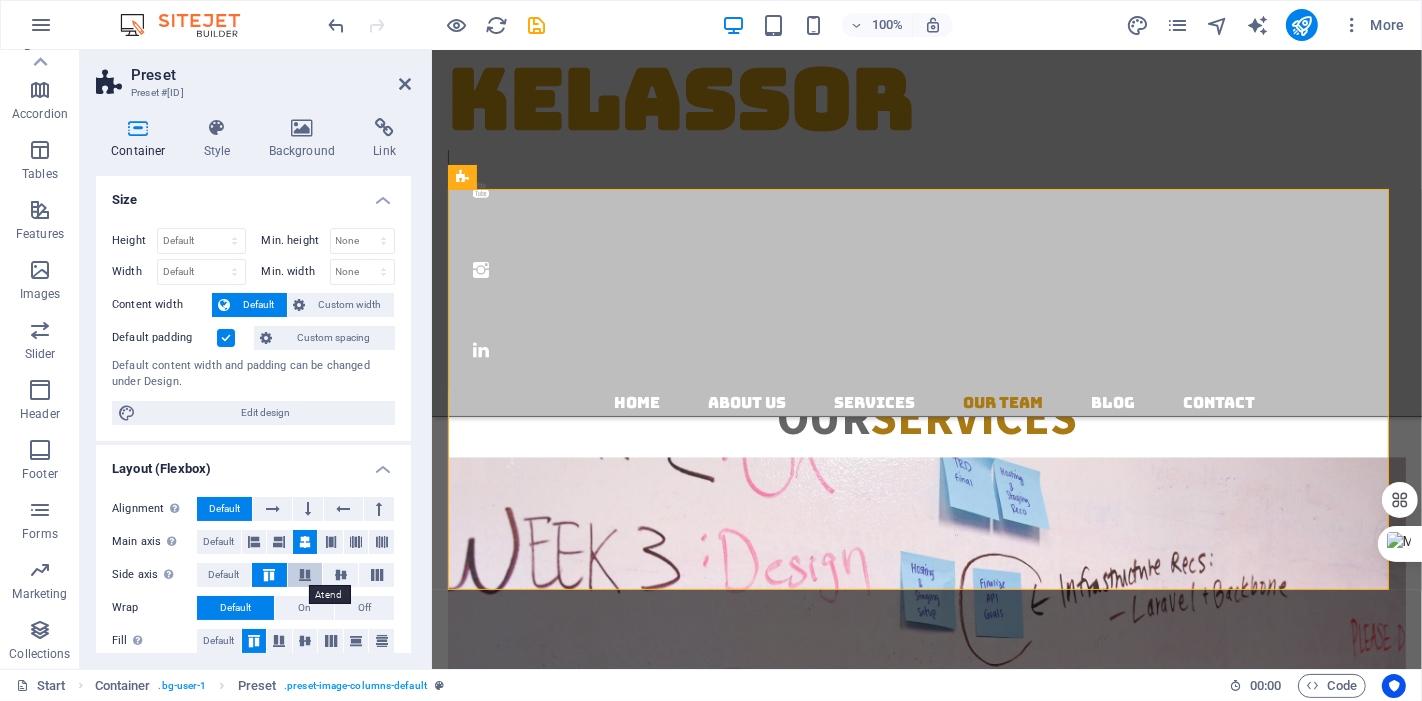 click at bounding box center (305, 575) 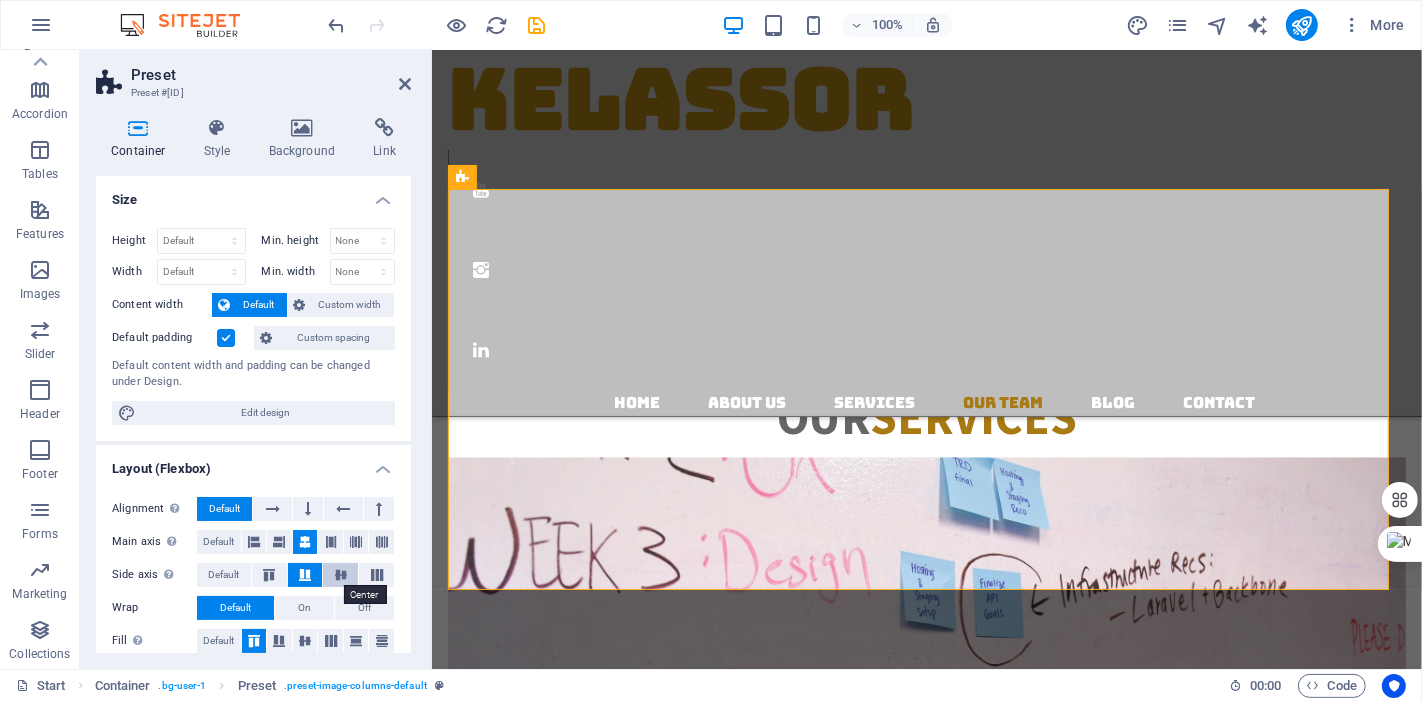 click at bounding box center (341, 575) 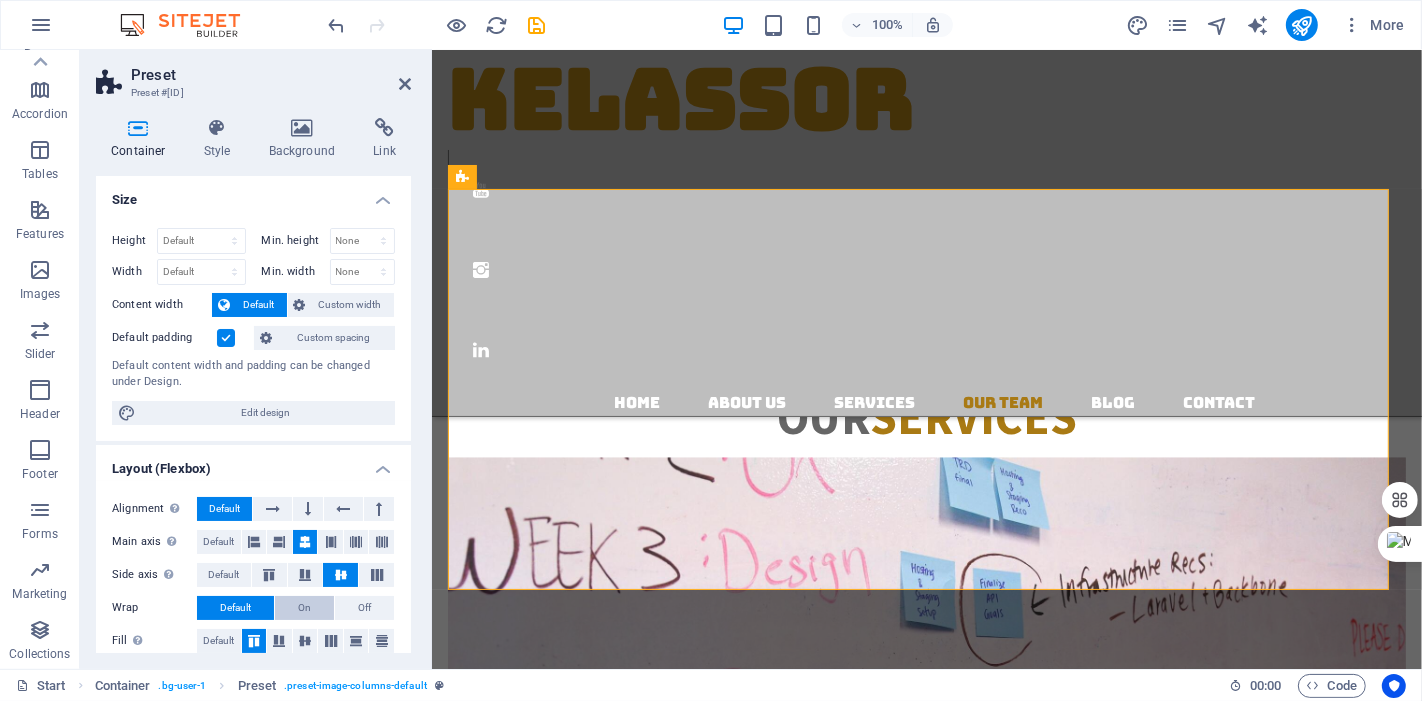 click on "On" at bounding box center (304, 608) 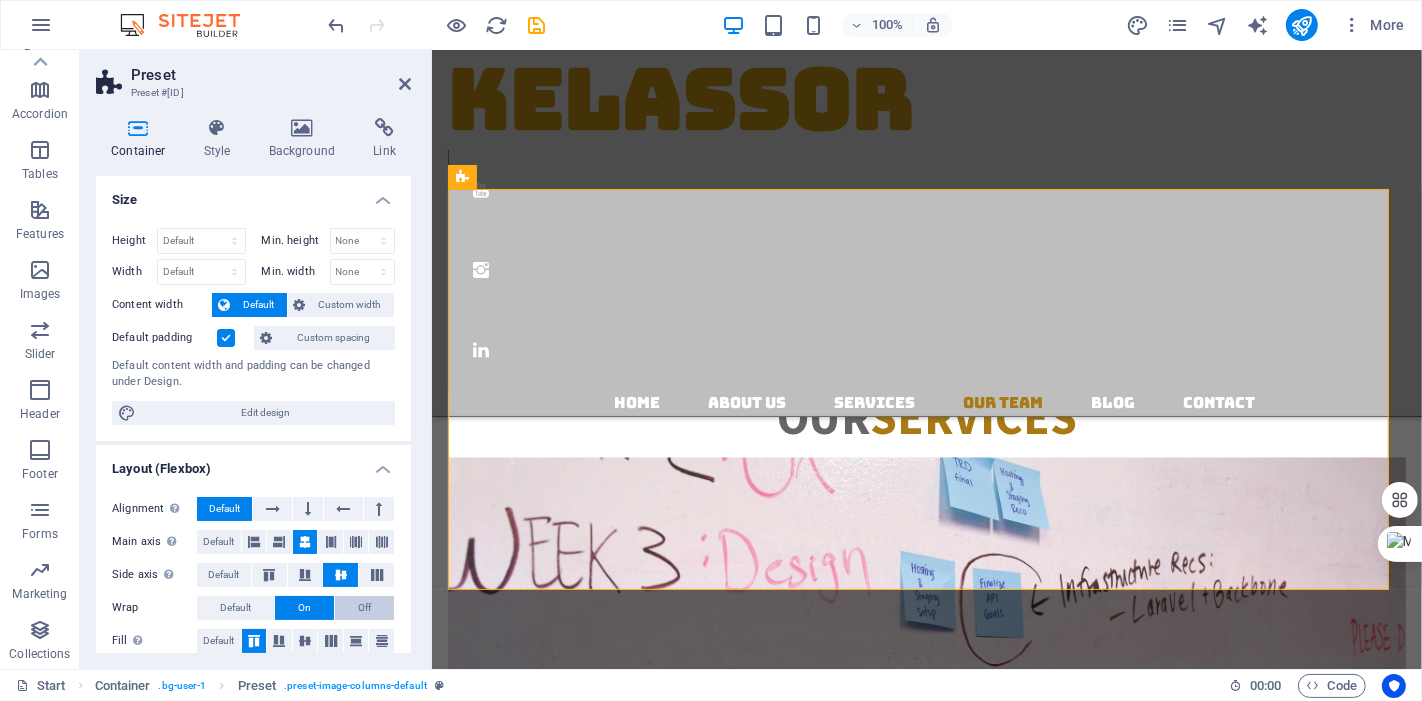 click on "Off" at bounding box center [364, 608] 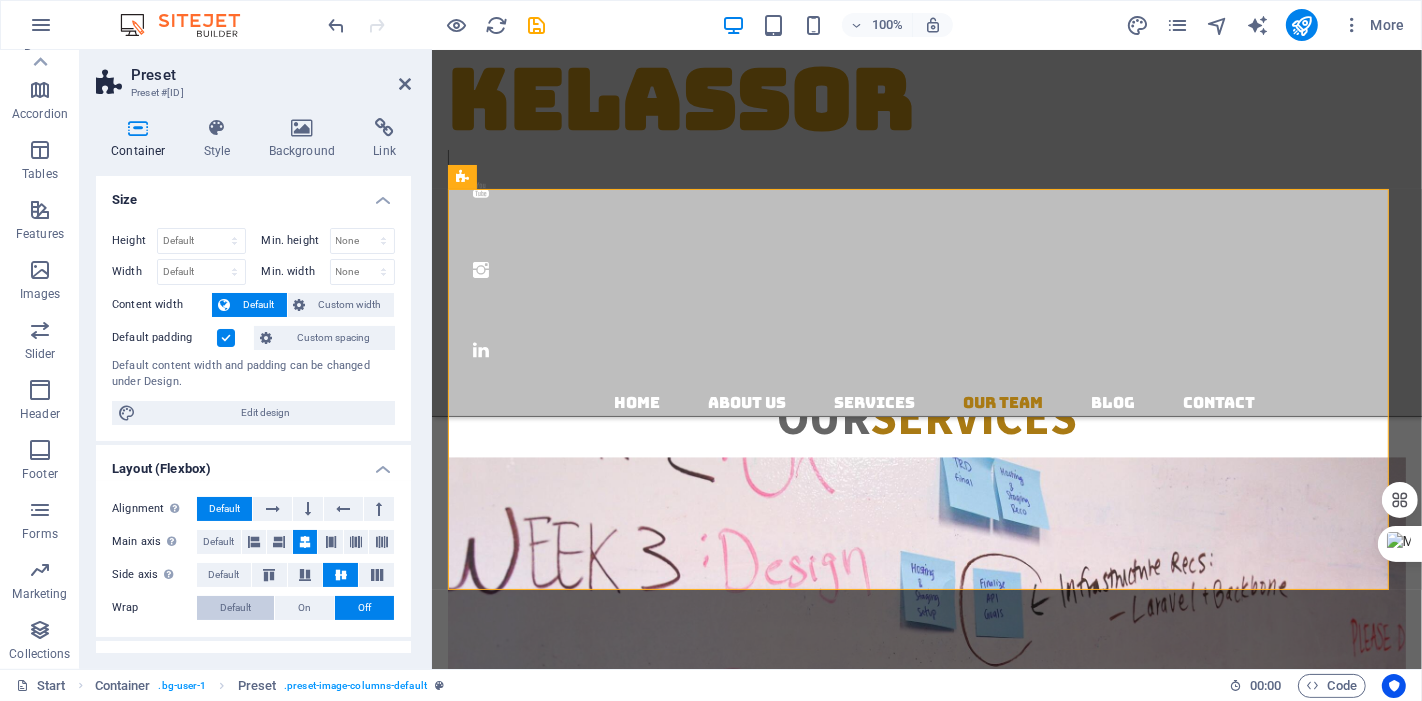 click on "Default" at bounding box center [235, 608] 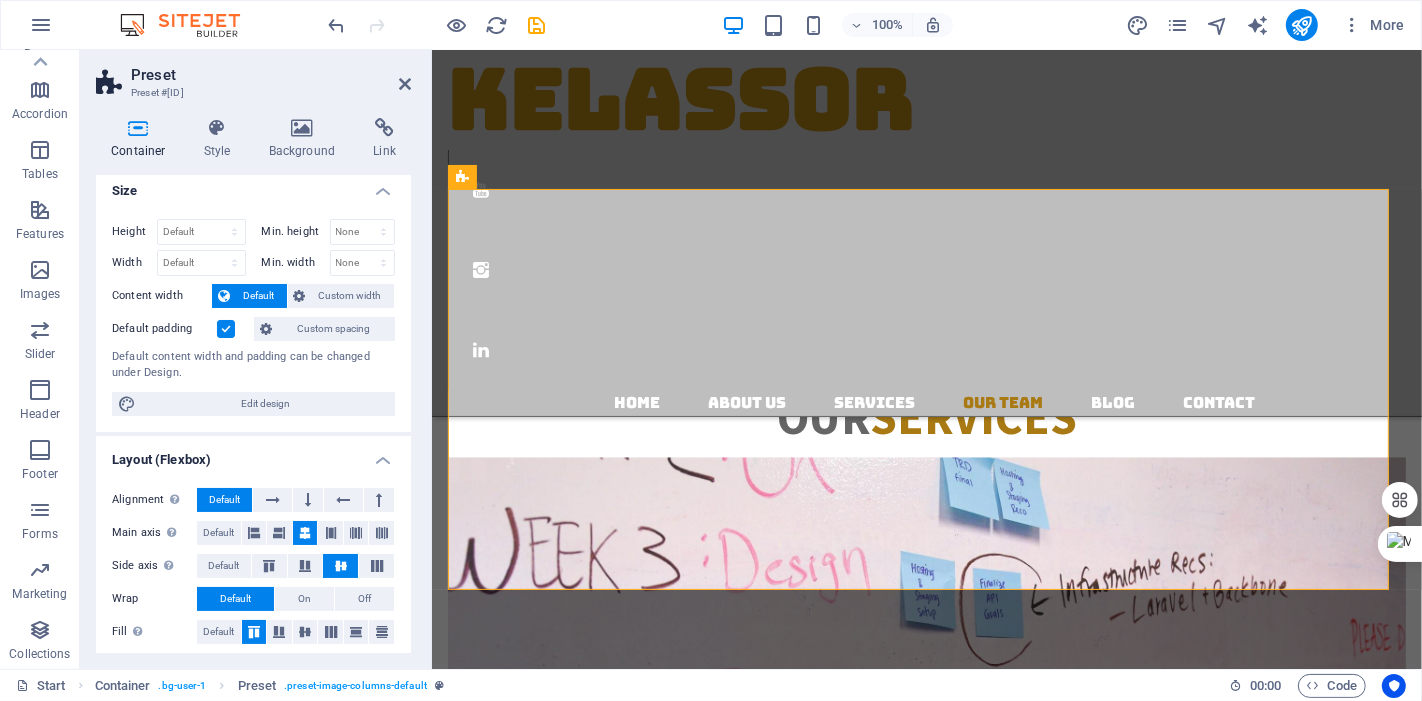 scroll, scrollTop: 0, scrollLeft: 0, axis: both 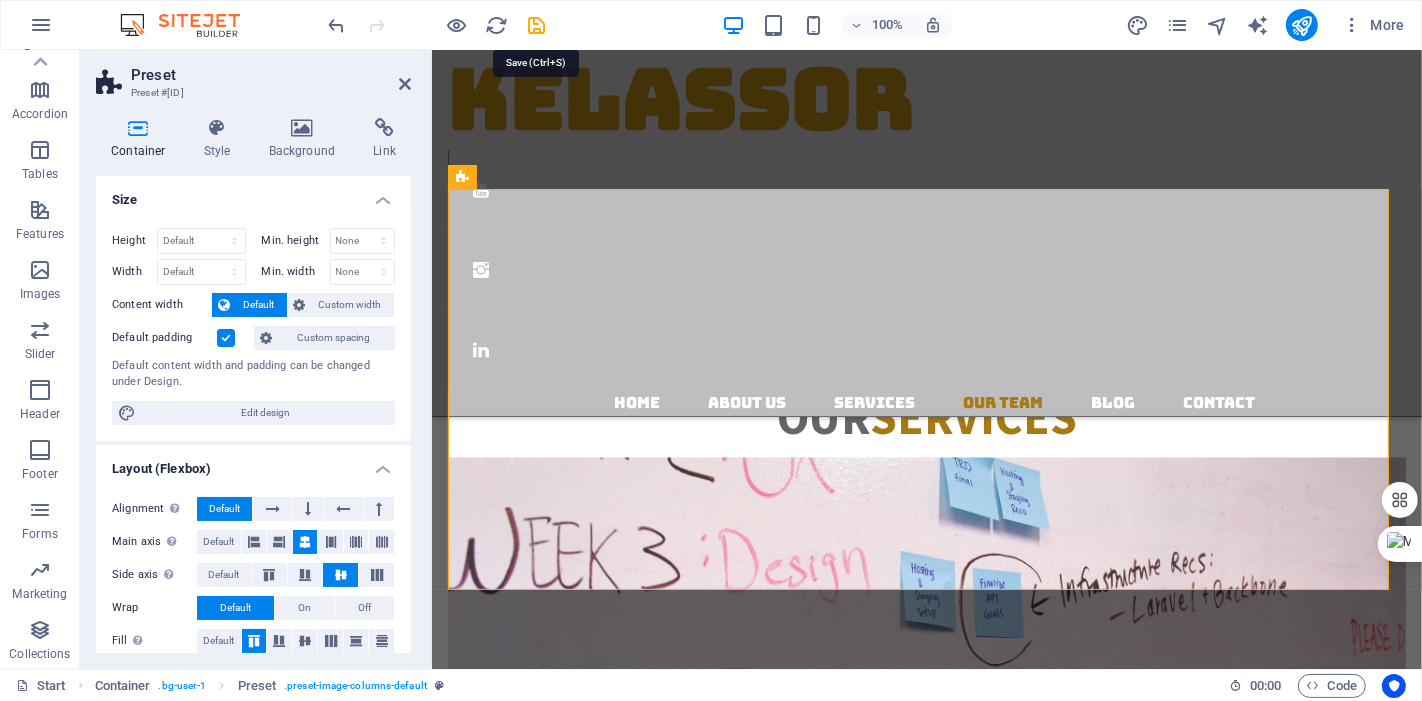 click at bounding box center [537, 25] 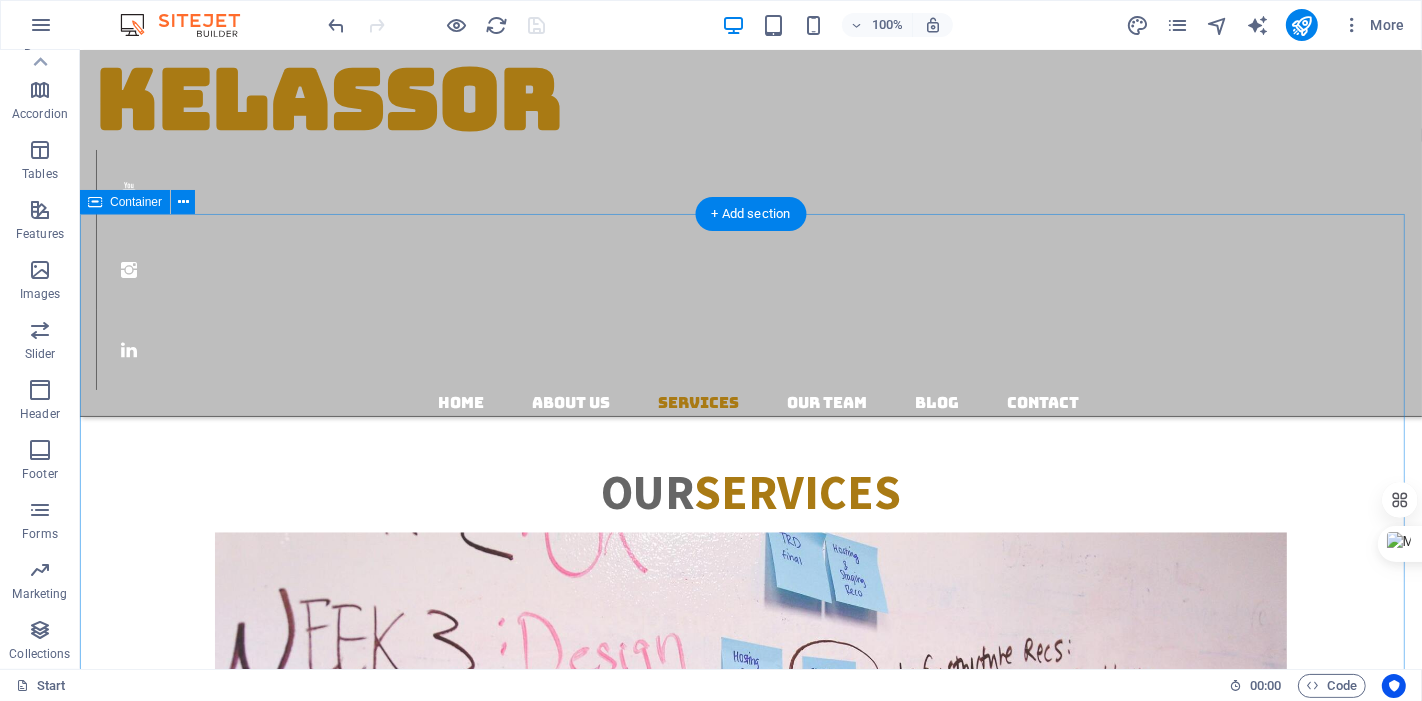 scroll, scrollTop: 2554, scrollLeft: 0, axis: vertical 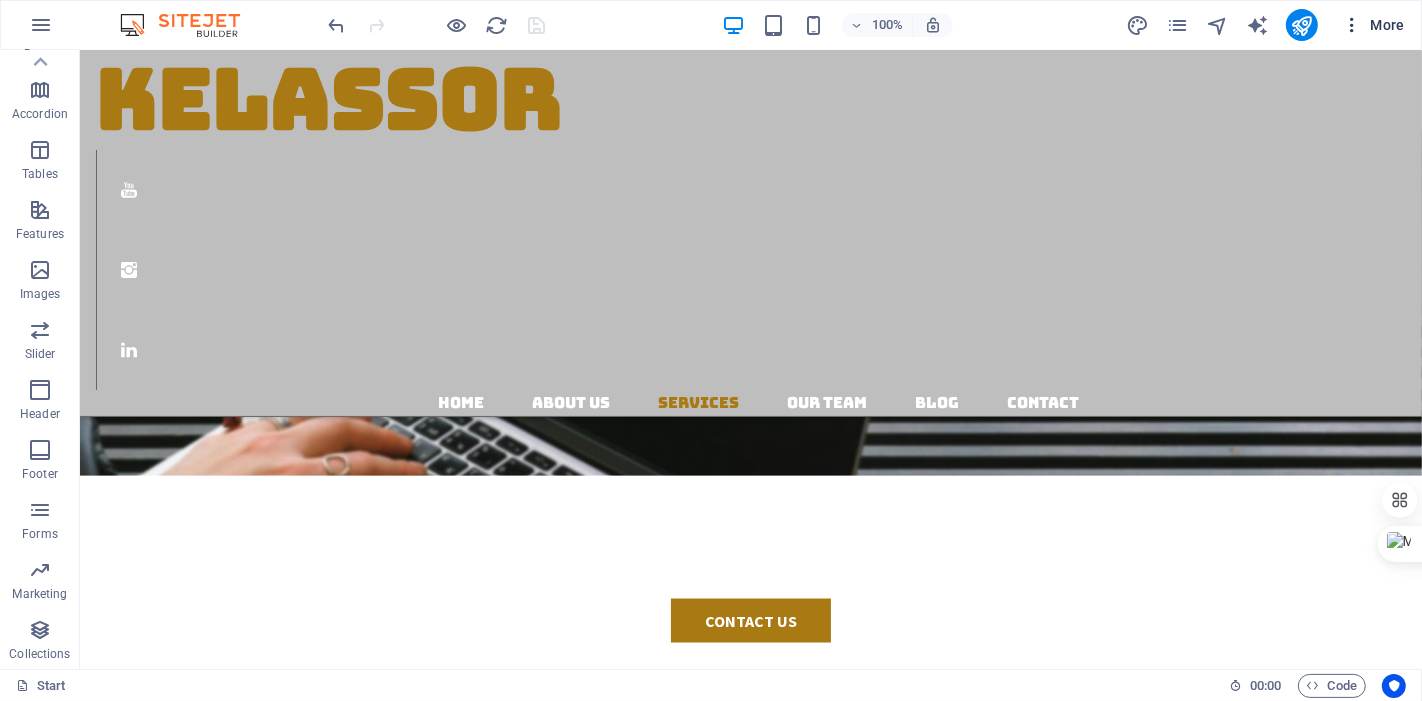 click at bounding box center (1352, 25) 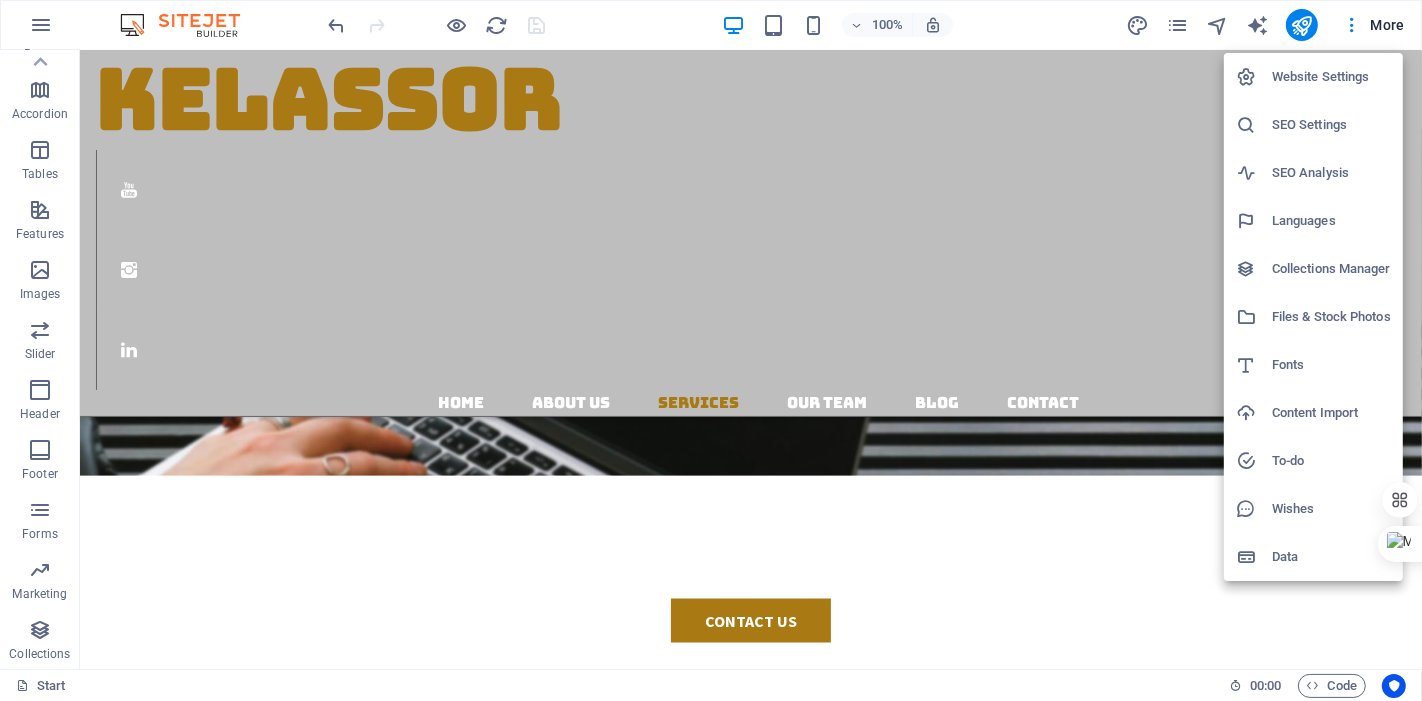 click on "SEO Settings" at bounding box center (1331, 125) 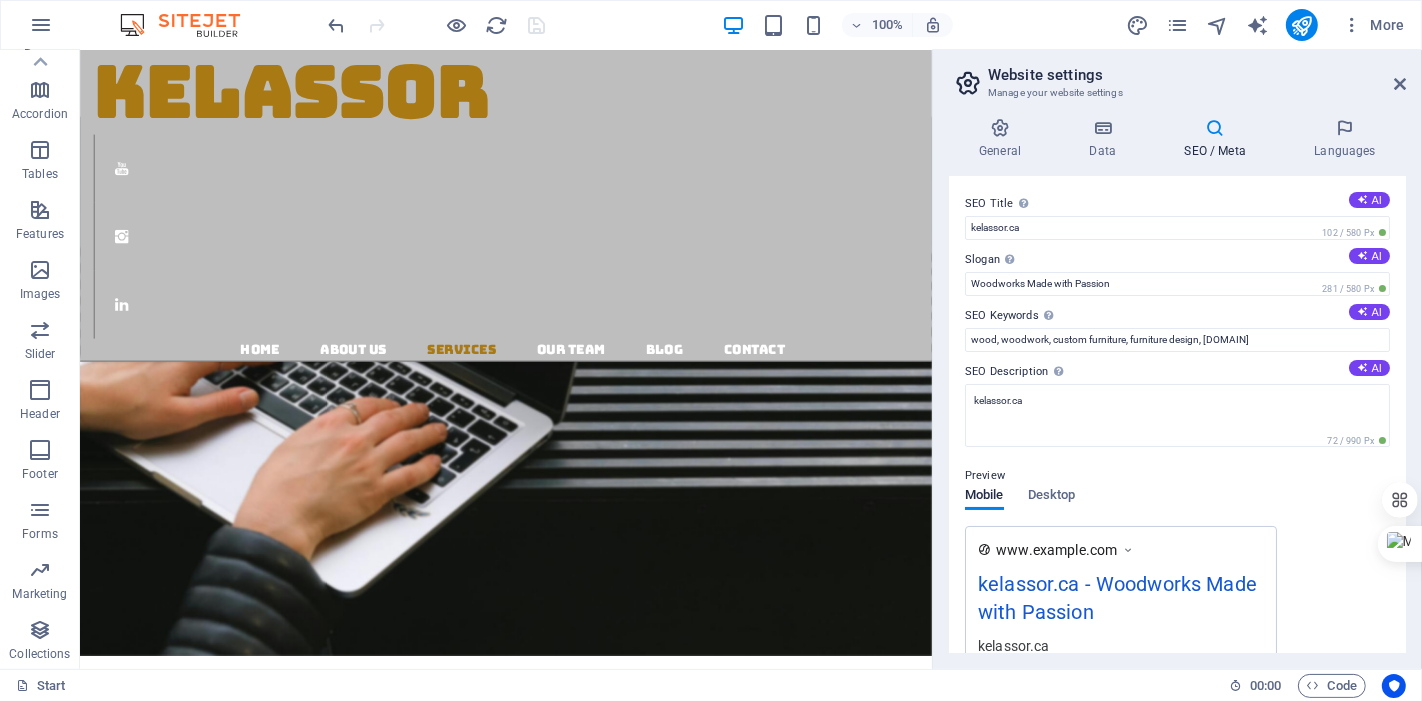 scroll, scrollTop: 2727, scrollLeft: 0, axis: vertical 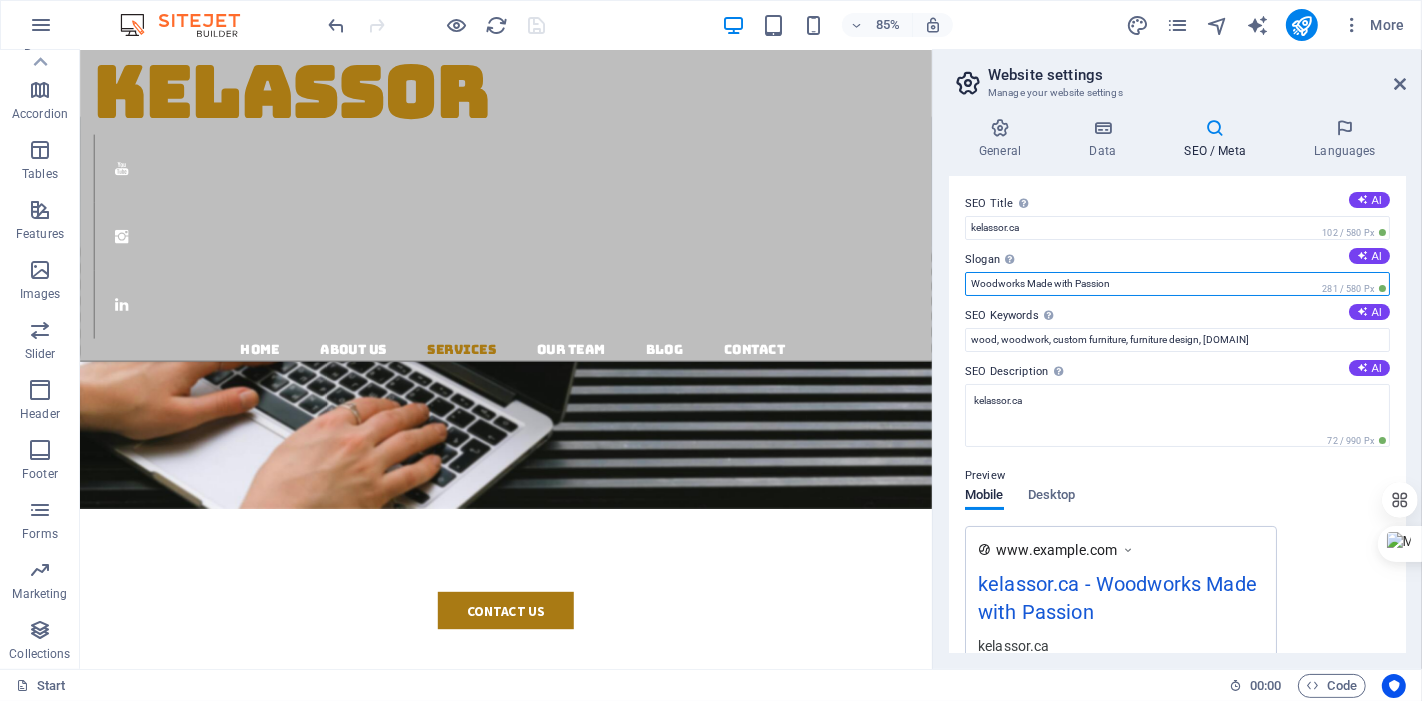drag, startPoint x: 1200, startPoint y: 331, endPoint x: 977, endPoint y: 340, distance: 223.18153 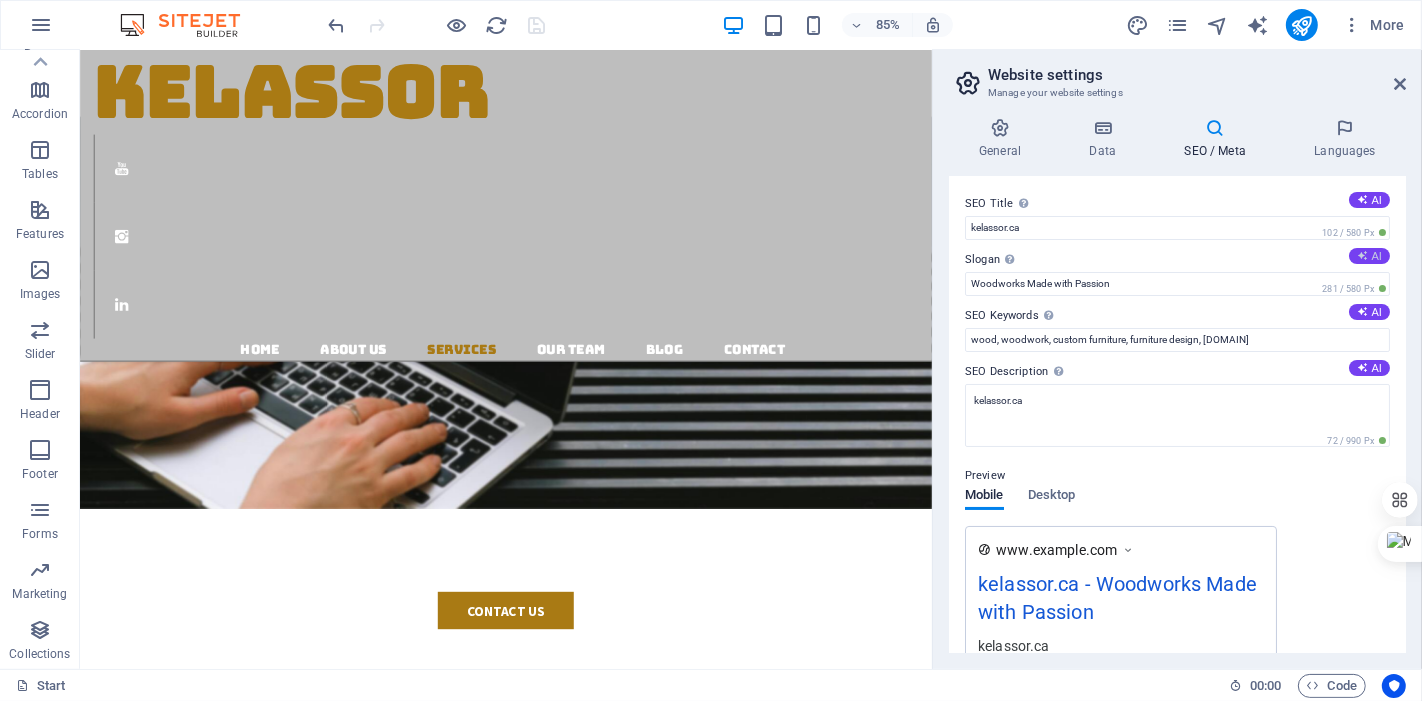 click at bounding box center [1362, 255] 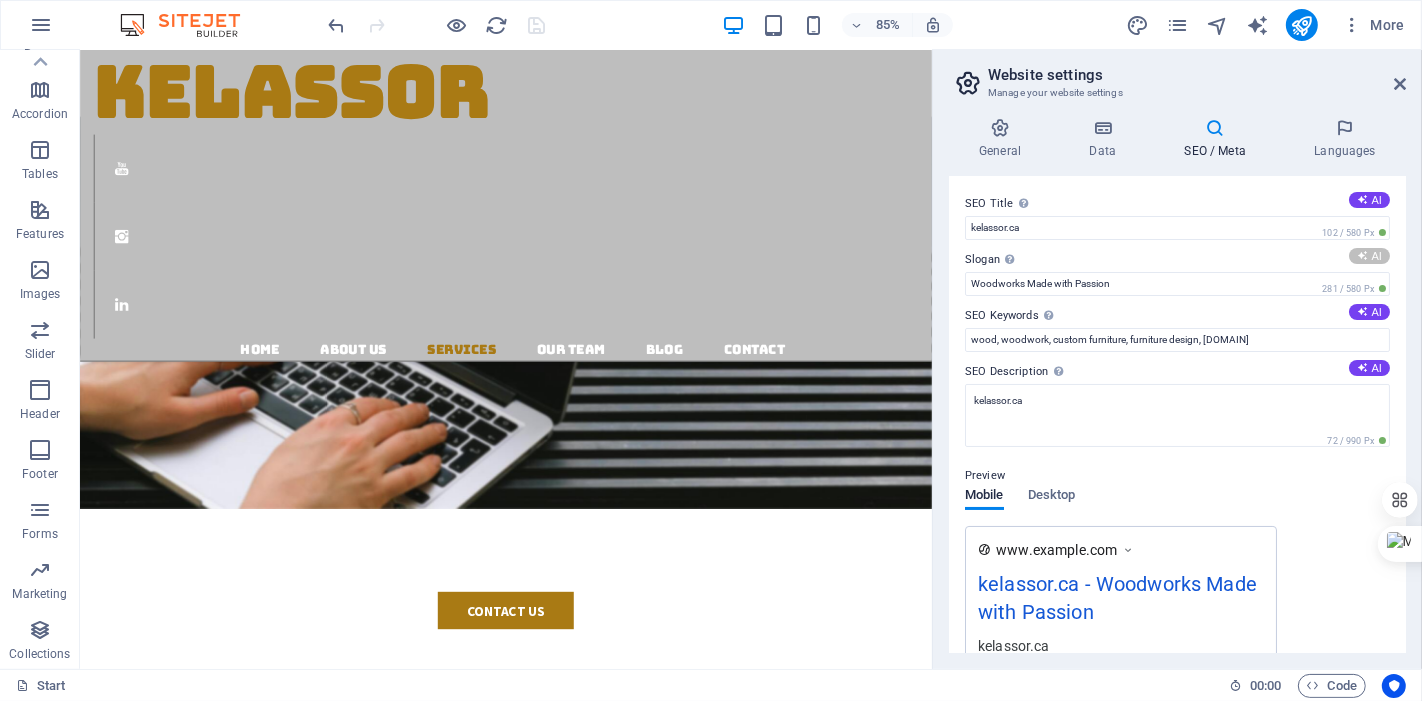 type on "Mastering Projects for Confident Success" 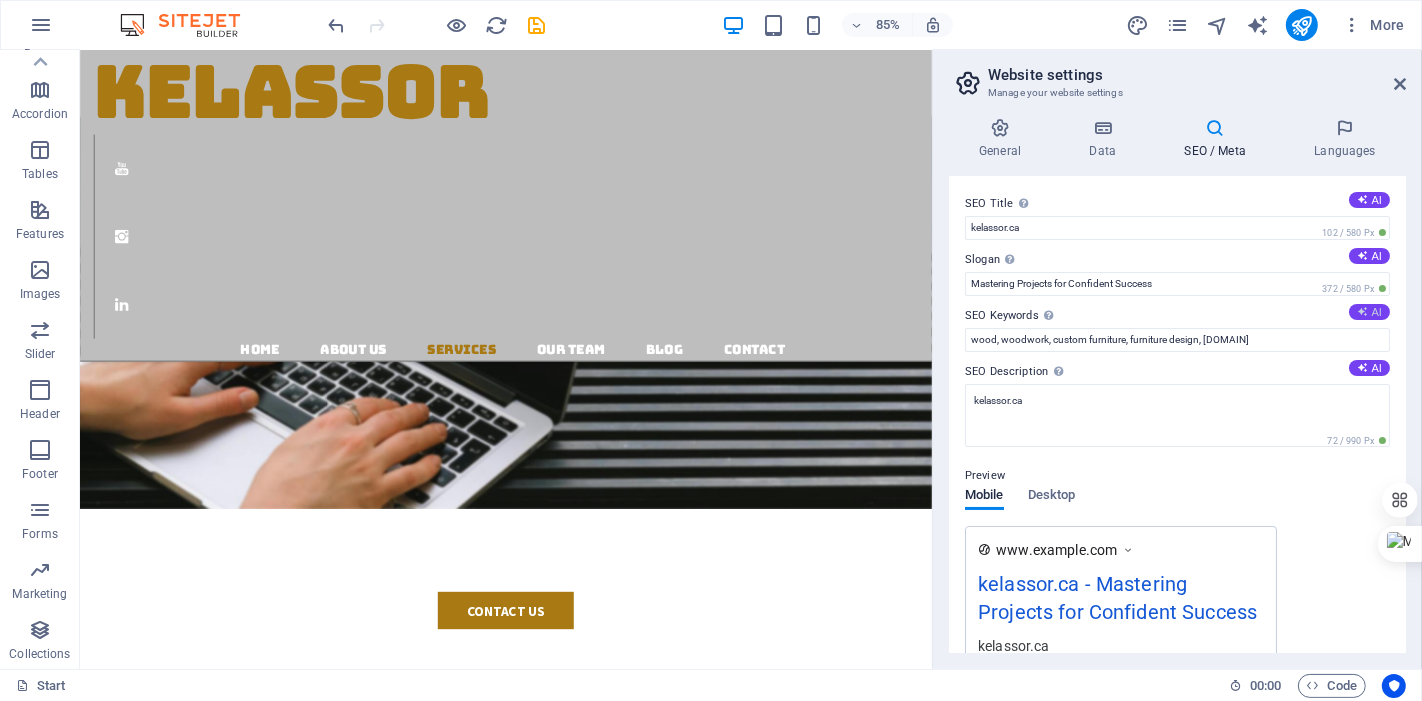 click at bounding box center [1362, 311] 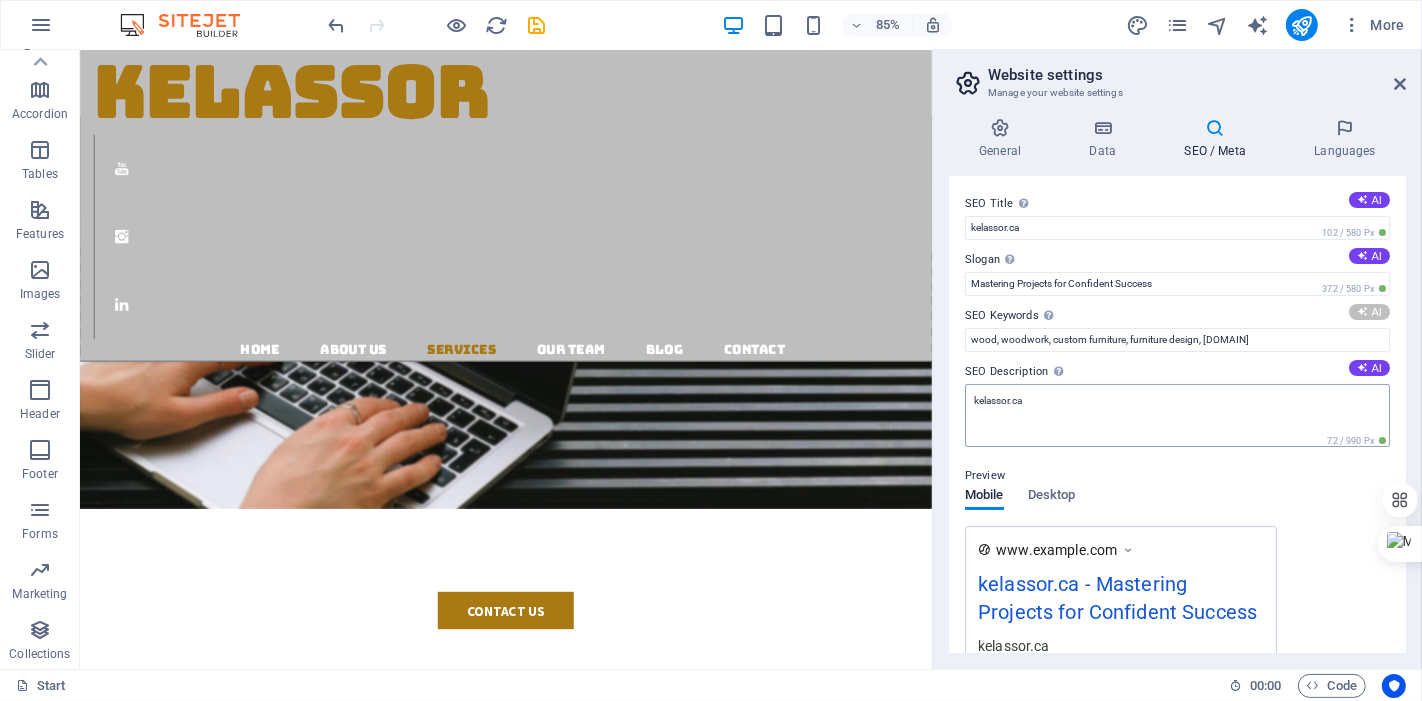type on "expert consulting services, project management, project planning, change management, cost control, training courses" 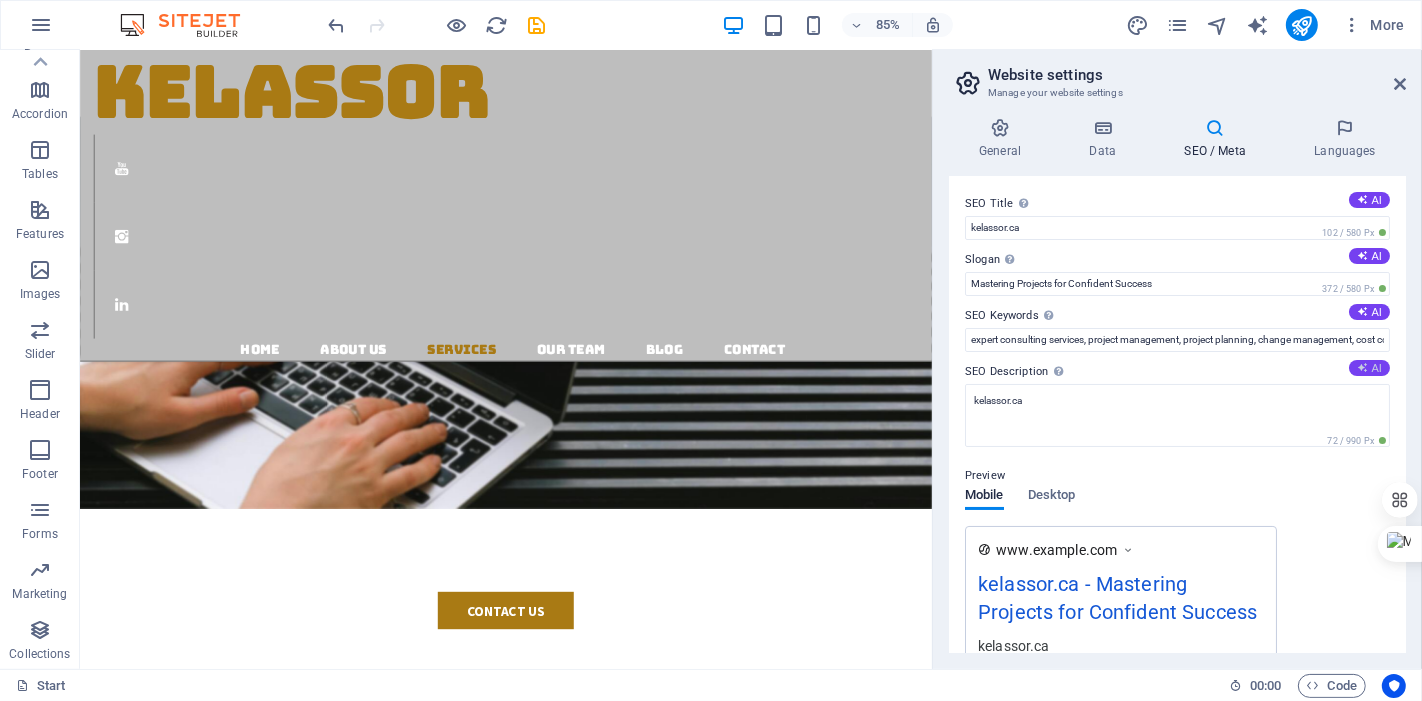 click at bounding box center [1362, 367] 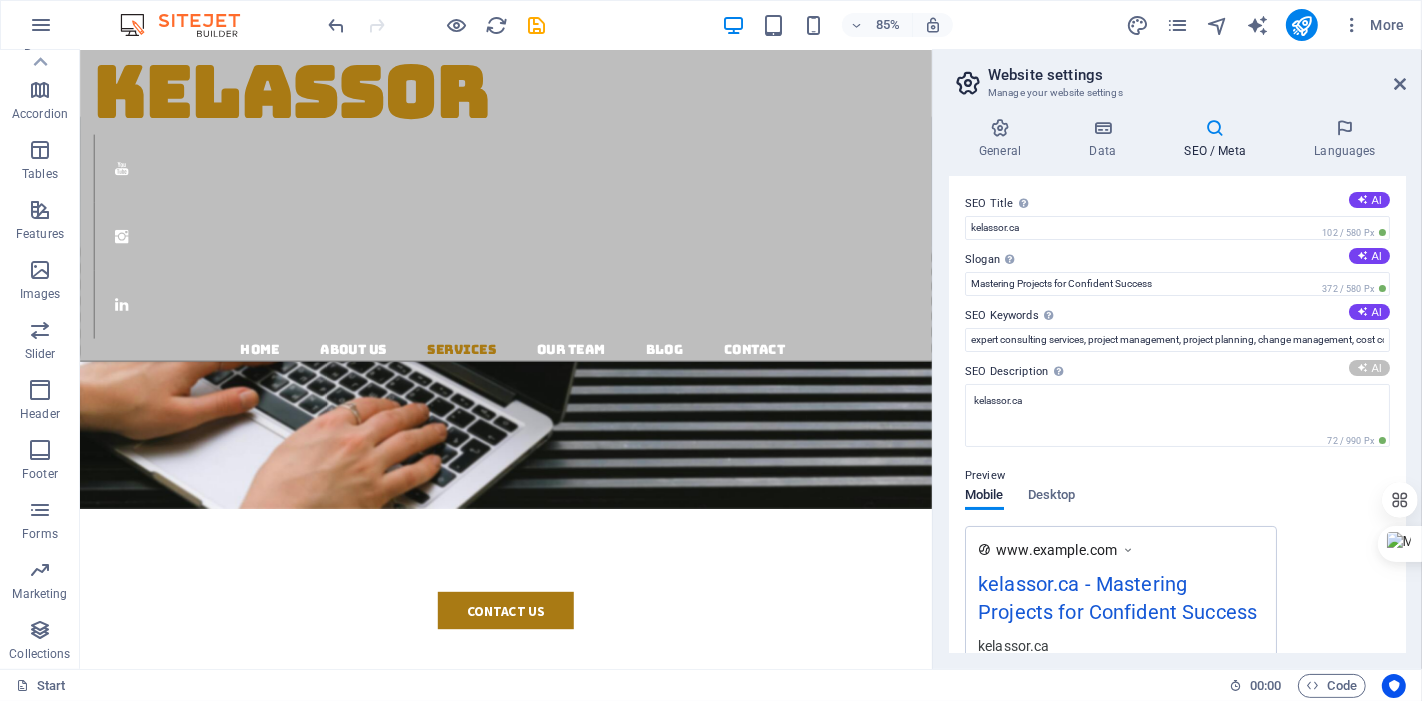 type on "Expert consulting in project planning, control, and training. Elevate your project delivery with KELASSORs tailored services!" 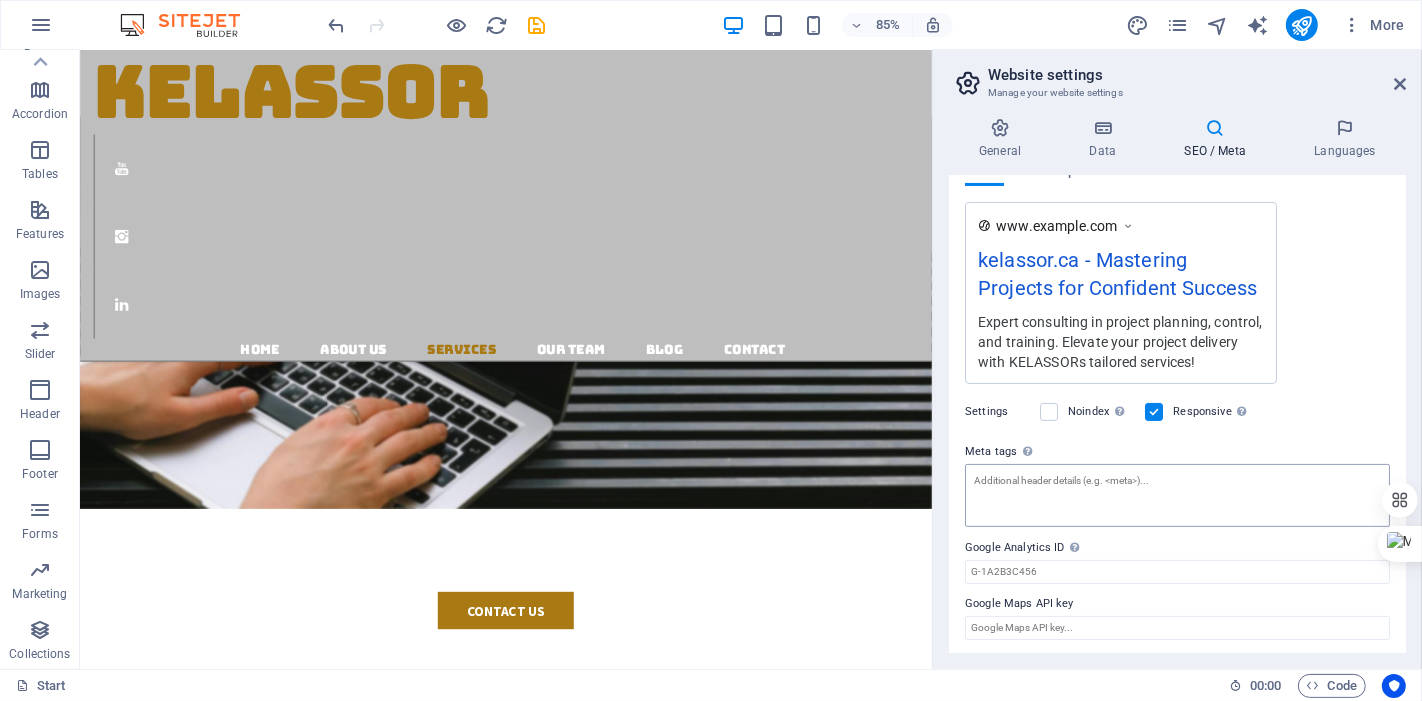 scroll, scrollTop: 0, scrollLeft: 0, axis: both 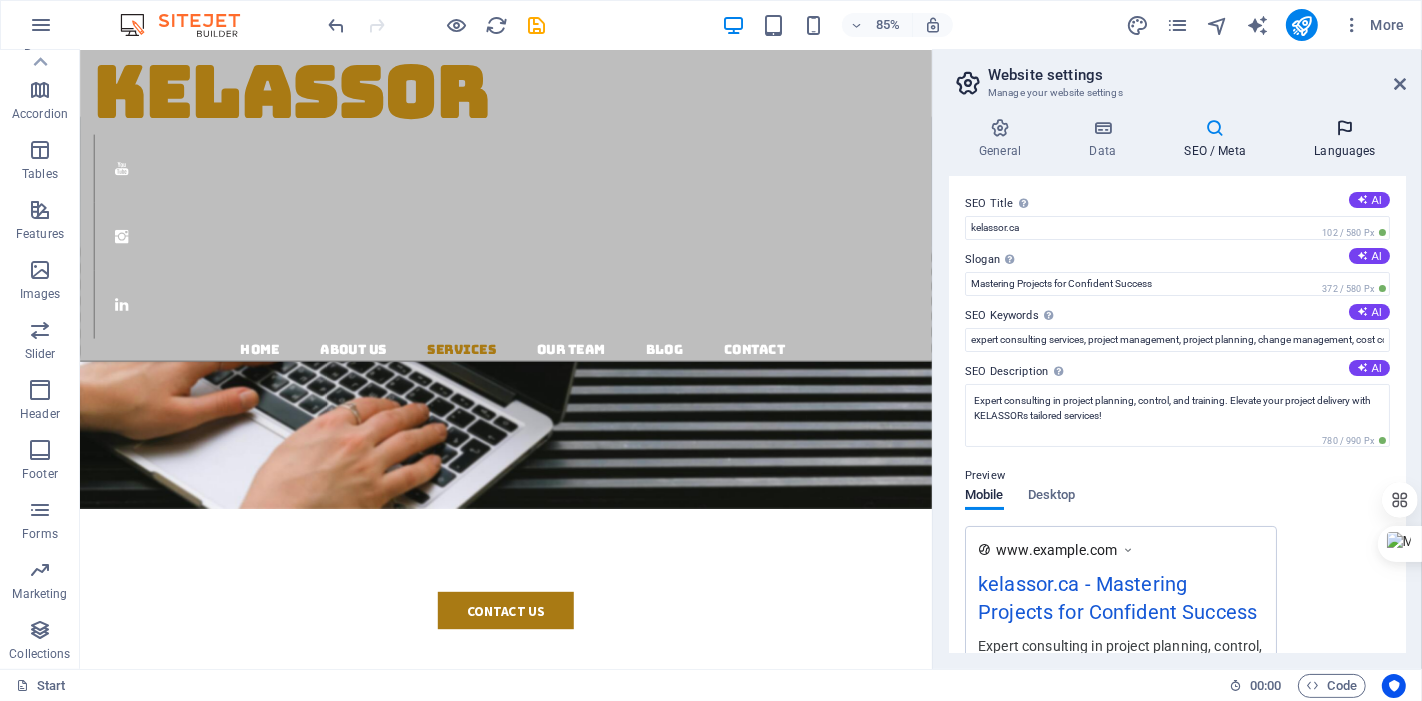 click at bounding box center [1345, 128] 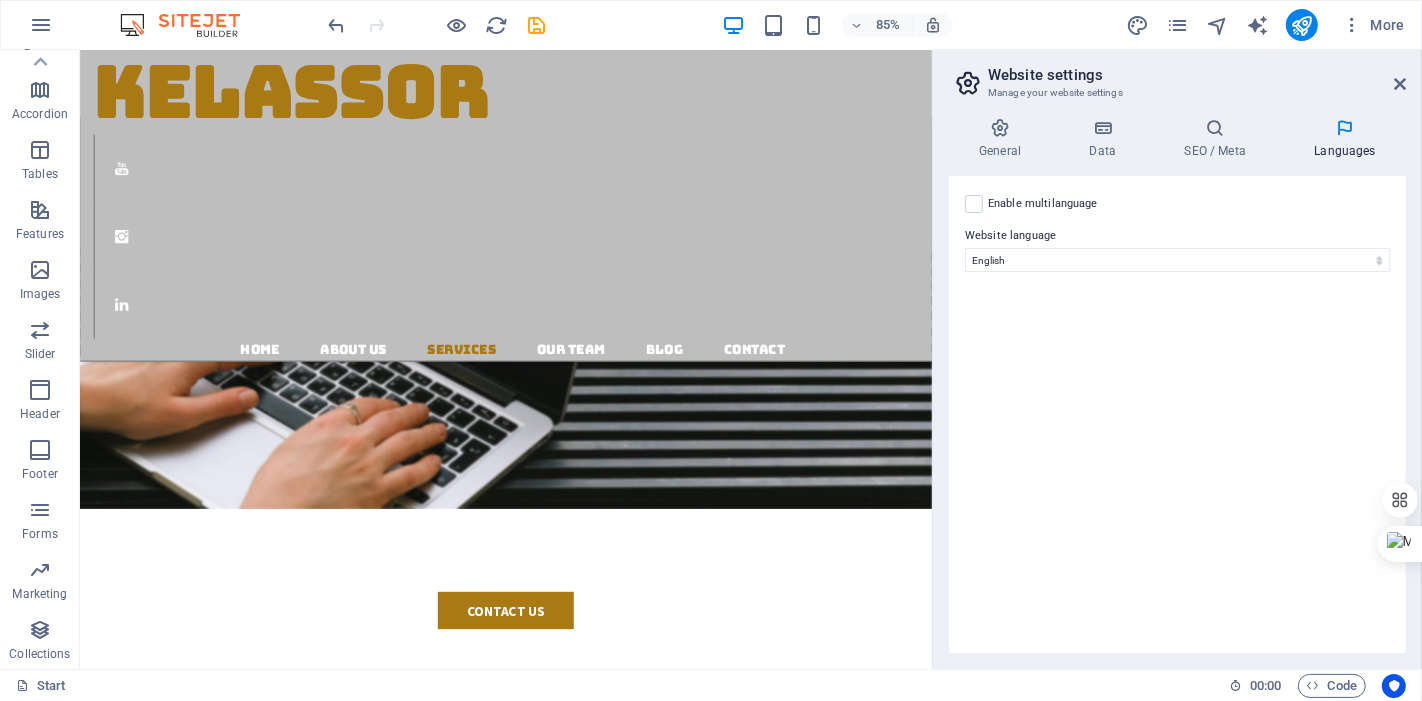 click on "Website language" at bounding box center (1177, 236) 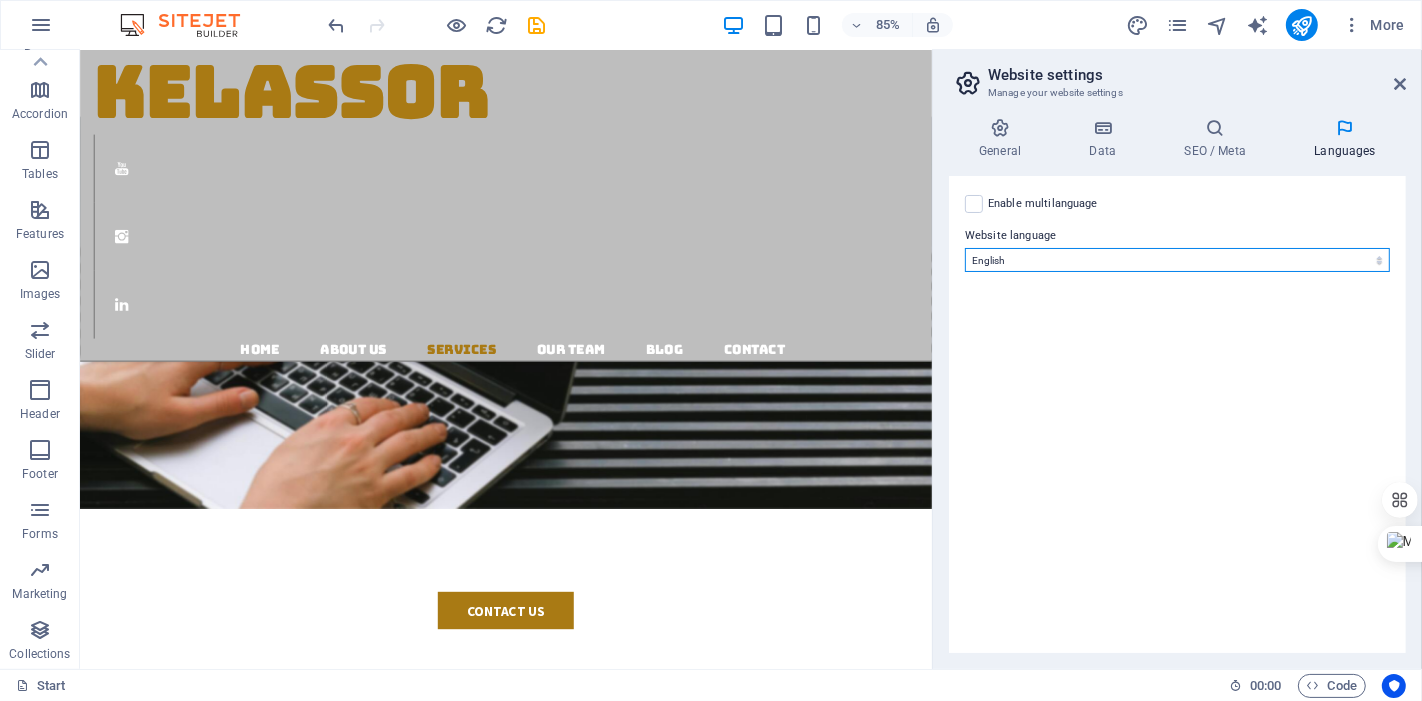 click on "Abkhazian Afar Afrikaans Akan Albanian Amharic Arabic Aragonese Armenian Assamese Avaric Avestan Aymara Azerbaijani Bambara Bashkir Basque Belarusian Bengali Bihari languages Bislama Bokmål Bosnian Breton Bulgarian Burmese Catalan Central Khmer Chamorro Chechen Chinese Church Slavic Chuvash Cornish Corsican Cree Croatian Czech Danish Dutch Dzongkha English Esperanto Estonian Ewe Faroese Farsi (Persian) Fijian Finnish French Fulah Gaelic Galician Ganda Georgian German Greek Greenlandic Guaraní Gujarati Haitian Creole Hausa Hebrew Herero Hindi Hiri Motu Hungarian Icelandic Ido Igbo Indonesian Interlingua Interlingue Inuktitut Inupiaq Irish Italian Japanese Javanese Kannada Kanuri Kashmiri Kazakh Kikuyu Kinyarwanda Komi Kongo Korean Kurdish Kwanyama Kyrgyz Lao Latin Latvian Limburgish Lingala Lithuanian Luba-Katanga Luxembourgish Macedonian Malagasy Malay Malayalam Maldivian Maltese Manx Maori Marathi Marshallese Mongolian Nauru Navajo Ndonga Nepali North Ndebele Northern Sami Norwegian Norwegian Nynorsk Nuosu" at bounding box center (1177, 260) 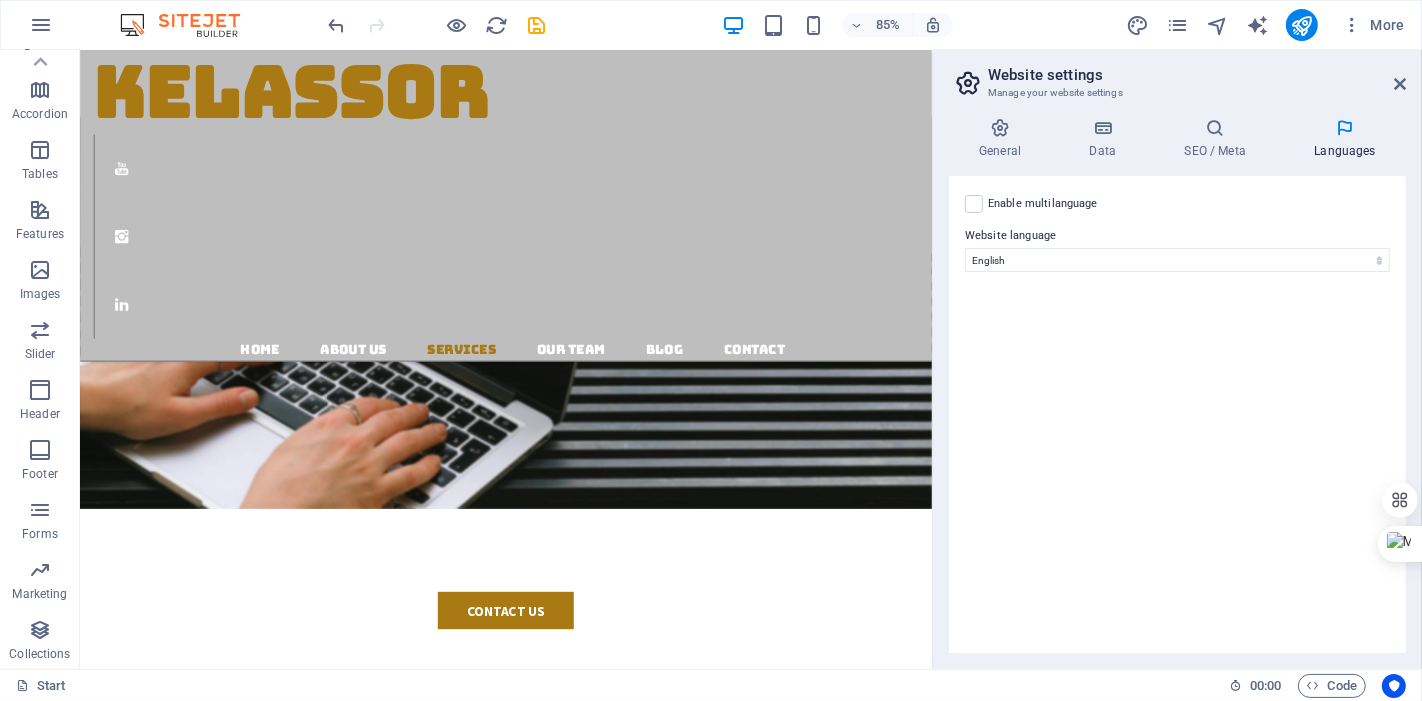 click on "Enable multilanguage To disable multilanguage delete all languages until only one language remains." at bounding box center [1043, 204] 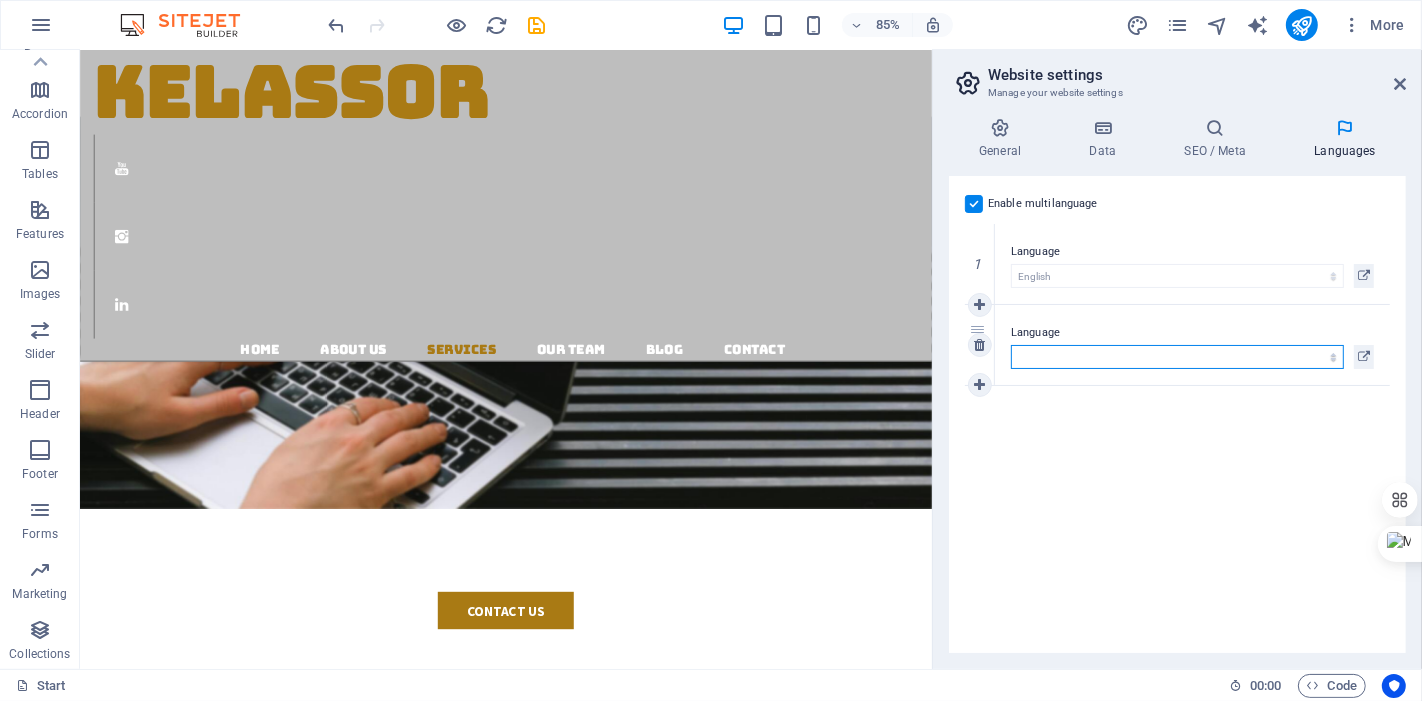 click on "Abkhazian Afar Afrikaans Akan Albanian Amharic Arabic Aragonese Armenian Assamese Avaric Avestan Aymara Azerbaijani Bambara Bashkir Basque Belarusian Bengali Bihari languages Bislama Bokmål Bosnian Breton Bulgarian Burmese Catalan Central Khmer Chamorro Chechen Chinese Church Slavic Chuvash Cornish Corsican Cree Croatian Czech Danish Dutch Dzongkha English Esperanto Estonian Ewe Faroese Farsi (Persian) Fijian Finnish French Fulah Gaelic Galician Ganda Georgian German Greek Greenlandic Guaraní Gujarati Haitian Creole Hausa Hebrew Herero Hindi Hiri Motu Hungarian Icelandic Ido Igbo Indonesian Interlingua Interlingue Inuktitut Inupiaq Irish Italian Japanese Javanese Kannada Kanuri Kashmiri Kazakh Kikuyu Kinyarwanda Komi Kongo Korean Kurdish Kwanyama Kyrgyz Lao Latin Latvian Limburgish Lingala Lithuanian Luba-Katanga Luxembourgish Macedonian Malagasy Malay Malayalam Maldivian Maltese Manx Maori Marathi Marshallese Mongolian Nauru Navajo Ndonga Nepali North Ndebele Northern Sami Norwegian Norwegian Nynorsk Nuosu" at bounding box center (1177, 357) 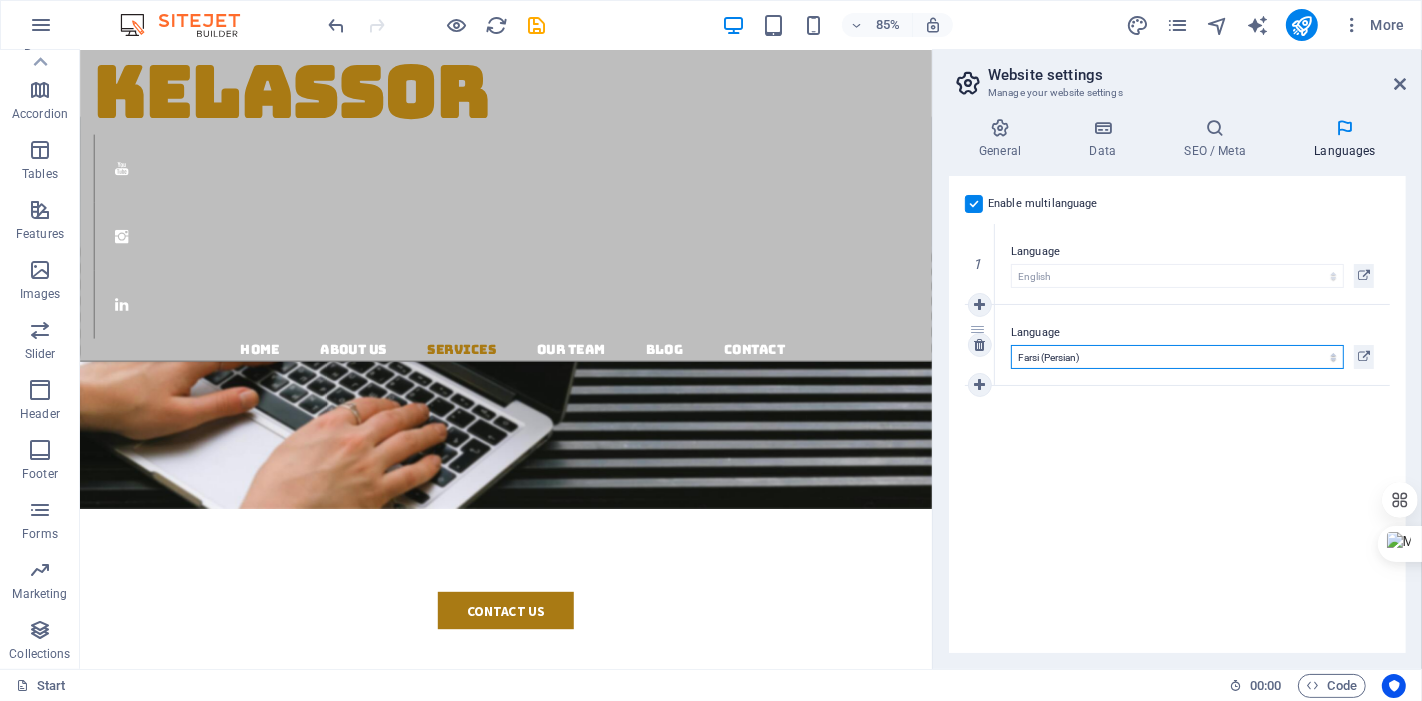 click on "Abkhazian Afar Afrikaans Akan Albanian Amharic Arabic Aragonese Armenian Assamese Avaric Avestan Aymara Azerbaijani Bambara Bashkir Basque Belarusian Bengali Bihari languages Bislama Bokmål Bosnian Breton Bulgarian Burmese Catalan Central Khmer Chamorro Chechen Chinese Church Slavic Chuvash Cornish Corsican Cree Croatian Czech Danish Dutch Dzongkha English Esperanto Estonian Ewe Faroese Farsi (Persian) Fijian Finnish French Fulah Gaelic Galician Ganda Georgian German Greek Greenlandic Guaraní Gujarati Haitian Creole Hausa Hebrew Herero Hindi Hiri Motu Hungarian Icelandic Ido Igbo Indonesian Interlingua Interlingue Inuktitut Inupiaq Irish Italian Japanese Javanese Kannada Kanuri Kashmiri Kazakh Kikuyu Kinyarwanda Komi Kongo Korean Kurdish Kwanyama Kyrgyz Lao Latin Latvian Limburgish Lingala Lithuanian Luba-Katanga Luxembourgish Macedonian Malagasy Malay Malayalam Maldivian Maltese Manx Maori Marathi Marshallese Mongolian Nauru Navajo Ndonga Nepali North Ndebele Northern Sami Norwegian Norwegian Nynorsk Nuosu" at bounding box center (1177, 357) 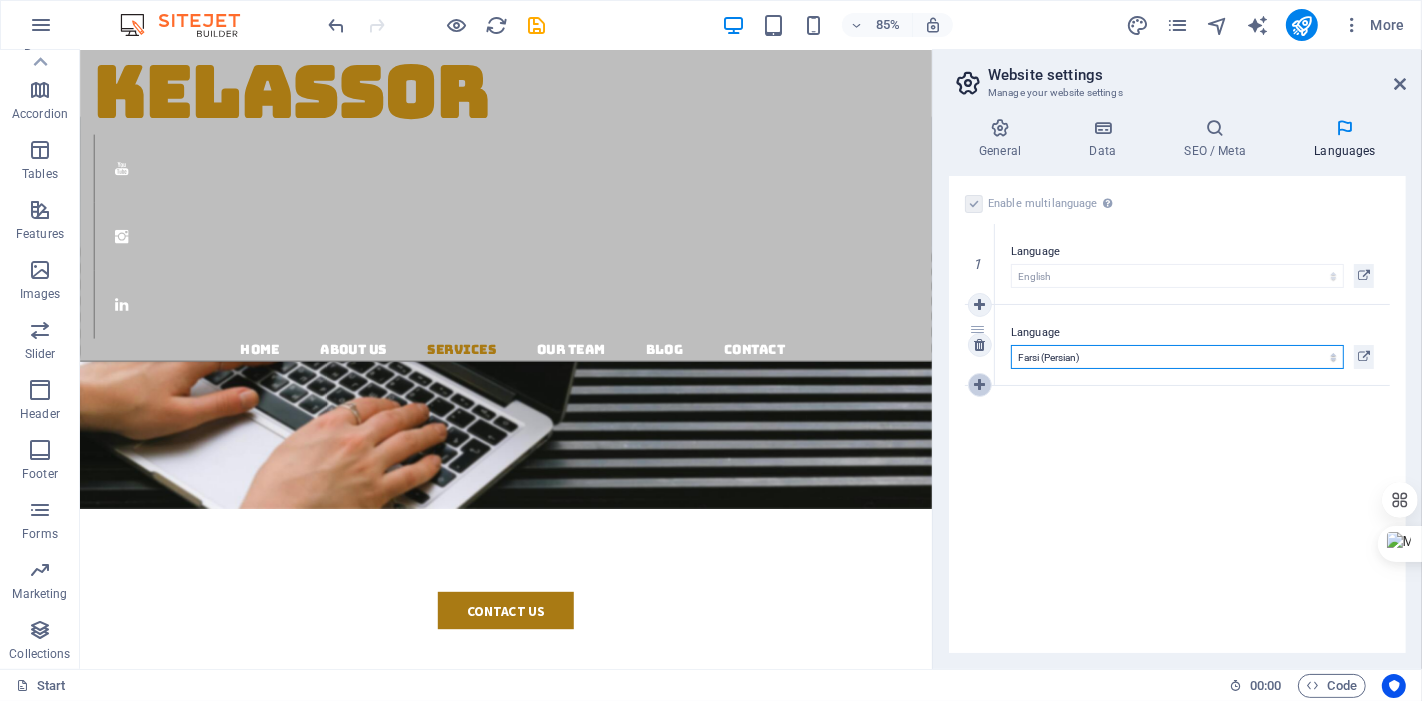 click at bounding box center (979, 385) 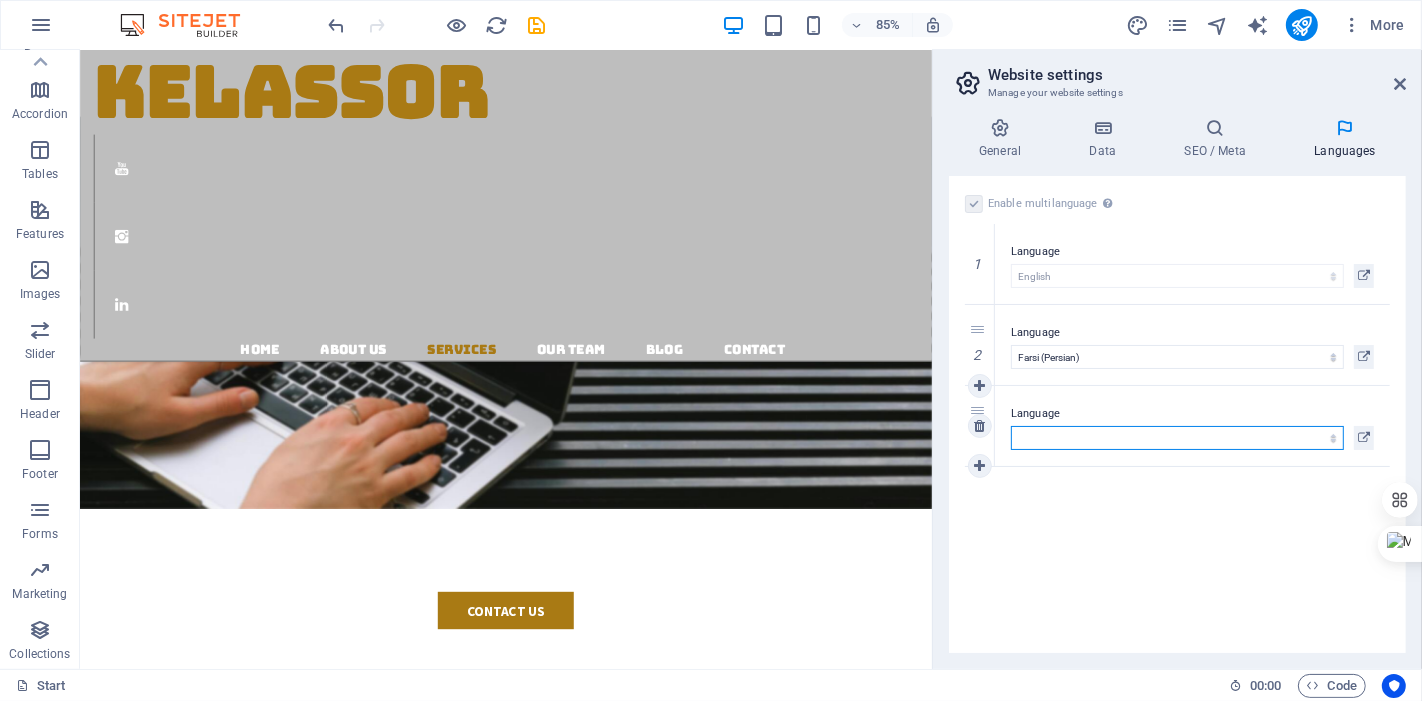 click on "Abkhazian Afar Afrikaans Akan Albanian Amharic Arabic Aragonese Armenian Assamese Avaric Avestan Aymara Azerbaijani Bambara Bashkir Basque Belarusian Bengali Bihari languages Bislama Bokmål Bosnian Breton Bulgarian Burmese Catalan Central Khmer Chamorro Chechen Chinese Church Slavic Chuvash Cornish Corsican Cree Croatian Czech Danish Dutch Dzongkha English Esperanto Estonian Ewe Faroese Farsi (Persian) Fijian Finnish French Fulah Gaelic Galician Ganda Georgian German Greek Greenlandic Guaraní Gujarati Haitian Creole Hausa Hebrew Herero Hindi Hiri Motu Hungarian Icelandic Ido Igbo Indonesian Interlingua Interlingue Inuktitut Inupiaq Irish Italian Japanese Javanese Kannada Kanuri Kashmiri Kazakh Kikuyu Kinyarwanda Komi Kongo Korean Kurdish Kwanyama Kyrgyz Lao Latin Latvian Limburgish Lingala Lithuanian Luba-Katanga Luxembourgish Macedonian Malagasy Malay Malayalam Maldivian Maltese Manx Maori Marathi Marshallese Mongolian Nauru Navajo Ndonga Nepali North Ndebele Northern Sami Norwegian Norwegian Nynorsk Nuosu" at bounding box center (1177, 438) 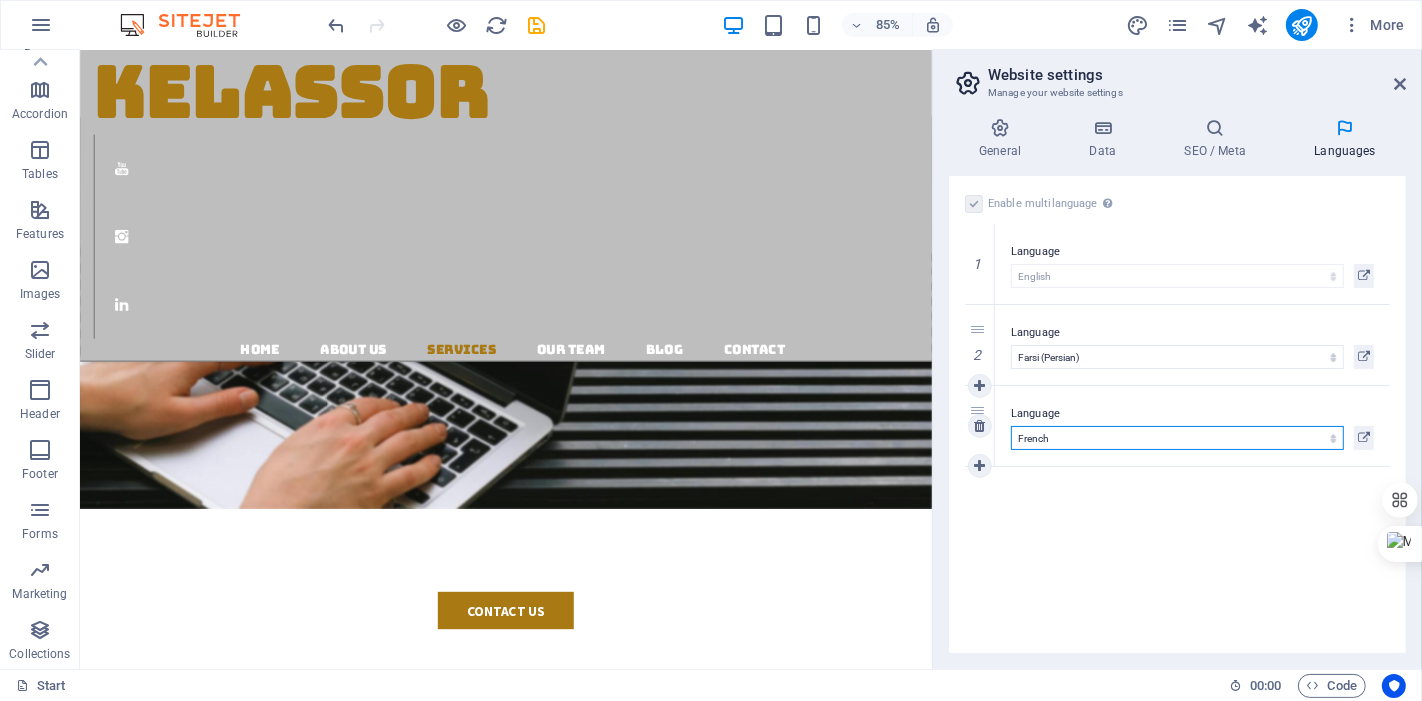 click on "Abkhazian Afar Afrikaans Akan Albanian Amharic Arabic Aragonese Armenian Assamese Avaric Avestan Aymara Azerbaijani Bambara Bashkir Basque Belarusian Bengali Bihari languages Bislama Bokmål Bosnian Breton Bulgarian Burmese Catalan Central Khmer Chamorro Chechen Chinese Church Slavic Chuvash Cornish Corsican Cree Croatian Czech Danish Dutch Dzongkha English Esperanto Estonian Ewe Faroese Farsi (Persian) Fijian Finnish French Fulah Gaelic Galician Ganda Georgian German Greek Greenlandic Guaraní Gujarati Haitian Creole Hausa Hebrew Herero Hindi Hiri Motu Hungarian Icelandic Ido Igbo Indonesian Interlingua Interlingue Inuktitut Inupiaq Irish Italian Japanese Javanese Kannada Kanuri Kashmiri Kazakh Kikuyu Kinyarwanda Komi Kongo Korean Kurdish Kwanyama Kyrgyz Lao Latin Latvian Limburgish Lingala Lithuanian Luba-Katanga Luxembourgish Macedonian Malagasy Malay Malayalam Maldivian Maltese Manx Maori Marathi Marshallese Mongolian Nauru Navajo Ndonga Nepali North Ndebele Northern Sami Norwegian Norwegian Nynorsk Nuosu" at bounding box center [1177, 438] 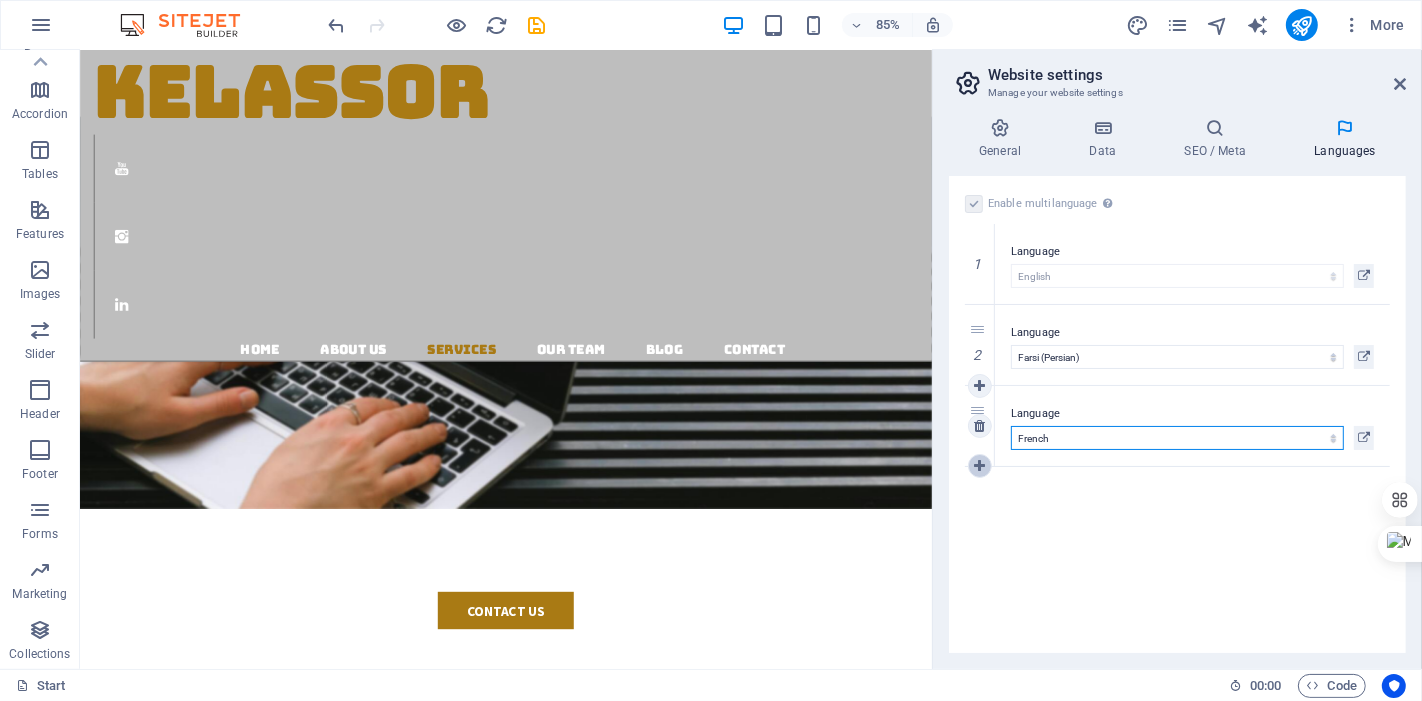 click at bounding box center (979, 466) 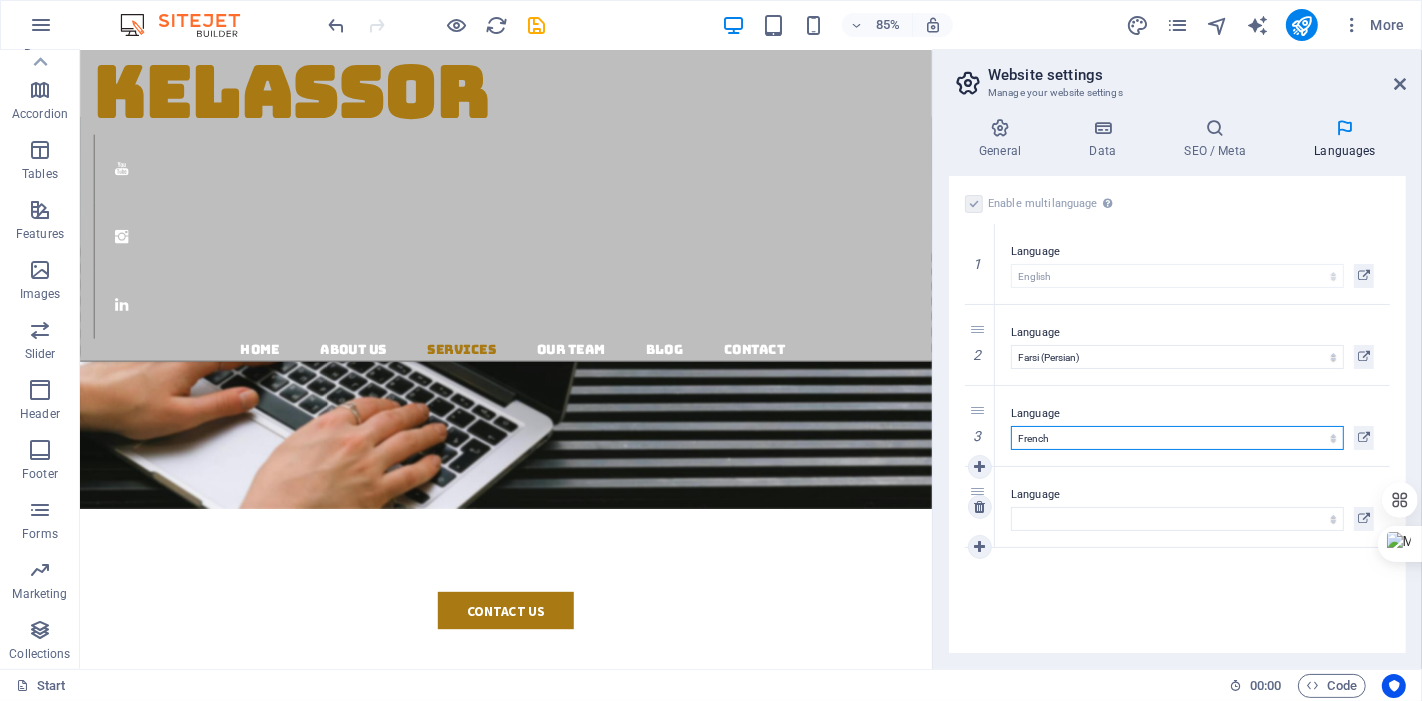 select on "60" 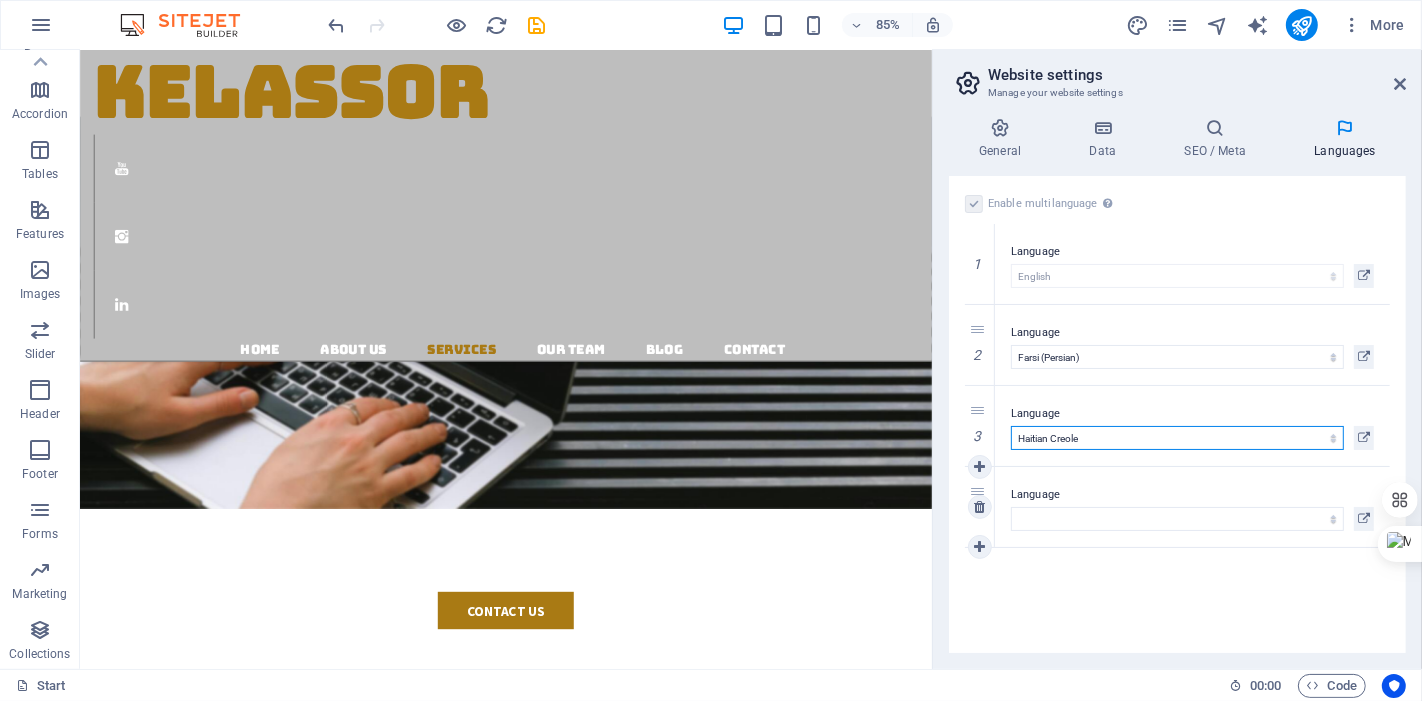 select 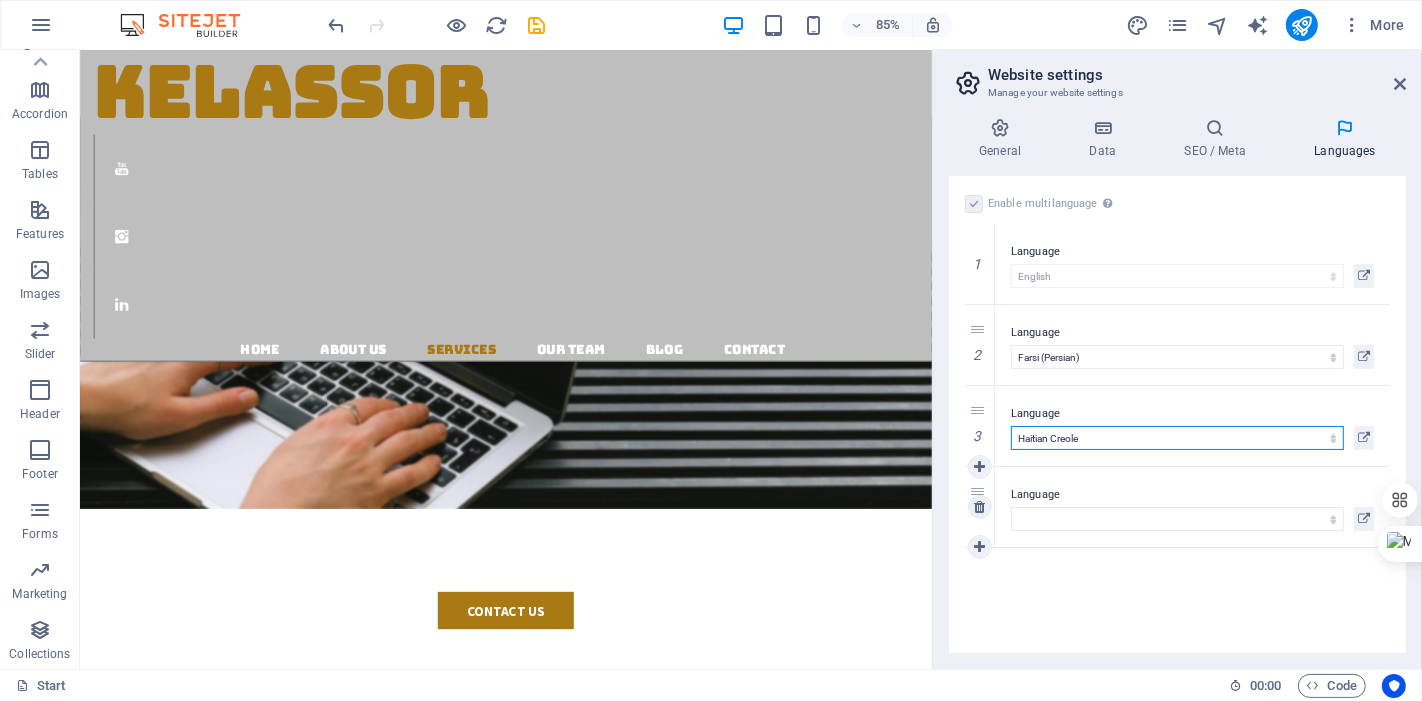 select on "64" 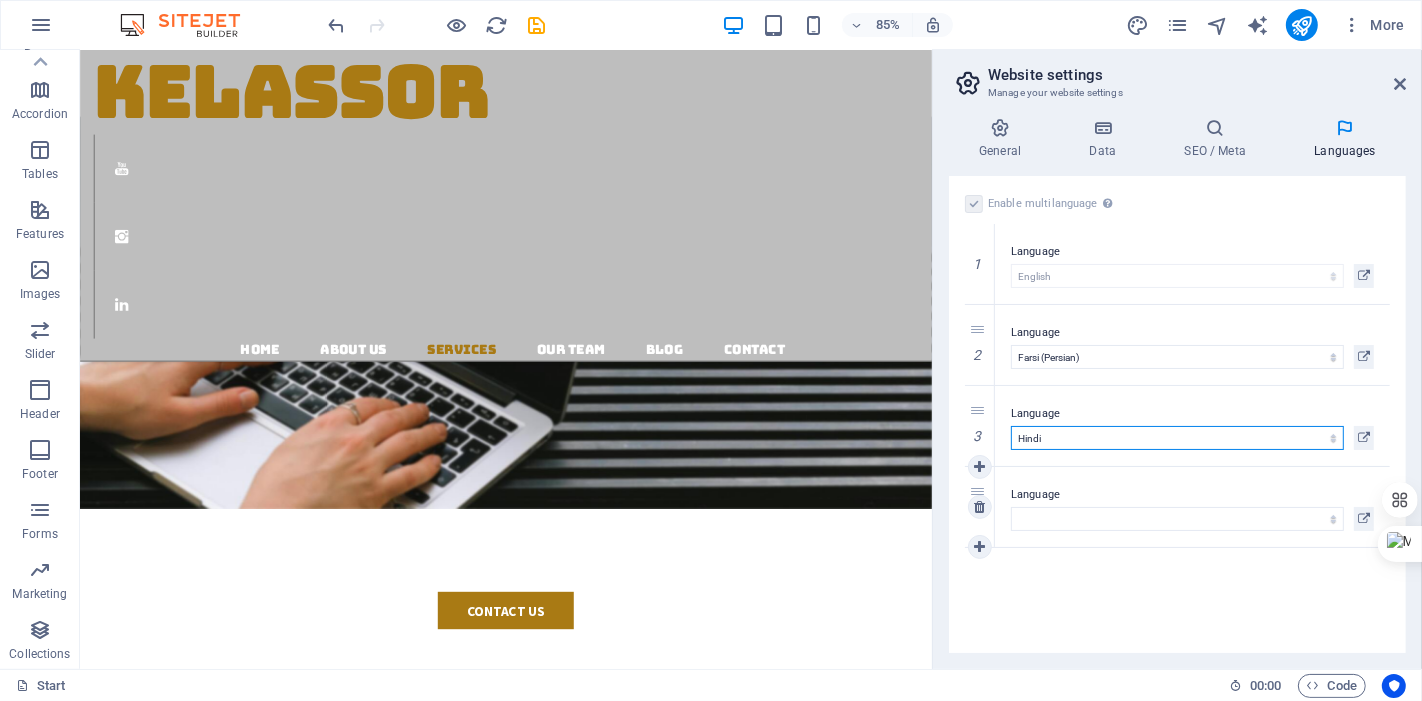 select 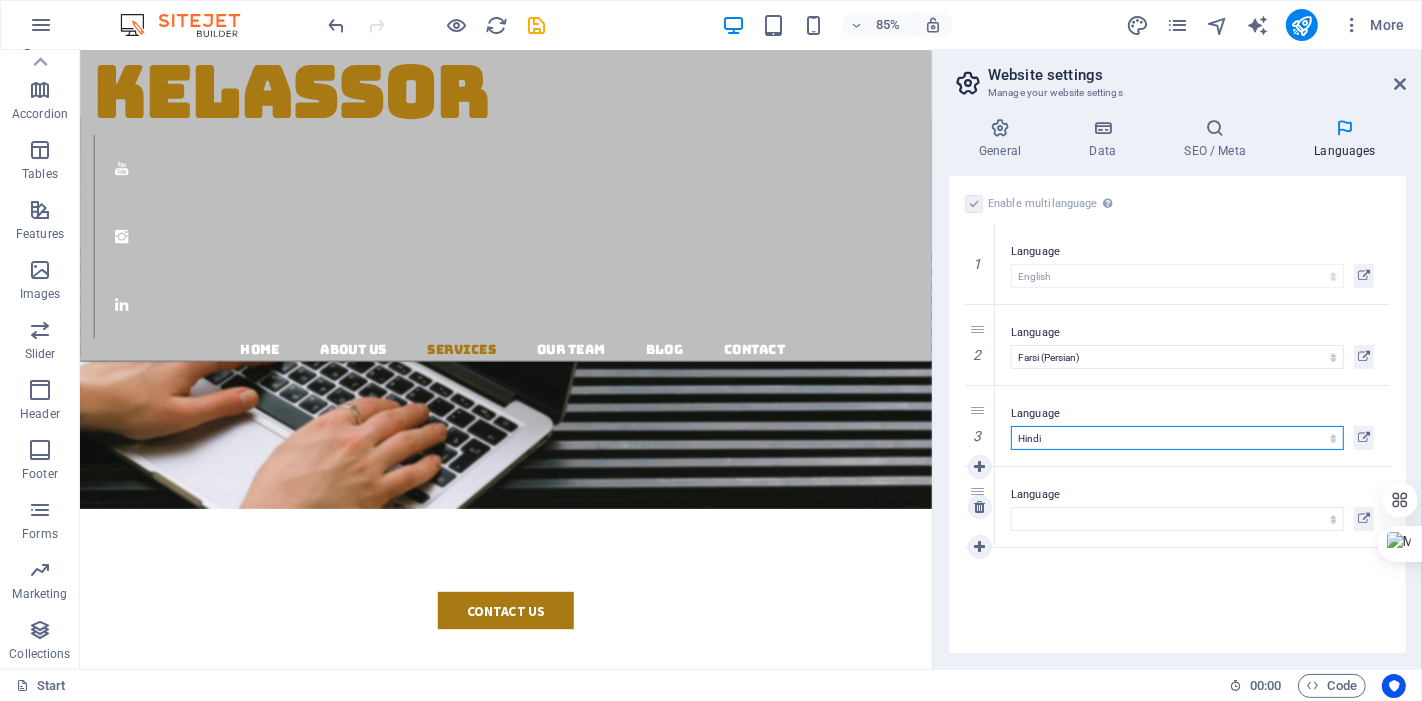 select on "45" 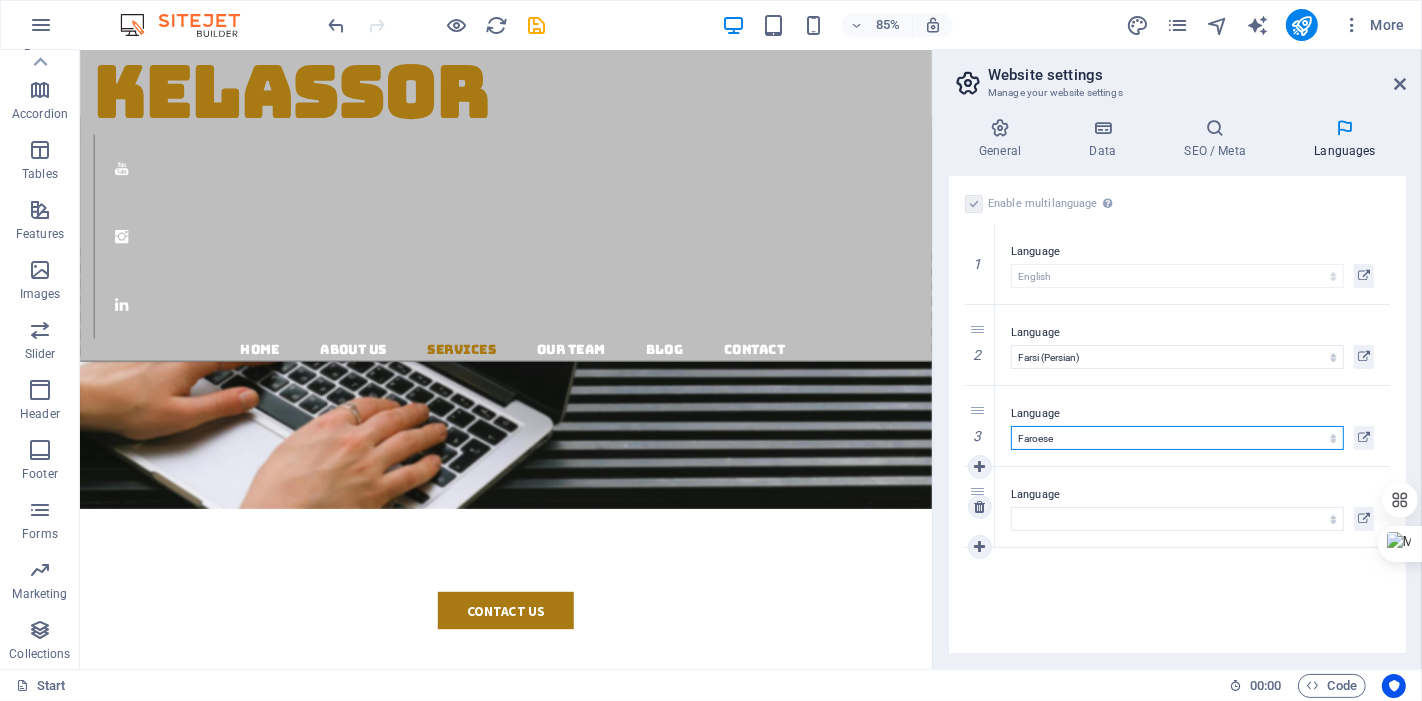 select 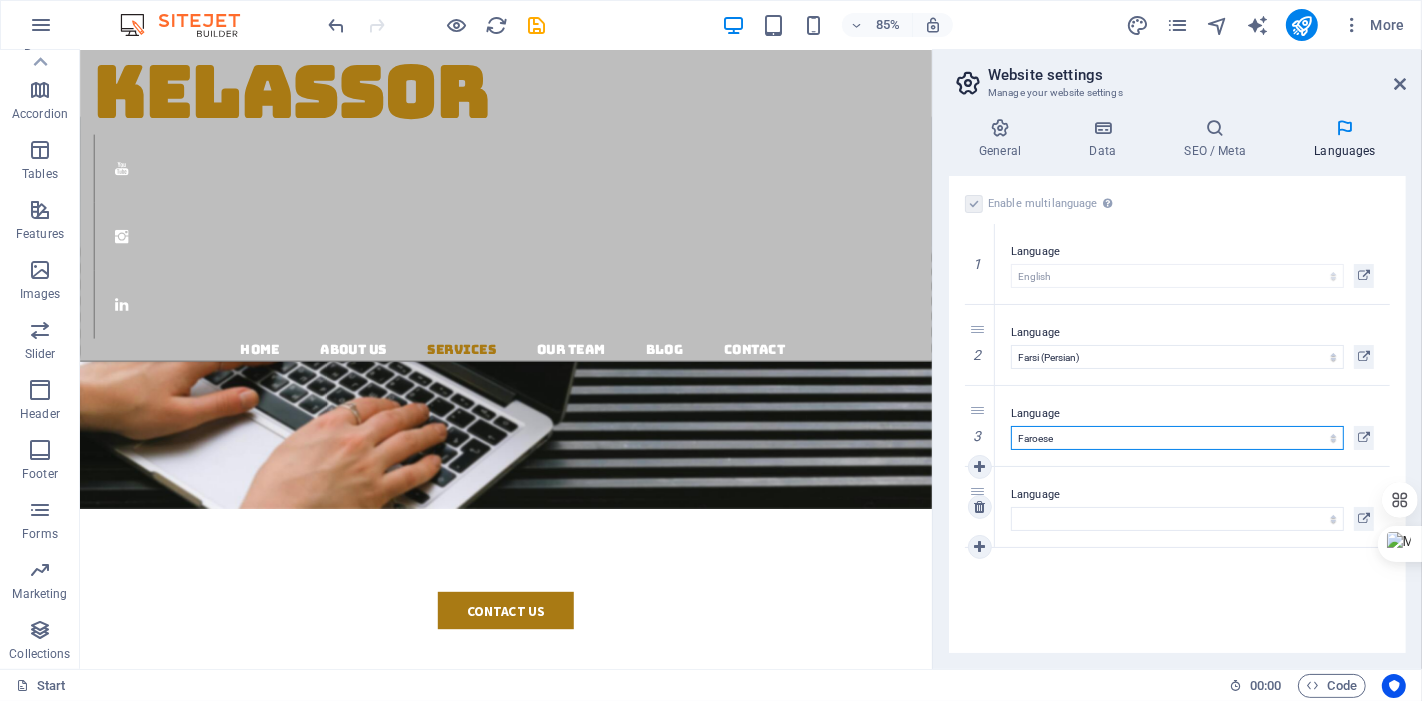 select on "49" 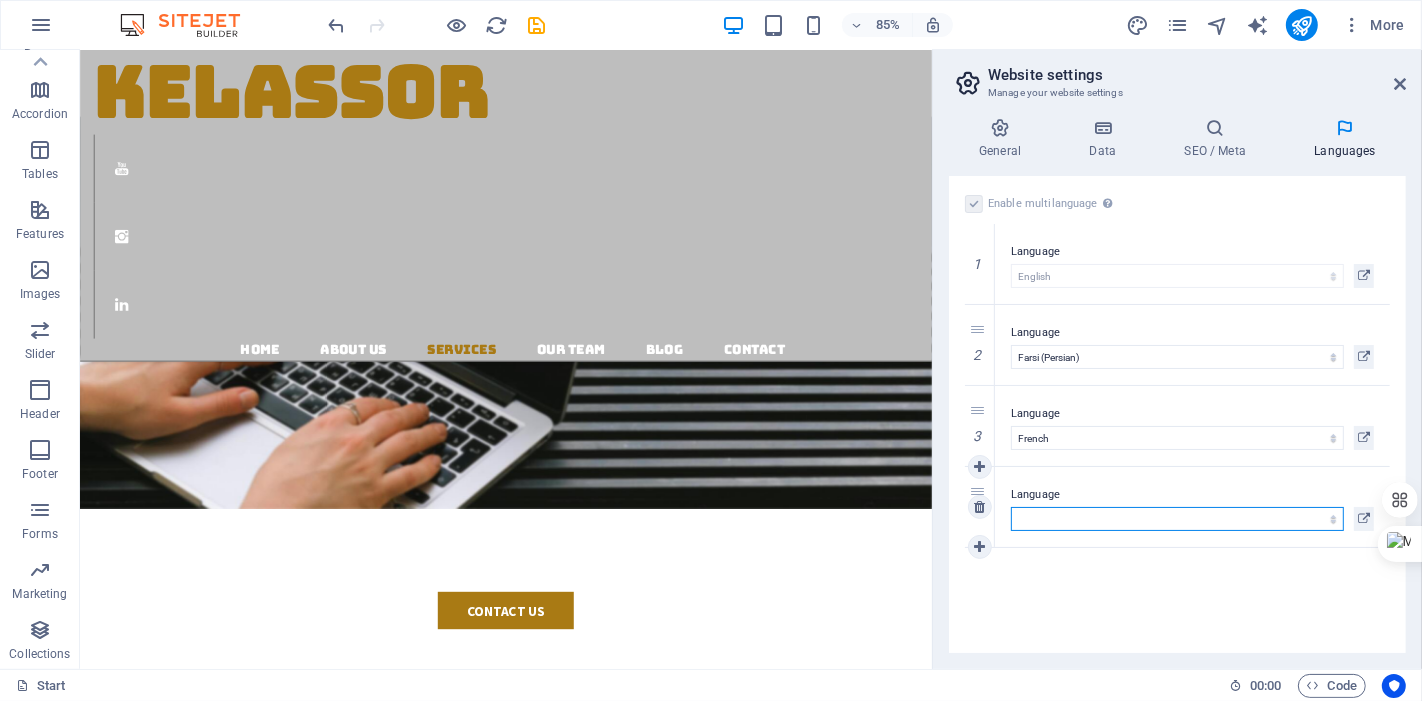 click on "Abkhazian Afar Afrikaans Akan Albanian Amharic Arabic Aragonese Armenian Assamese Avaric Avestan Aymara Azerbaijani Bambara Bashkir Basque Belarusian Bengali Bihari languages Bislama Bokmål Bosnian Breton Bulgarian Burmese Catalan Central Khmer Chamorro Chechen Chinese Church Slavic Chuvash Cornish Corsican Cree Croatian Czech Danish Dutch Dzongkha English Esperanto Estonian Ewe Faroese Farsi (Persian) Fijian Finnish French Fulah Gaelic Galician Ganda Georgian German Greek Greenlandic Guaraní Gujarati Haitian Creole Hausa Hebrew Herero Hindi Hiri Motu Hungarian Icelandic Ido Igbo Indonesian Interlingua Interlingue Inuktitut Inupiaq Irish Italian Japanese Javanese Kannada Kanuri Kashmiri Kazakh Kikuyu Kinyarwanda Komi Kongo Korean Kurdish Kwanyama Kyrgyz Lao Latin Latvian Limburgish Lingala Lithuanian Luba-Katanga Luxembourgish Macedonian Malagasy Malay Malayalam Maldivian Maltese Manx Maori Marathi Marshallese Mongolian Nauru Navajo Ndonga Nepali North Ndebele Northern Sami Norwegian Norwegian Nynorsk Nuosu" at bounding box center [1177, 519] 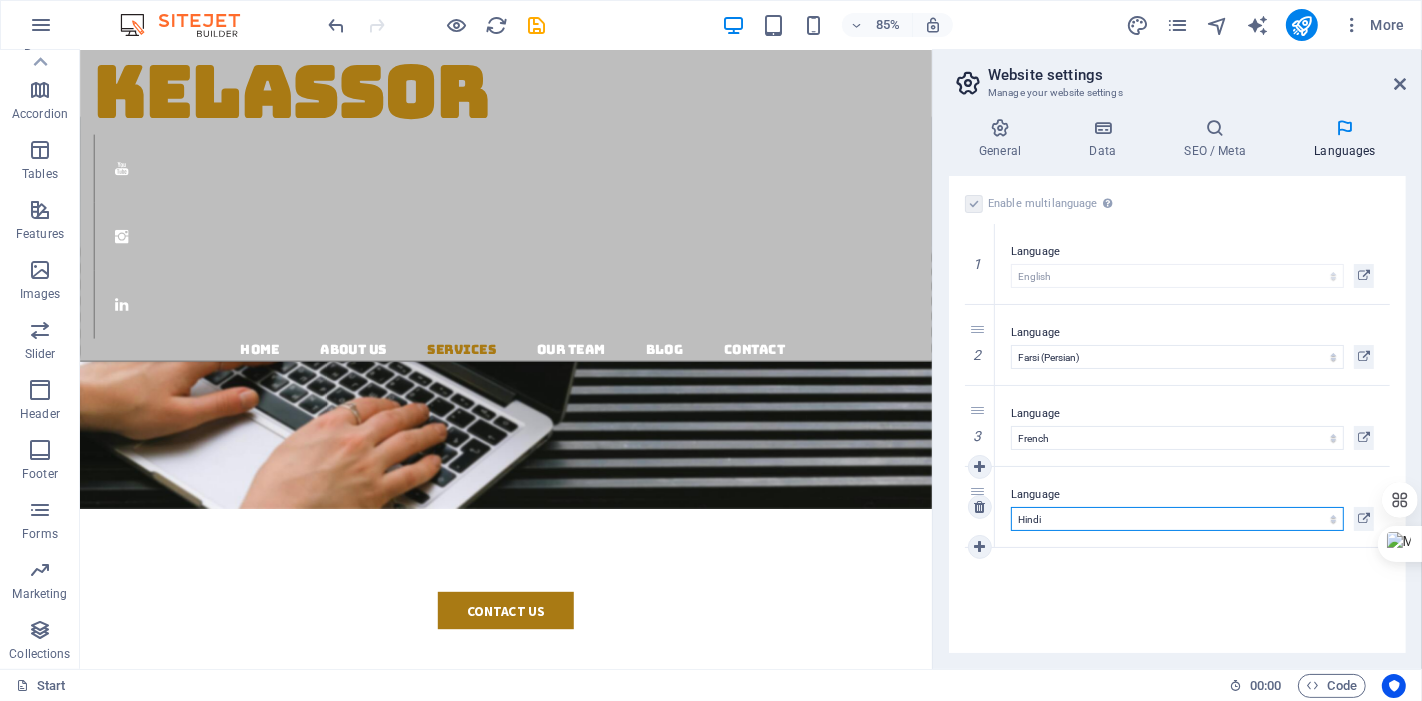 click on "Abkhazian Afar Afrikaans Akan Albanian Amharic Arabic Aragonese Armenian Assamese Avaric Avestan Aymara Azerbaijani Bambara Bashkir Basque Belarusian Bengali Bihari languages Bislama Bokmål Bosnian Breton Bulgarian Burmese Catalan Central Khmer Chamorro Chechen Chinese Church Slavic Chuvash Cornish Corsican Cree Croatian Czech Danish Dutch Dzongkha English Esperanto Estonian Ewe Faroese Farsi (Persian) Fijian Finnish French Fulah Gaelic Galician Ganda Georgian German Greek Greenlandic Guaraní Gujarati Haitian Creole Hausa Hebrew Herero Hindi Hiri Motu Hungarian Icelandic Ido Igbo Indonesian Interlingua Interlingue Inuktitut Inupiaq Irish Italian Japanese Javanese Kannada Kanuri Kashmiri Kazakh Kikuyu Kinyarwanda Komi Kongo Korean Kurdish Kwanyama Kyrgyz Lao Latin Latvian Limburgish Lingala Lithuanian Luba-Katanga Luxembourgish Macedonian Malagasy Malay Malayalam Maldivian Maltese Manx Maori Marathi Marshallese Mongolian Nauru Navajo Ndonga Nepali North Ndebele Northern Sami Norwegian Norwegian Nynorsk Nuosu" at bounding box center [1177, 519] 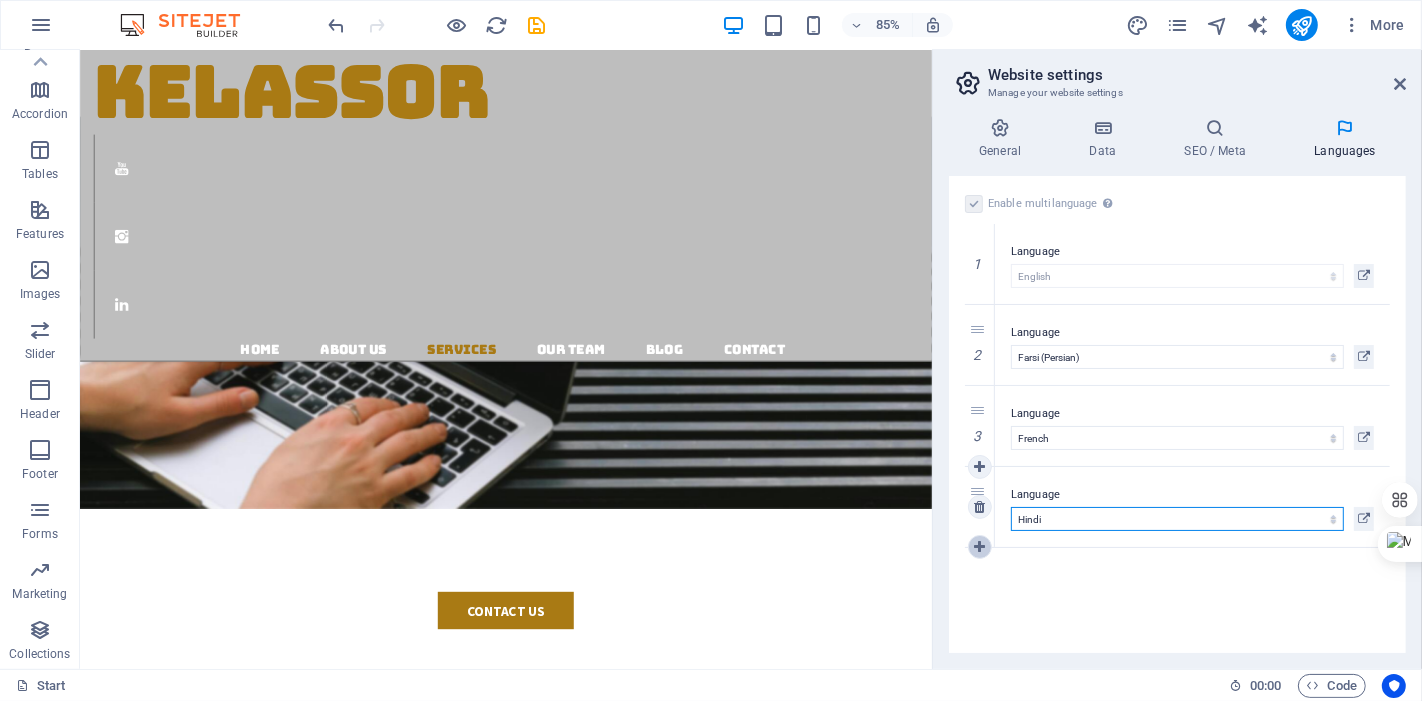 click at bounding box center (979, 547) 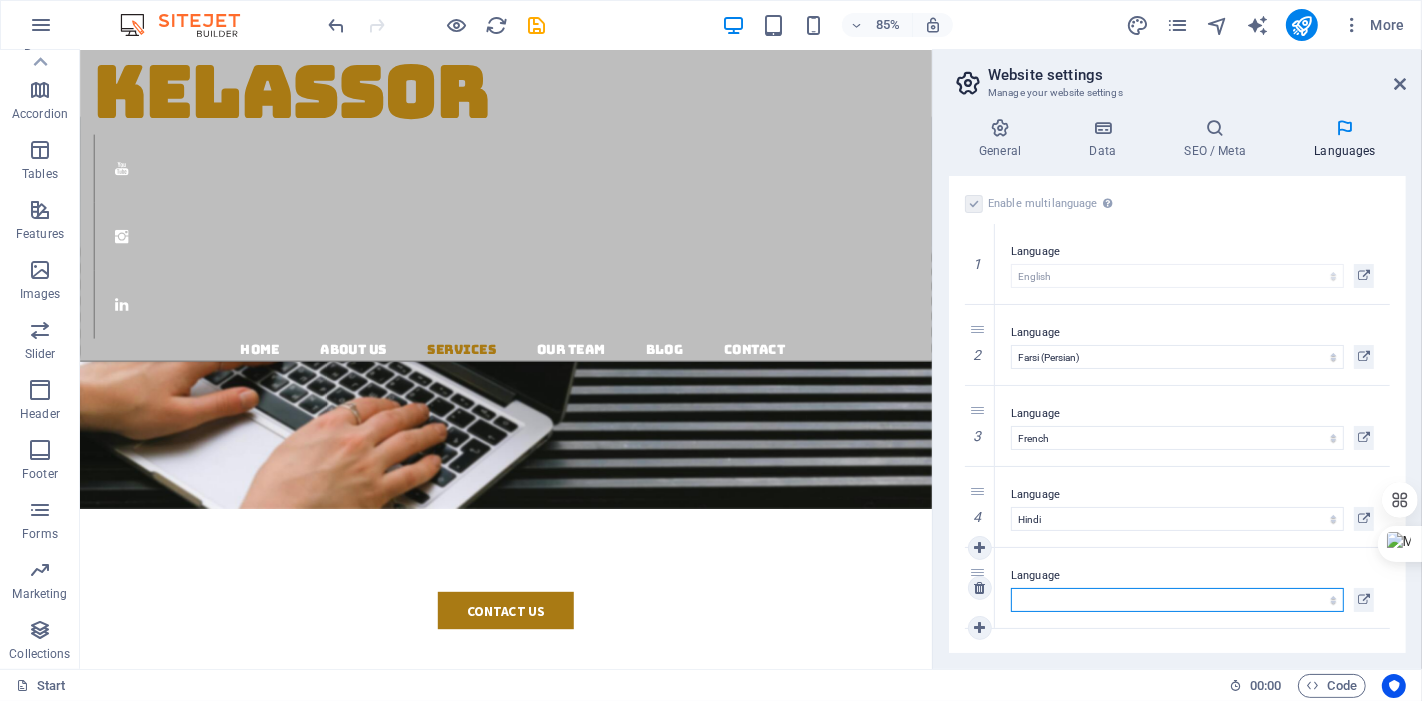 click on "Abkhazian Afar Afrikaans Akan Albanian Amharic Arabic Aragonese Armenian Assamese Avaric Avestan Aymara Azerbaijani Bambara Bashkir Basque Belarusian Bengali Bihari languages Bislama Bokmål Bosnian Breton Bulgarian Burmese Catalan Central Khmer Chamorro Chechen Chinese Church Slavic Chuvash Cornish Corsican Cree Croatian Czech Danish Dutch Dzongkha English Esperanto Estonian Ewe Faroese Farsi (Persian) Fijian Finnish French Fulah Gaelic Galician Ganda Georgian German Greek Greenlandic Guaraní Gujarati Haitian Creole Hausa Hebrew Herero Hindi Hiri Motu Hungarian Icelandic Ido Igbo Indonesian Interlingua Interlingue Inuktitut Inupiaq Irish Italian Japanese Javanese Kannada Kanuri Kashmiri Kazakh Kikuyu Kinyarwanda Komi Kongo Korean Kurdish Kwanyama Kyrgyz Lao Latin Latvian Limburgish Lingala Lithuanian Luba-Katanga Luxembourgish Macedonian Malagasy Malay Malayalam Maldivian Maltese Manx Maori Marathi Marshallese Mongolian Nauru Navajo Ndonga Nepali North Ndebele Northern Sami Norwegian Norwegian Nynorsk Nuosu" at bounding box center [1177, 600] 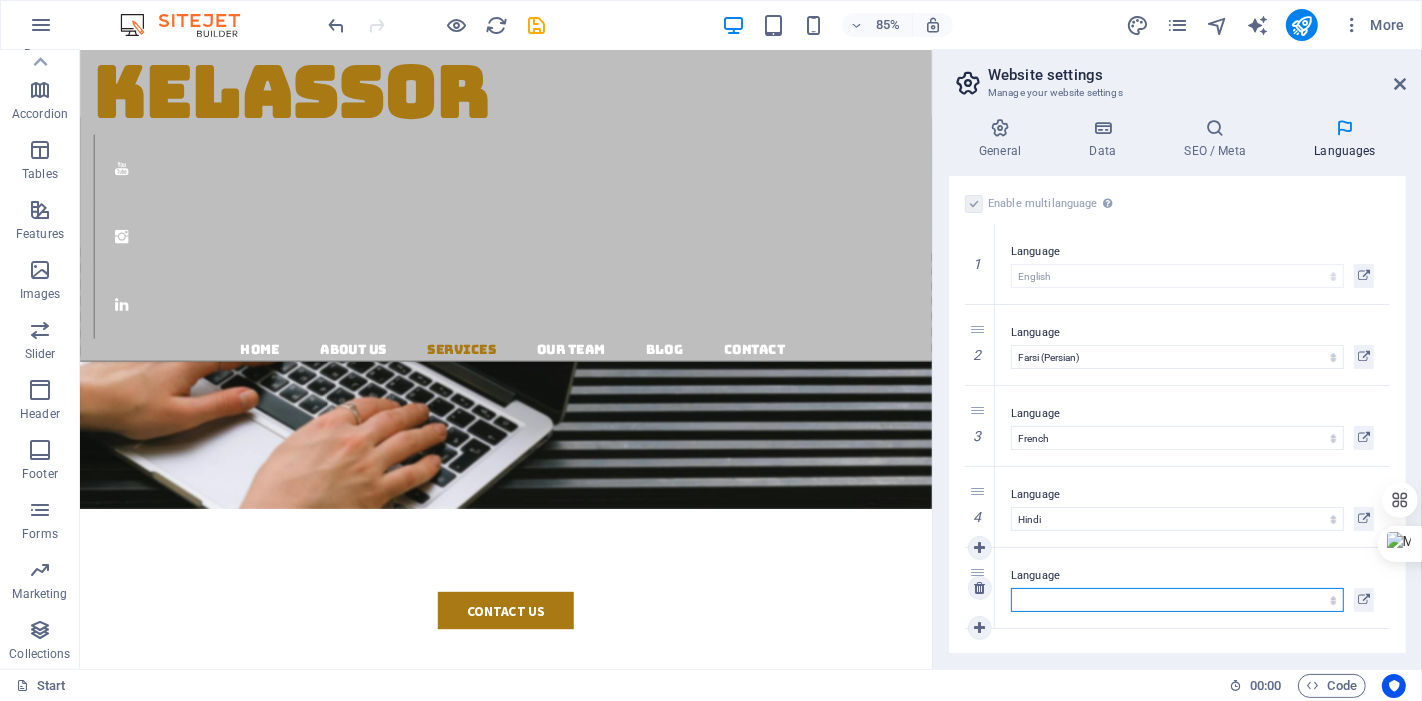 select on "39" 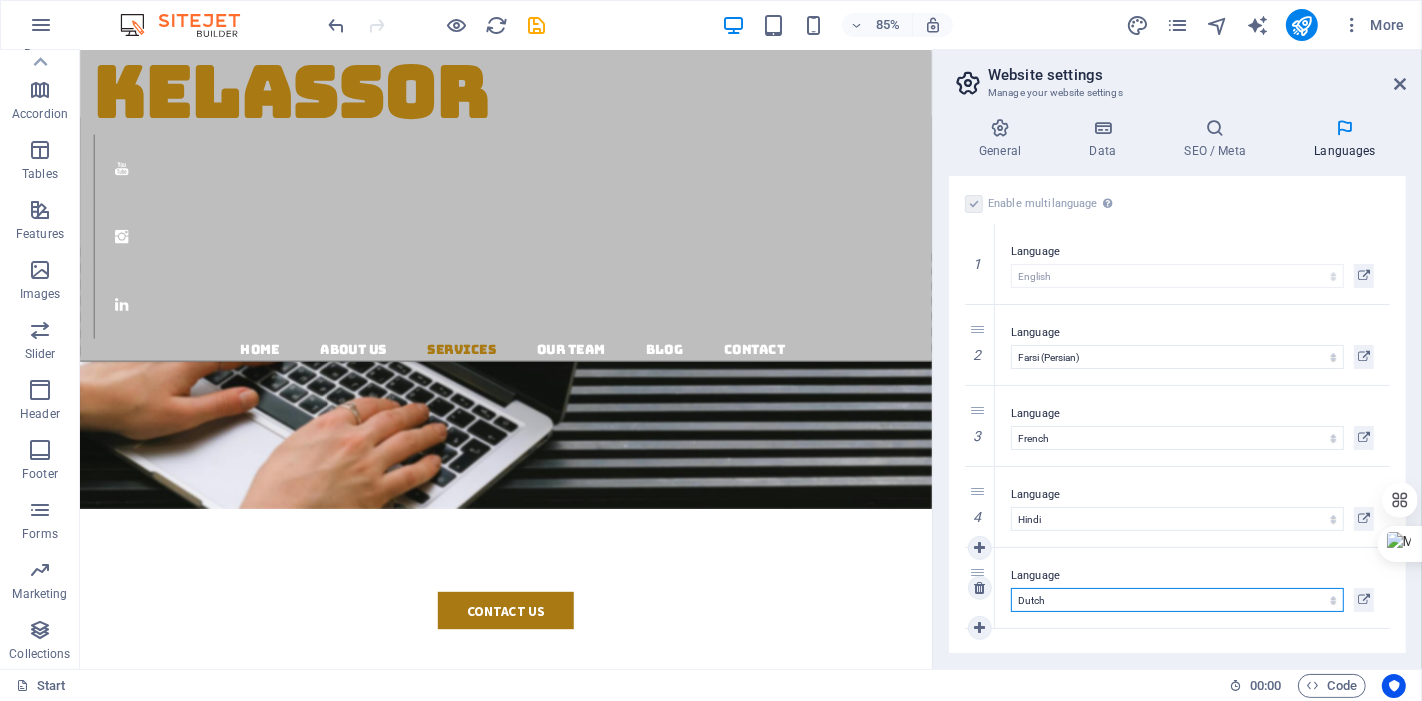 click on "Abkhazian Afar Afrikaans Akan Albanian Amharic Arabic Aragonese Armenian Assamese Avaric Avestan Aymara Azerbaijani Bambara Bashkir Basque Belarusian Bengali Bihari languages Bislama Bokmål Bosnian Breton Bulgarian Burmese Catalan Central Khmer Chamorro Chechen Chinese Church Slavic Chuvash Cornish Corsican Cree Croatian Czech Danish Dutch Dzongkha English Esperanto Estonian Ewe Faroese Farsi (Persian) Fijian Finnish French Fulah Gaelic Galician Ganda Georgian German Greek Greenlandic Guaraní Gujarati Haitian Creole Hausa Hebrew Herero Hindi Hiri Motu Hungarian Icelandic Ido Igbo Indonesian Interlingua Interlingue Inuktitut Inupiaq Irish Italian Japanese Javanese Kannada Kanuri Kashmiri Kazakh Kikuyu Kinyarwanda Komi Kongo Korean Kurdish Kwanyama Kyrgyz Lao Latin Latvian Limburgish Lingala Lithuanian Luba-Katanga Luxembourgish Macedonian Malagasy Malay Malayalam Maldivian Maltese Manx Maori Marathi Marshallese Mongolian Nauru Navajo Ndonga Nepali North Ndebele Northern Sami Norwegian Norwegian Nynorsk Nuosu" at bounding box center [1177, 600] 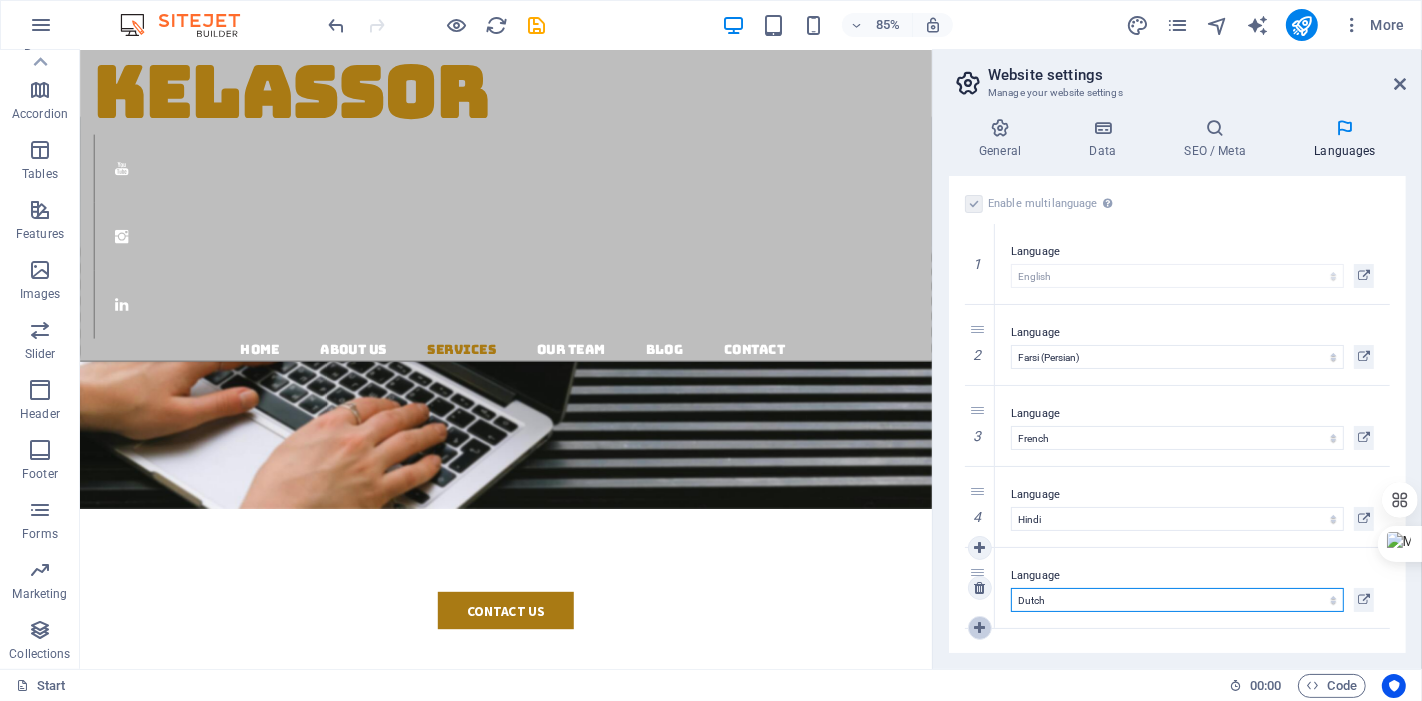 click at bounding box center (979, 628) 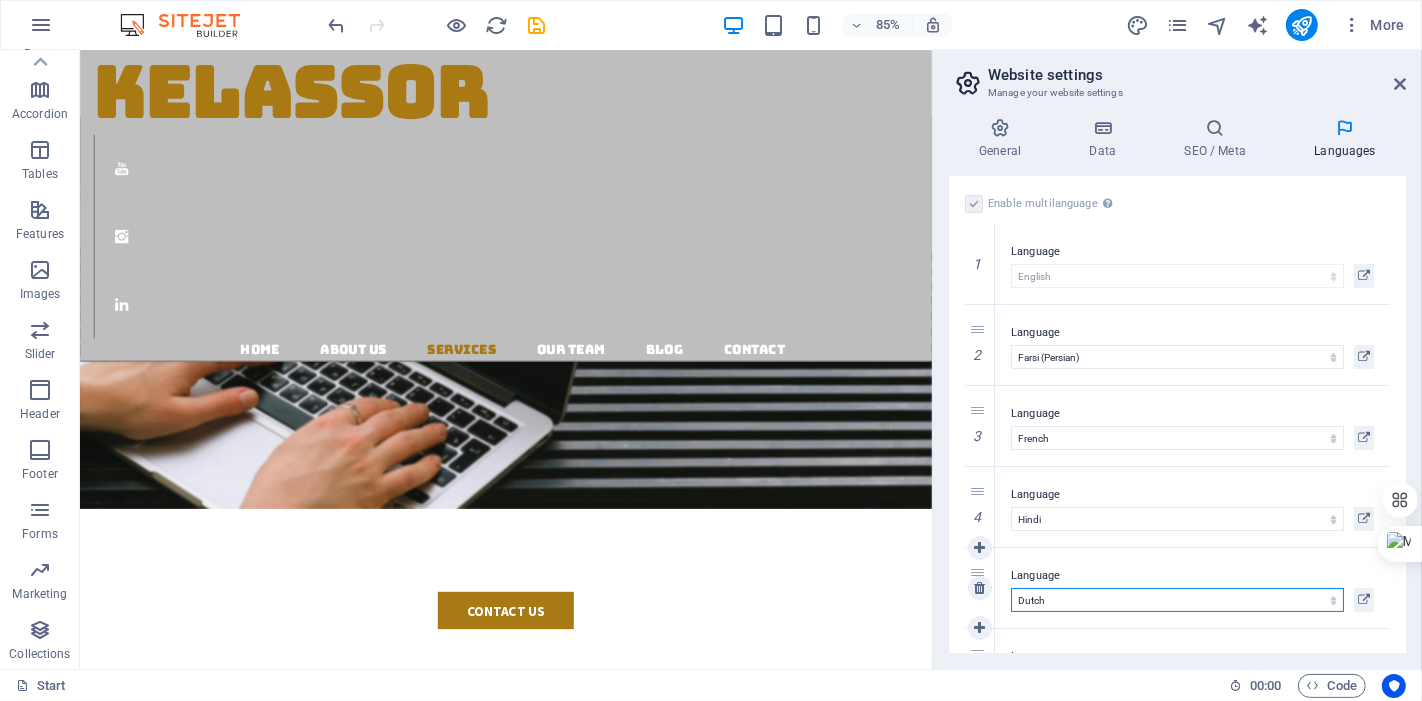 select on "42" 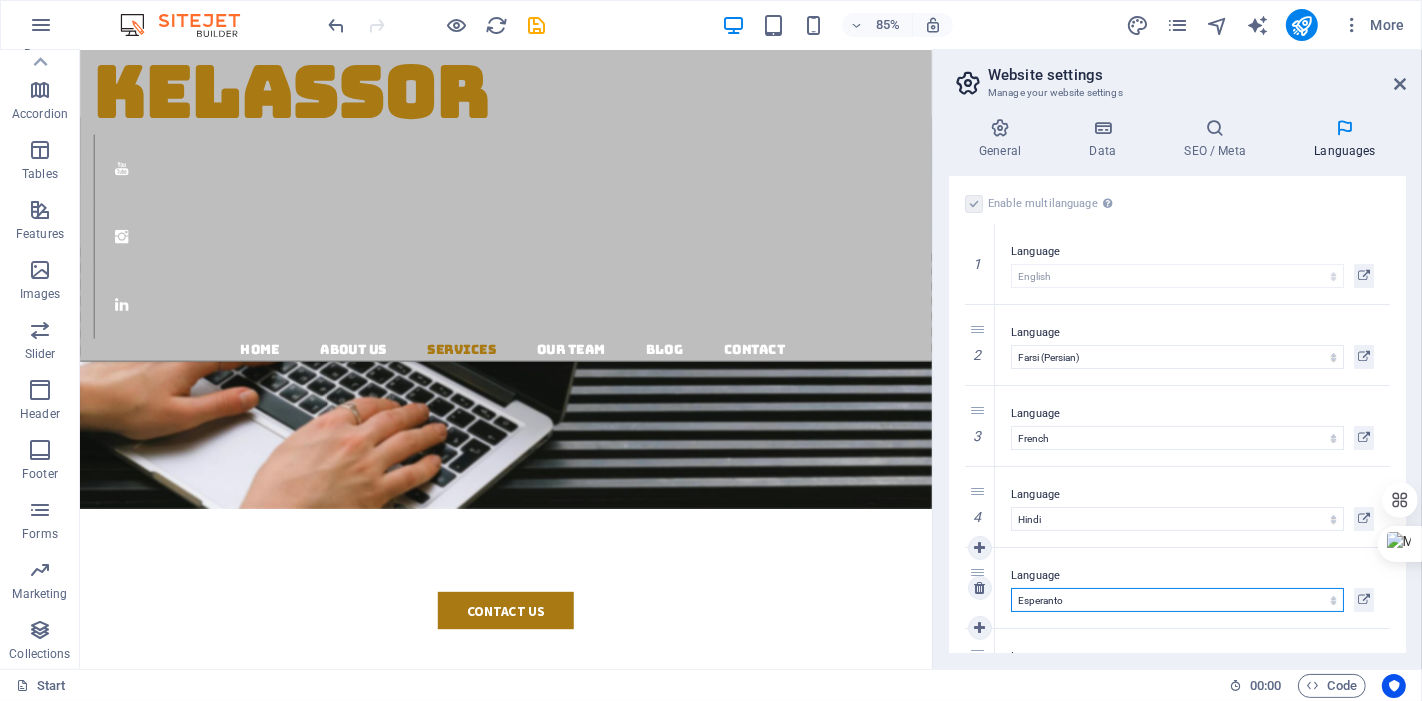 select 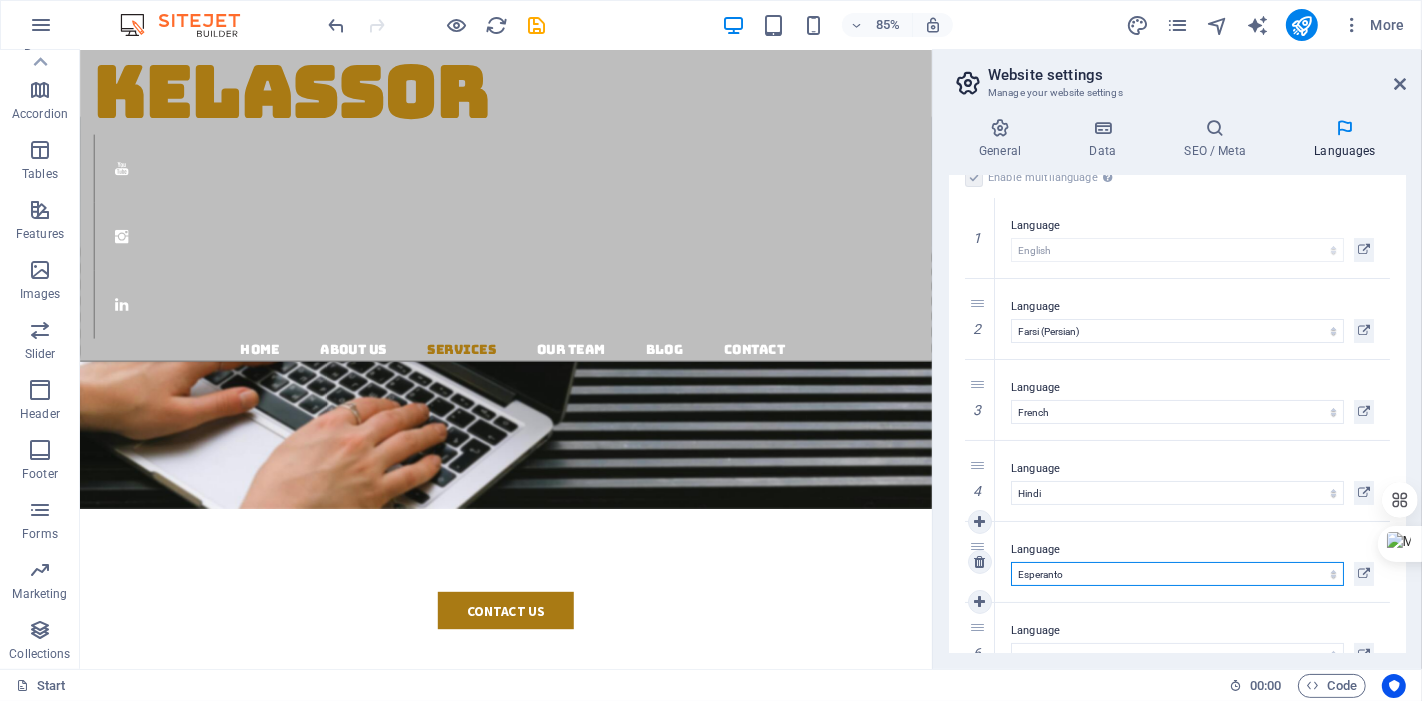 scroll, scrollTop: 70, scrollLeft: 0, axis: vertical 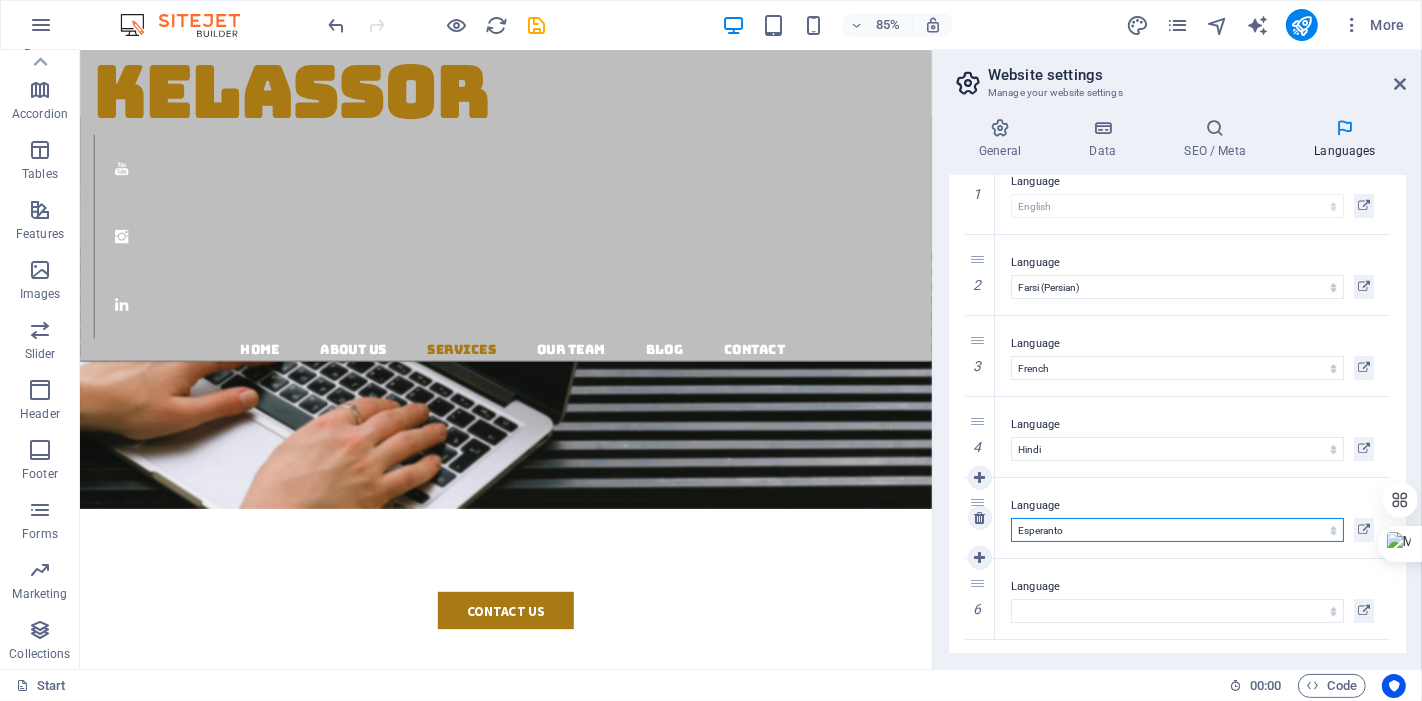 click on "Abkhazian Afar Afrikaans Akan Albanian Amharic Arabic Aragonese Armenian Assamese Avaric Avestan Aymara Azerbaijani Bambara Bashkir Basque Belarusian Bengali Bihari languages Bislama Bokmål Bosnian Breton Bulgarian Burmese Catalan Central Khmer Chamorro Chechen Chinese Church Slavic Chuvash Cornish Corsican Cree Croatian Czech Danish Dutch Dzongkha English Esperanto Estonian Ewe Faroese Farsi (Persian) Fijian Finnish French Fulah Gaelic Galician Ganda Georgian German Greek Greenlandic Guaraní Gujarati Haitian Creole Hausa Hebrew Herero Hindi Hiri Motu Hungarian Icelandic Ido Igbo Indonesian Interlingua Interlingue Inuktitut Inupiaq Irish Italian Japanese Javanese Kannada Kanuri Kashmiri Kazakh Kikuyu Kinyarwanda Komi Kongo Korean Kurdish Kwanyama Kyrgyz Lao Latin Latvian Limburgish Lingala Lithuanian Luba-Katanga Luxembourgish Macedonian Malagasy Malay Malayalam Maldivian Maltese Manx Maori Marathi Marshallese Mongolian Nauru Navajo Ndonga Nepali North Ndebele Northern Sami Norwegian Norwegian Nynorsk Nuosu" at bounding box center [1177, 530] 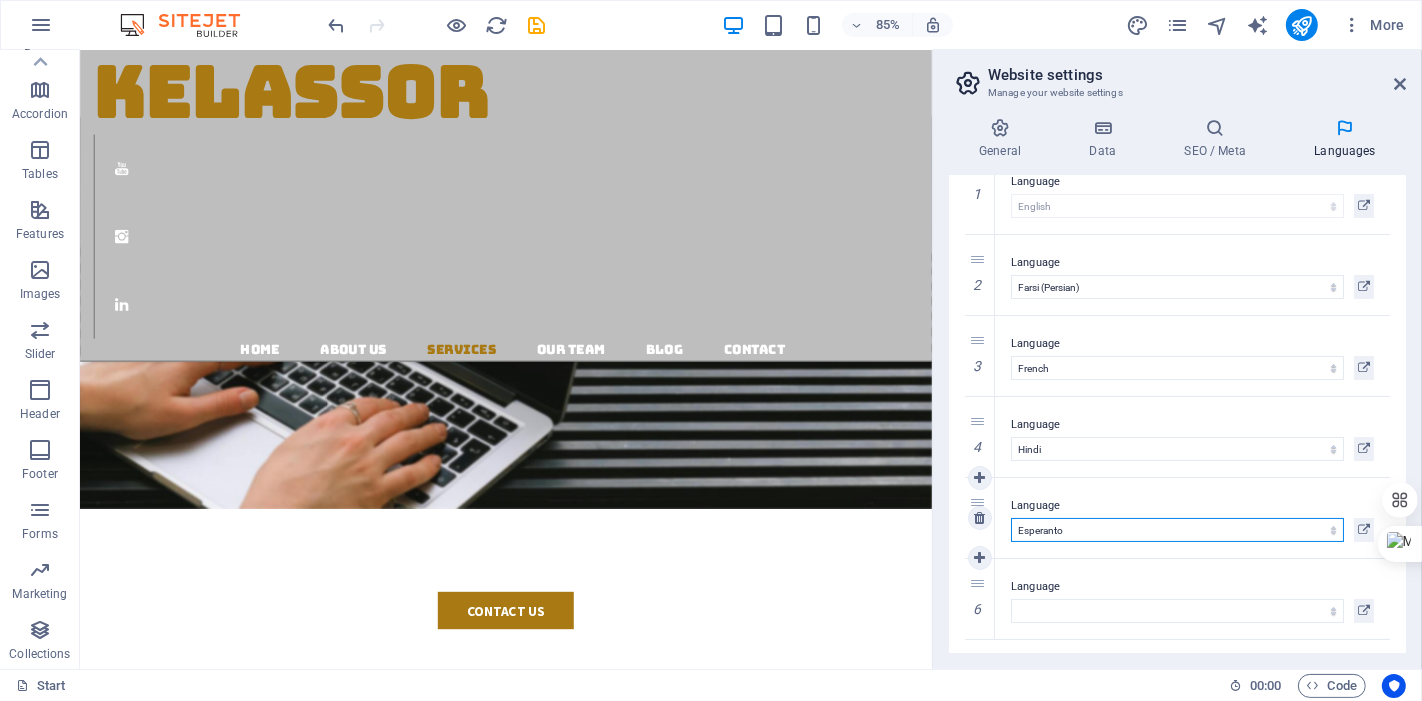 select on "148" 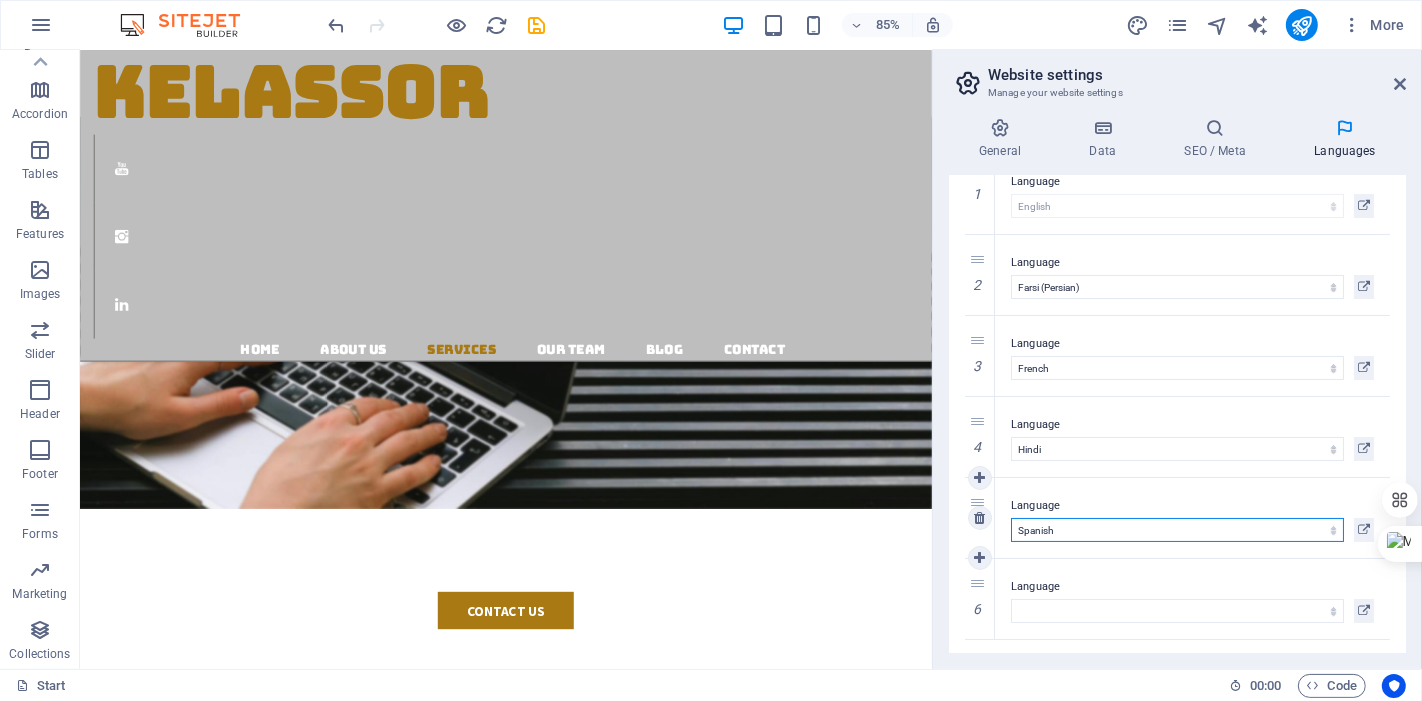 click on "Abkhazian Afar Afrikaans Akan Albanian Amharic Arabic Aragonese Armenian Assamese Avaric Avestan Aymara Azerbaijani Bambara Bashkir Basque Belarusian Bengali Bihari languages Bislama Bokmål Bosnian Breton Bulgarian Burmese Catalan Central Khmer Chamorro Chechen Chinese Church Slavic Chuvash Cornish Corsican Cree Croatian Czech Danish Dutch Dzongkha English Esperanto Estonian Ewe Faroese Farsi (Persian) Fijian Finnish French Fulah Gaelic Galician Ganda Georgian German Greek Greenlandic Guaraní Gujarati Haitian Creole Hausa Hebrew Herero Hindi Hiri Motu Hungarian Icelandic Ido Igbo Indonesian Interlingua Interlingue Inuktitut Inupiaq Irish Italian Japanese Javanese Kannada Kanuri Kashmiri Kazakh Kikuyu Kinyarwanda Komi Kongo Korean Kurdish Kwanyama Kyrgyz Lao Latin Latvian Limburgish Lingala Lithuanian Luba-Katanga Luxembourgish Macedonian Malagasy Malay Malayalam Maldivian Maltese Manx Maori Marathi Marshallese Mongolian Nauru Navajo Ndonga Nepali North Ndebele Northern Sami Norwegian Norwegian Nynorsk Nuosu" at bounding box center (1177, 530) 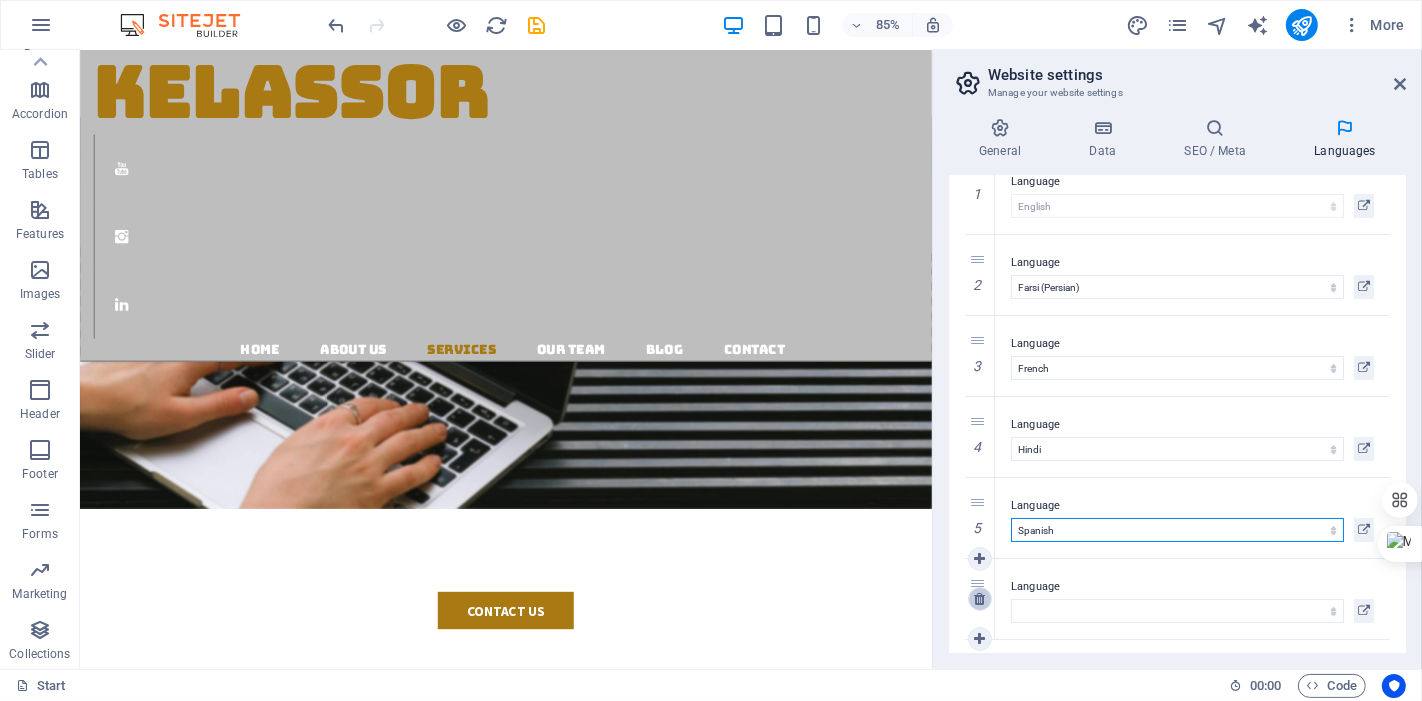 click at bounding box center (979, 599) 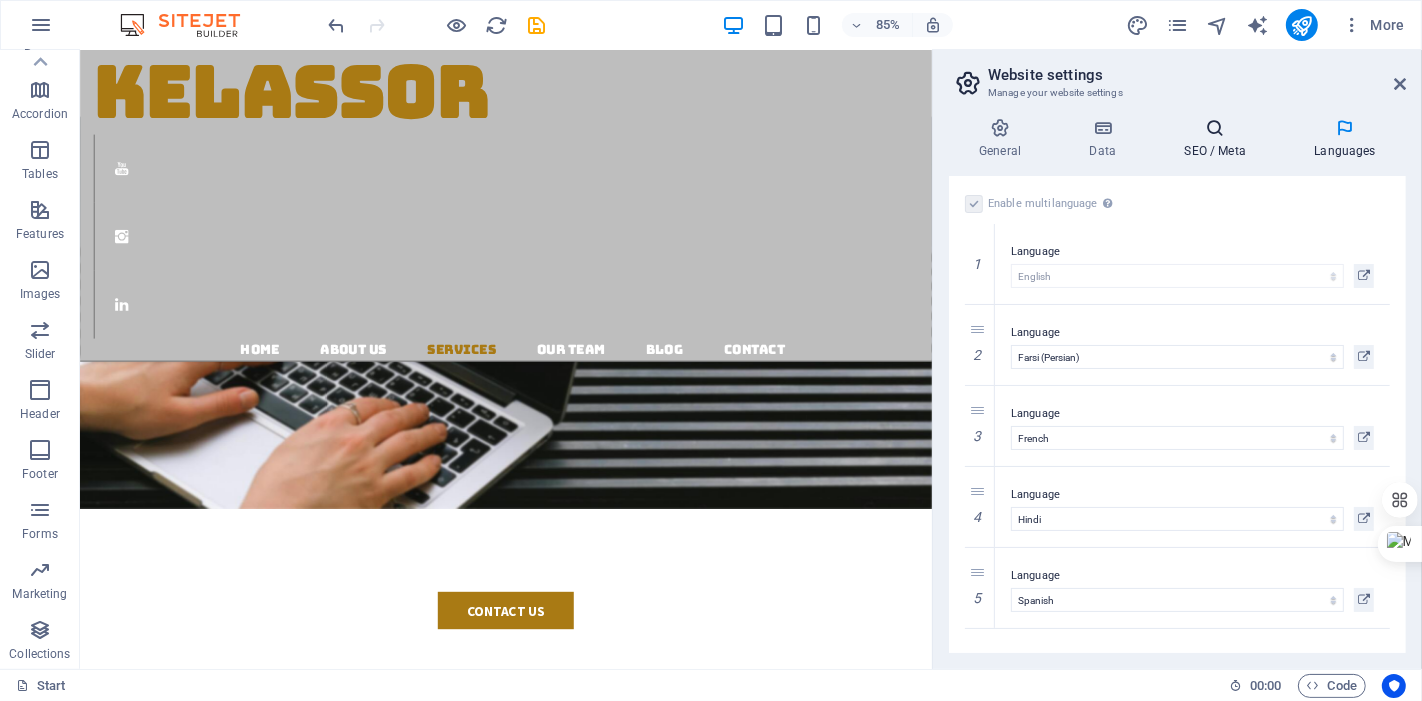 click at bounding box center [1215, 128] 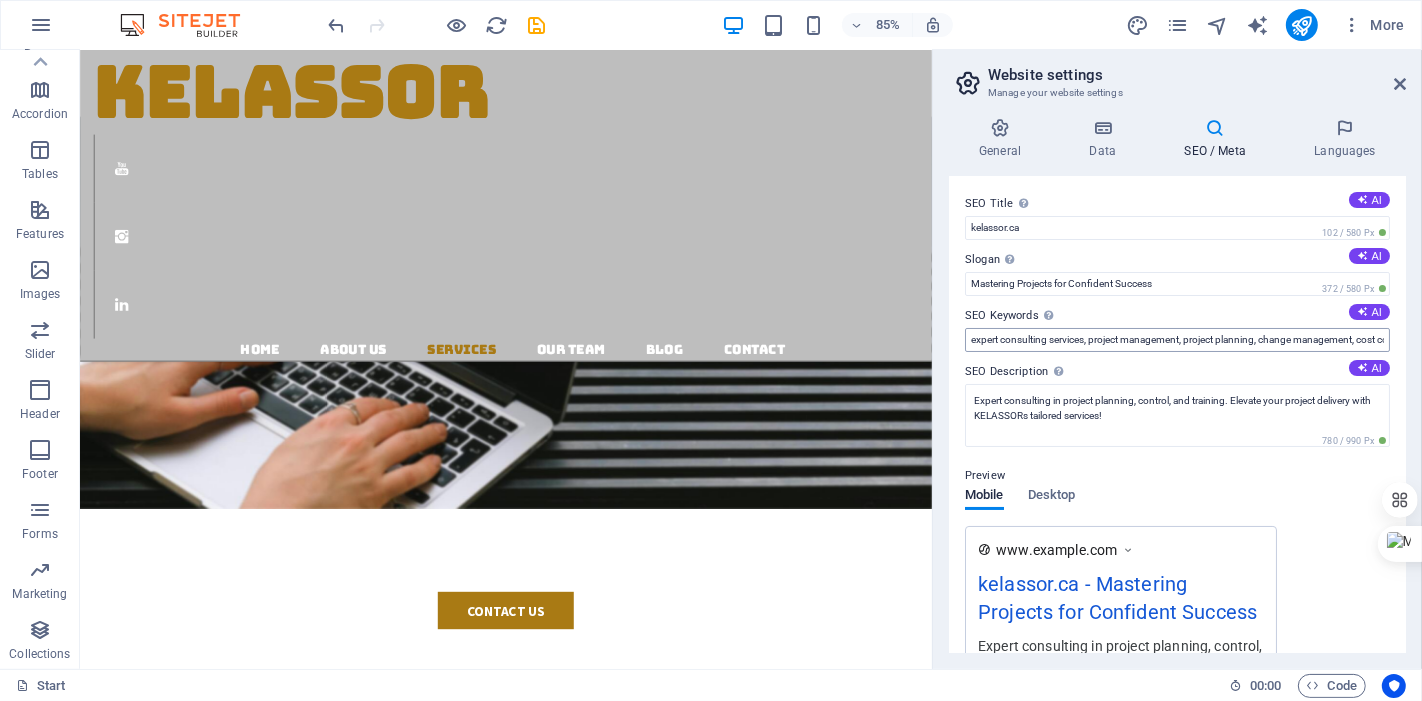 drag, startPoint x: 1280, startPoint y: 324, endPoint x: 1357, endPoint y: 332, distance: 77.41447 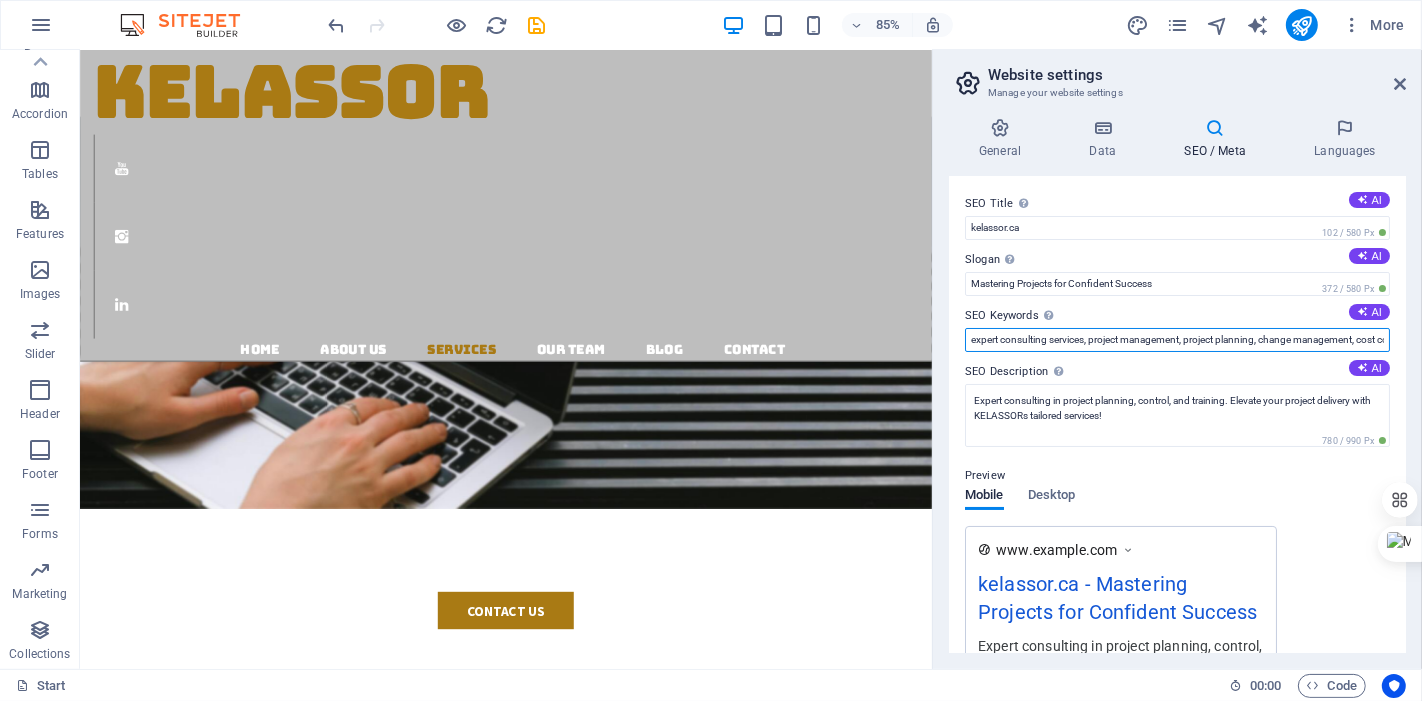 scroll, scrollTop: 0, scrollLeft: 109, axis: horizontal 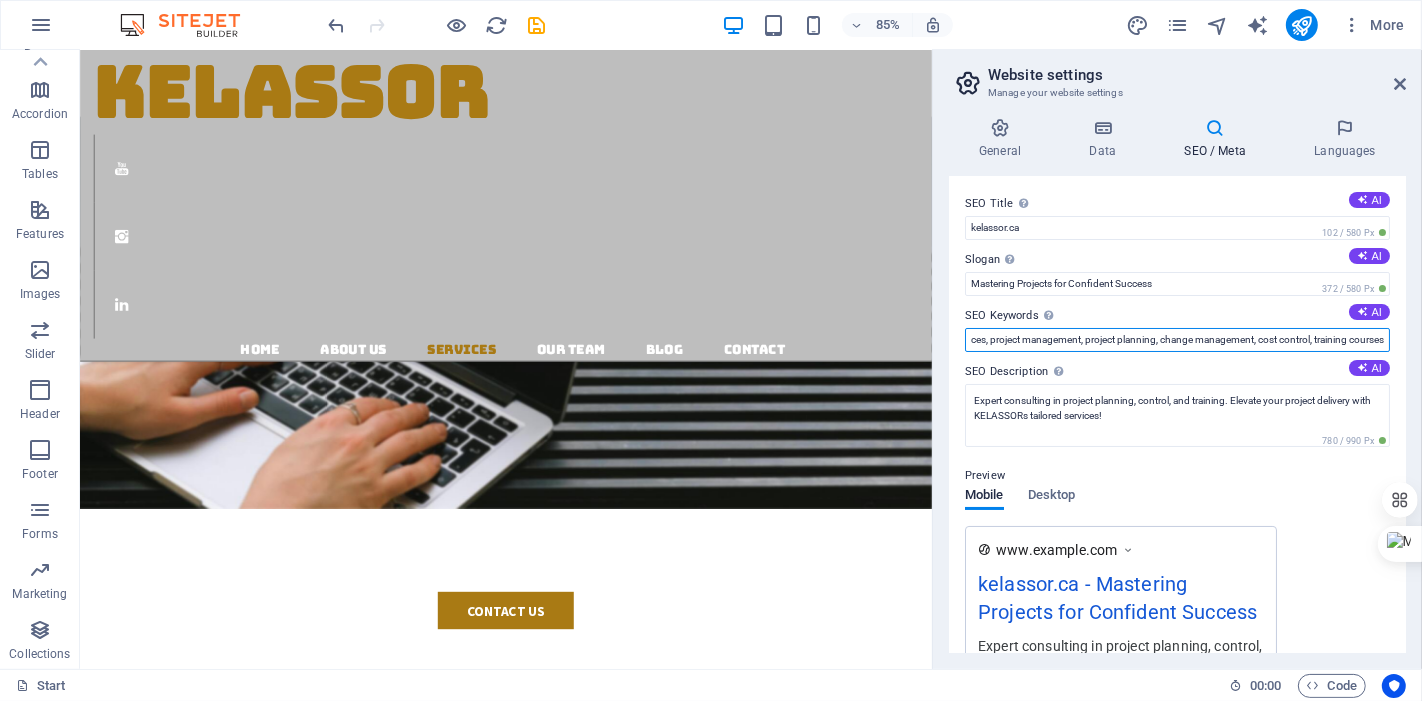 drag, startPoint x: 1351, startPoint y: 334, endPoint x: 1421, endPoint y: 324, distance: 70.71068 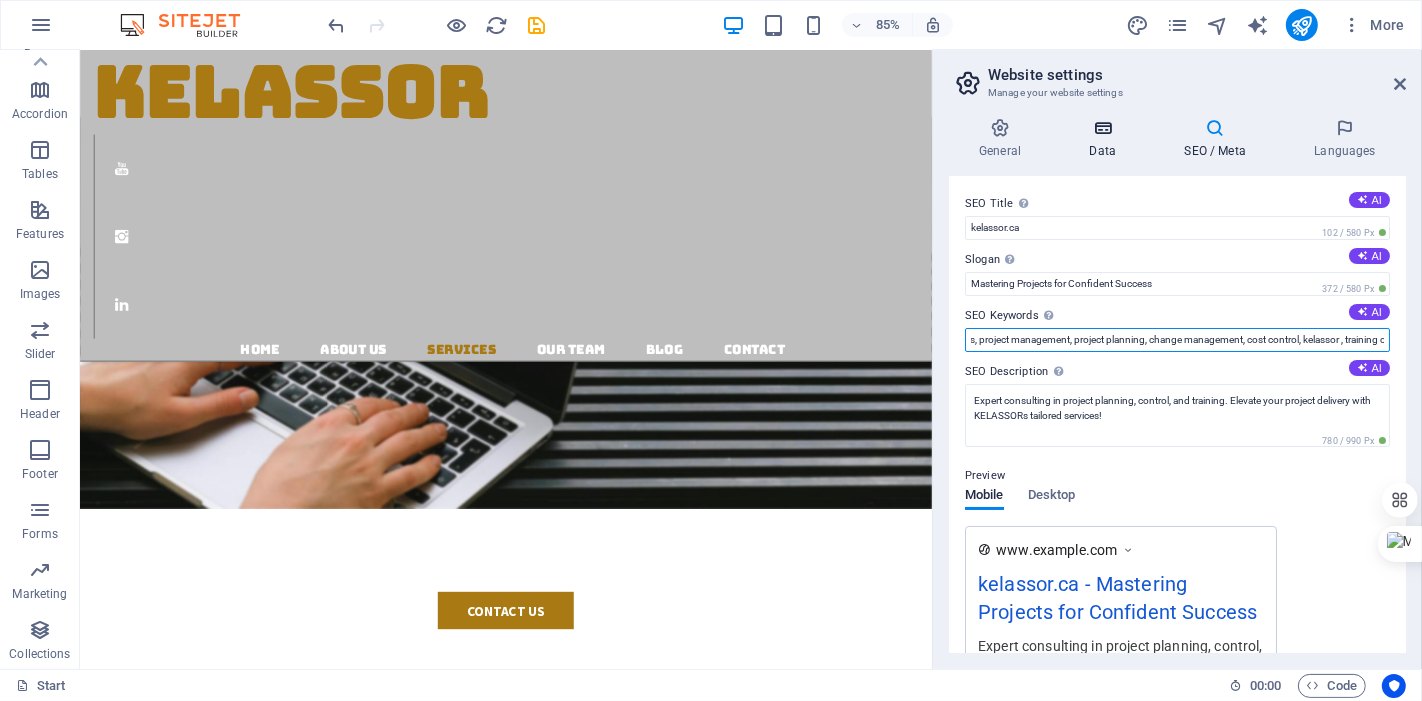 type on "expert consulting services, project management, project planning, change management, cost control, kelassor , training courses" 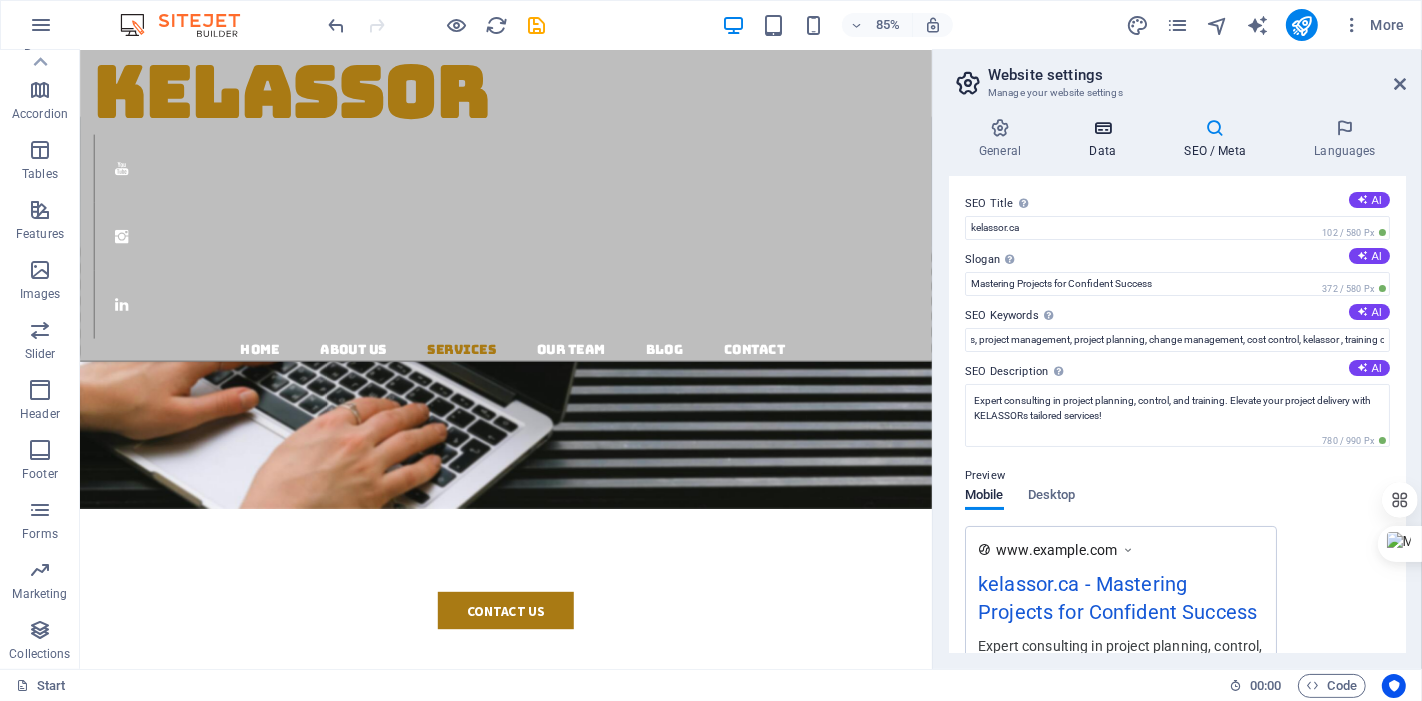 click on "Data" at bounding box center (1106, 139) 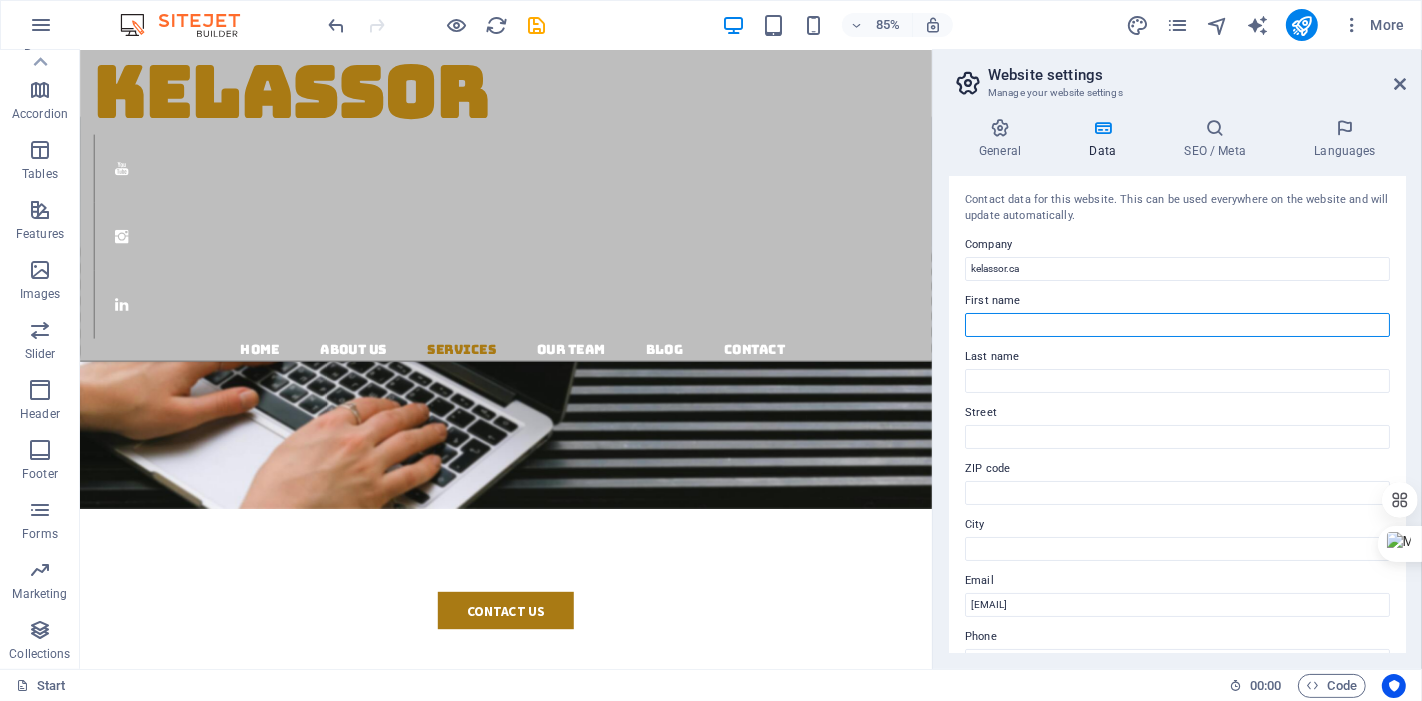 click on "First name" at bounding box center (1177, 325) 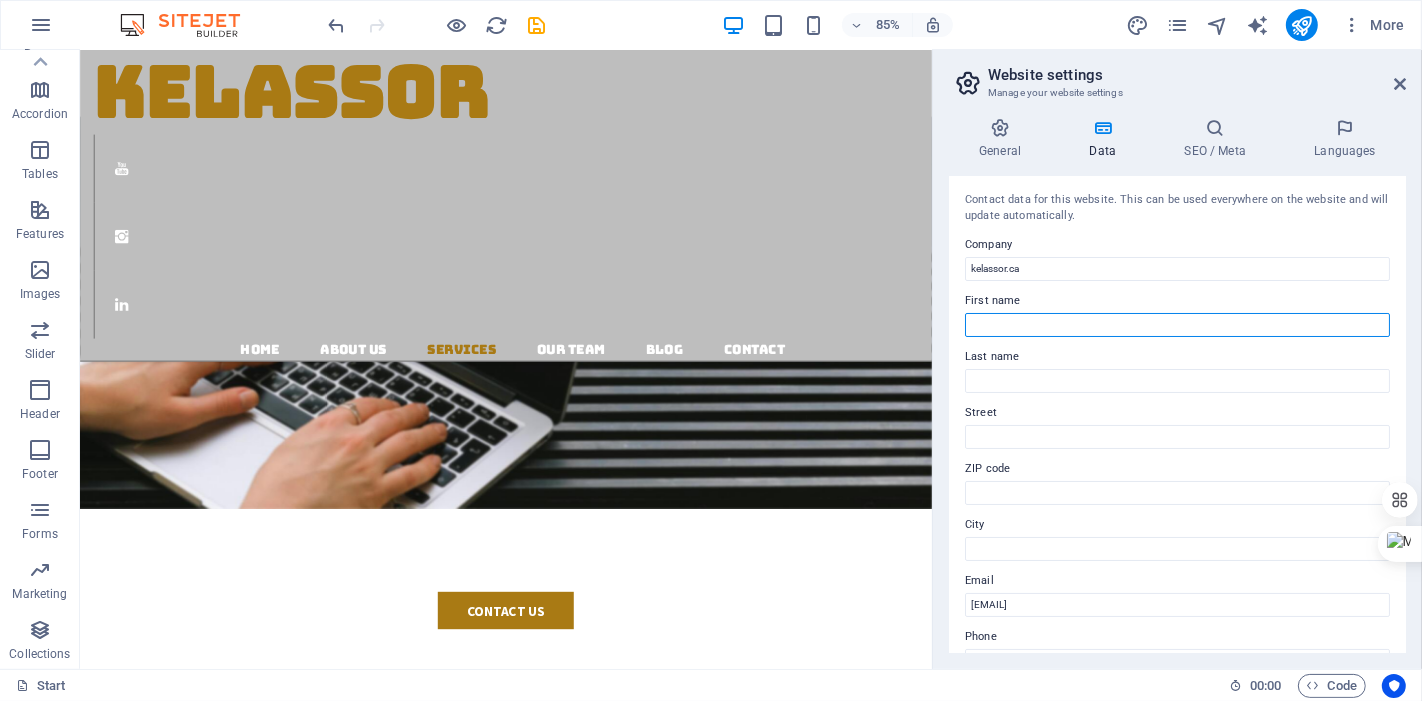scroll, scrollTop: 111, scrollLeft: 0, axis: vertical 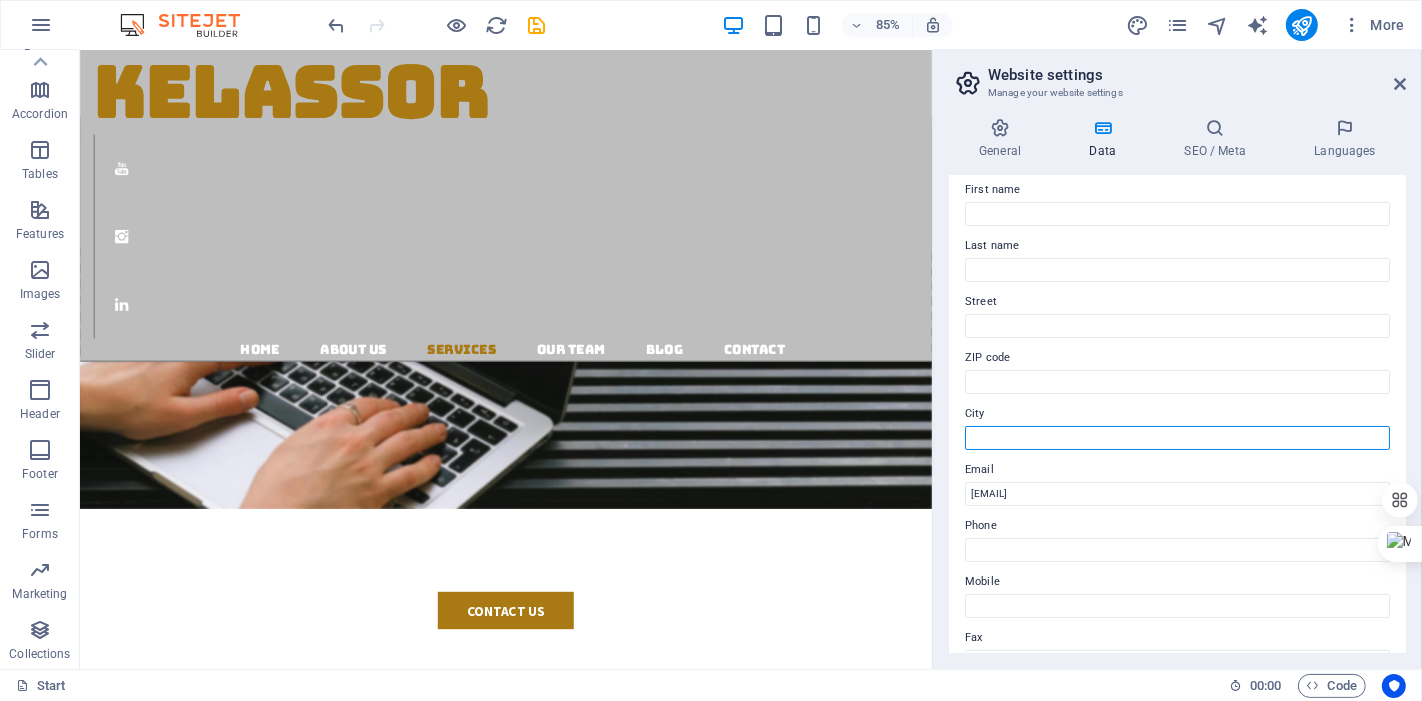 click on "City" at bounding box center (1177, 438) 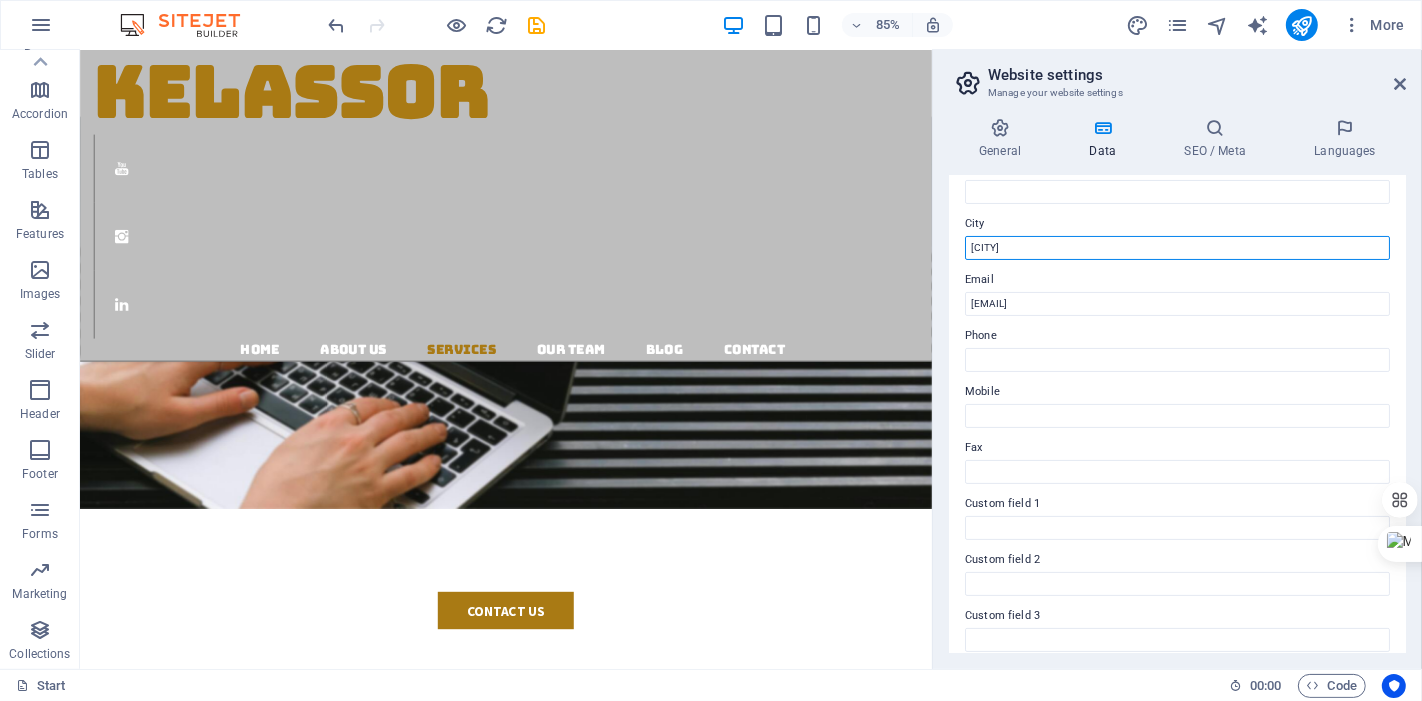 scroll, scrollTop: 333, scrollLeft: 0, axis: vertical 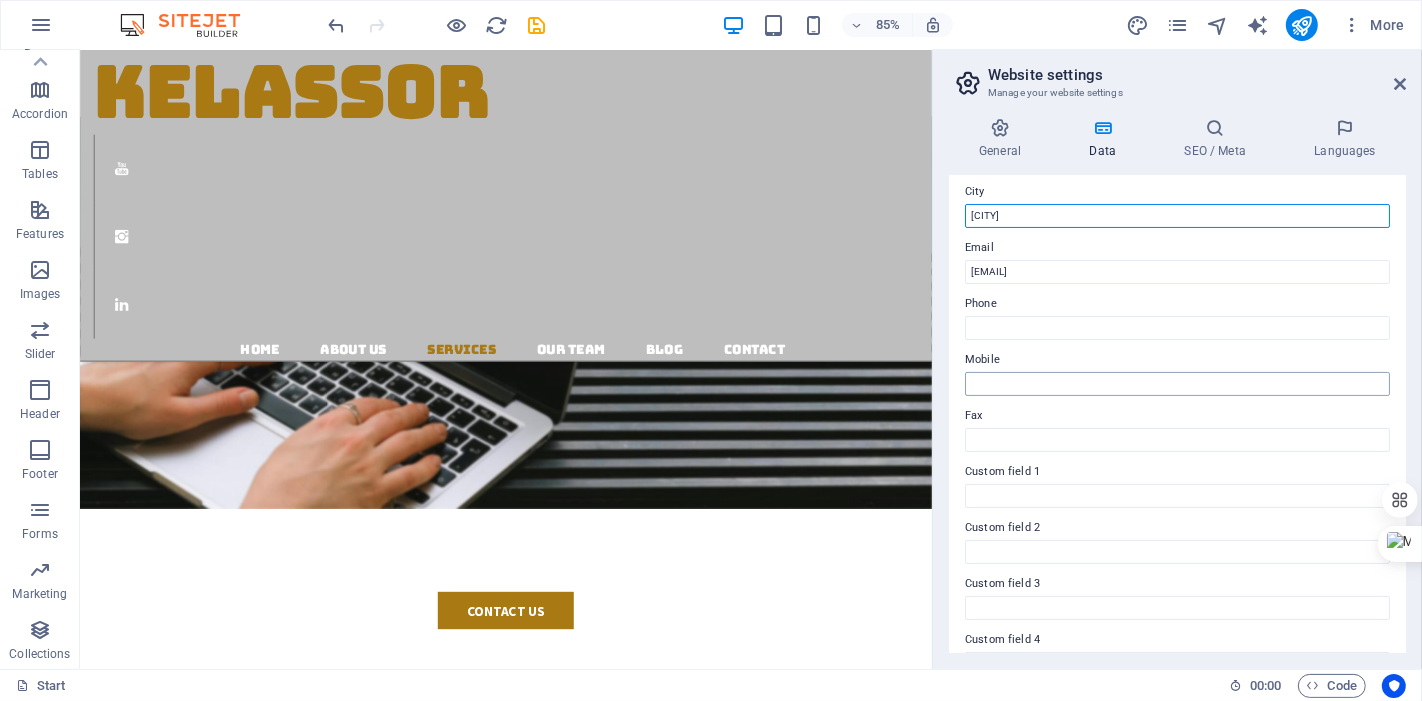 type on "Burnaby" 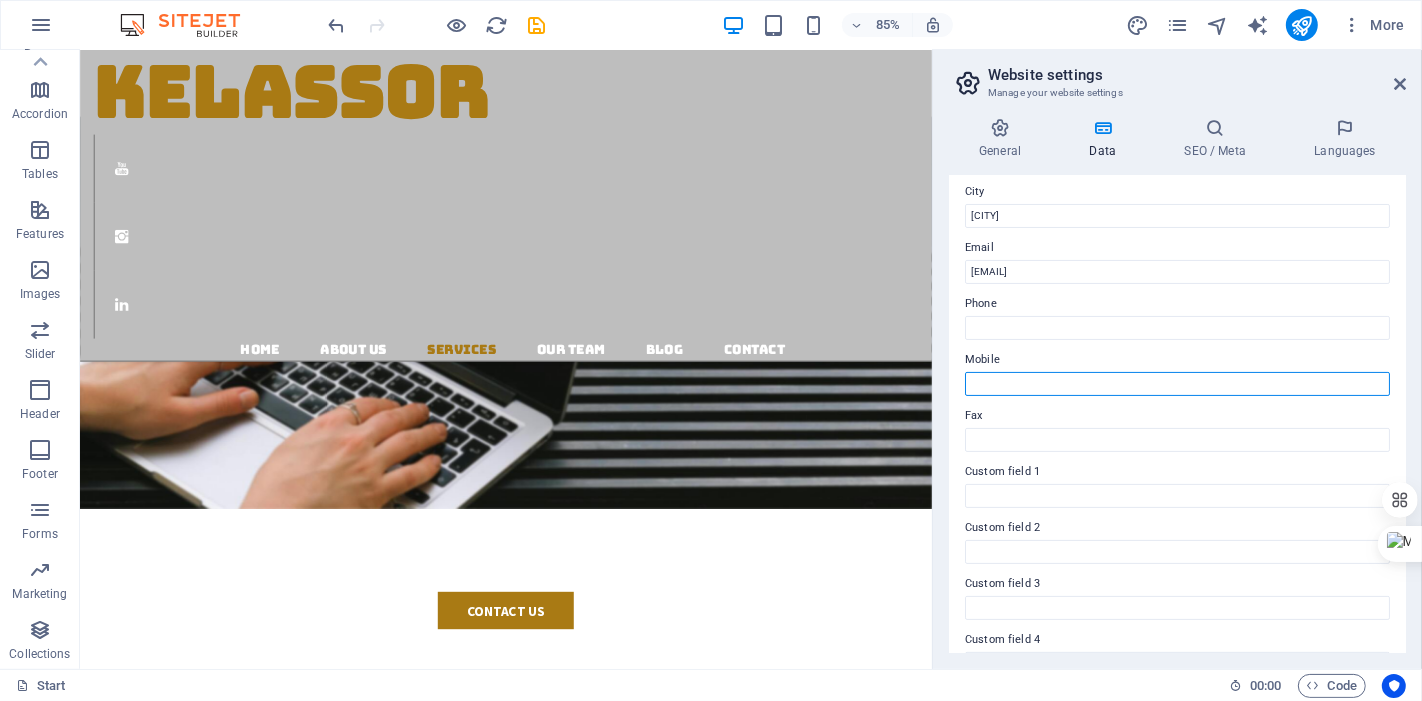 click on "Mobile" at bounding box center (1177, 384) 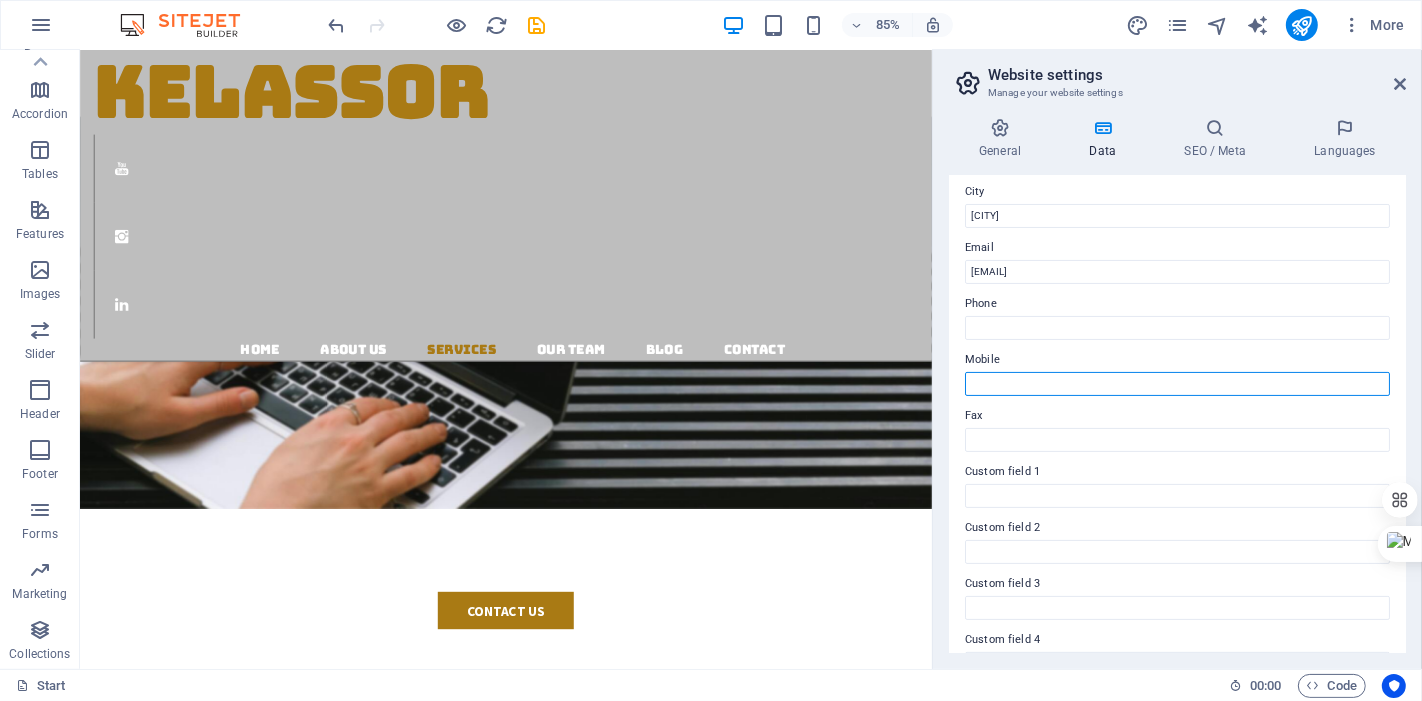 type on "7783181454" 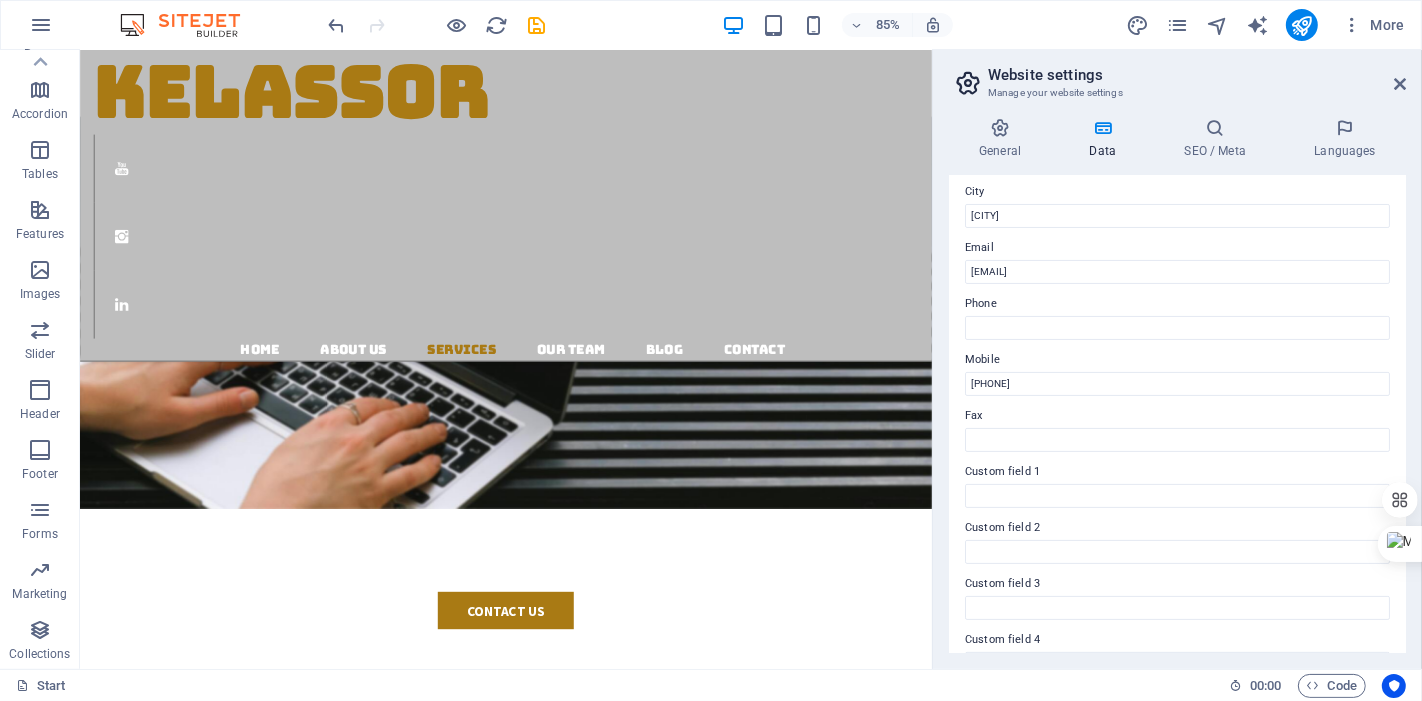 type on "Hossein" 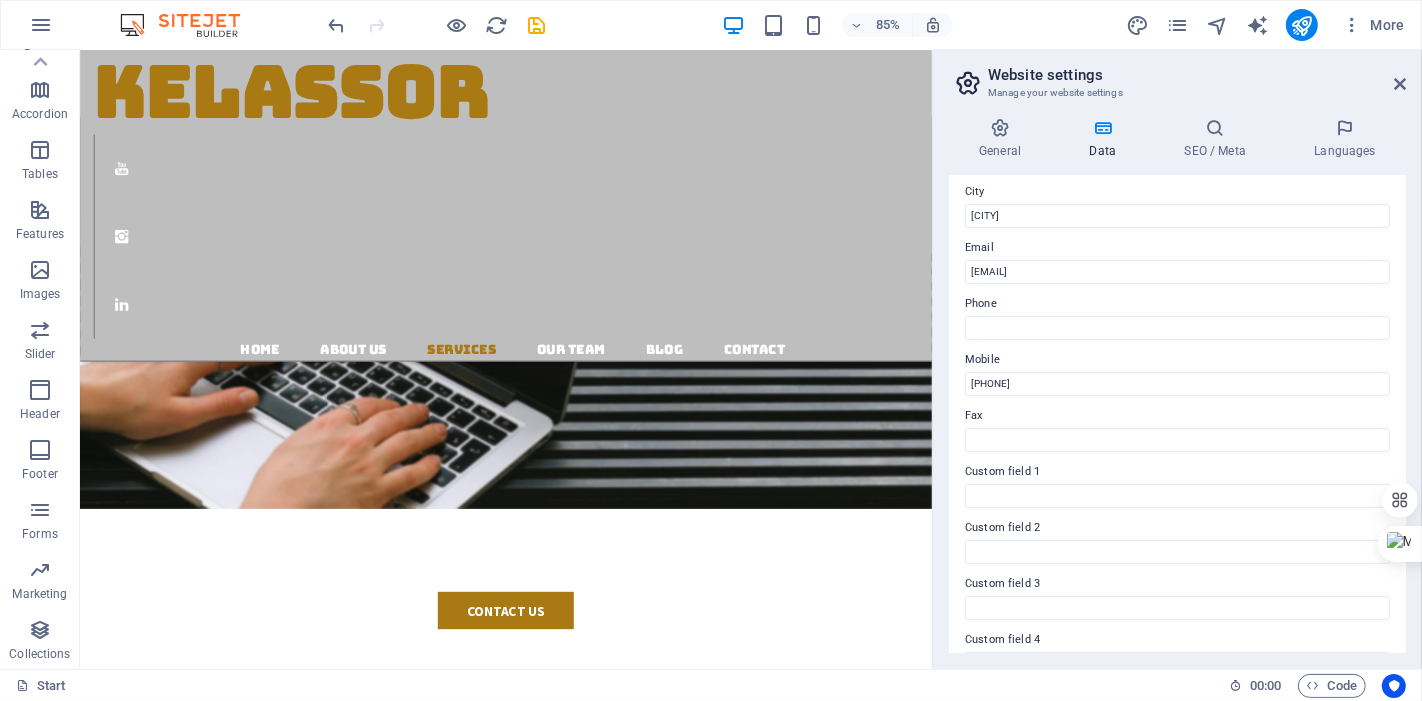 type on "1201" 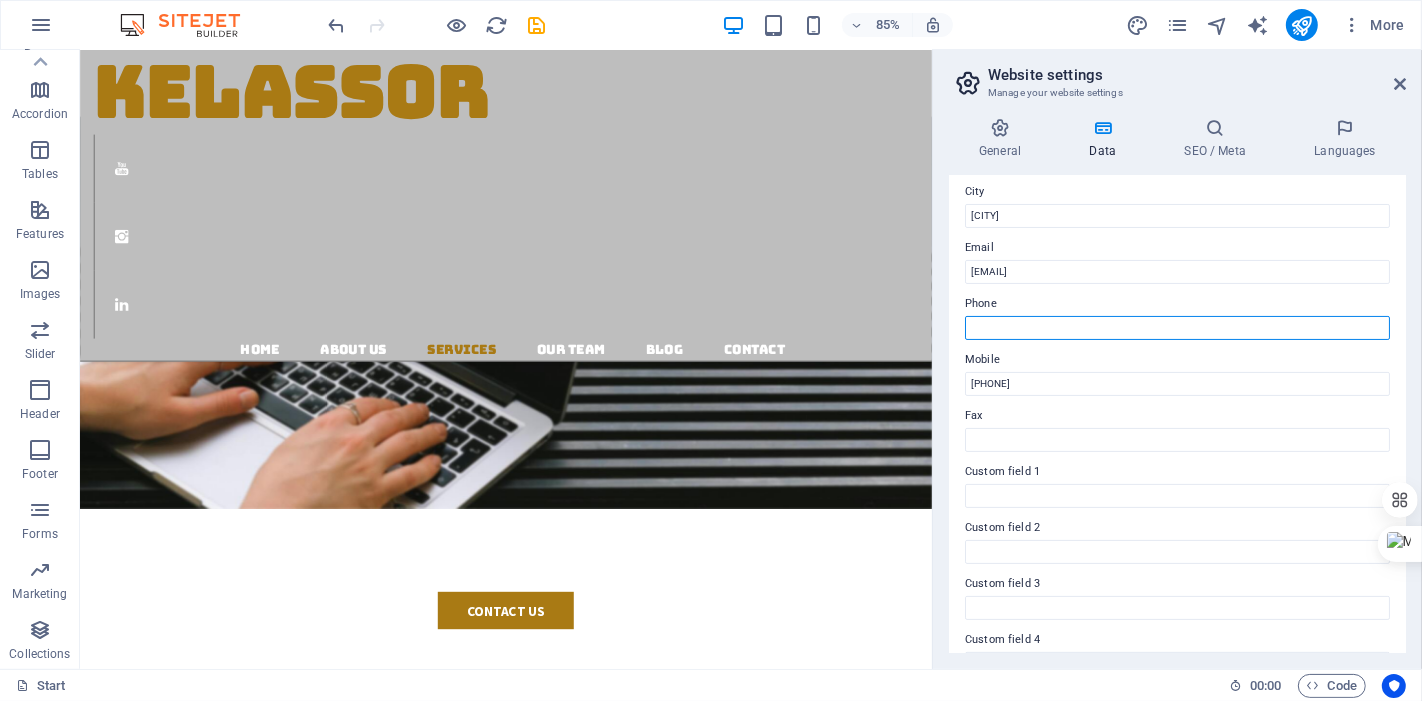 type on "7783181454" 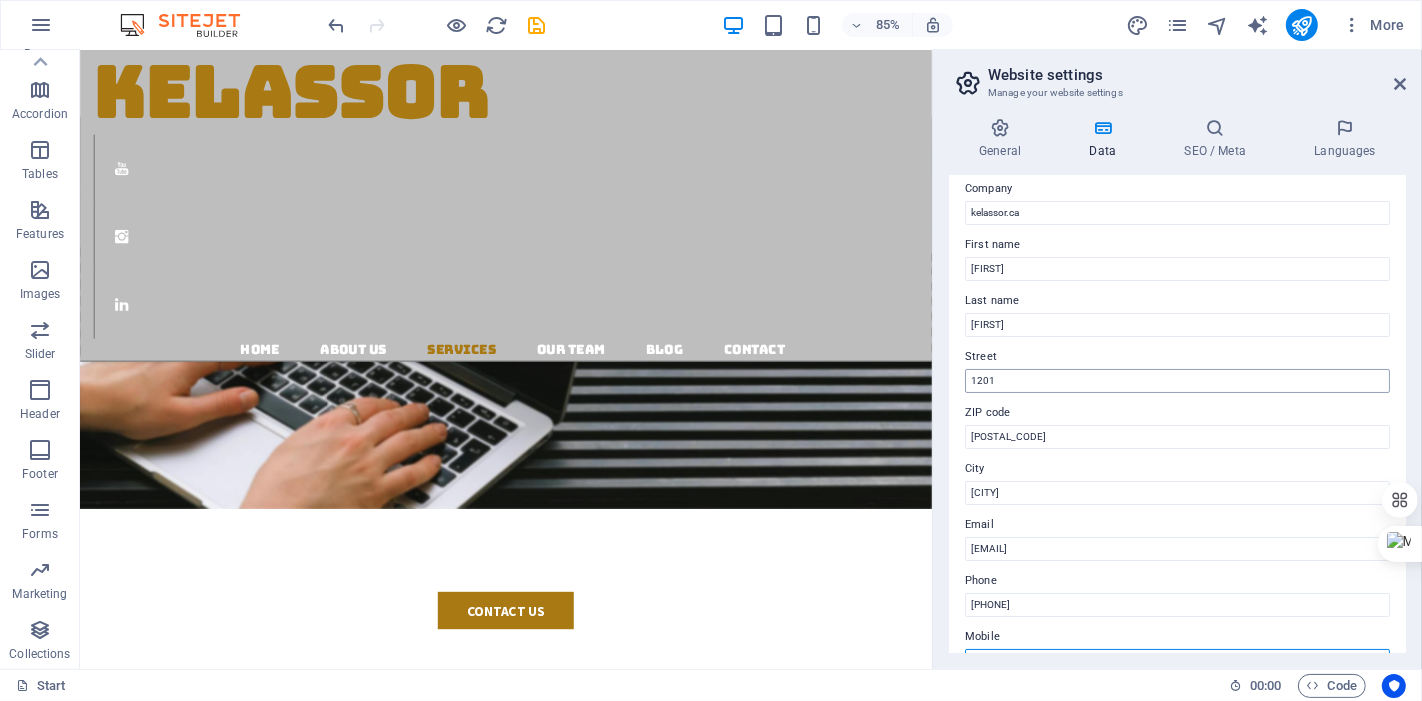 scroll, scrollTop: 0, scrollLeft: 0, axis: both 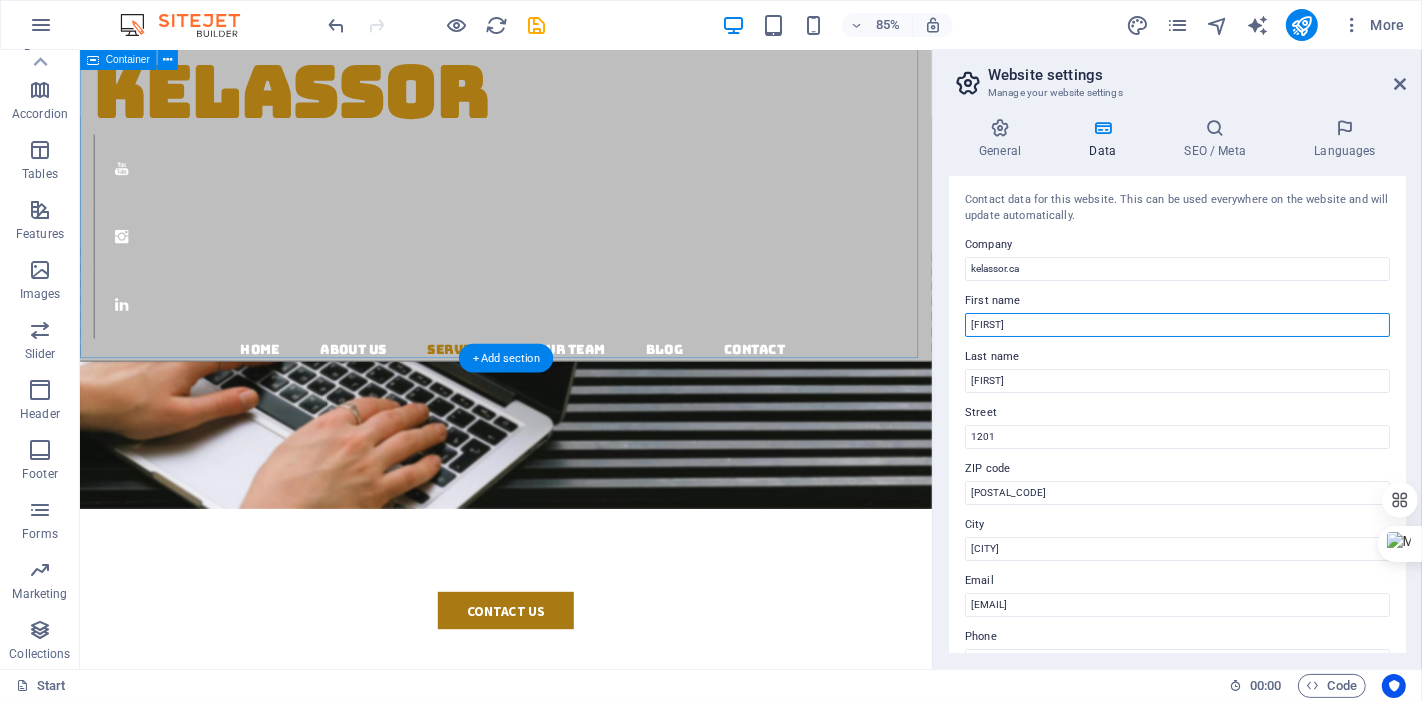 drag, startPoint x: 1114, startPoint y: 376, endPoint x: 1010, endPoint y: 382, distance: 104.172935 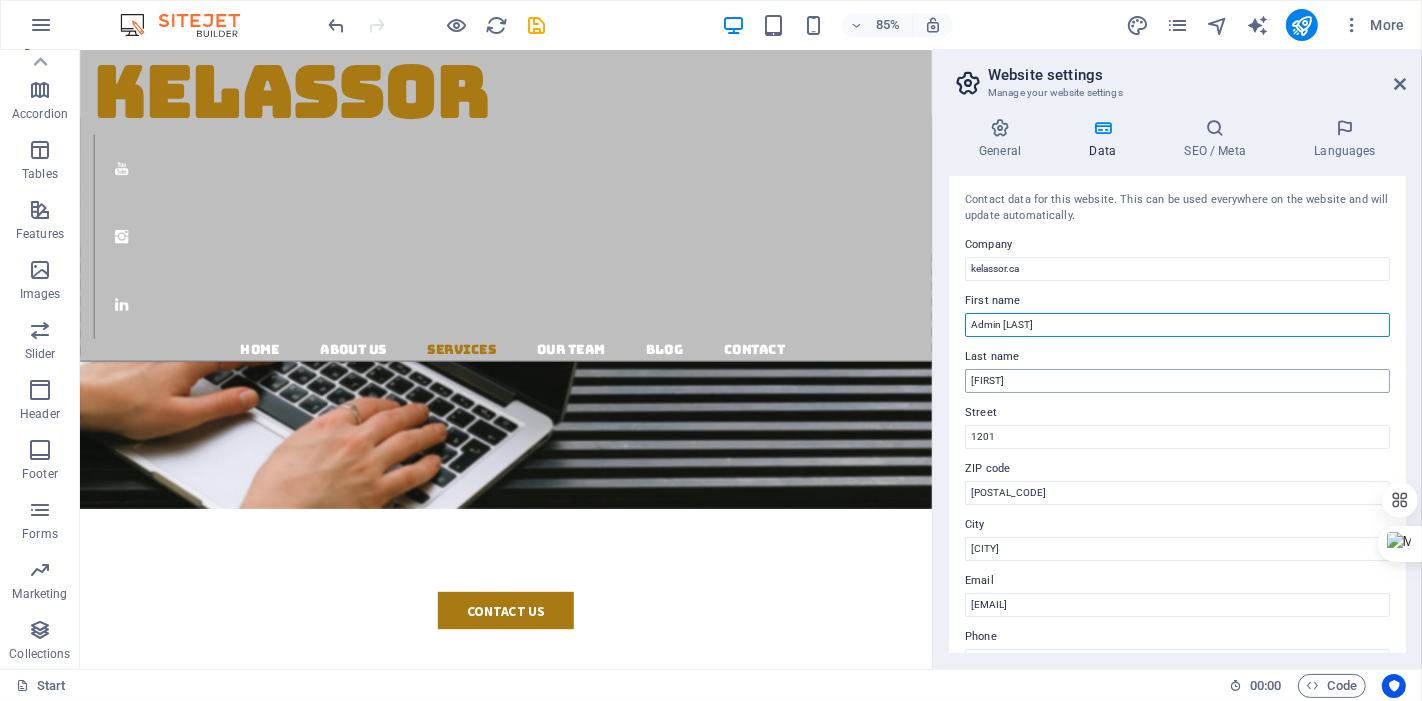 type on "Admin Kelassor" 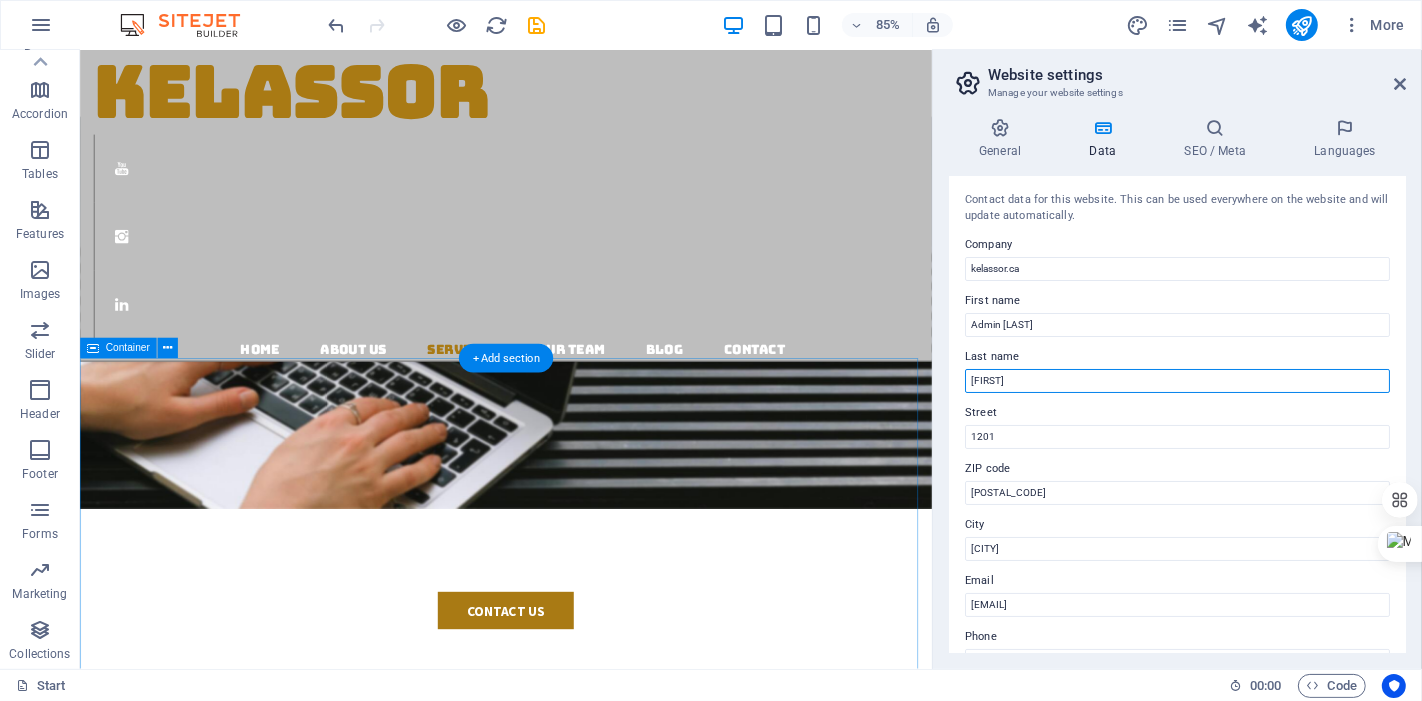 drag, startPoint x: 1132, startPoint y: 430, endPoint x: 1041, endPoint y: 437, distance: 91.26884 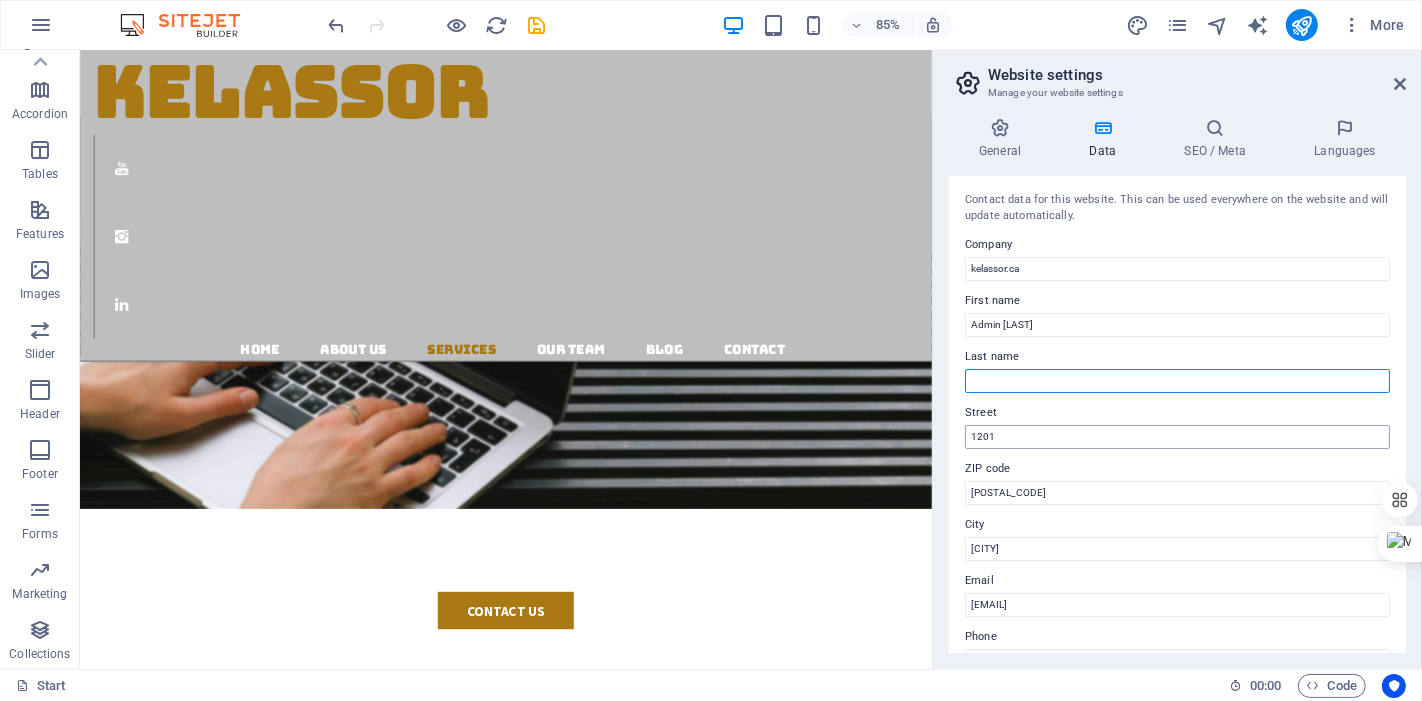 type 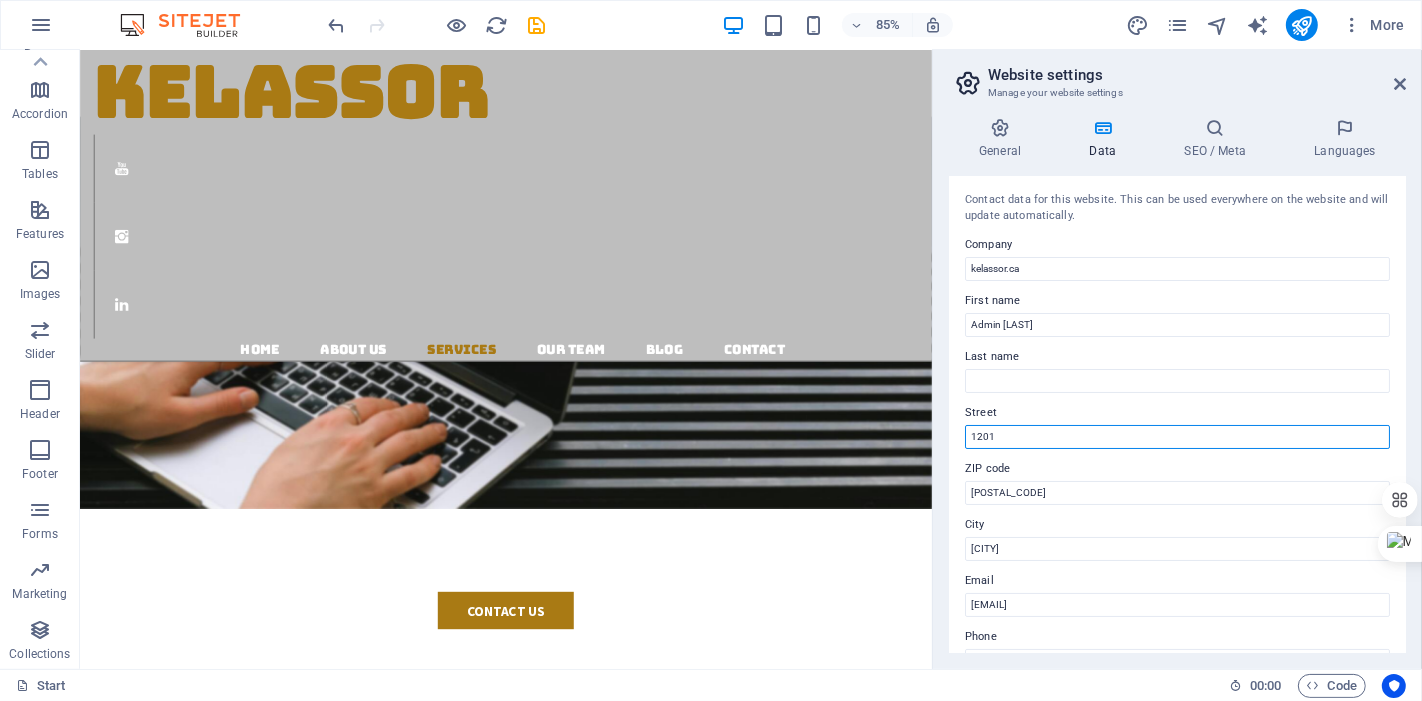 drag, startPoint x: 1093, startPoint y: 495, endPoint x: 970, endPoint y: 504, distance: 123.32883 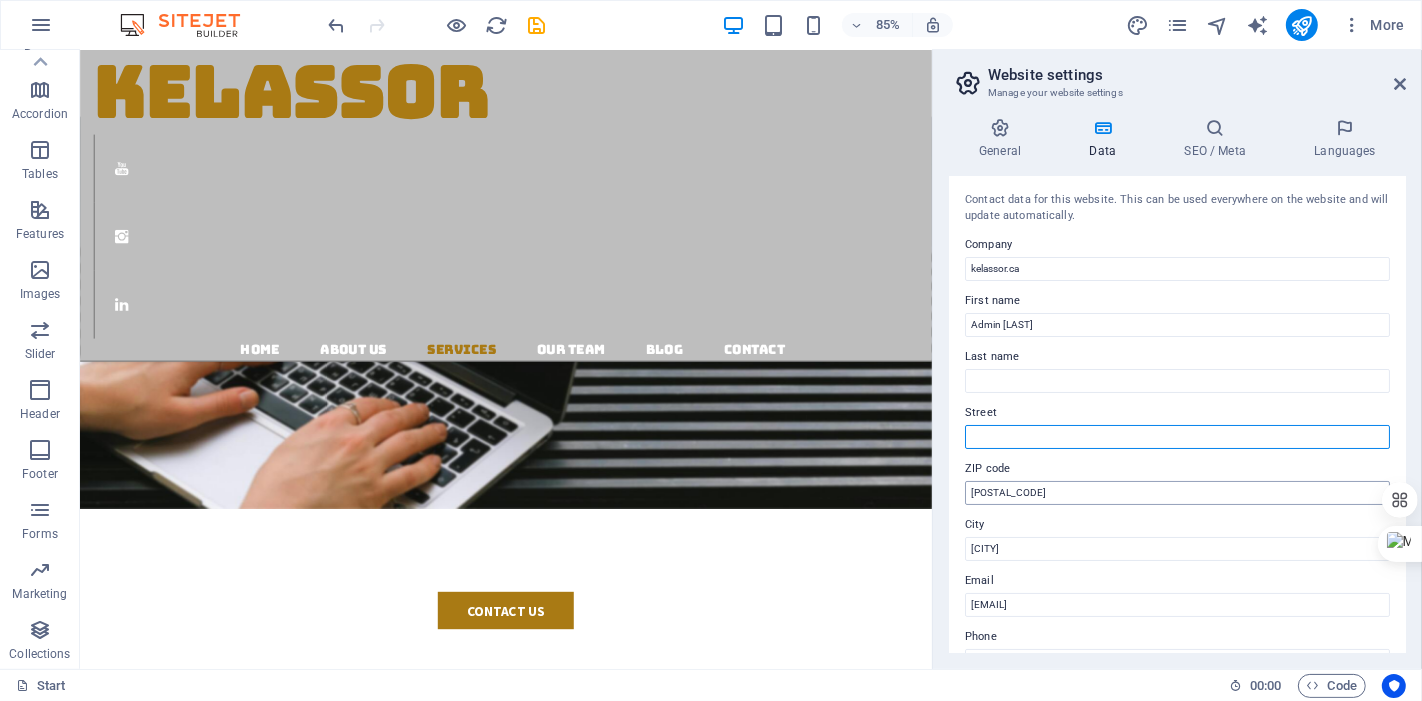 type 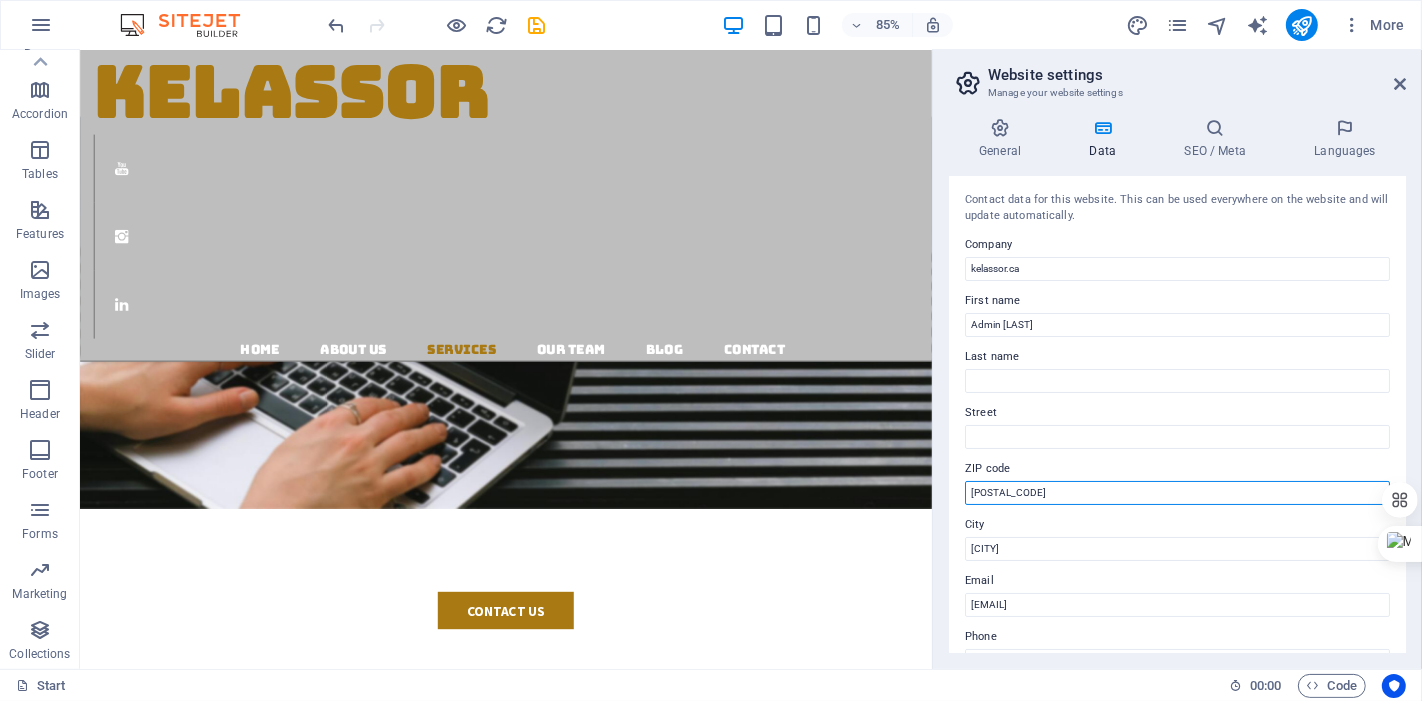 drag, startPoint x: 1101, startPoint y: 542, endPoint x: 1079, endPoint y: 566, distance: 32.55764 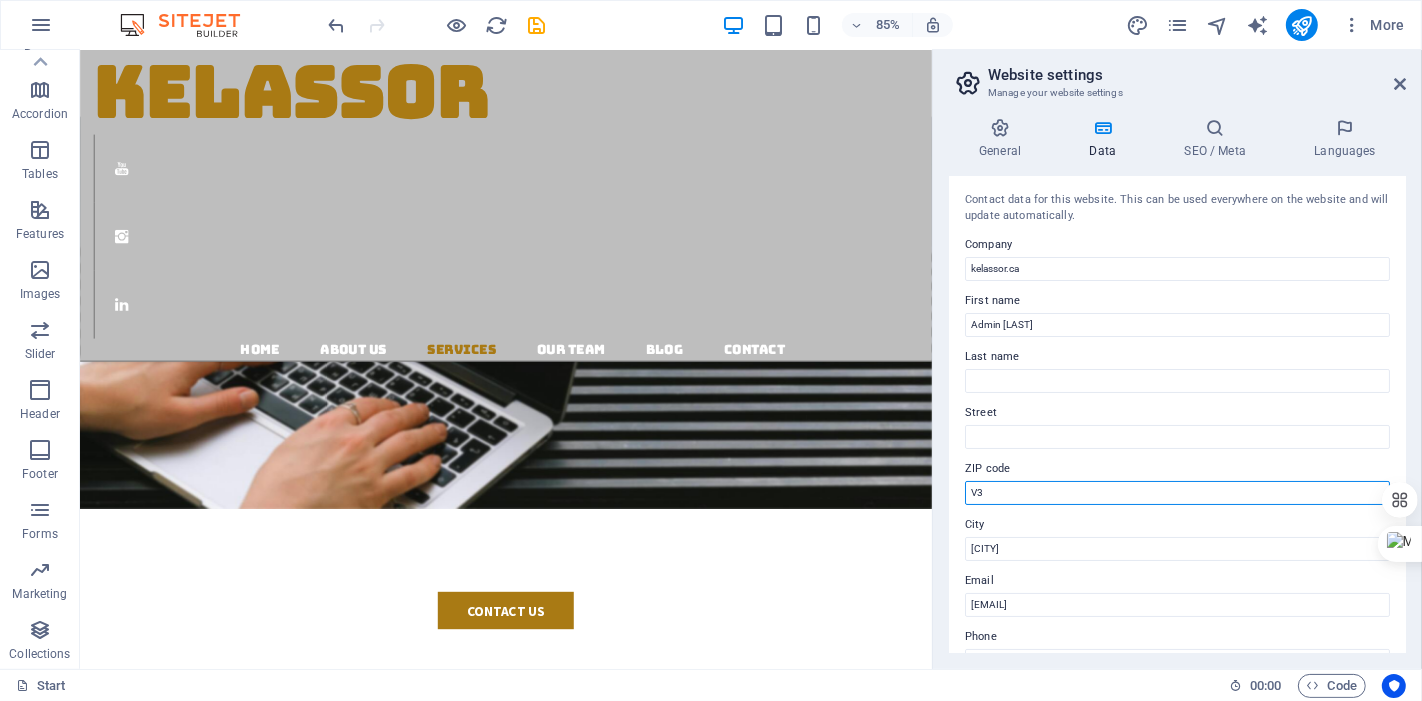 type on "V" 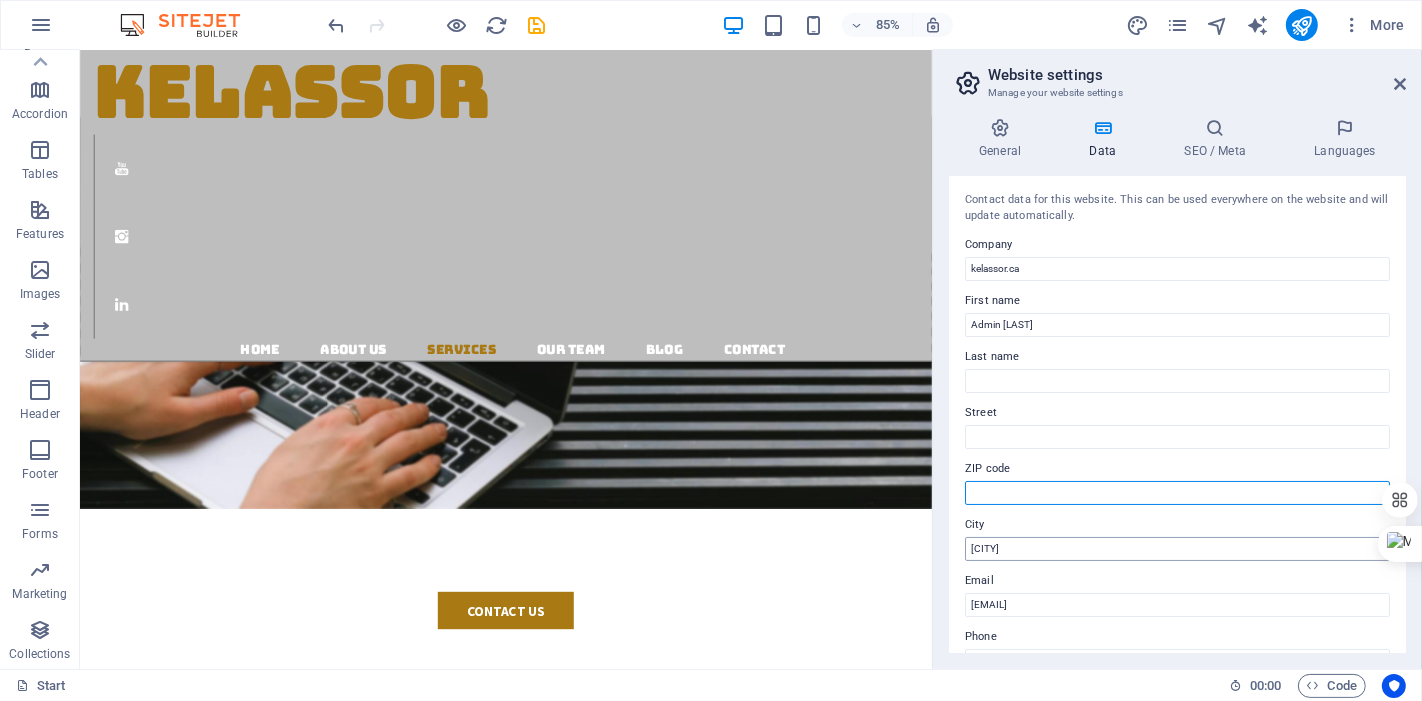 type 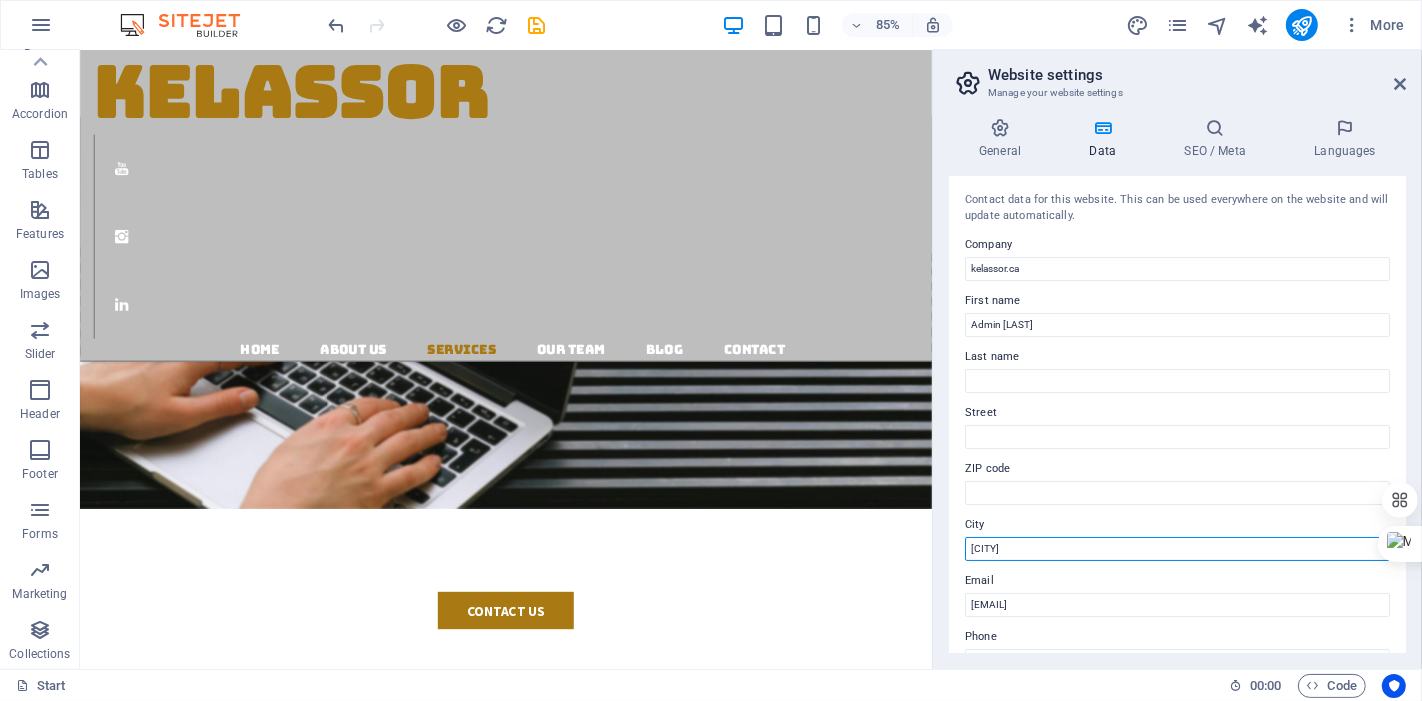 click on "Burnaby" at bounding box center [1177, 549] 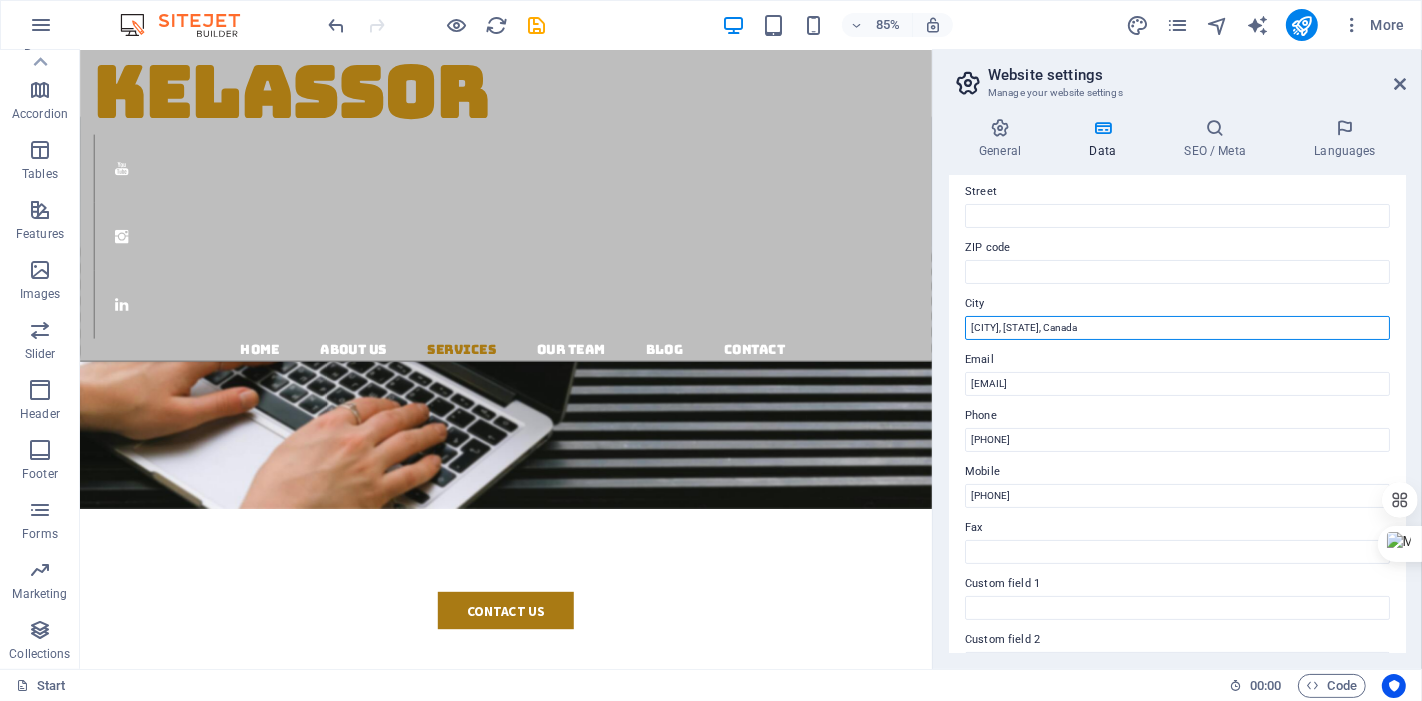 scroll, scrollTop: 222, scrollLeft: 0, axis: vertical 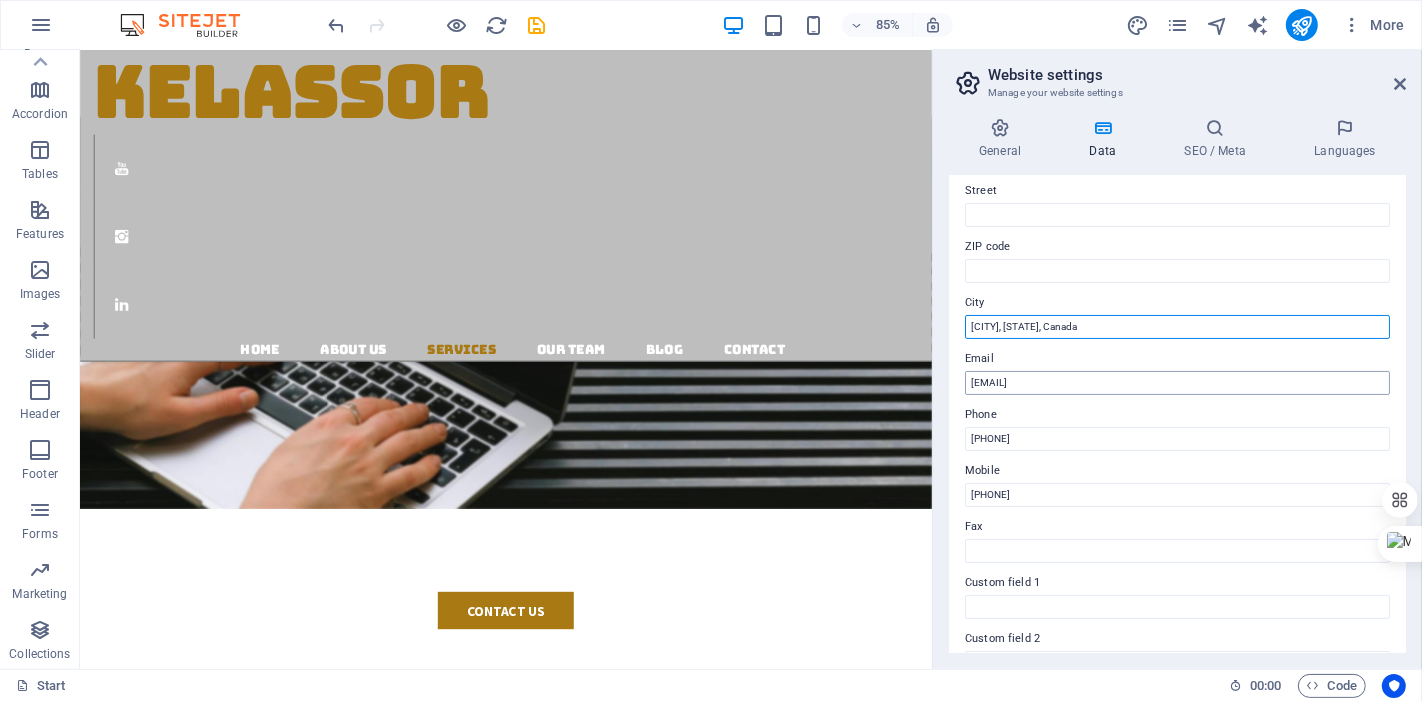 type on "Burnaby, BC, Canada" 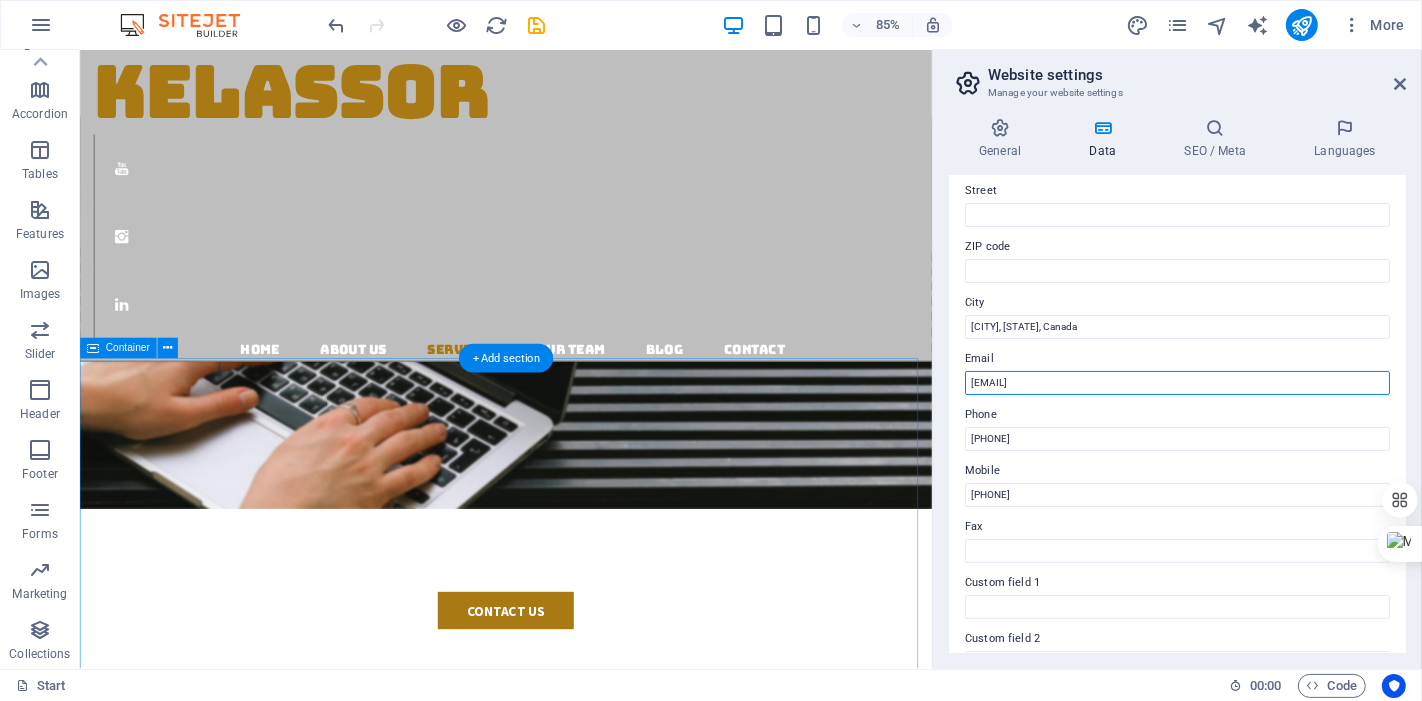 drag, startPoint x: 1307, startPoint y: 428, endPoint x: 1035, endPoint y: 428, distance: 272 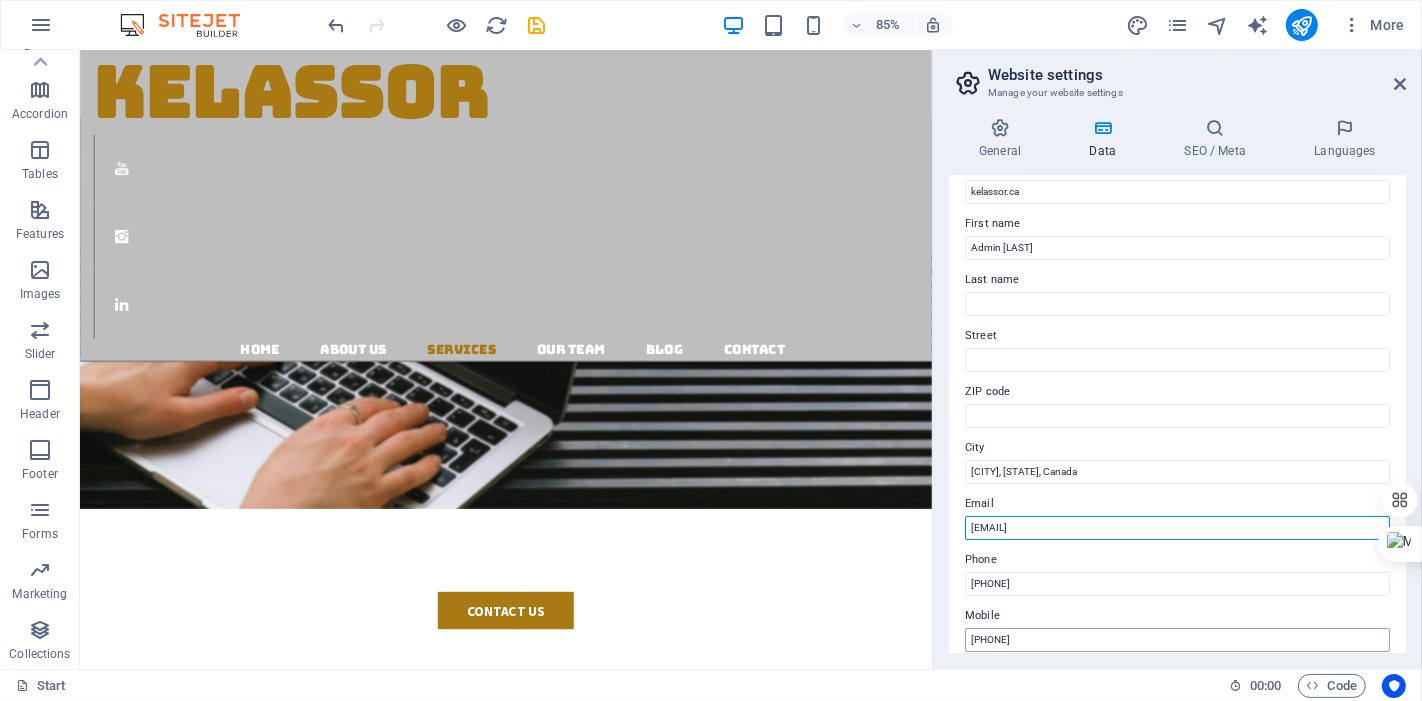 scroll, scrollTop: 0, scrollLeft: 0, axis: both 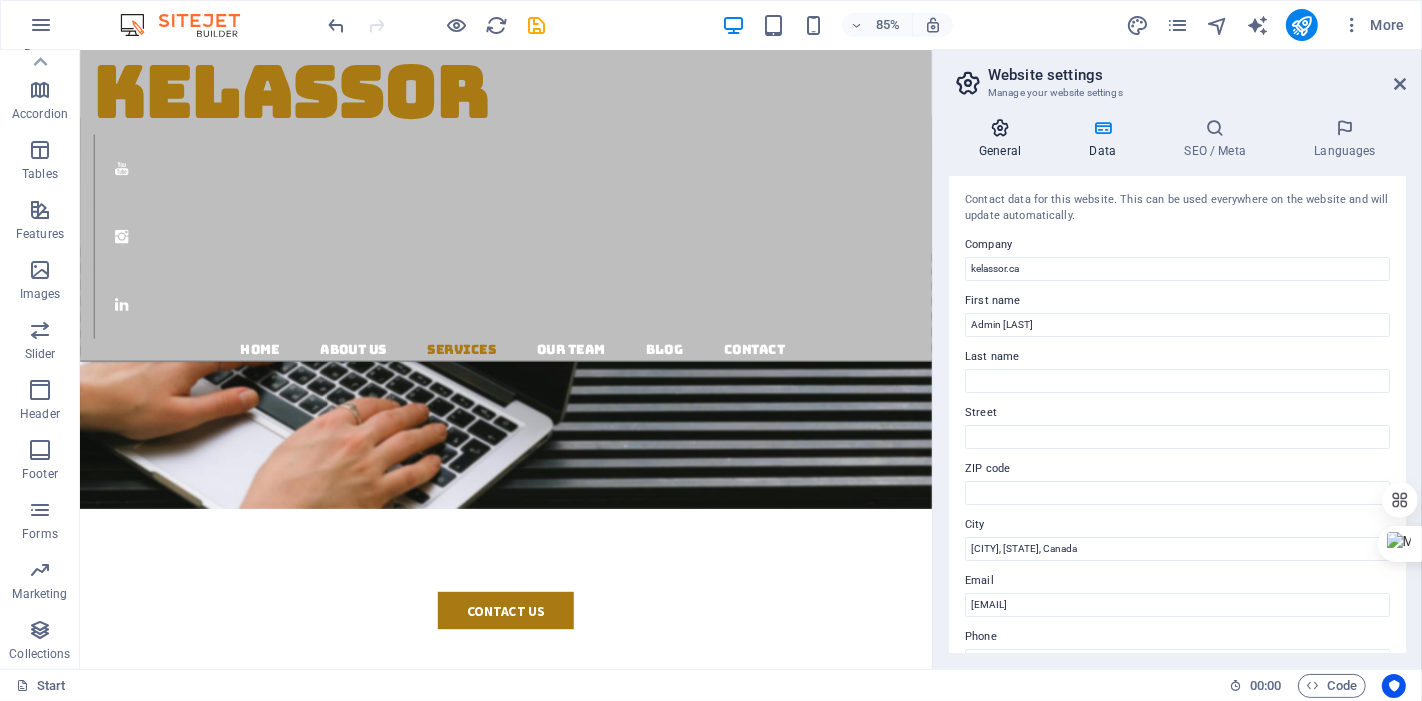 click on "General" at bounding box center [1004, 139] 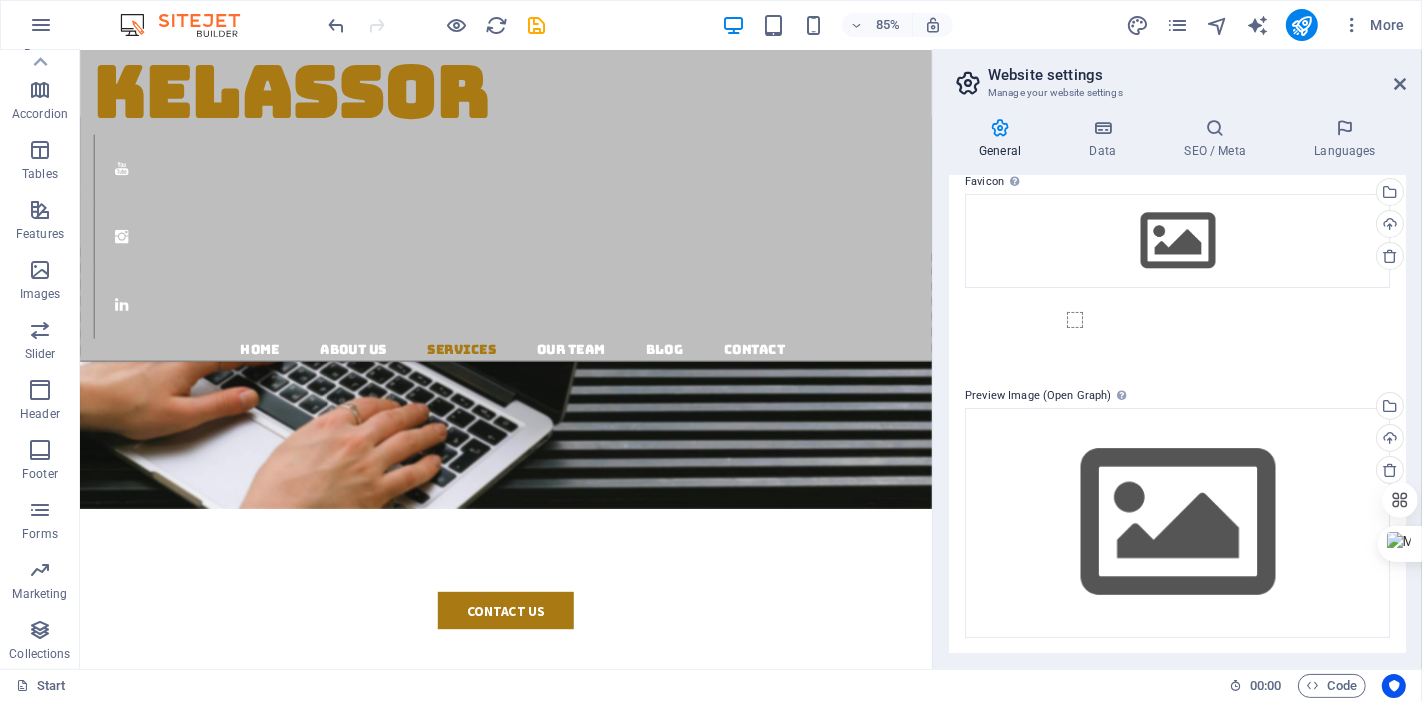 scroll, scrollTop: 93, scrollLeft: 0, axis: vertical 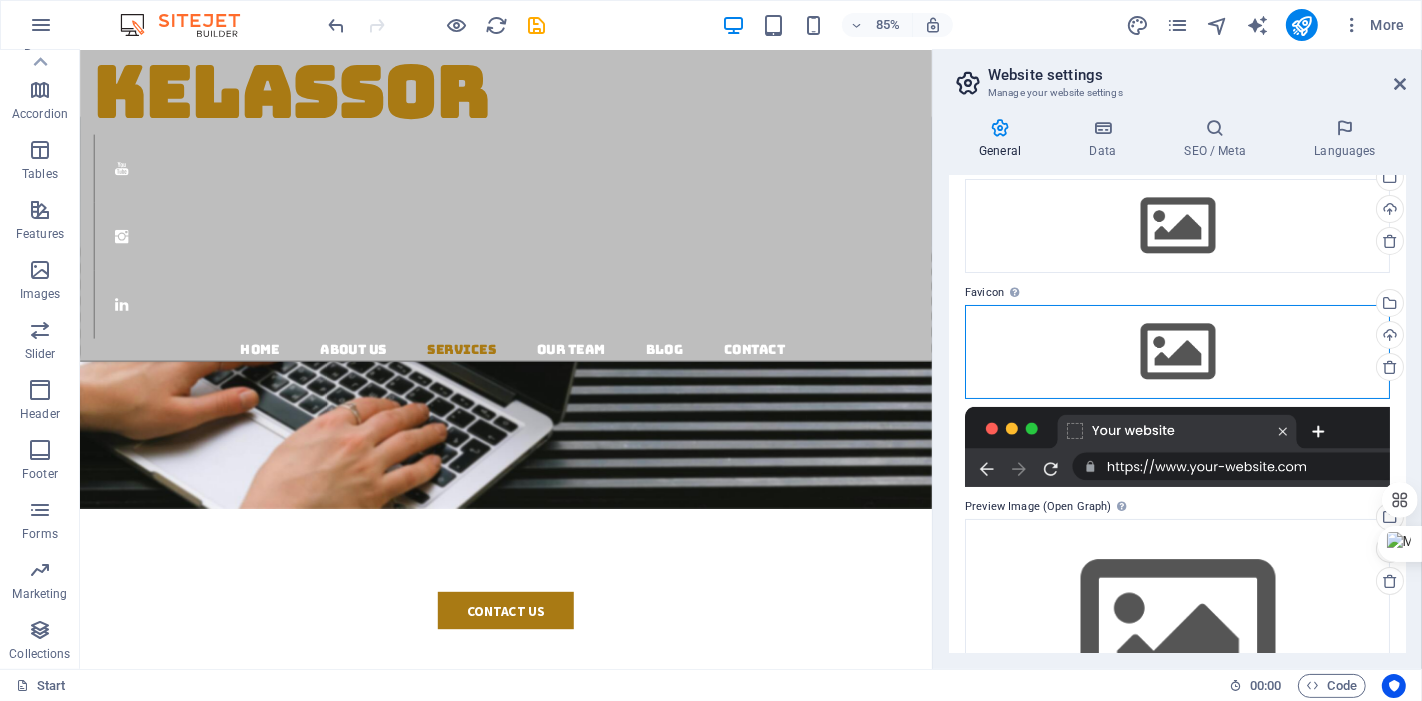 click on "Drag files here, click to choose files or select files from Files or our free stock photos & videos" at bounding box center (1177, 352) 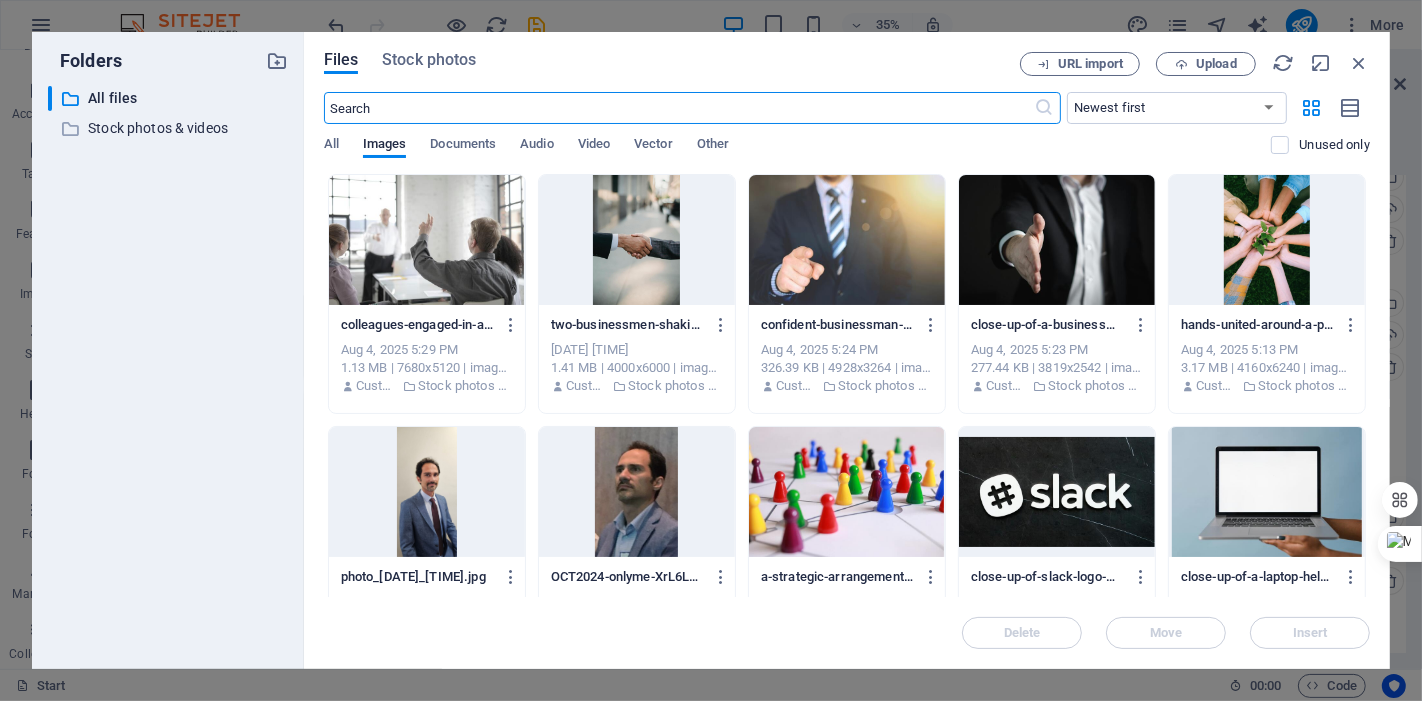 scroll, scrollTop: 3729, scrollLeft: 0, axis: vertical 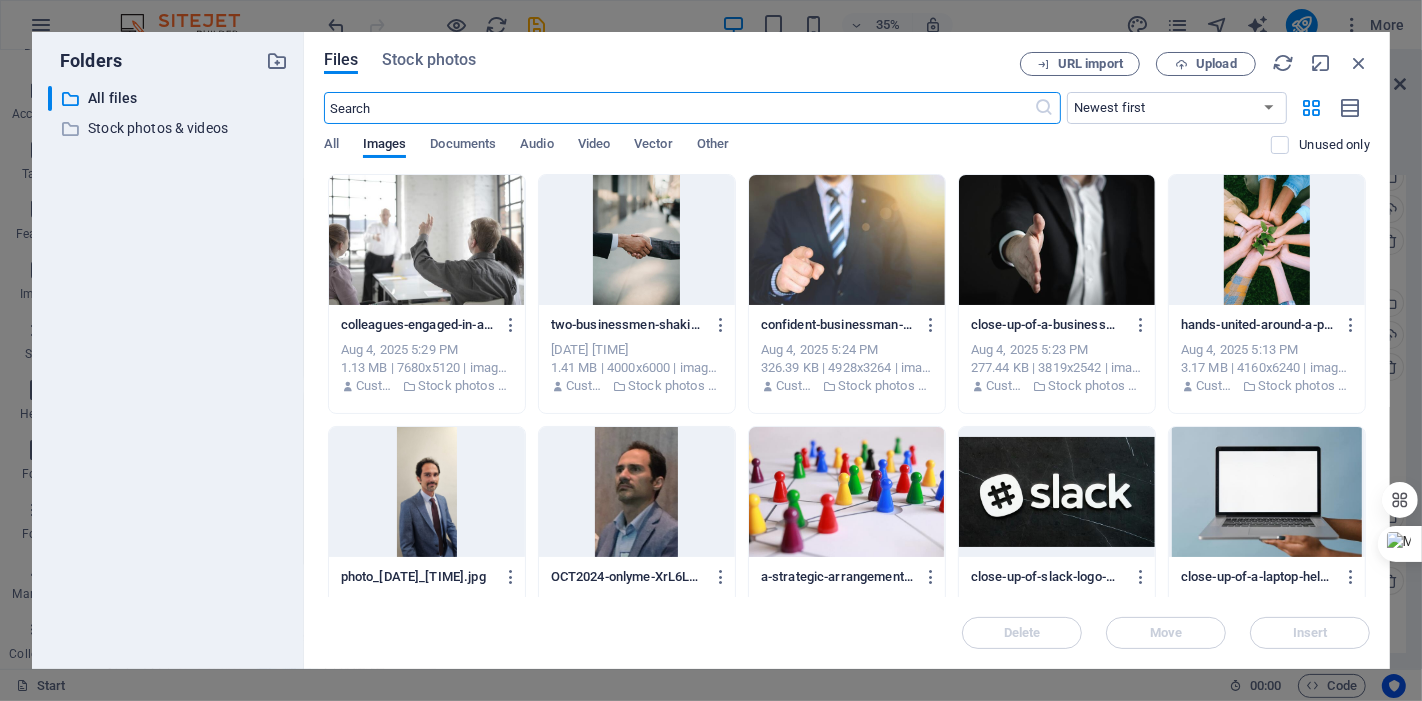 click on "Files Stock photos URL import Upload ​ Newest first Oldest first Name (A-Z) Name (Z-A) Size (0-9) Size (9-0) Resolution (0-9) Resolution (9-0) All Images Documents Audio Video Vector Other Unused only Drop files here to upload them instantly colleagues-engaged-in-a-brainstorming-session-in-a-modern-office-setting-jkG0Vj3s2iiaOHixML_5Xw.jpeg colleagues-engaged-in-a-brainstorming-session-in-a-modern-office-setting-jkG0Vj3s2iiaOHixML_5Xw.jpeg Aug 4, 2025 5:29 PM 1.13 MB | 7680x5120 | image/jpeg Customer Stock photos & videos two-businessmen-shaking-hands-outside-symbolizing-cooperation-and-agreement-in-a-city-setting-o5Yyd0ykXWvH4hEZRoMaRw.jpeg two-businessmen-shaking-hands-outside-symbolizing-cooperation-and-agreement-in-a-city-setting-o5Yyd0ykXWvH4hEZRoMaRw.jpeg Aug 4, 2025 5:25 PM 1.41 MB | 4000x6000 | image/jpeg Customer Stock photos & videos confident-businessman-in-a-suit-pointing-forward-signifying-leadership-and-focus-W0VHVYam5ZHF2Rotq6pbUA.jpeg Aug 4, 2025 5:24 PM 326.39 KB | 4928x3264 | image/jpeg" at bounding box center (847, 350) 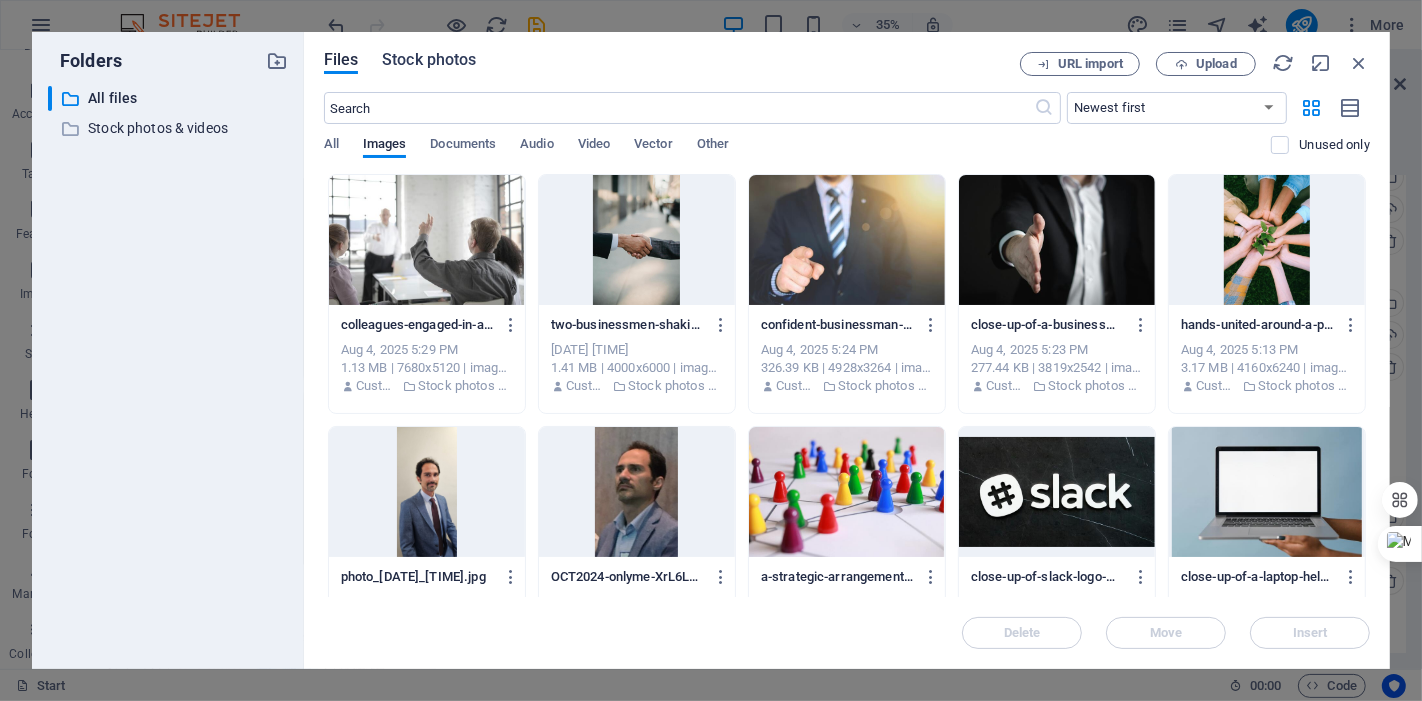 click on "Stock photos" at bounding box center (429, 60) 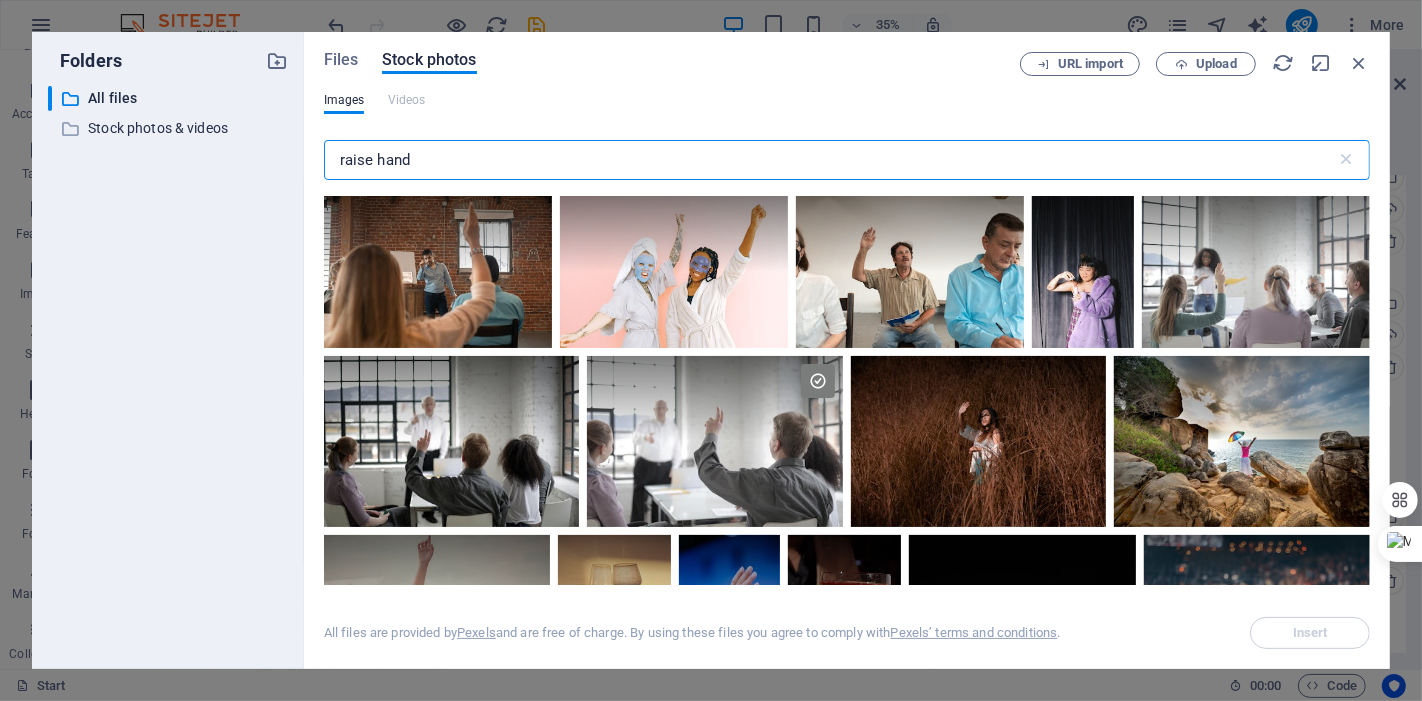 drag, startPoint x: 459, startPoint y: 158, endPoint x: 169, endPoint y: 155, distance: 290.0155 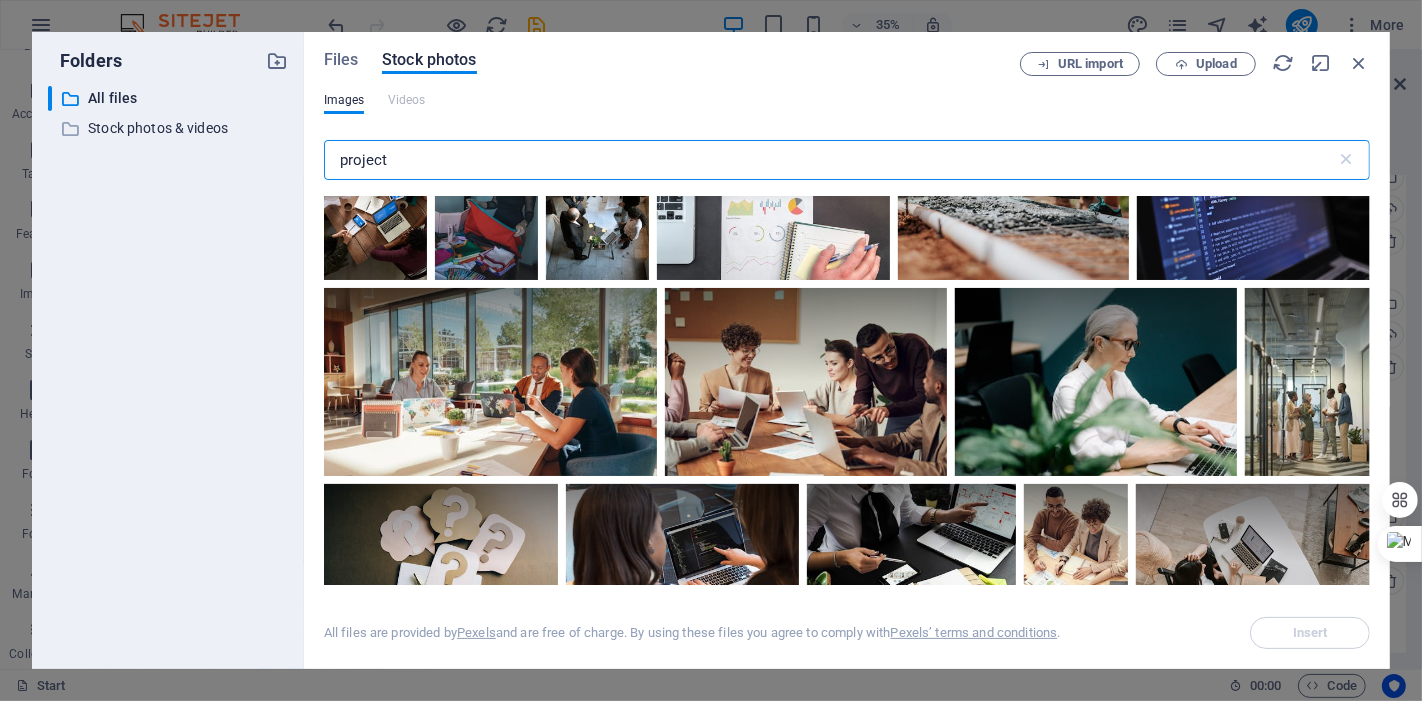 scroll, scrollTop: 2333, scrollLeft: 0, axis: vertical 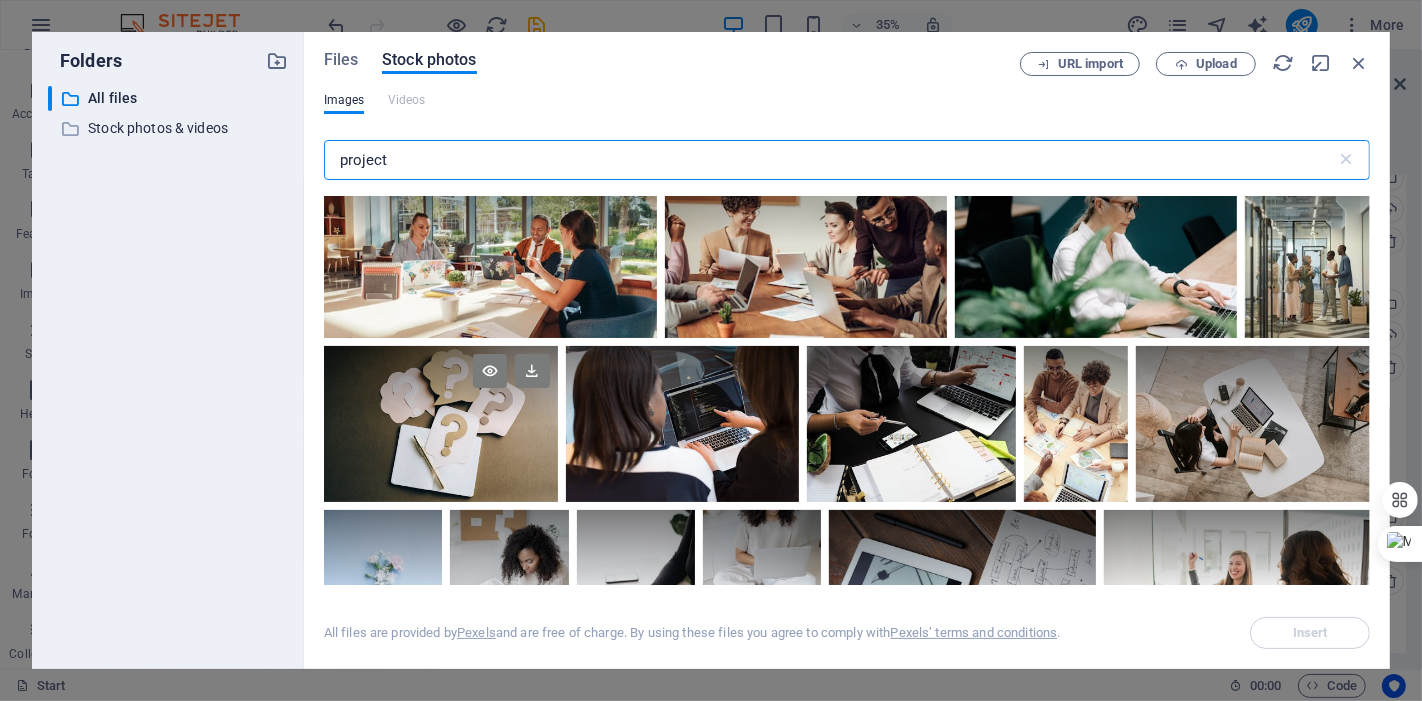 type on "project" 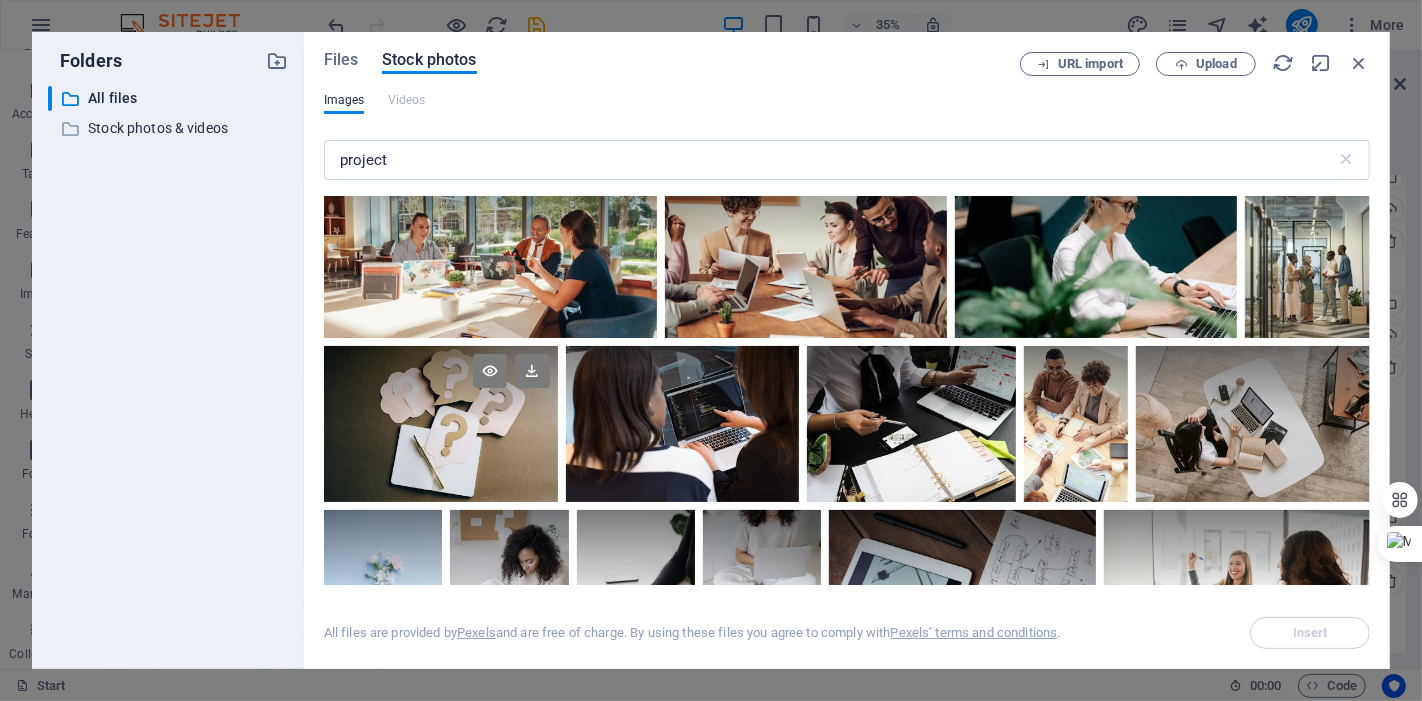 click at bounding box center [441, 424] 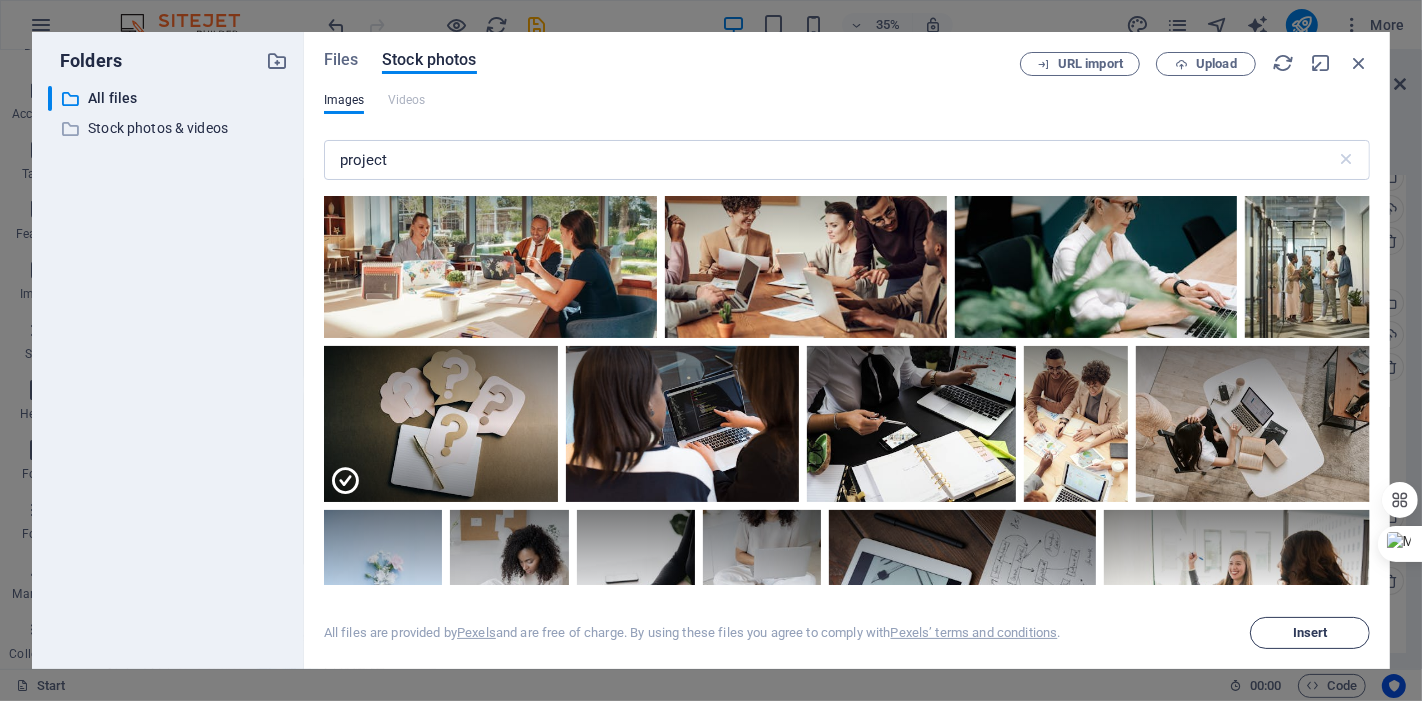 click on "Insert" at bounding box center (1310, 633) 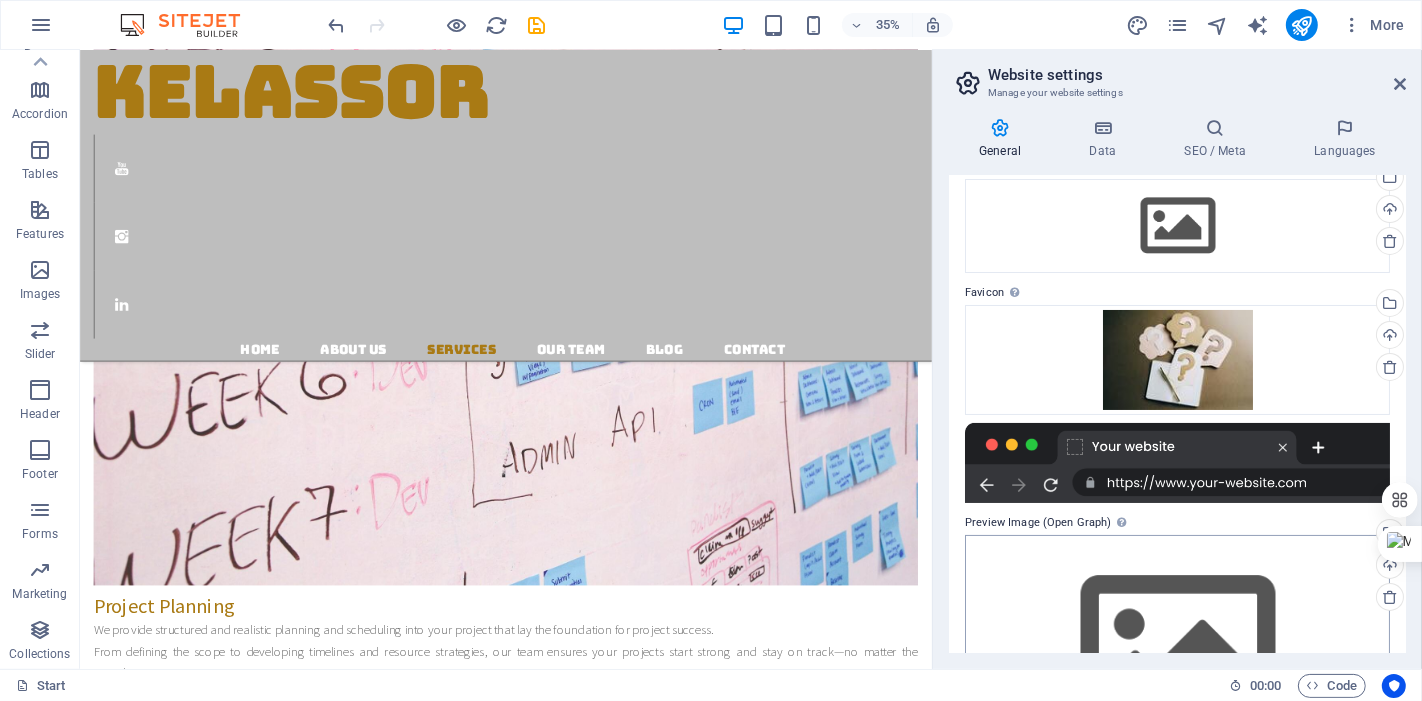 scroll, scrollTop: 2727, scrollLeft: 0, axis: vertical 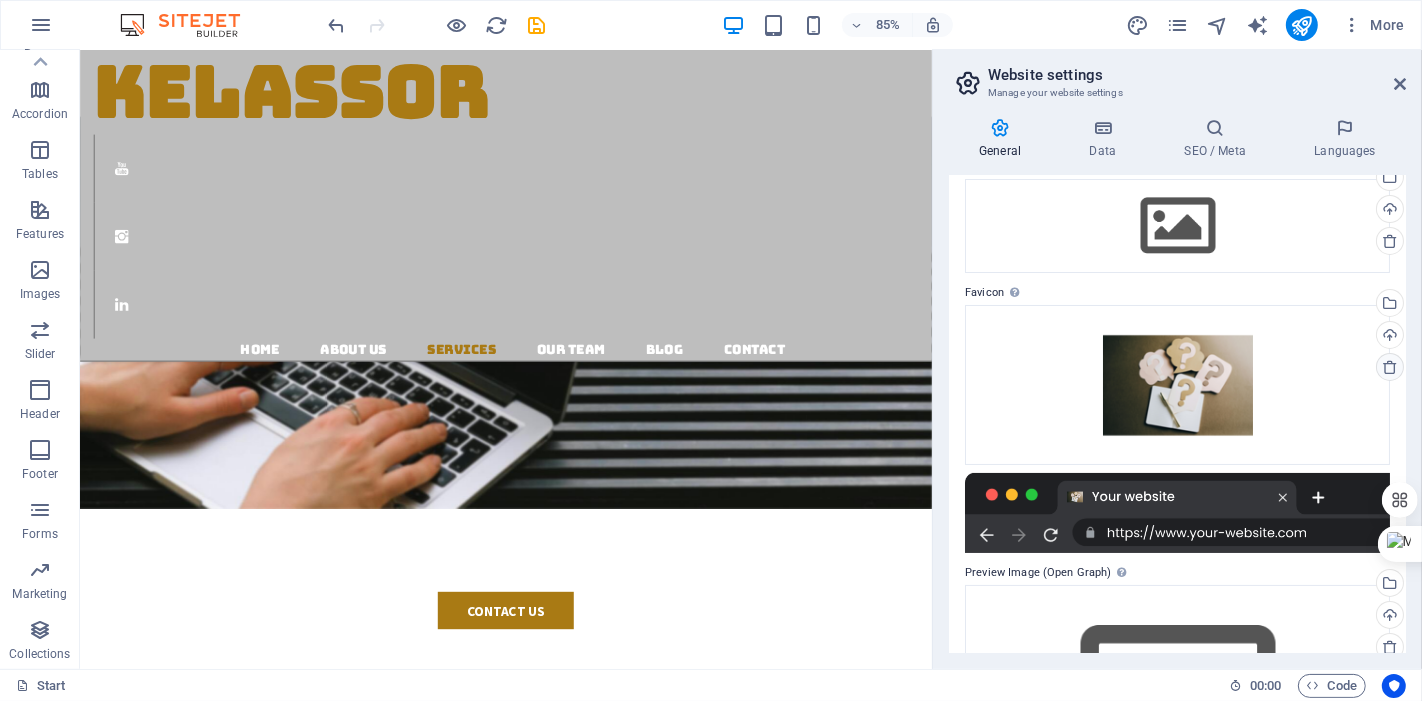 click at bounding box center (1390, 367) 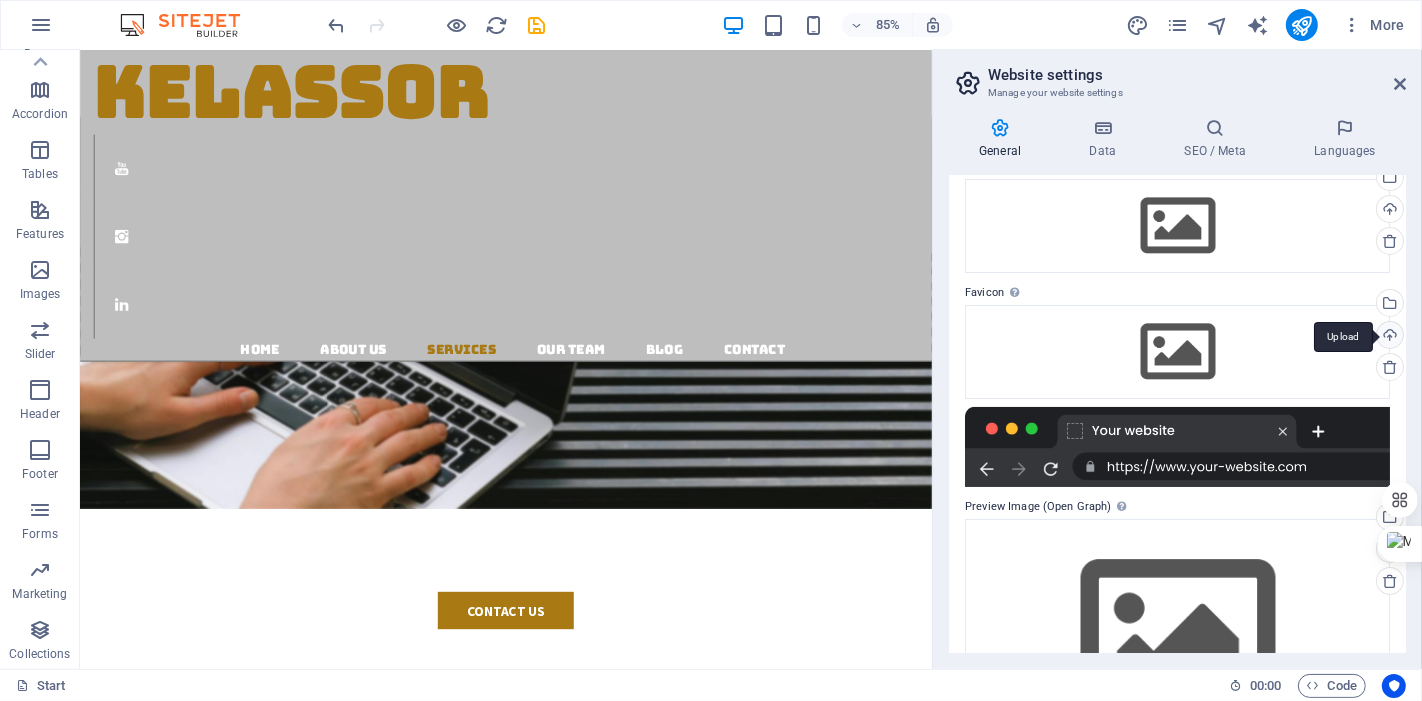 click on "Upload" at bounding box center (1388, 337) 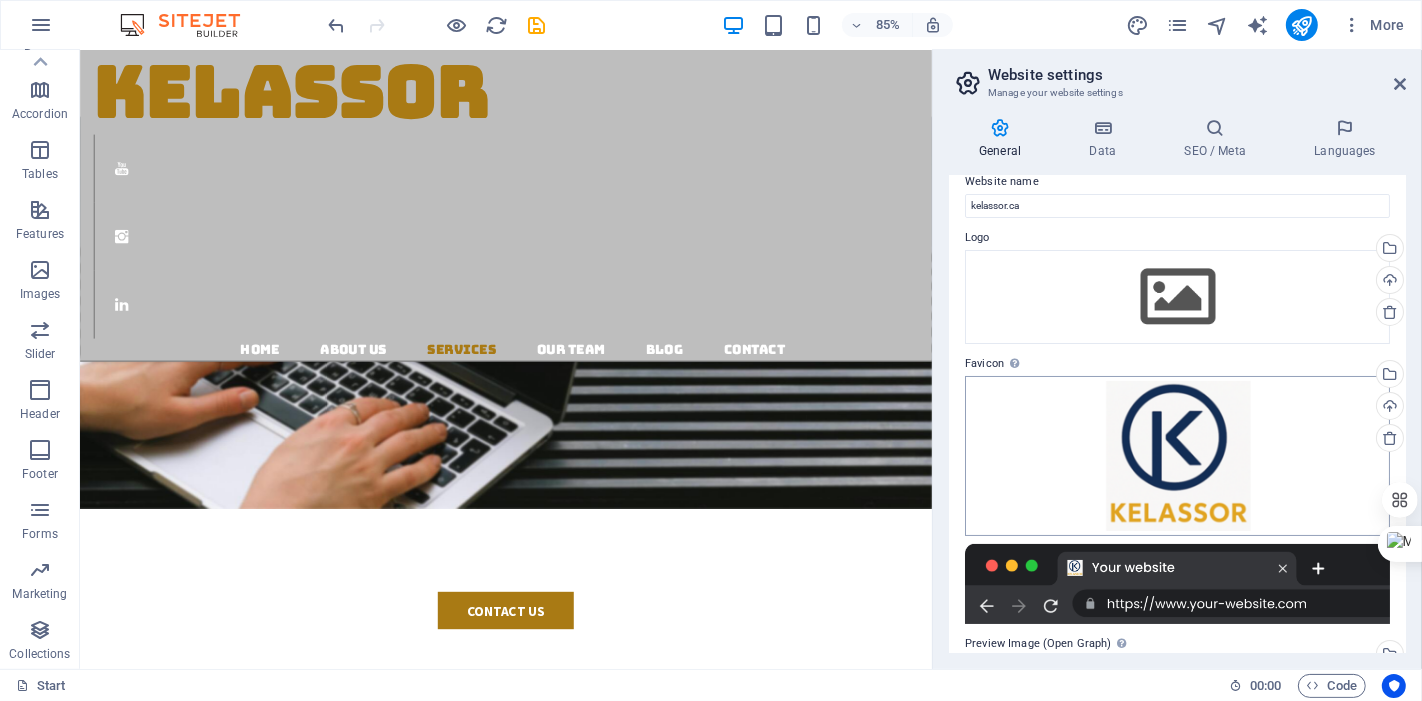scroll, scrollTop: 0, scrollLeft: 0, axis: both 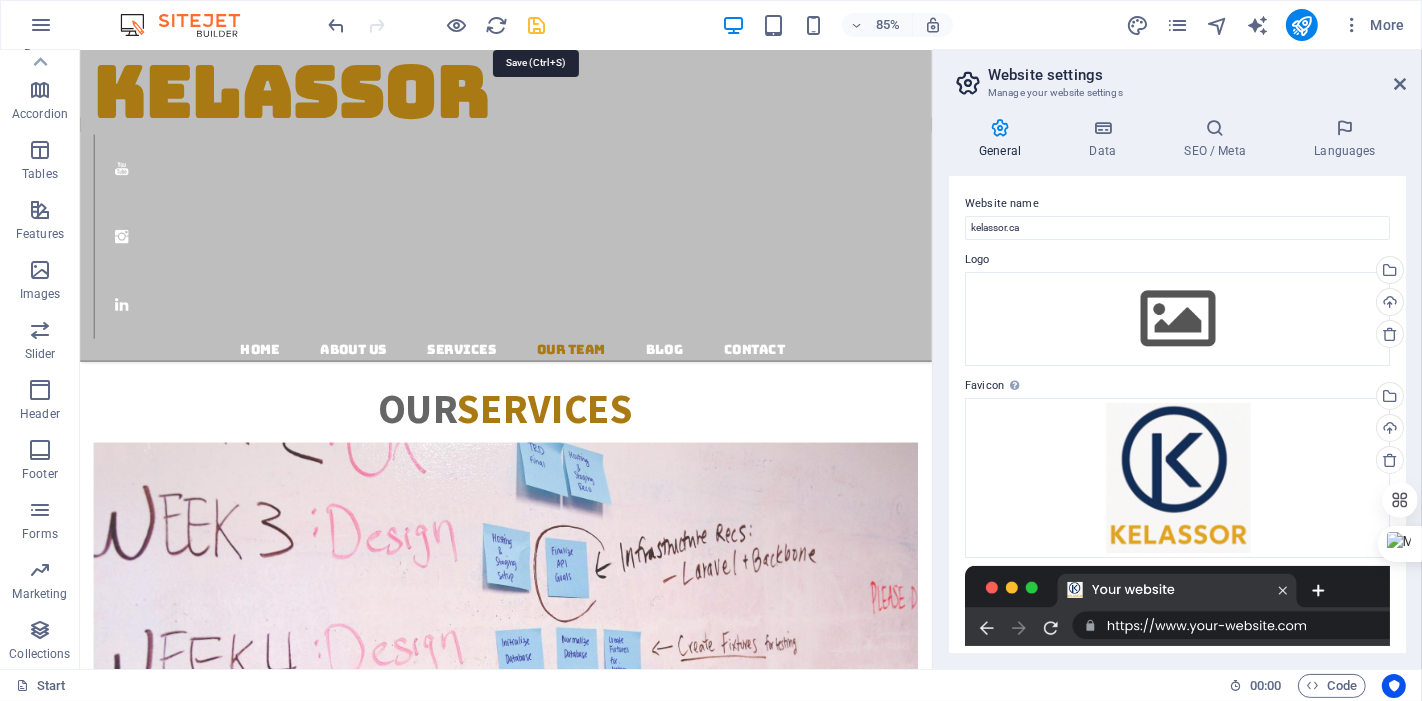 click at bounding box center (537, 25) 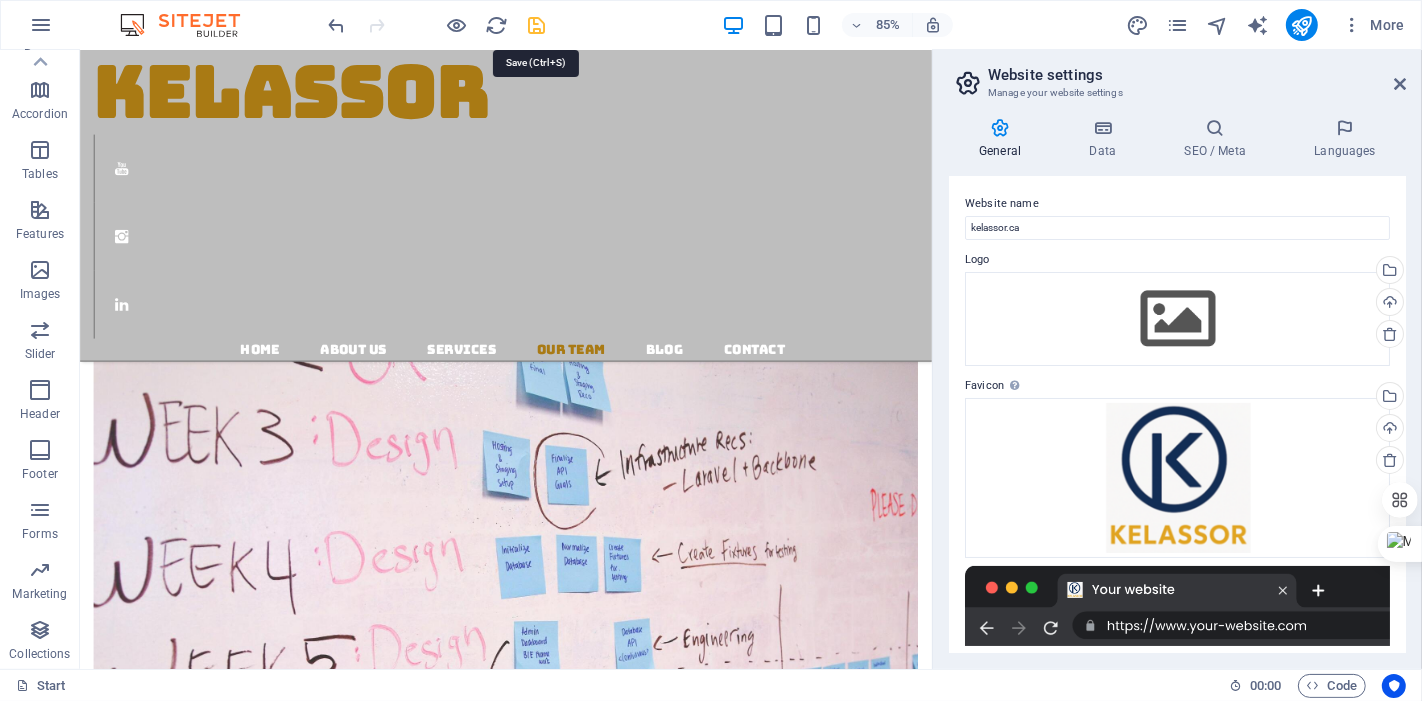 scroll, scrollTop: 3020, scrollLeft: 0, axis: vertical 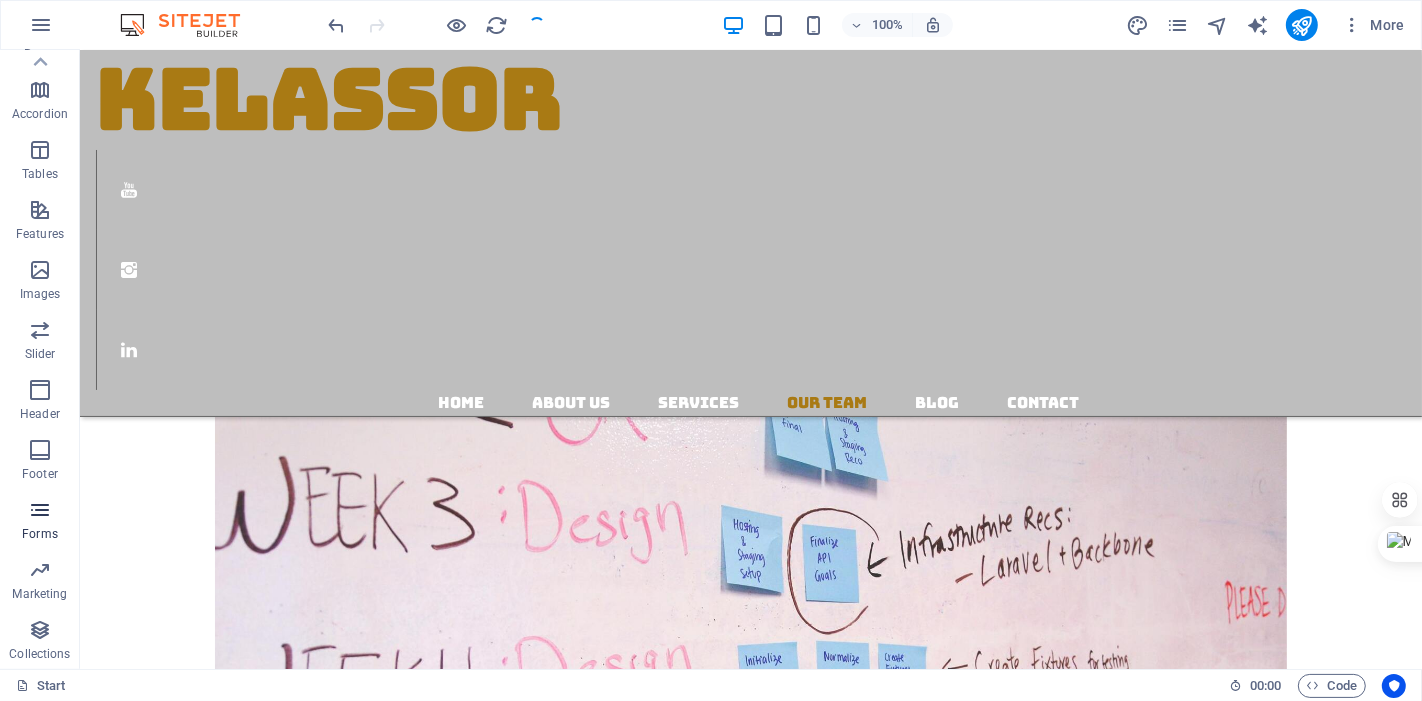 click at bounding box center (40, 510) 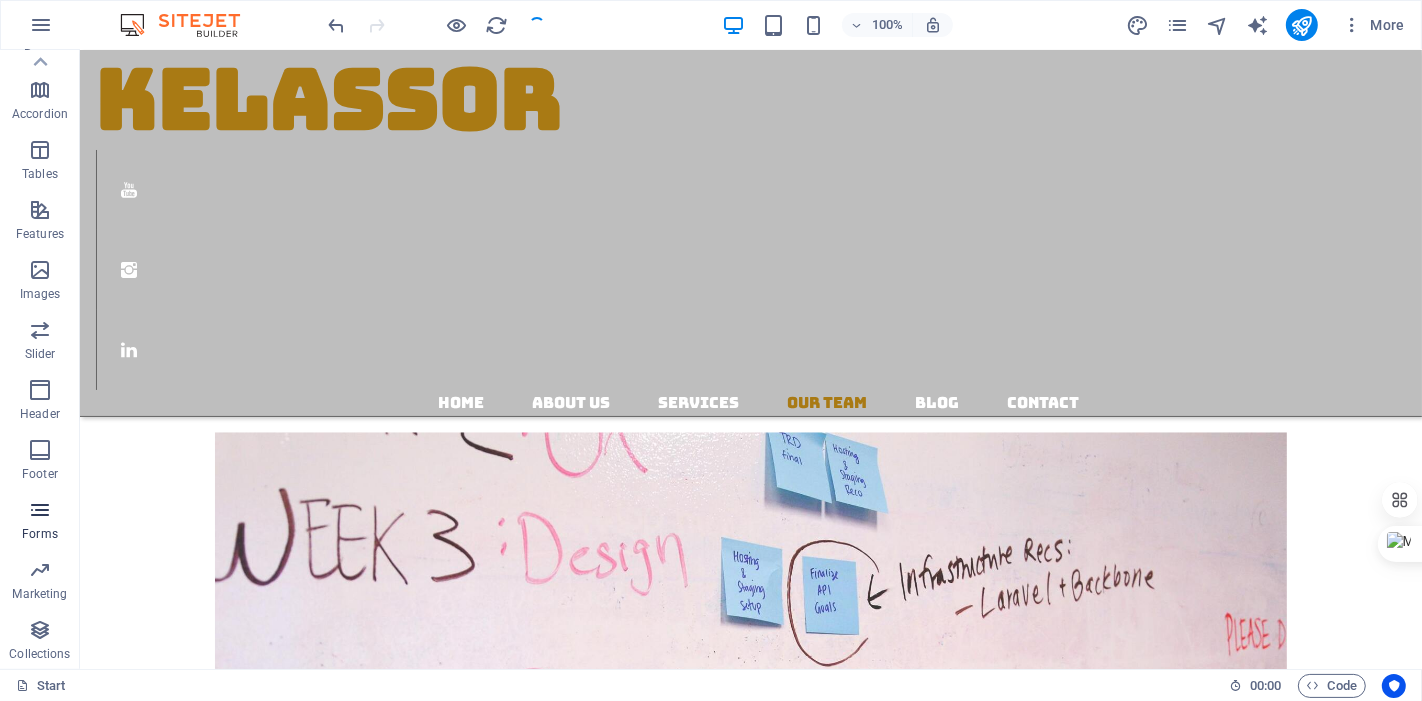 scroll, scrollTop: 3171, scrollLeft: 0, axis: vertical 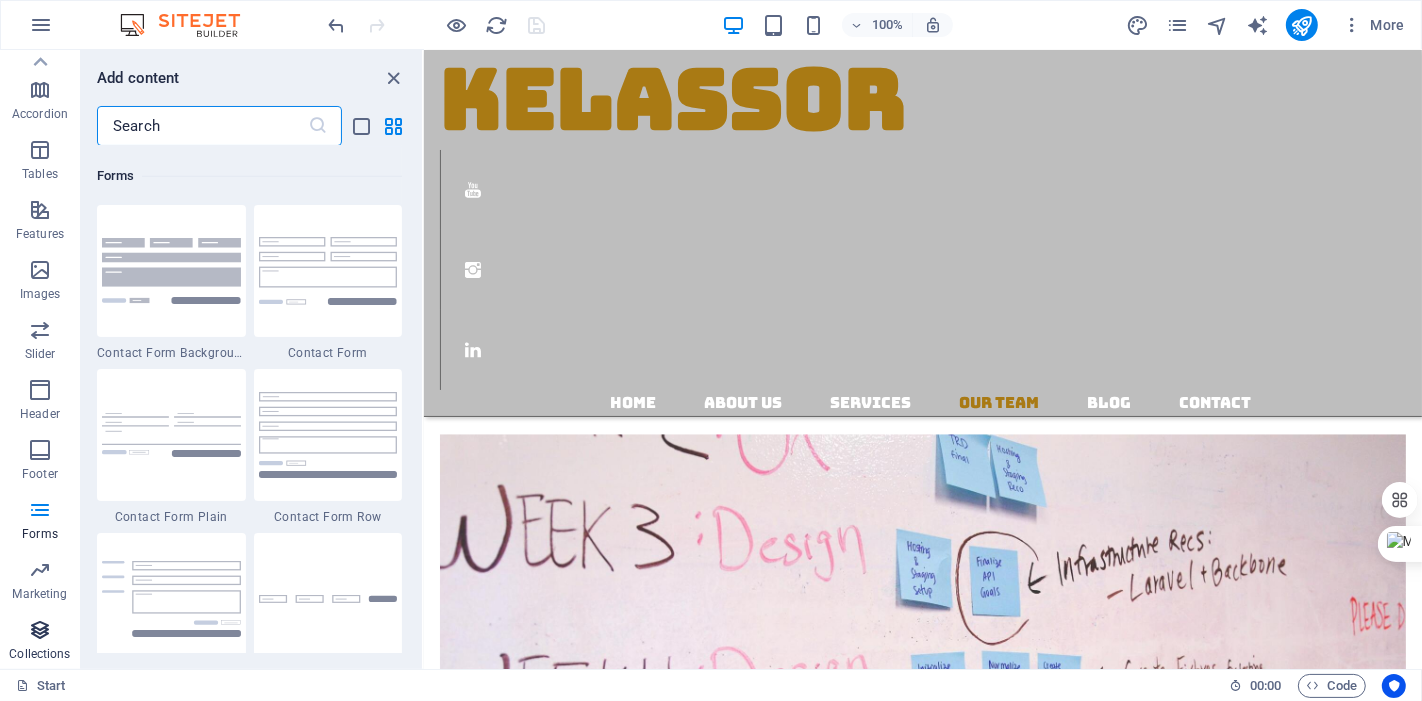 click at bounding box center [40, 630] 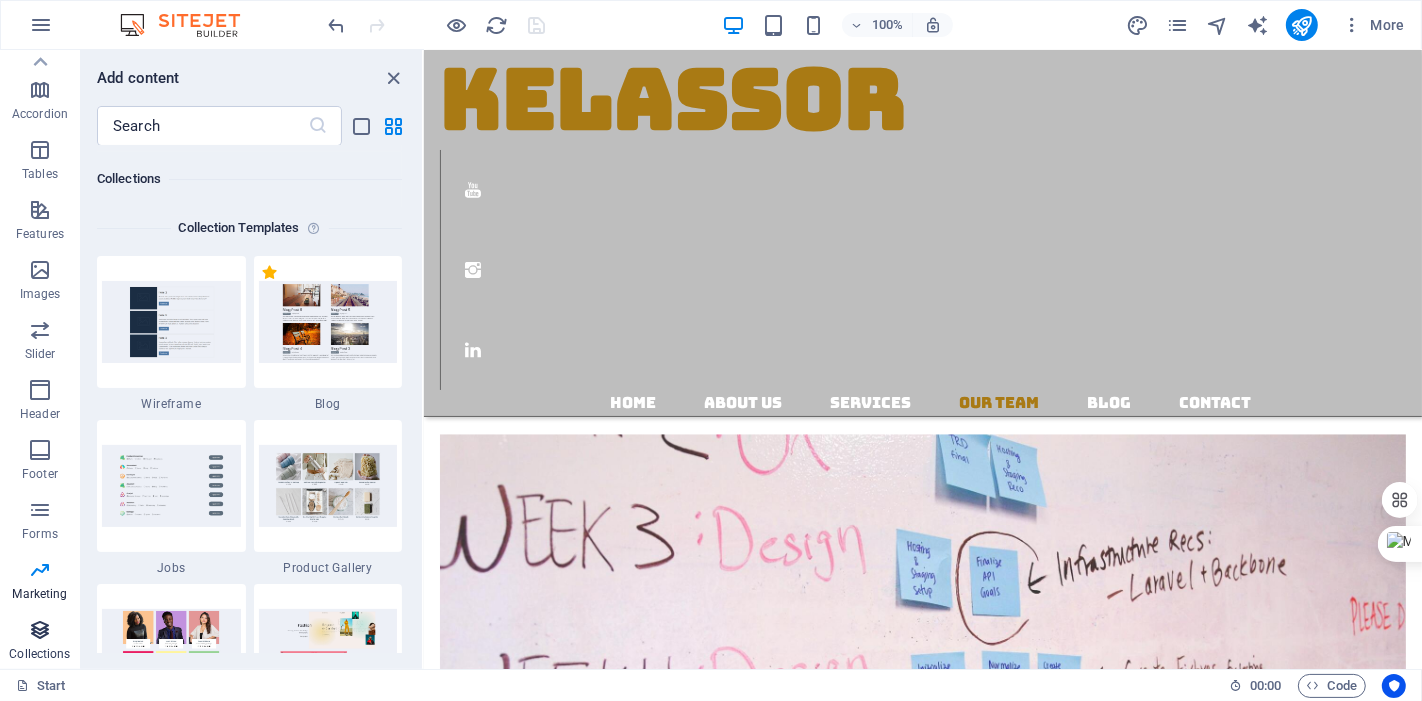 scroll, scrollTop: 18468, scrollLeft: 0, axis: vertical 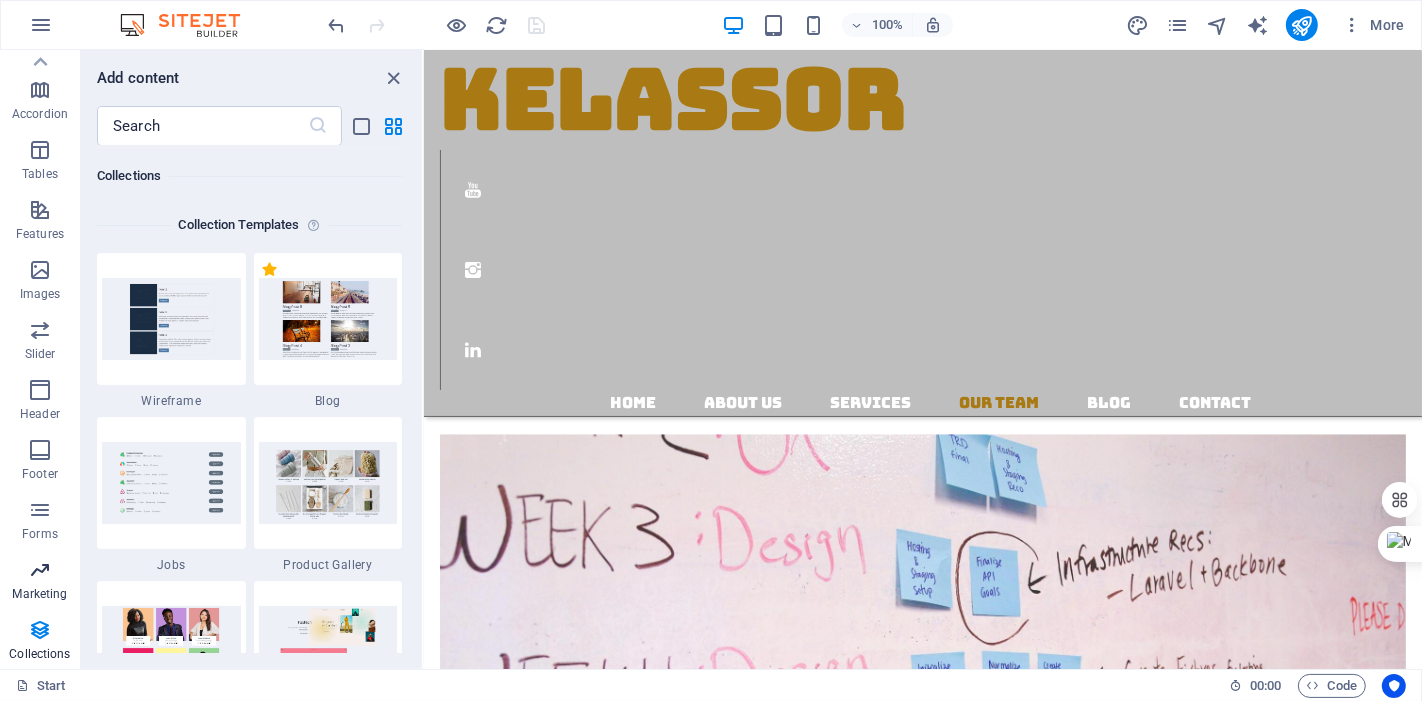 click at bounding box center [40, 570] 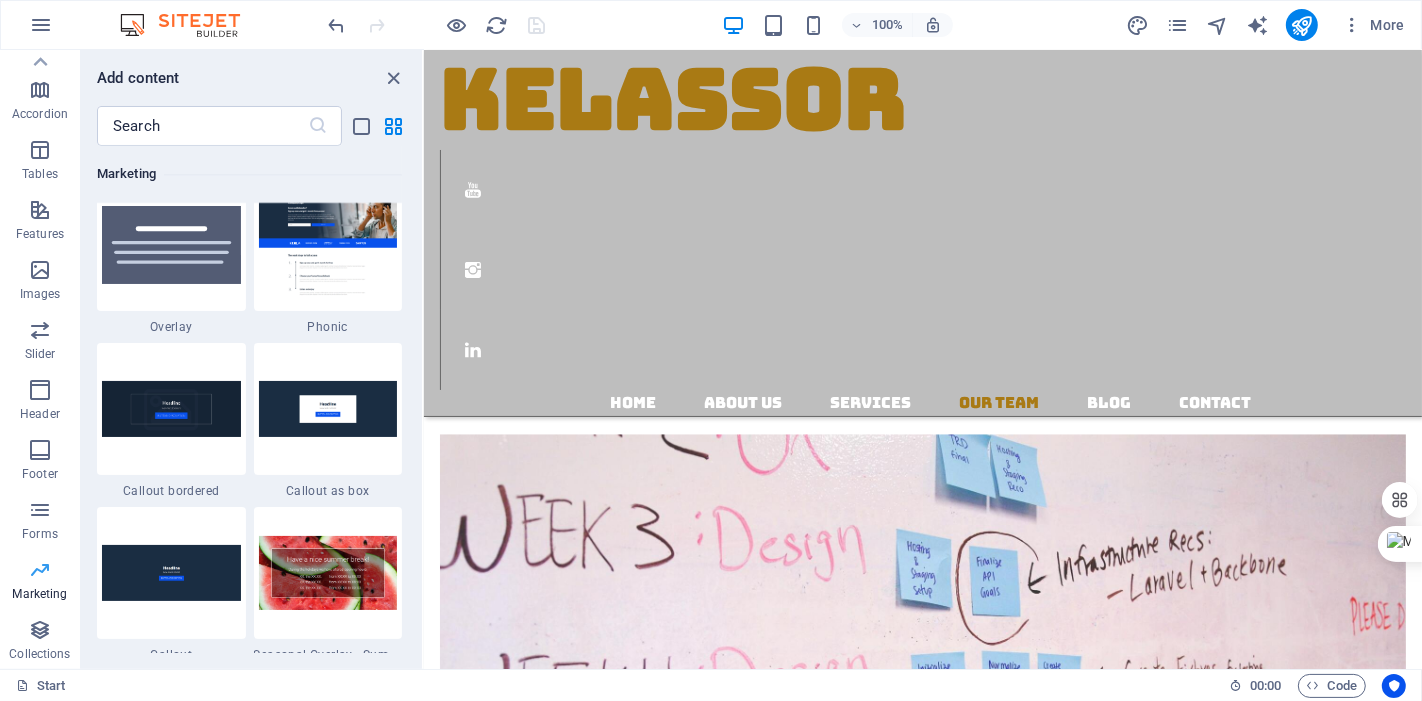 scroll, scrollTop: 16451, scrollLeft: 0, axis: vertical 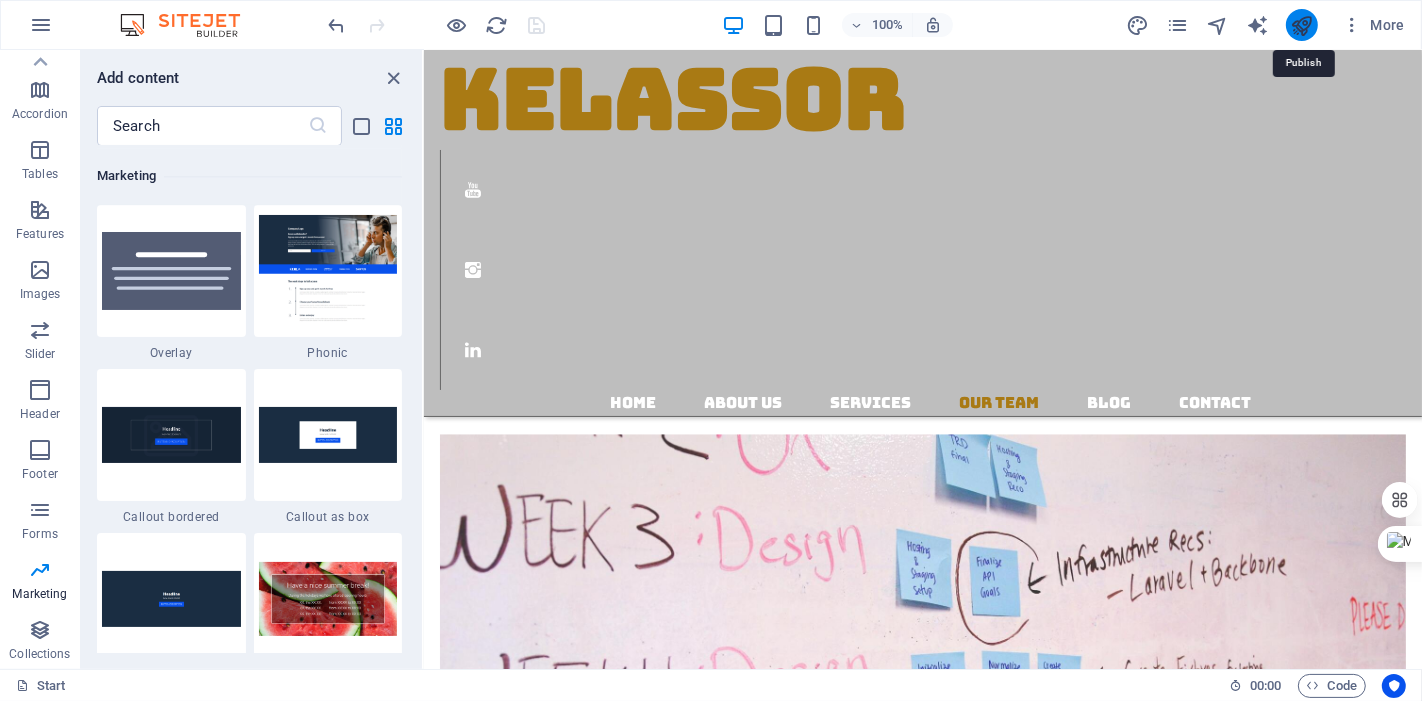 click at bounding box center [1301, 25] 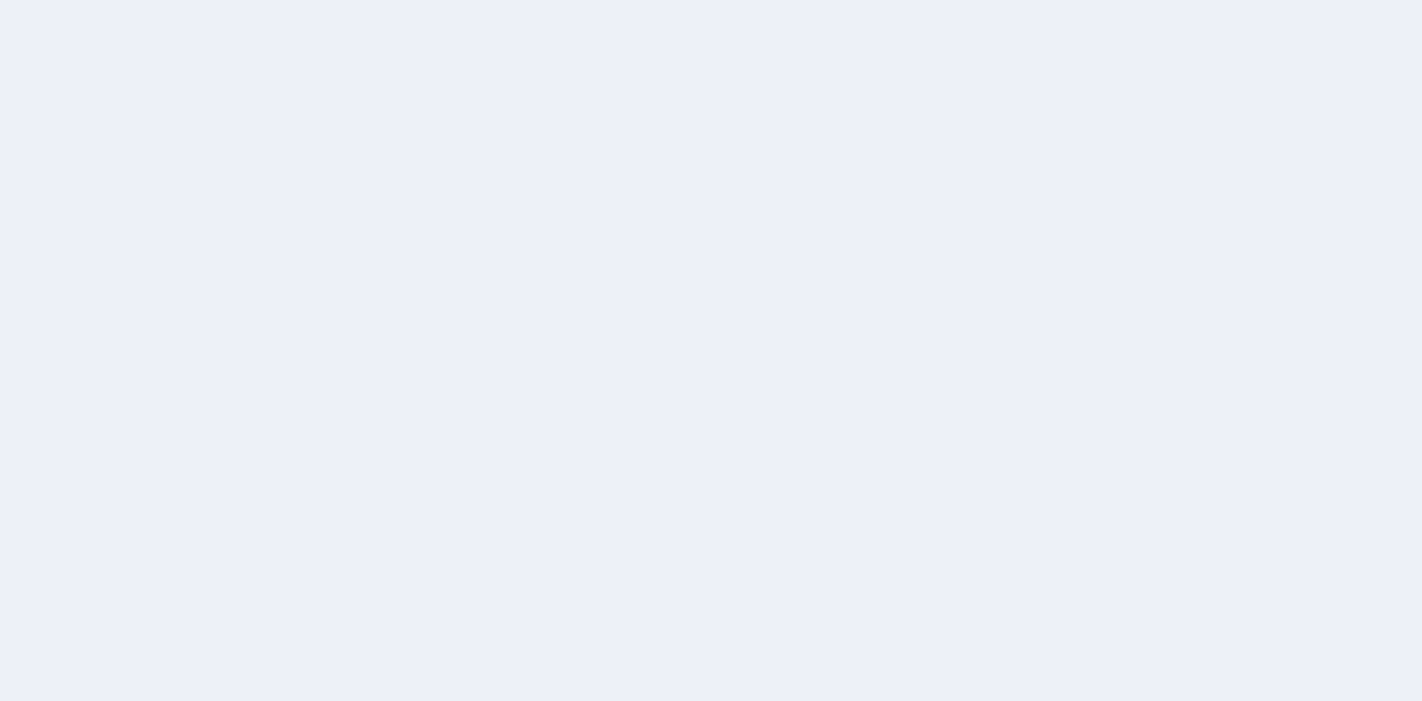 scroll, scrollTop: 0, scrollLeft: 0, axis: both 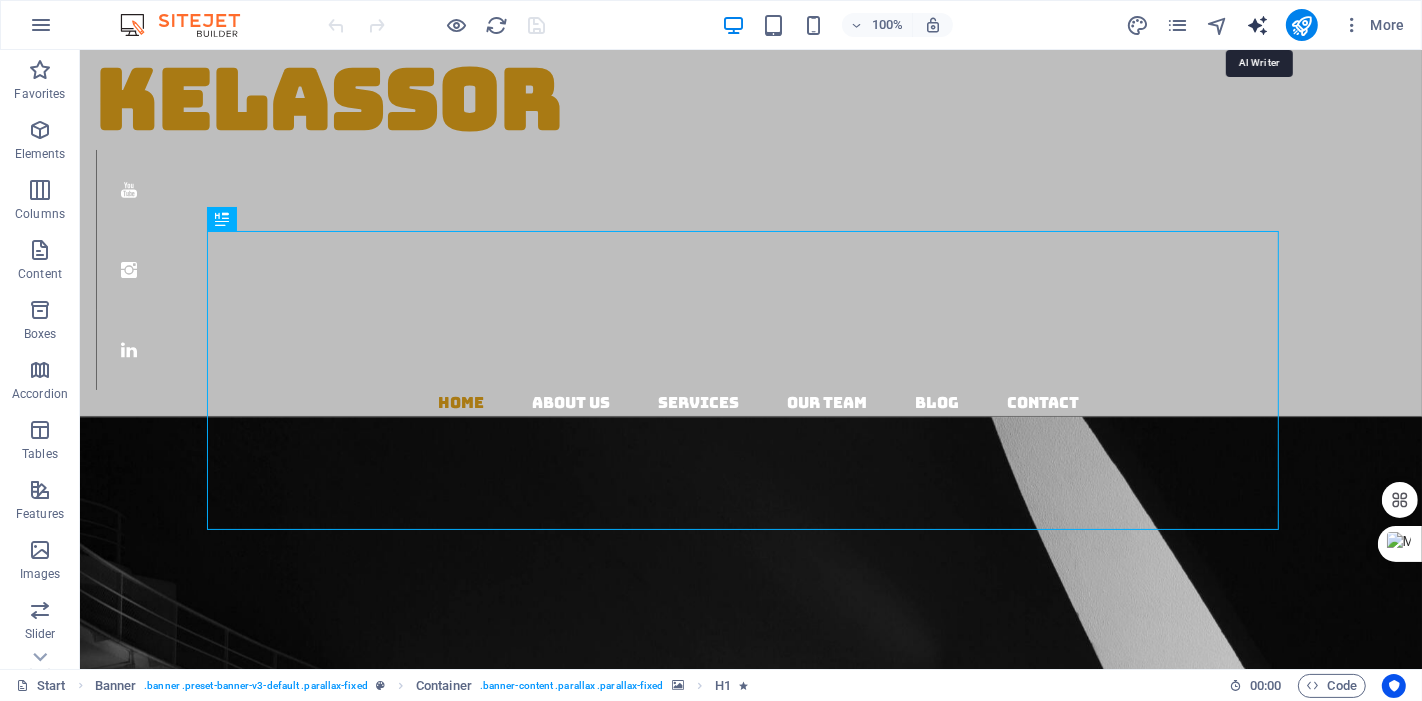 click at bounding box center (1257, 25) 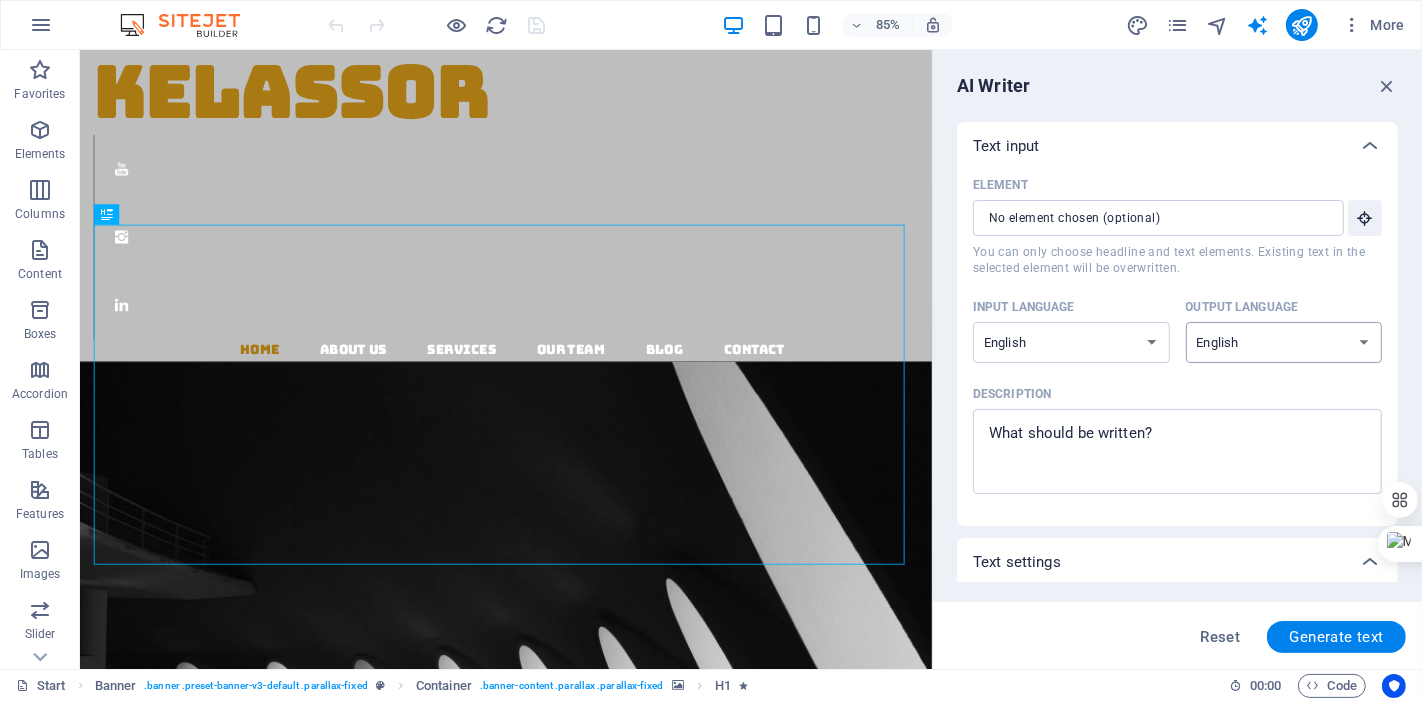 click on "Albanian Arabic Armenian Awadhi Azerbaijani Bashkir Basque Belarusian Bengali Bhojpuri Bosnian Brazilian Portuguese Bulgarian Cantonese (Yue) Catalan Chhattisgarhi Chinese Croatian Czech Danish Dogri Dutch English Estonian Faroese Finnish French Galician Georgian German Greek Gujarati Haryanvi Hindi Hungarian Indonesian Irish Italian Japanese Javanese Kannada Kashmiri Kazakh Konkani Korean Kyrgyz Latvian Lithuanian Macedonian Maithili Malay Maltese Mandarin Mandarin Chinese Marathi Marwari Min Nan Moldovan Mongolian Montenegrin Nepali Norwegian Oriya Pashto Persian (Farsi) Polish Portuguese Punjabi Rajasthani Romanian Russian Sanskrit Santali Serbian Sindhi Sinhala Slovak Slovene Slovenian Spanish Ukrainian Urdu Uzbek Vietnamese Welsh Wu" at bounding box center (1284, 342) 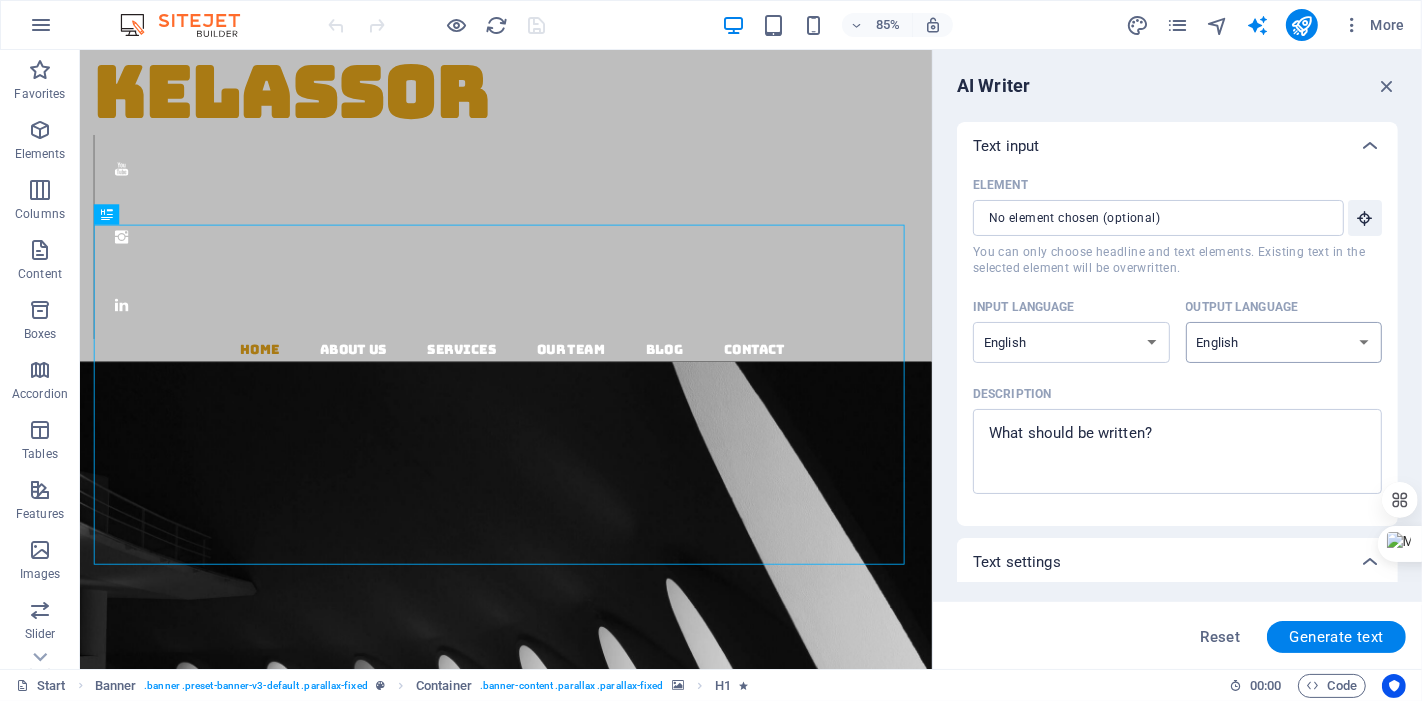 click on "Albanian Arabic Armenian Awadhi Azerbaijani Bashkir Basque Belarusian Bengali Bhojpuri Bosnian Brazilian Portuguese Bulgarian Cantonese (Yue) Catalan Chhattisgarhi Chinese Croatian Czech Danish Dogri Dutch English Estonian Faroese Finnish French Galician Georgian German Greek Gujarati Haryanvi Hindi Hungarian Indonesian Irish Italian Japanese Javanese Kannada Kashmiri Kazakh Konkani Korean Kyrgyz Latvian Lithuanian Macedonian Maithili Malay Maltese Mandarin Mandarin Chinese Marathi Marwari Min Nan Moldovan Mongolian Montenegrin Nepali Norwegian Oriya Pashto Persian (Farsi) Polish Portuguese Punjabi Rajasthani Romanian Russian Sanskrit Santali Serbian Sindhi Sinhala Slovak Slovene Slovenian Spanish Ukrainian Urdu Uzbek Vietnamese Welsh Wu" at bounding box center [1284, 342] 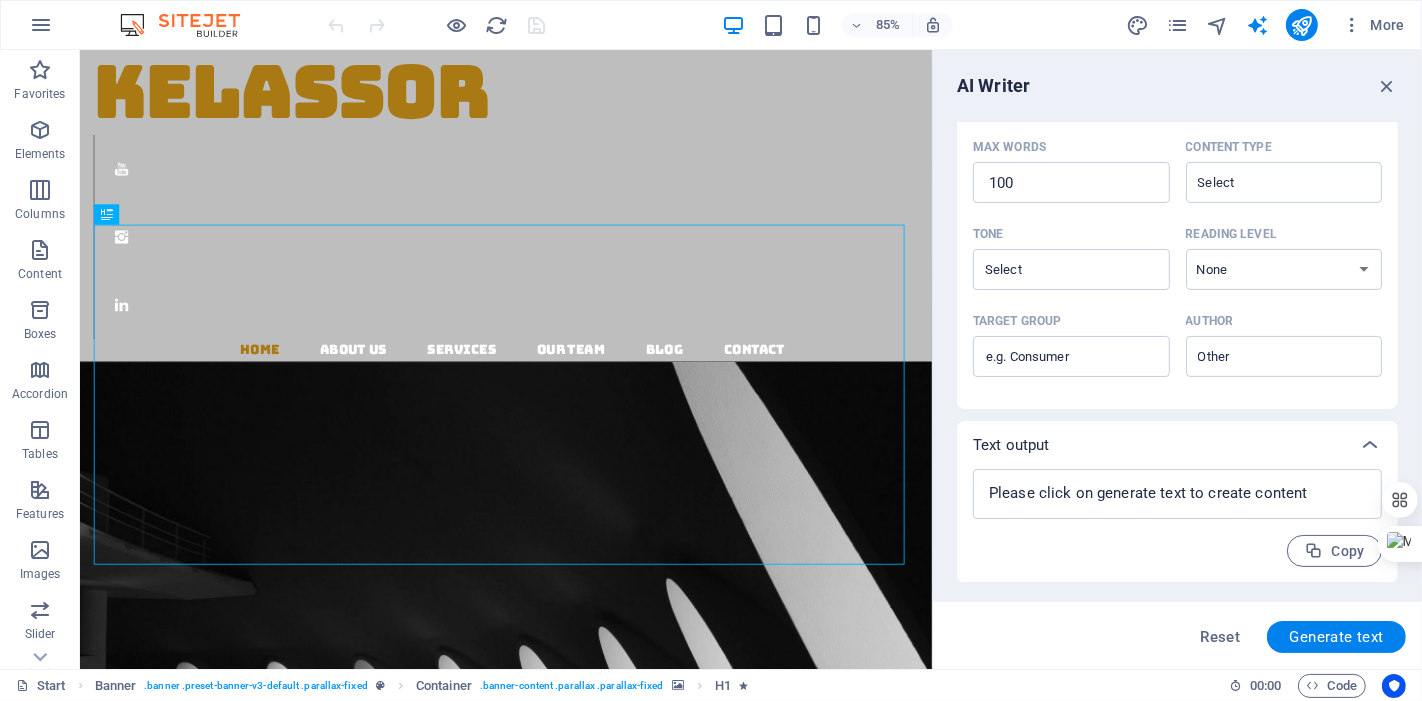 scroll, scrollTop: 0, scrollLeft: 0, axis: both 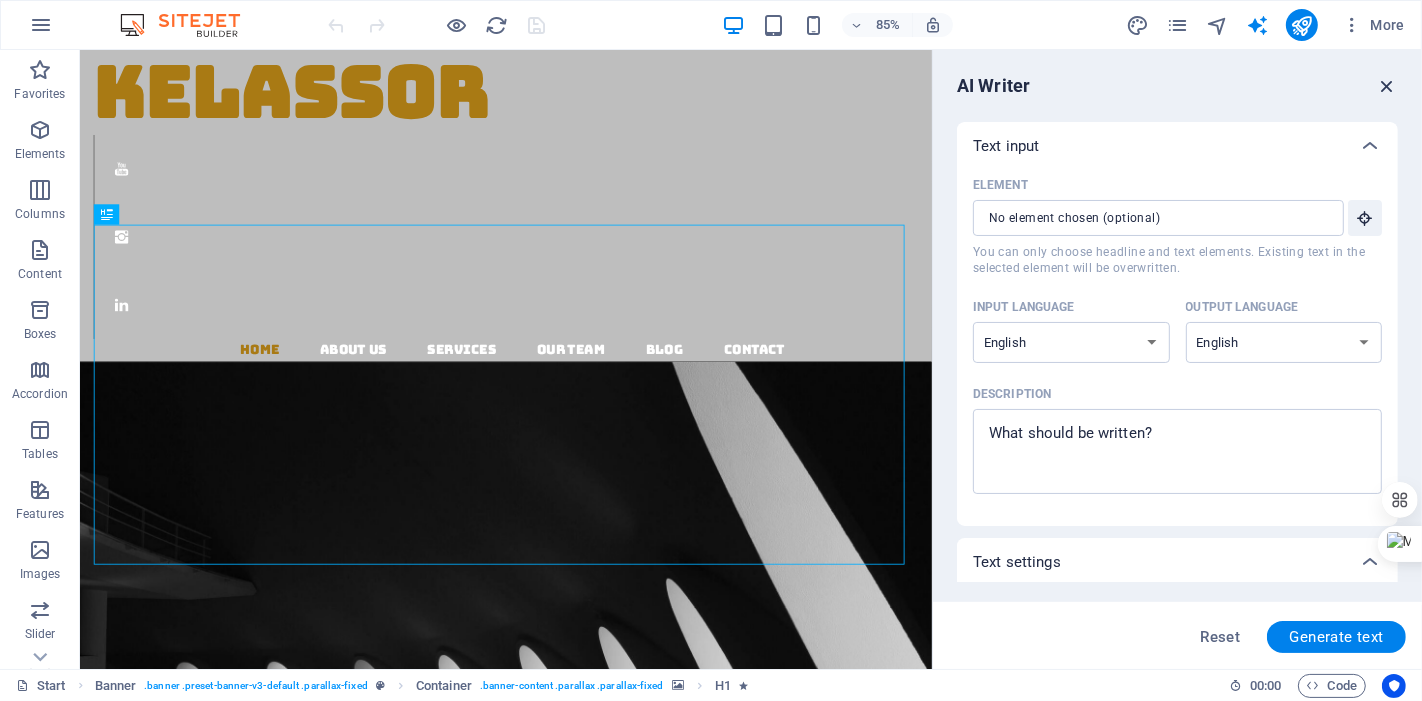 click at bounding box center (1387, 86) 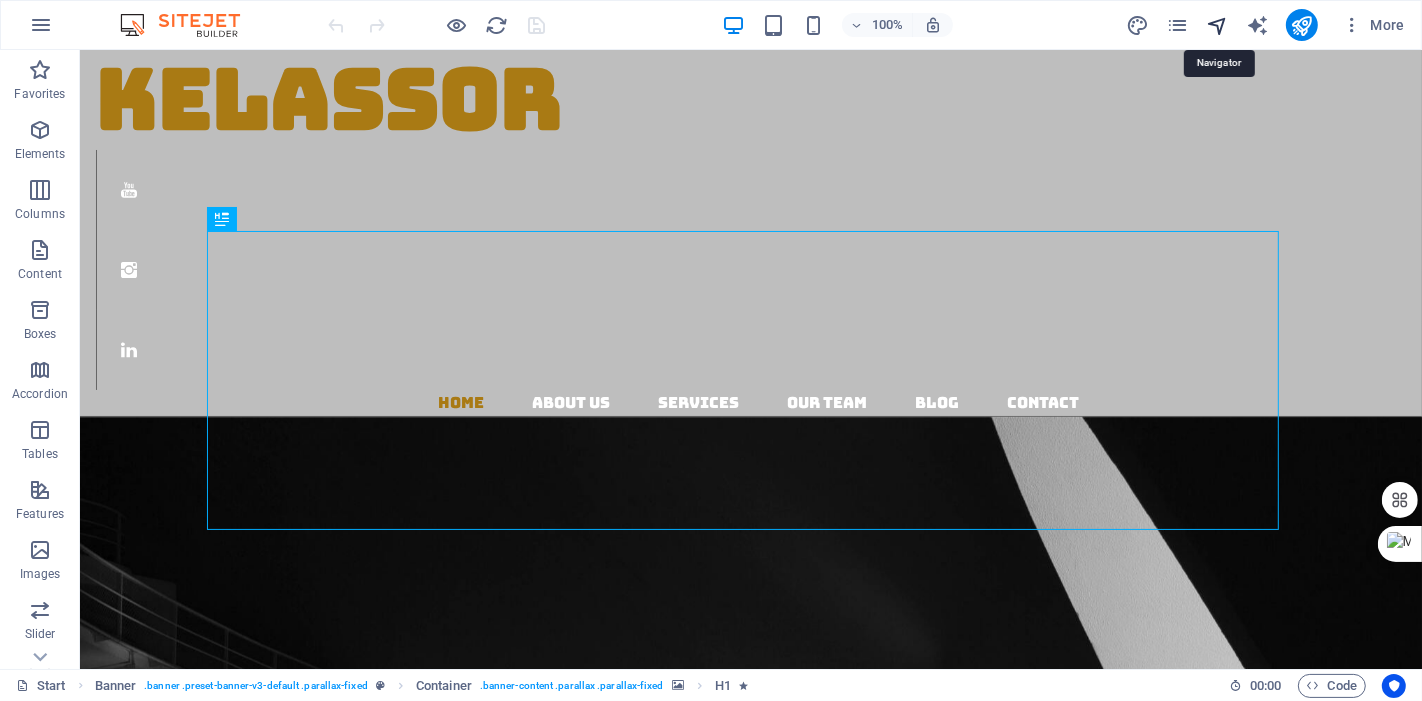 click at bounding box center [1217, 25] 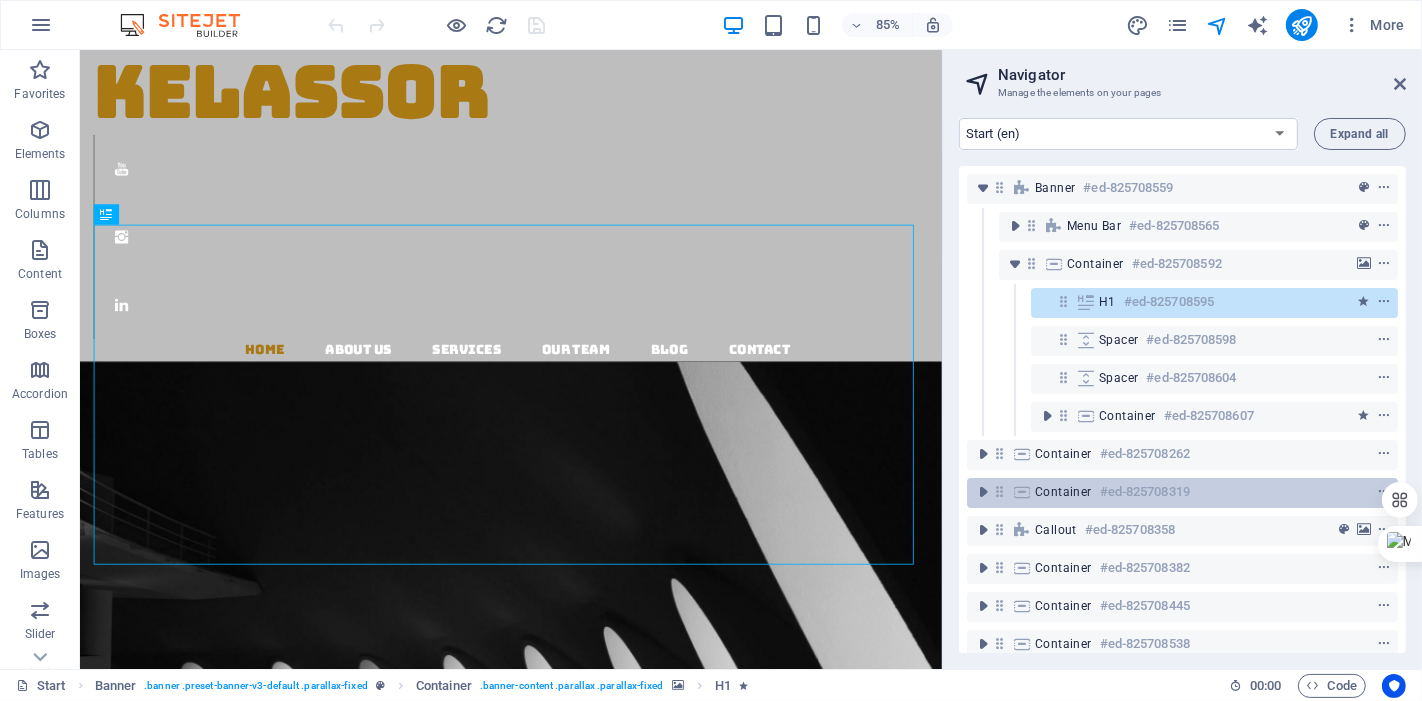 click on "Container" at bounding box center [1063, 492] 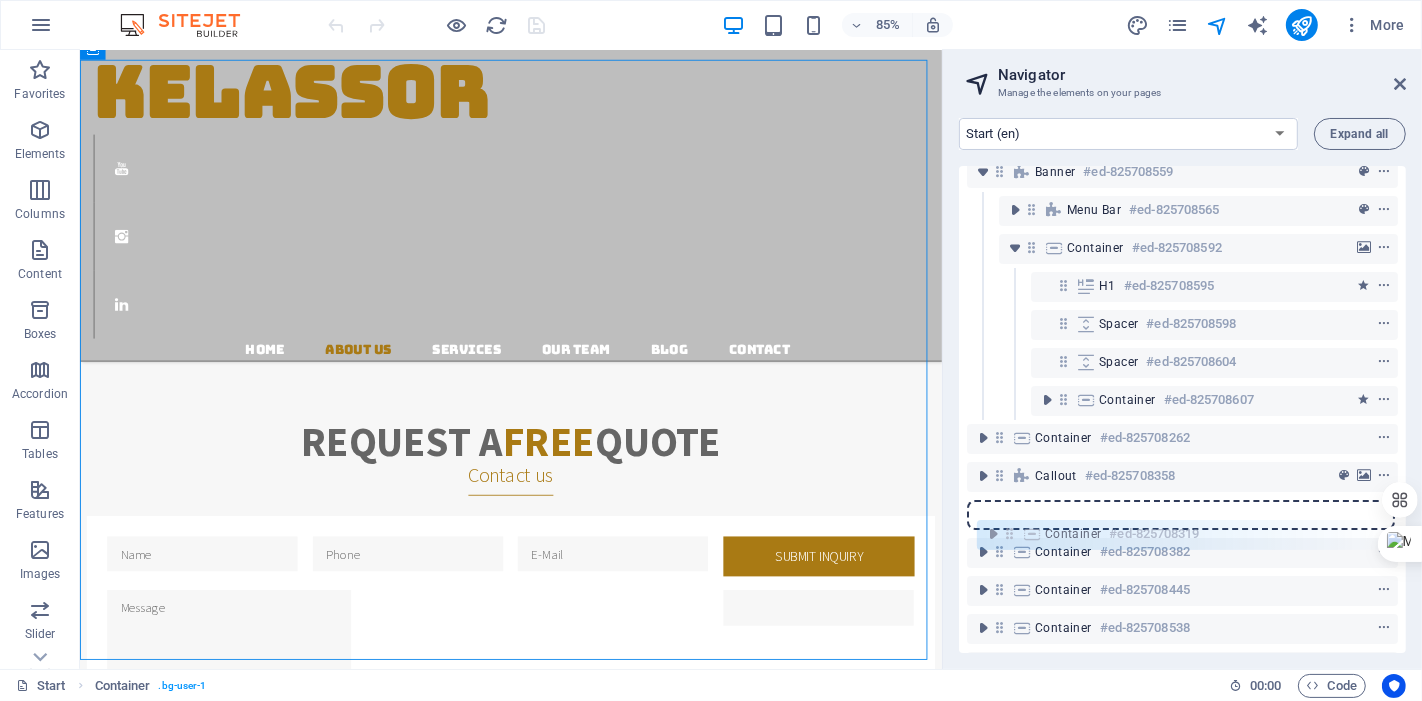 scroll, scrollTop: 20, scrollLeft: 0, axis: vertical 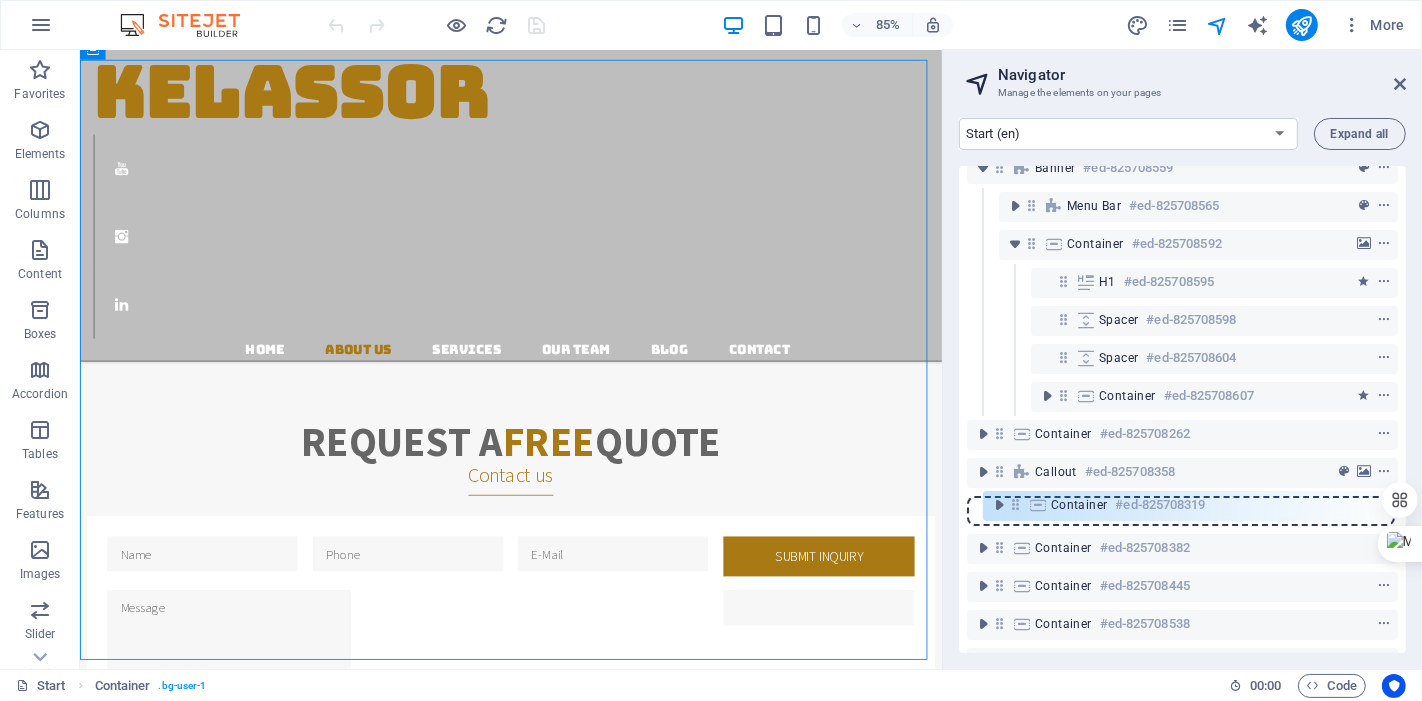 drag, startPoint x: 998, startPoint y: 492, endPoint x: 1015, endPoint y: 510, distance: 24.758837 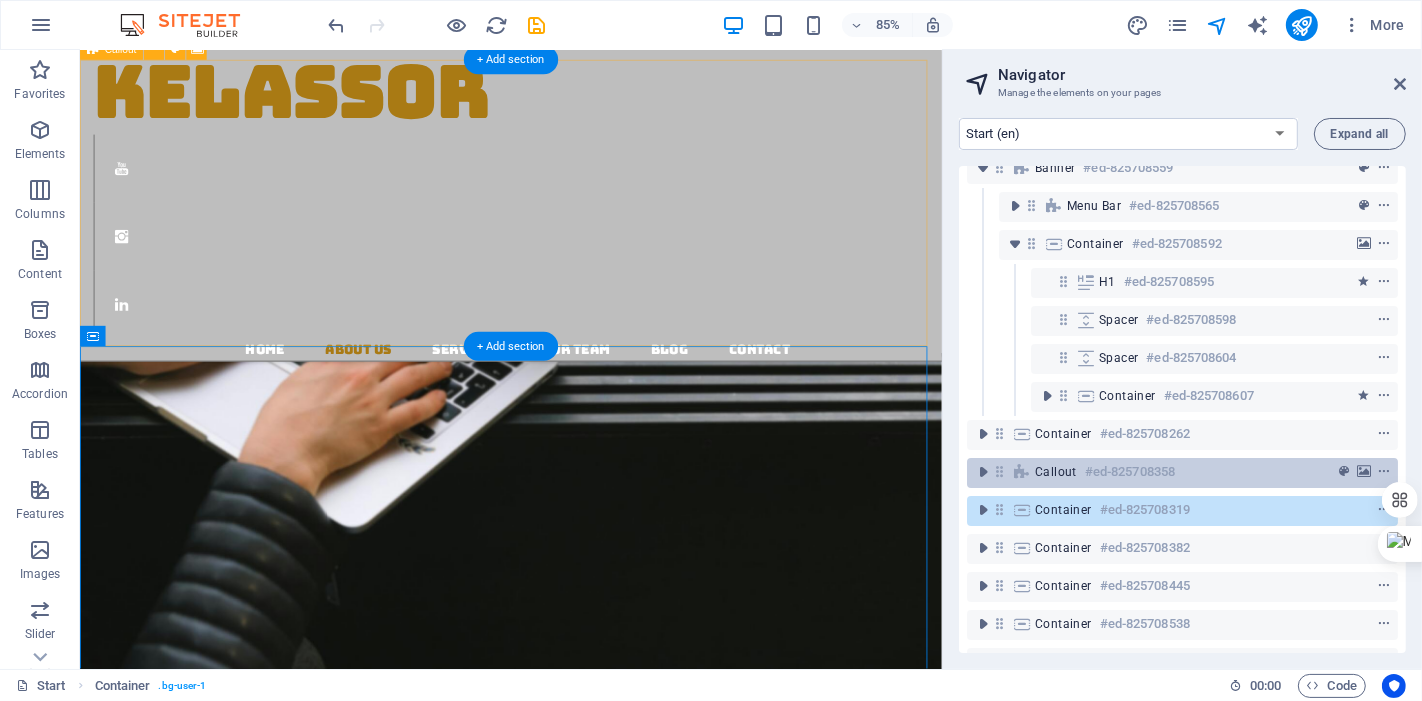 click on "#ed-825708358" at bounding box center [1130, 472] 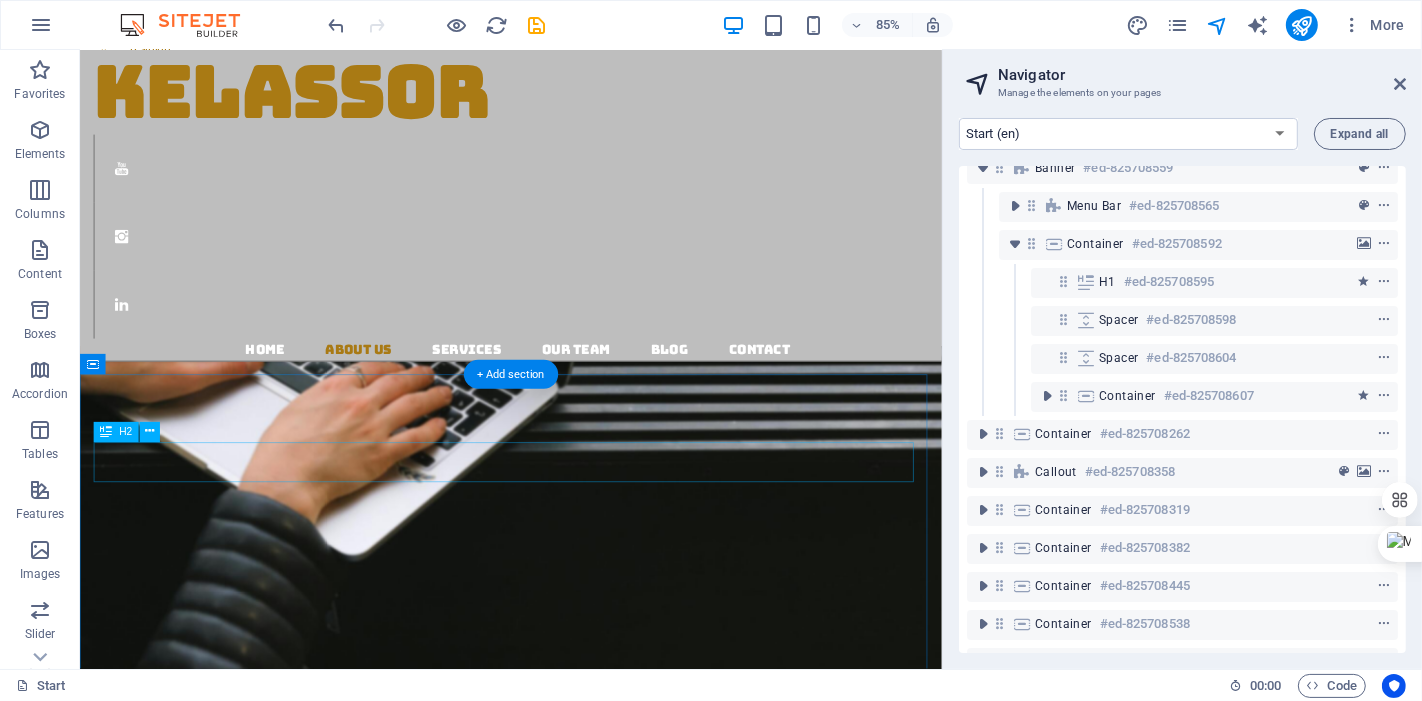 scroll, scrollTop: 1407, scrollLeft: 0, axis: vertical 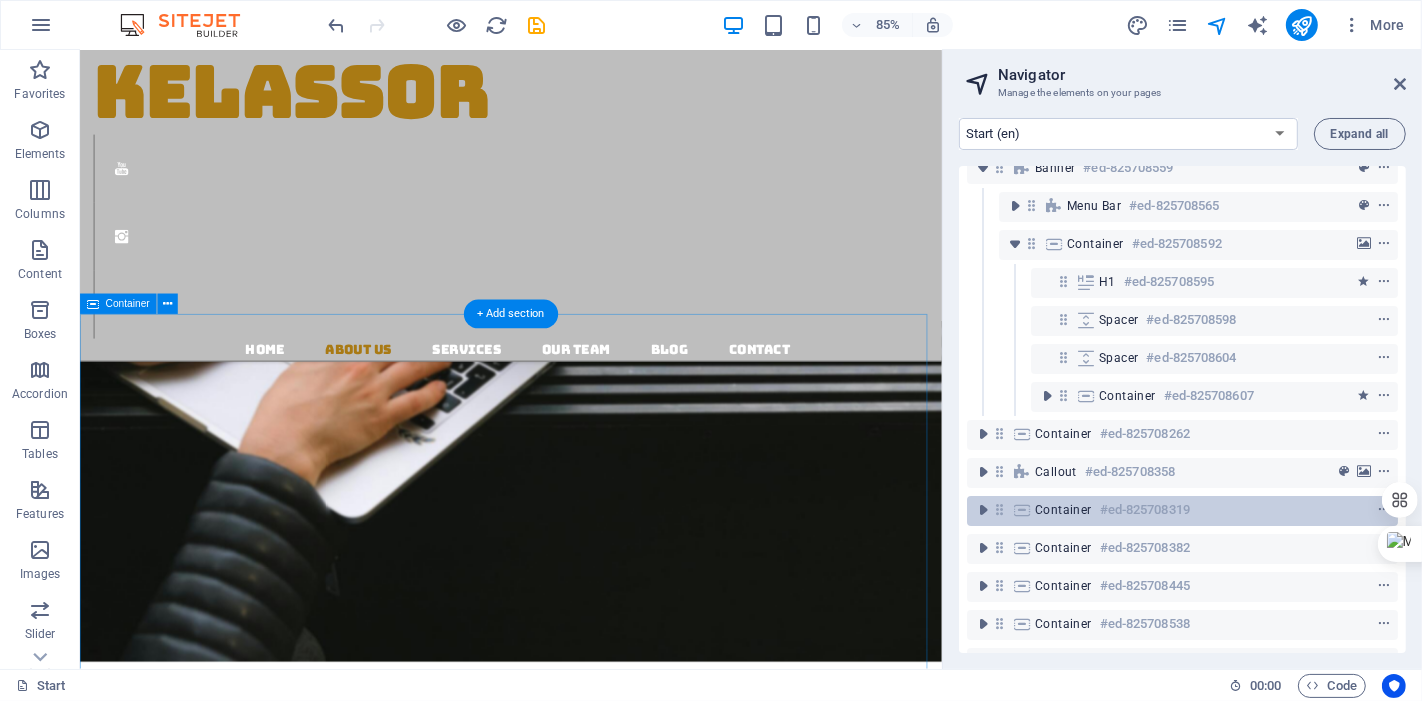 click on "Container" at bounding box center [1063, 510] 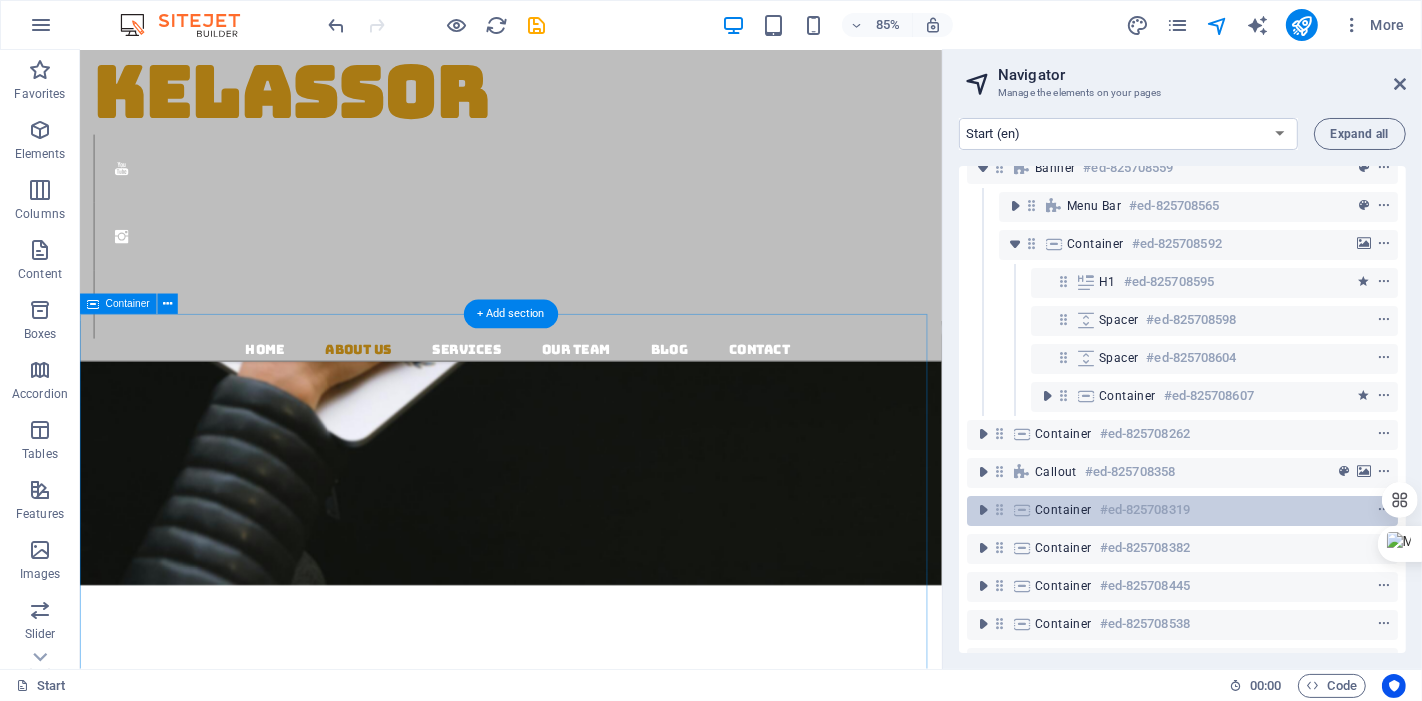 scroll, scrollTop: 1707, scrollLeft: 0, axis: vertical 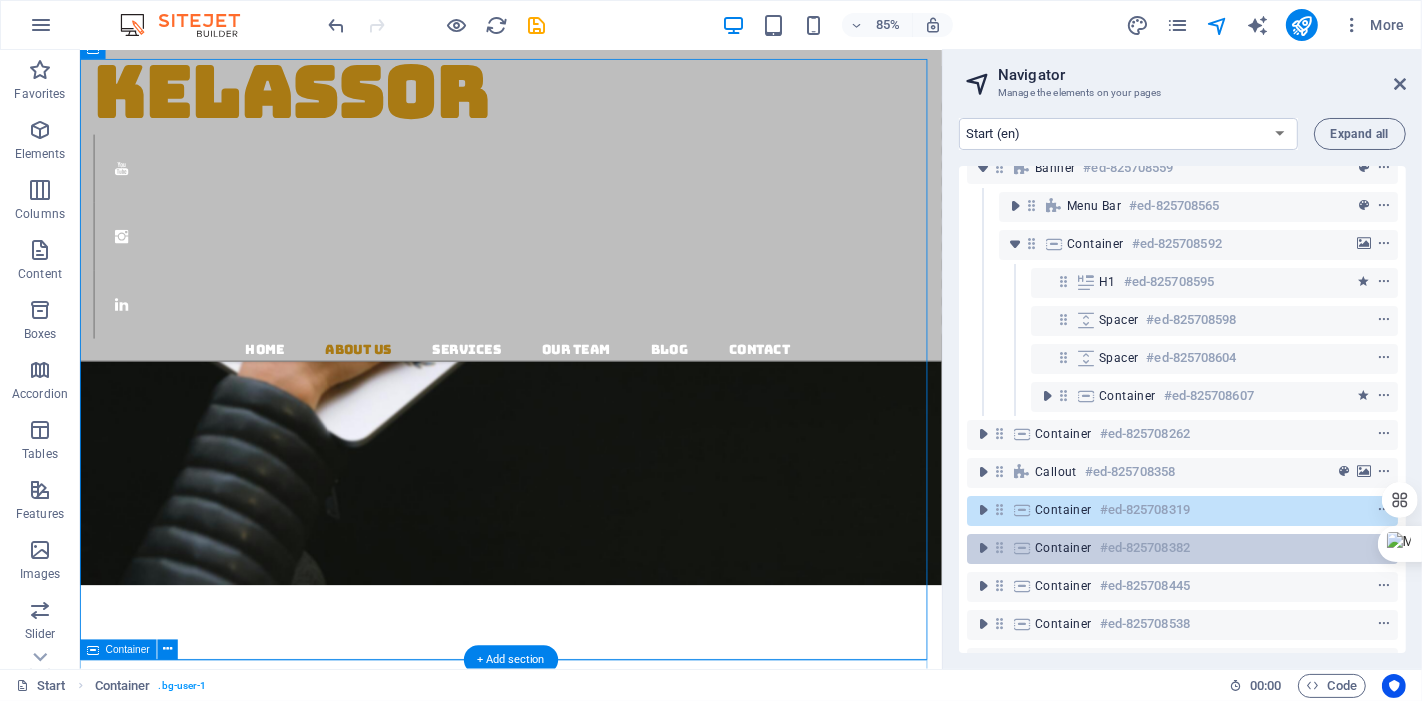 click on "Container" at bounding box center [1063, 548] 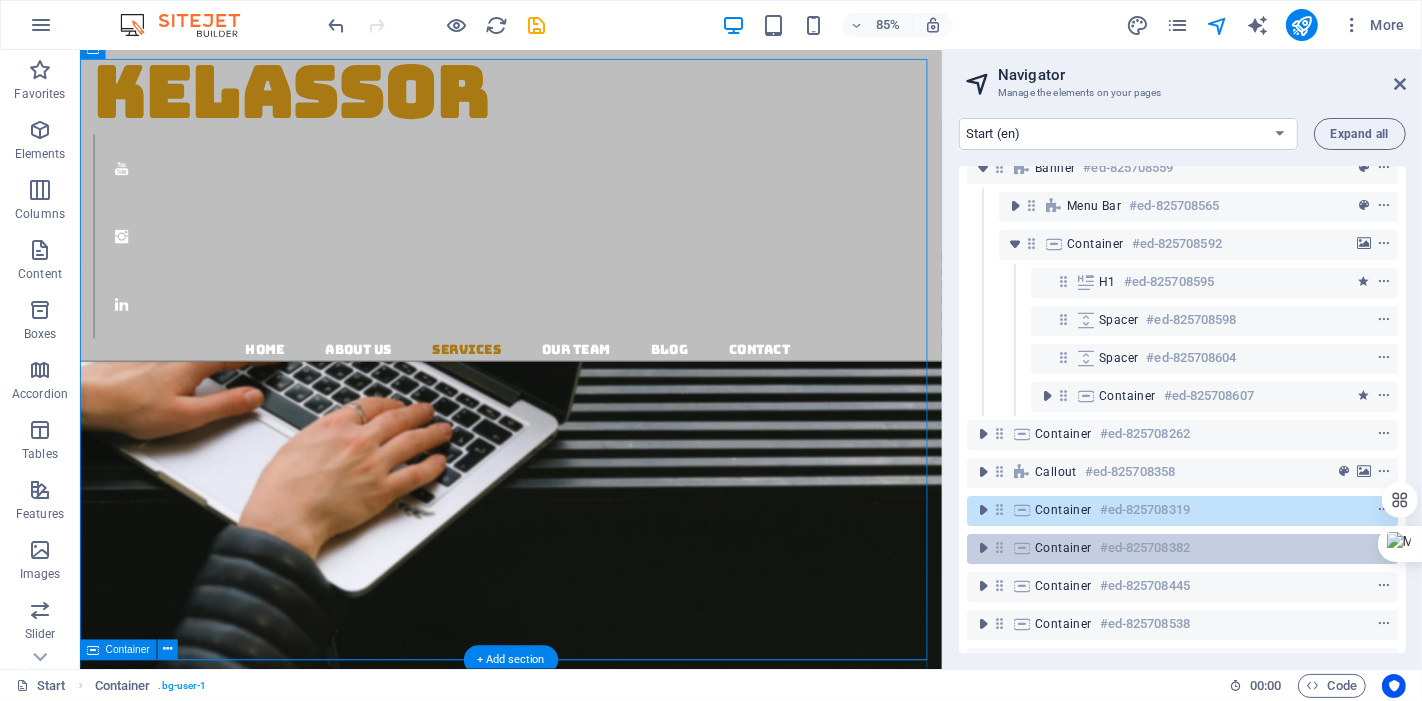 scroll, scrollTop: 2394, scrollLeft: 0, axis: vertical 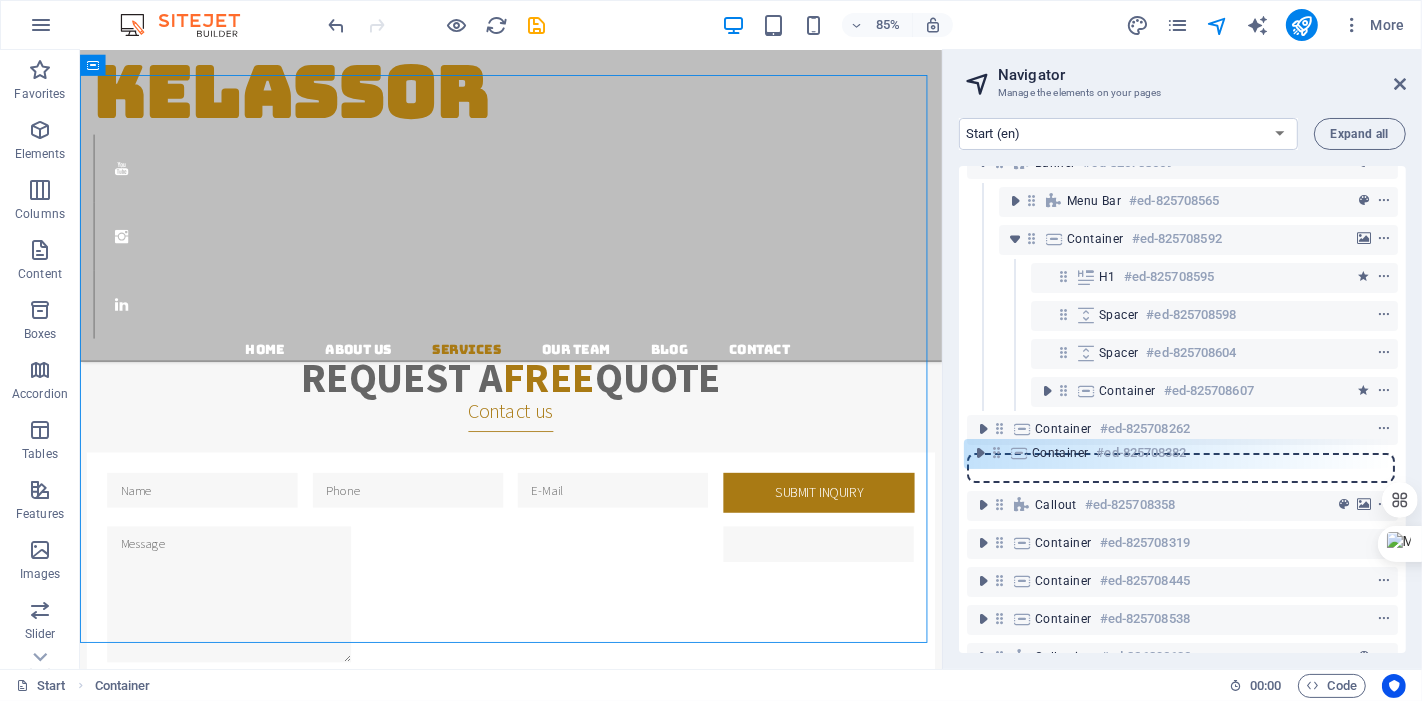 drag, startPoint x: 997, startPoint y: 547, endPoint x: 996, endPoint y: 448, distance: 99.00505 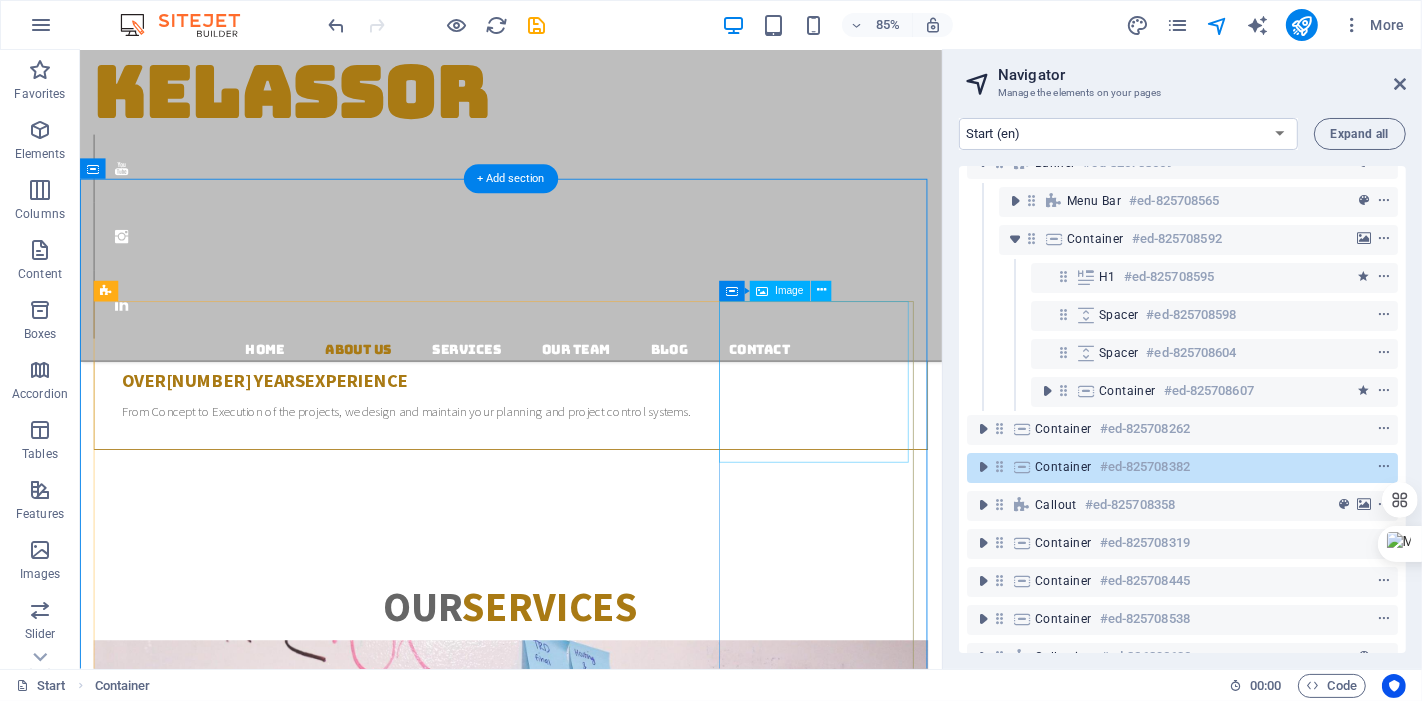 scroll, scrollTop: 1239, scrollLeft: 0, axis: vertical 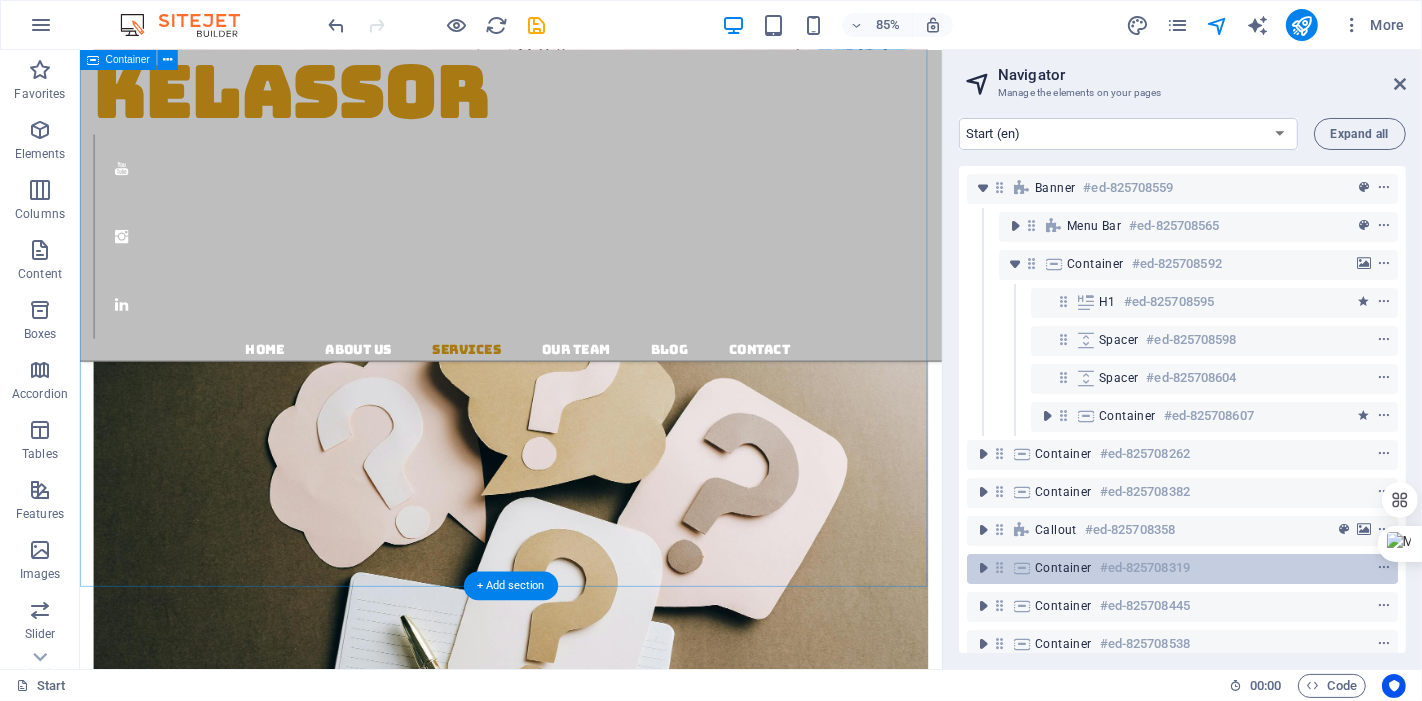 click on "Container" at bounding box center [1063, 568] 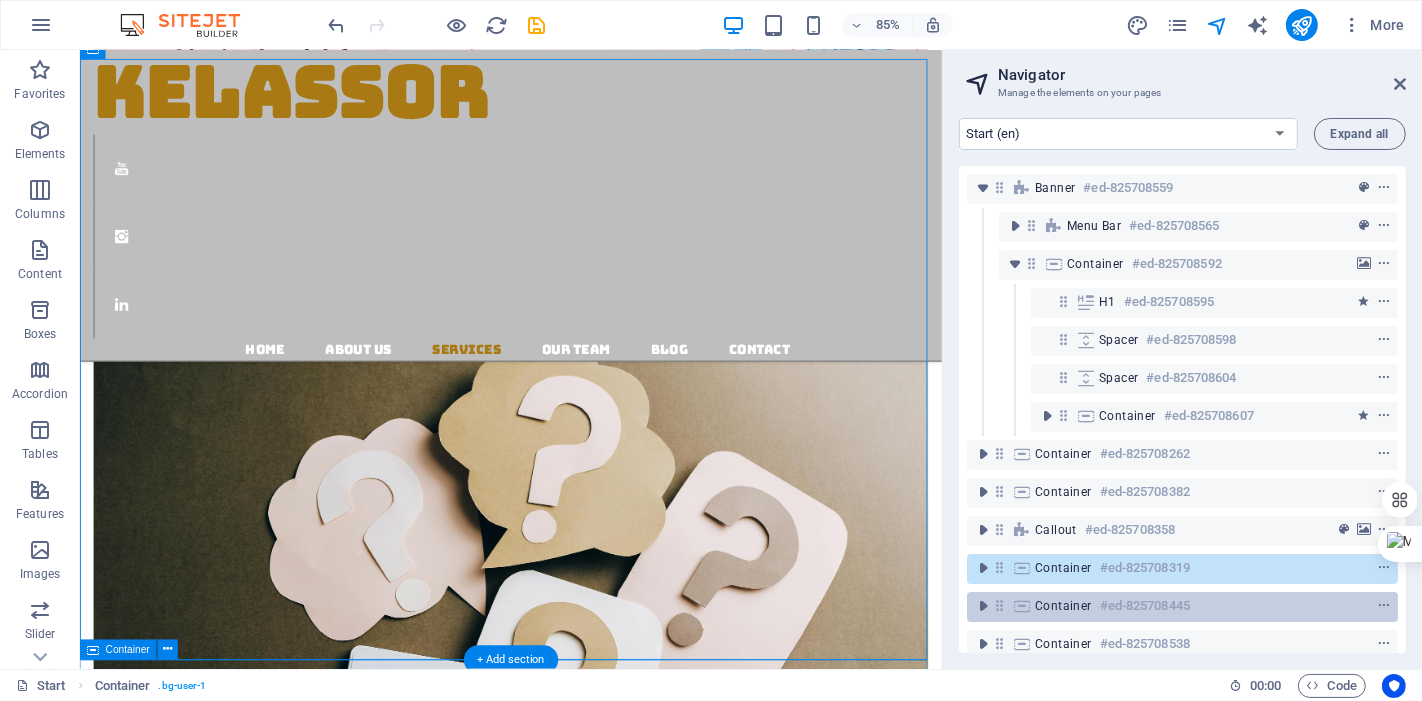 click on "Container #ed-825708445" at bounding box center [1166, 606] 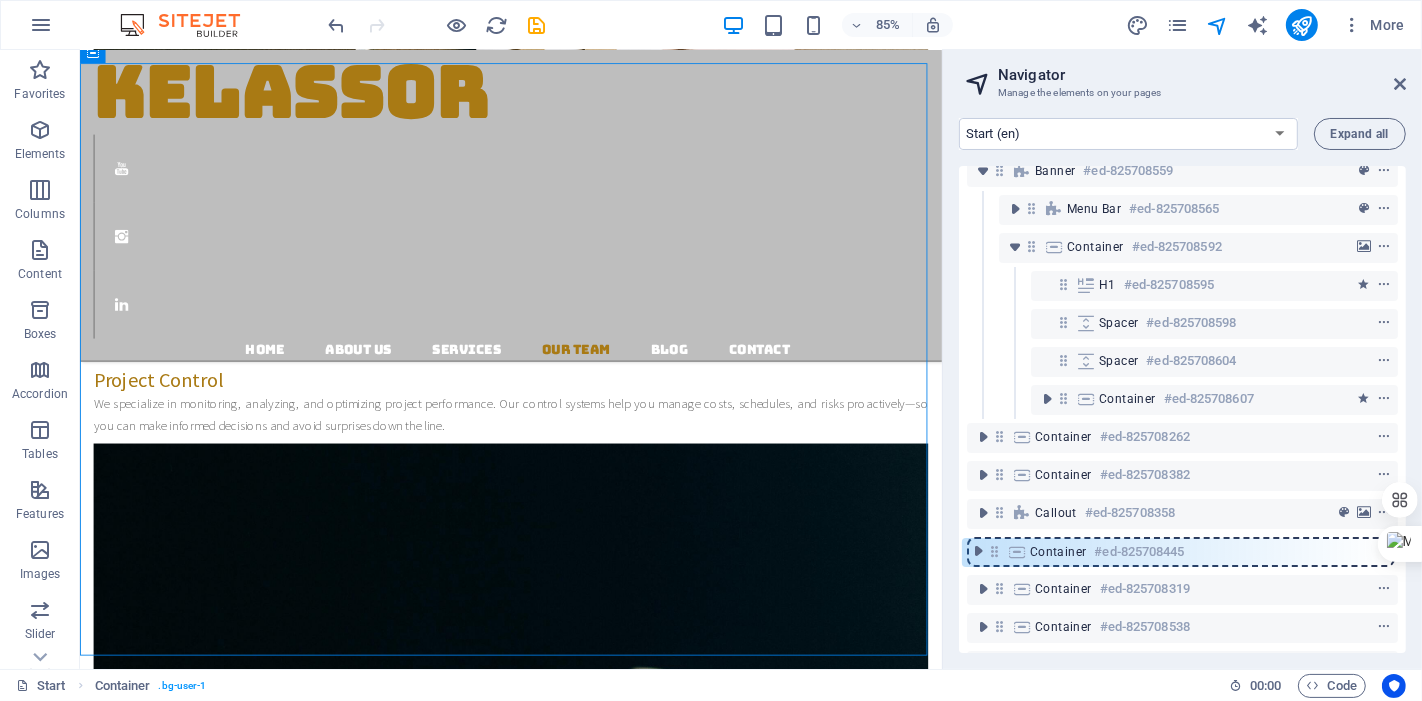 scroll, scrollTop: 25, scrollLeft: 0, axis: vertical 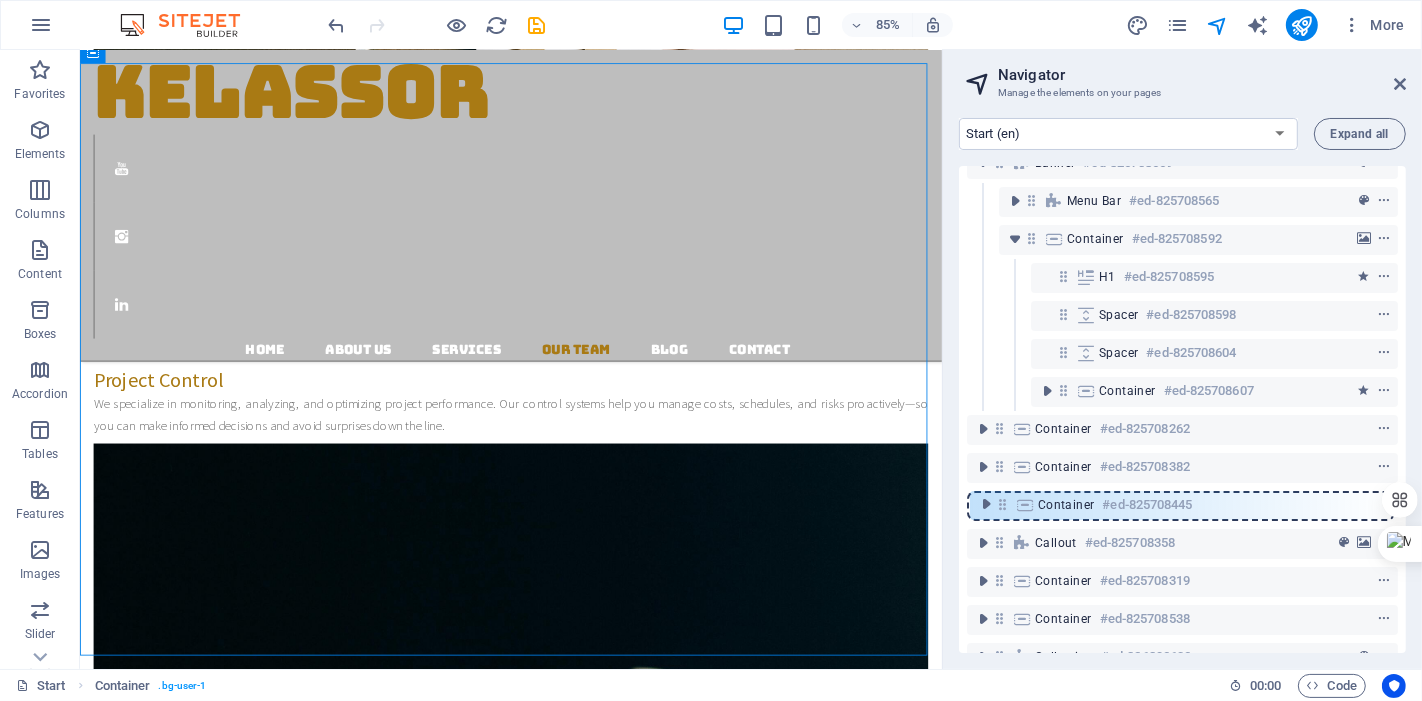 drag, startPoint x: 1002, startPoint y: 612, endPoint x: 1008, endPoint y: 505, distance: 107.16809 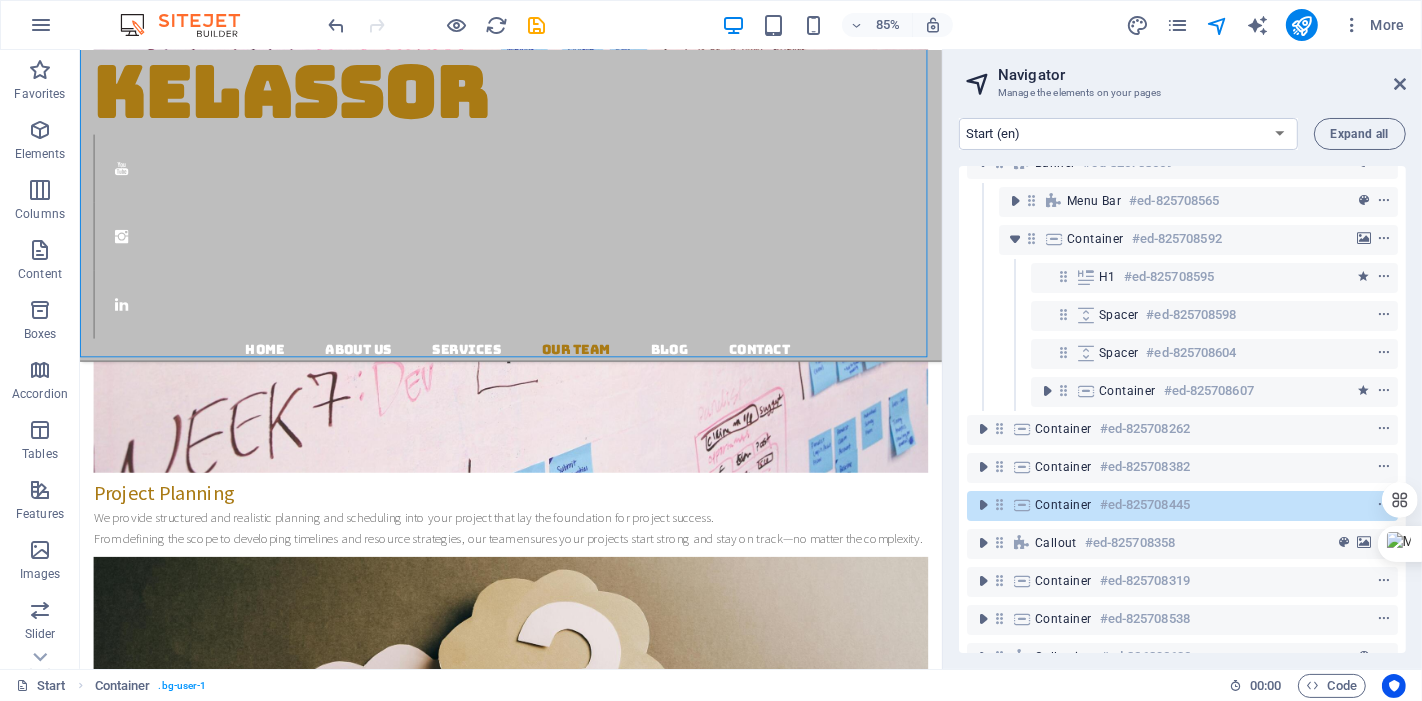 scroll, scrollTop: 2032, scrollLeft: 0, axis: vertical 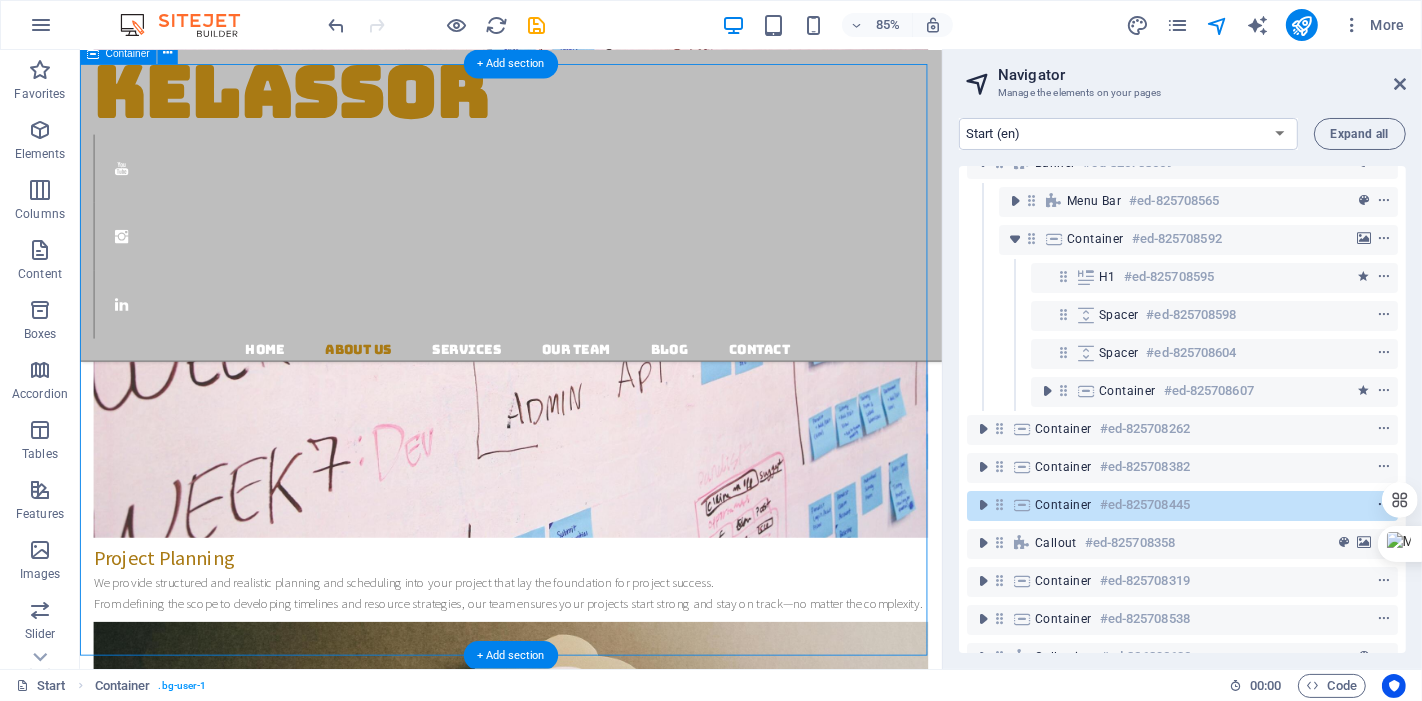 click at bounding box center (1384, 505) 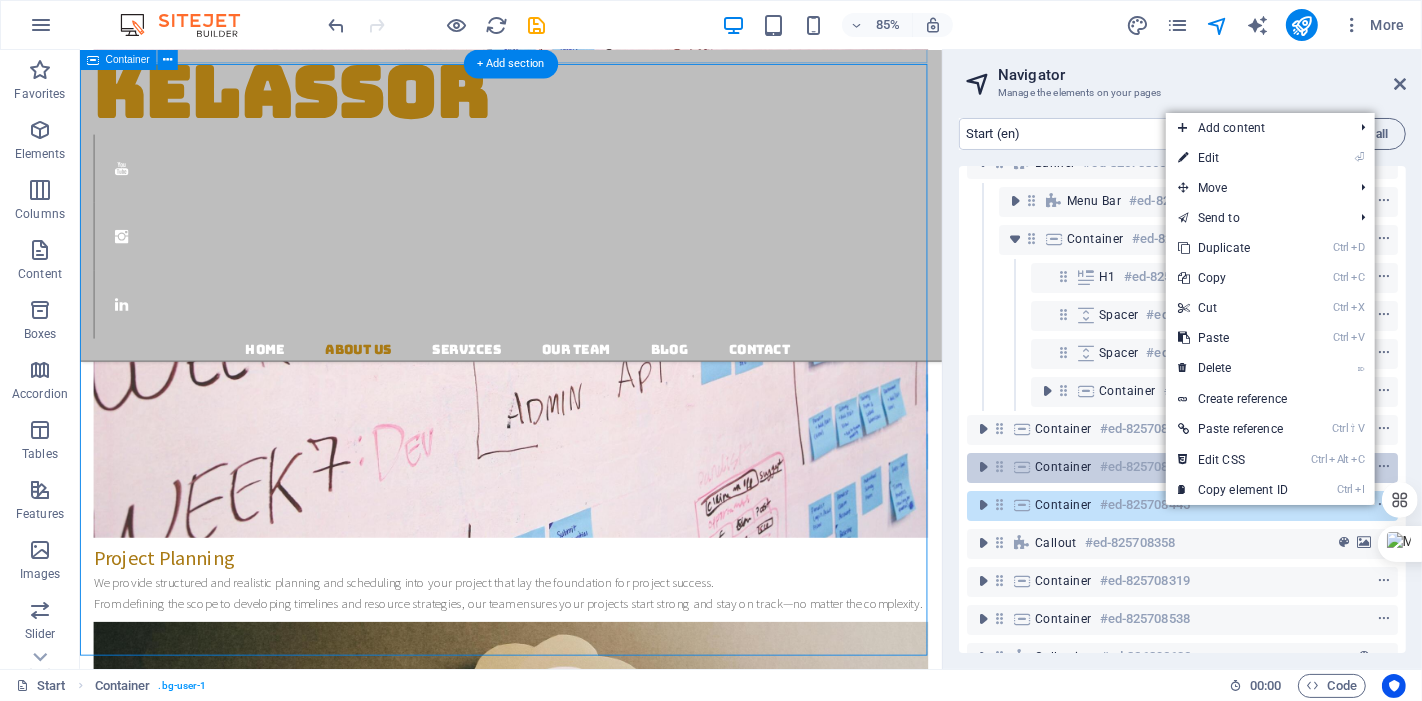 click at bounding box center (1022, 467) 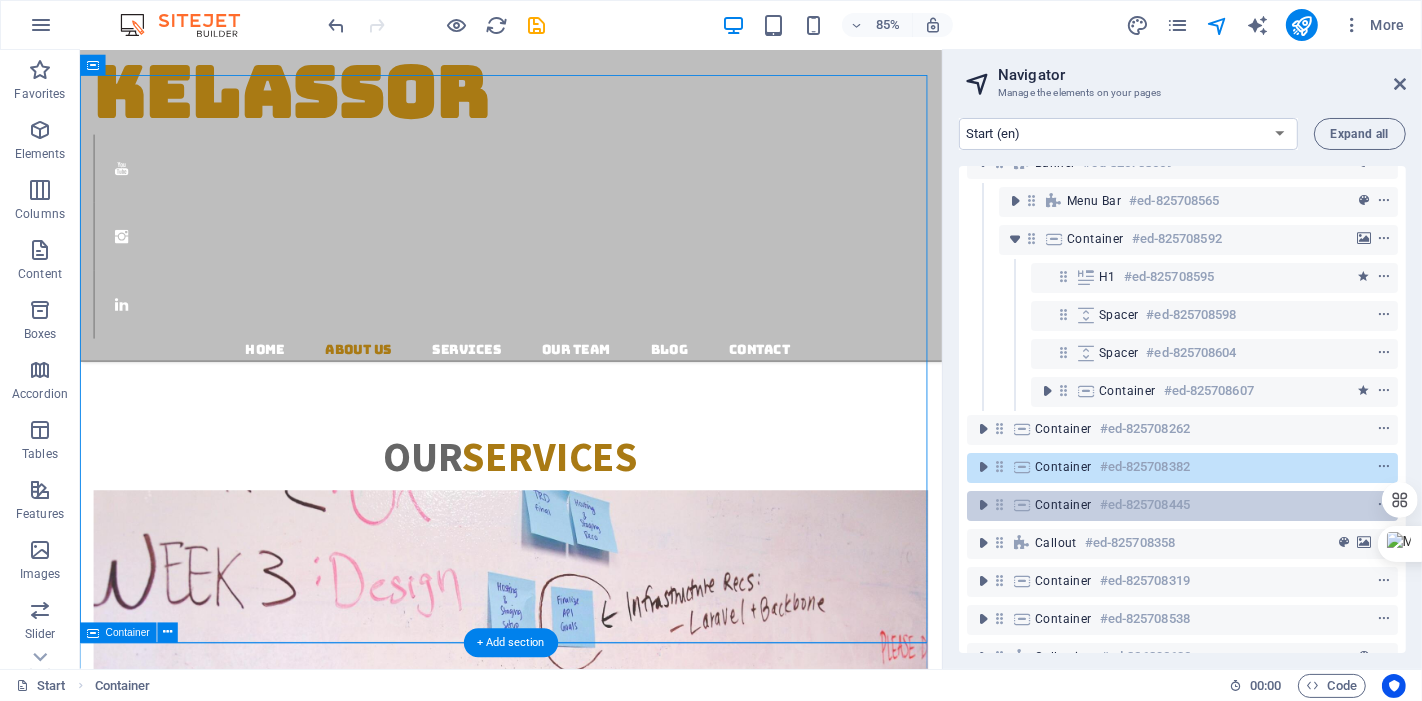 click on "Container" at bounding box center [1063, 505] 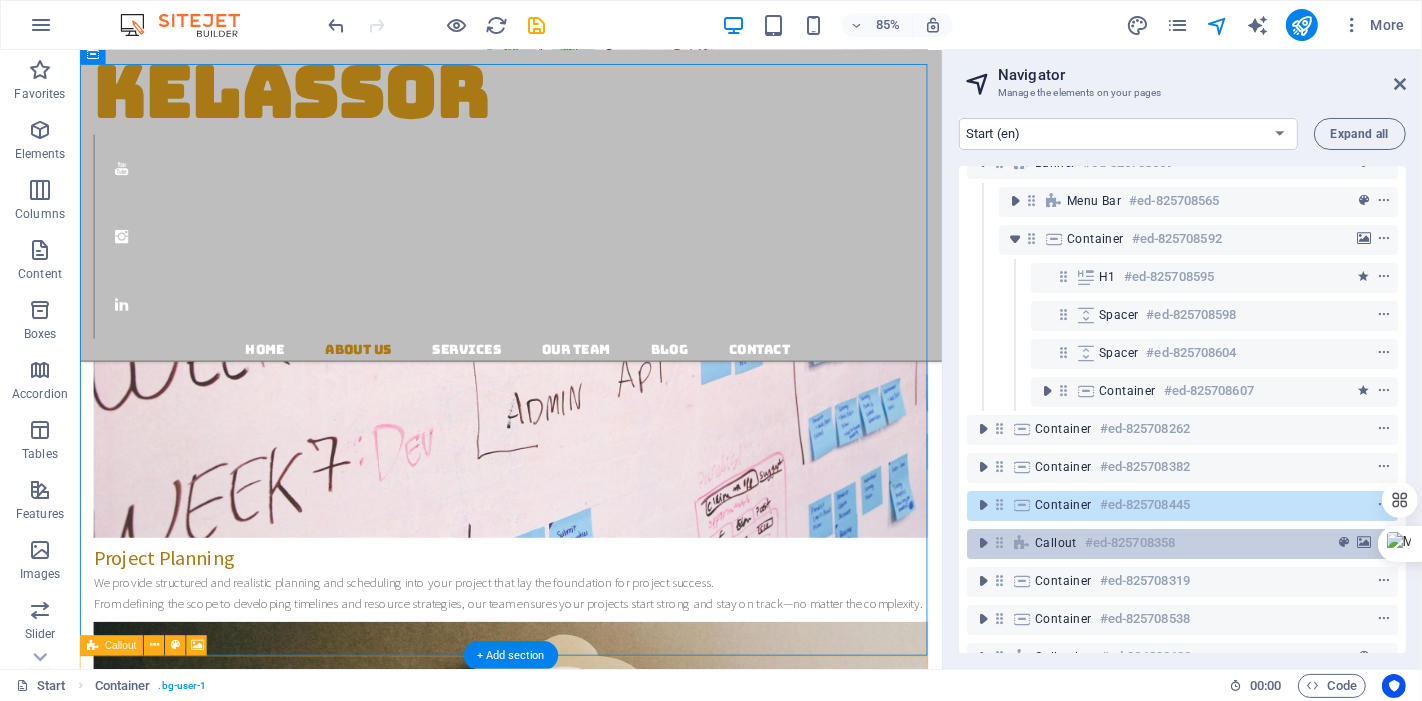 click on "Callout #ed-825708358" at bounding box center (1182, 544) 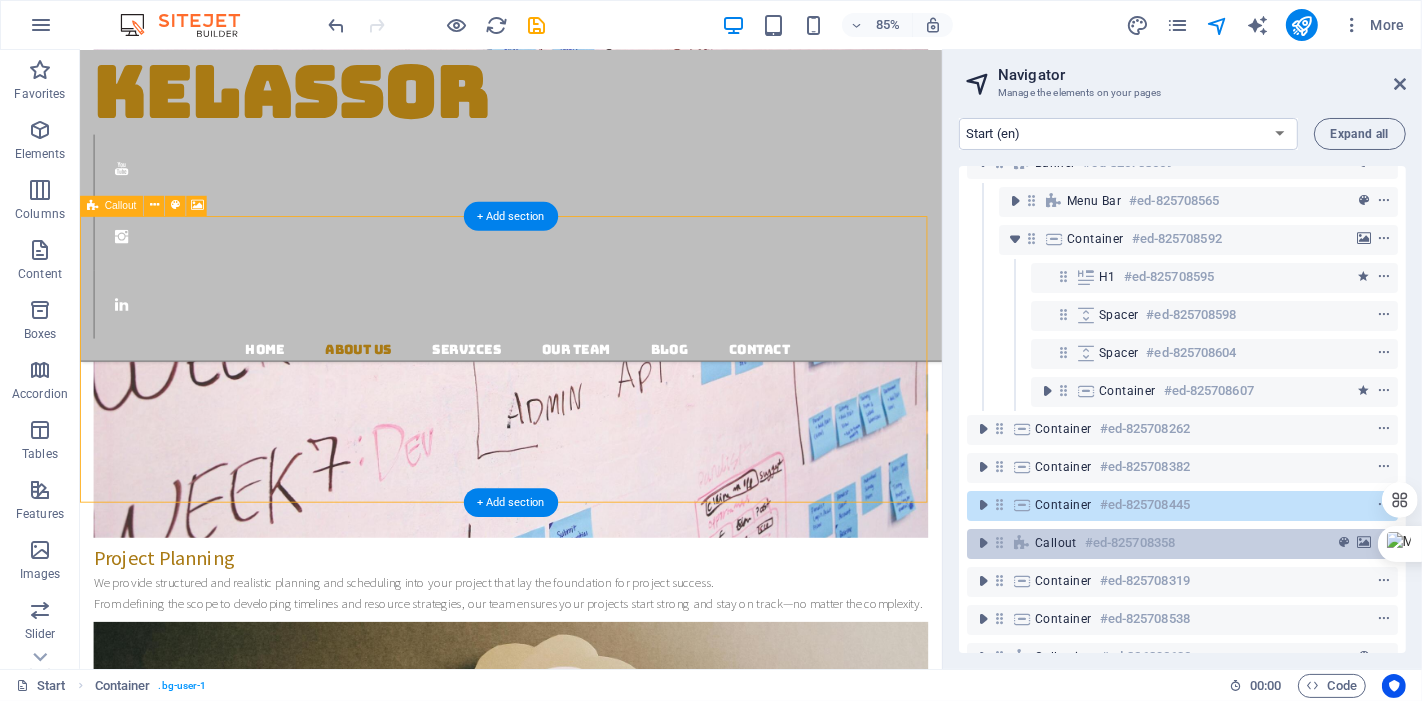 scroll, scrollTop: 2549, scrollLeft: 0, axis: vertical 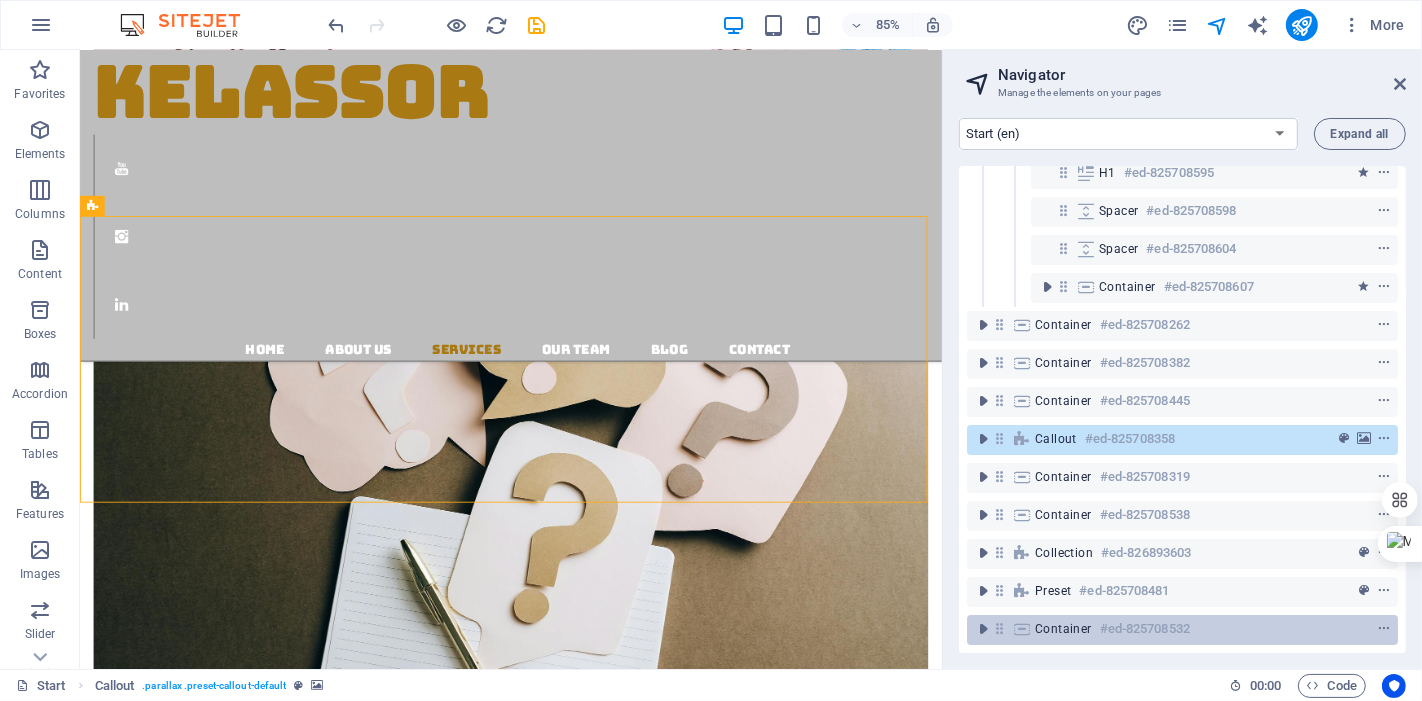 click at bounding box center (1022, 629) 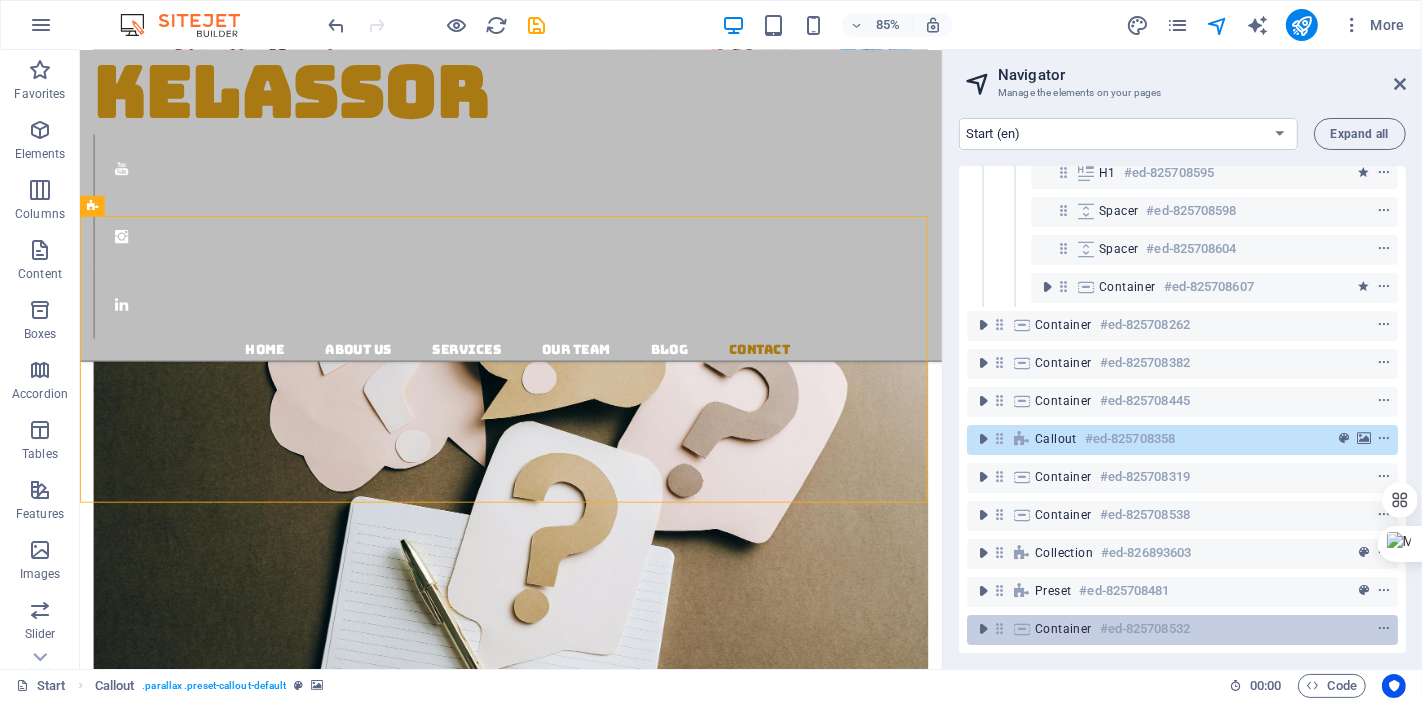 scroll, scrollTop: 4580, scrollLeft: 0, axis: vertical 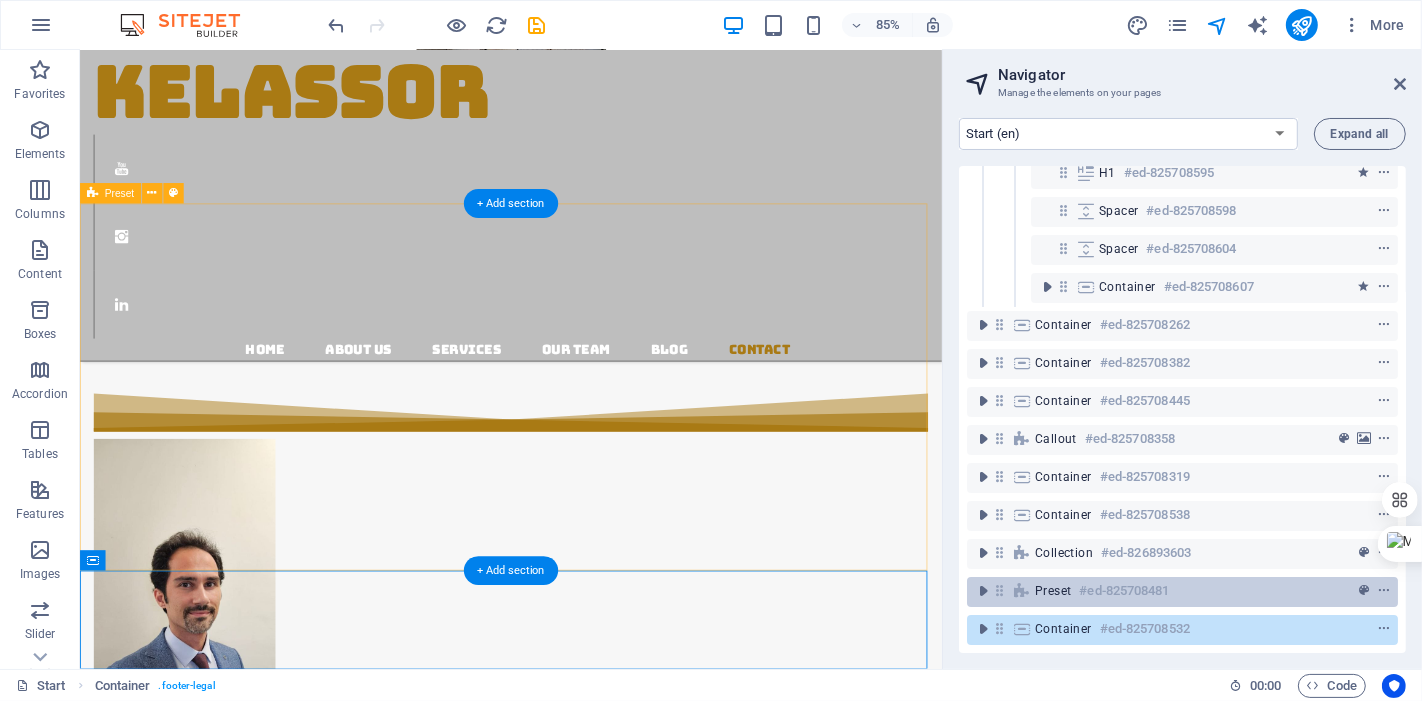 click on "Preset" at bounding box center [1053, 591] 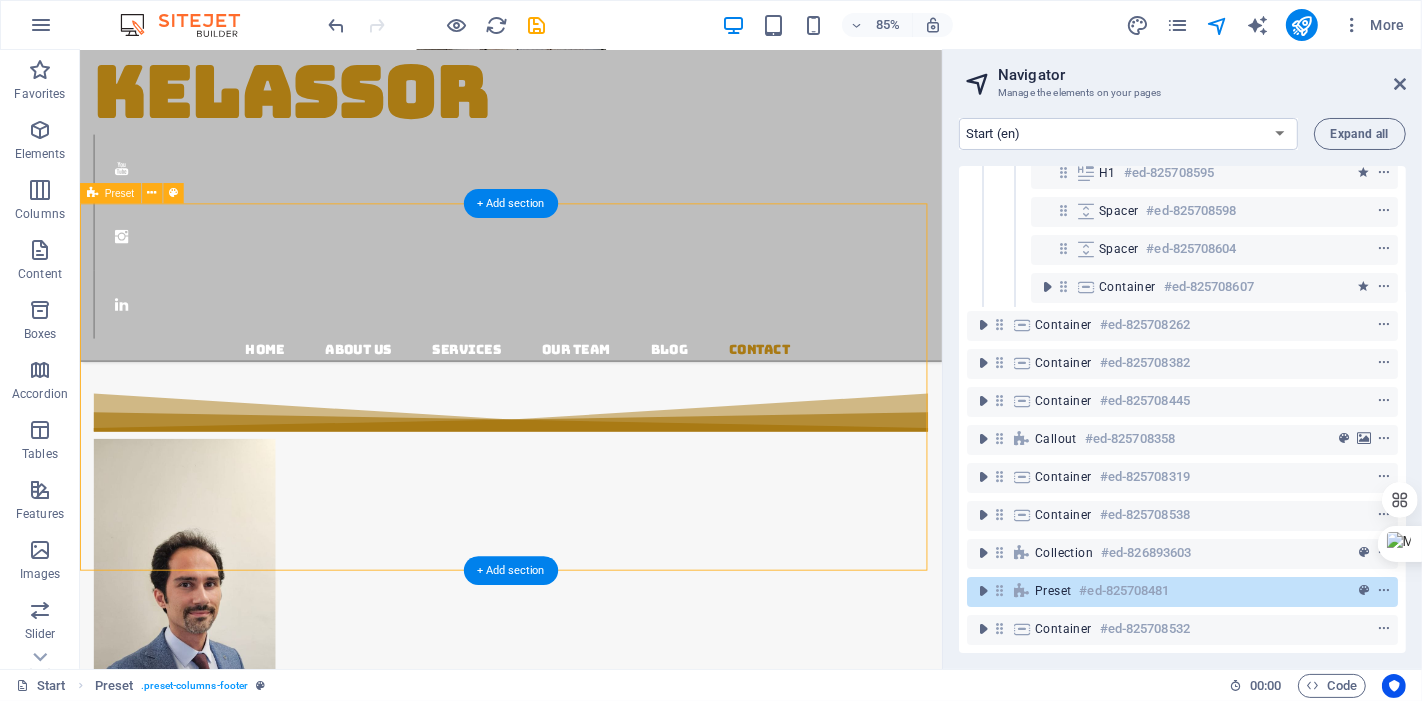 click on "Preset" at bounding box center [1053, 591] 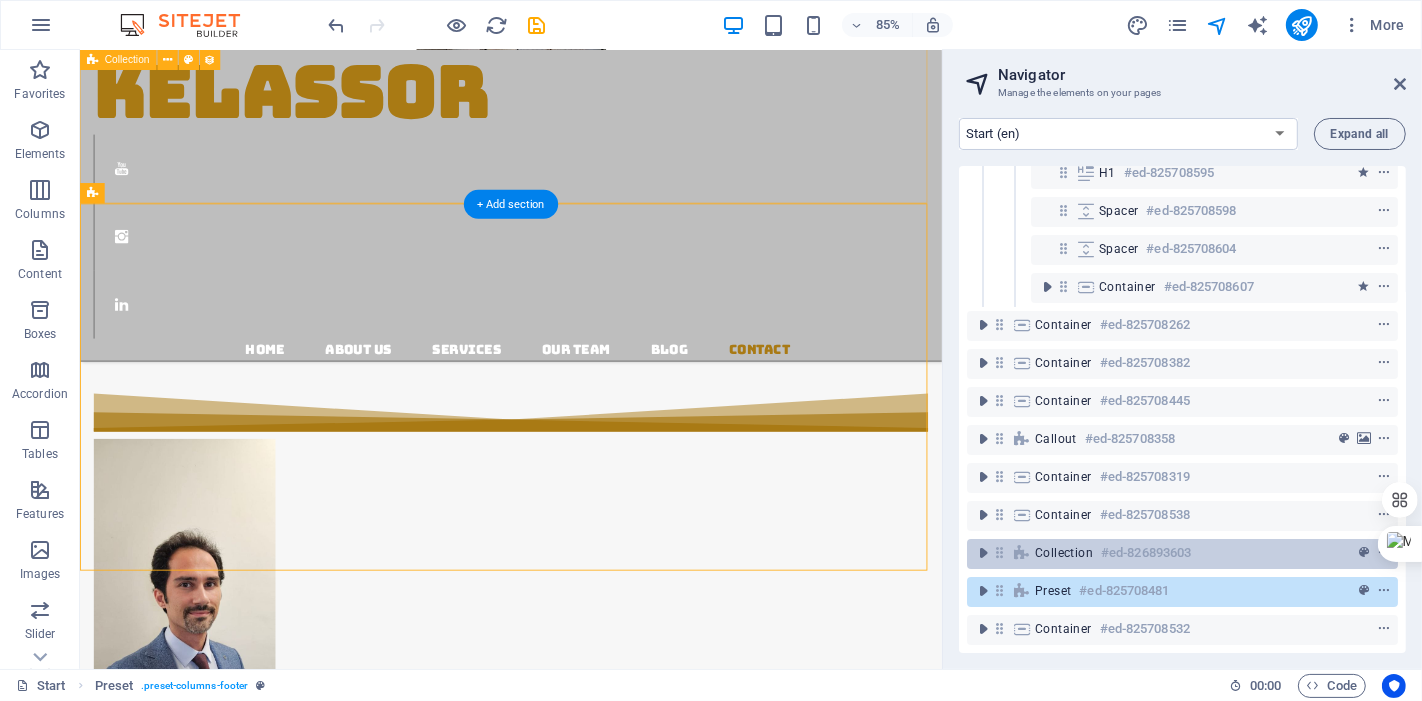 click on "Collection #ed-826893603" at bounding box center (1166, 553) 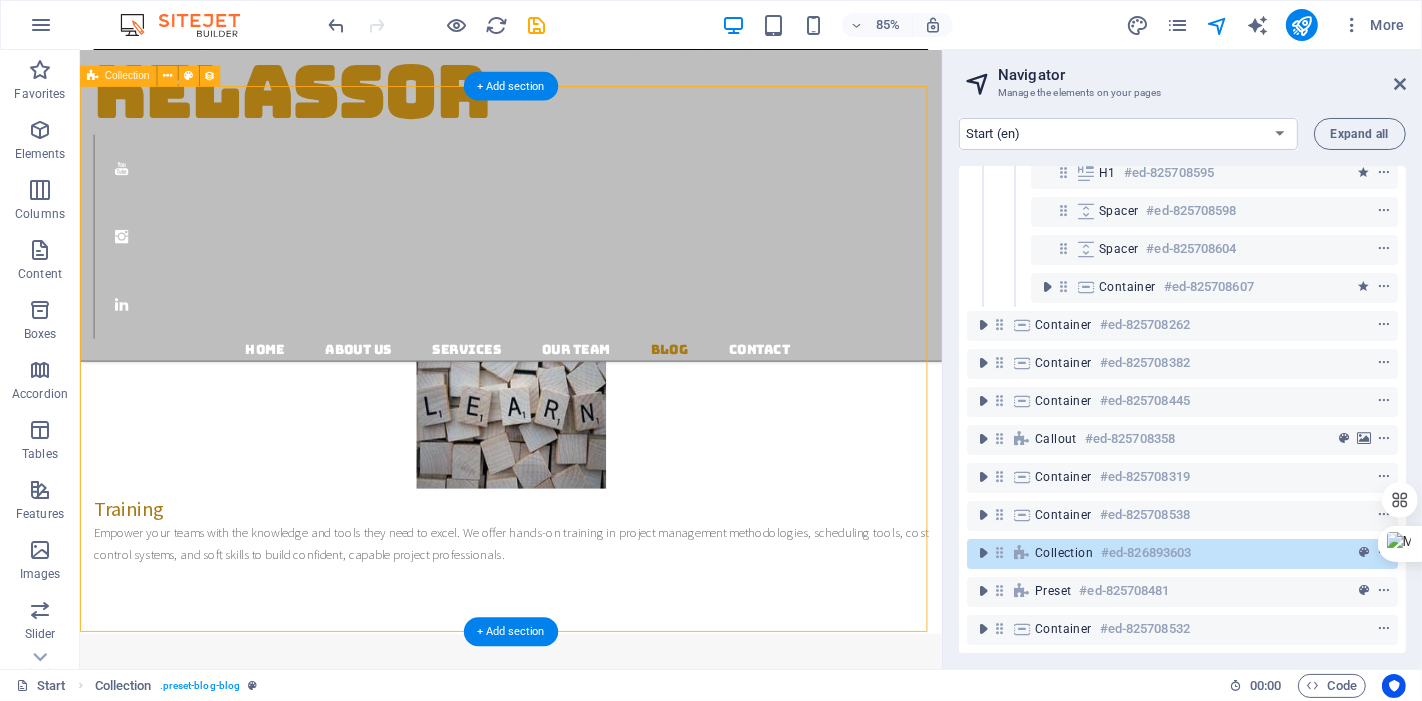 click at bounding box center [999, 552] 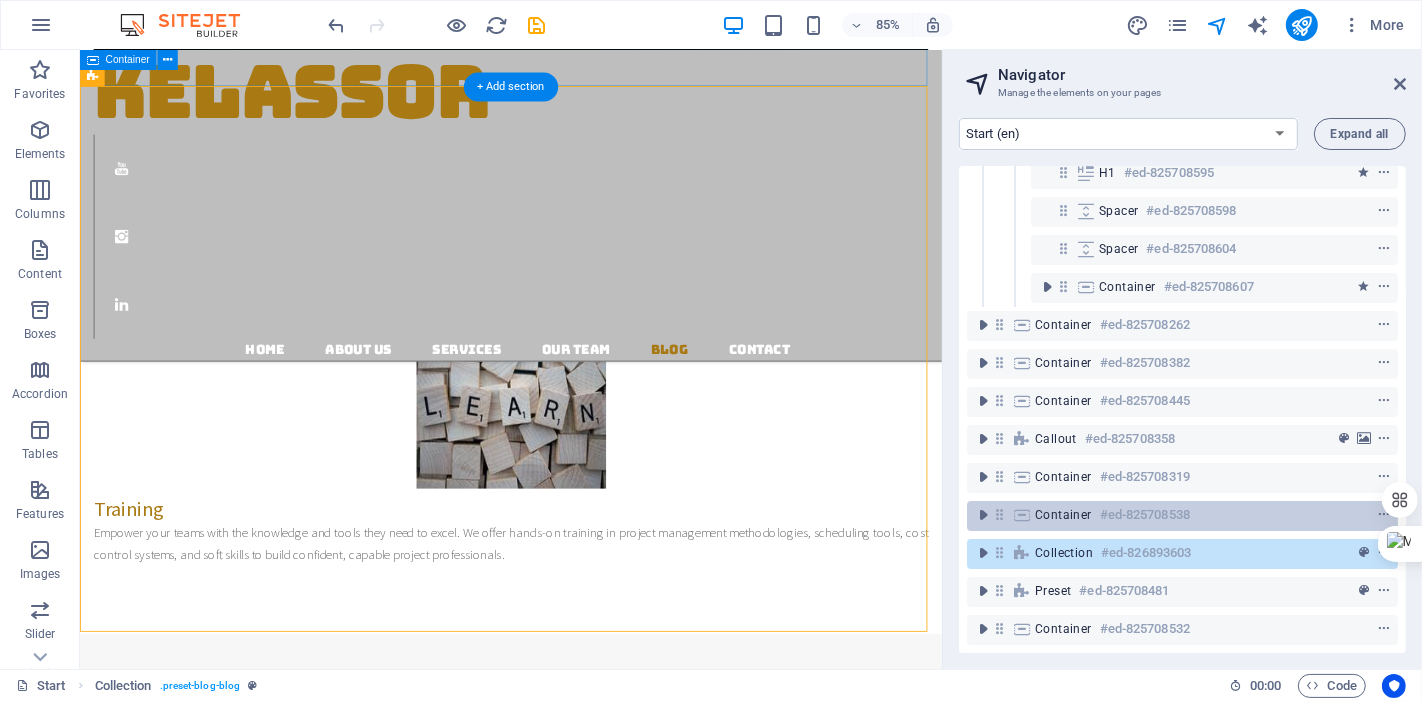 click on "Container #ed-825708538" at bounding box center [1182, 516] 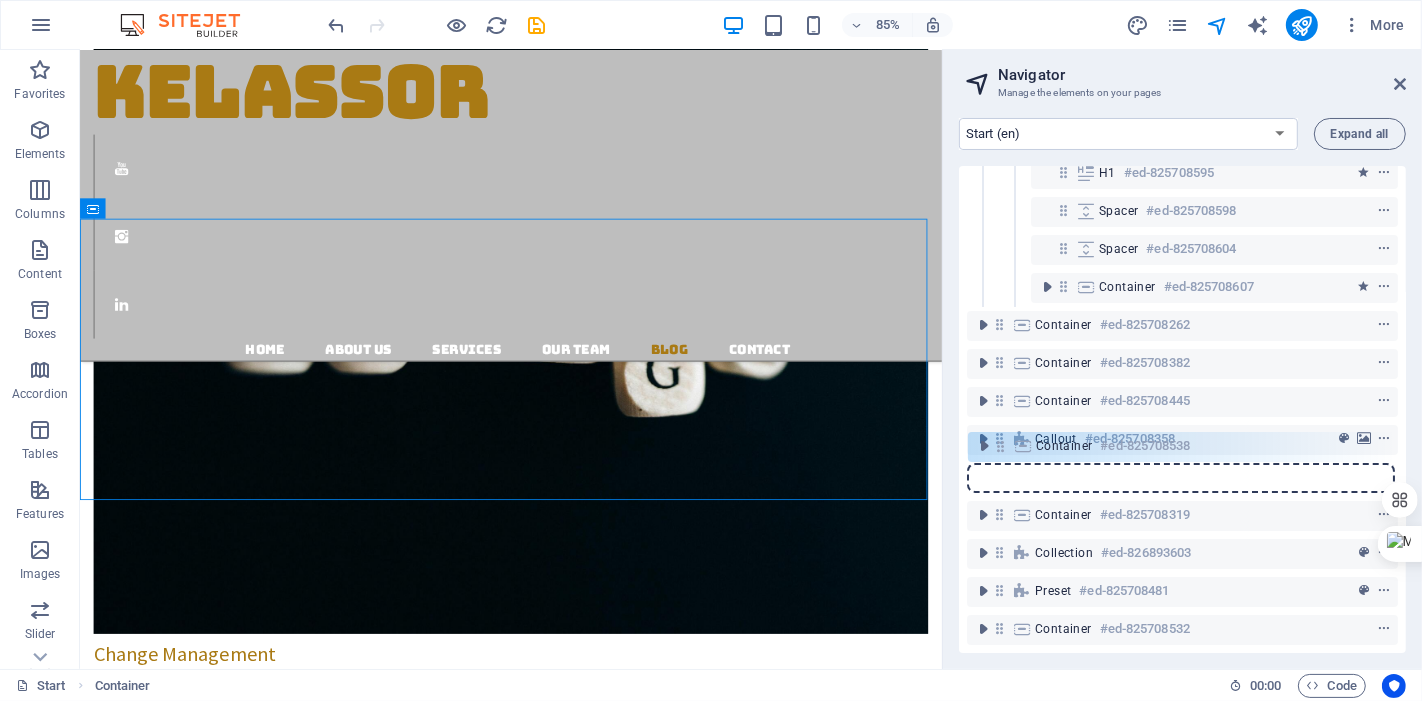 drag, startPoint x: 998, startPoint y: 502, endPoint x: 1002, endPoint y: 443, distance: 59.135437 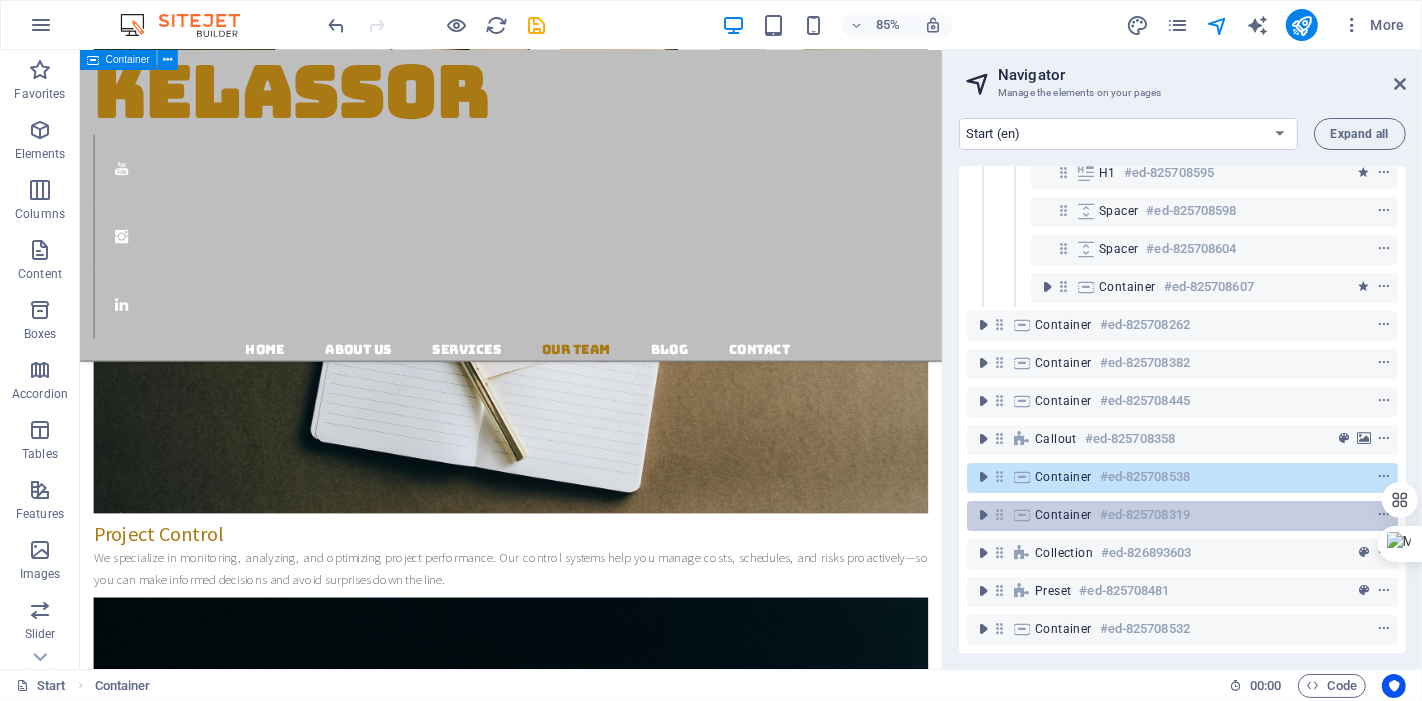 scroll, scrollTop: 2883, scrollLeft: 0, axis: vertical 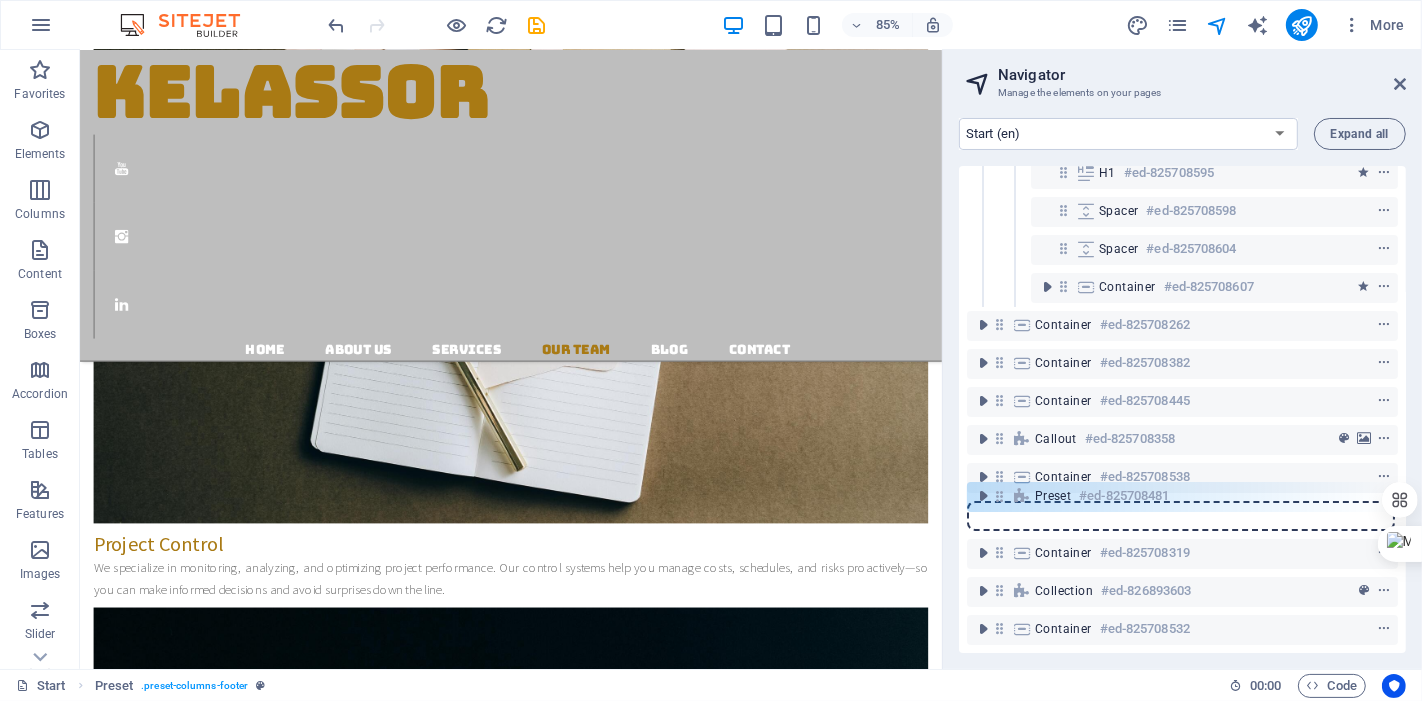drag, startPoint x: 1000, startPoint y: 578, endPoint x: 1002, endPoint y: 495, distance: 83.02409 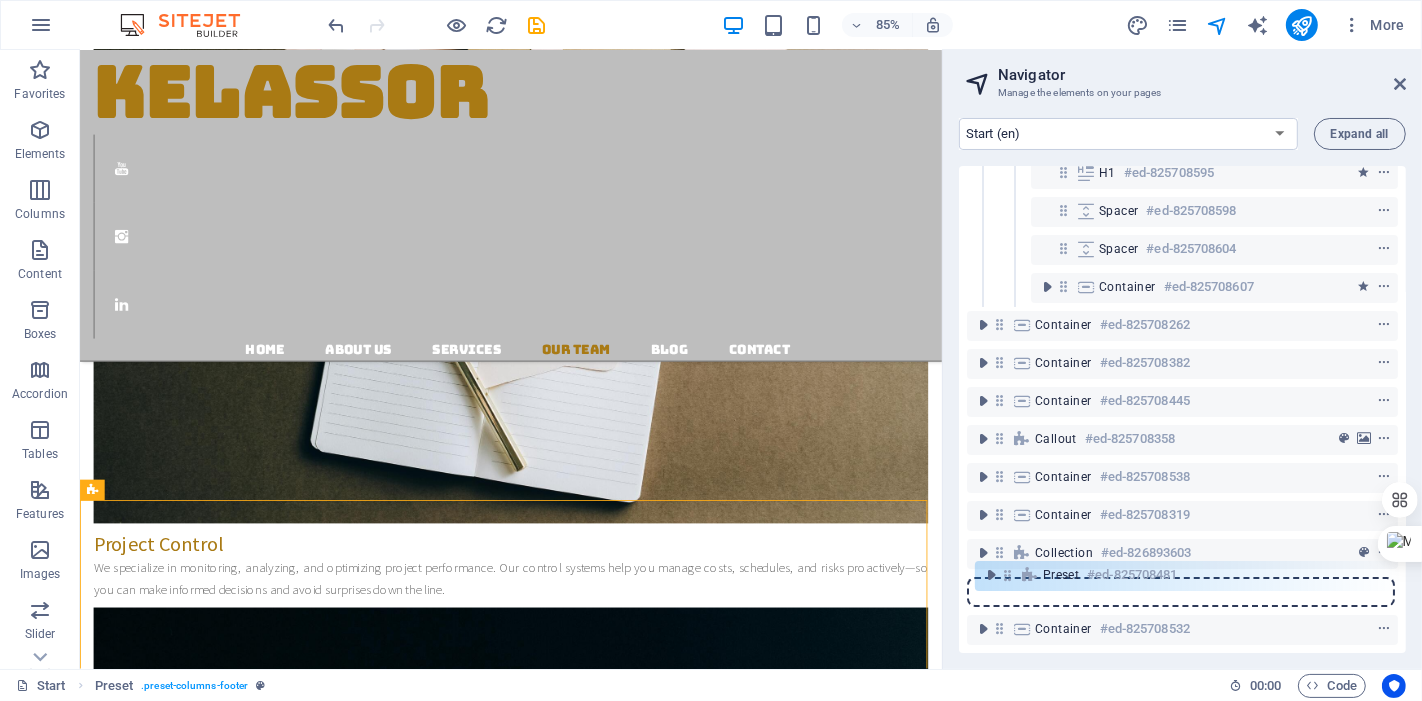drag, startPoint x: 1000, startPoint y: 506, endPoint x: 1008, endPoint y: 584, distance: 78.40918 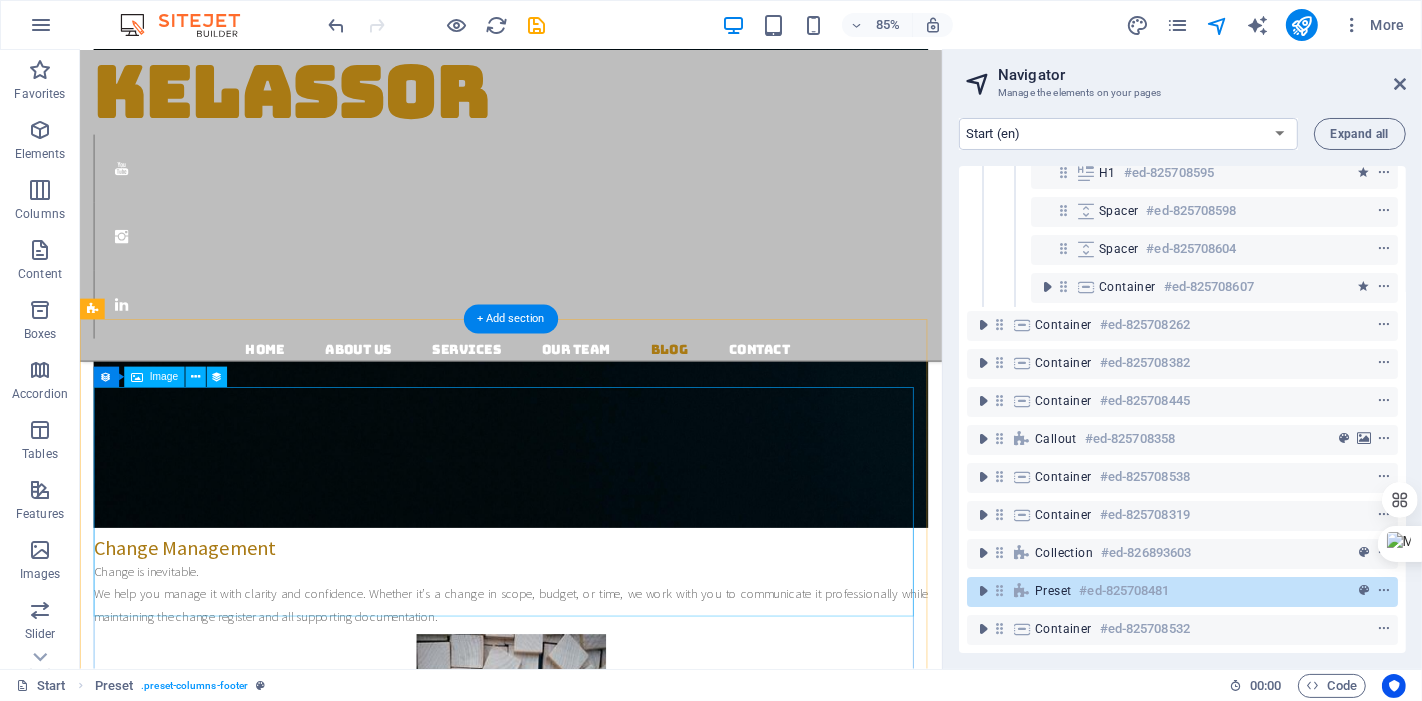 scroll, scrollTop: 3691, scrollLeft: 0, axis: vertical 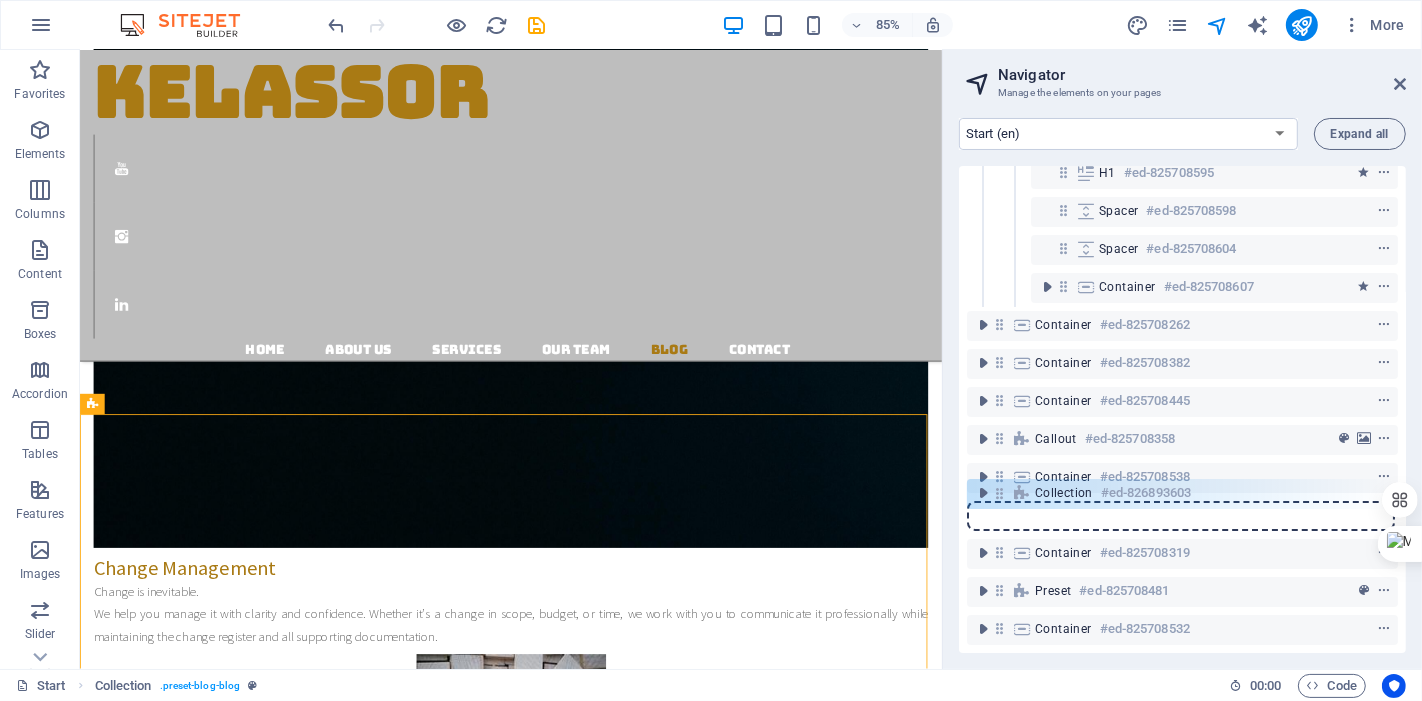 drag, startPoint x: 1002, startPoint y: 539, endPoint x: 1002, endPoint y: 490, distance: 49 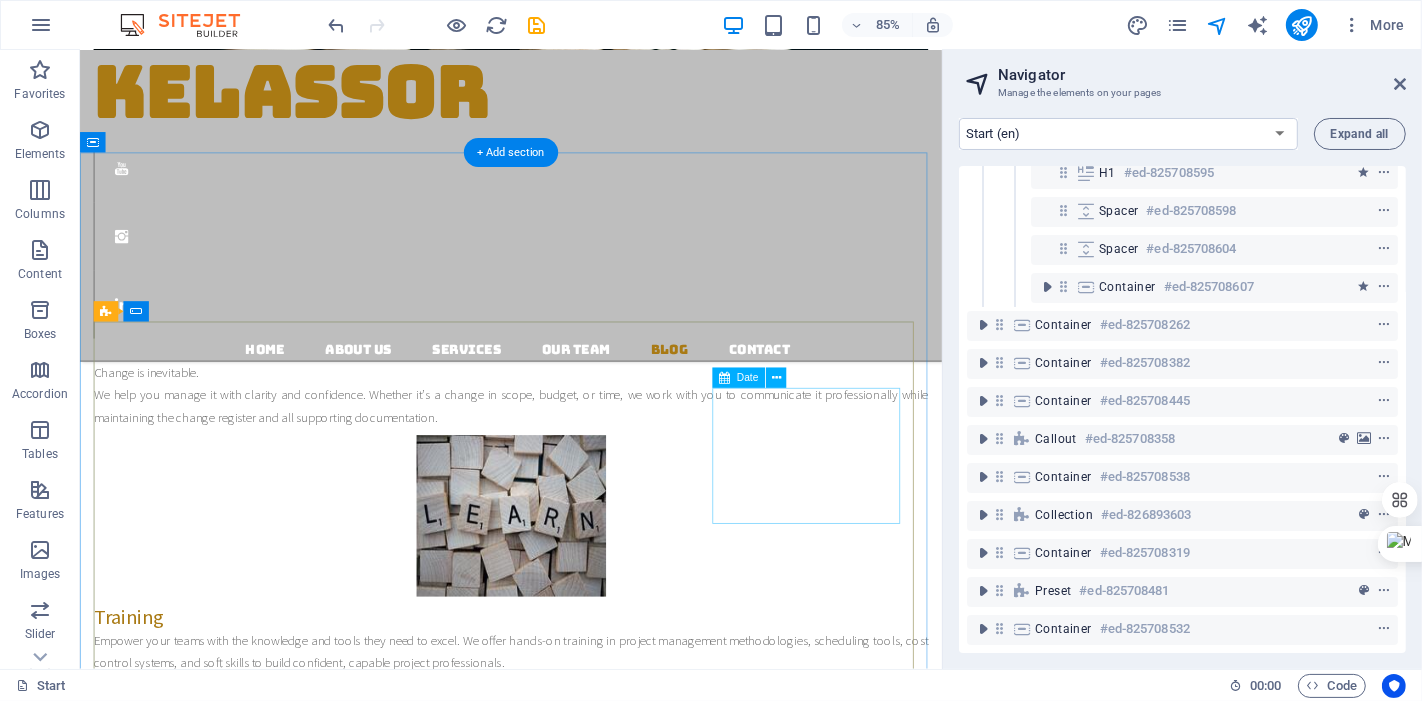 scroll, scrollTop: 3912, scrollLeft: 0, axis: vertical 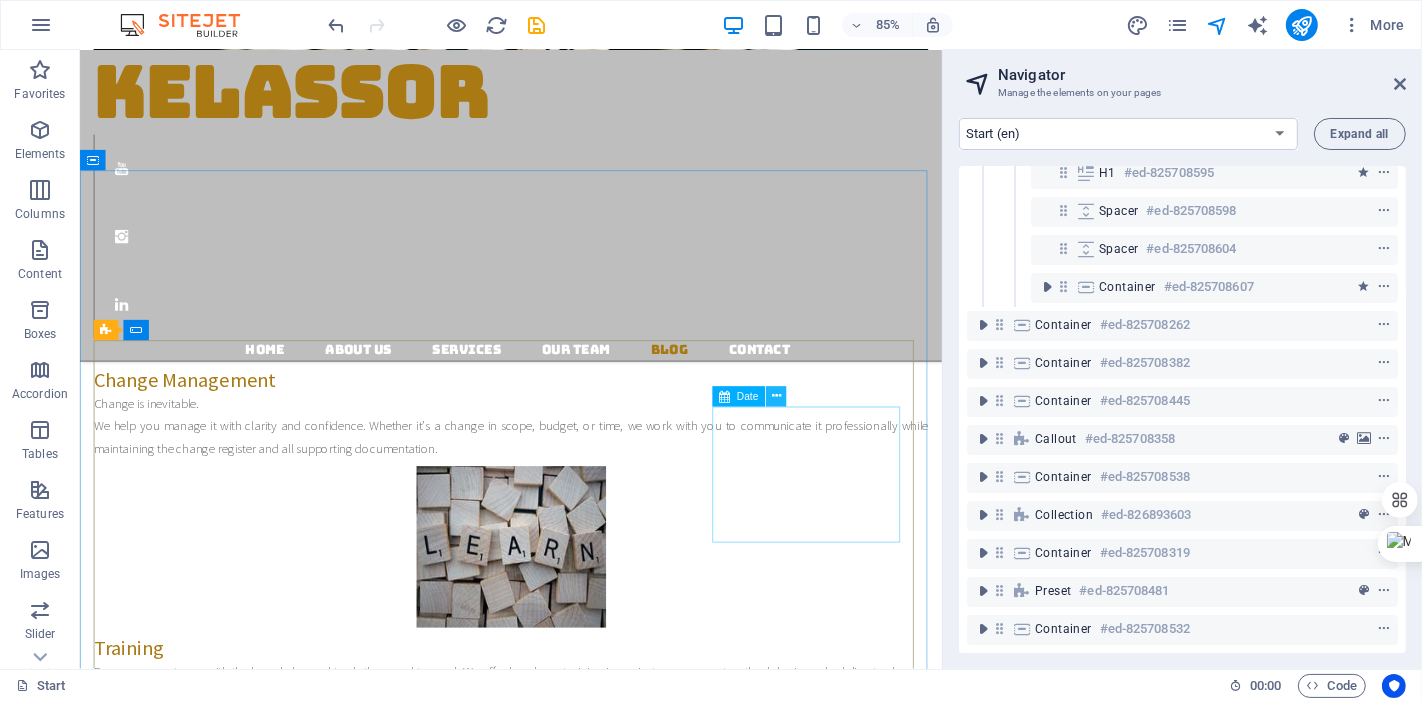 click at bounding box center [776, 397] 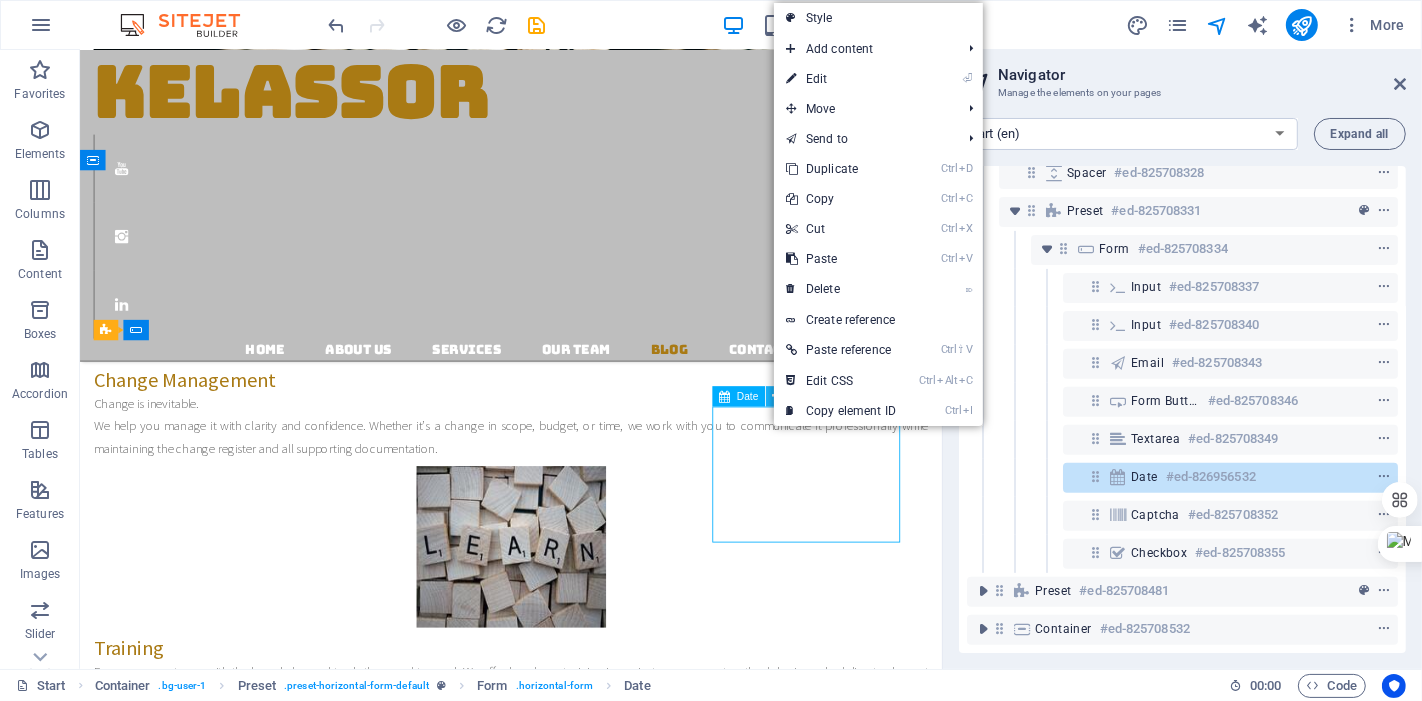 scroll, scrollTop: 638, scrollLeft: 0, axis: vertical 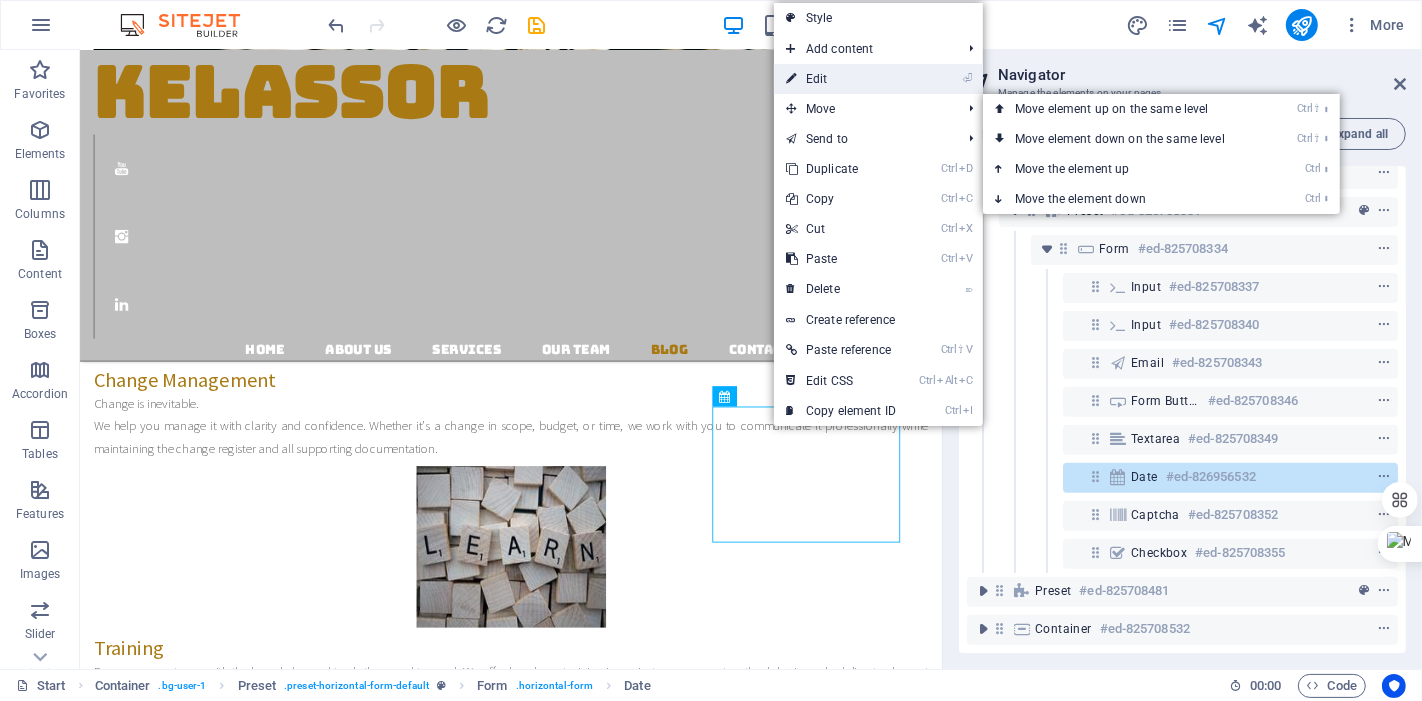 click on "⏎  Edit" at bounding box center (841, 79) 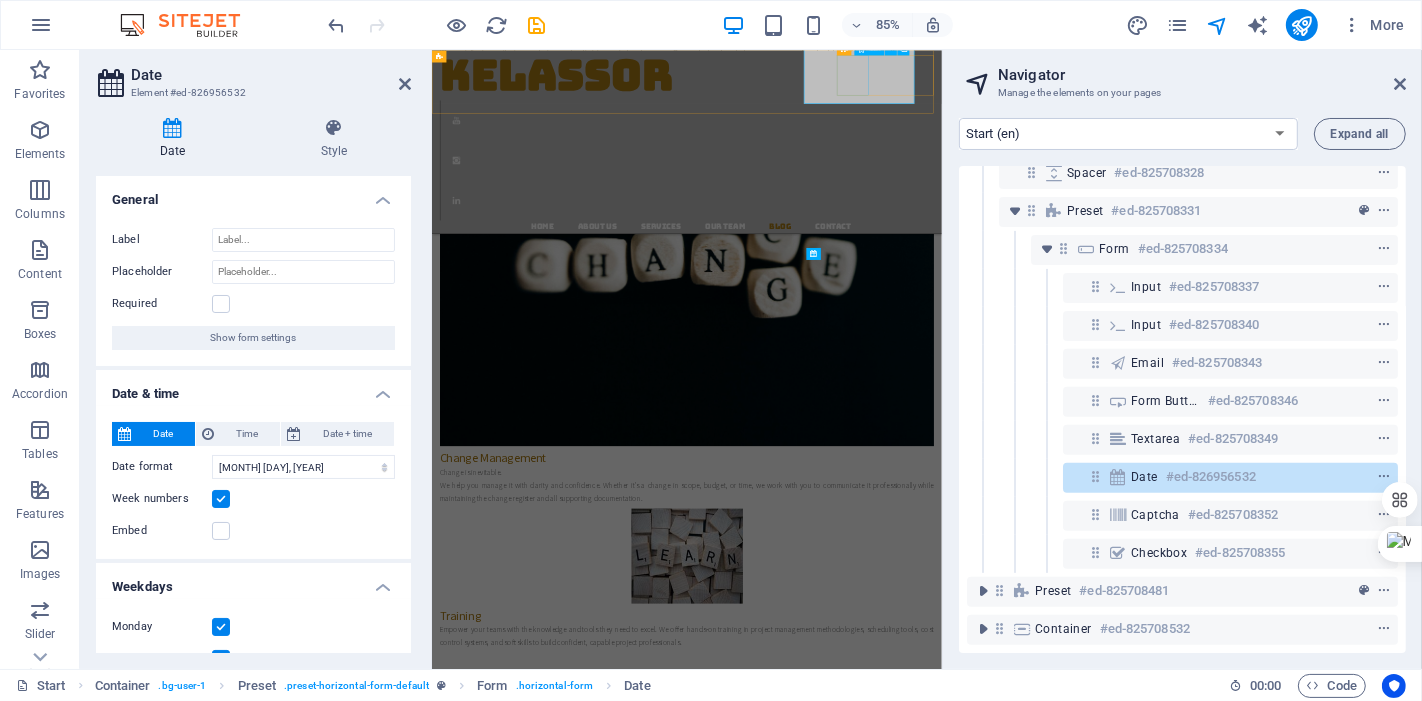 scroll, scrollTop: 4385, scrollLeft: 0, axis: vertical 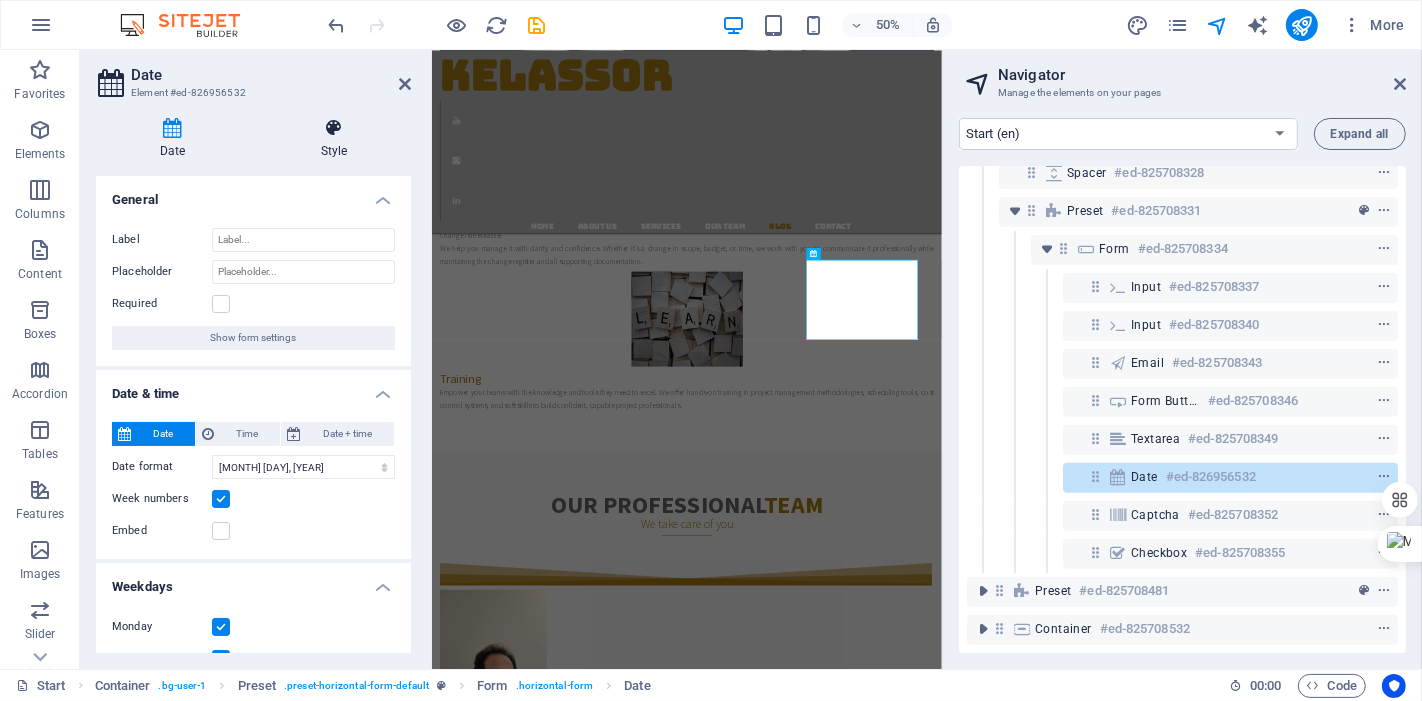 click on "Style" at bounding box center [334, 139] 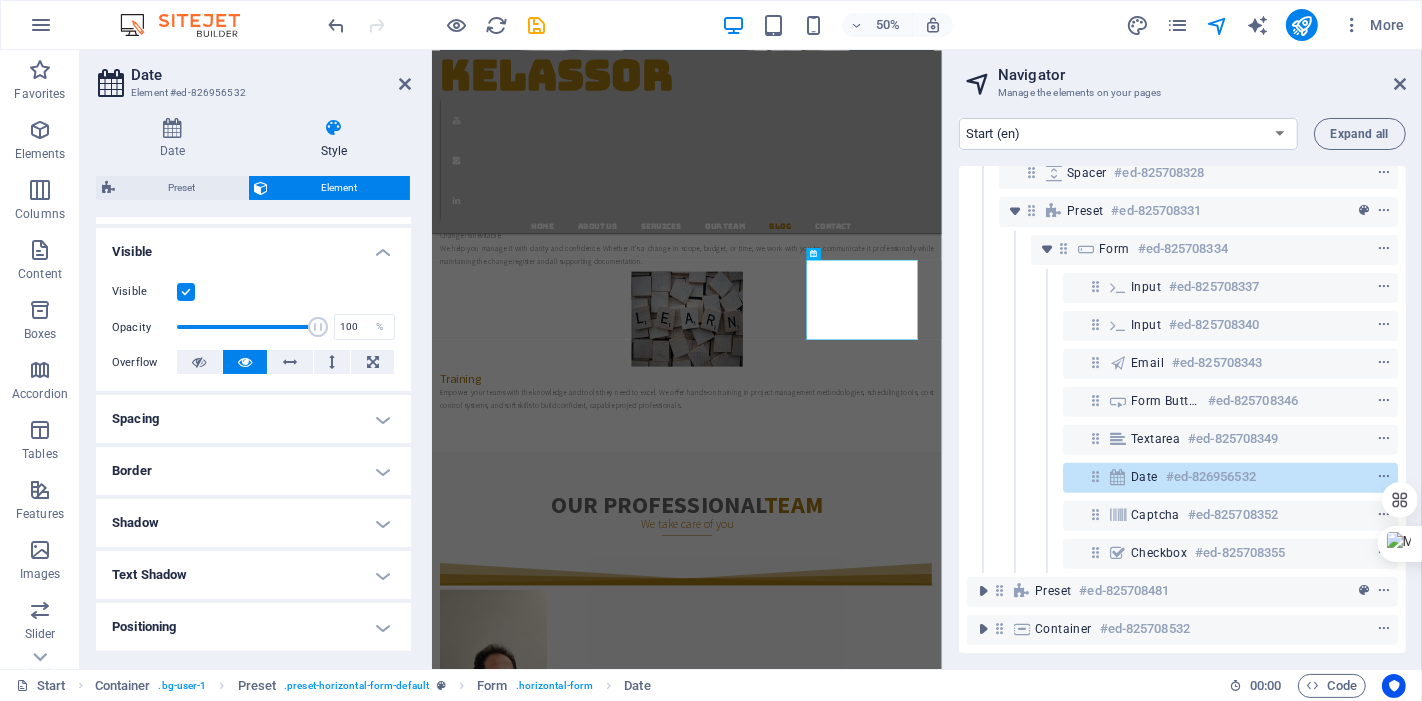 scroll, scrollTop: 222, scrollLeft: 0, axis: vertical 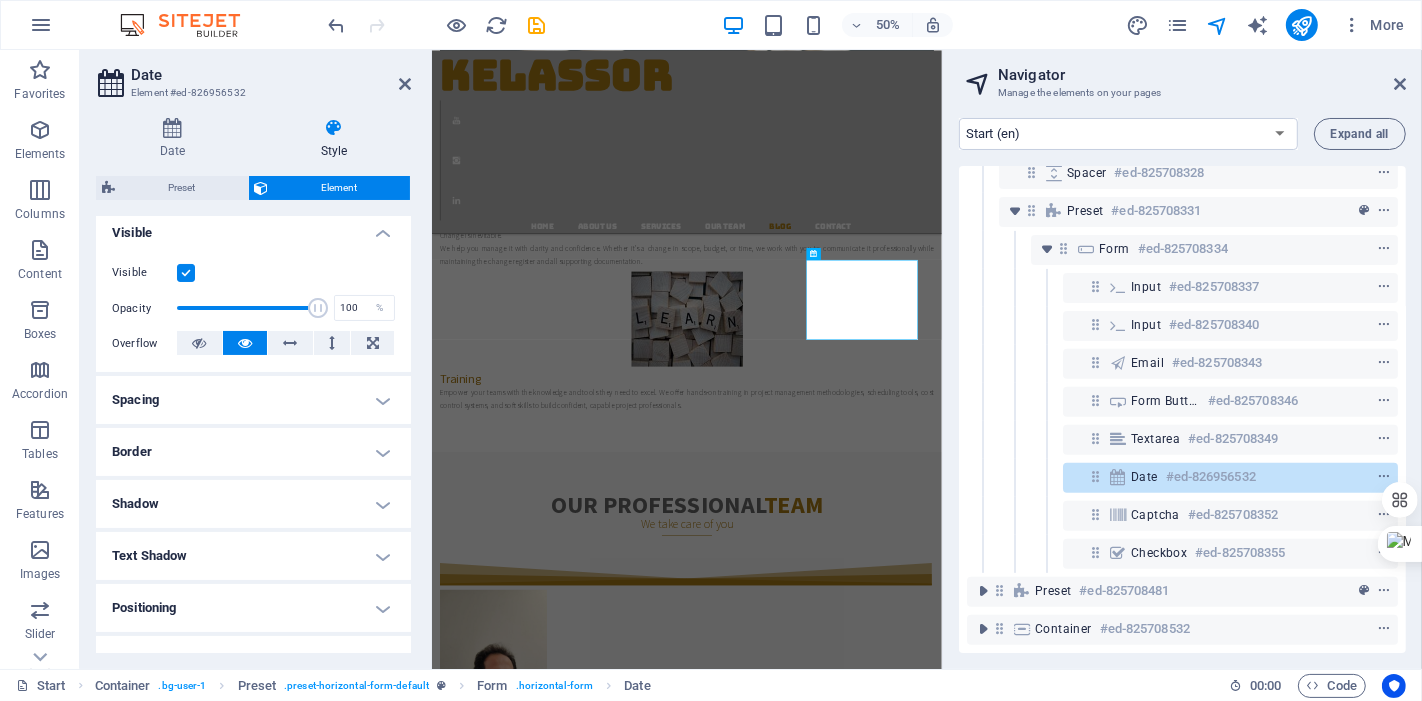 click on "Spacing" at bounding box center [253, 400] 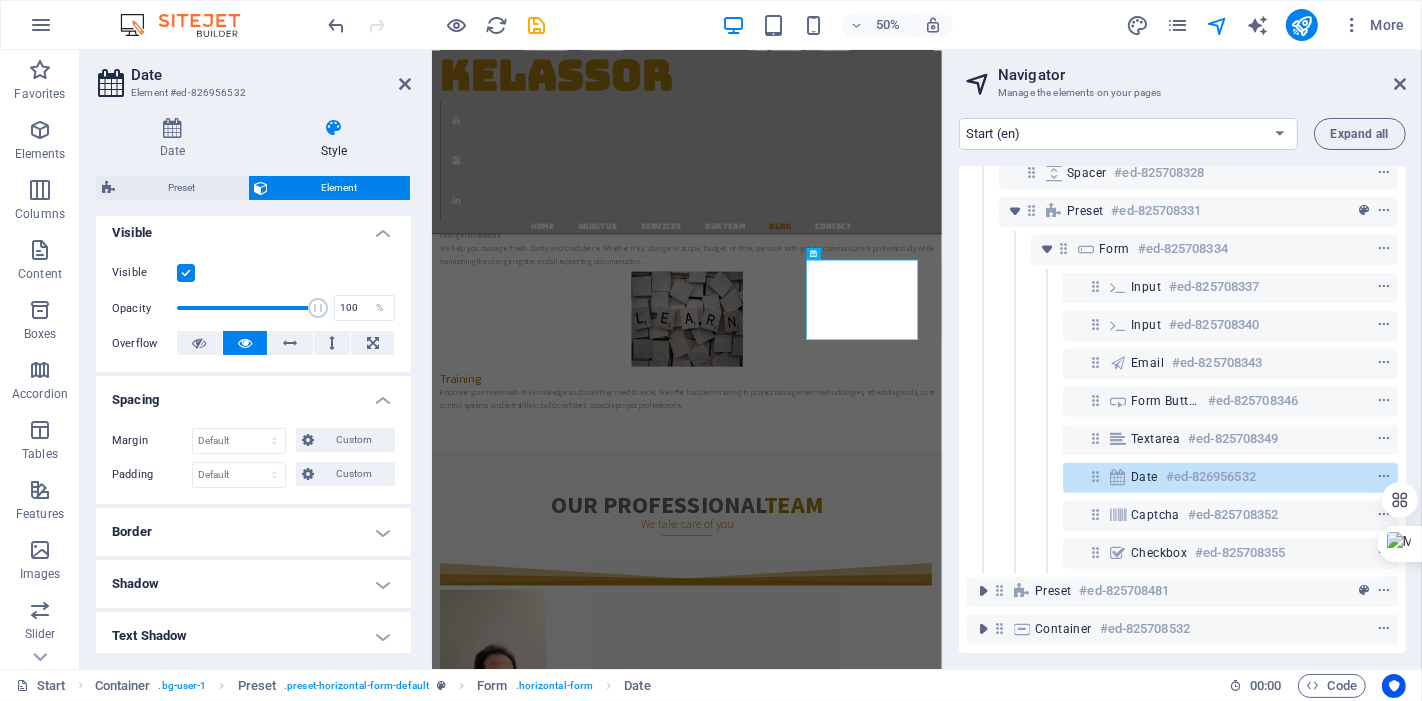 click on "Spacing" at bounding box center [253, 394] 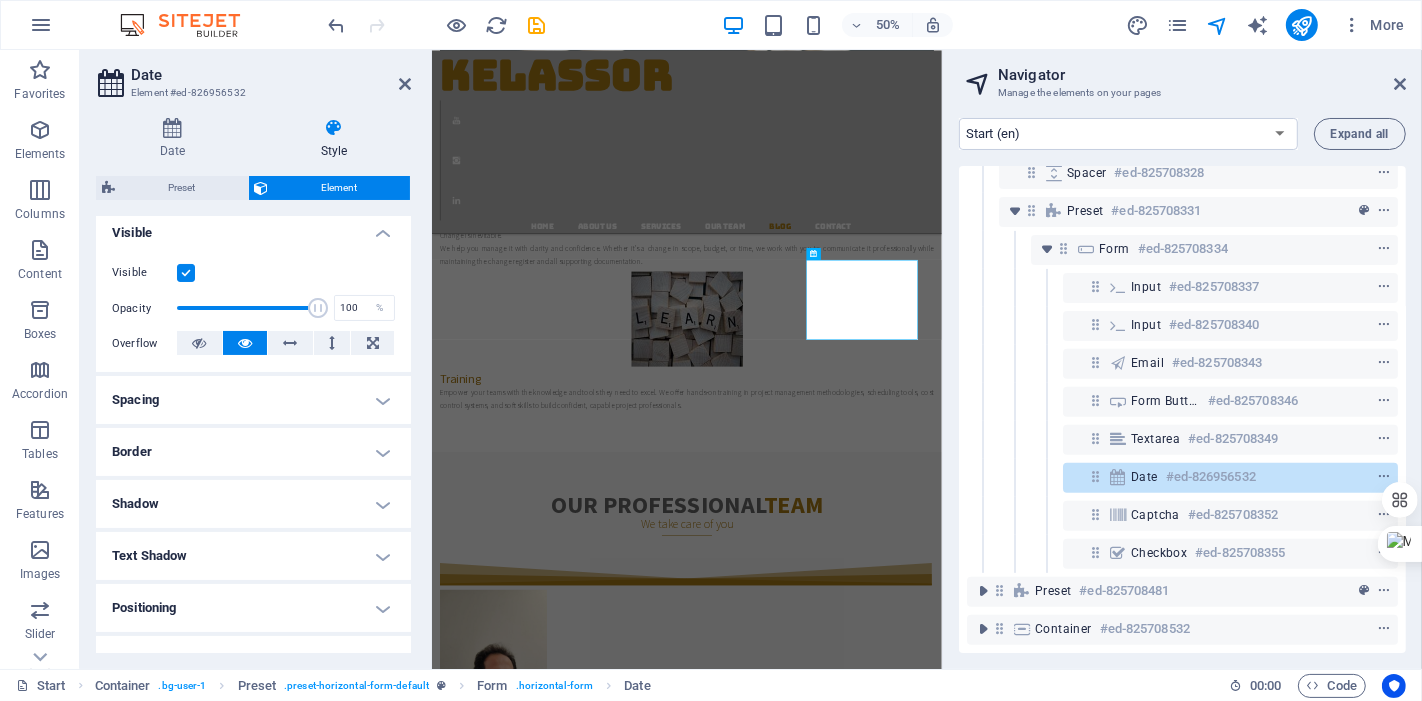 click on "Border" at bounding box center [253, 452] 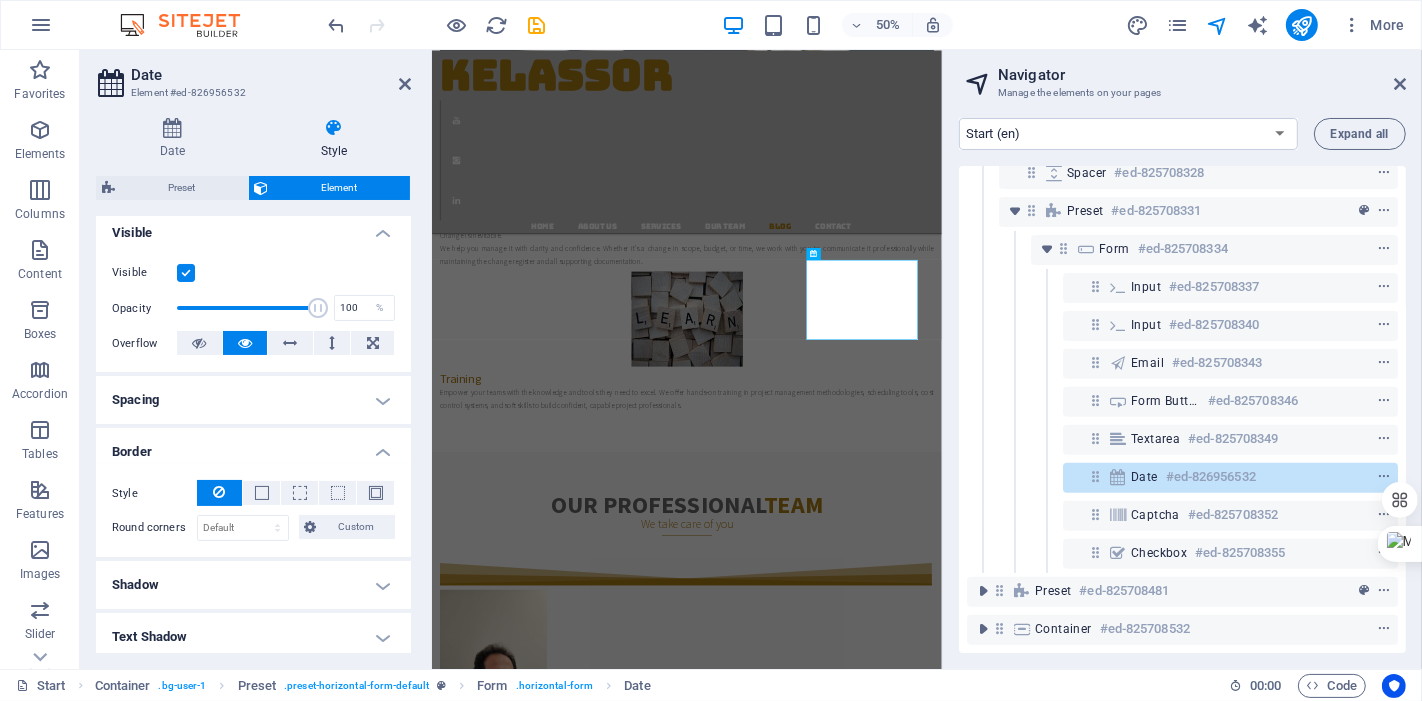 click on "Shadow" at bounding box center (253, 585) 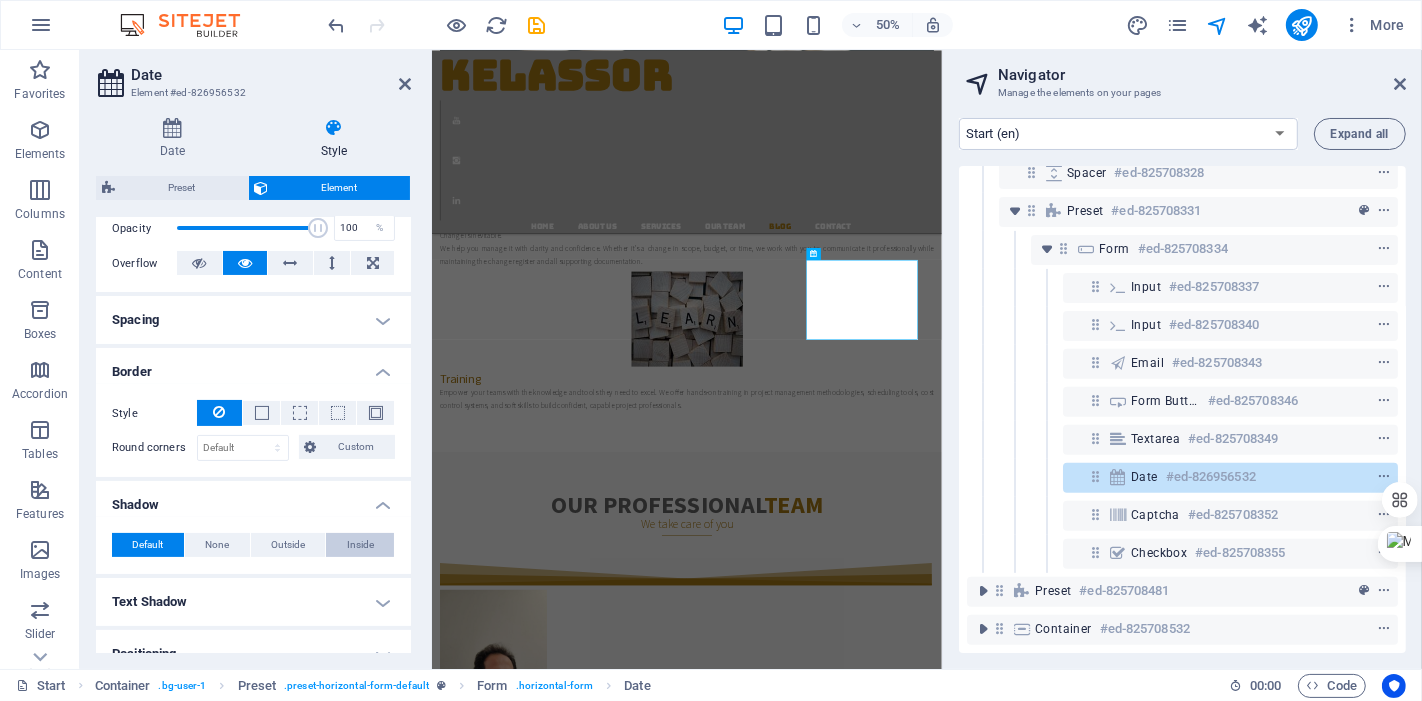 scroll, scrollTop: 531, scrollLeft: 0, axis: vertical 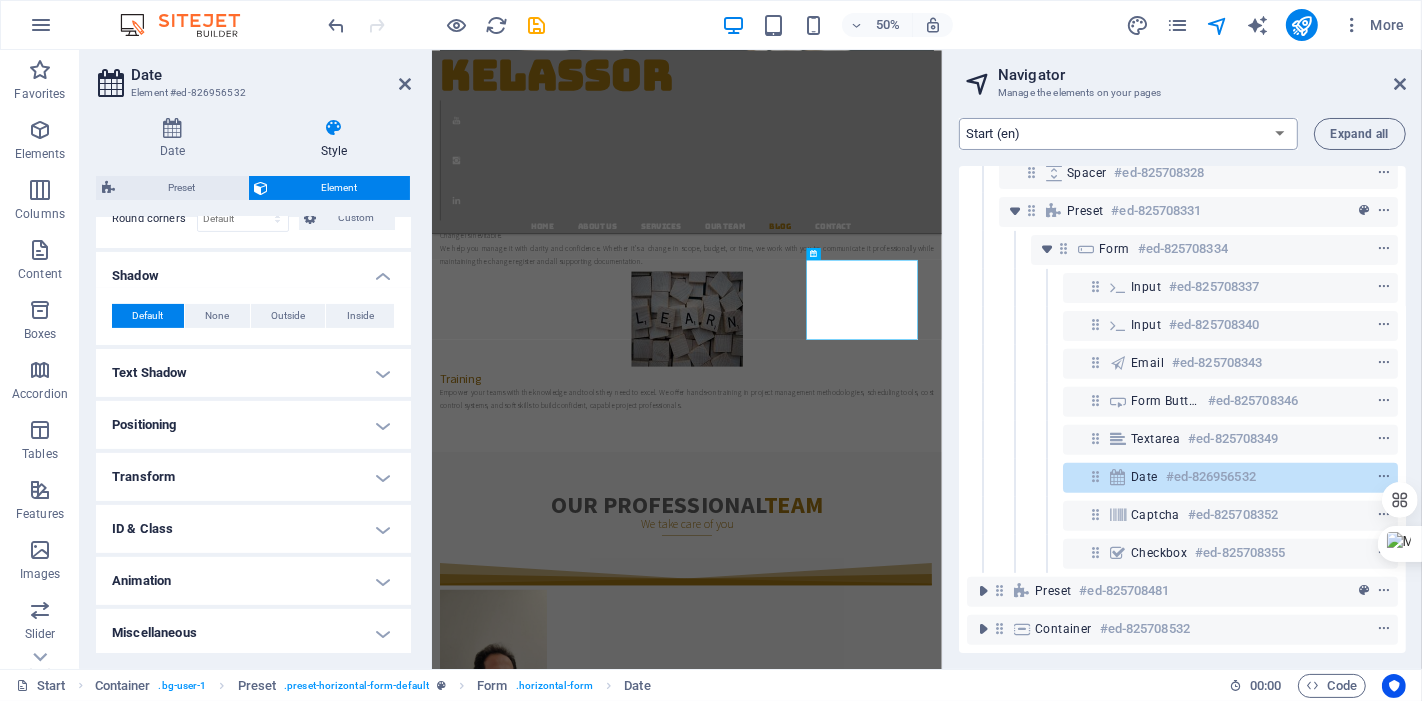 click on "Start  (en) Subpage  (en) Legal Notice  (en) Privacy  (en) Blog: Single Page Layout  (en) Start  (fa) Start  (fr) Start  (hi) Start  (es)" at bounding box center [1128, 134] 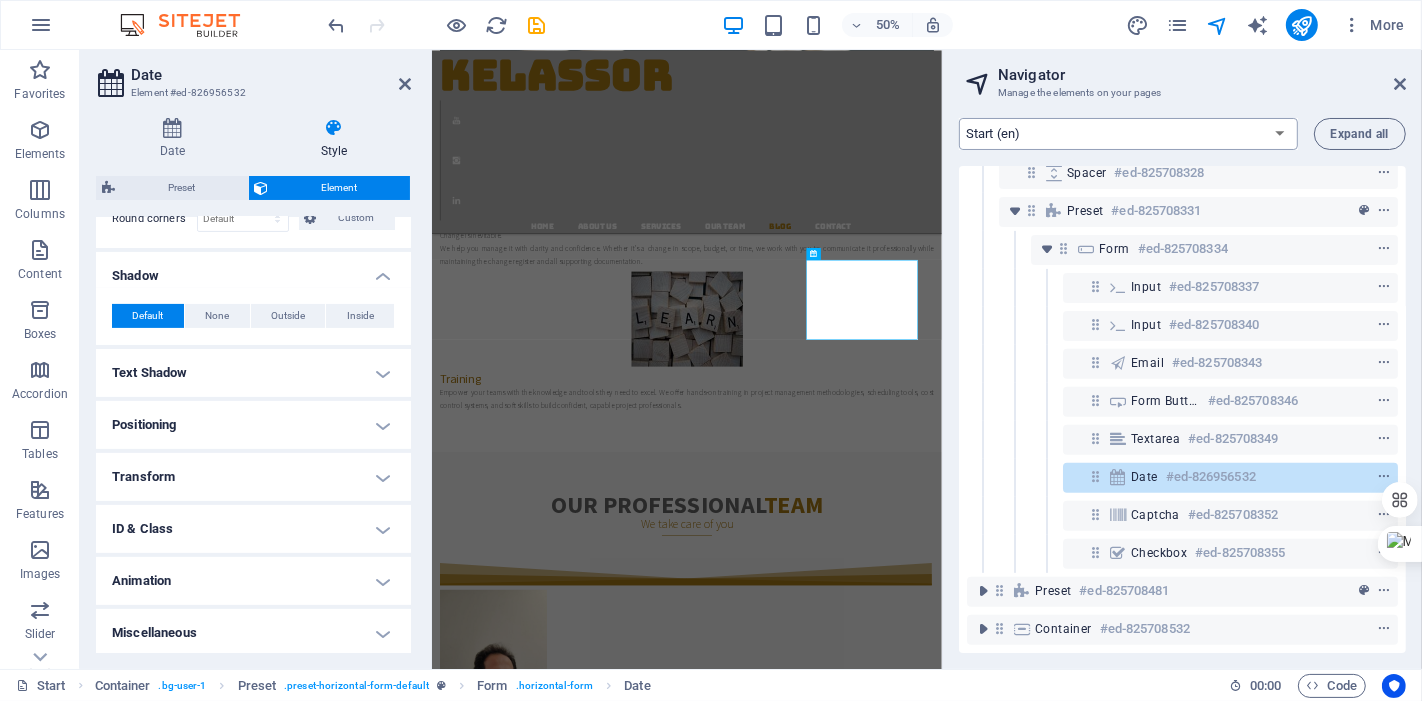 click on "Start  (en) Subpage  (en) Legal Notice  (en) Privacy  (en) Blog: Single Page Layout  (en) Start  (fa) Start  (fr) Start  (hi) Start  (es)" at bounding box center (1128, 134) 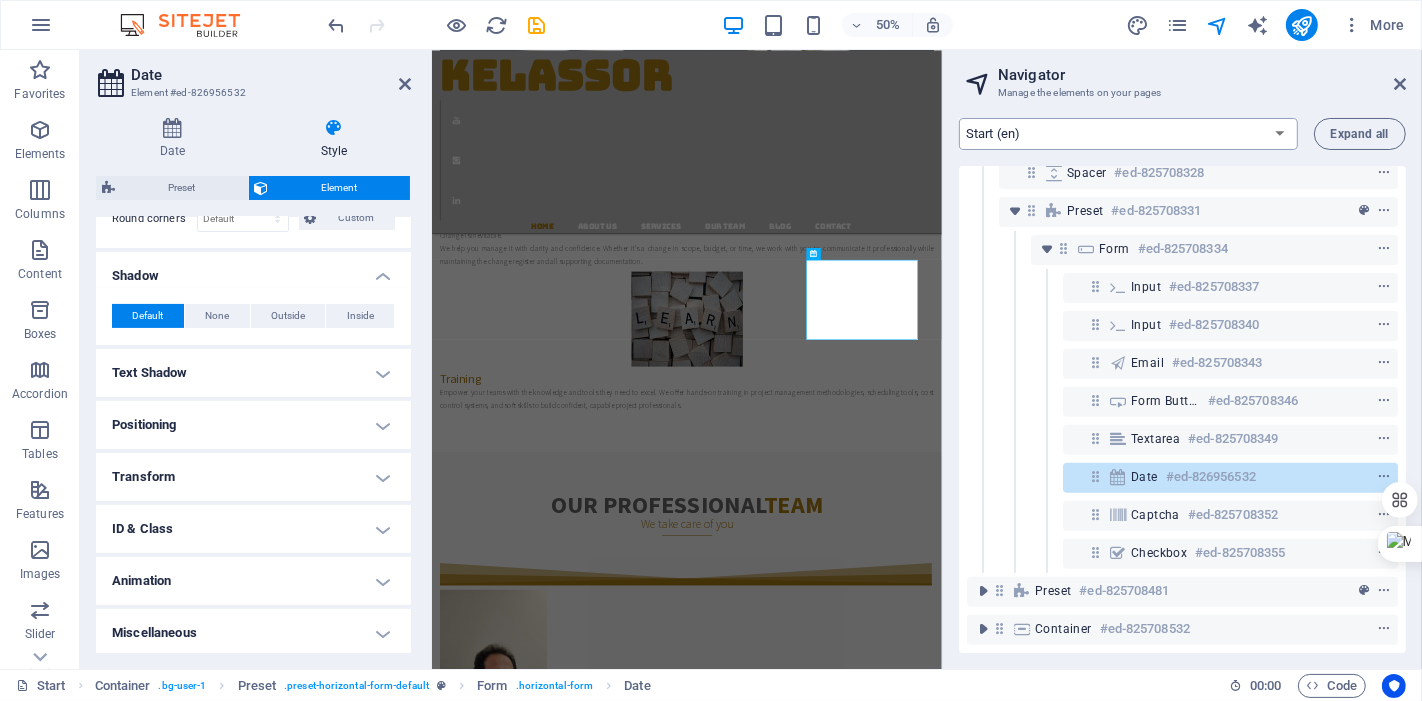 scroll, scrollTop: 0, scrollLeft: 0, axis: both 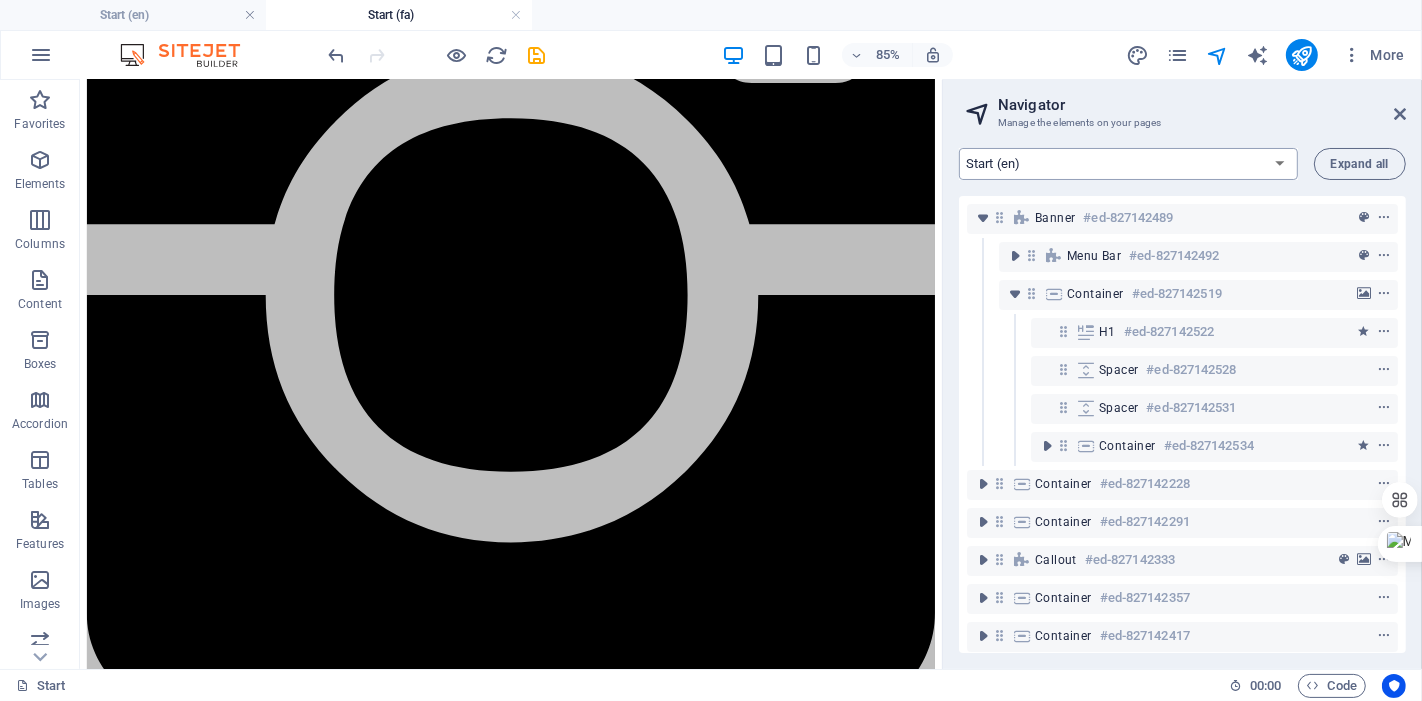 click on "Start  (en) Subpage  (en) Legal Notice  (en) Privacy  (en) Blog: Single Page Layout  (en) Start  (fa) Start  (fr) Start  (hi) Start  (es)" at bounding box center [1128, 164] 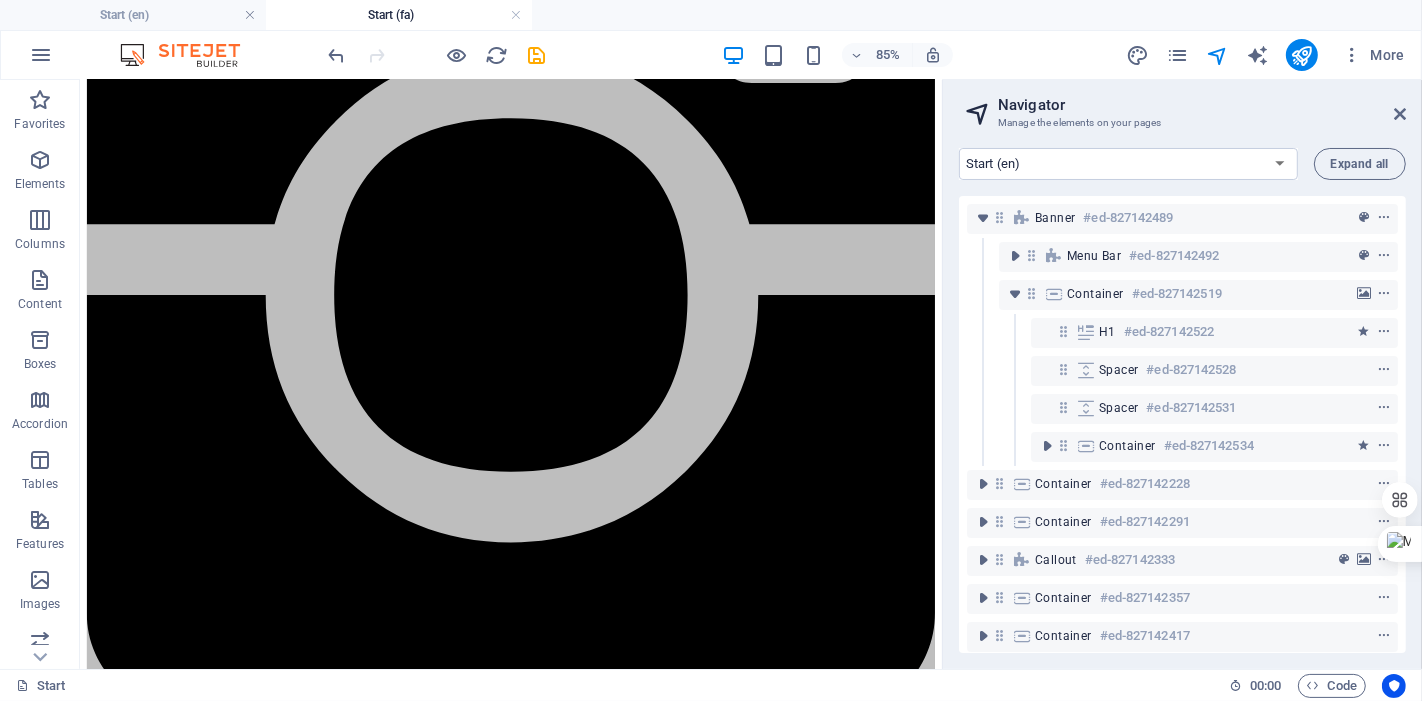 scroll, scrollTop: 0, scrollLeft: 0, axis: both 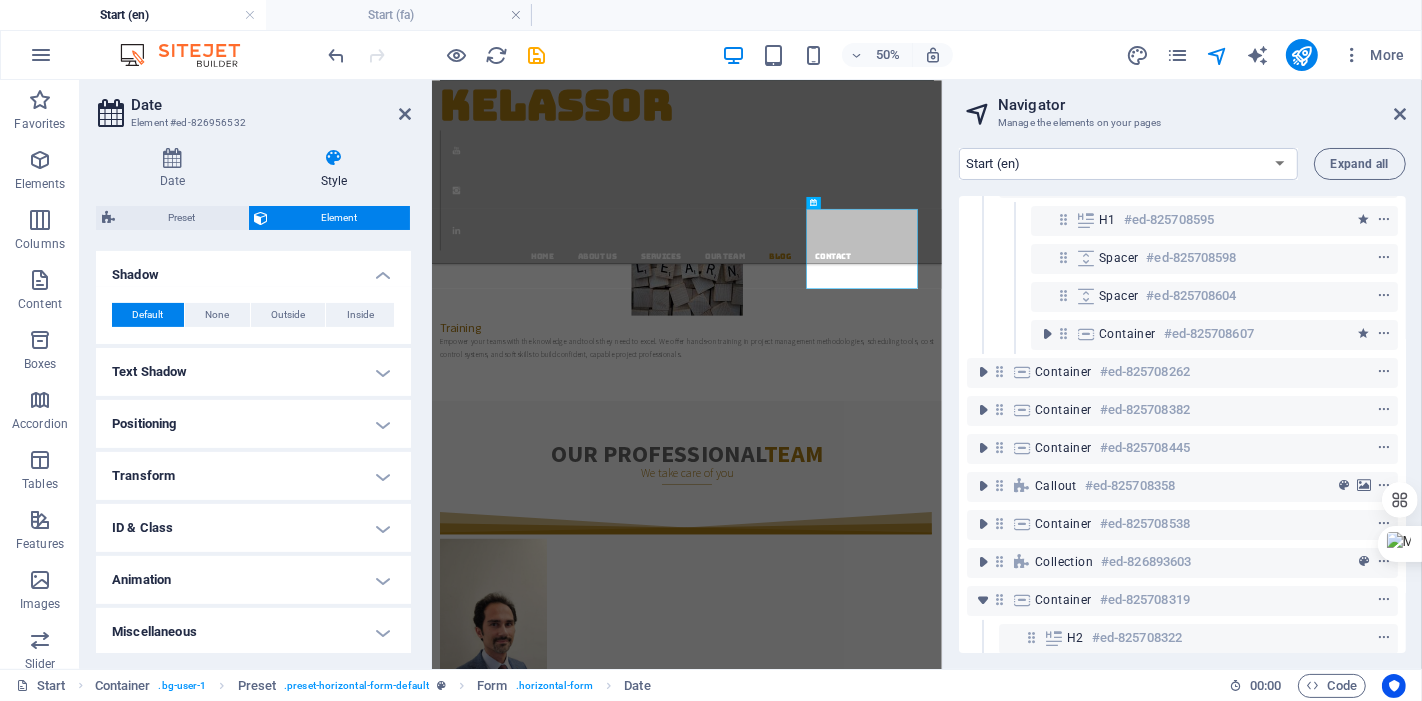 click on "Text Shadow" at bounding box center [253, 372] 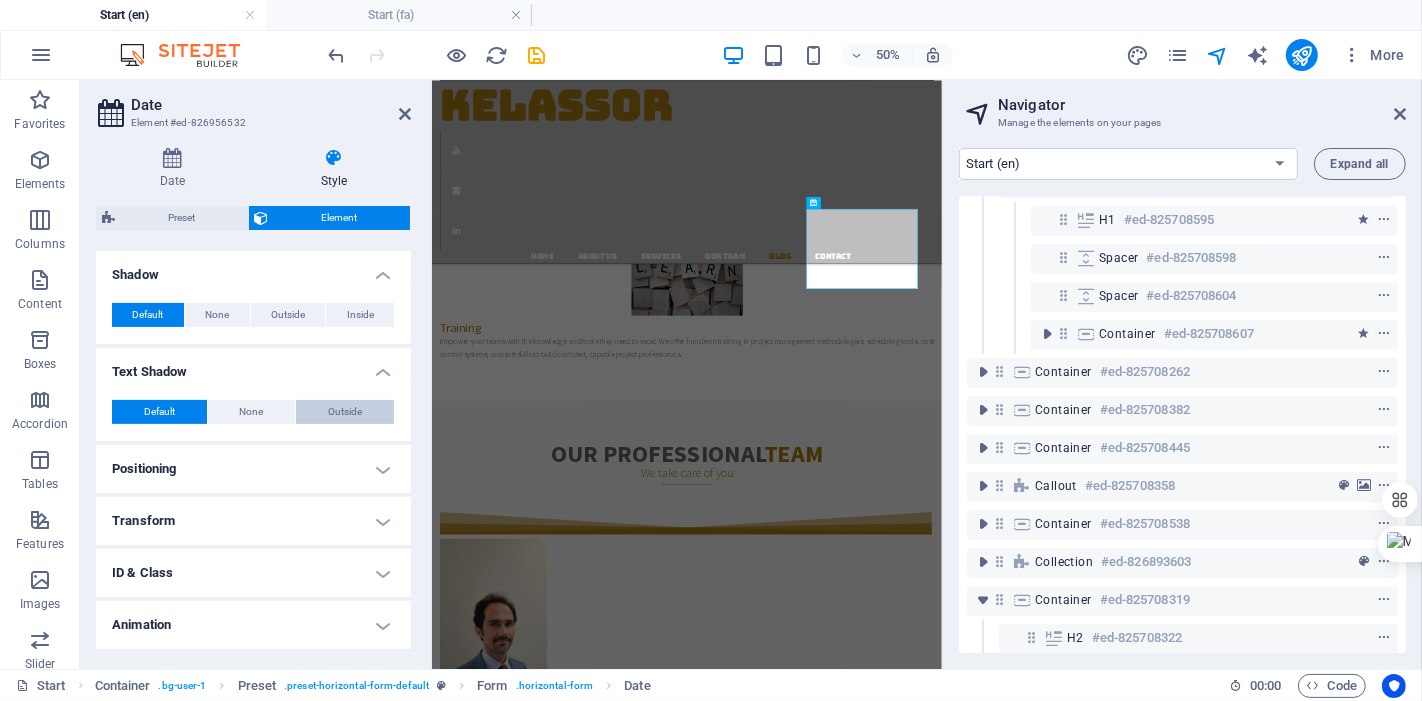 click on "Outside" at bounding box center [345, 412] 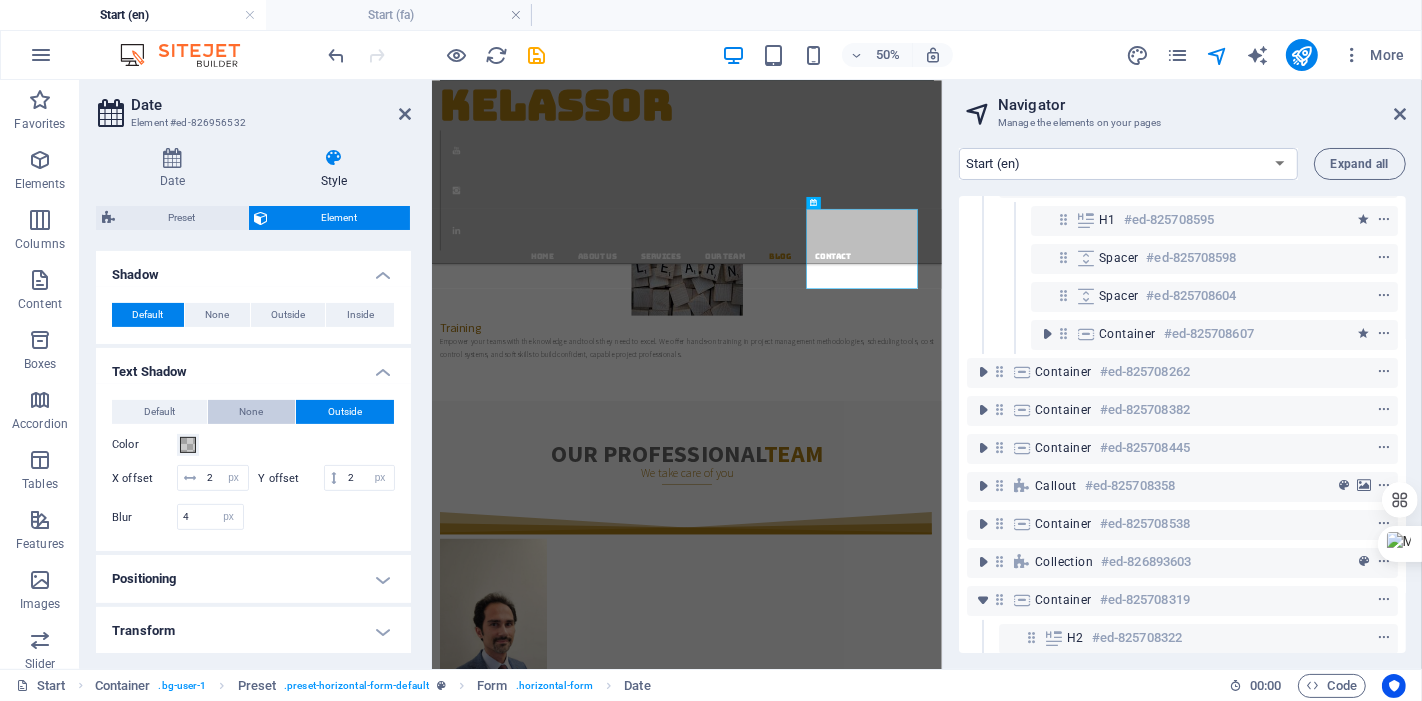 click on "None" at bounding box center (252, 412) 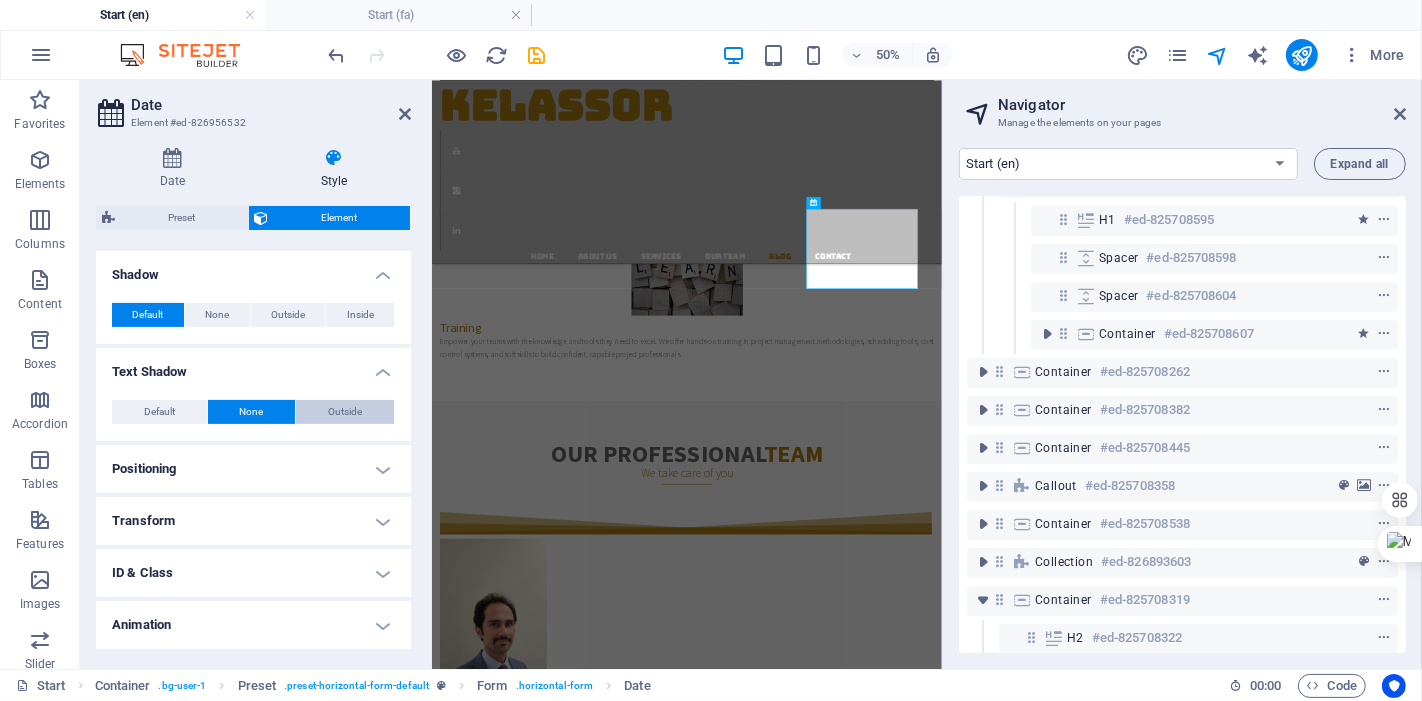 click on "Outside" at bounding box center [345, 412] 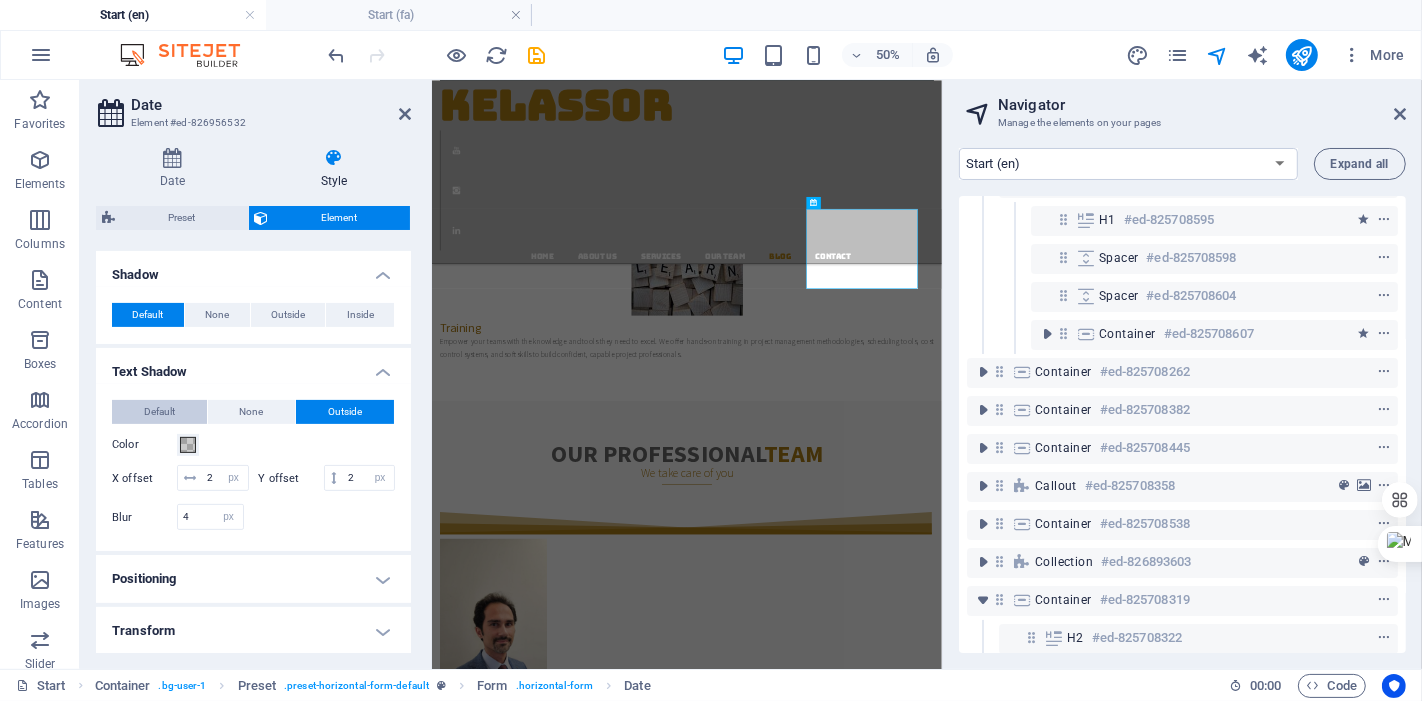click on "Default" at bounding box center [159, 412] 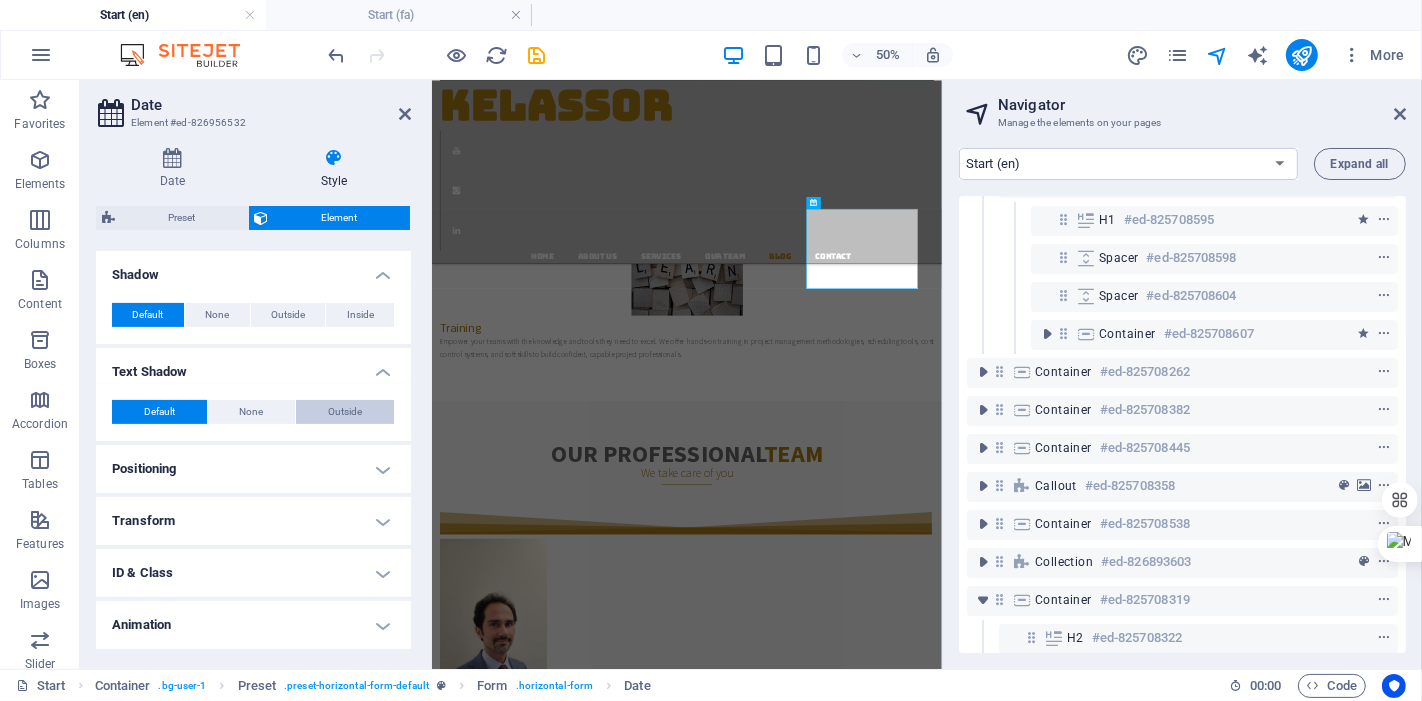 click on "Outside" at bounding box center (345, 412) 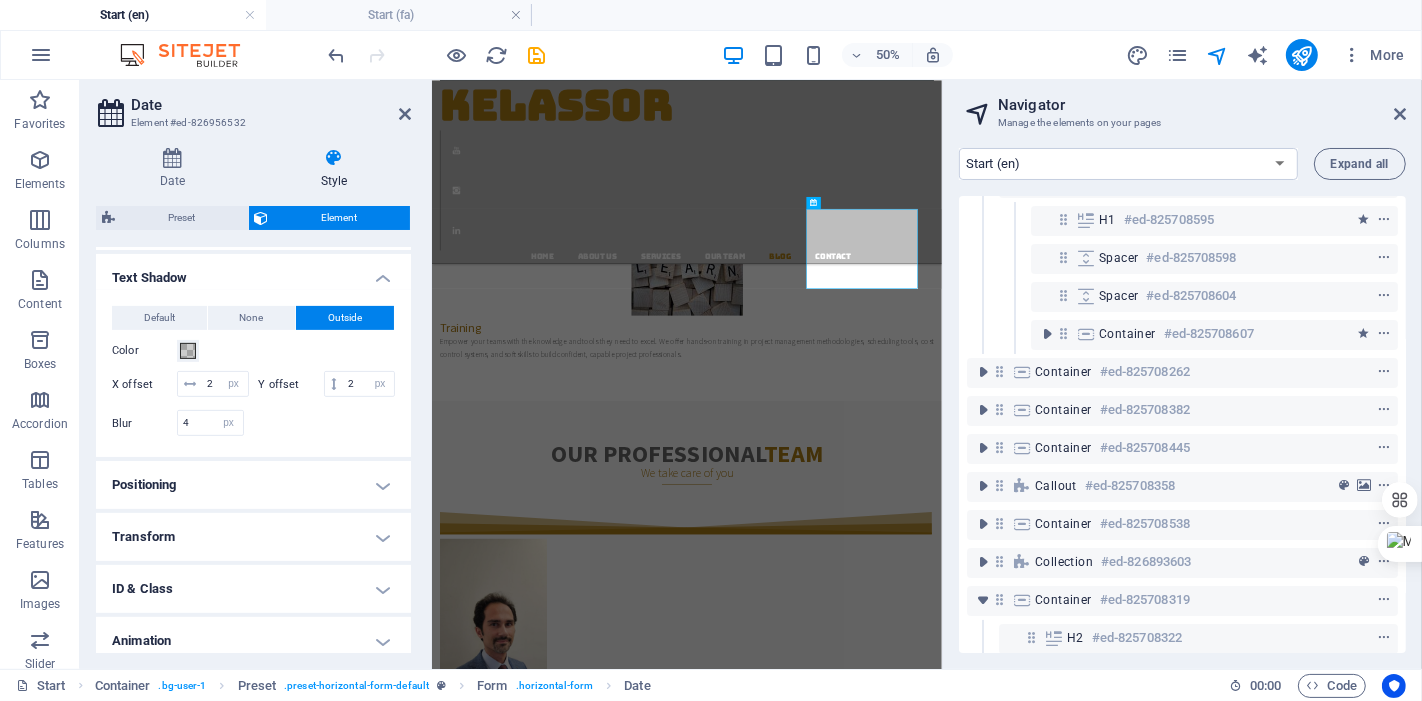 scroll, scrollTop: 630, scrollLeft: 0, axis: vertical 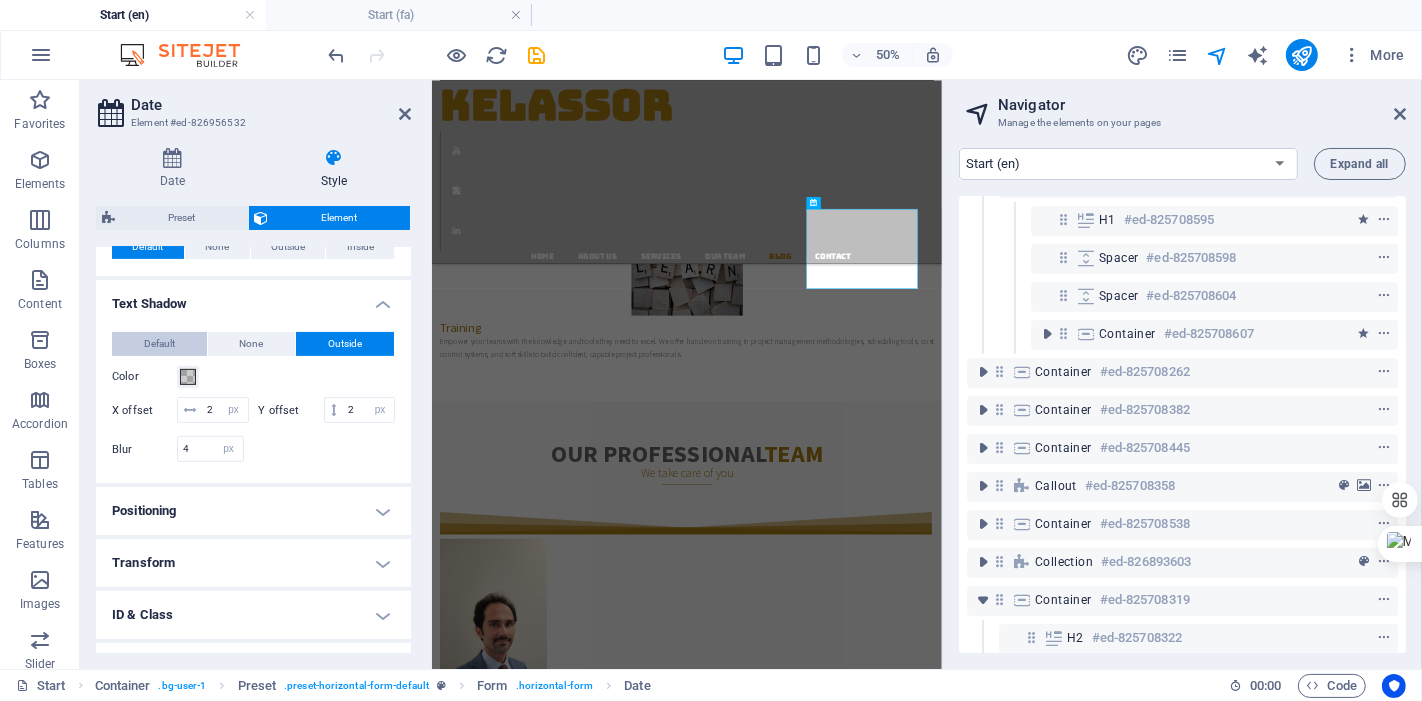 click on "Default" at bounding box center [159, 344] 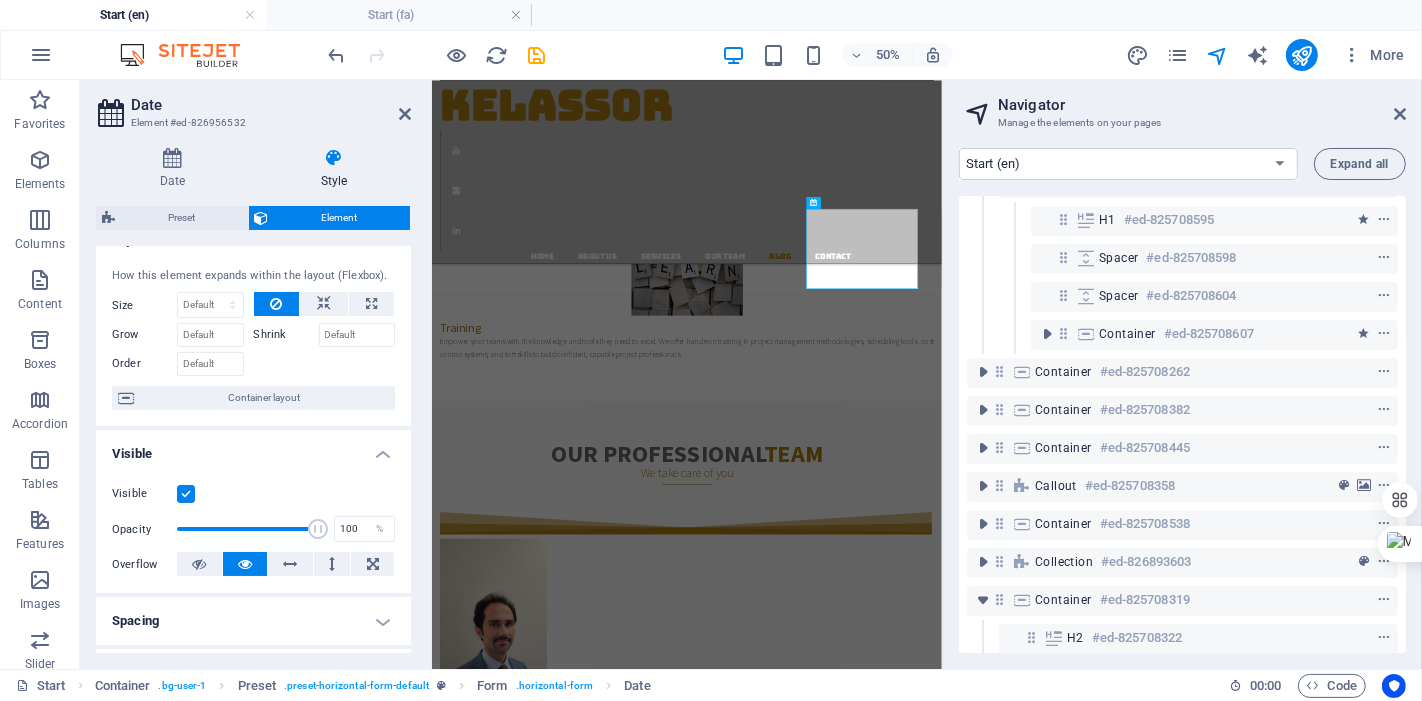 scroll, scrollTop: 0, scrollLeft: 0, axis: both 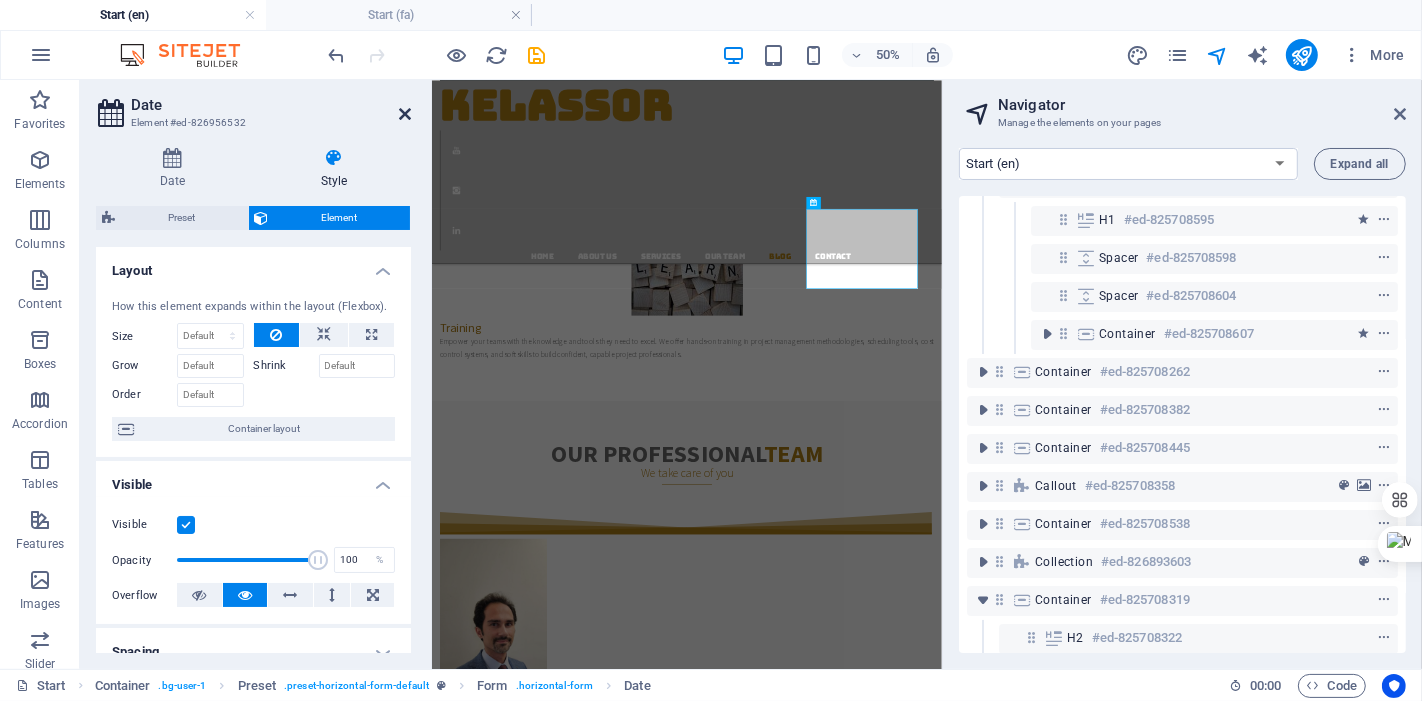 click at bounding box center (405, 114) 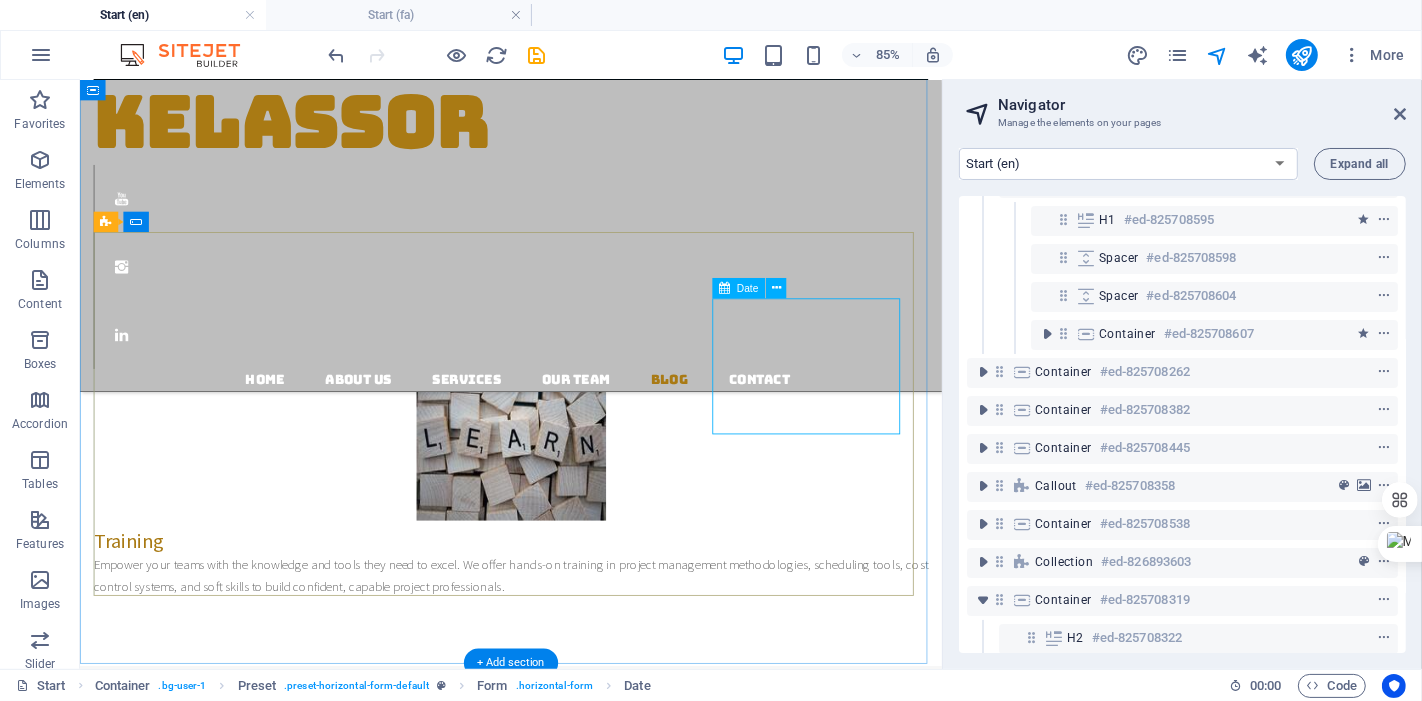 click at bounding box center (950, 4256) 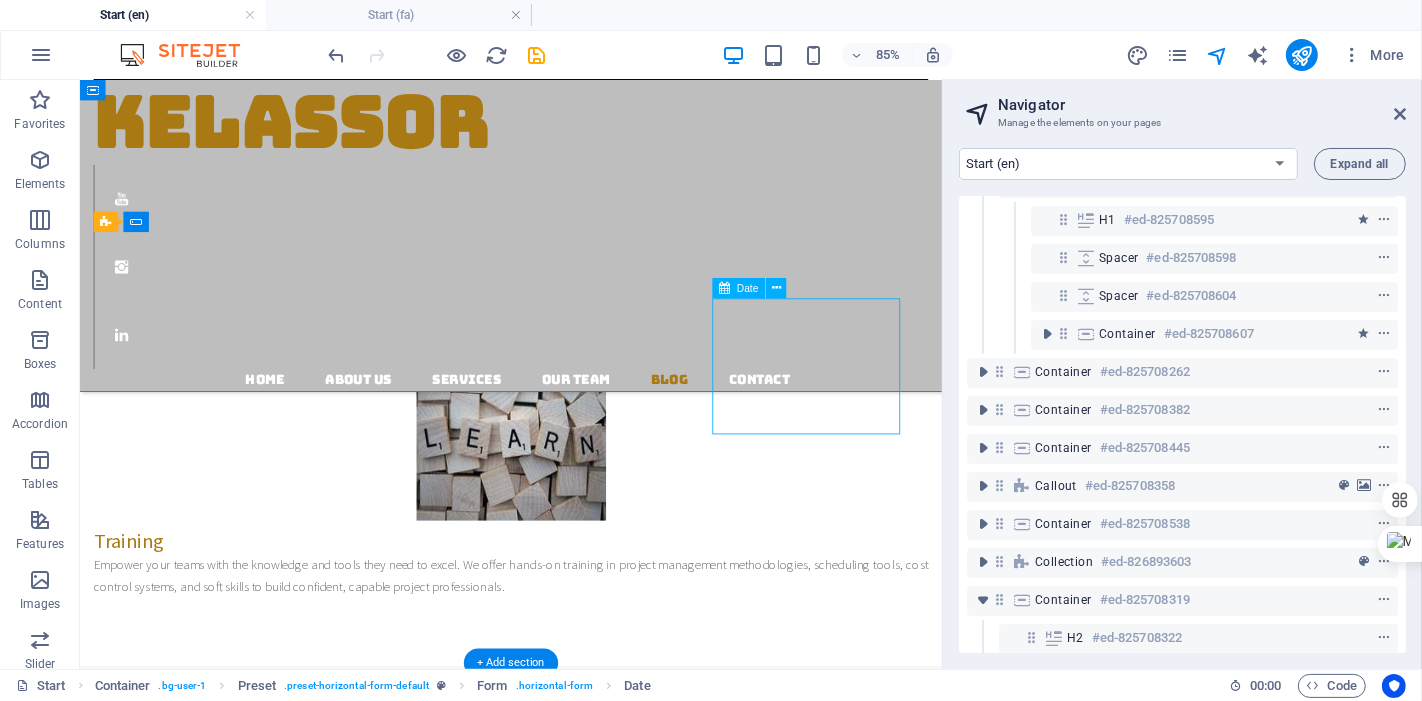 drag, startPoint x: 945, startPoint y: 377, endPoint x: 944, endPoint y: 401, distance: 24.020824 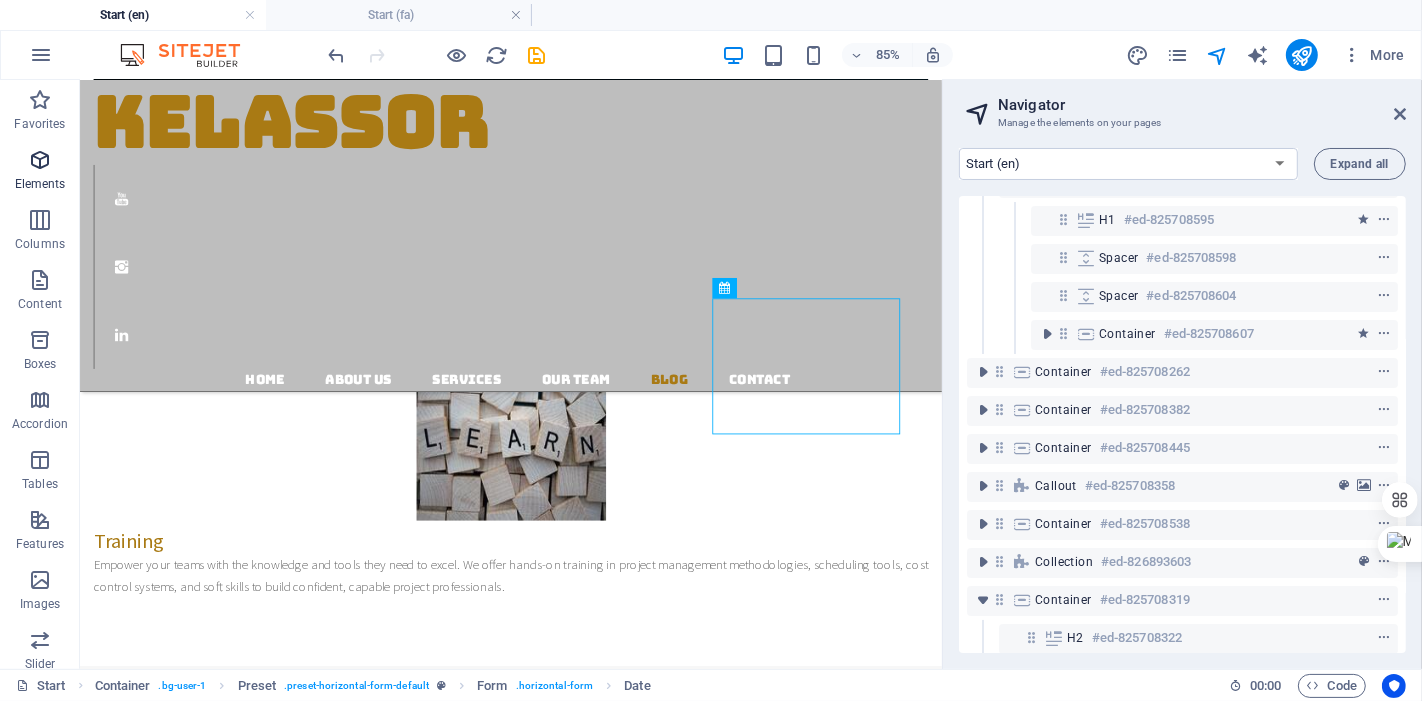 click on "Elements" at bounding box center [40, 184] 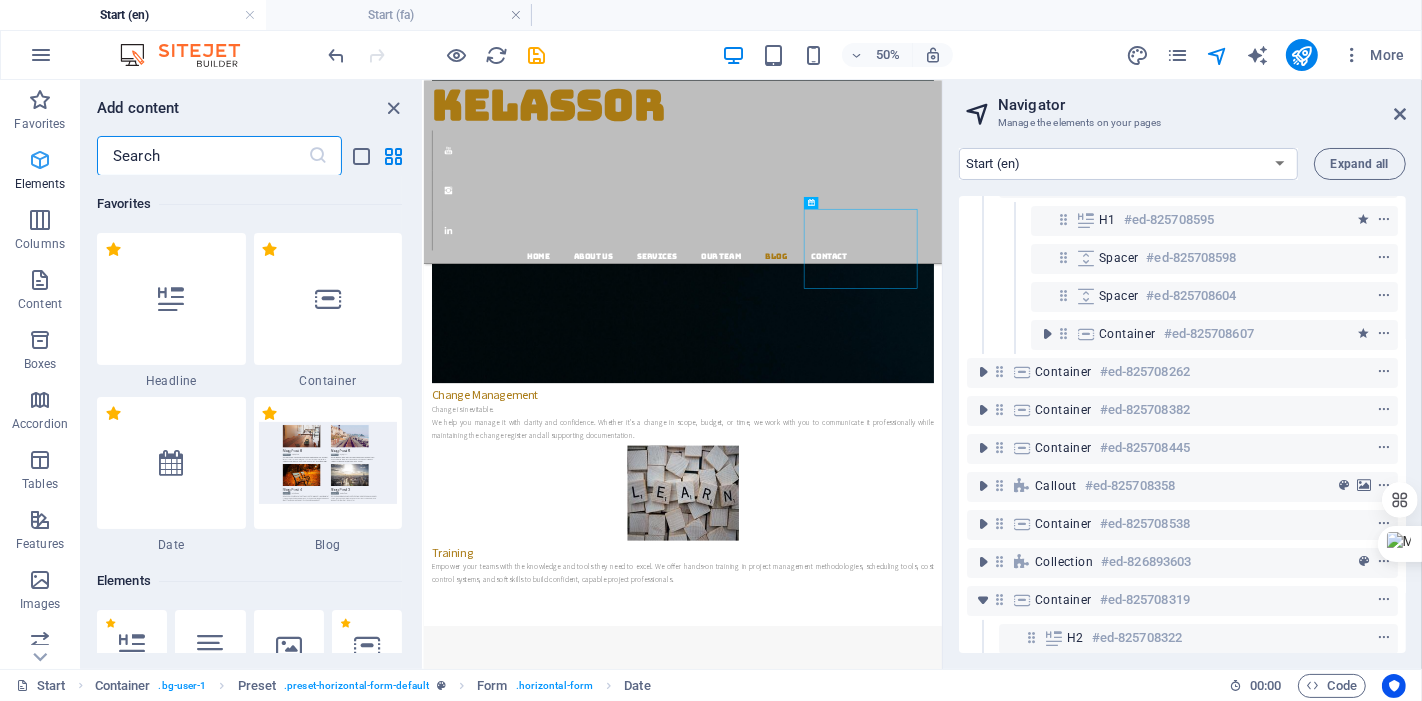 scroll, scrollTop: 4464, scrollLeft: 0, axis: vertical 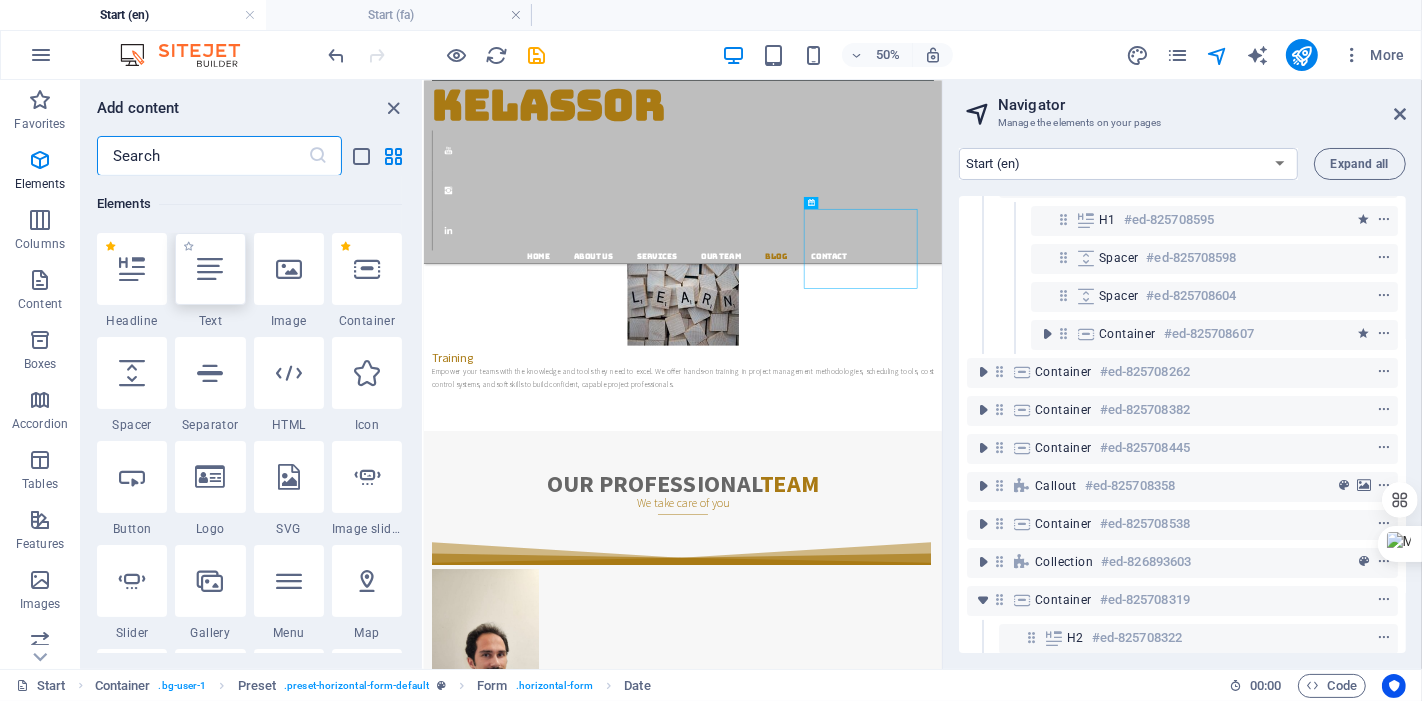 click at bounding box center [210, 269] 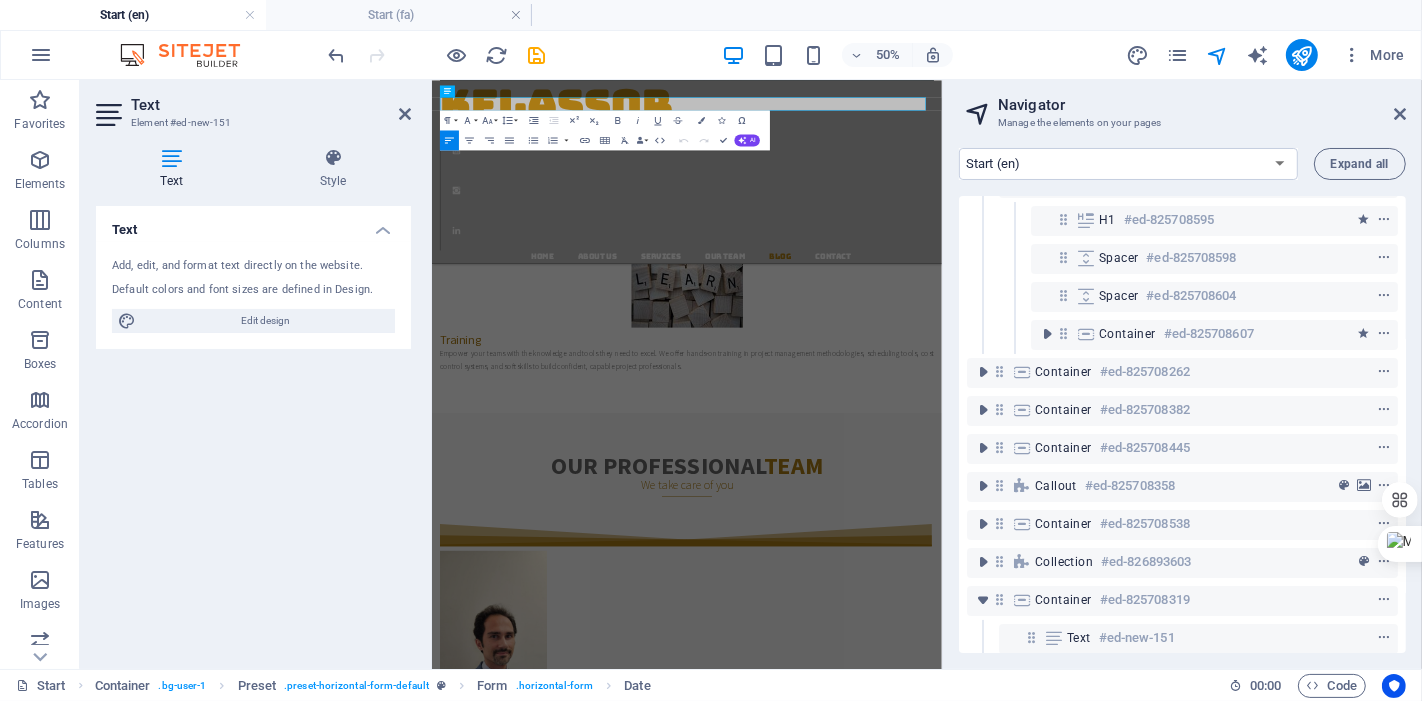 scroll, scrollTop: 4513, scrollLeft: 0, axis: vertical 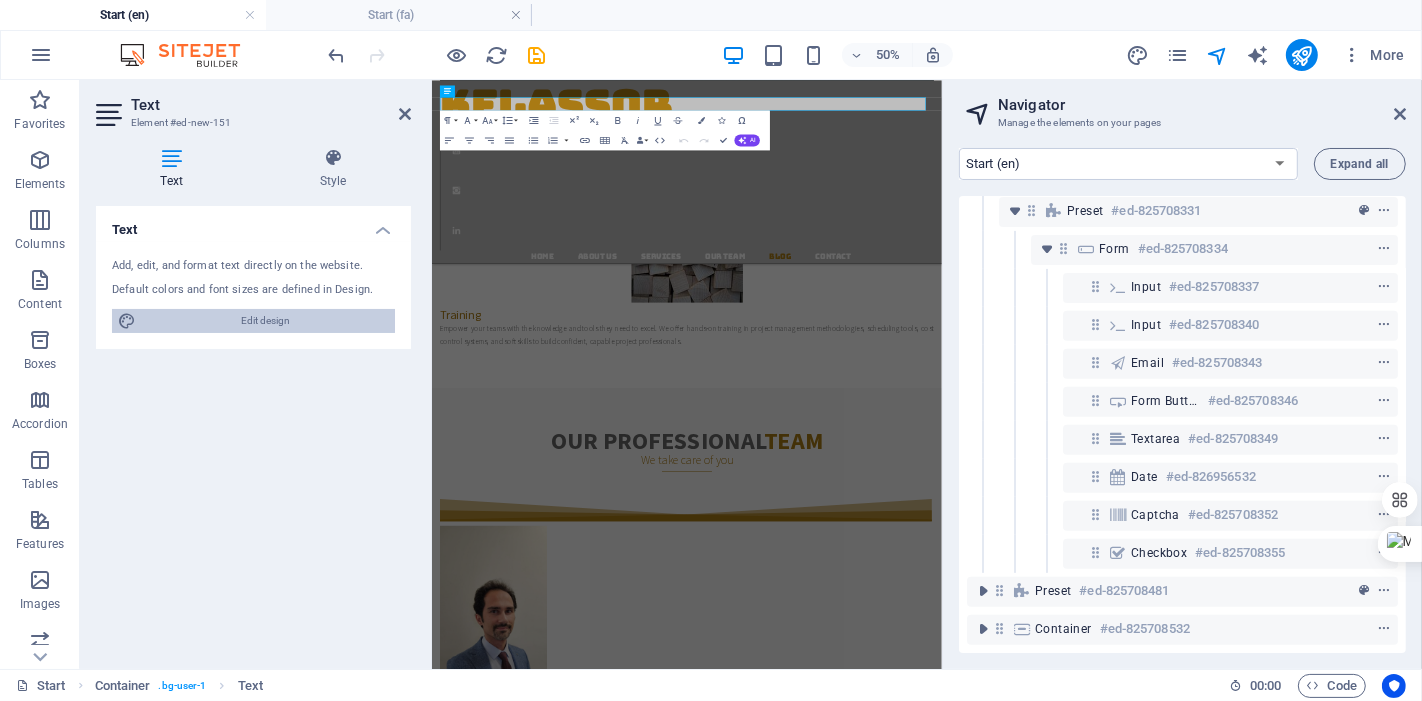 click on "Edit design" at bounding box center [265, 321] 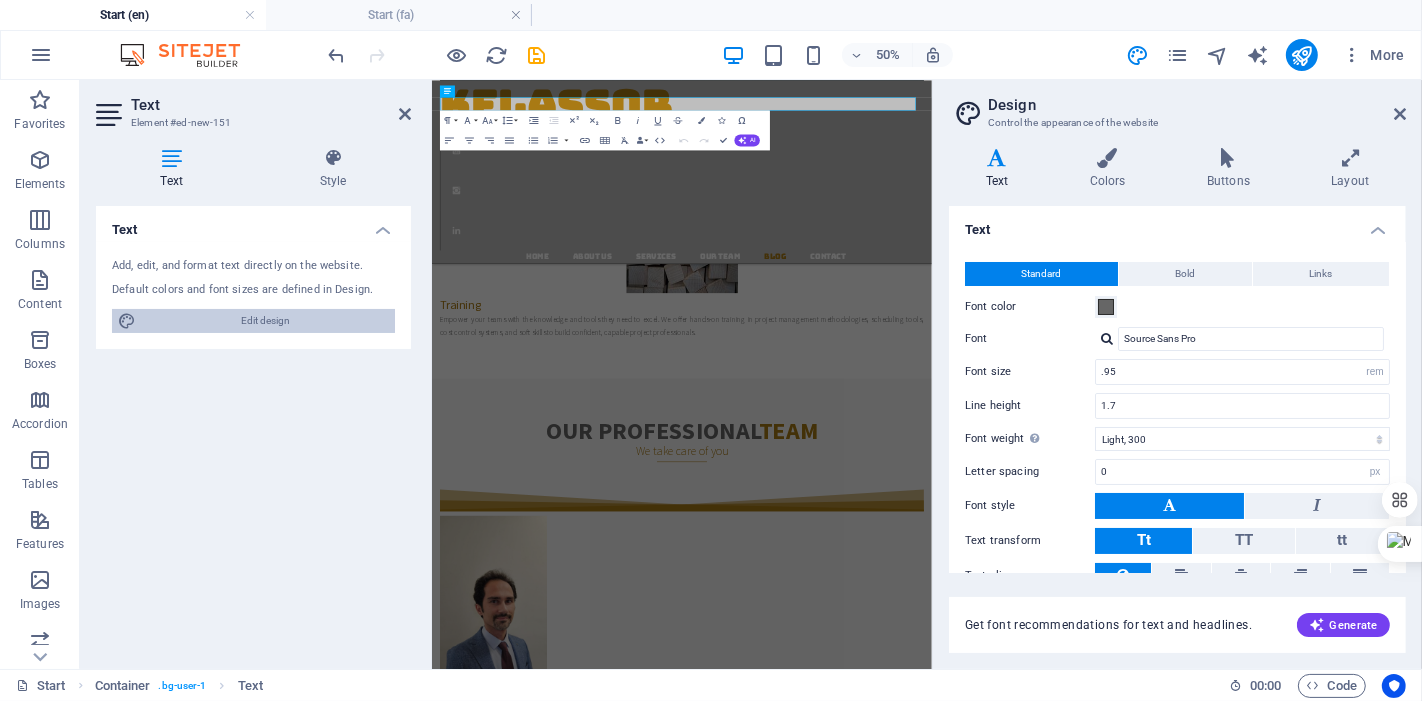 scroll, scrollTop: 4509, scrollLeft: 0, axis: vertical 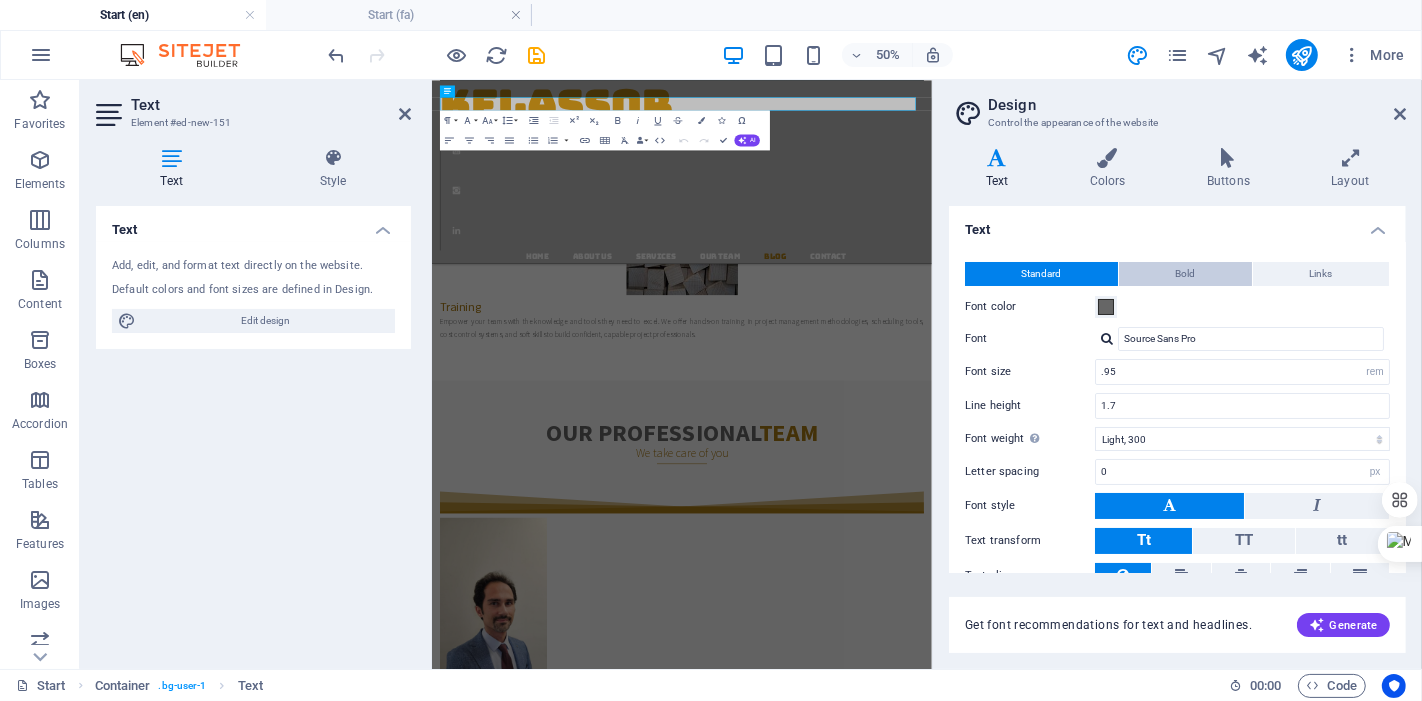 click on "Bold" at bounding box center (1185, 274) 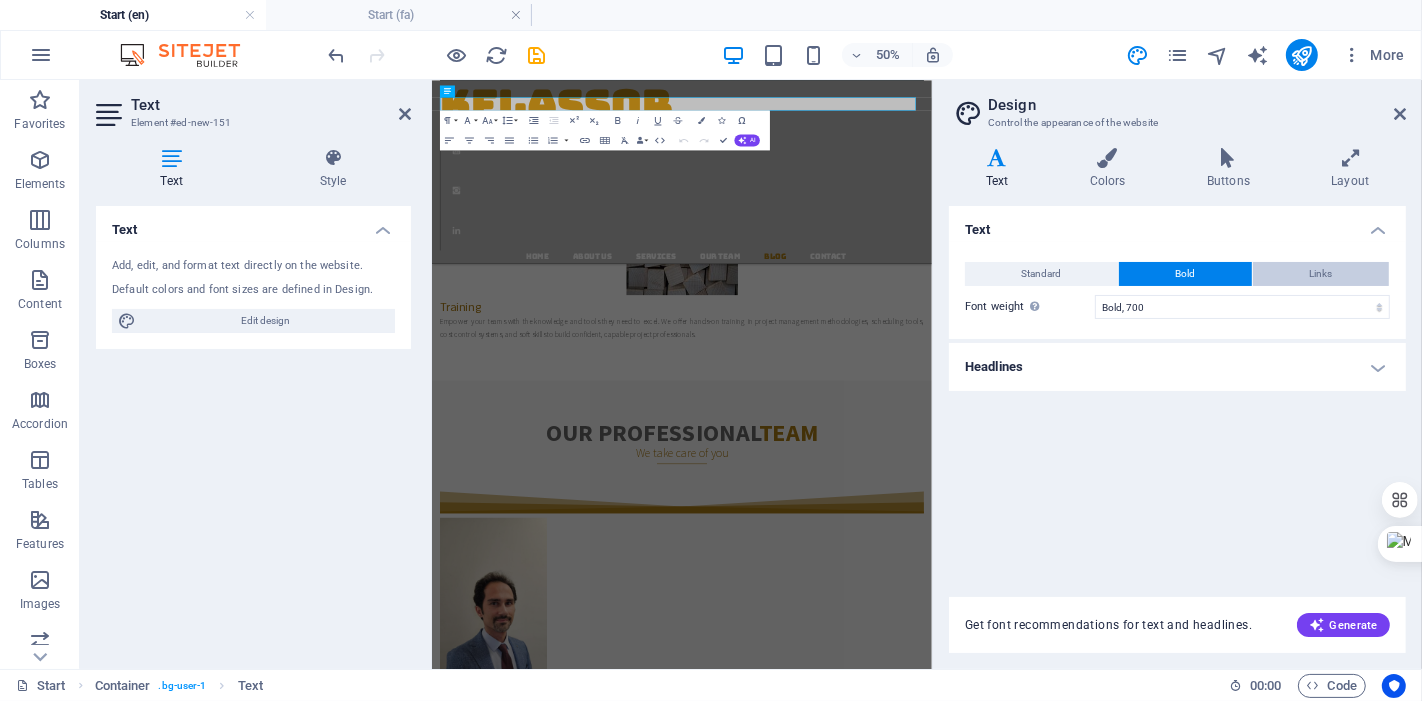 click on "Links" at bounding box center (1321, 274) 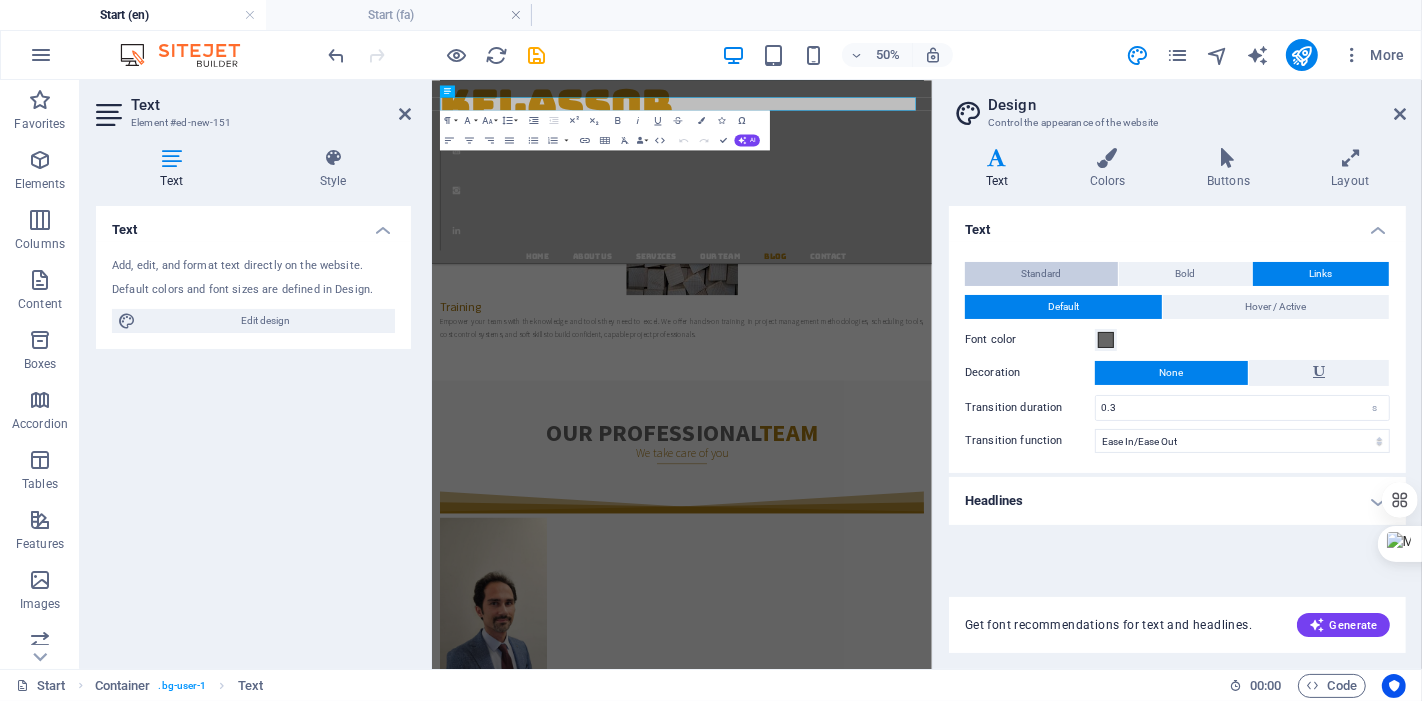 click on "Standard" at bounding box center [1042, 274] 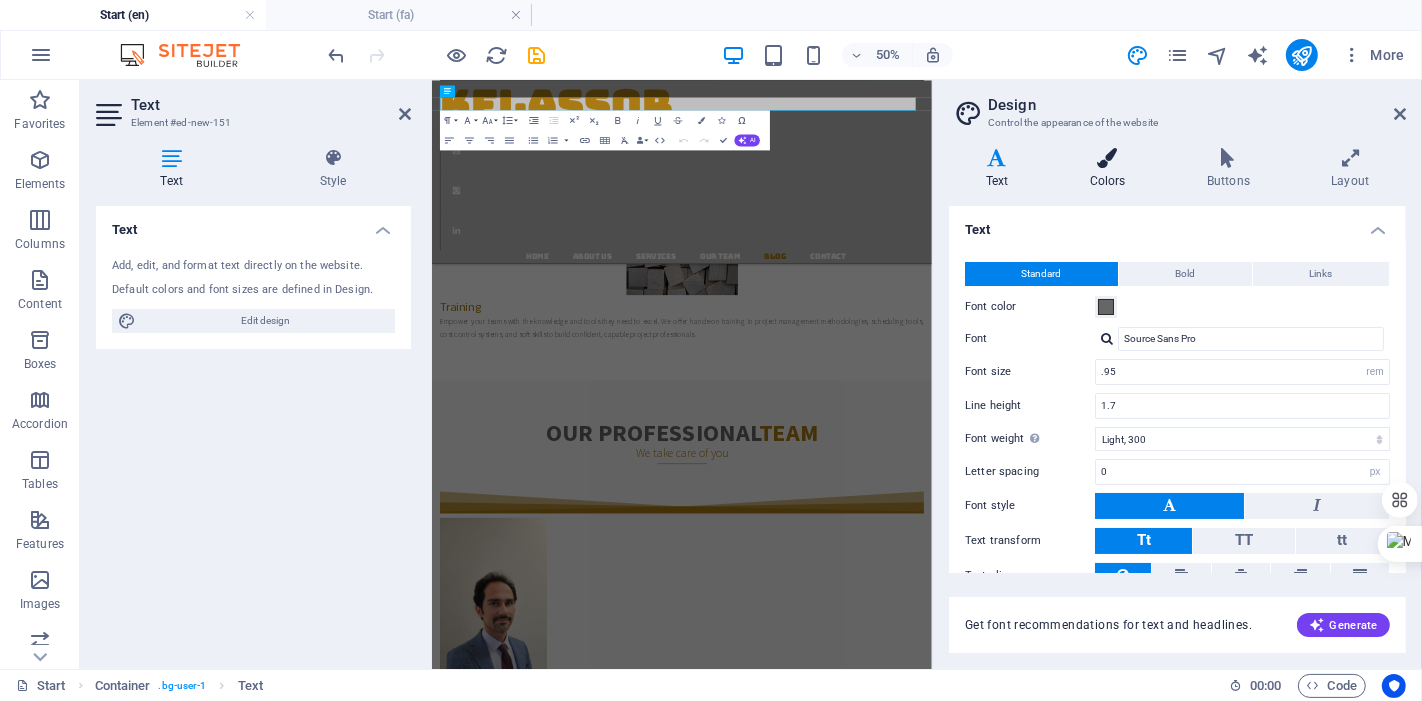 click on "Colors" at bounding box center (1111, 169) 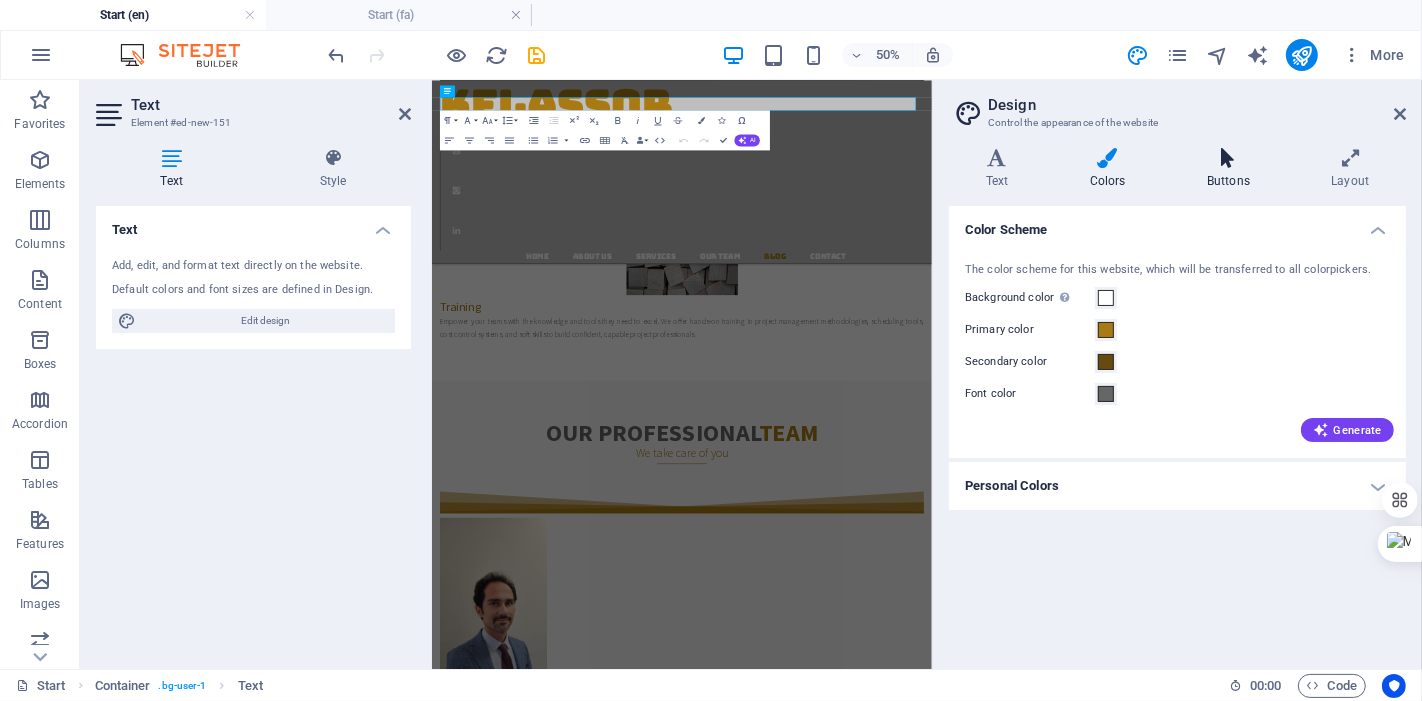 click on "Buttons" at bounding box center (1232, 169) 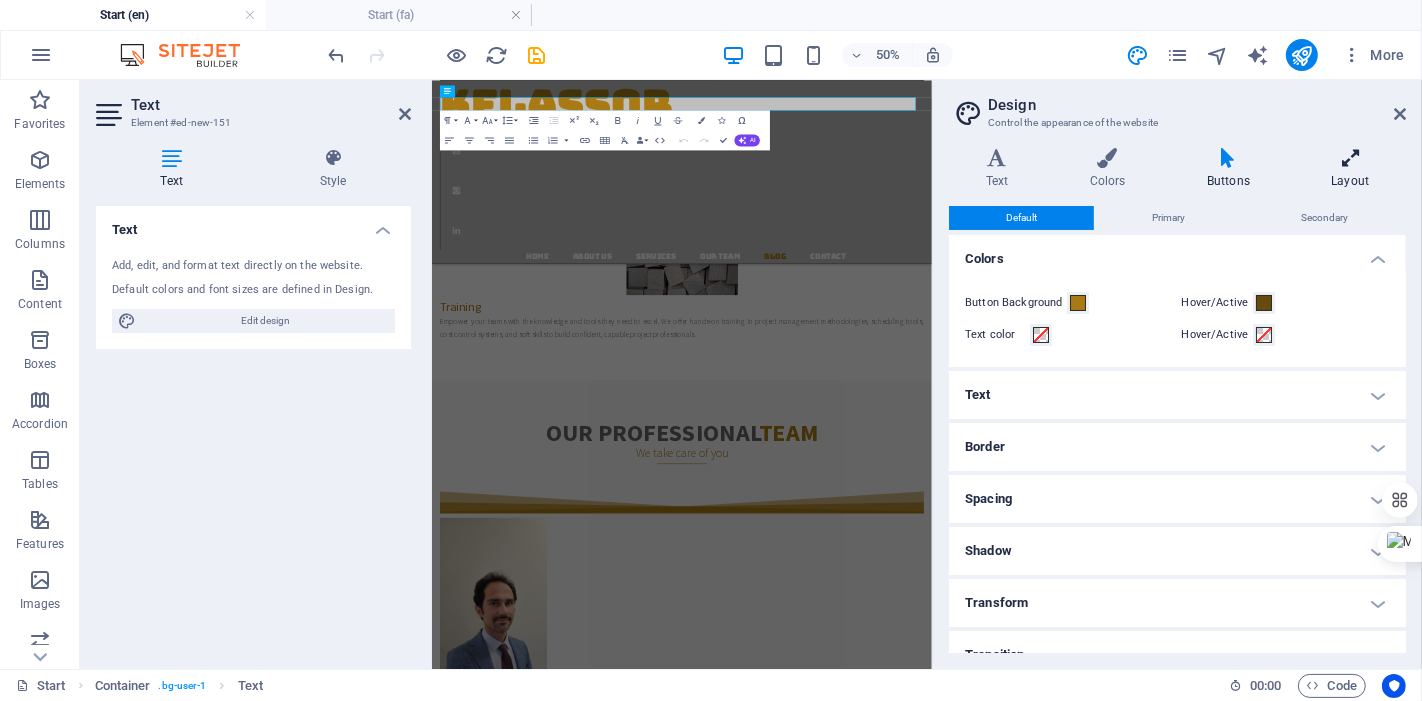 click on "Layout" at bounding box center [1350, 169] 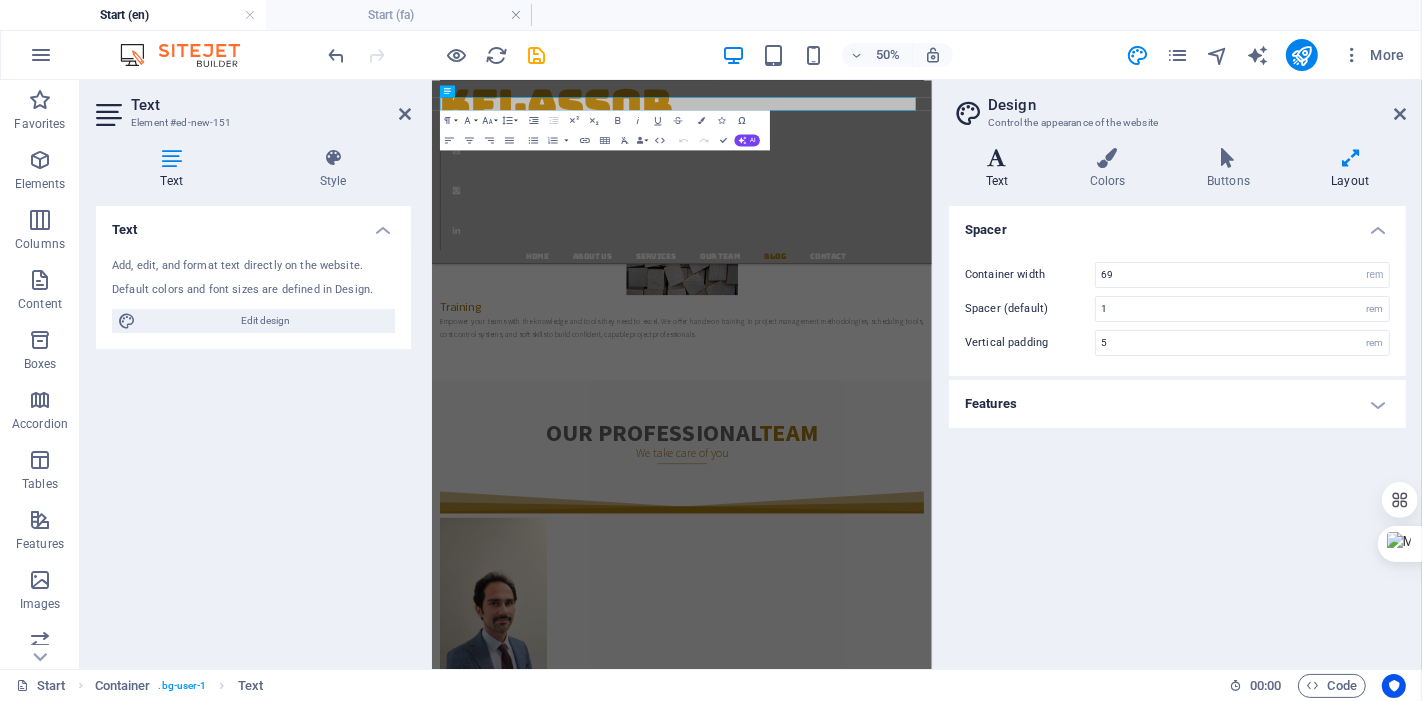 click at bounding box center (997, 158) 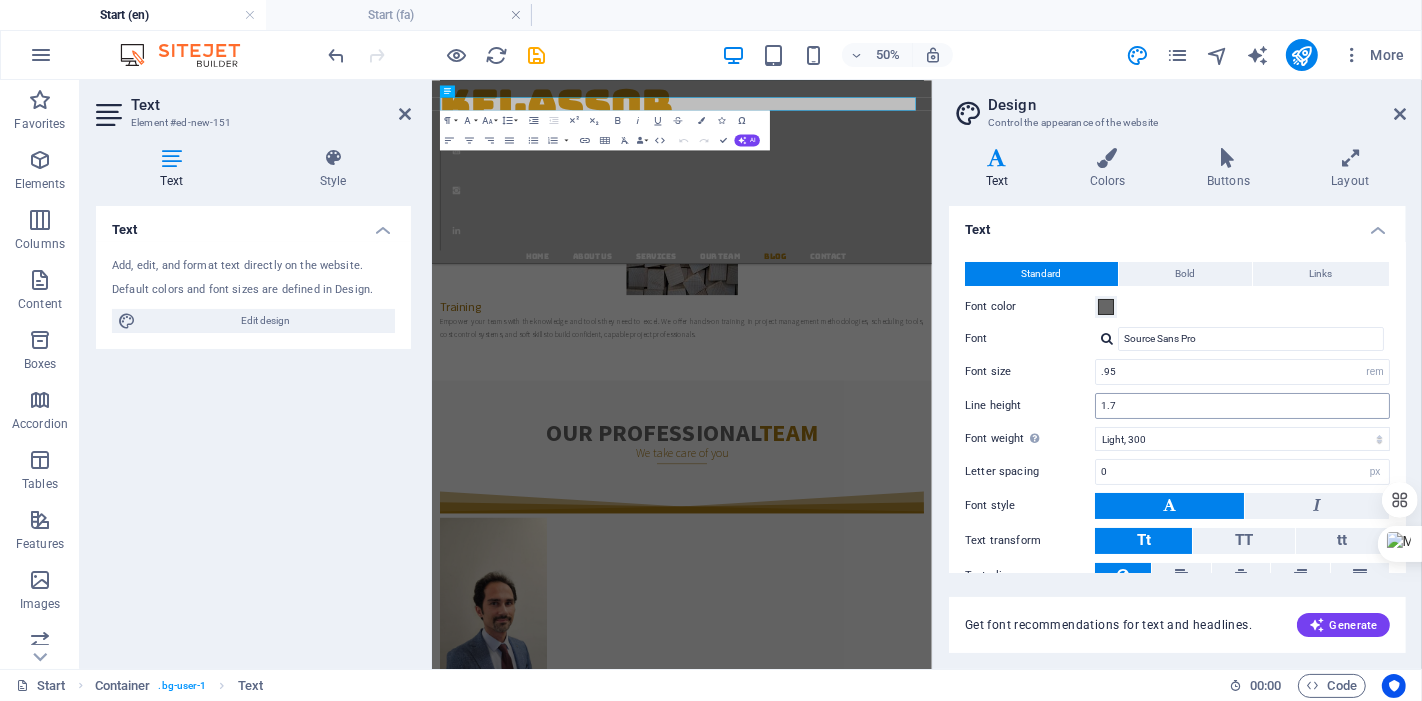 scroll, scrollTop: 82, scrollLeft: 0, axis: vertical 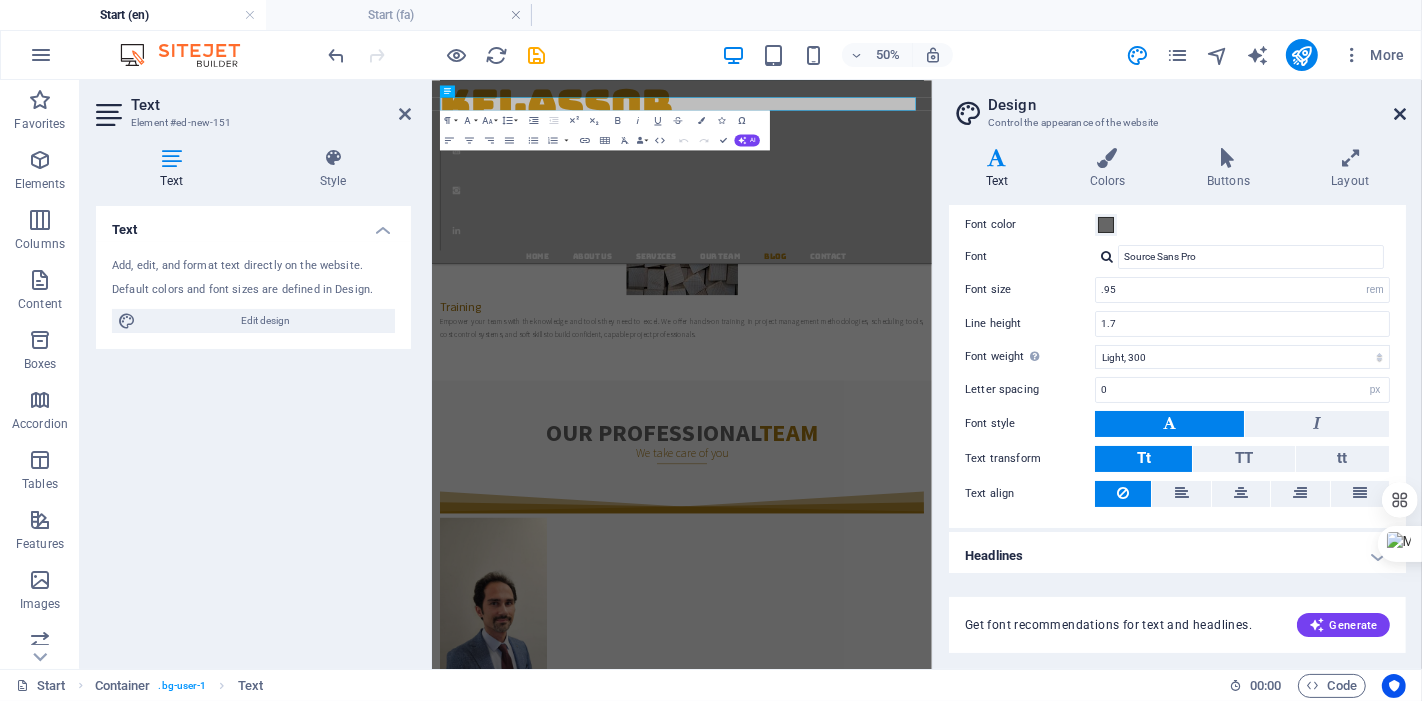 click at bounding box center (1400, 114) 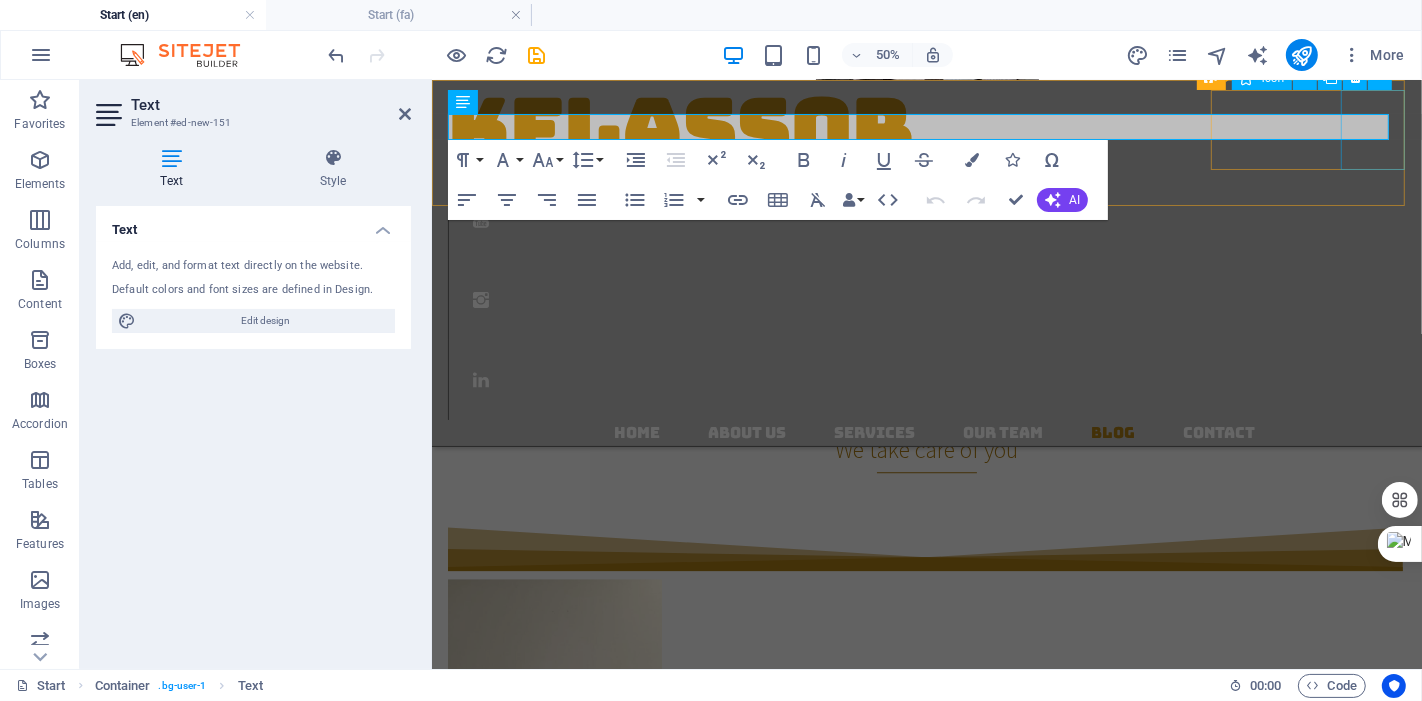 scroll, scrollTop: 4096, scrollLeft: 0, axis: vertical 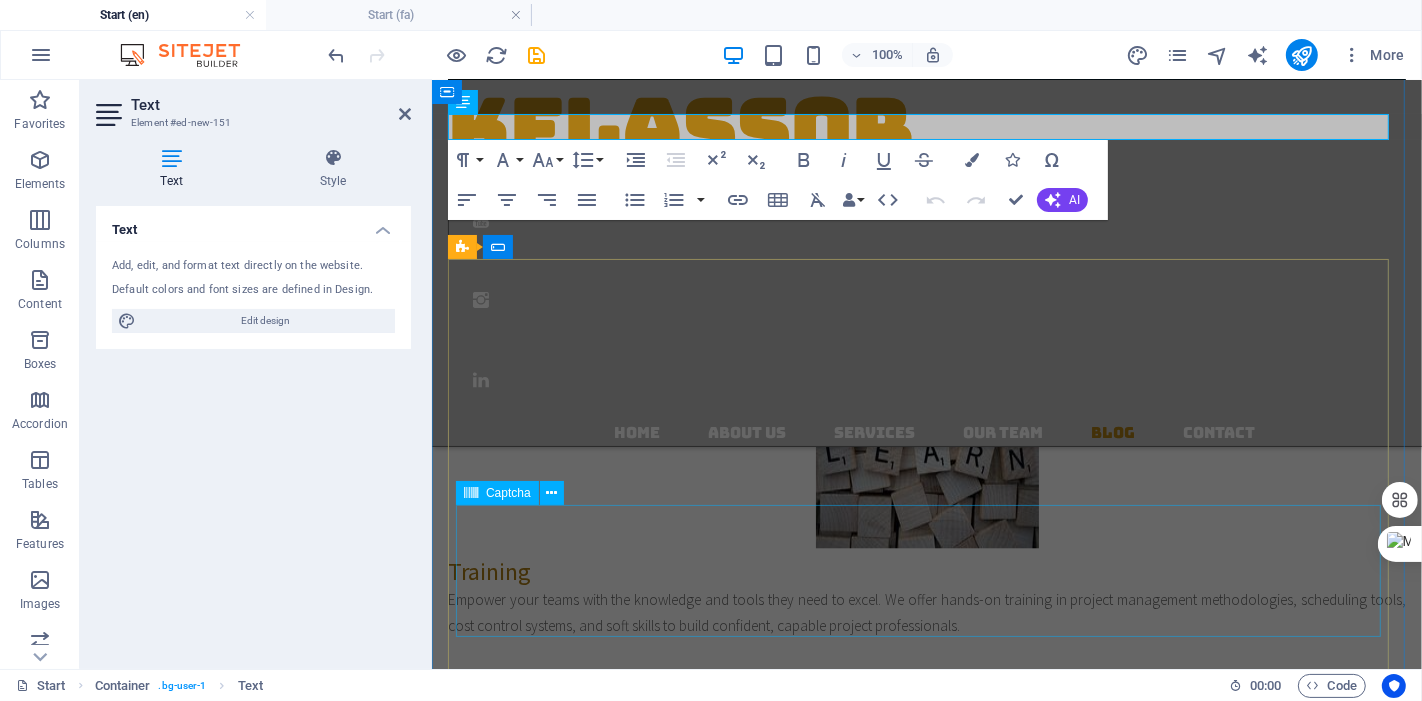 click on "Unreadable? Load new" at bounding box center [926, 4390] 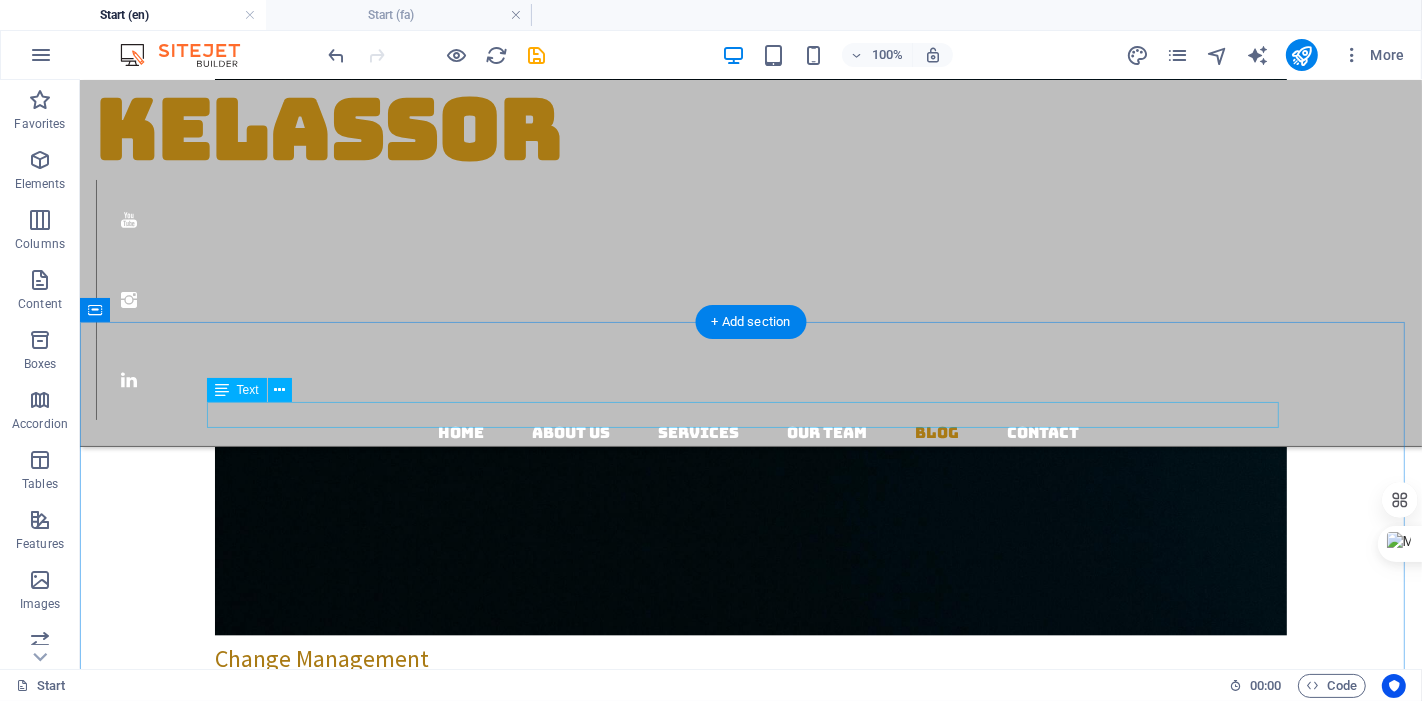 scroll, scrollTop: 3922, scrollLeft: 0, axis: vertical 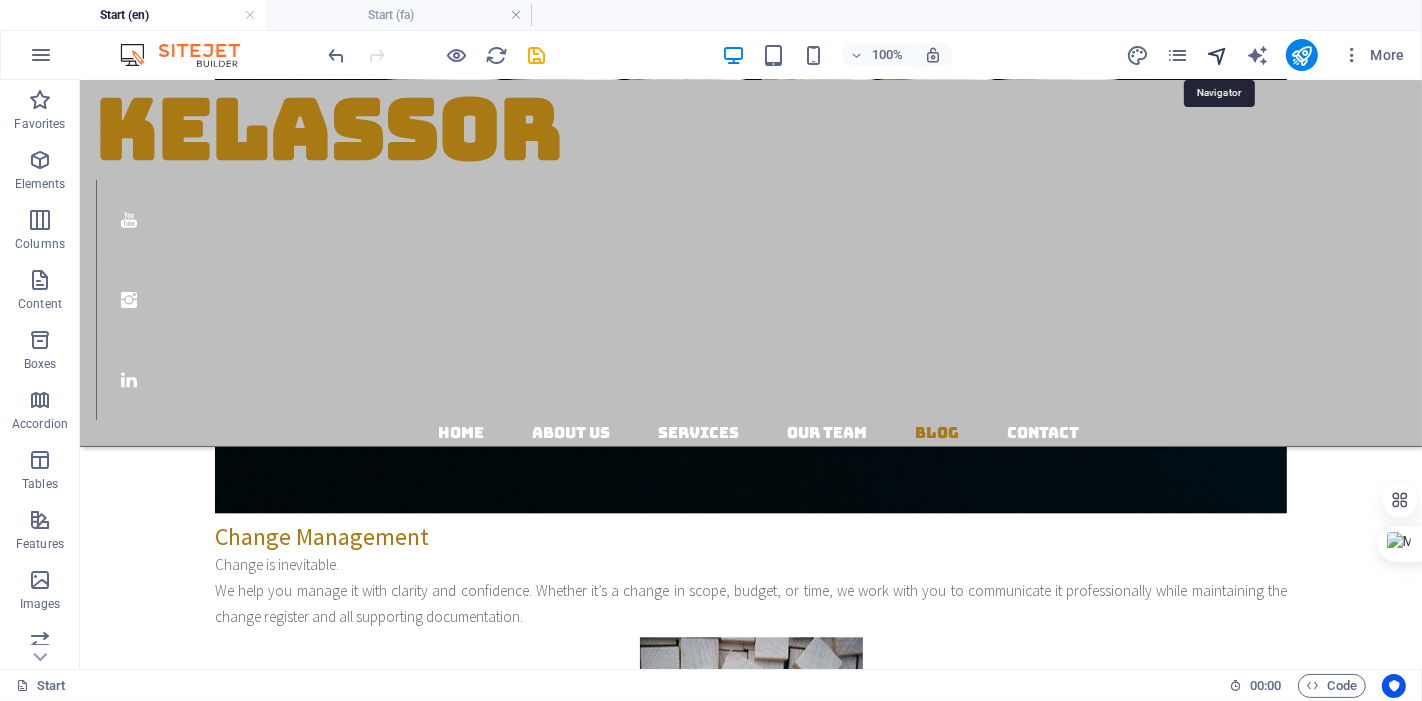 click at bounding box center (1217, 55) 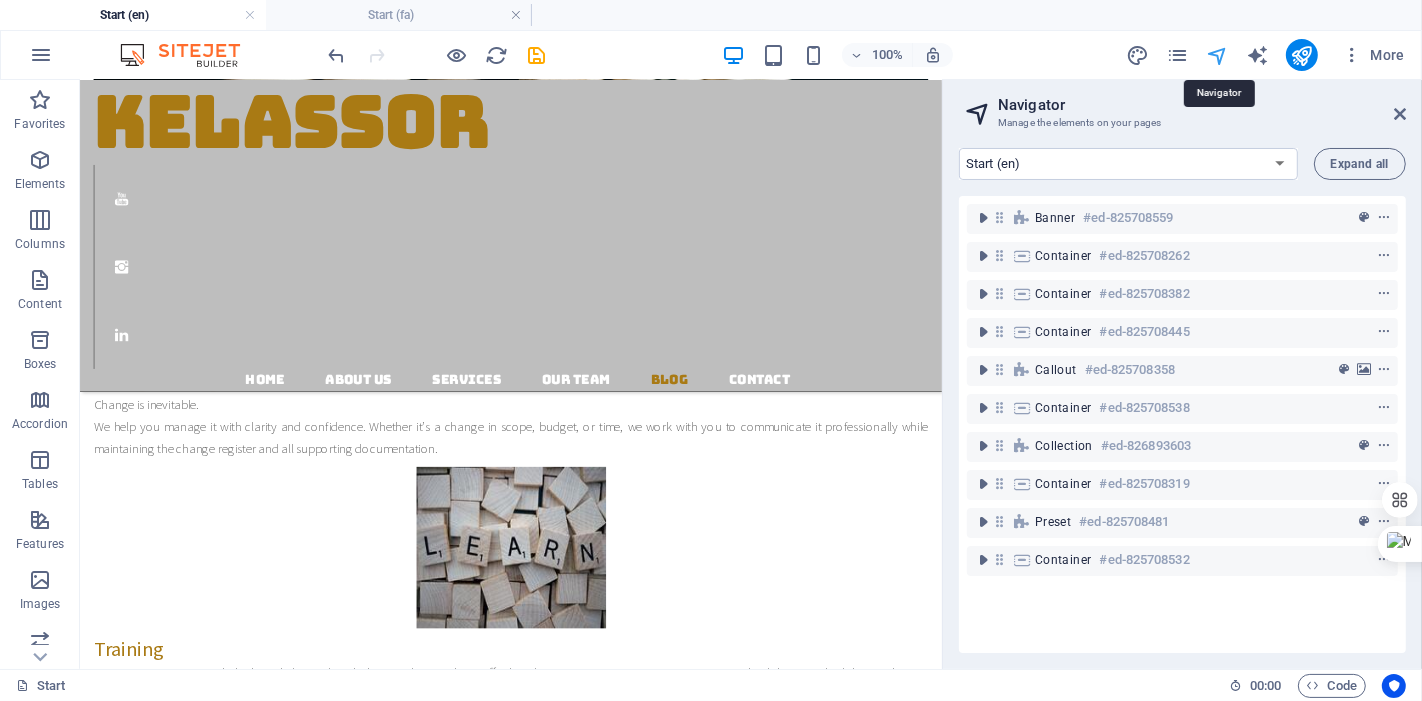 scroll, scrollTop: 4101, scrollLeft: 0, axis: vertical 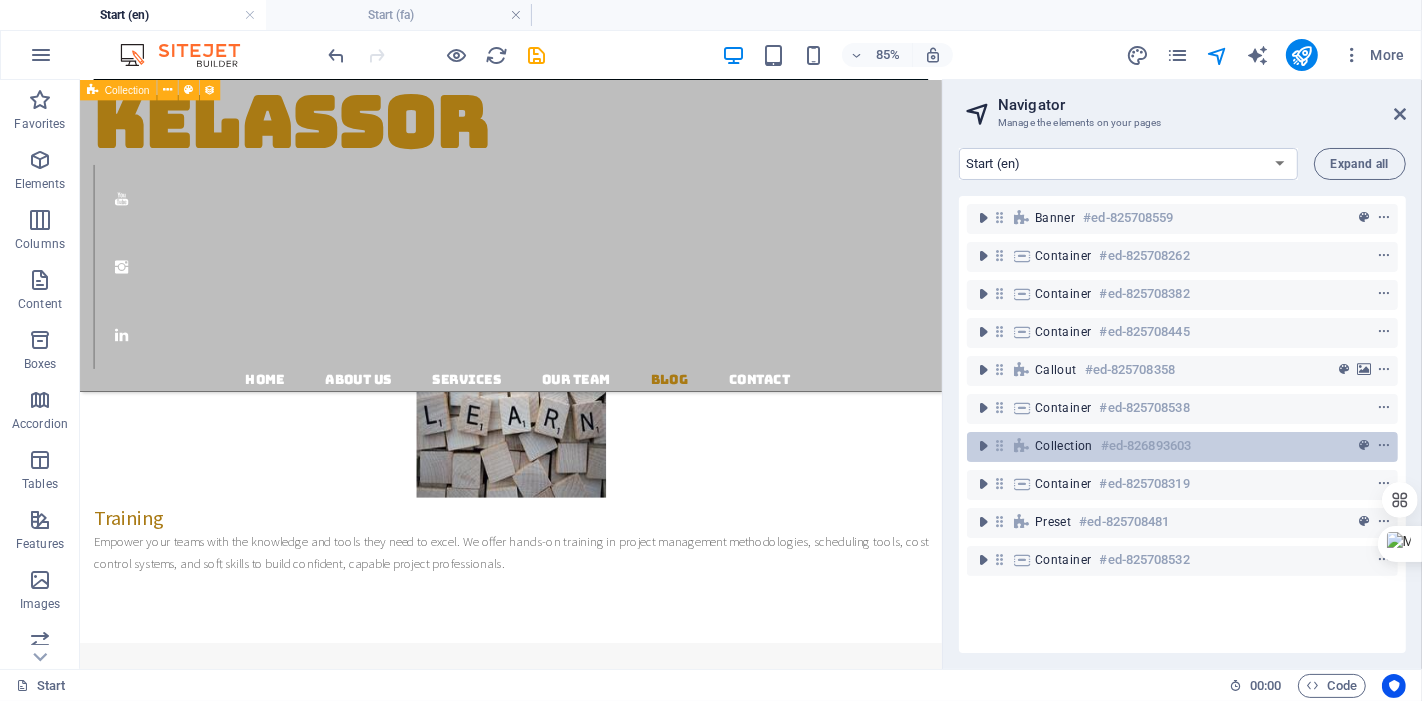 click on "Collection" at bounding box center [1064, 446] 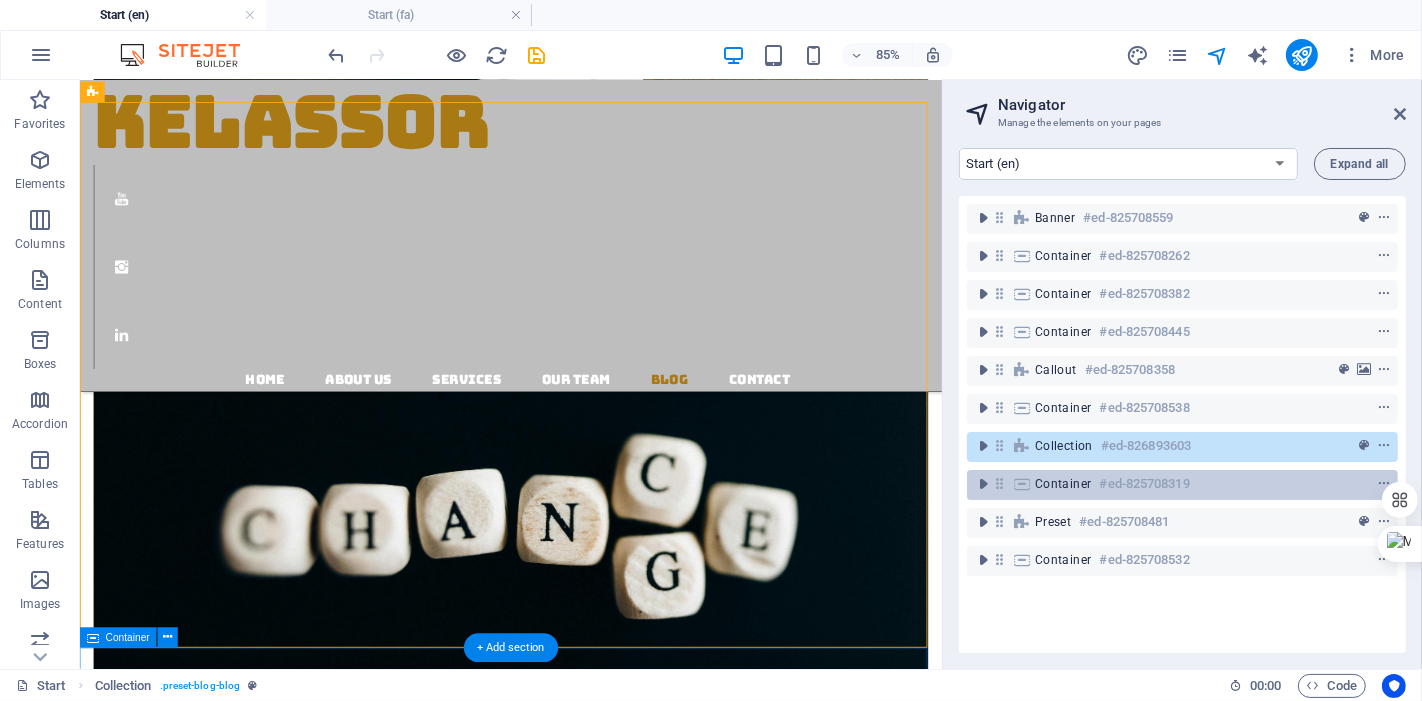 click on "Container" at bounding box center (1063, 484) 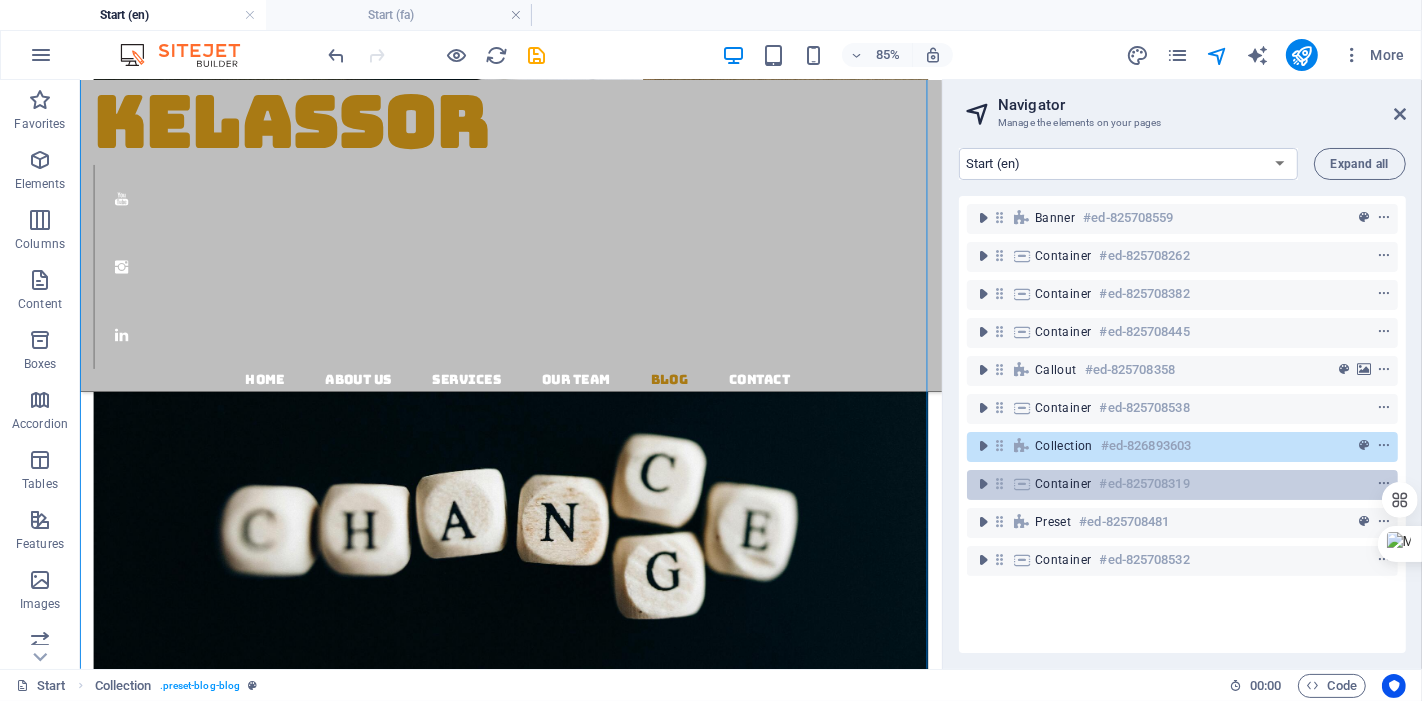 scroll, scrollTop: 4074, scrollLeft: 0, axis: vertical 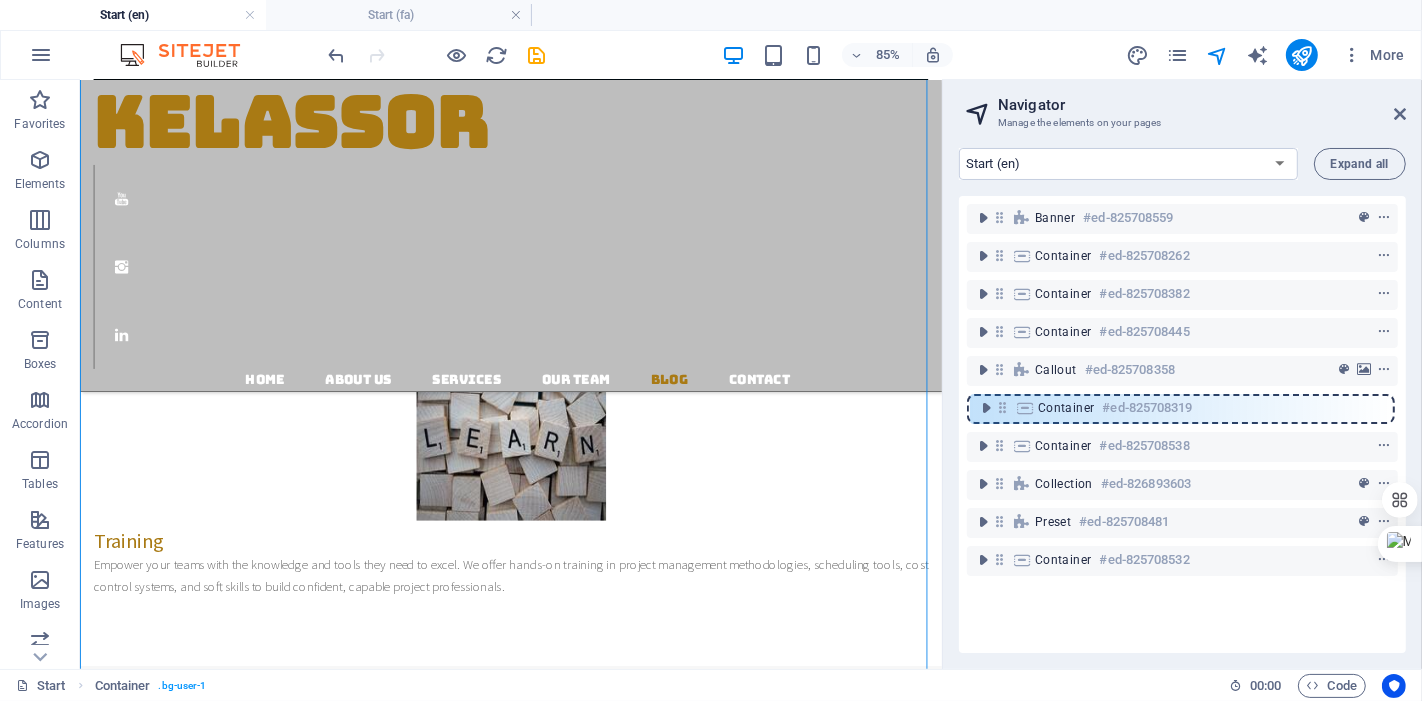 drag, startPoint x: 1000, startPoint y: 485, endPoint x: 1003, endPoint y: 401, distance: 84.05355 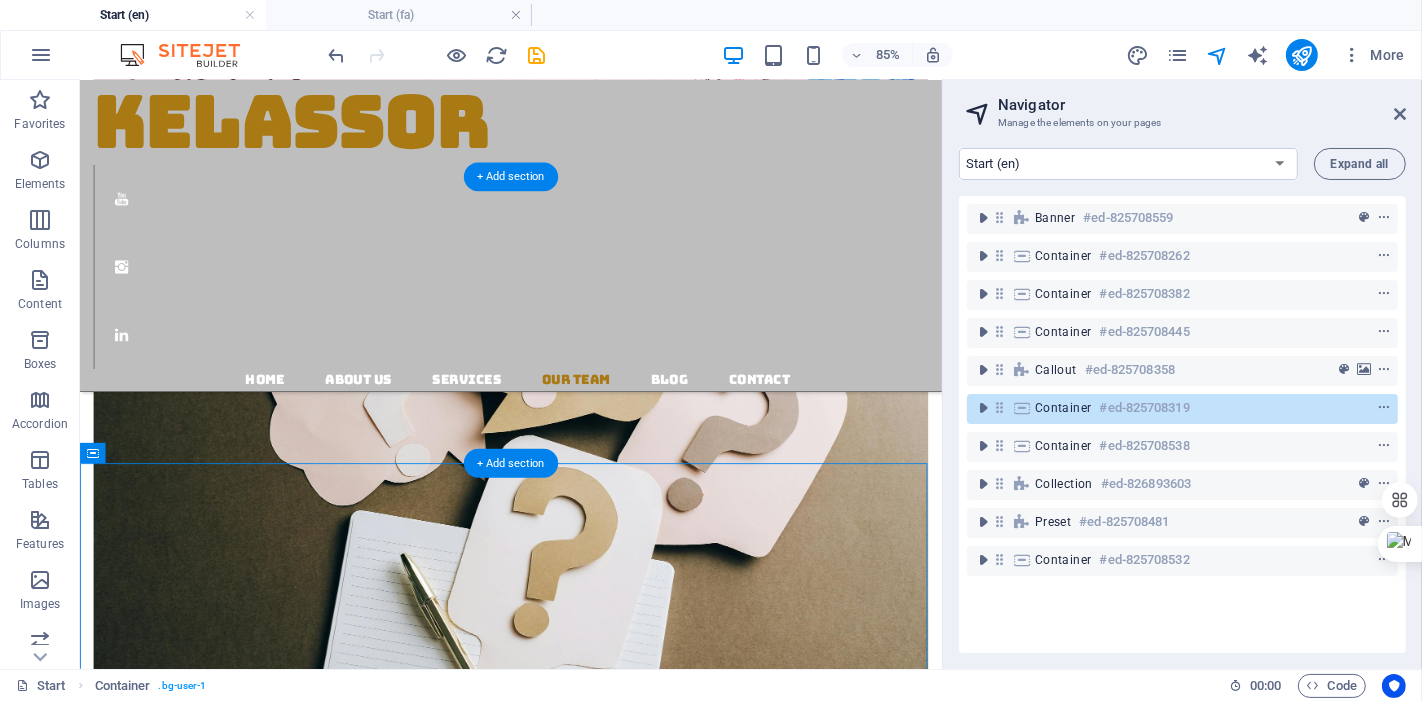 scroll, scrollTop: 2435, scrollLeft: 0, axis: vertical 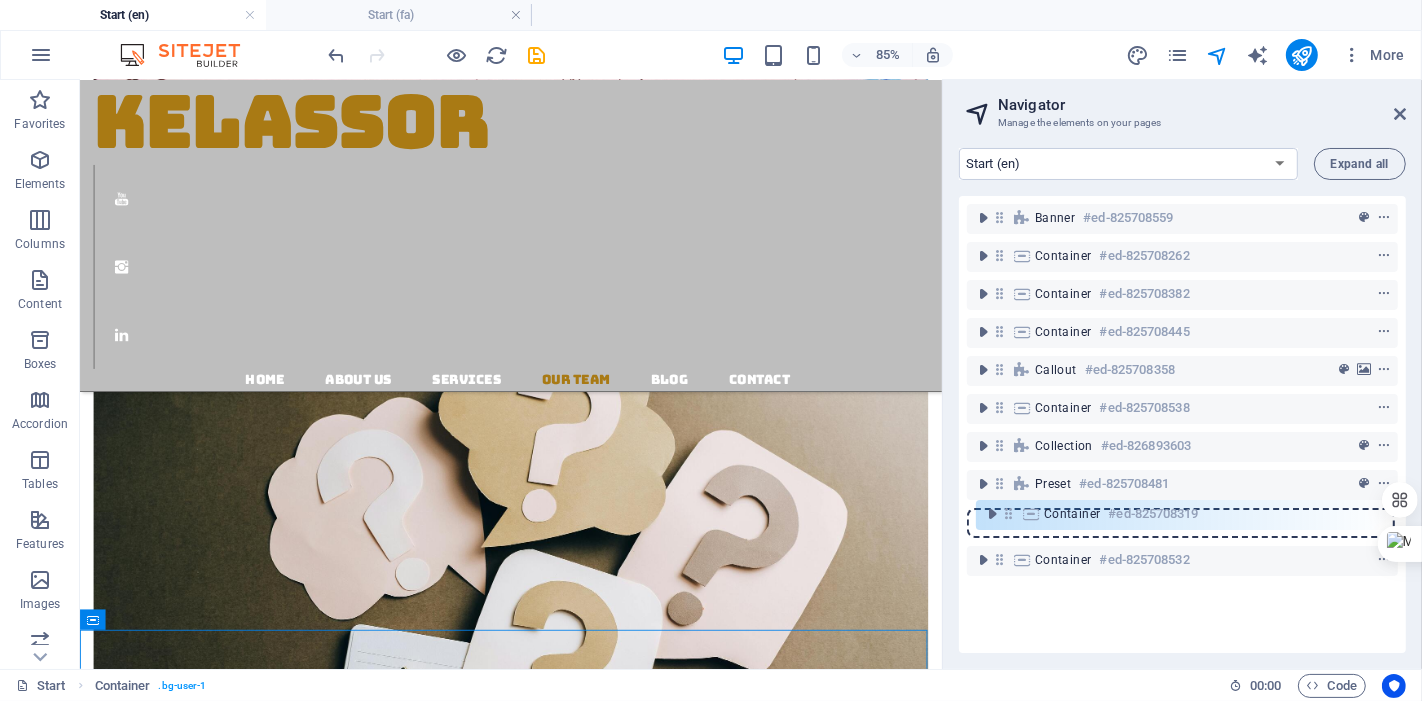 drag, startPoint x: 1001, startPoint y: 410, endPoint x: 1011, endPoint y: 521, distance: 111.44954 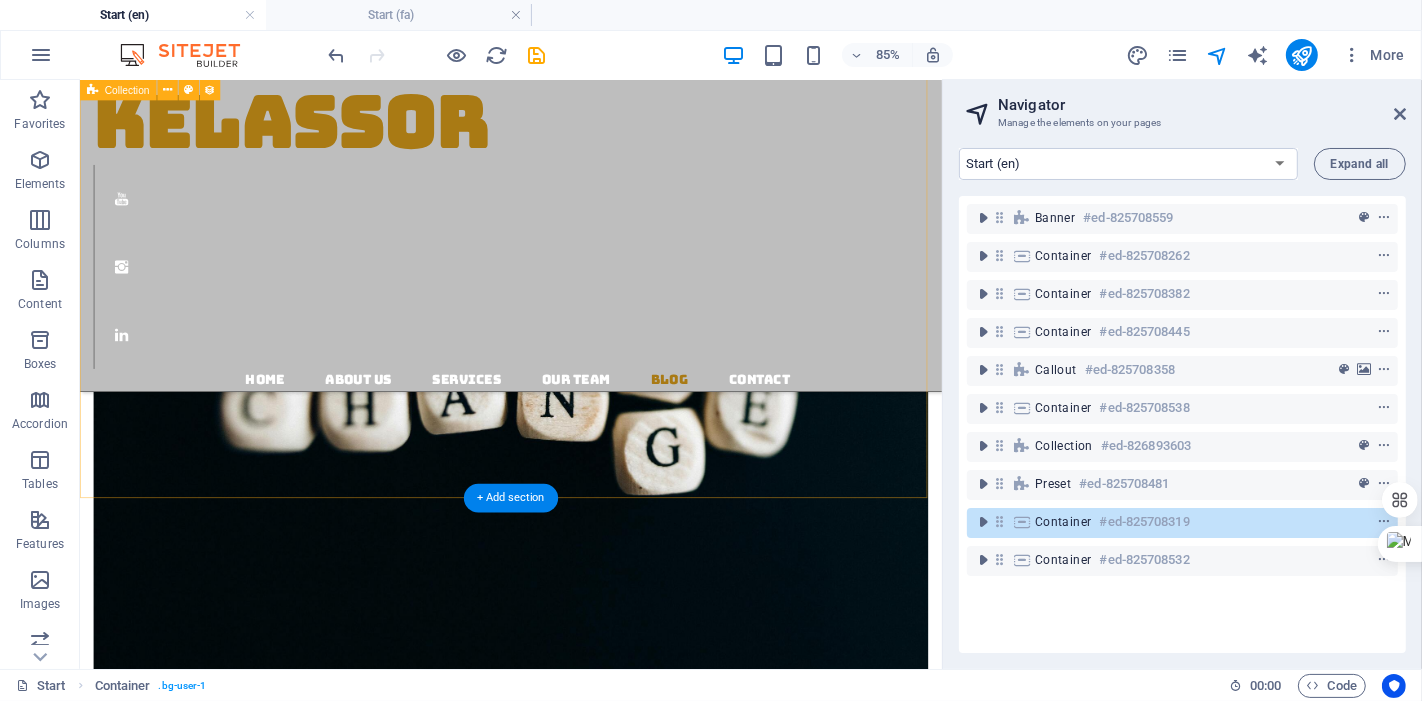 scroll, scrollTop: 3530, scrollLeft: 0, axis: vertical 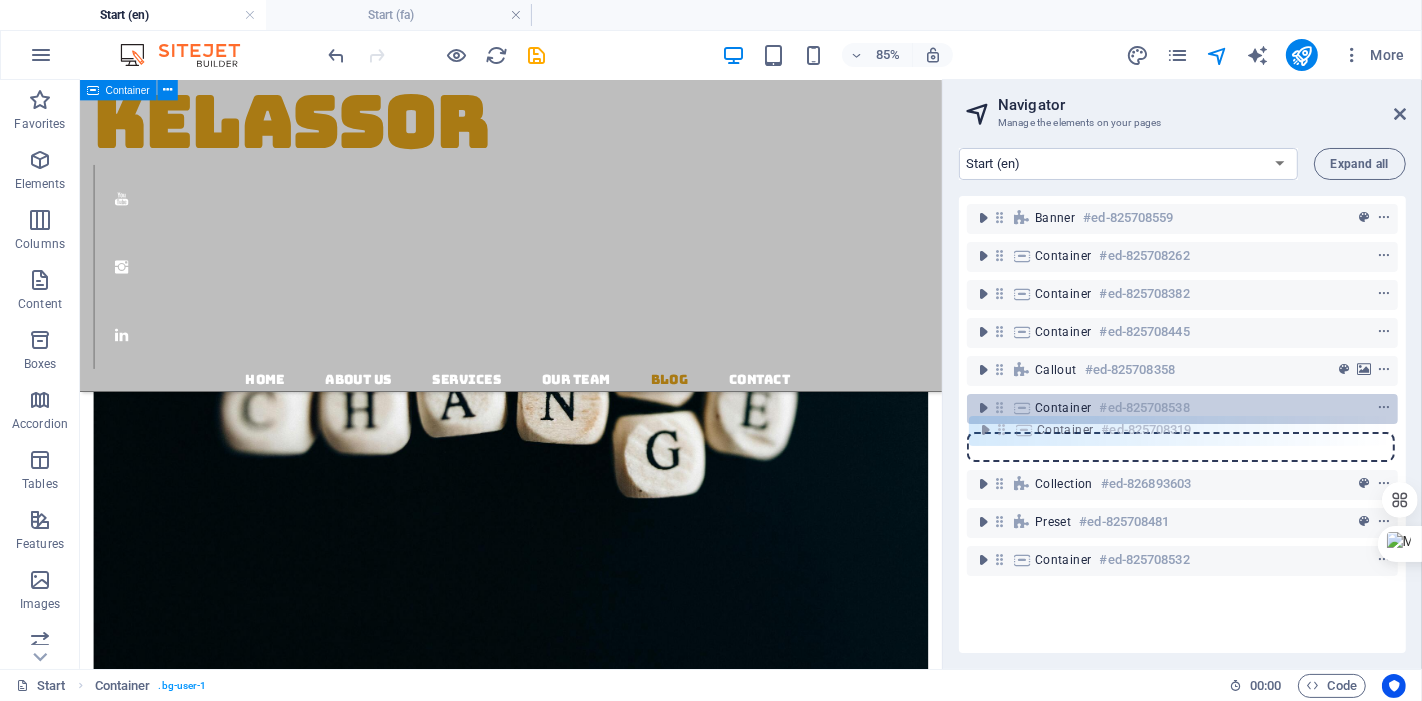 drag, startPoint x: 997, startPoint y: 519, endPoint x: 1000, endPoint y: 422, distance: 97.04638 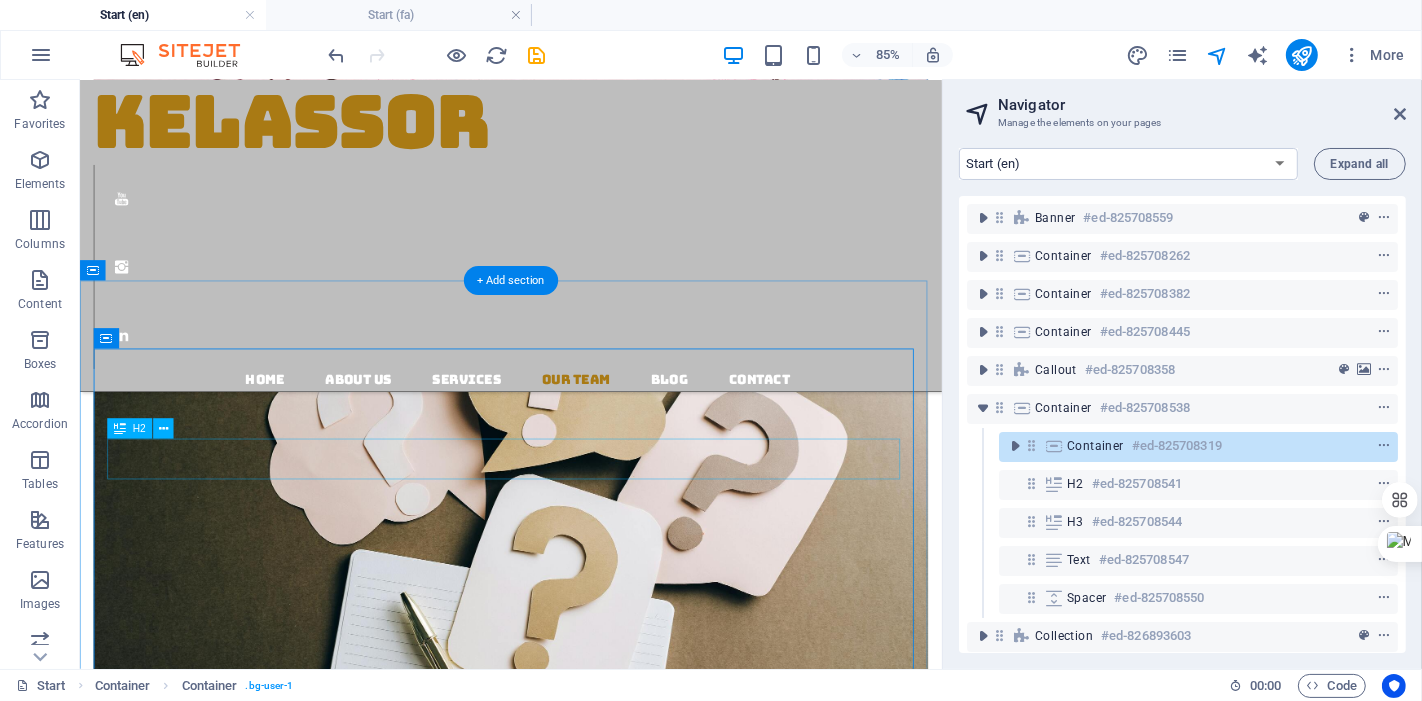 scroll, scrollTop: 2404, scrollLeft: 0, axis: vertical 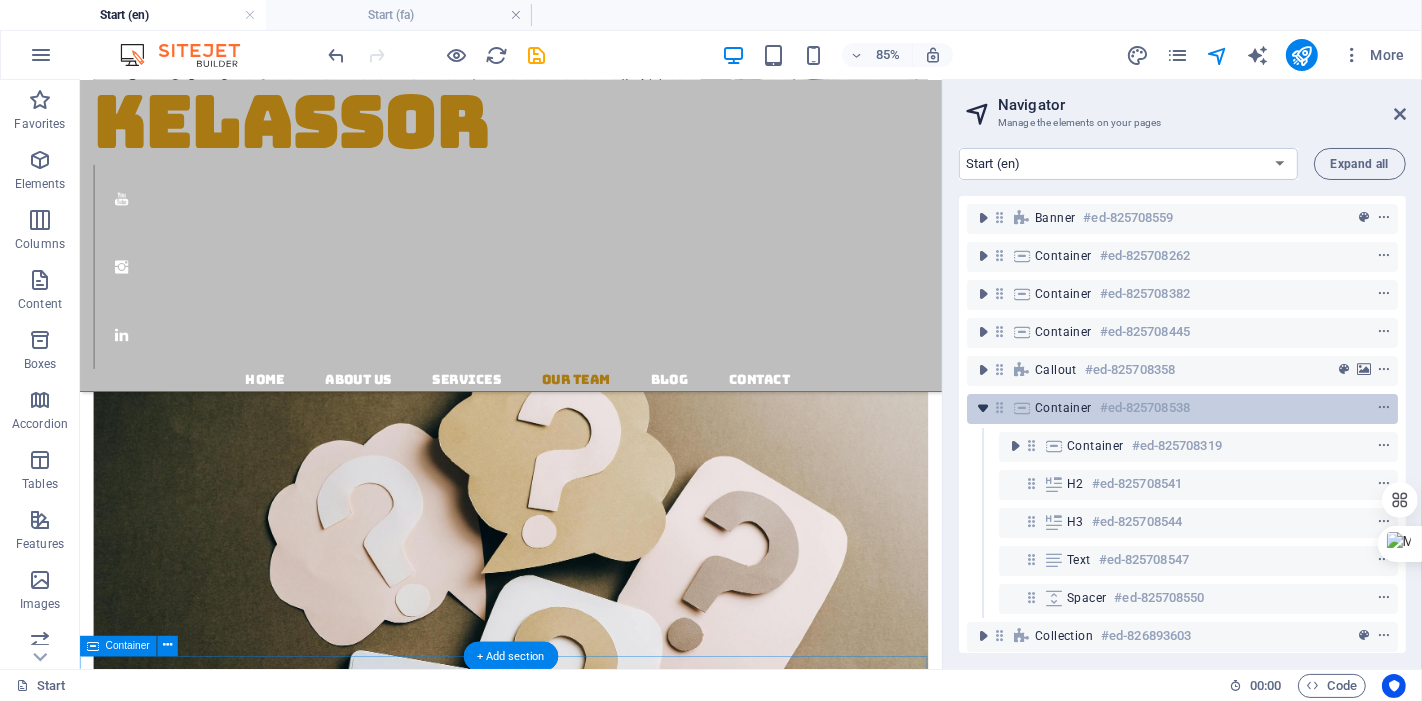 click at bounding box center (983, 408) 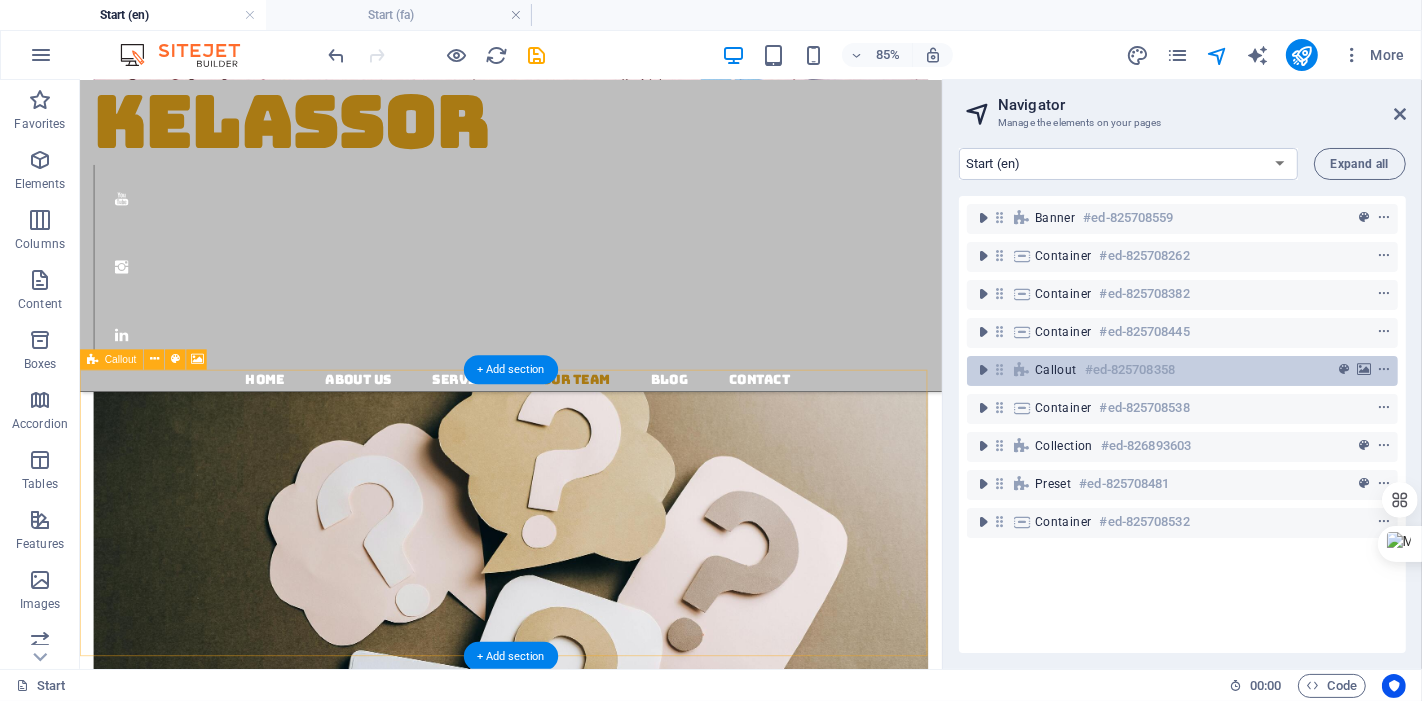 click on "#ed-825708358" at bounding box center [1130, 370] 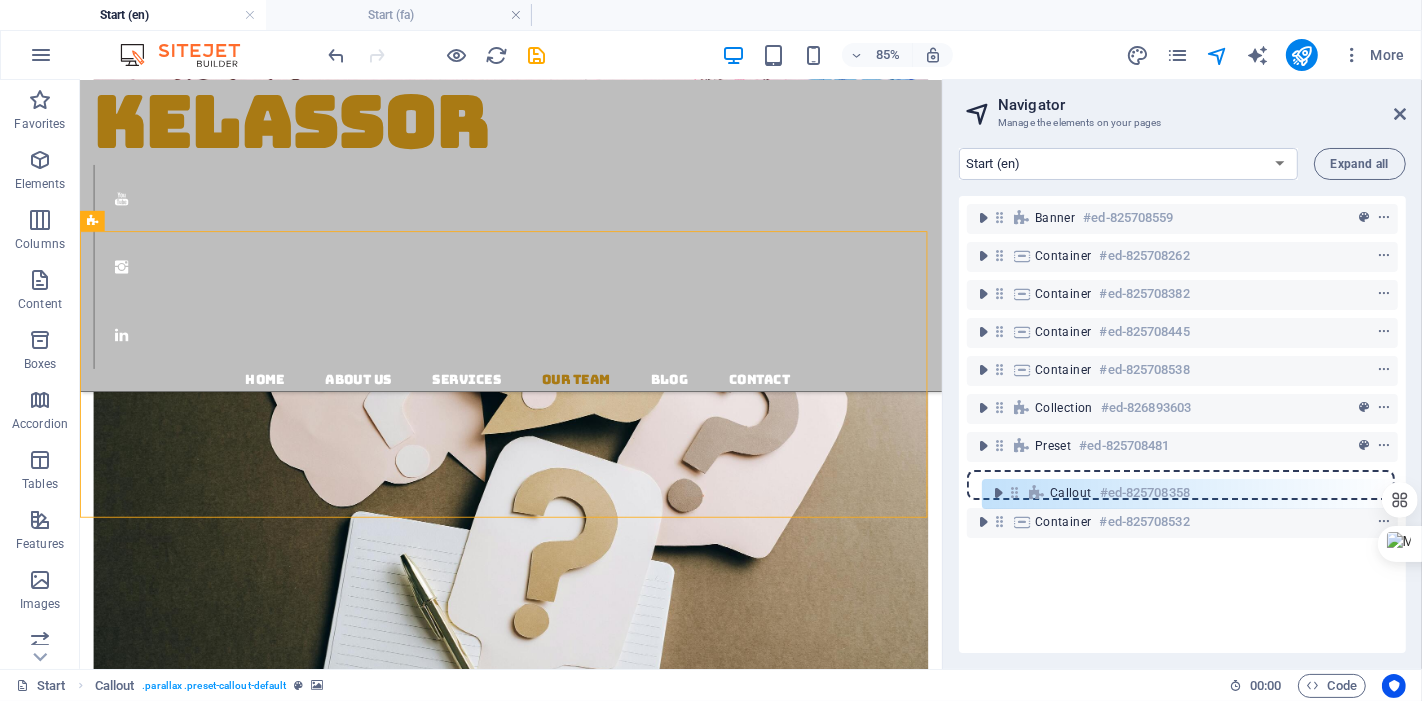 drag, startPoint x: 1001, startPoint y: 373, endPoint x: 1017, endPoint y: 501, distance: 128.99612 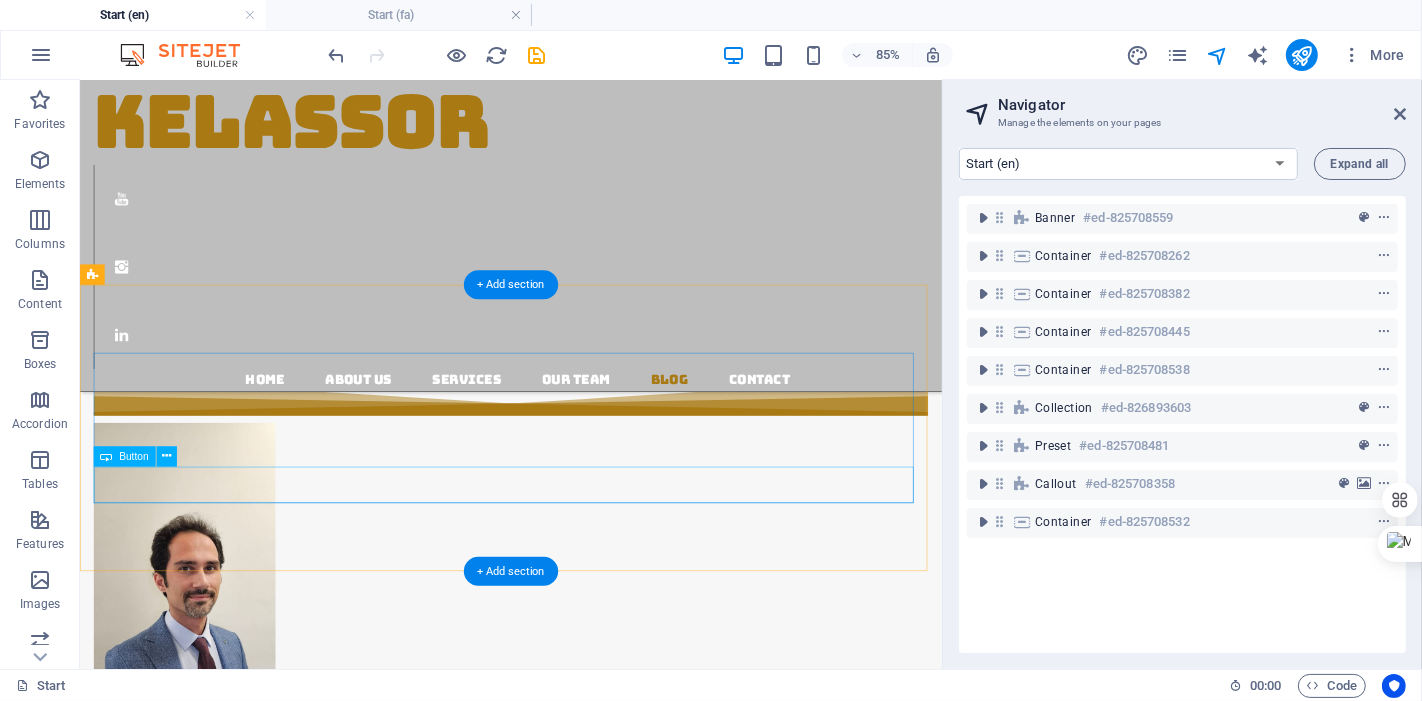 scroll, scrollTop: 4641, scrollLeft: 0, axis: vertical 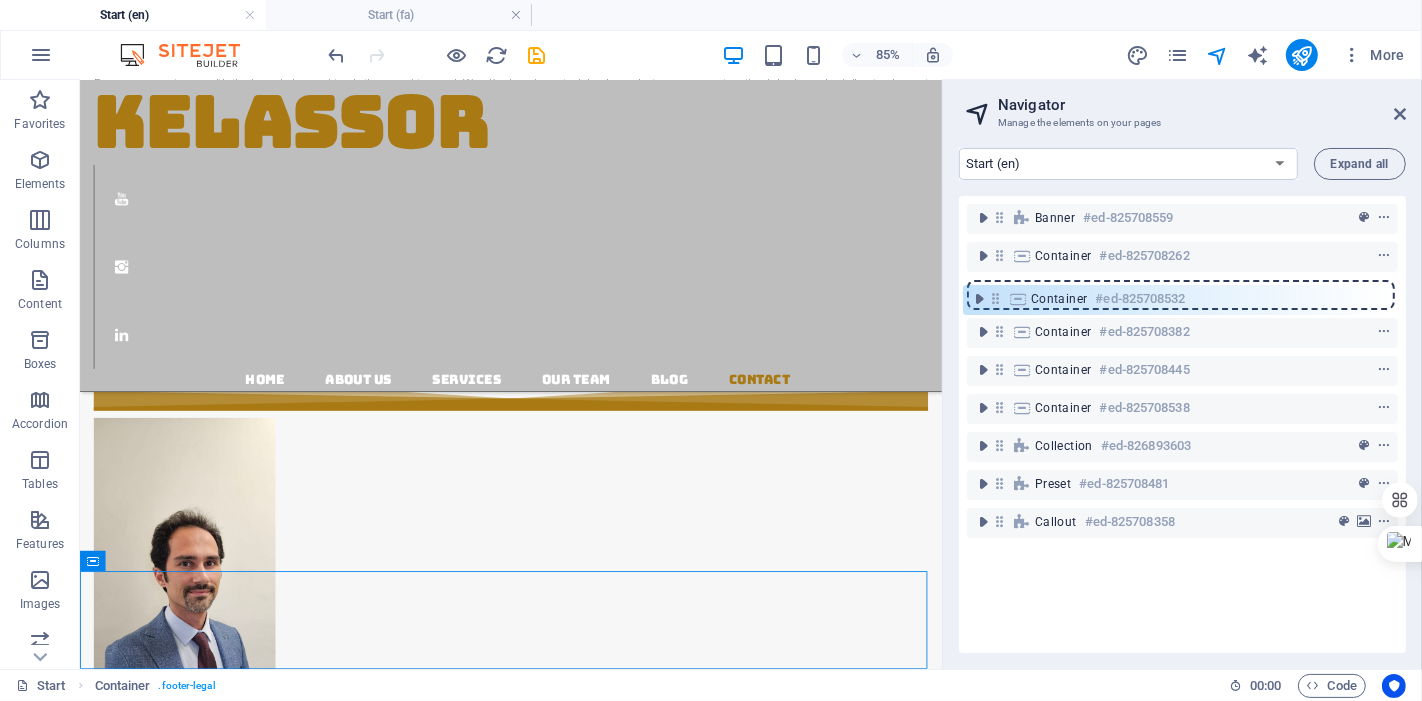 drag, startPoint x: 1001, startPoint y: 527, endPoint x: 997, endPoint y: 298, distance: 229.03493 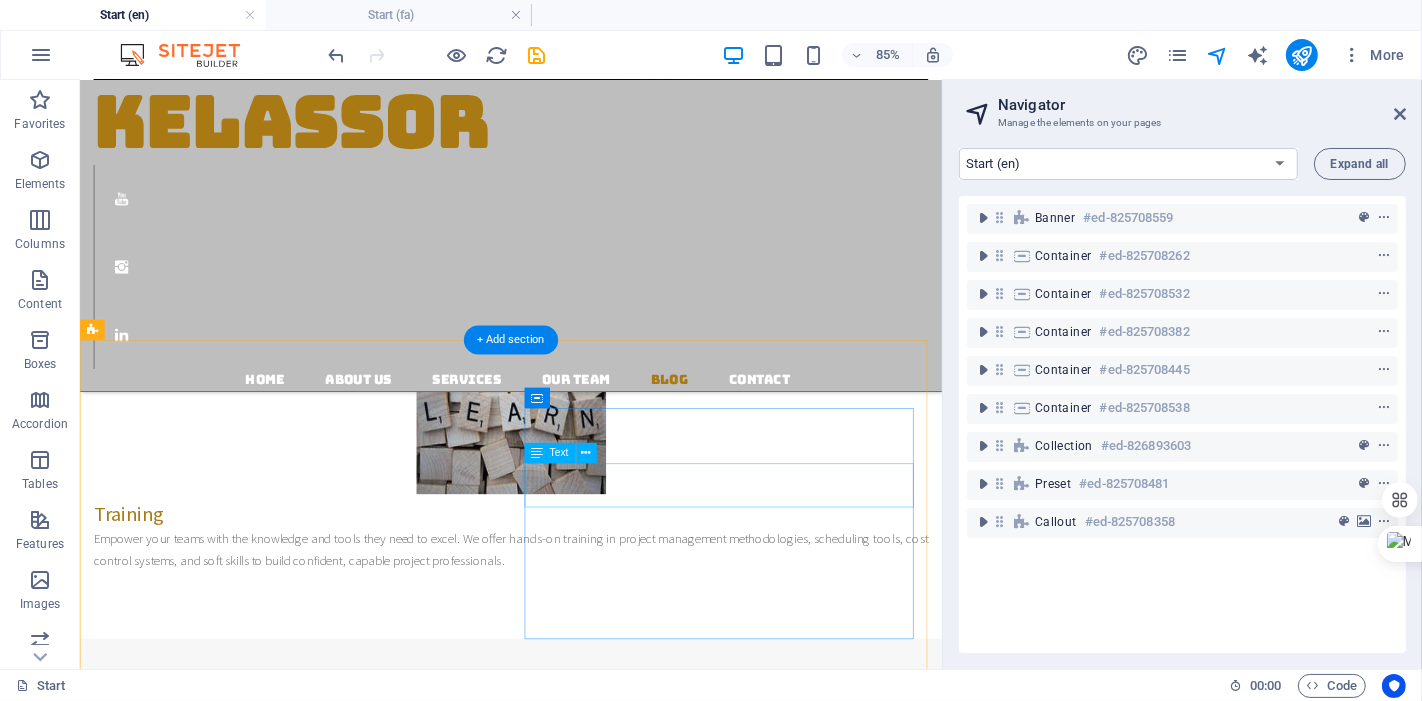 scroll, scrollTop: 4641, scrollLeft: 0, axis: vertical 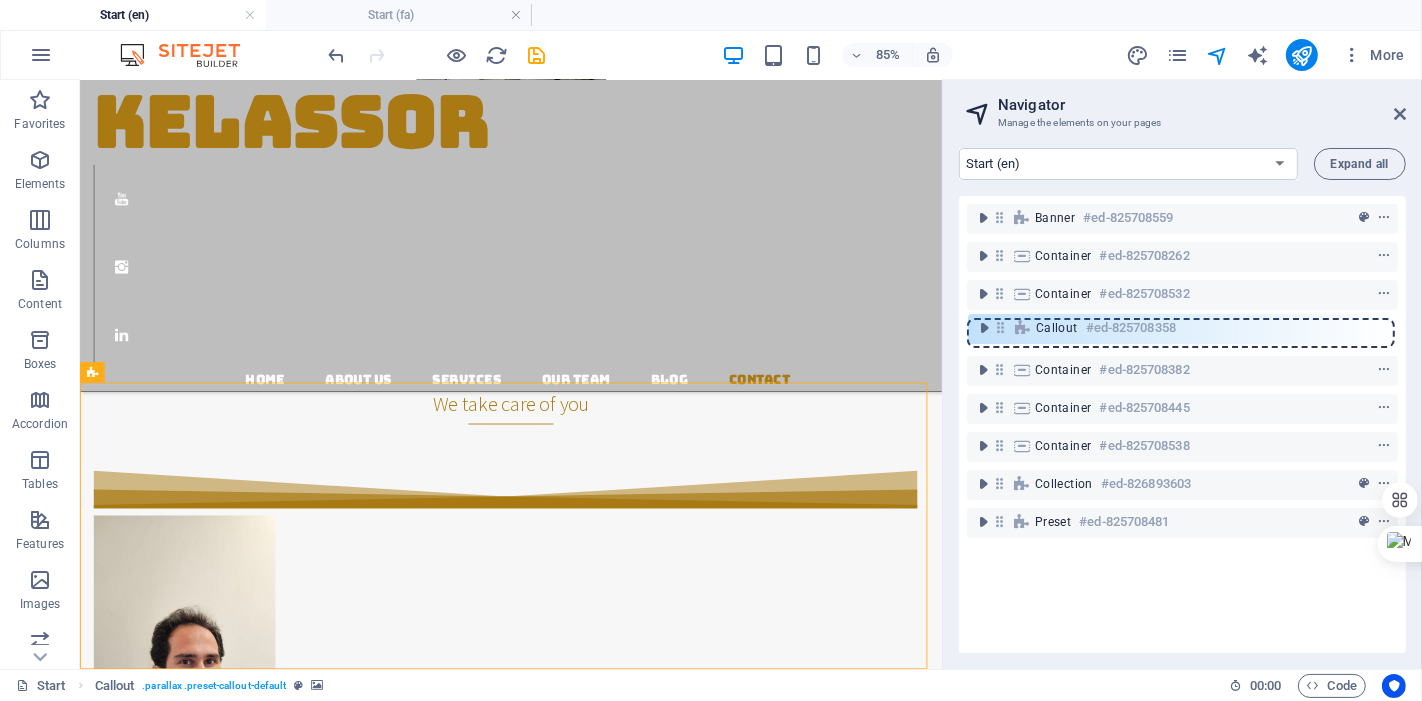 drag, startPoint x: 1001, startPoint y: 524, endPoint x: 1002, endPoint y: 325, distance: 199.00252 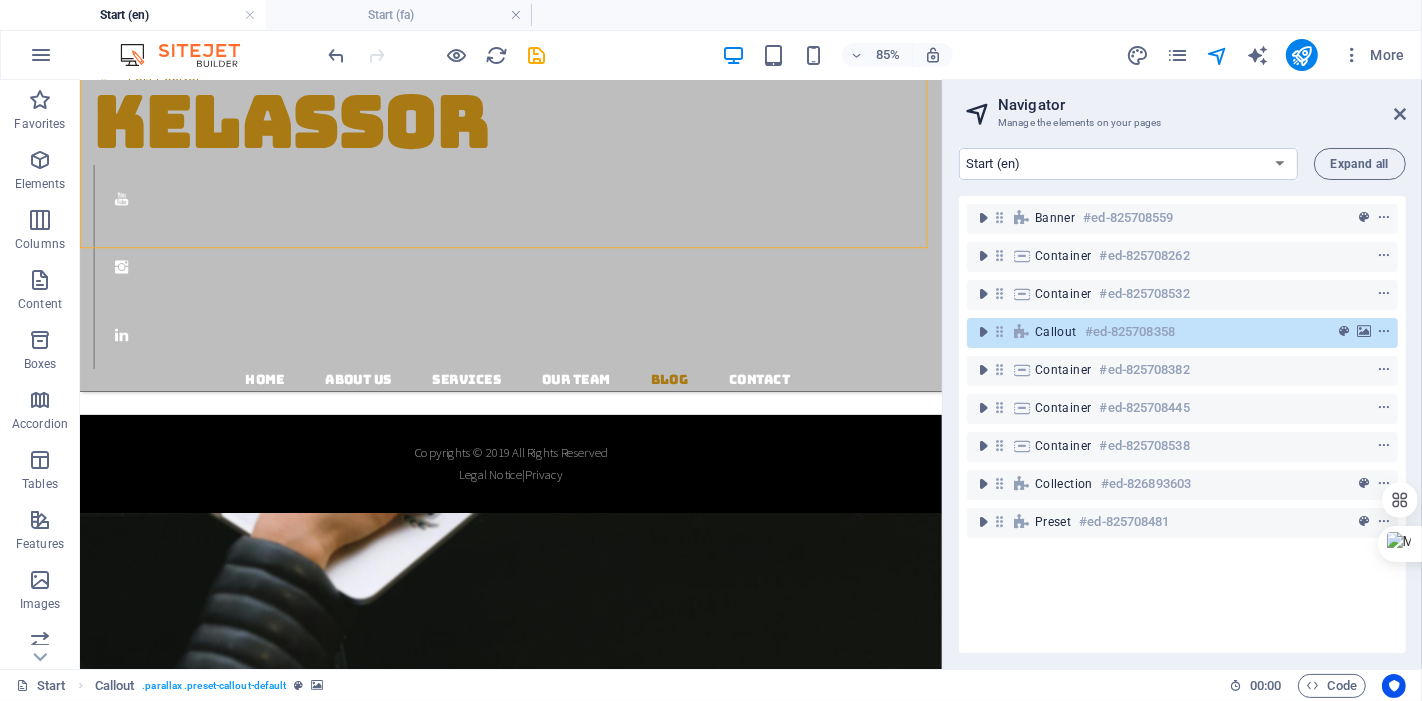 scroll, scrollTop: 1319, scrollLeft: 0, axis: vertical 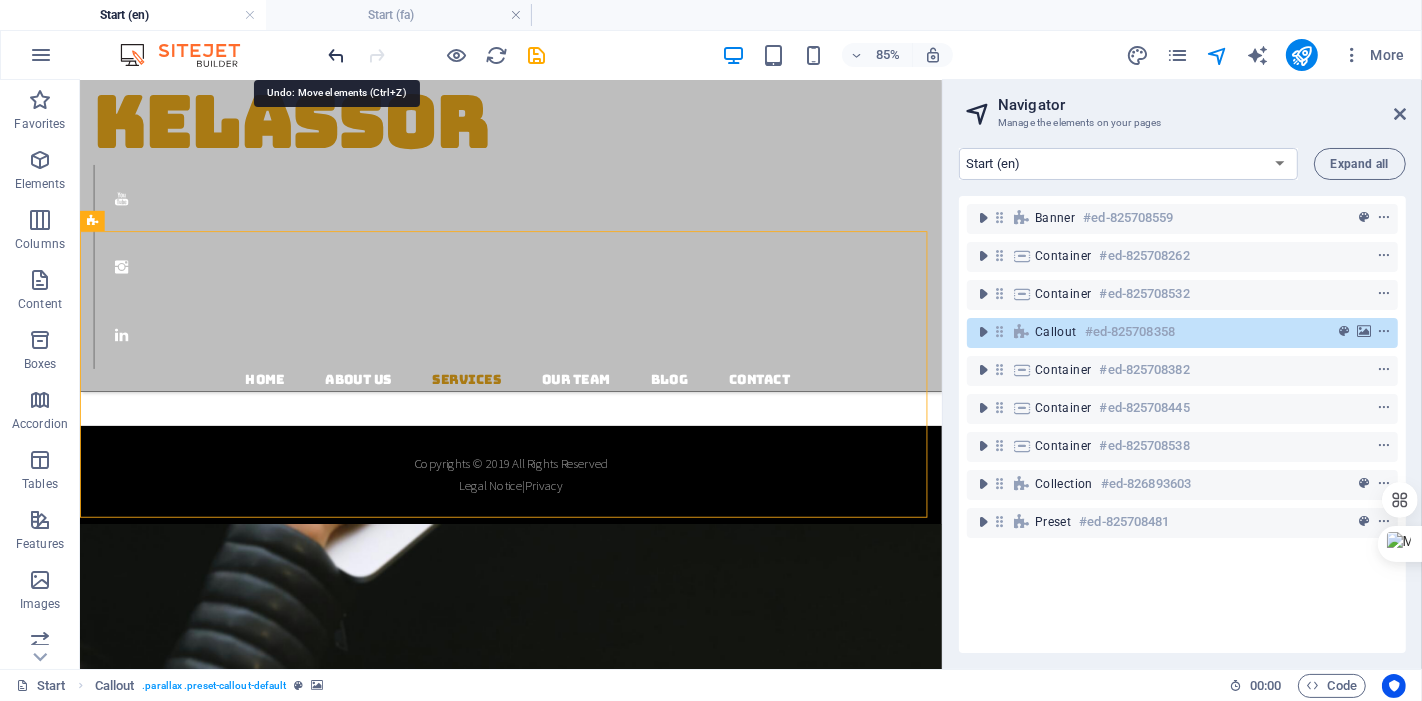 click at bounding box center (337, 55) 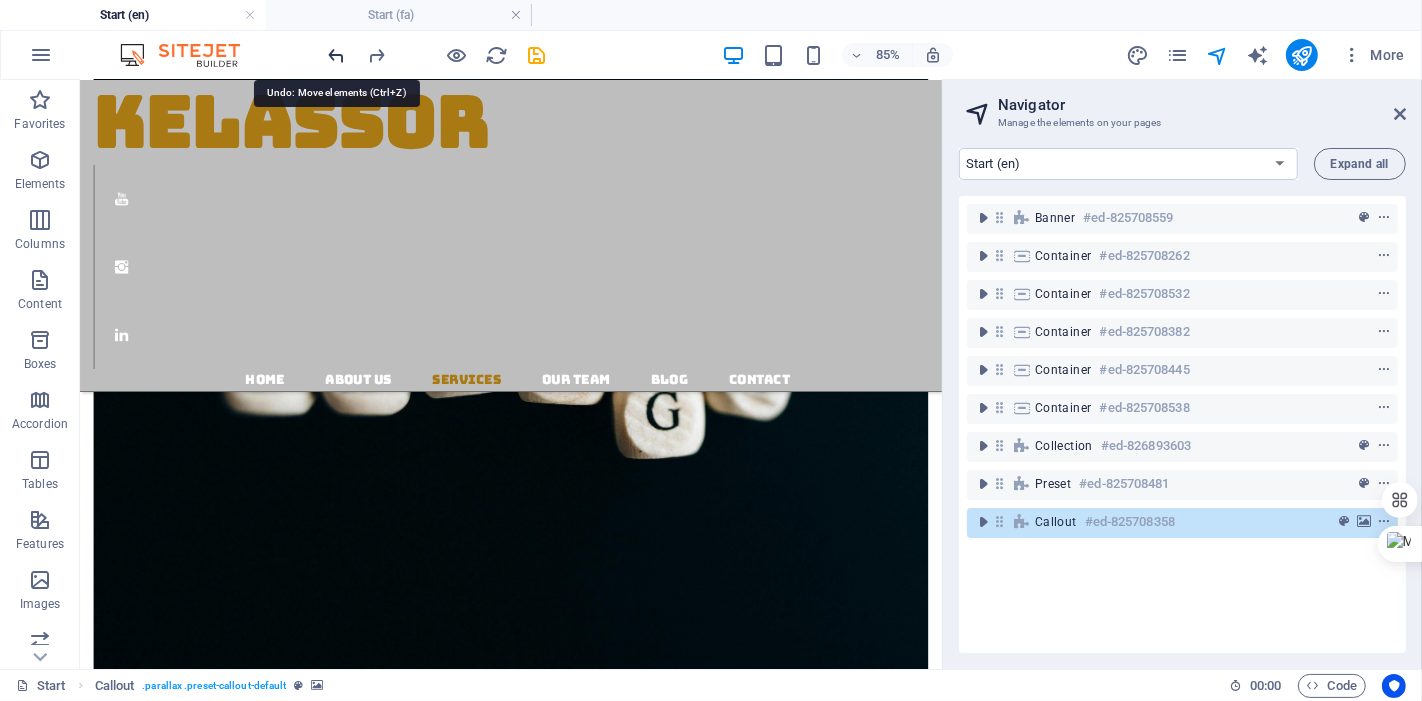 click at bounding box center [337, 55] 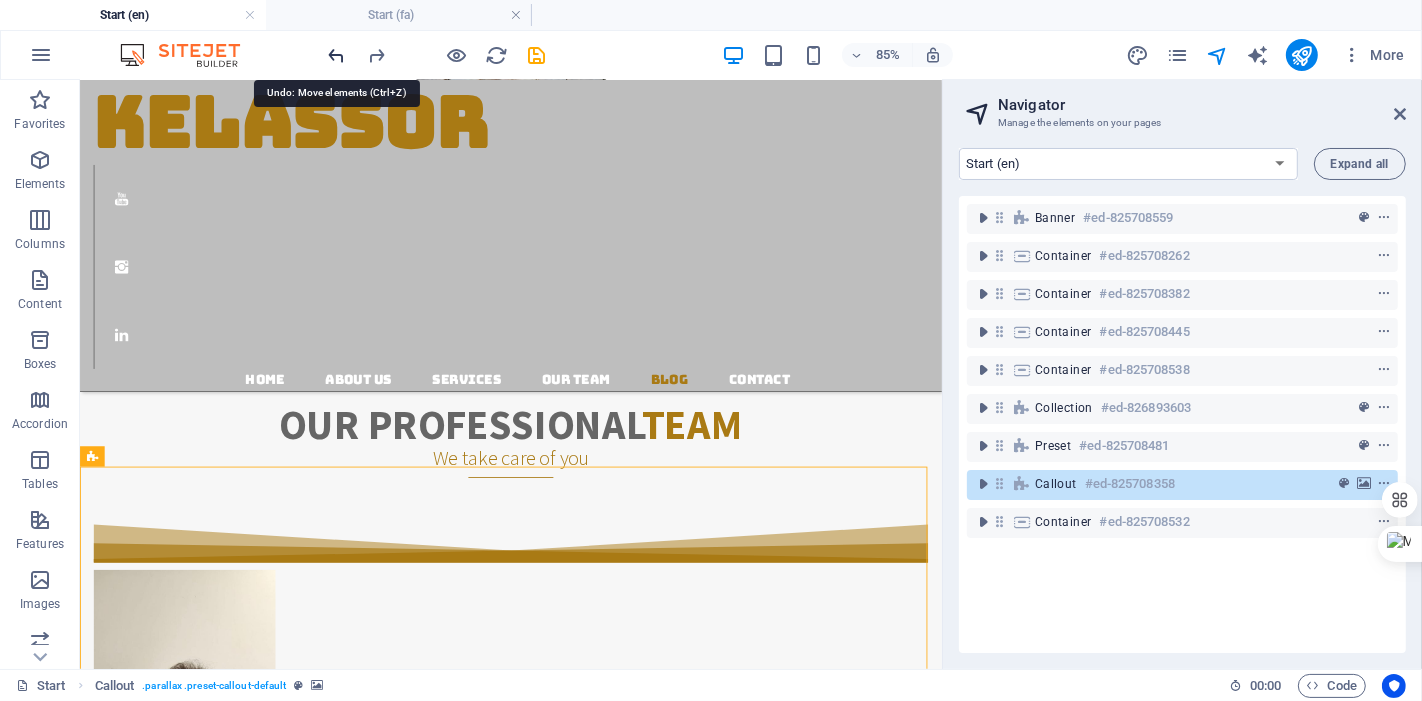 click at bounding box center (337, 55) 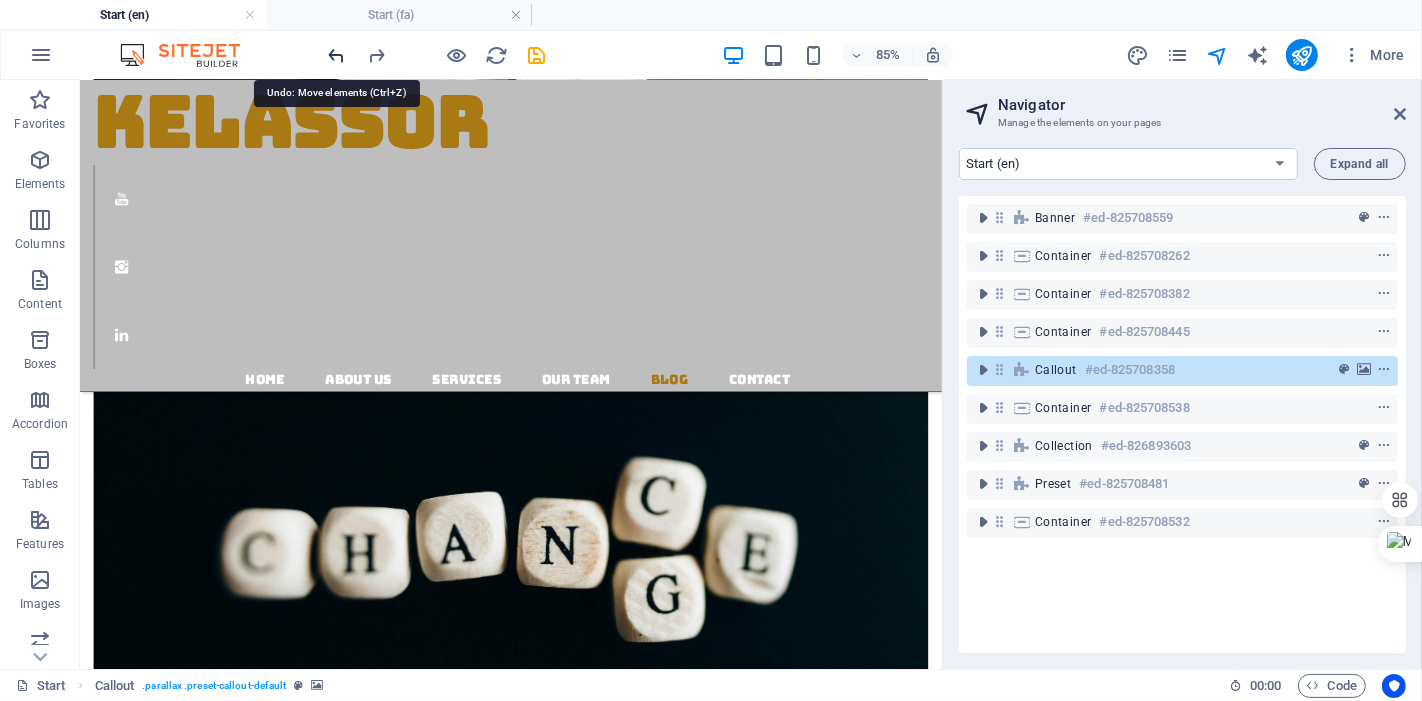 click at bounding box center (337, 55) 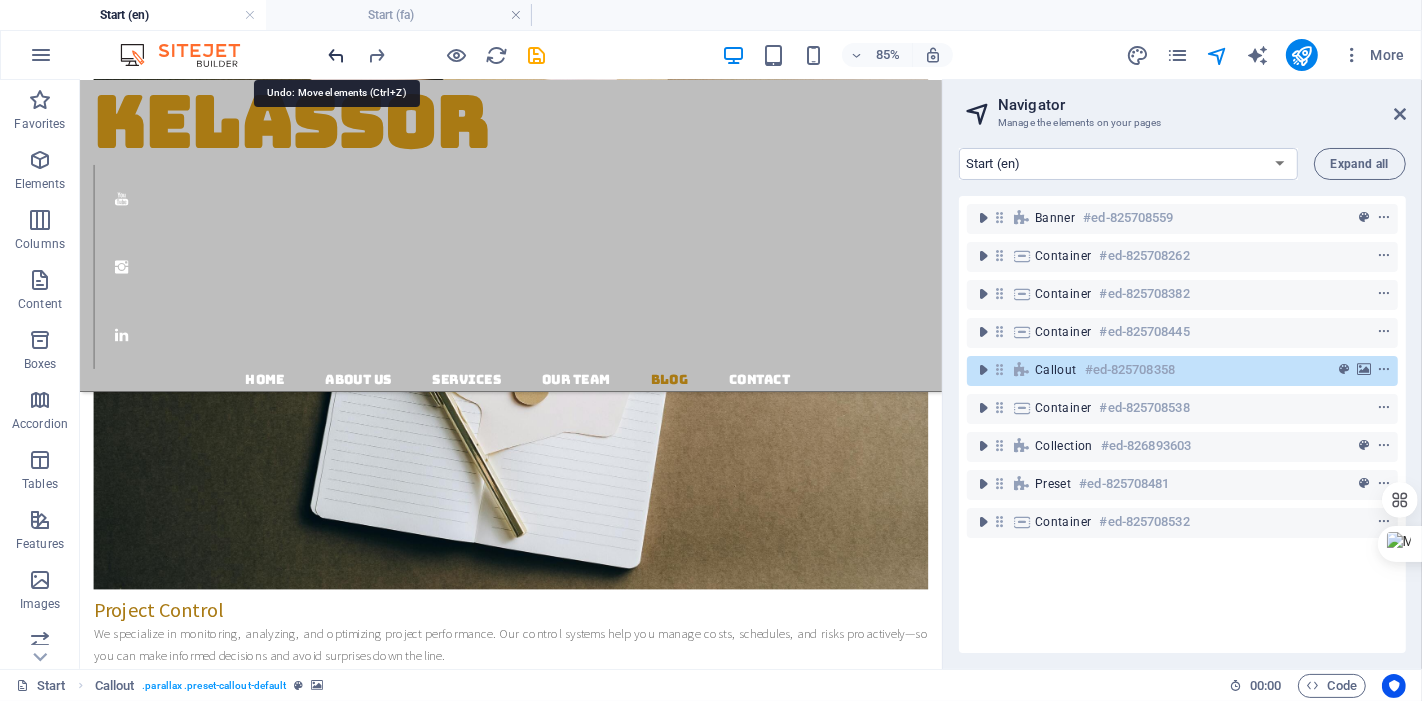 click at bounding box center (337, 55) 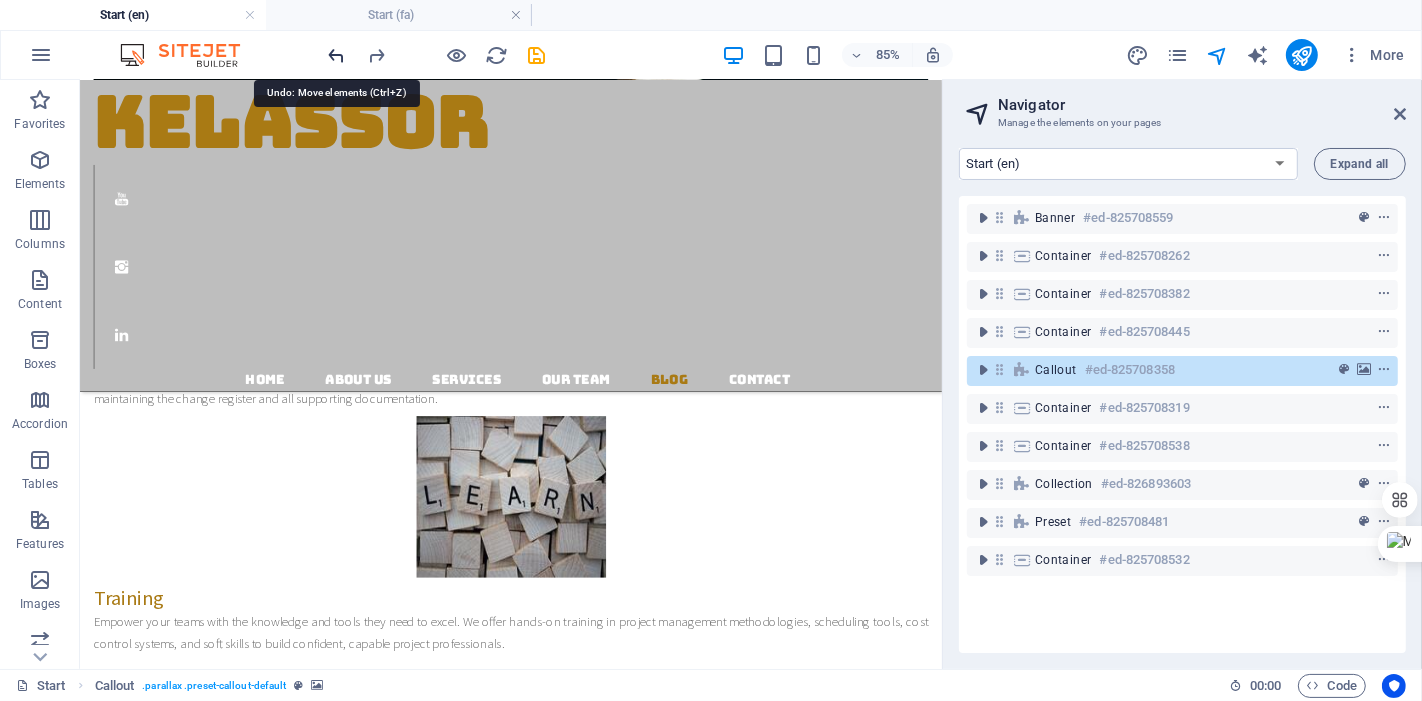 click at bounding box center (337, 55) 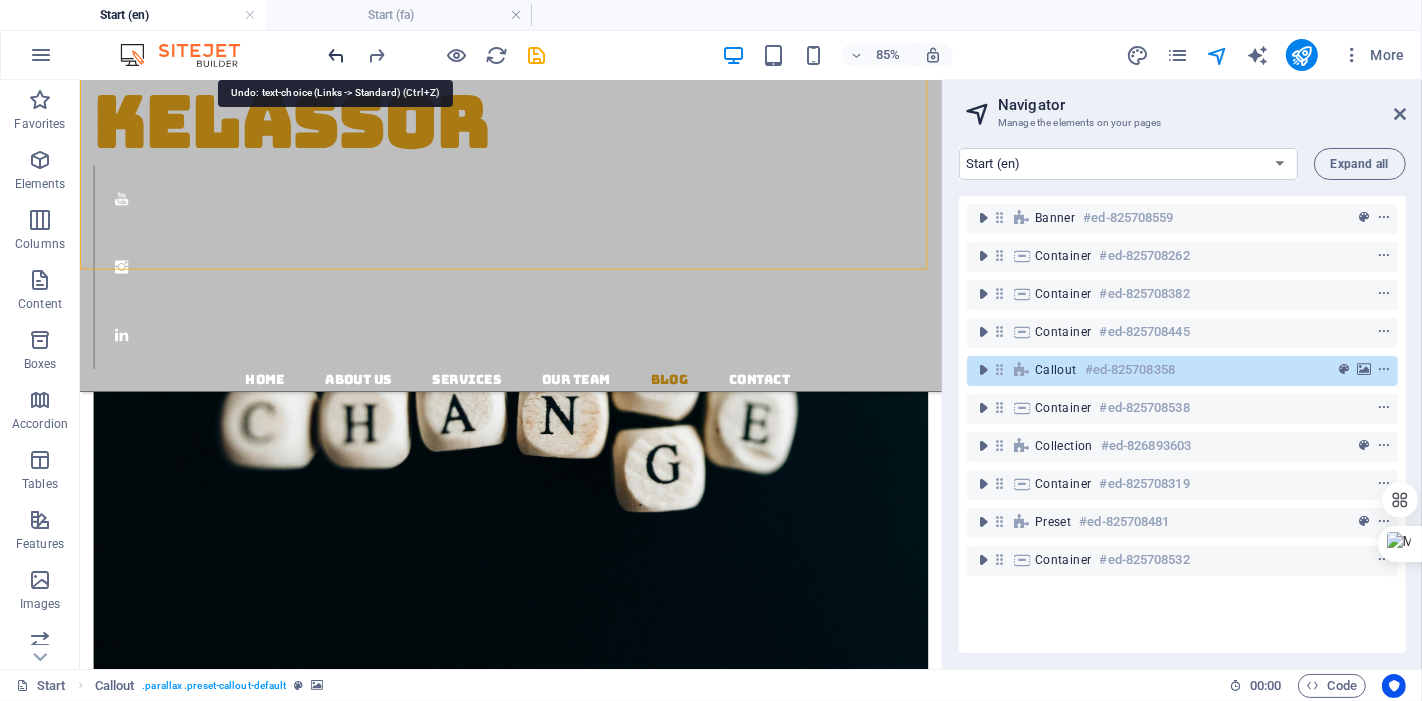 scroll, scrollTop: 4074, scrollLeft: 0, axis: vertical 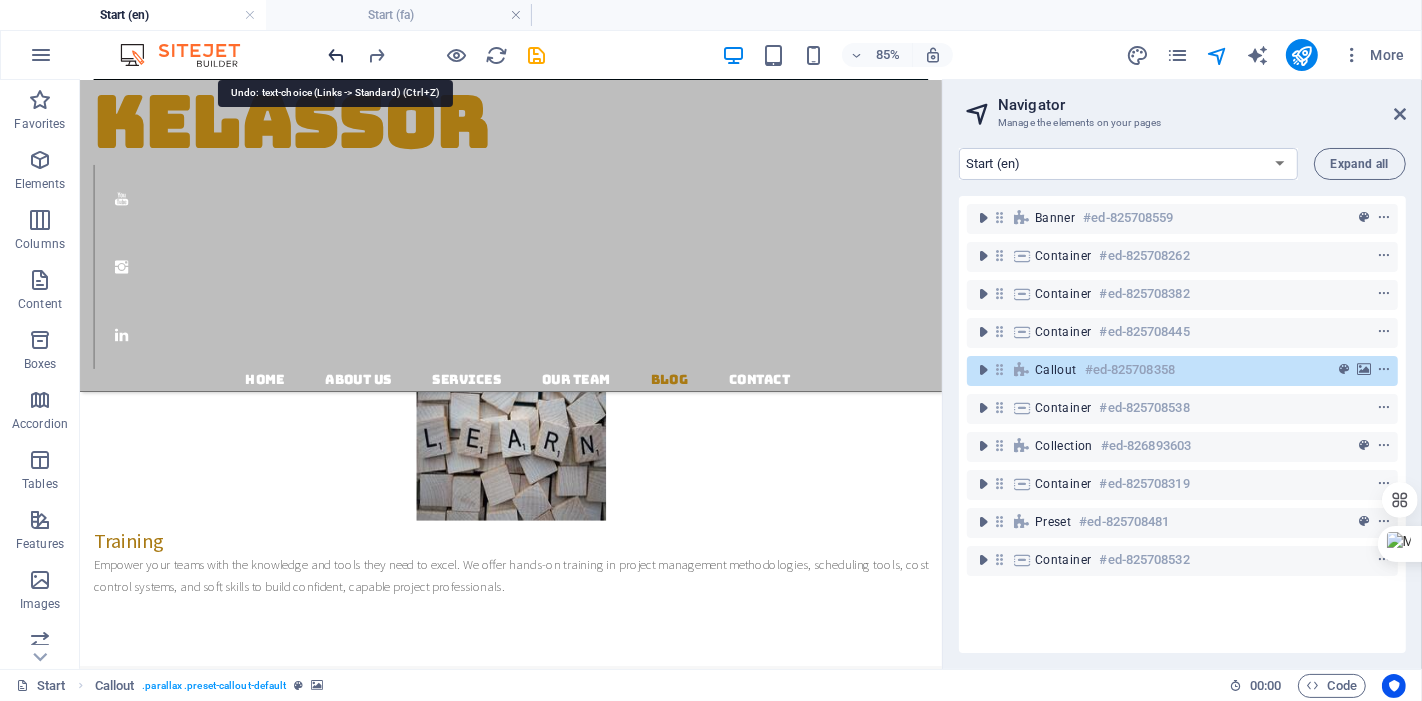 click at bounding box center [337, 55] 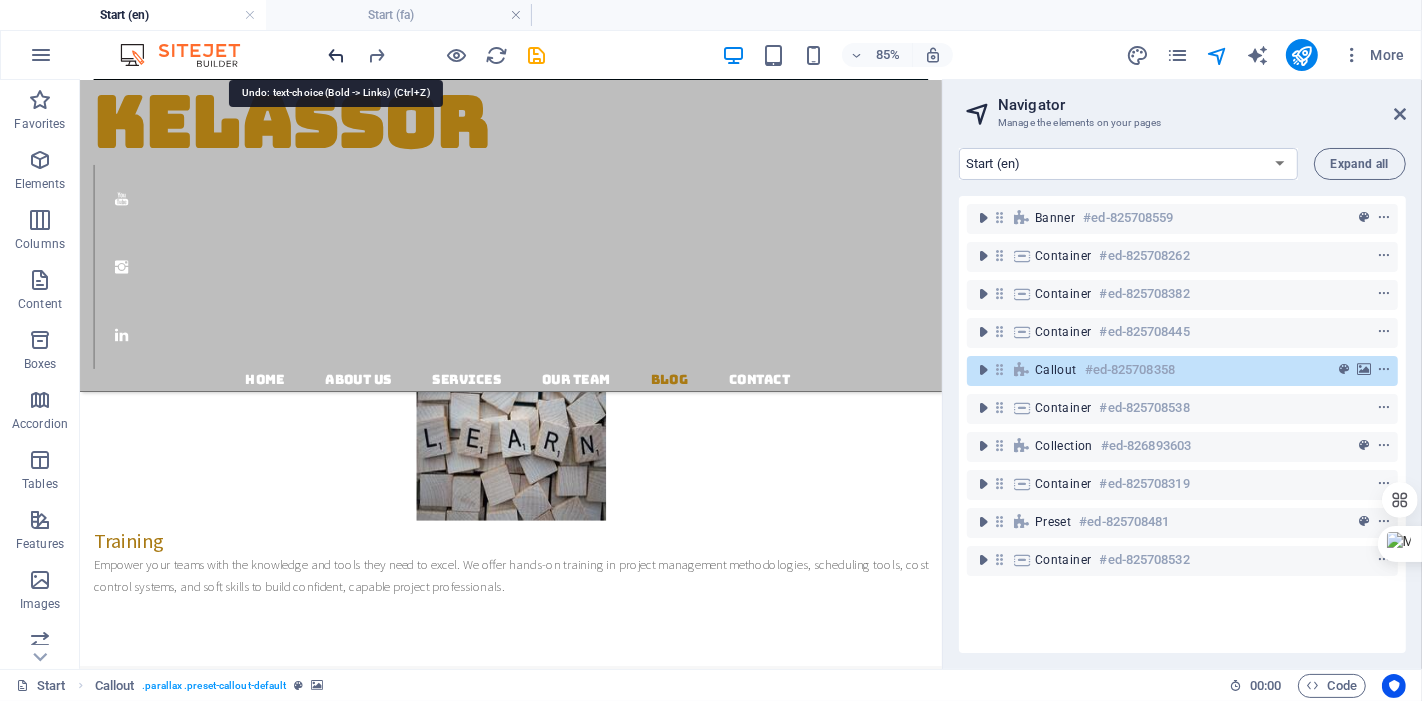 click at bounding box center (337, 55) 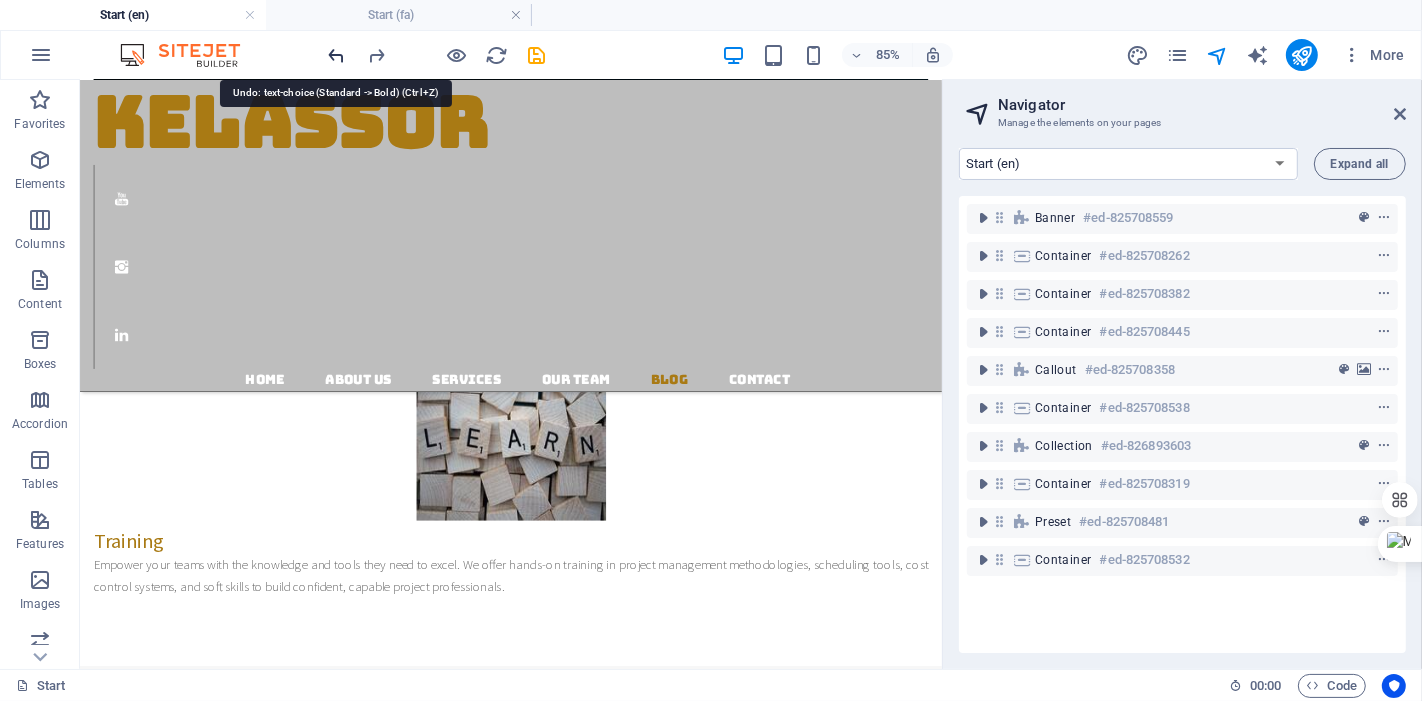 click at bounding box center [337, 55] 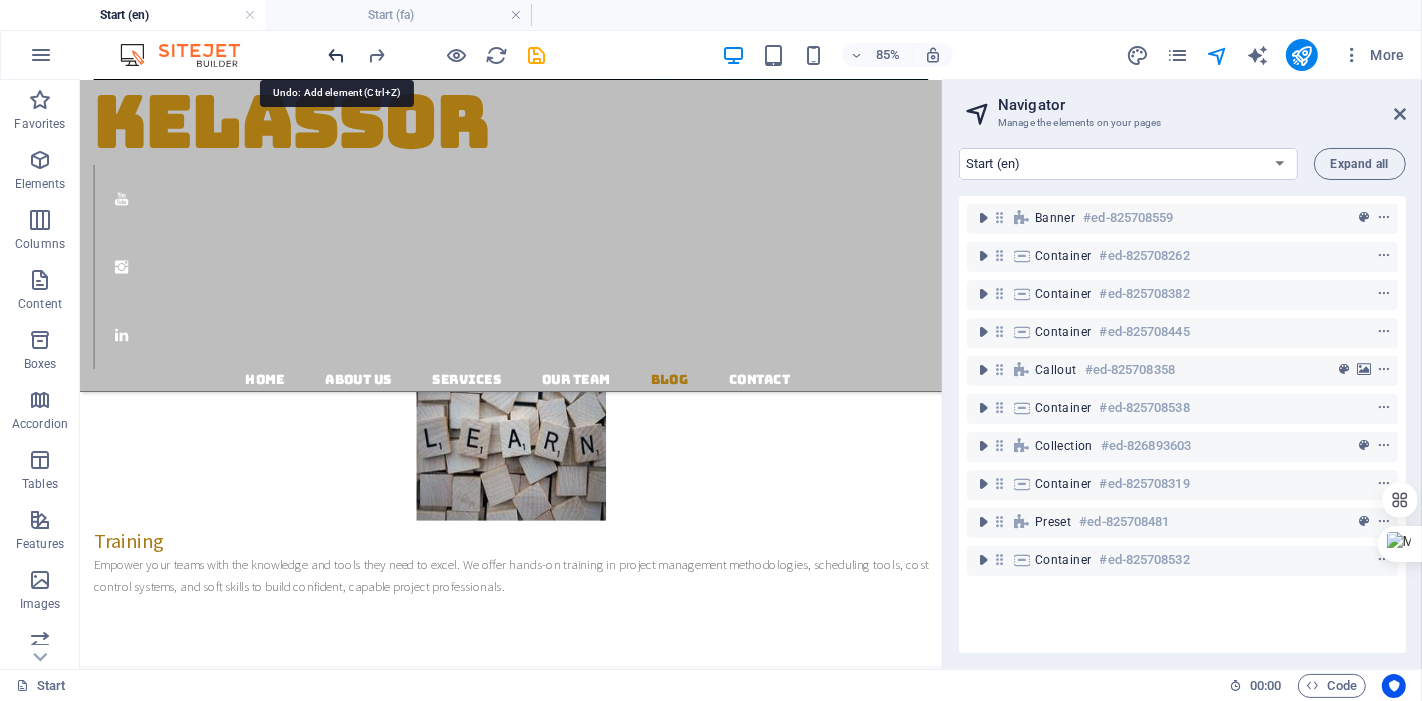click at bounding box center [337, 55] 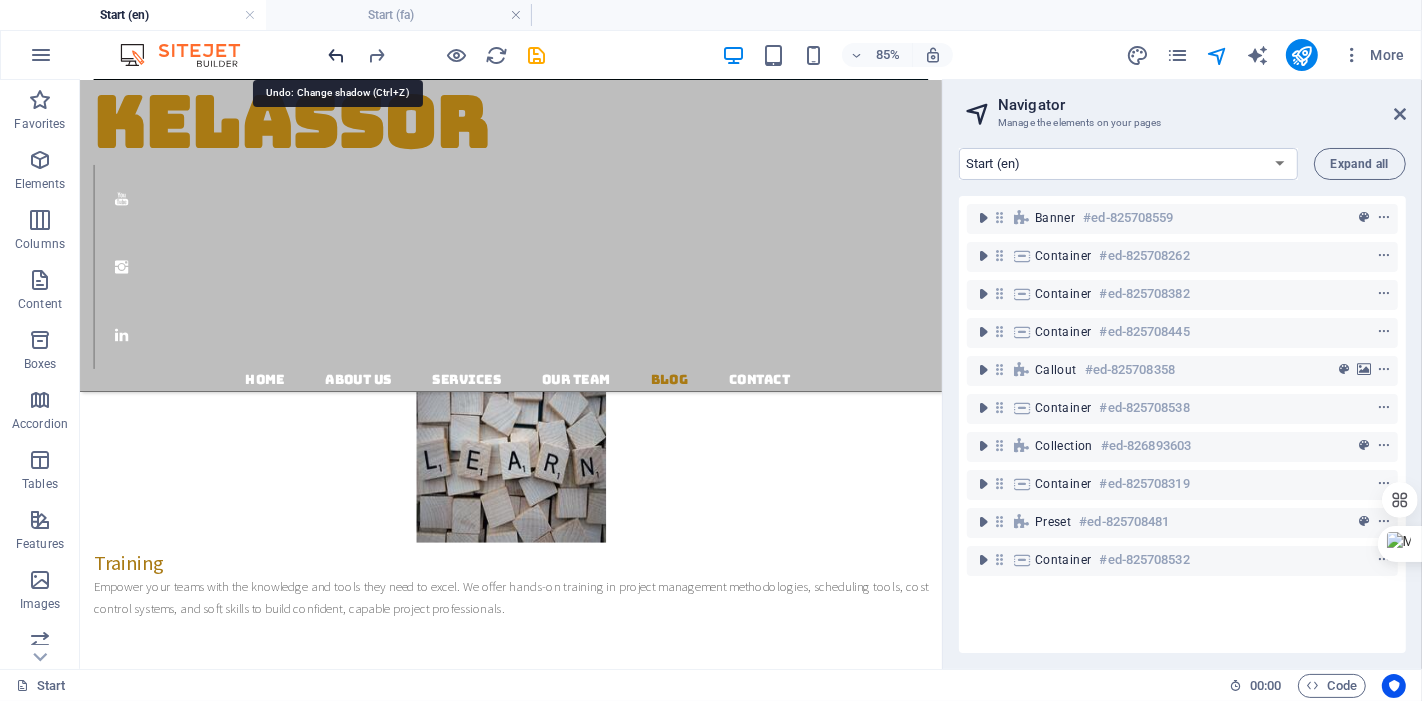click at bounding box center [337, 55] 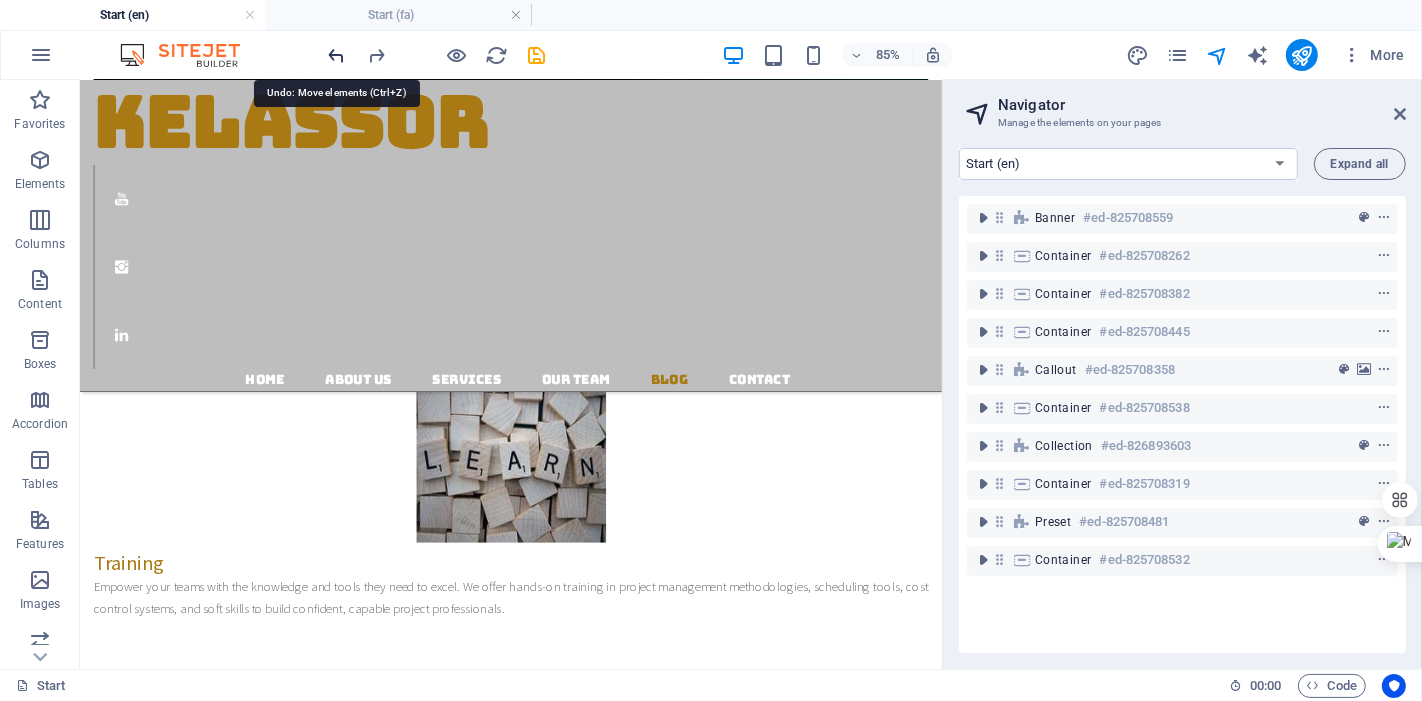 click at bounding box center [337, 55] 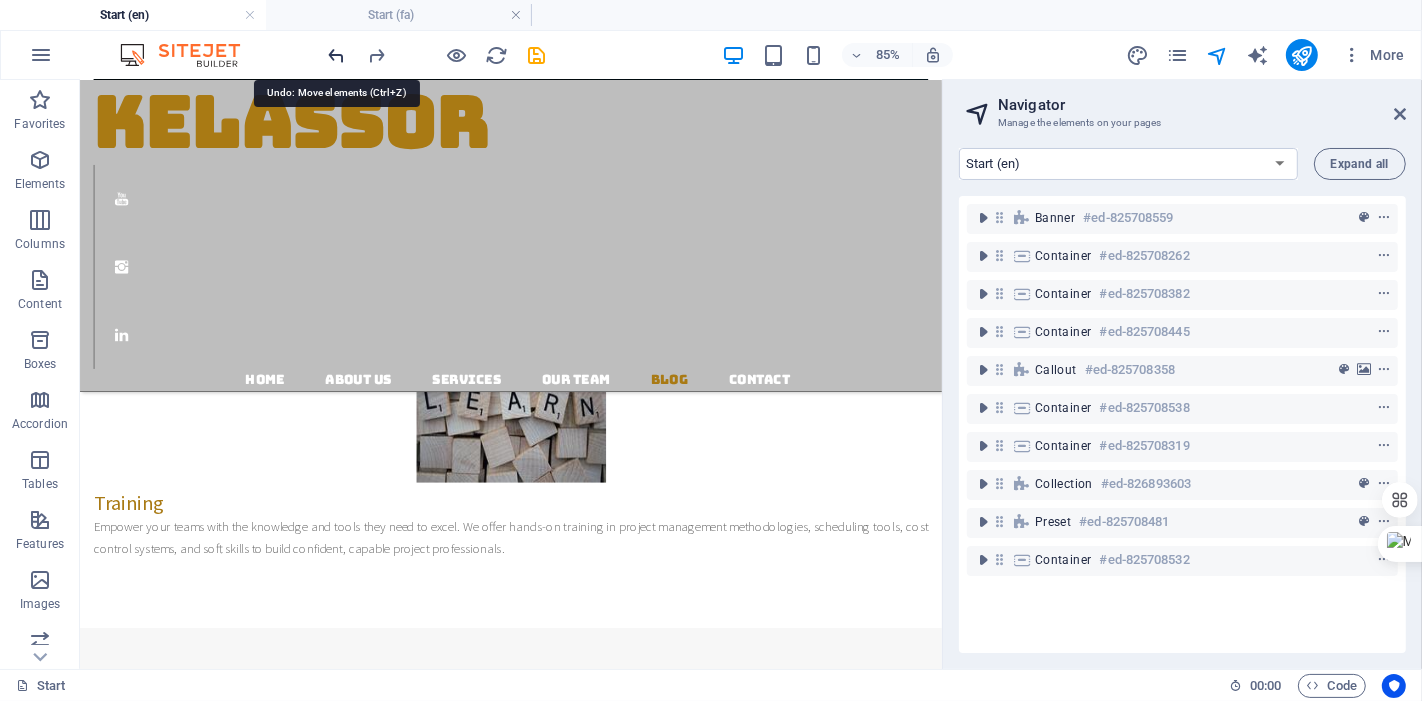 click at bounding box center [337, 55] 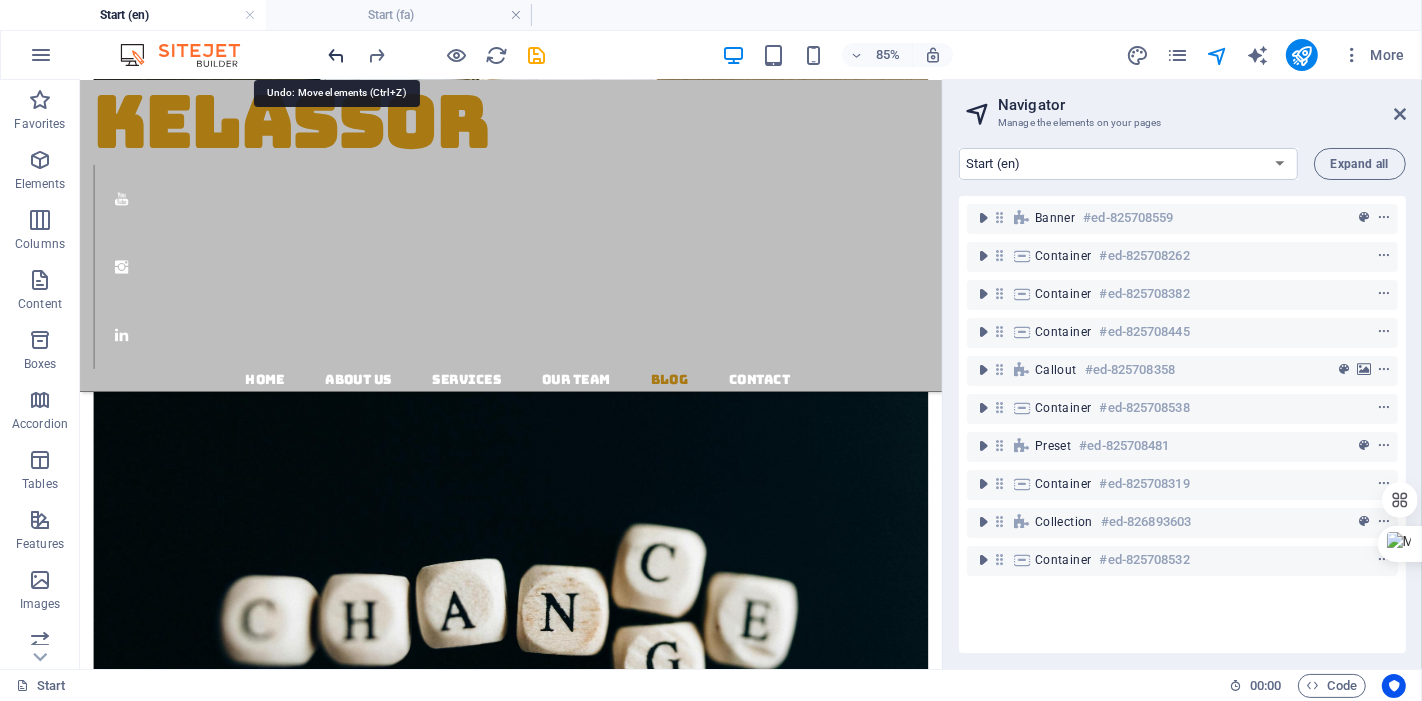 click at bounding box center (337, 55) 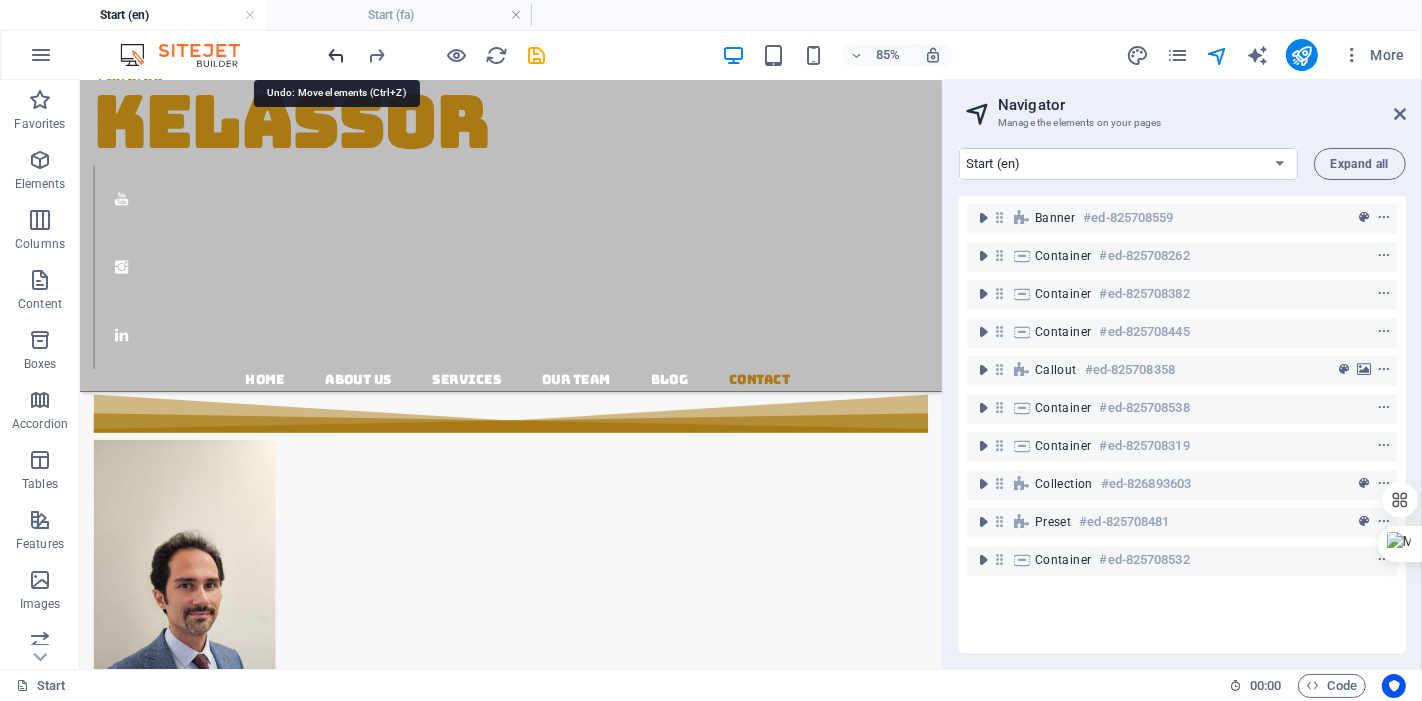 click at bounding box center (337, 55) 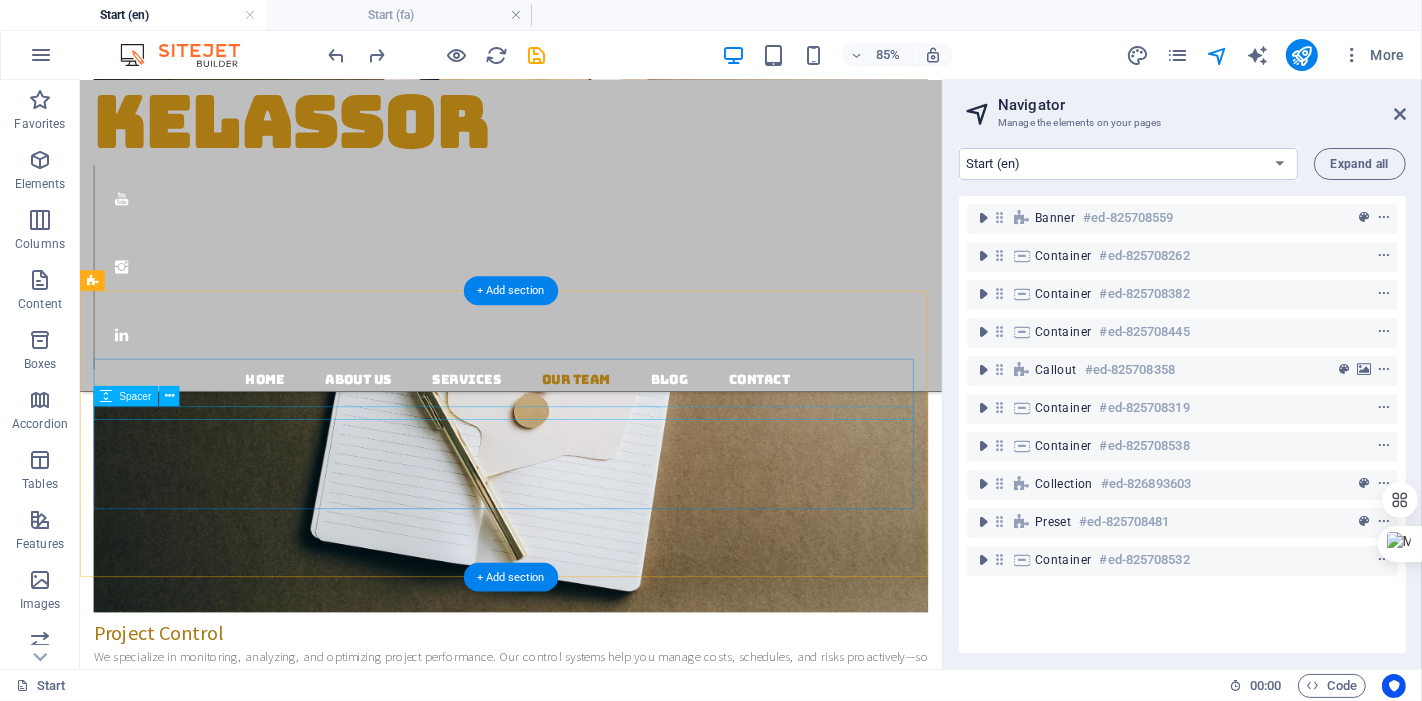 scroll, scrollTop: 2830, scrollLeft: 0, axis: vertical 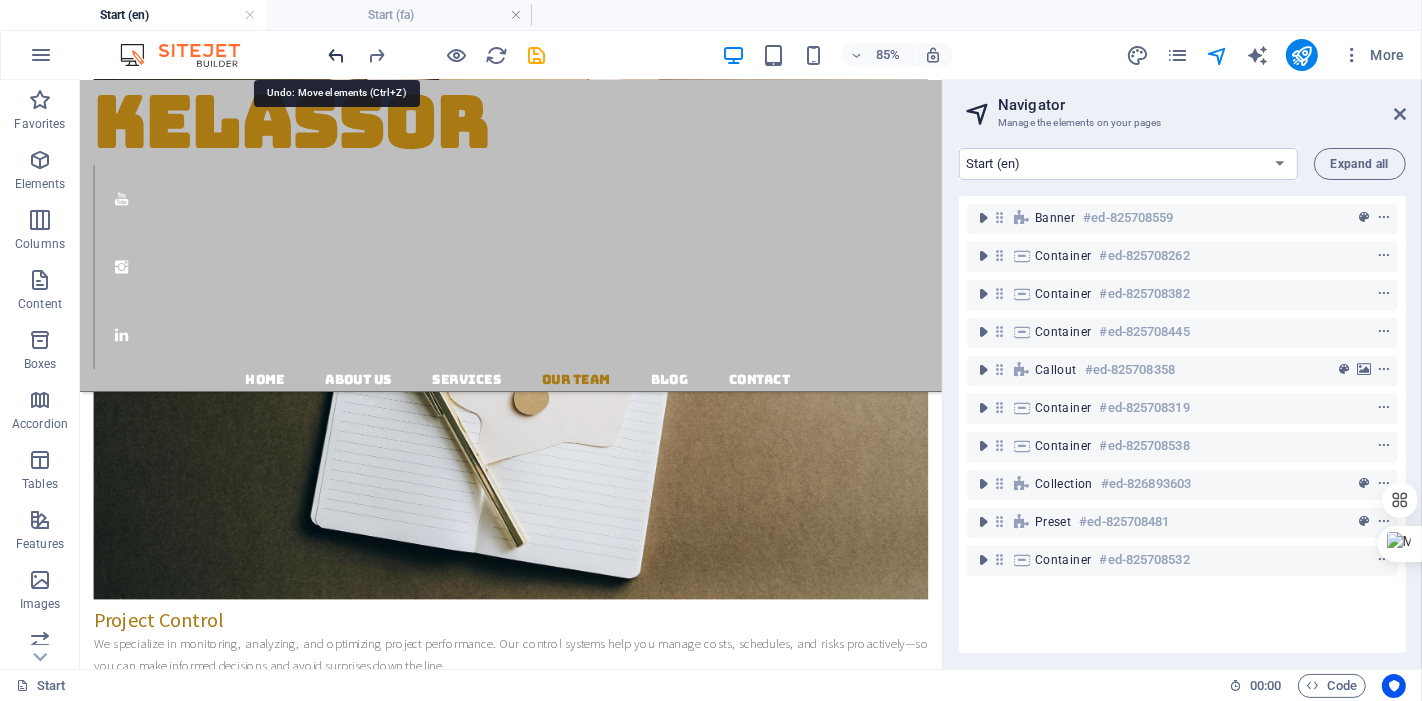 click at bounding box center [337, 55] 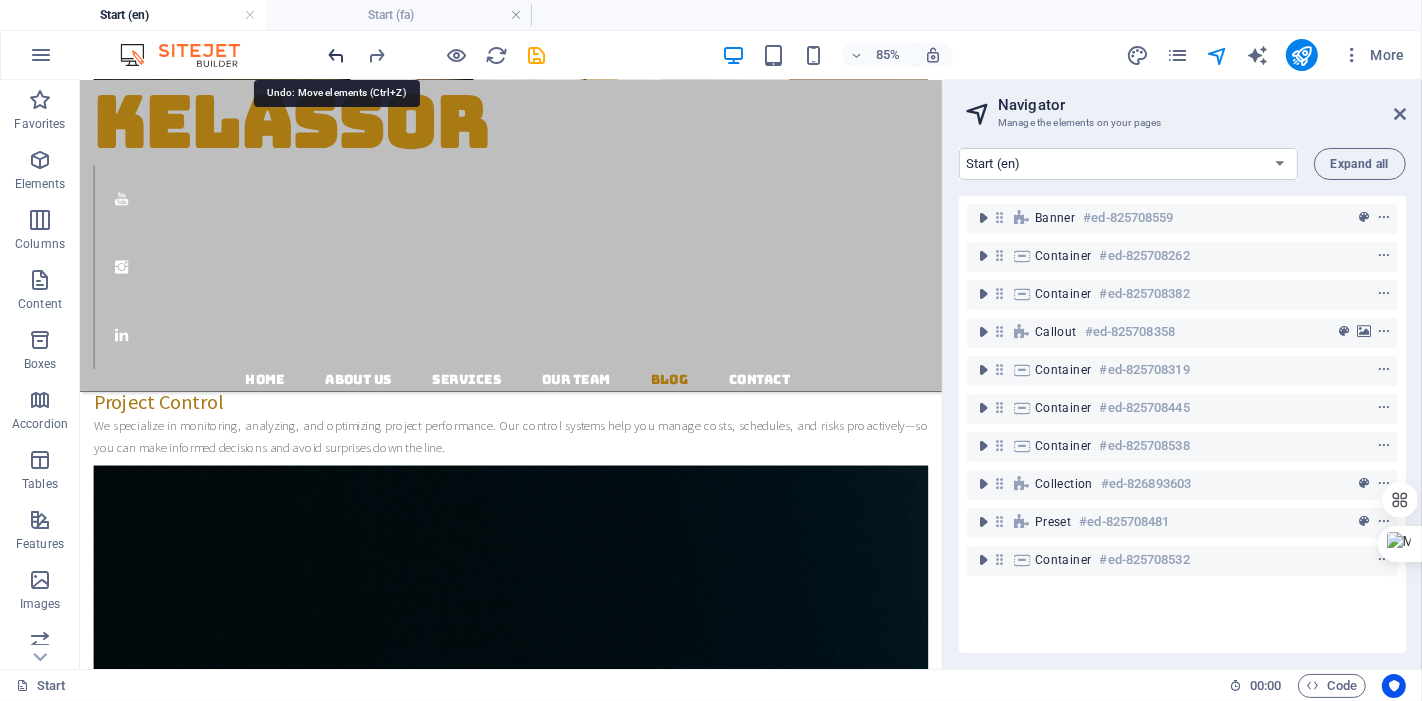 scroll, scrollTop: 3094, scrollLeft: 0, axis: vertical 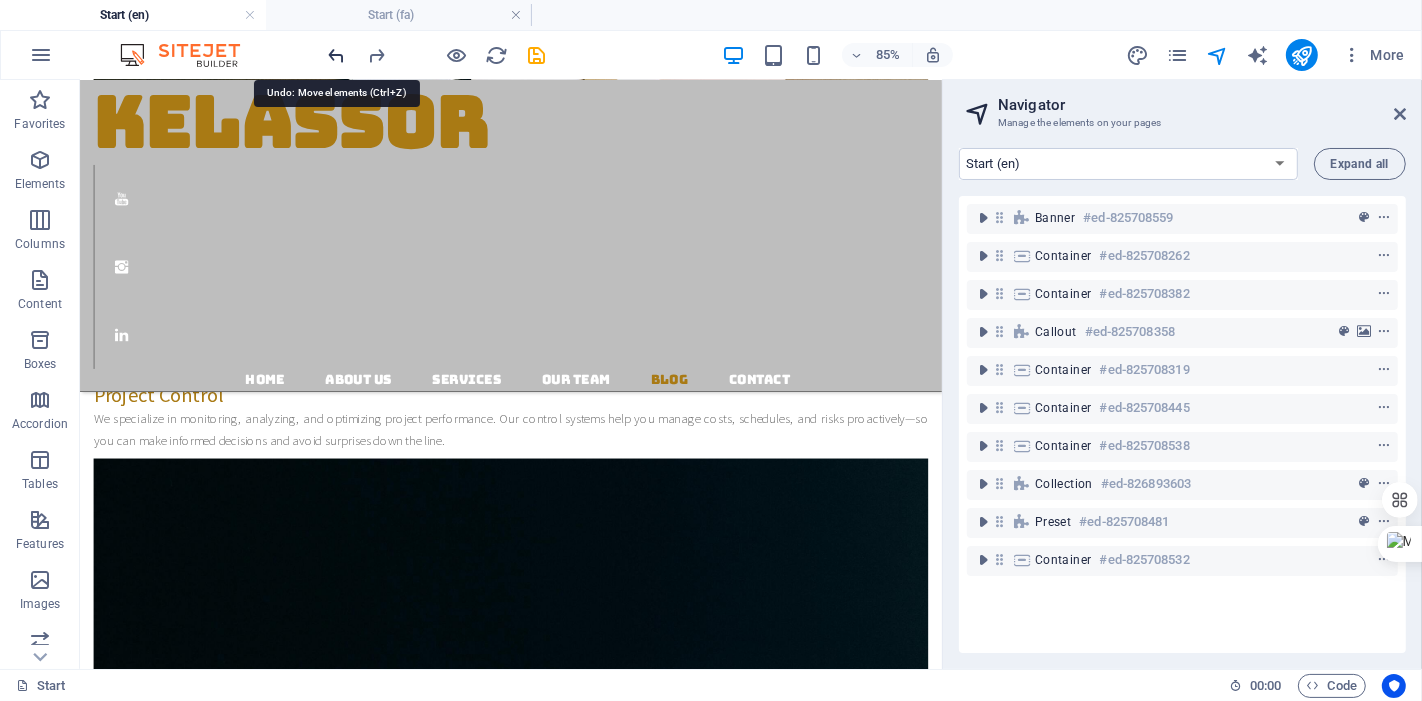 click at bounding box center [337, 55] 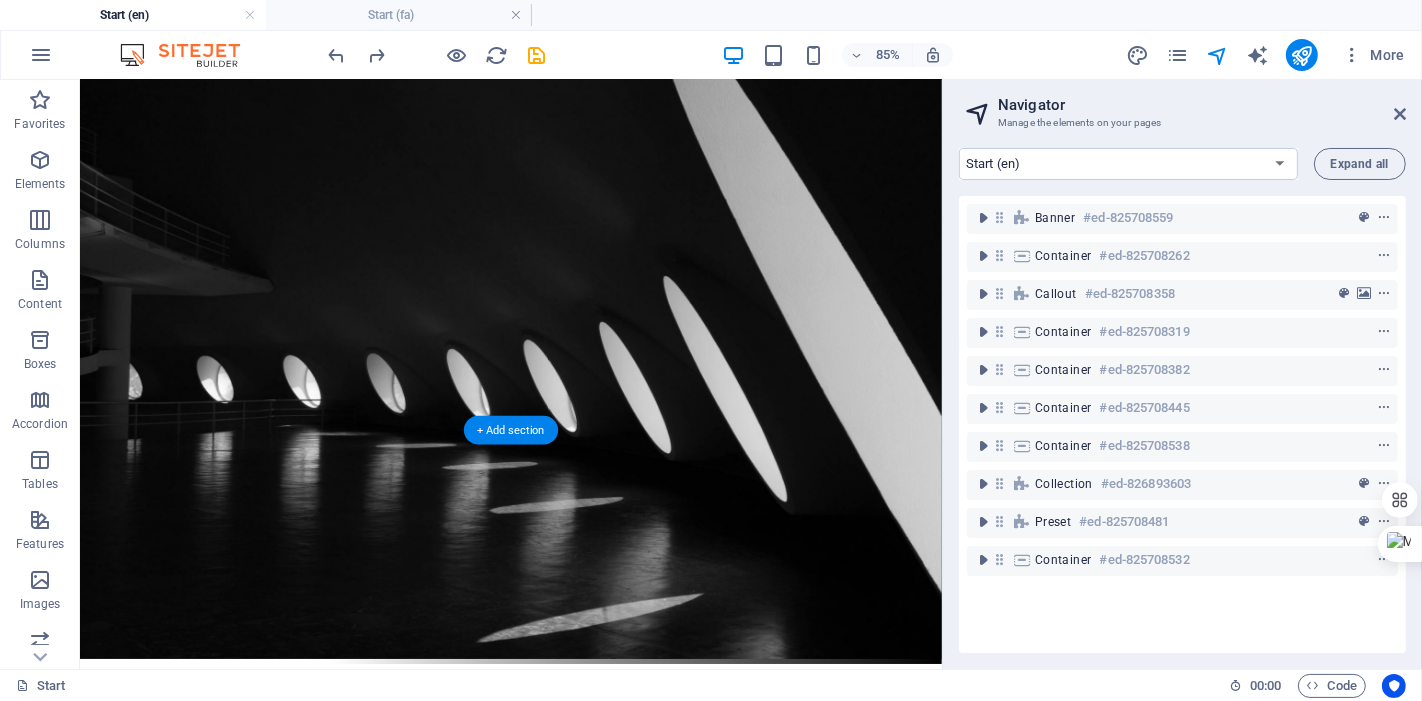 scroll, scrollTop: 301, scrollLeft: 0, axis: vertical 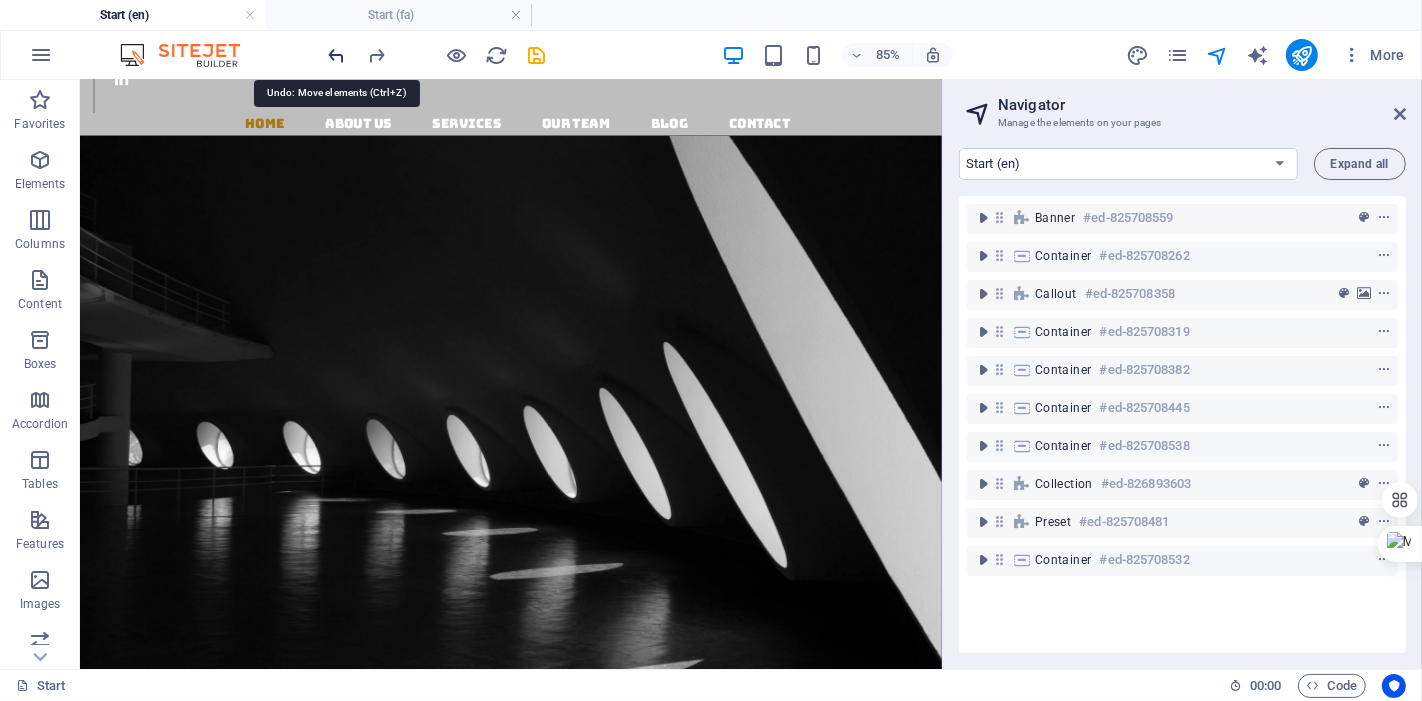 click at bounding box center [337, 55] 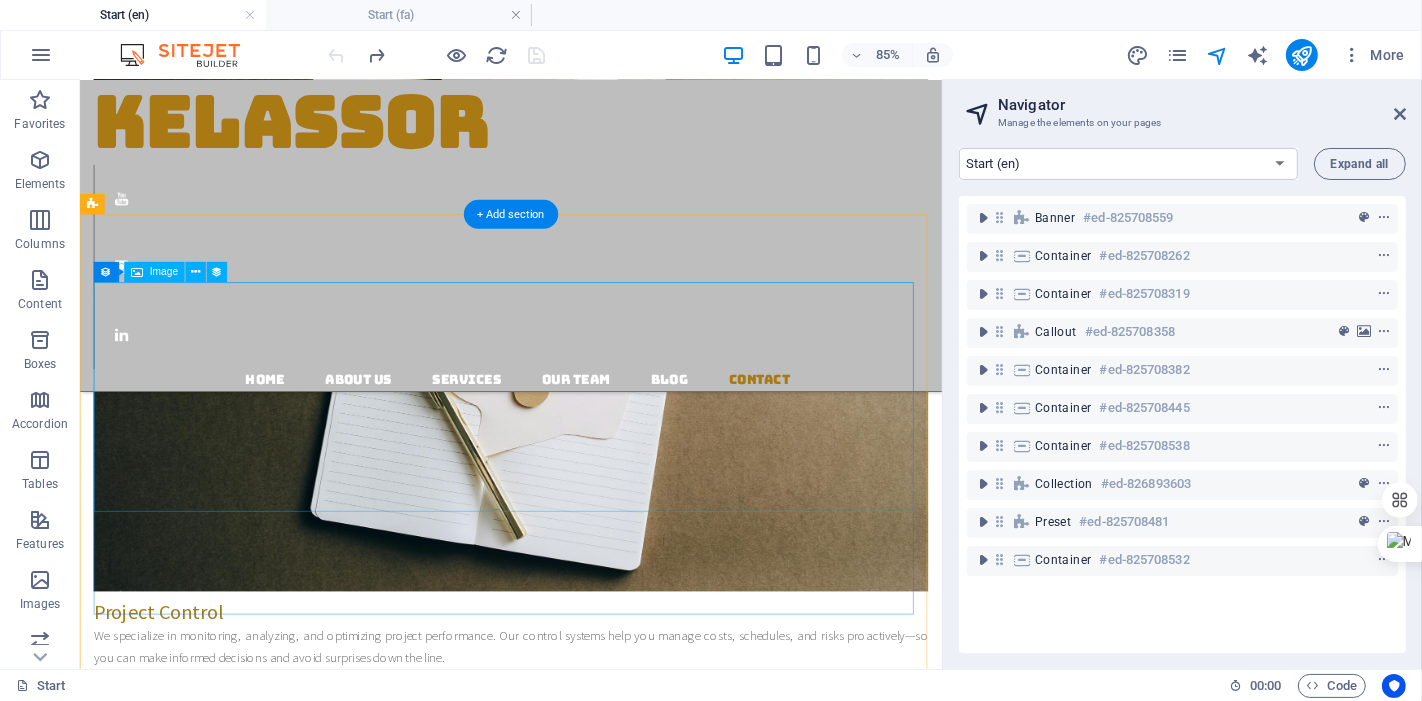 scroll, scrollTop: 4615, scrollLeft: 0, axis: vertical 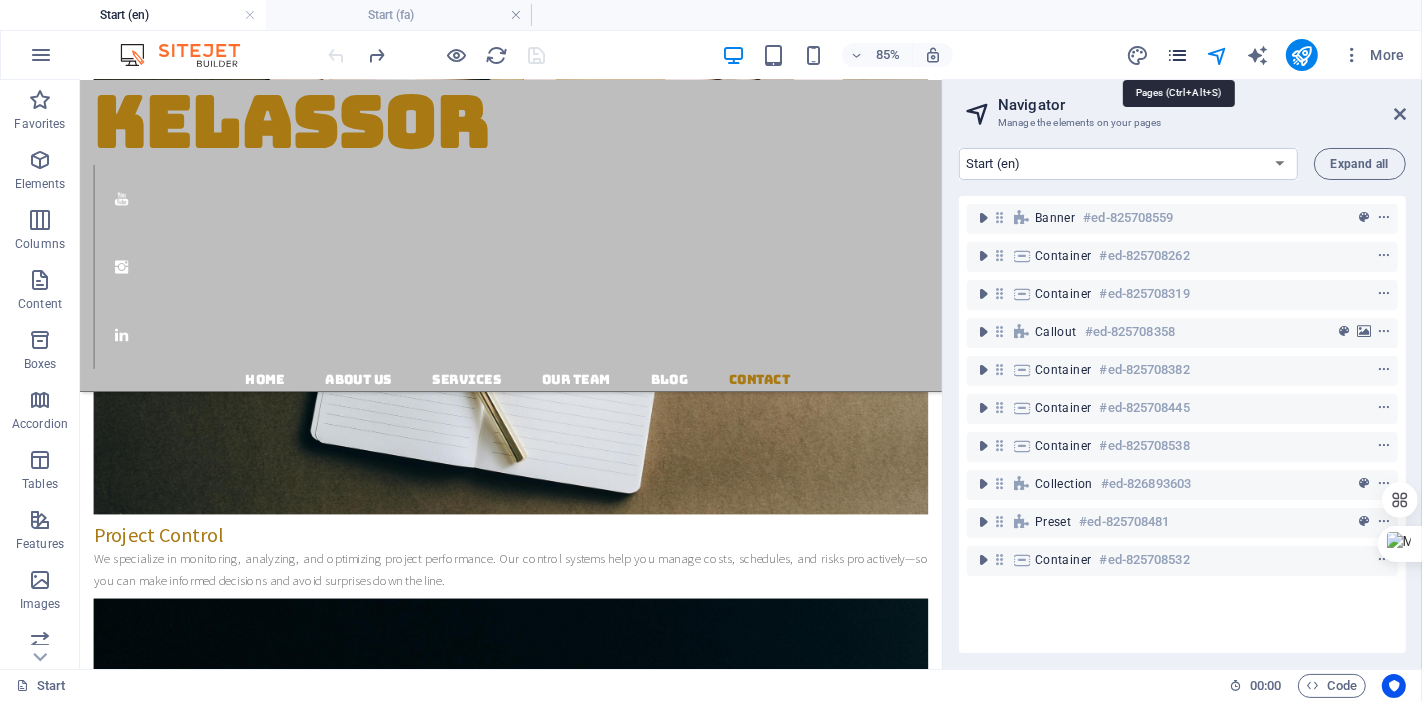 click at bounding box center (1177, 55) 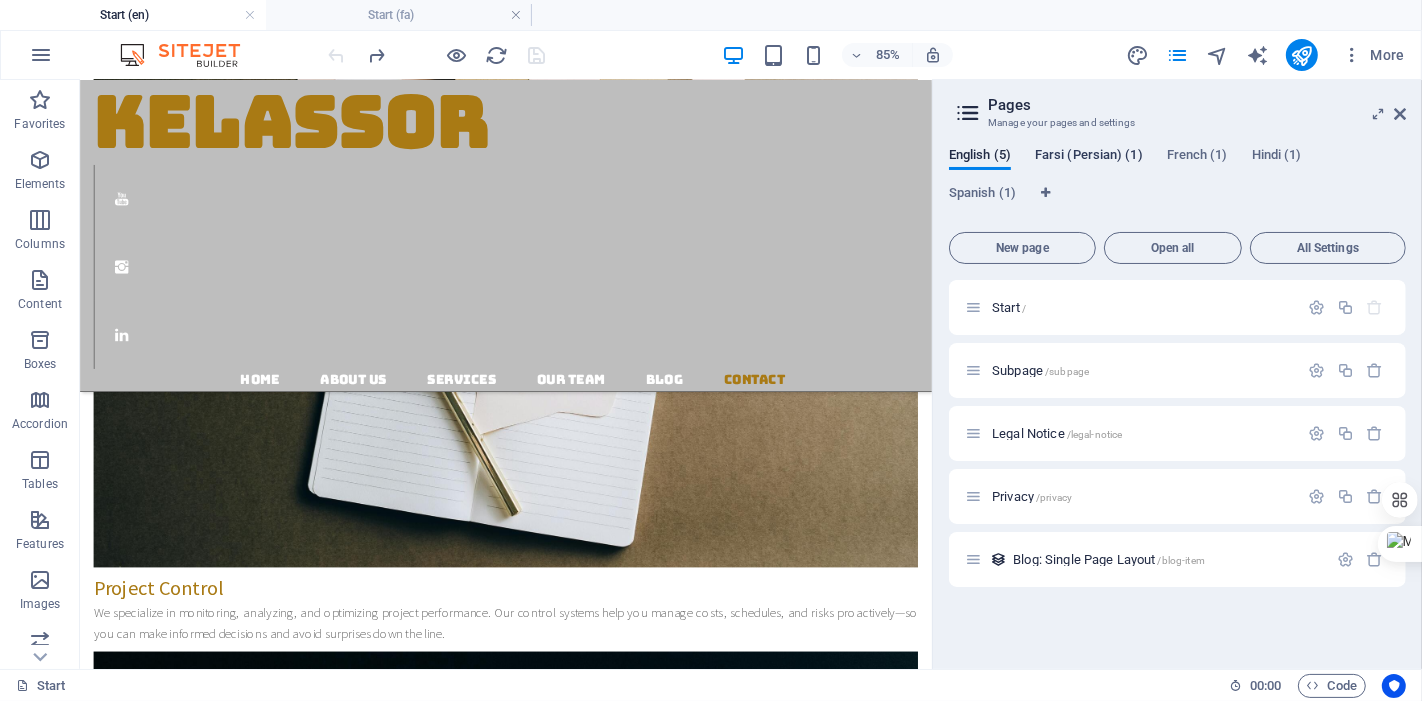 click on "Farsi (Persian) (1)" at bounding box center (1089, 157) 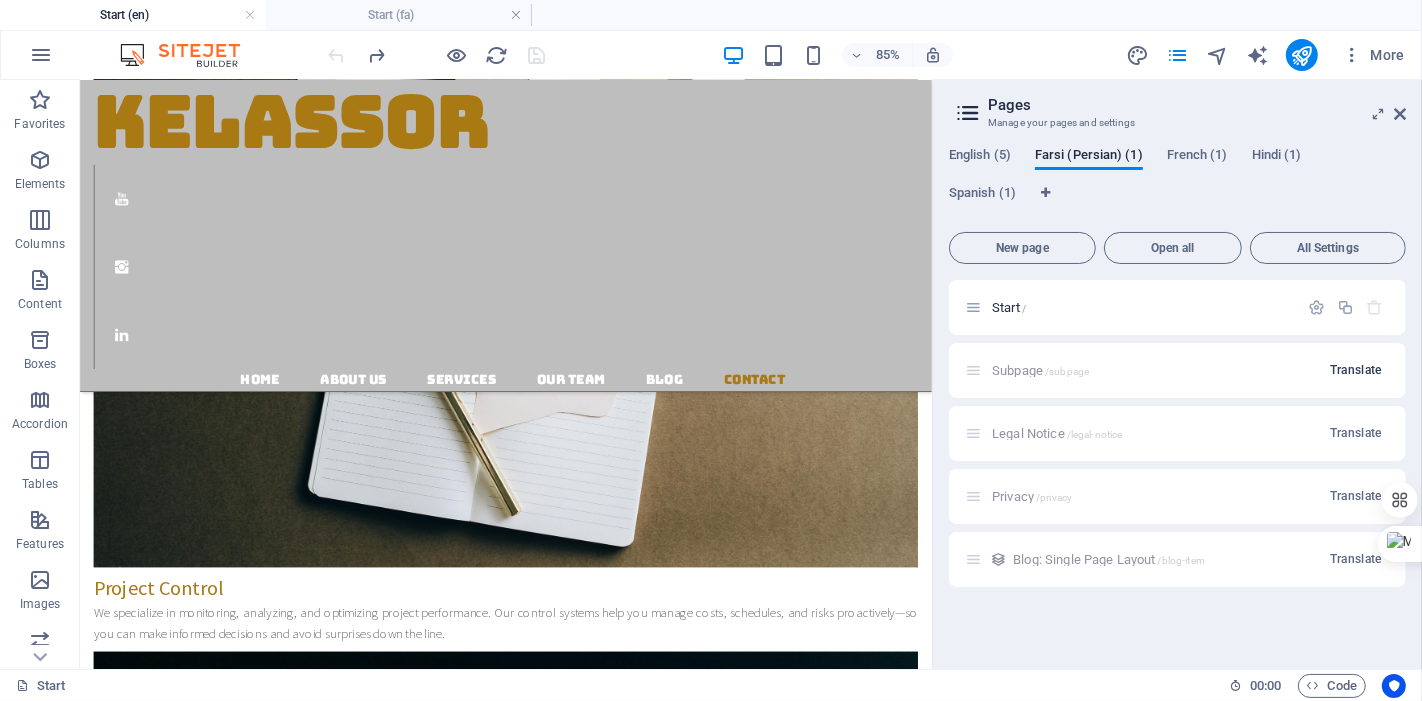 click on "Translate" at bounding box center (1356, 370) 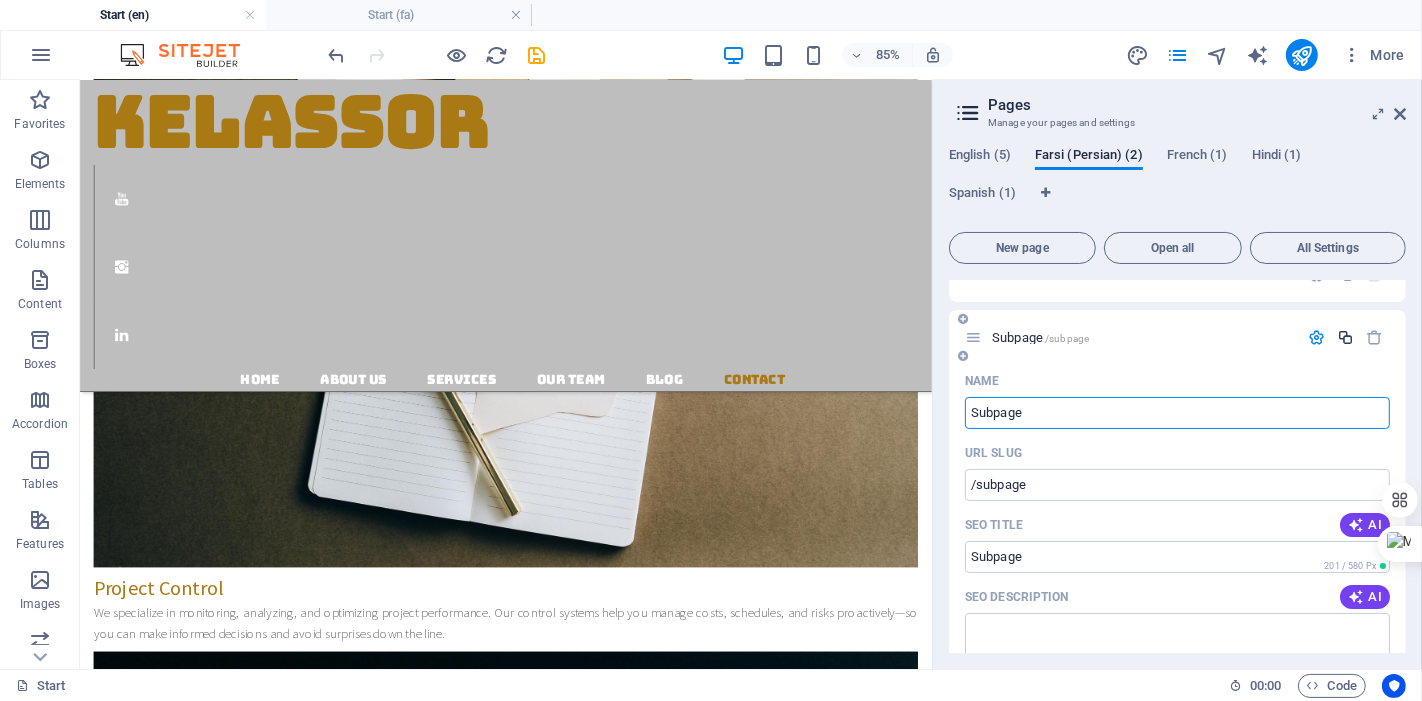 scroll, scrollTop: 0, scrollLeft: 0, axis: both 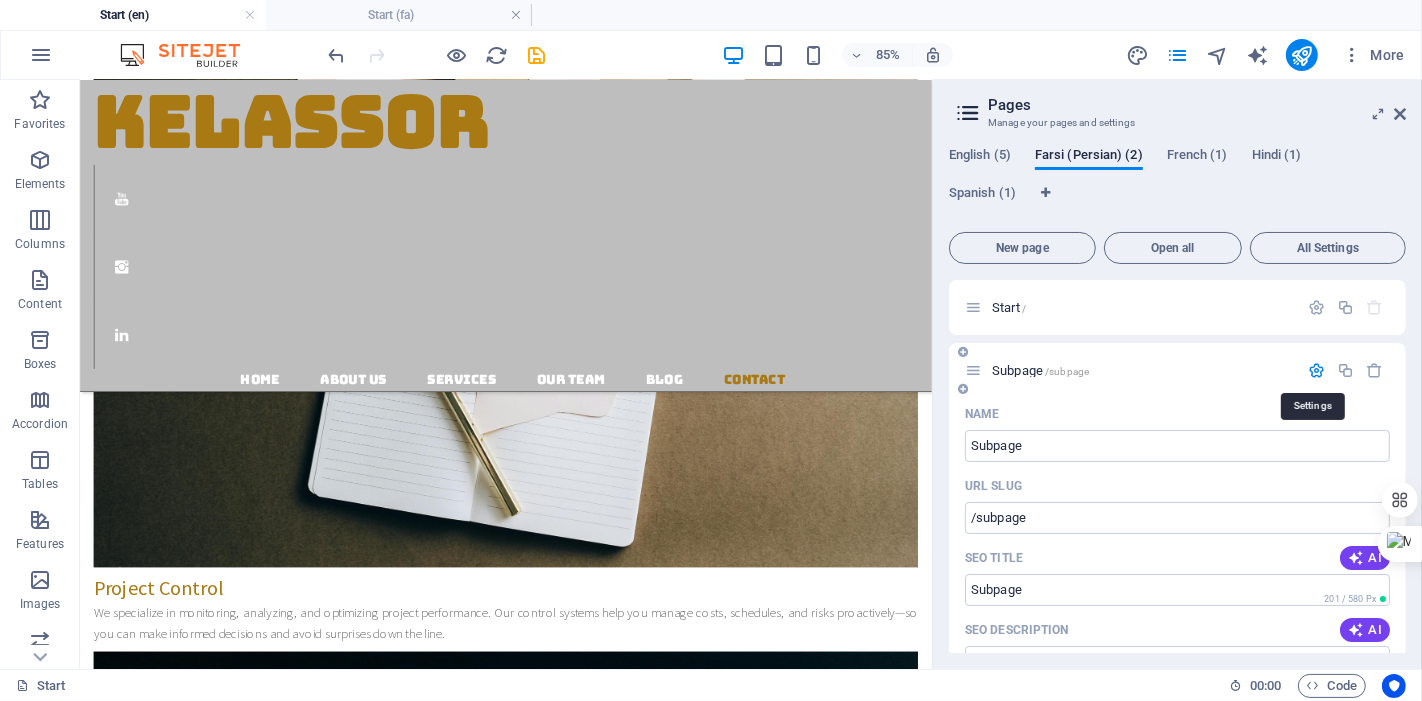 click at bounding box center [1316, 370] 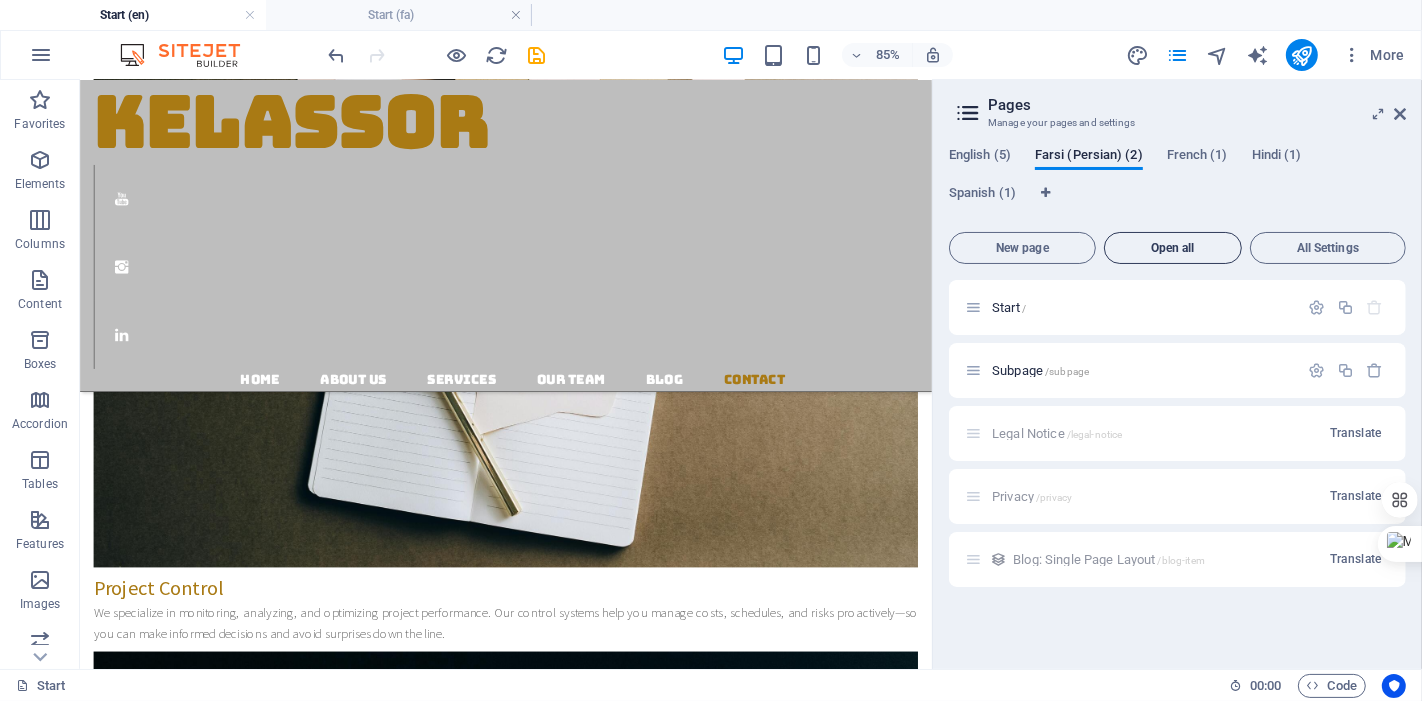click on "Open all" at bounding box center (1173, 248) 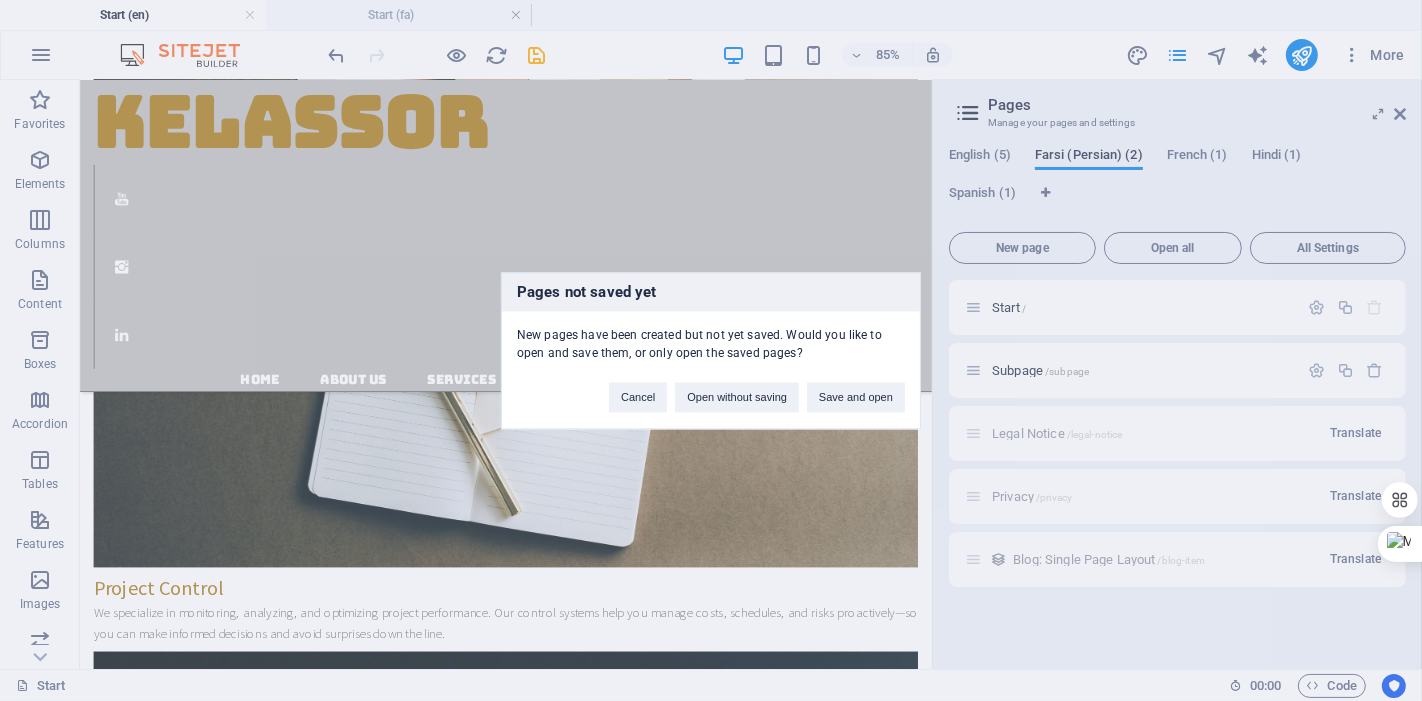 drag, startPoint x: 843, startPoint y: 400, endPoint x: 768, endPoint y: 418, distance: 77.12976 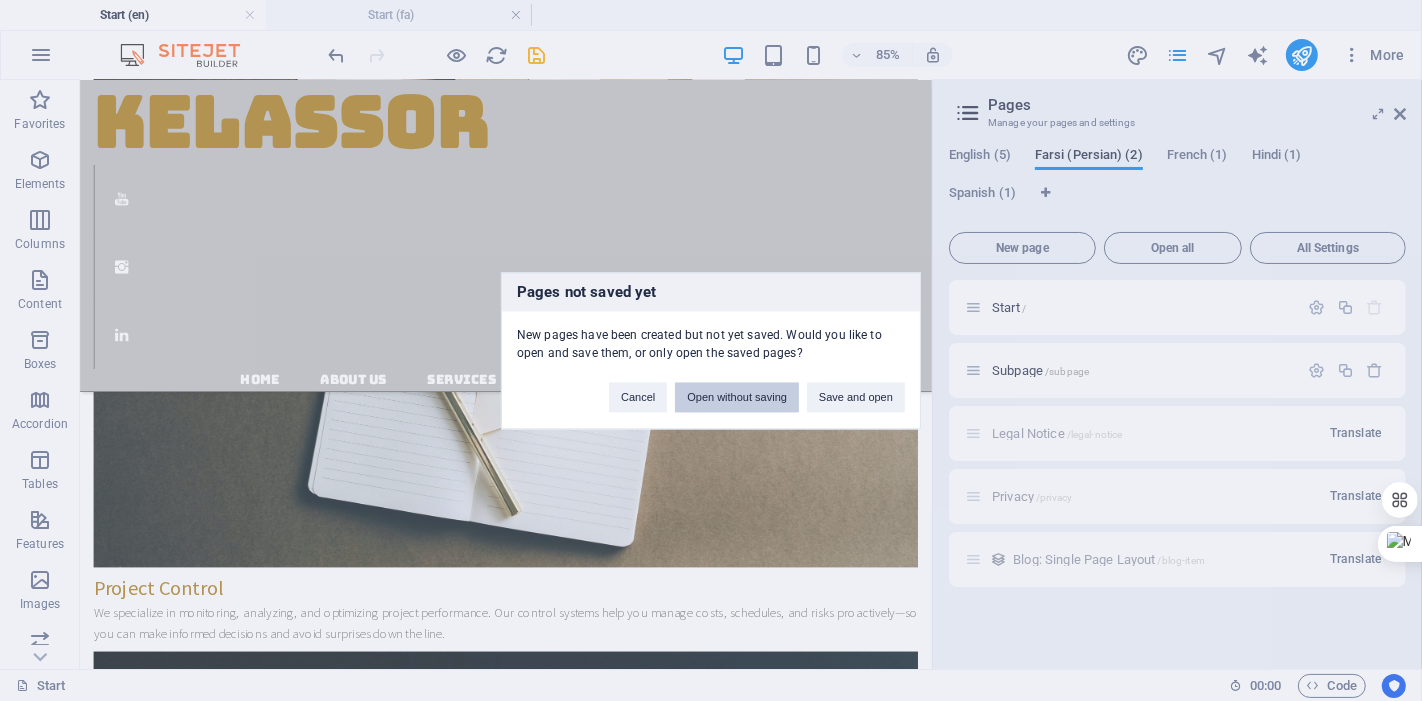 click on "Open without saving" at bounding box center [737, 397] 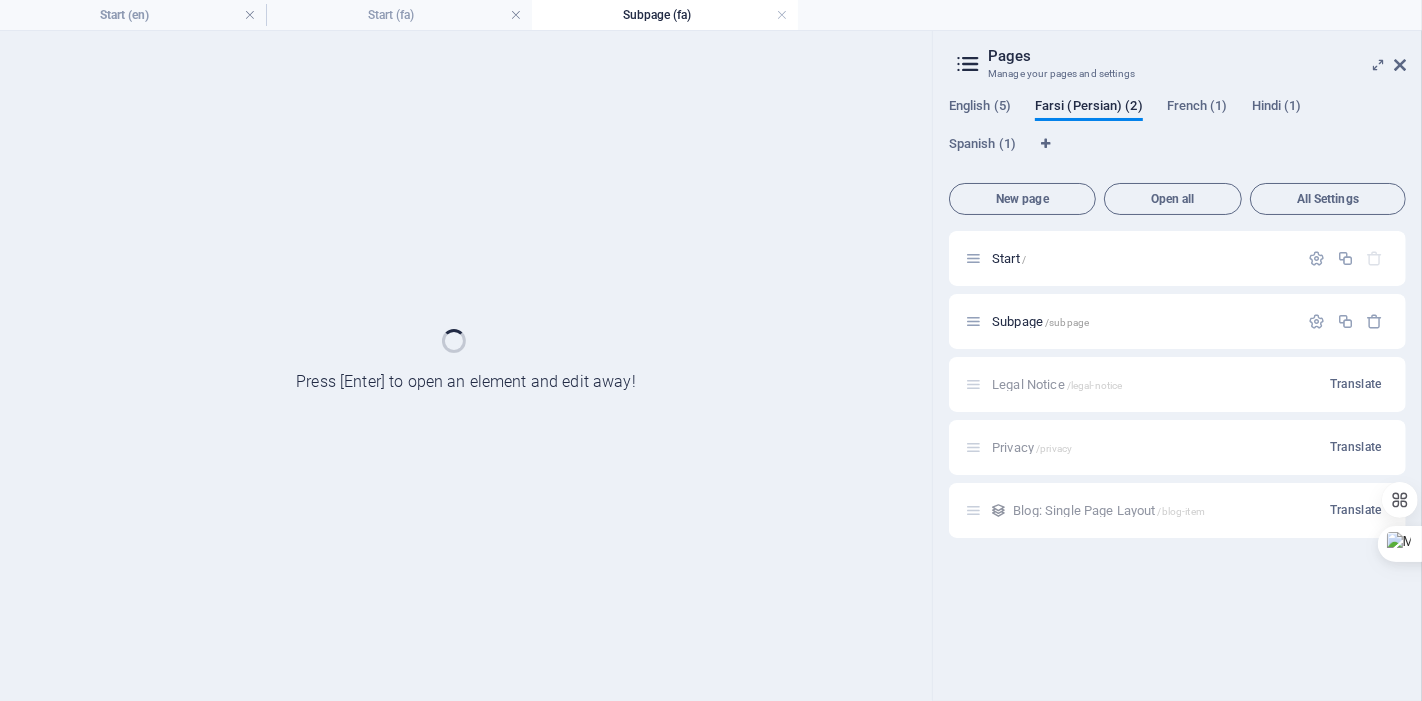scroll, scrollTop: 0, scrollLeft: 0, axis: both 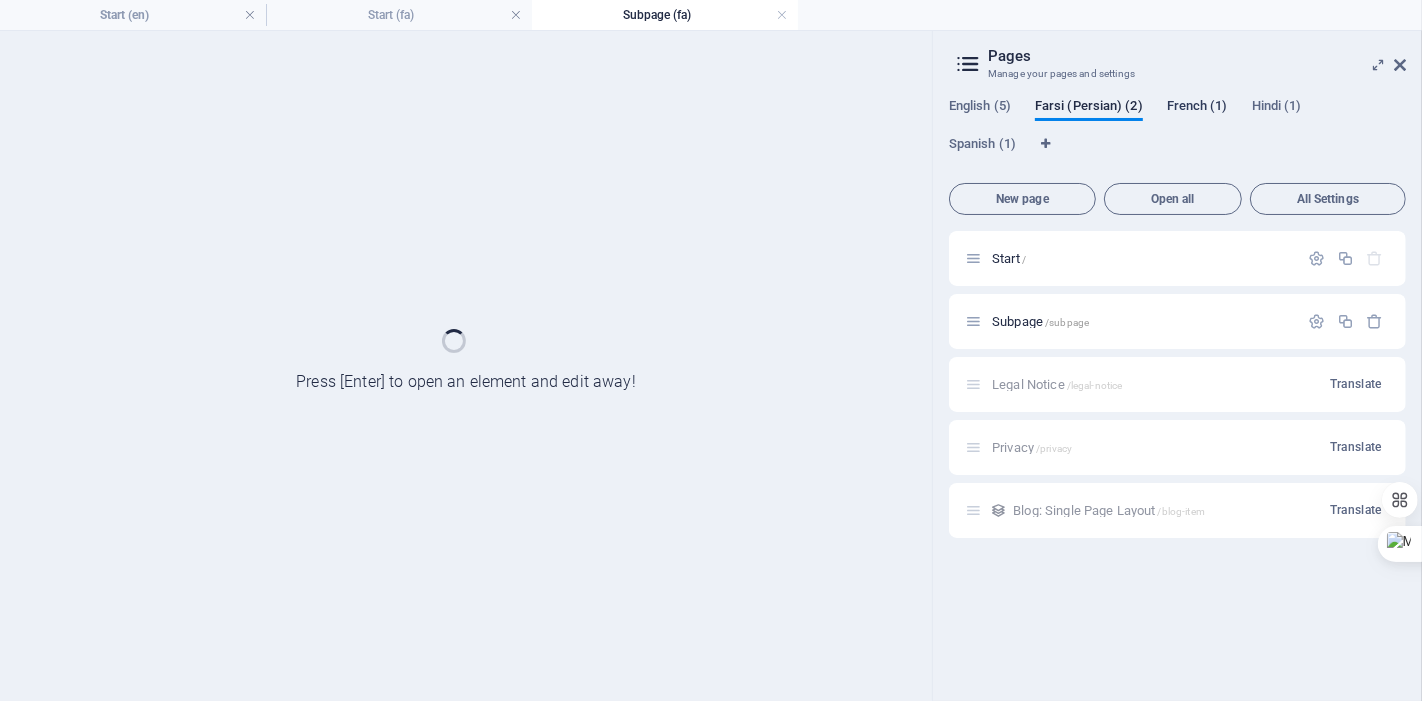click on "French (1)" at bounding box center (1197, 108) 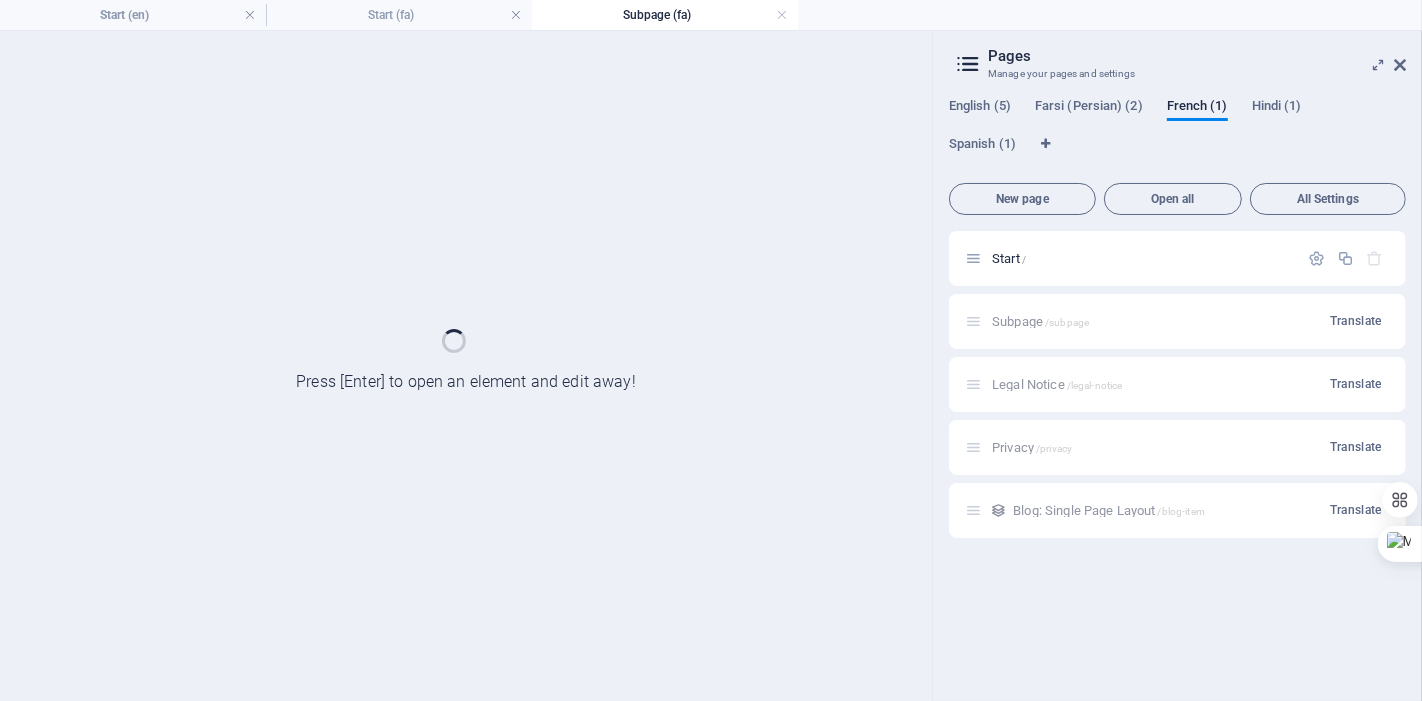 click on "English (5) Farsi (Persian) (2) French (1) Hindi (1) Spanish (1) New page Open all All Settings Start / Subpage /subpage Translate Legal Notice /legal-notice Translate Privacy /privacy Translate Blog: Single Page Layout /blog-item Translate" at bounding box center [1177, 392] 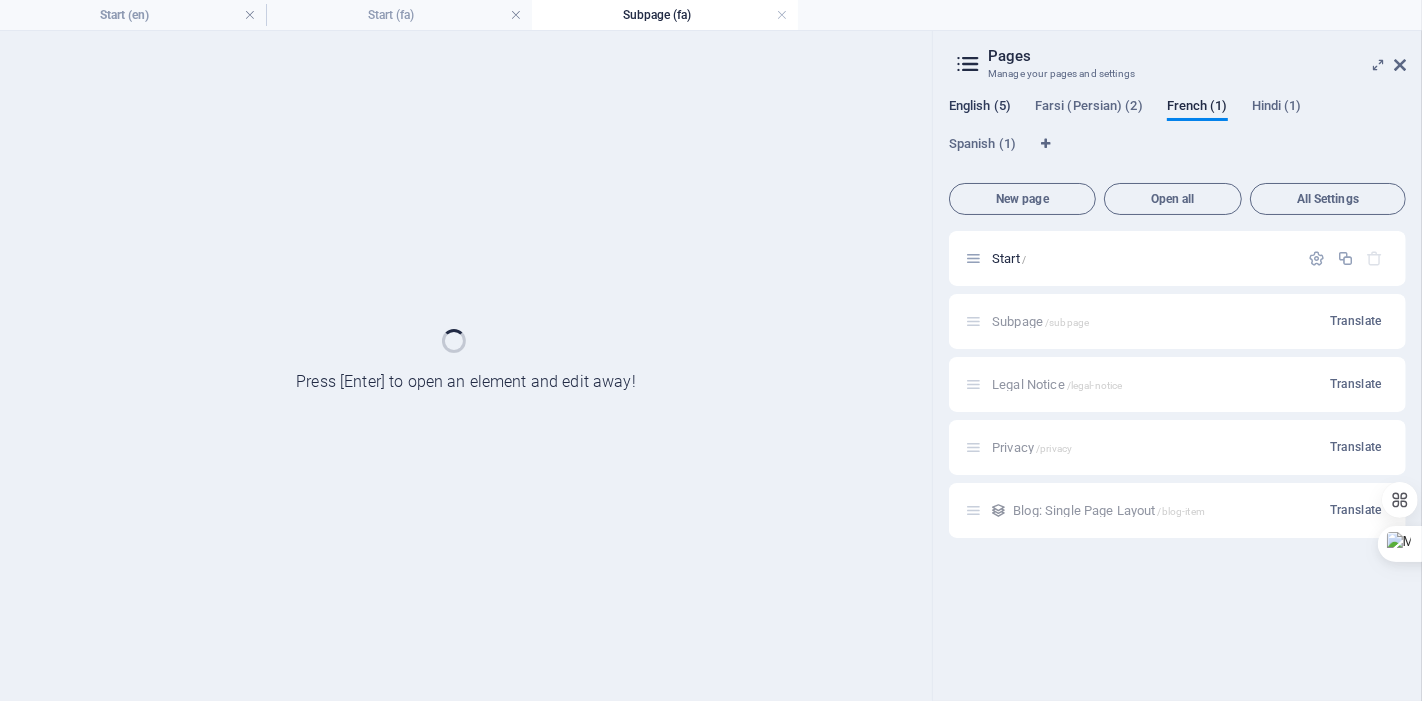 click on "English (5)" at bounding box center [980, 108] 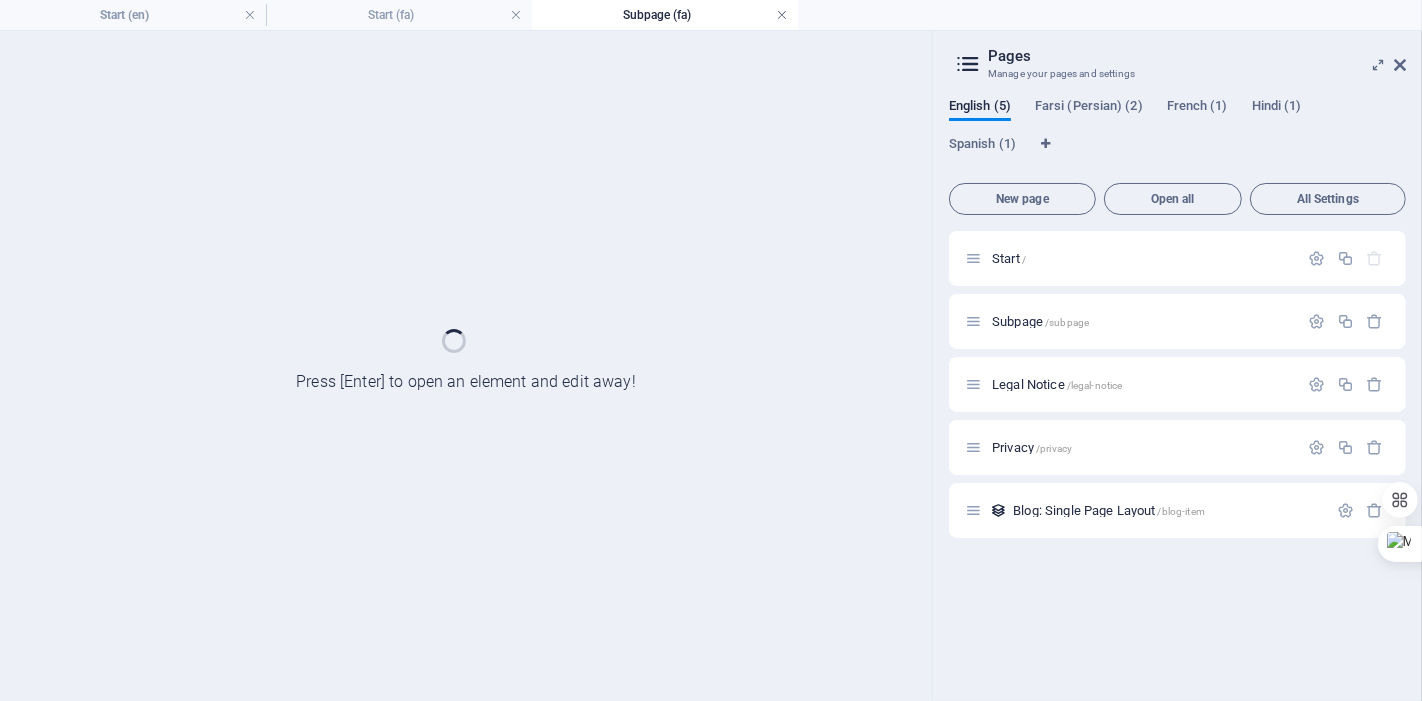 type 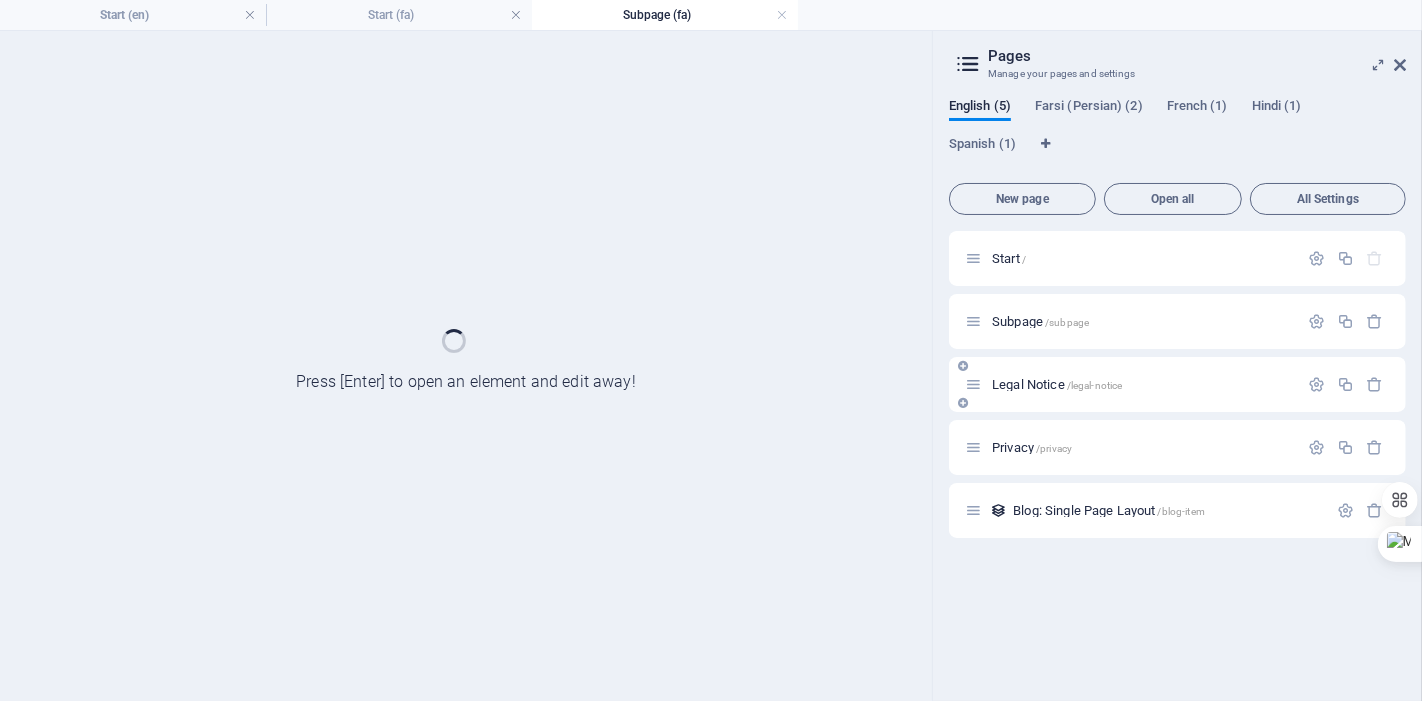 click at bounding box center [963, 403] 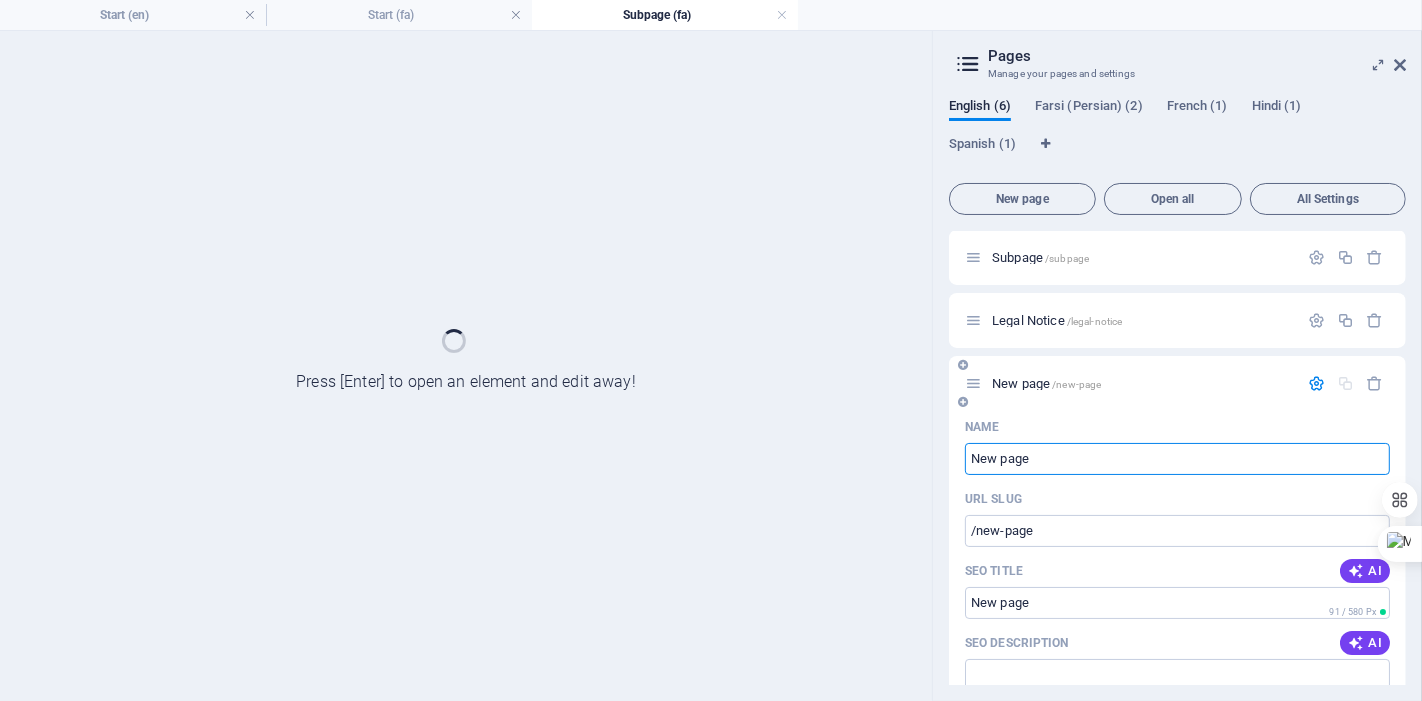 scroll, scrollTop: 0, scrollLeft: 0, axis: both 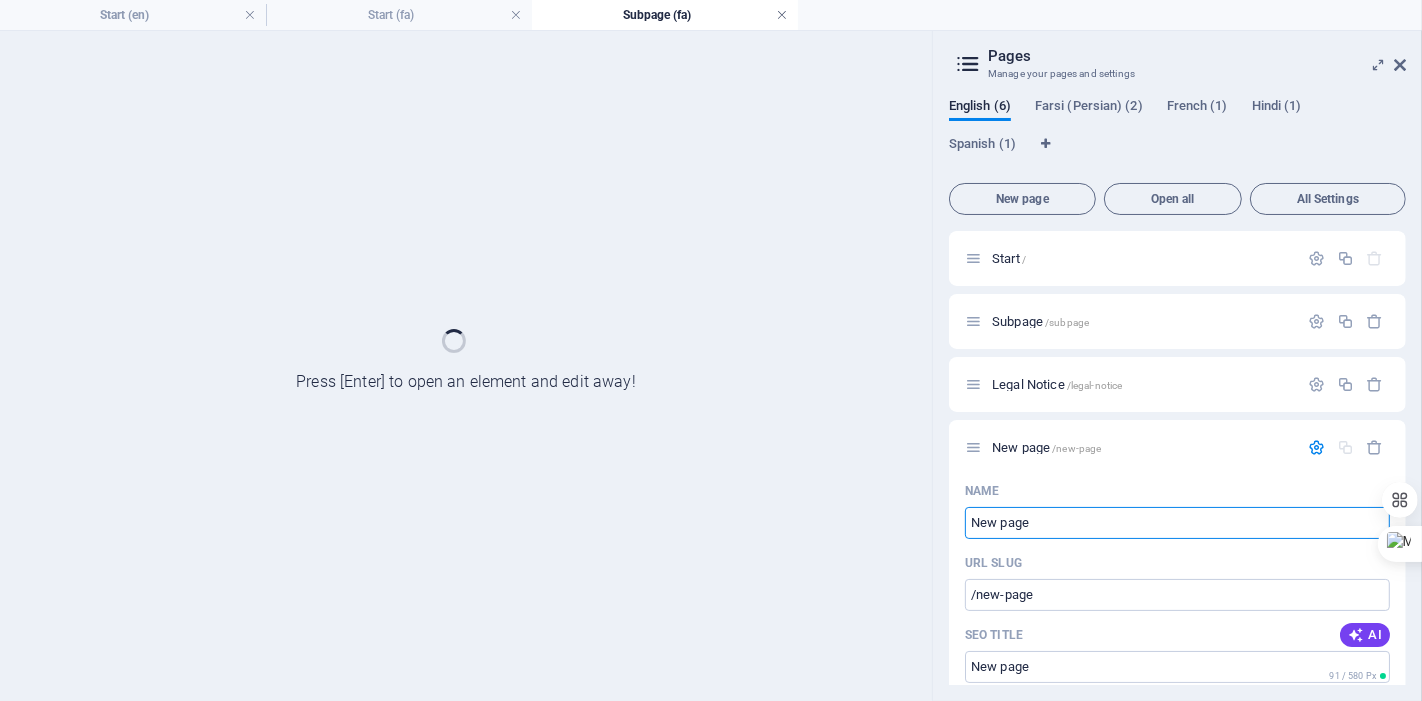 click at bounding box center (782, 15) 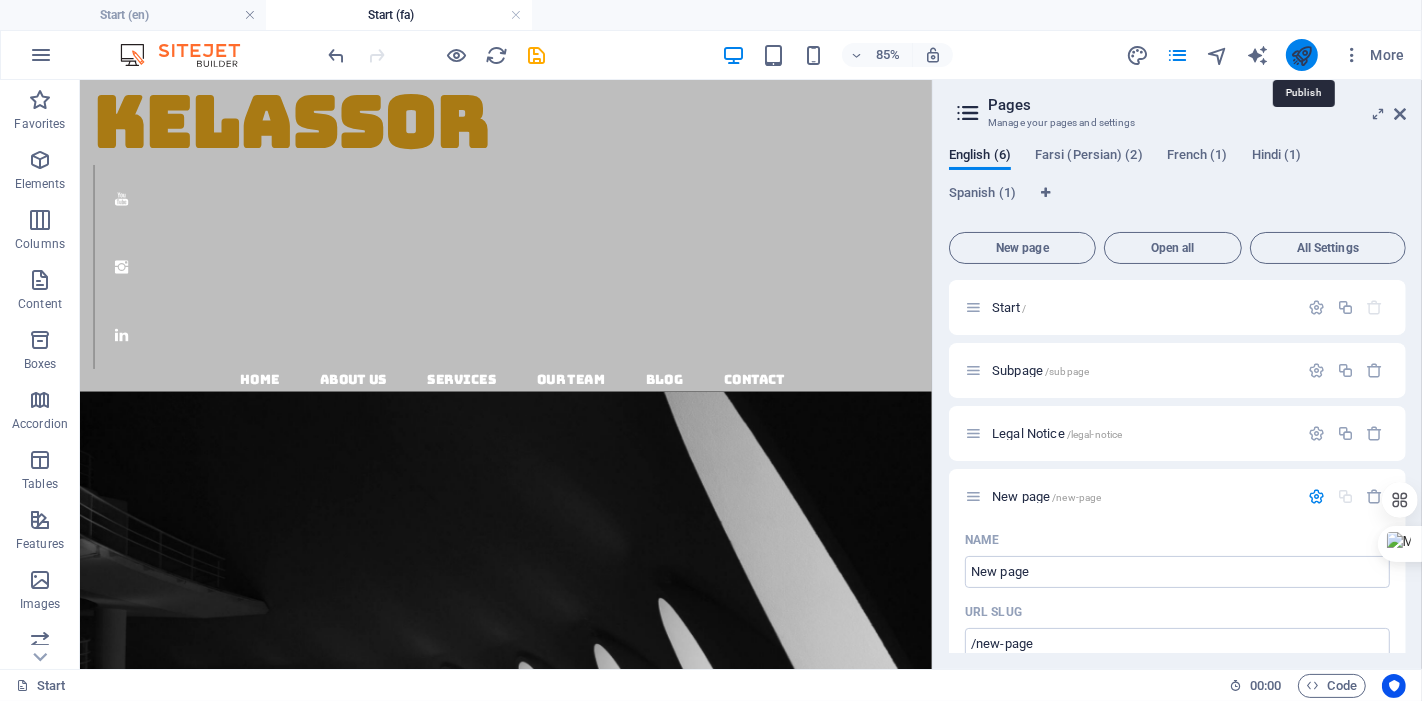 click at bounding box center [1301, 55] 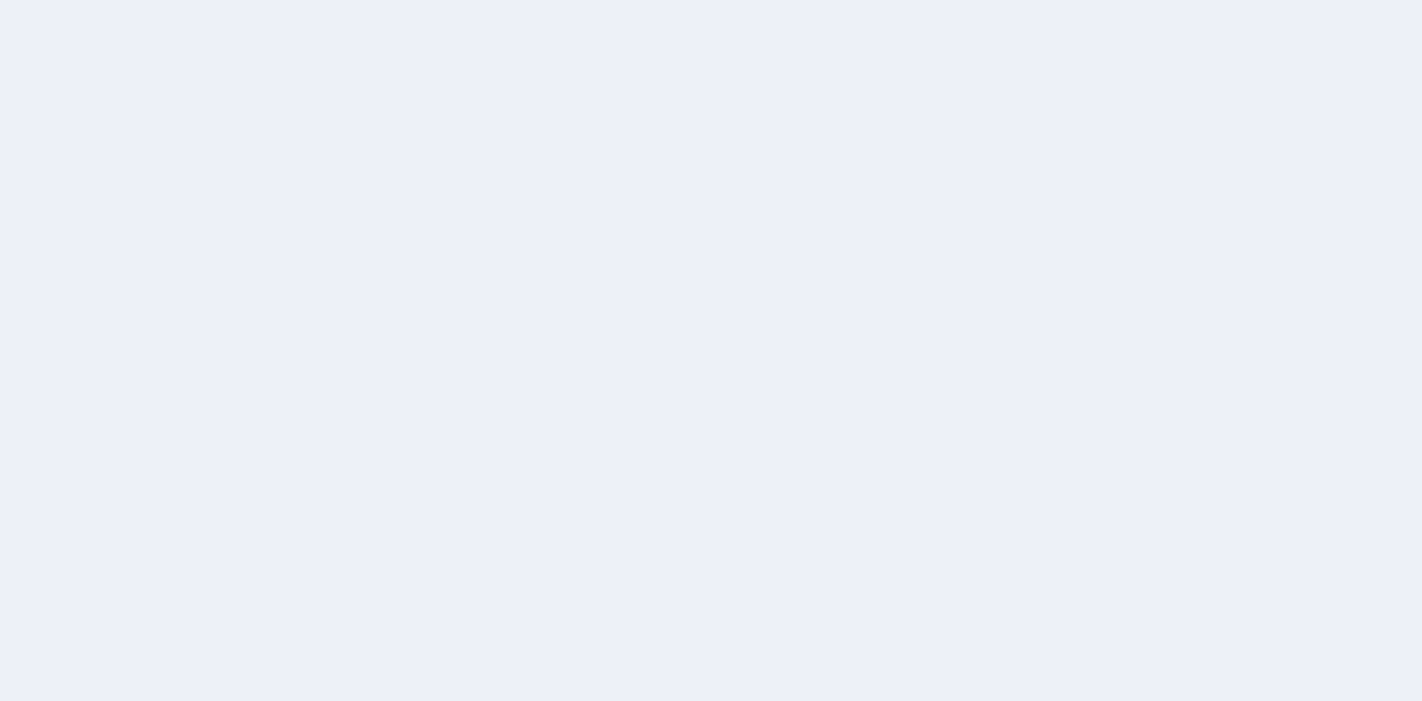 scroll, scrollTop: 0, scrollLeft: 0, axis: both 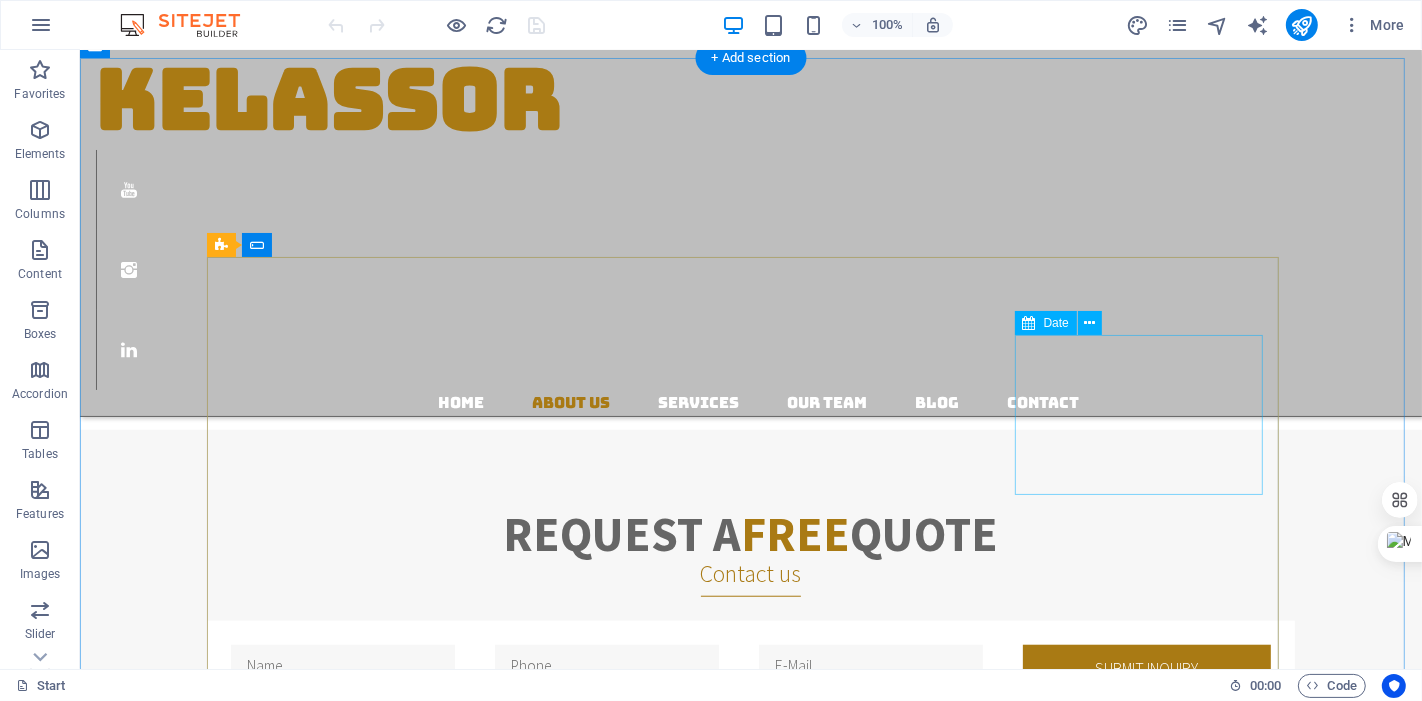 click at bounding box center (1146, 792) 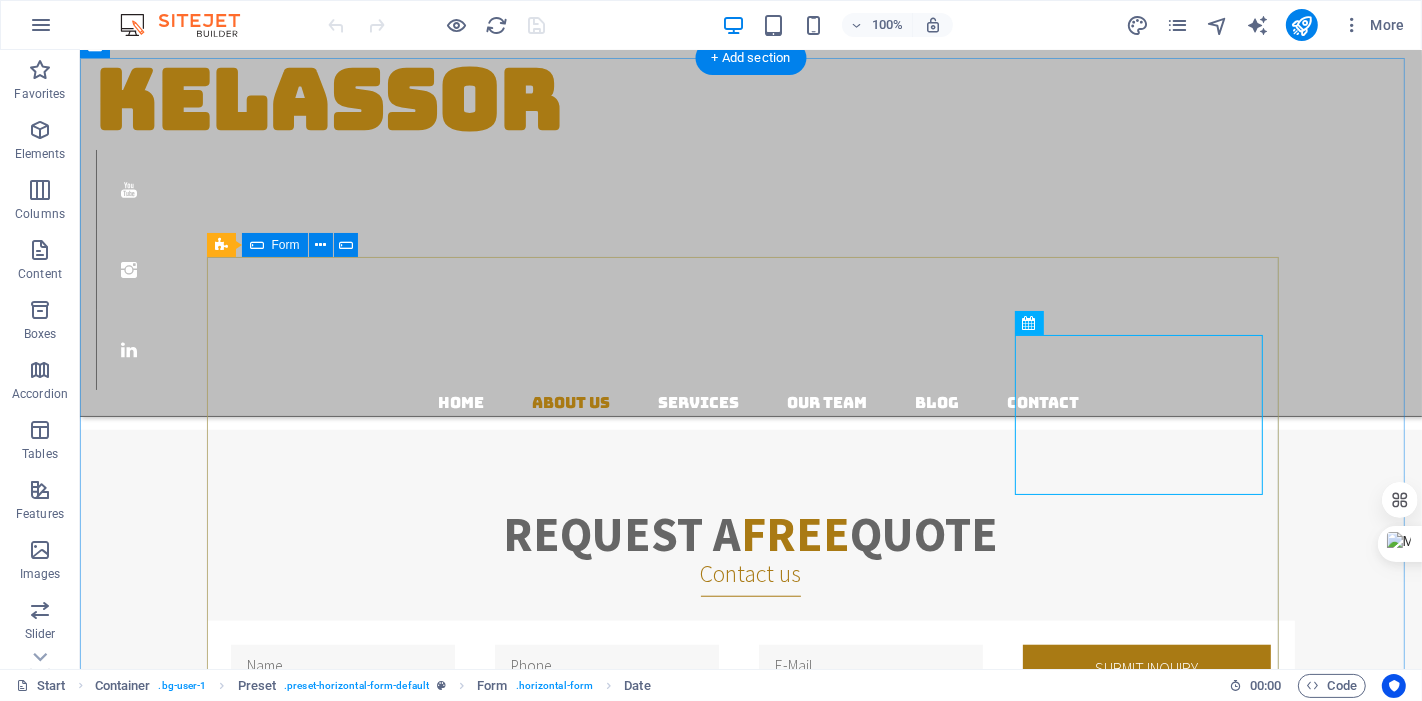 click on "Submit inquiry Unreadable? Load new   I have read and understand the privacy policy." at bounding box center [750, 869] 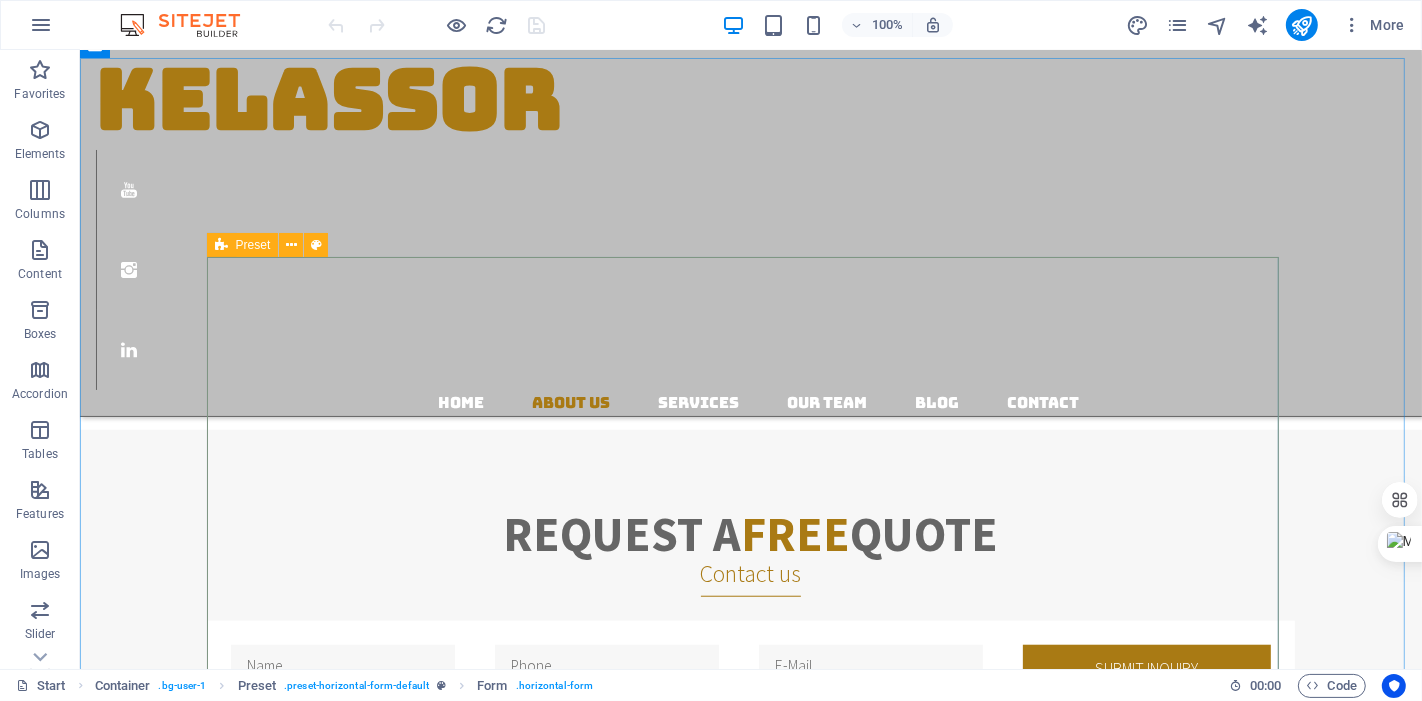 click on "Preset" at bounding box center (253, 245) 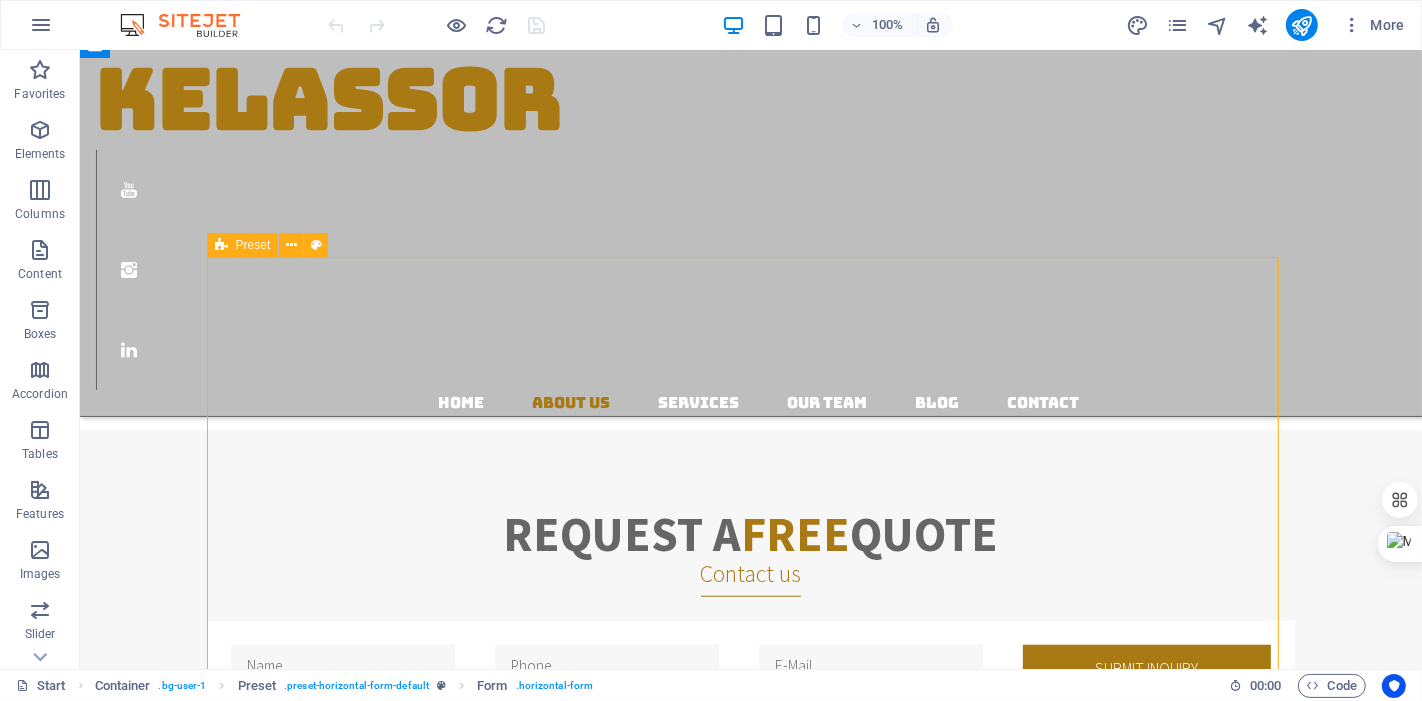 click on "Preset" at bounding box center (253, 245) 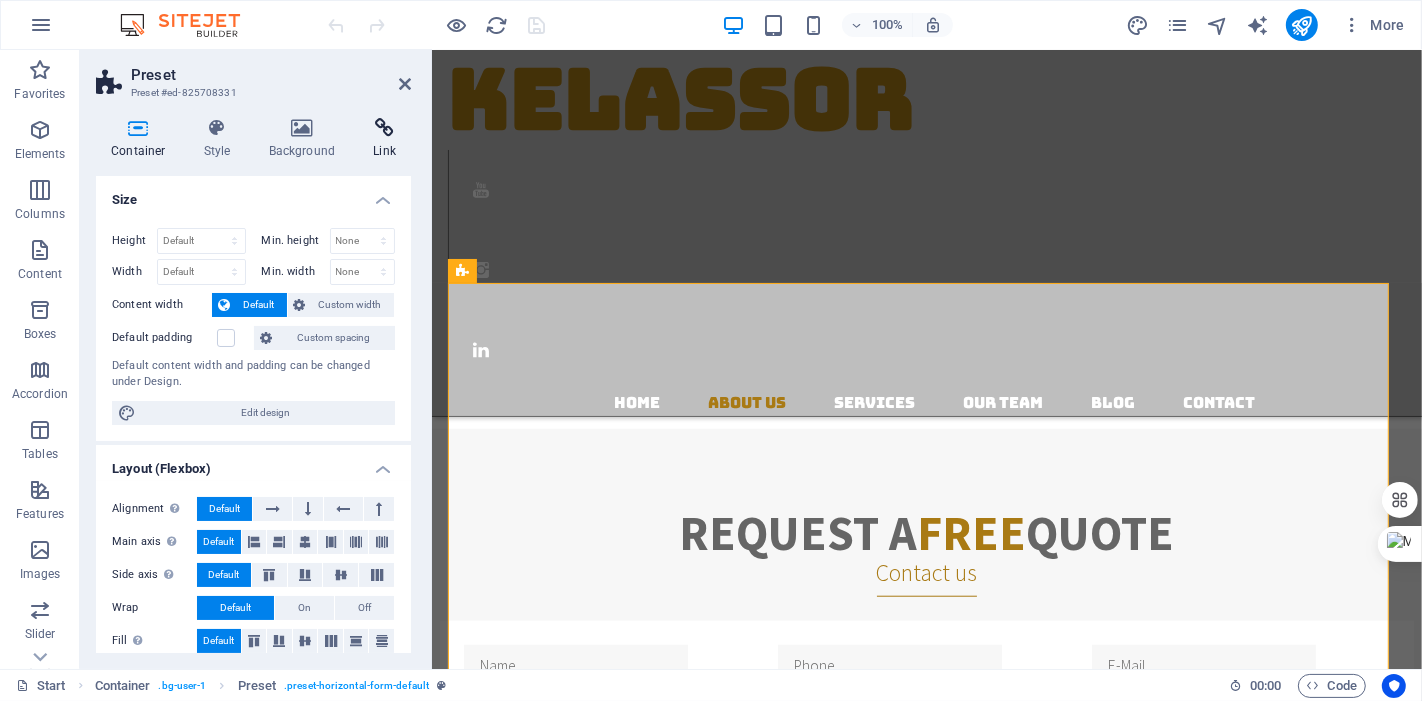 click on "Link" at bounding box center (384, 139) 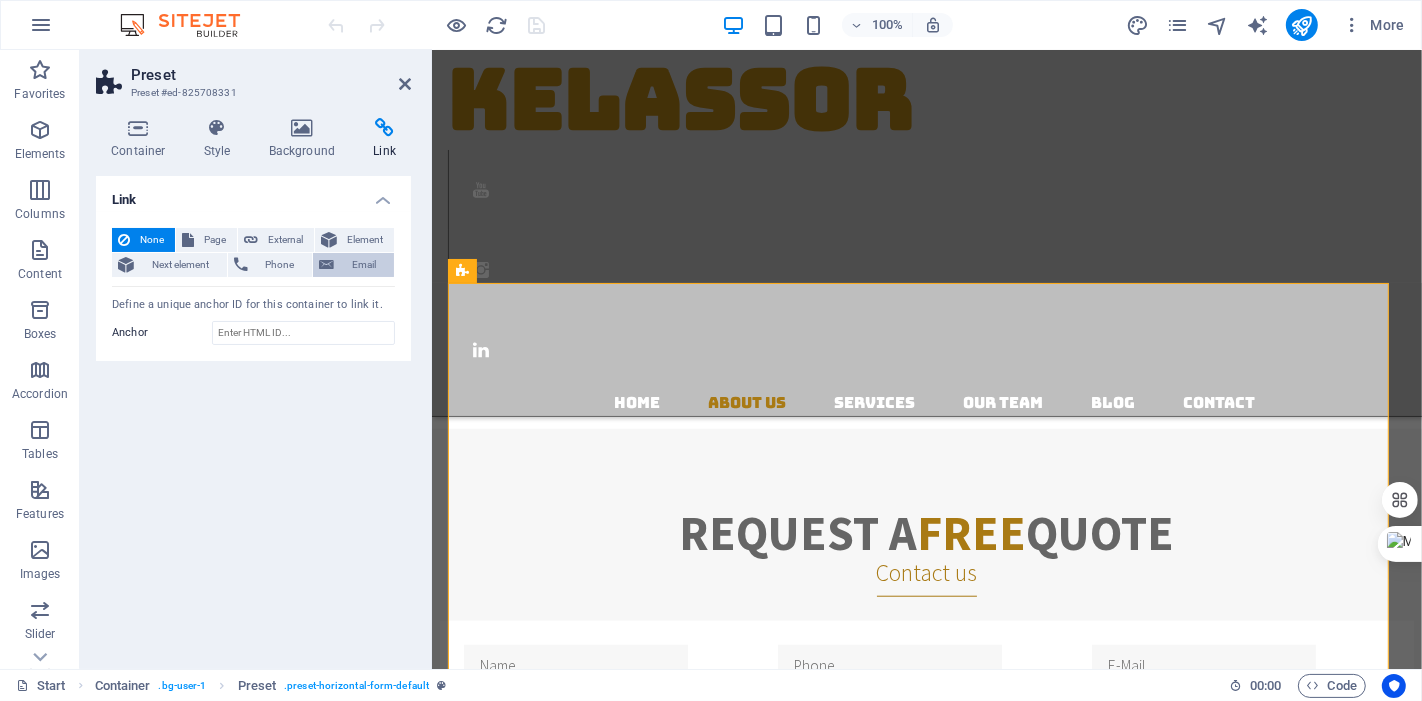 click on "Email" at bounding box center [364, 265] 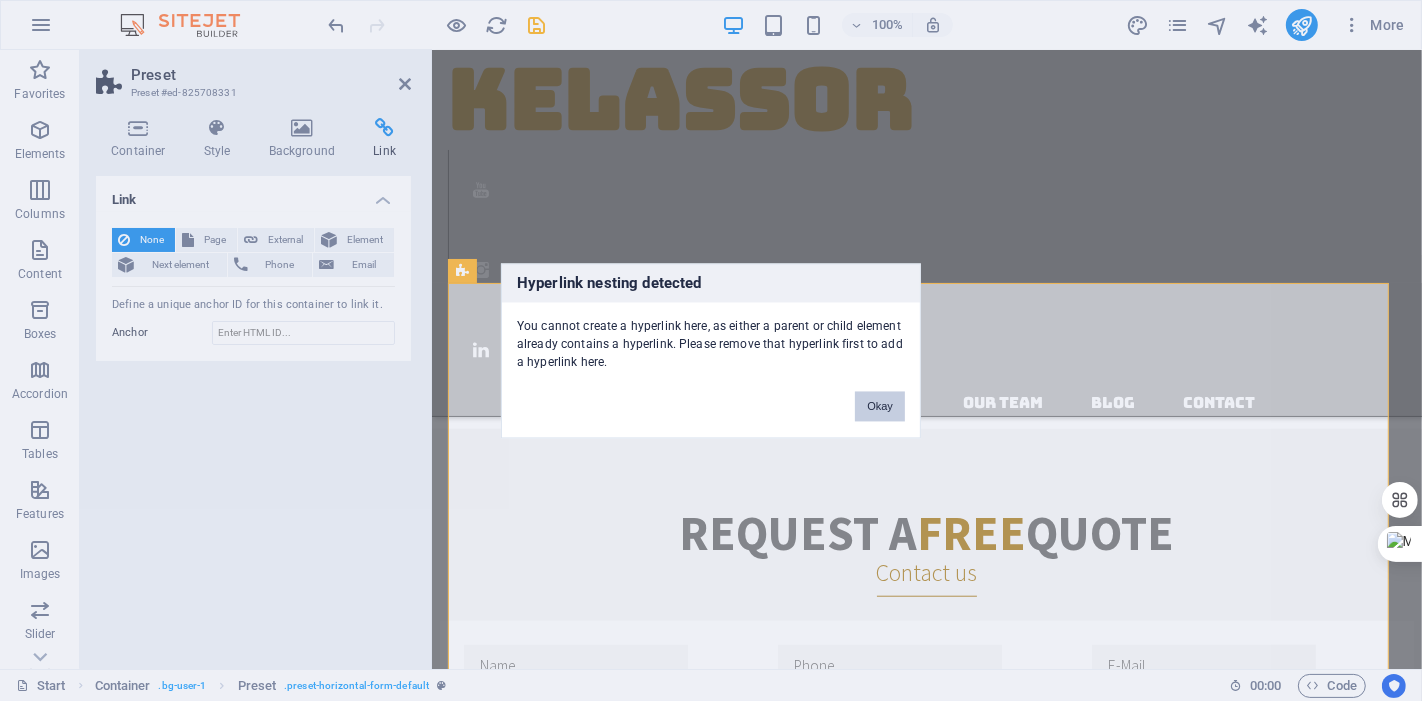 drag, startPoint x: 892, startPoint y: 415, endPoint x: 460, endPoint y: 361, distance: 435.3619 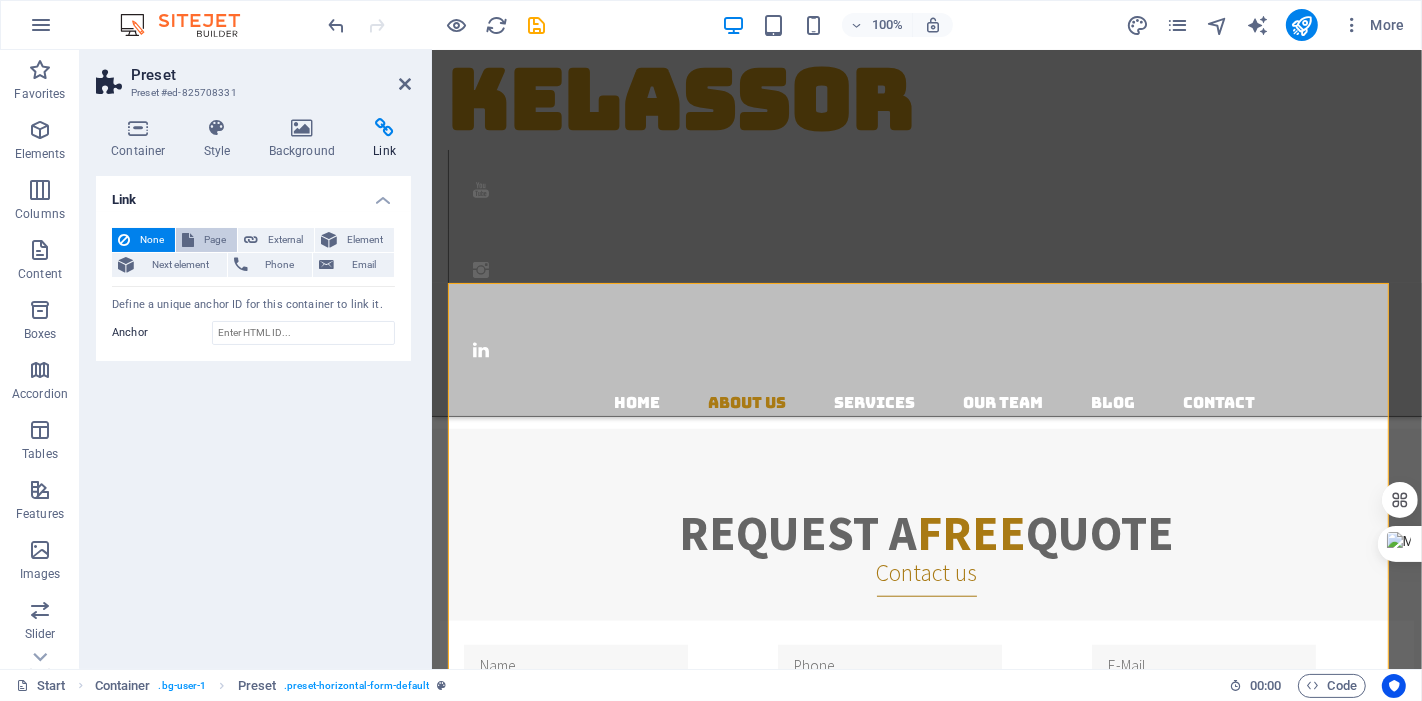 click on "Page" at bounding box center [215, 240] 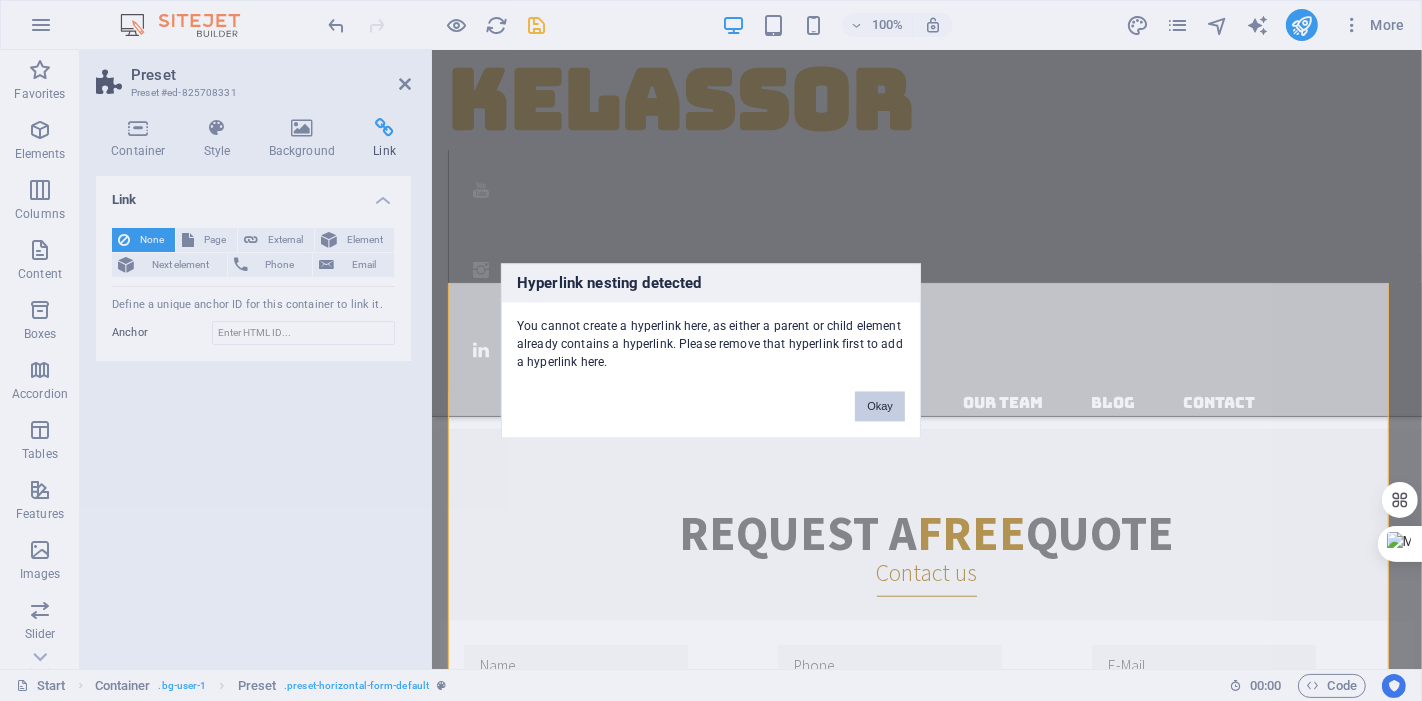 click on "Okay" at bounding box center (880, 406) 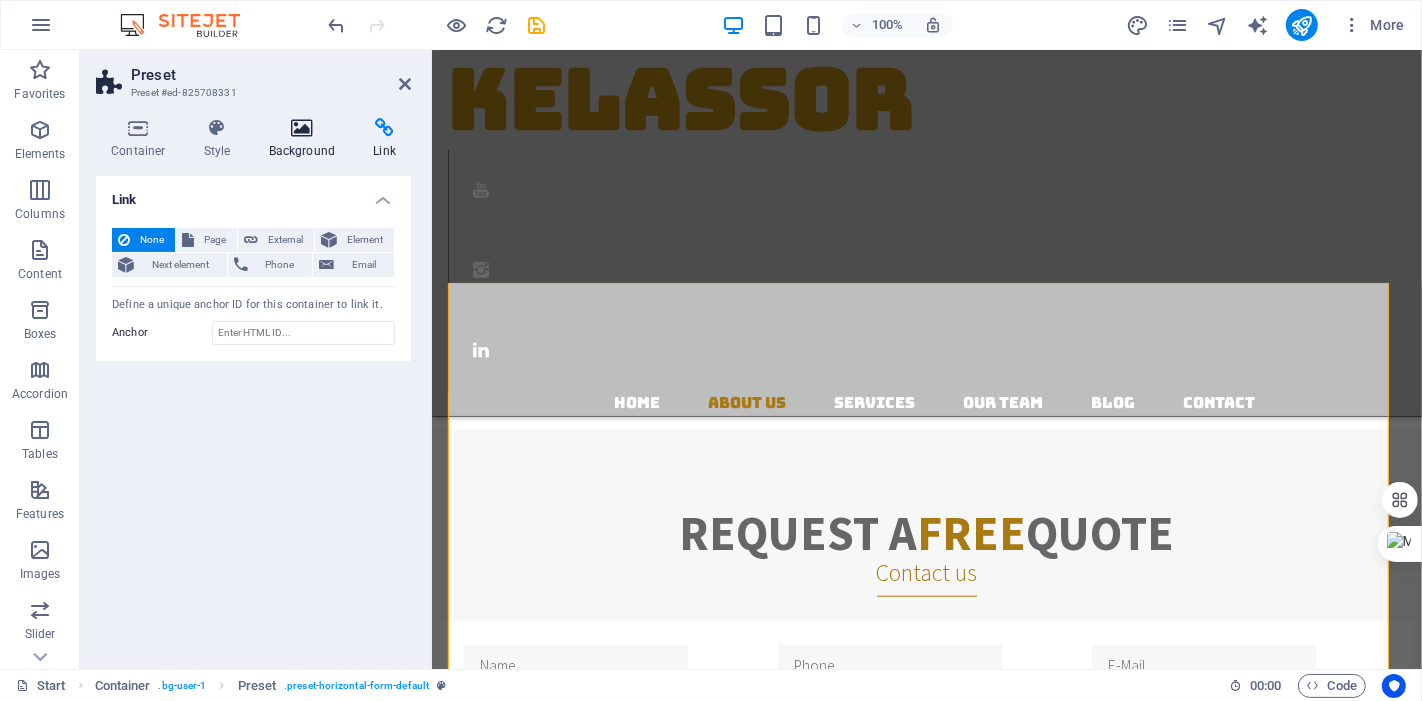 click on "Background" at bounding box center [306, 139] 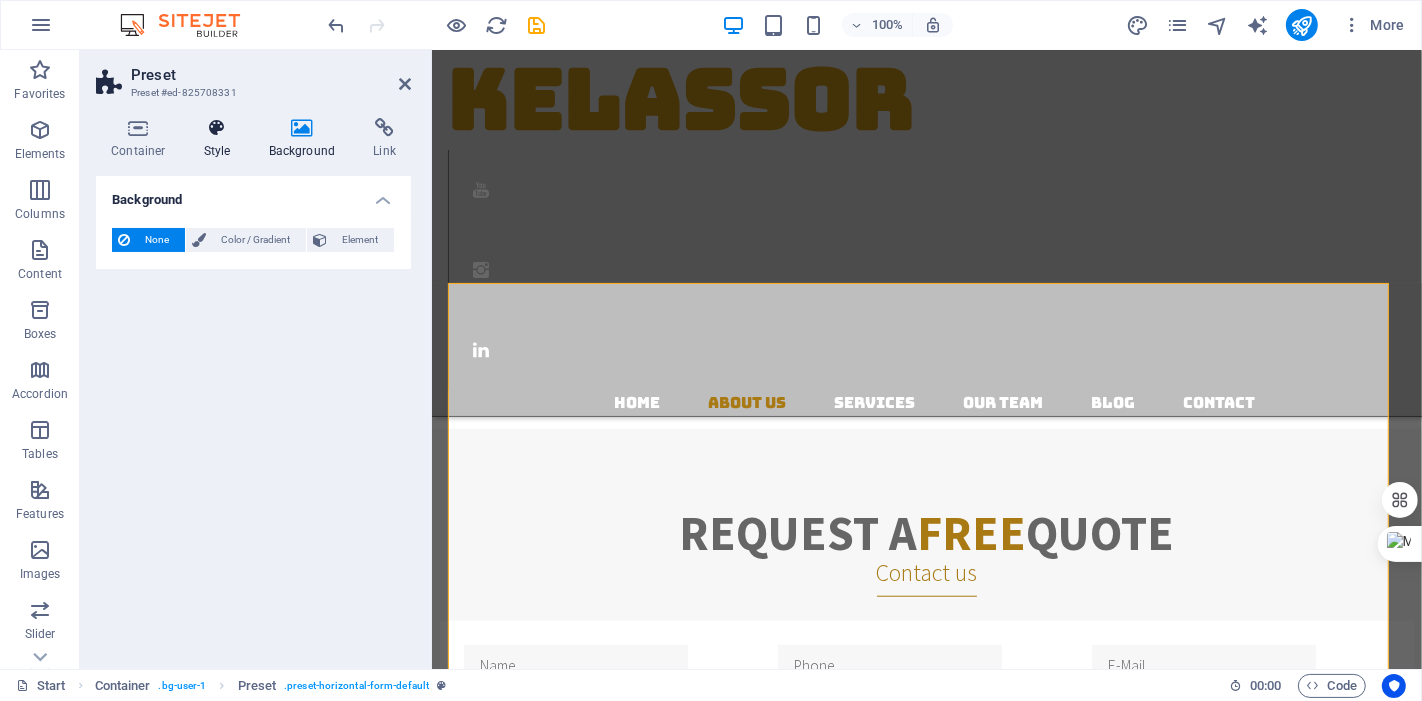 click on "Style" at bounding box center [221, 139] 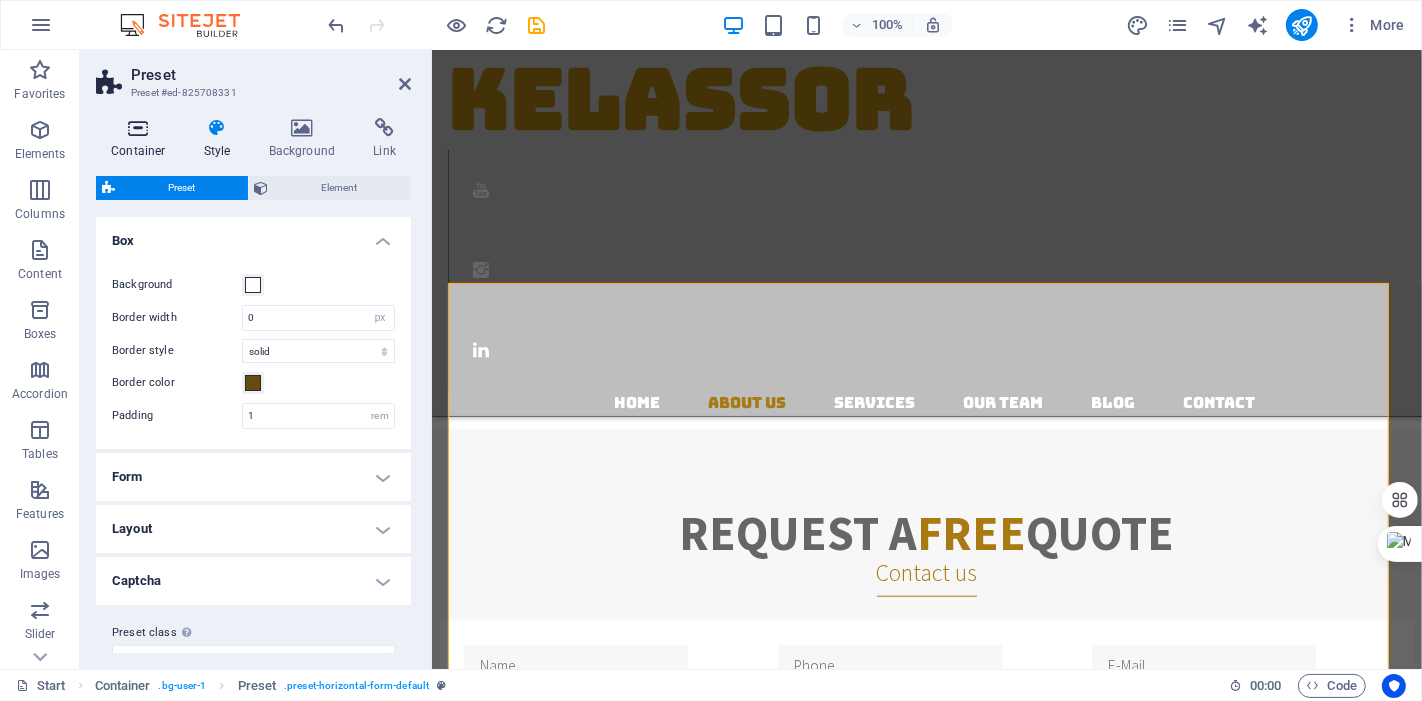 click at bounding box center (138, 128) 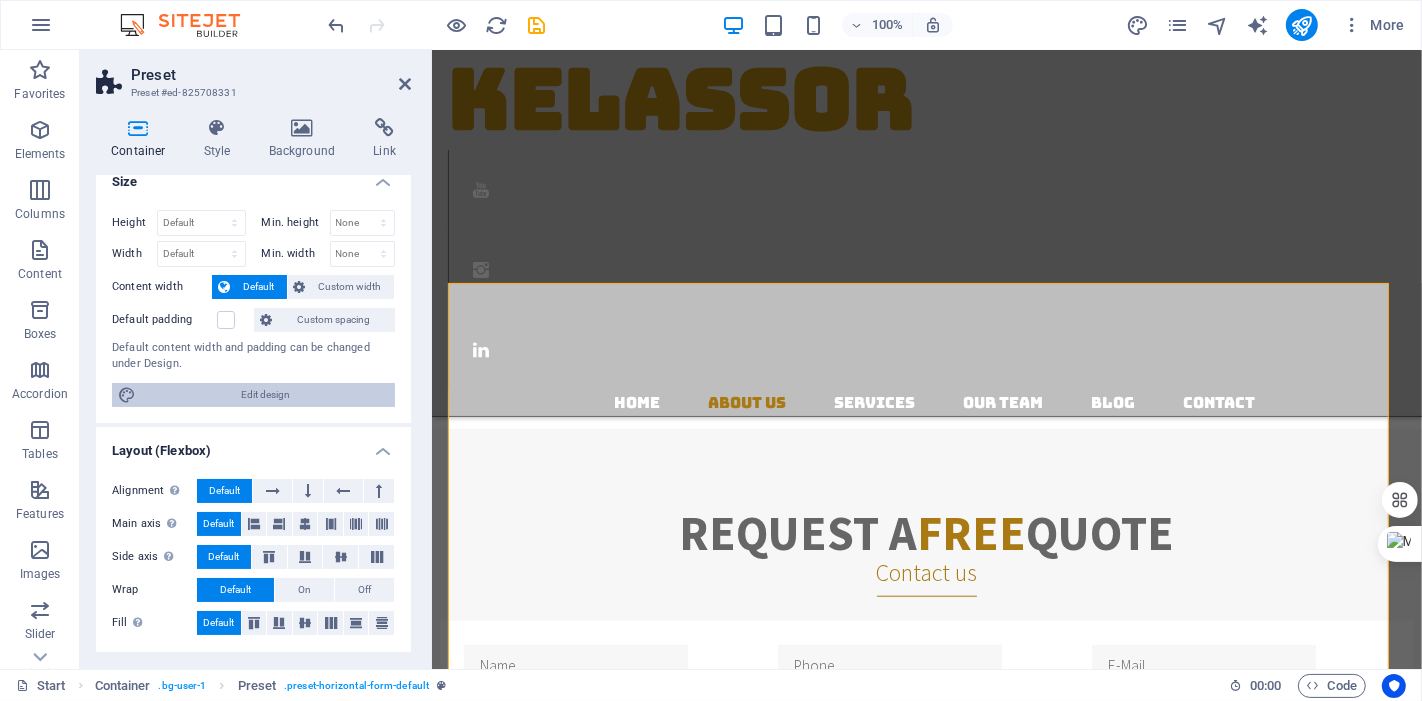 scroll, scrollTop: 0, scrollLeft: 0, axis: both 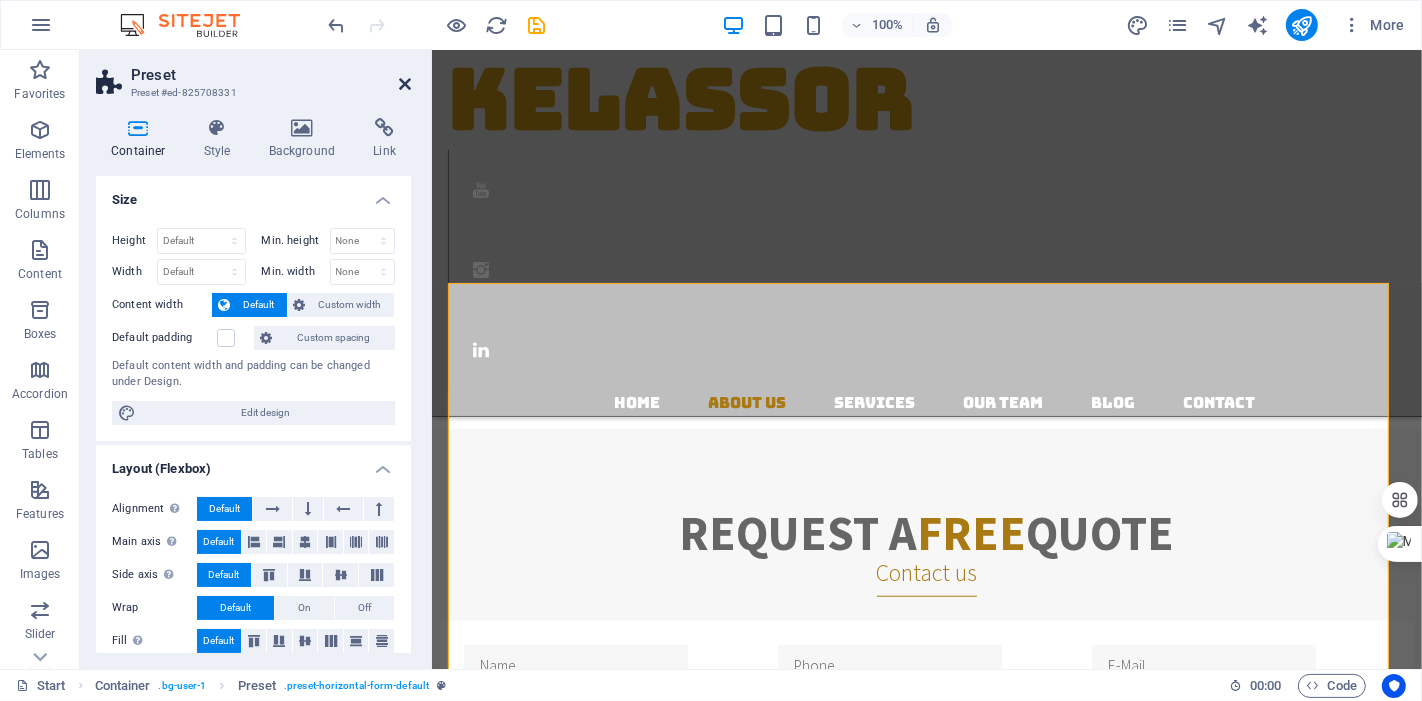 click at bounding box center [405, 84] 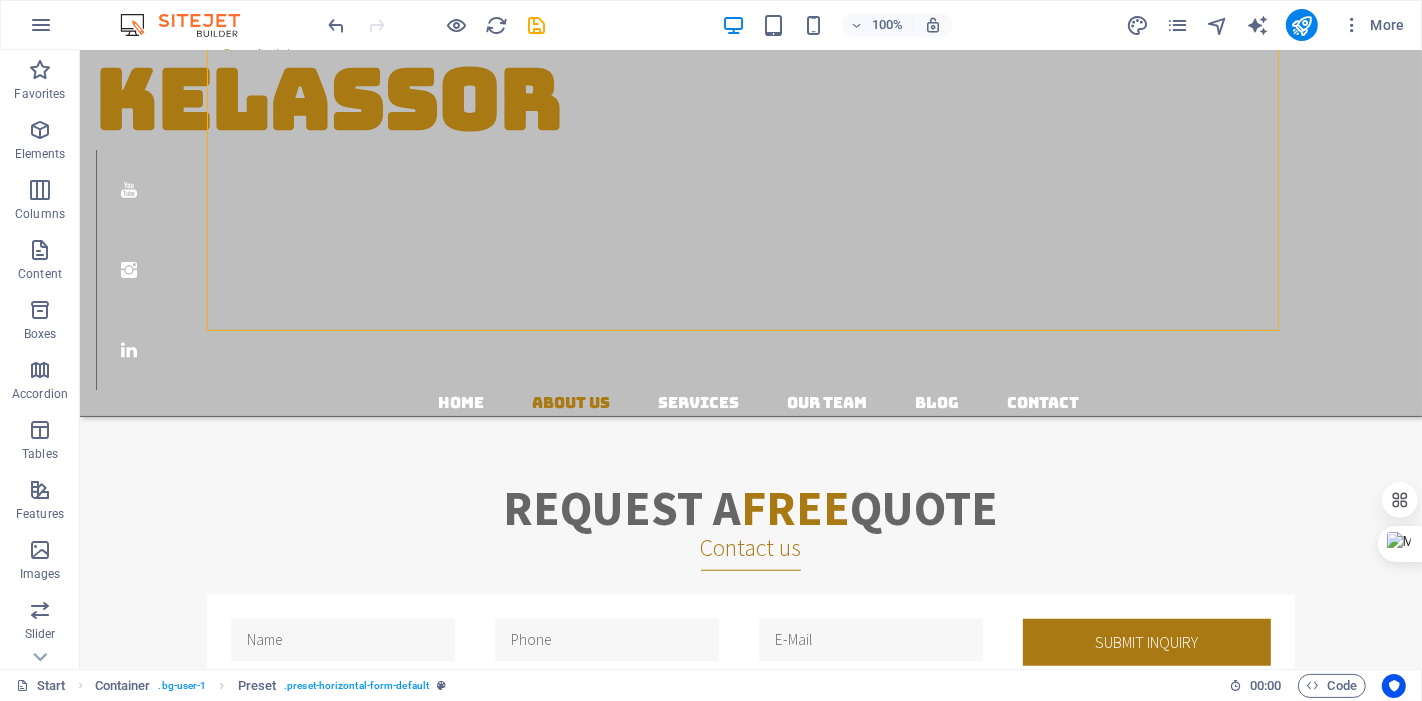 scroll, scrollTop: 1778, scrollLeft: 0, axis: vertical 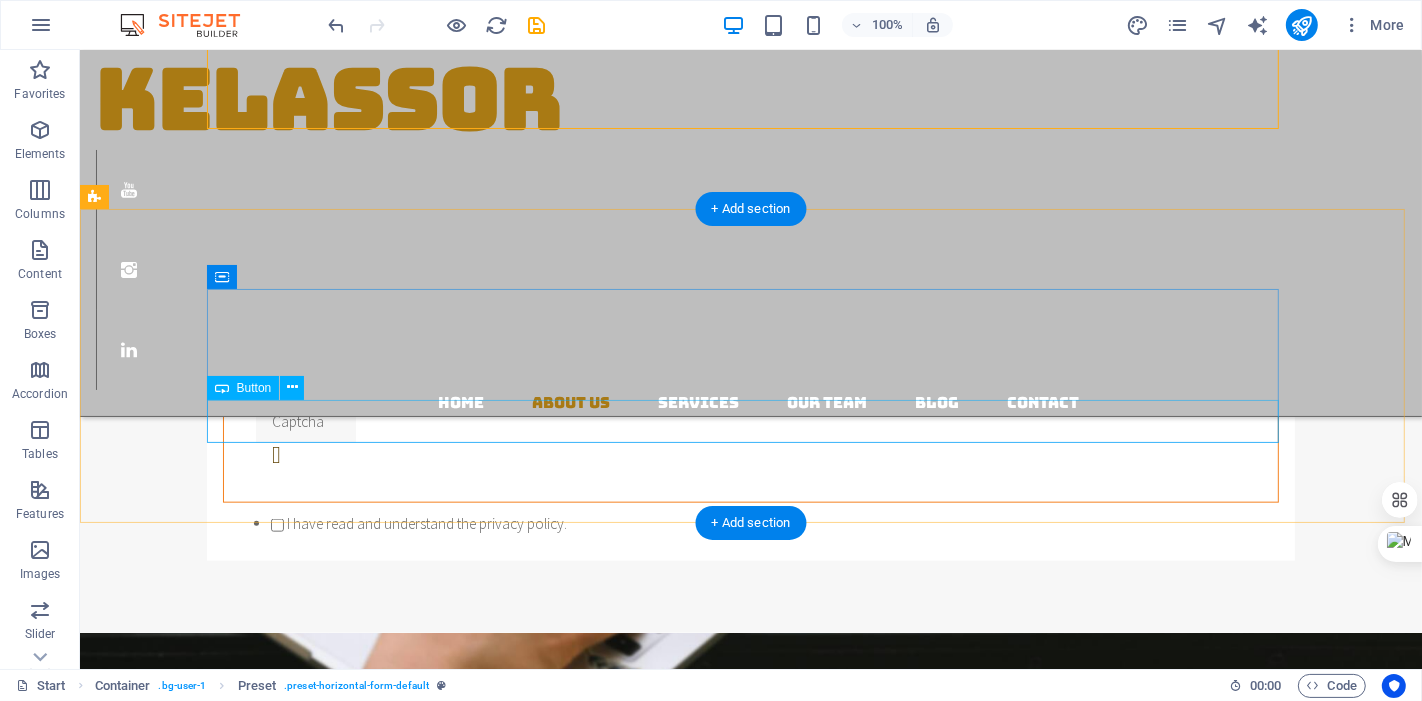click on "Contact us" at bounding box center (750, 1397) 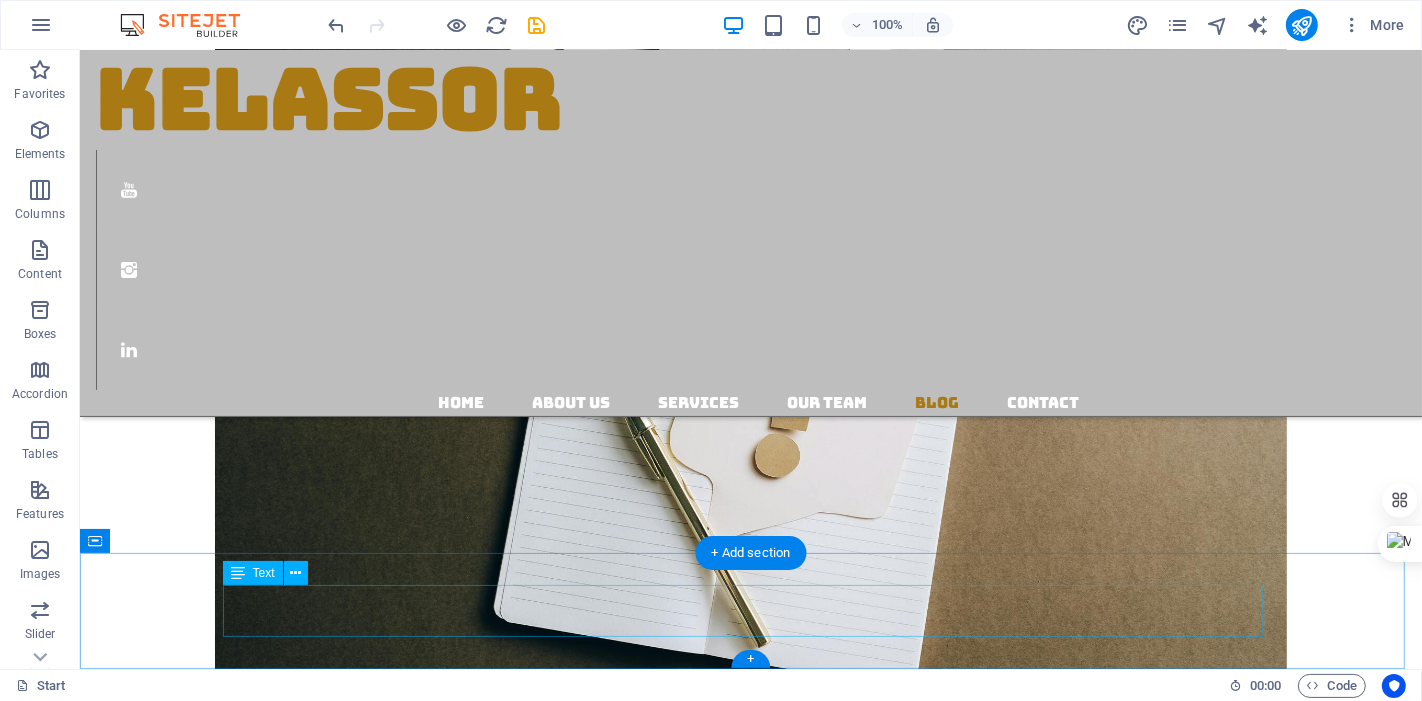 scroll, scrollTop: 4467, scrollLeft: 0, axis: vertical 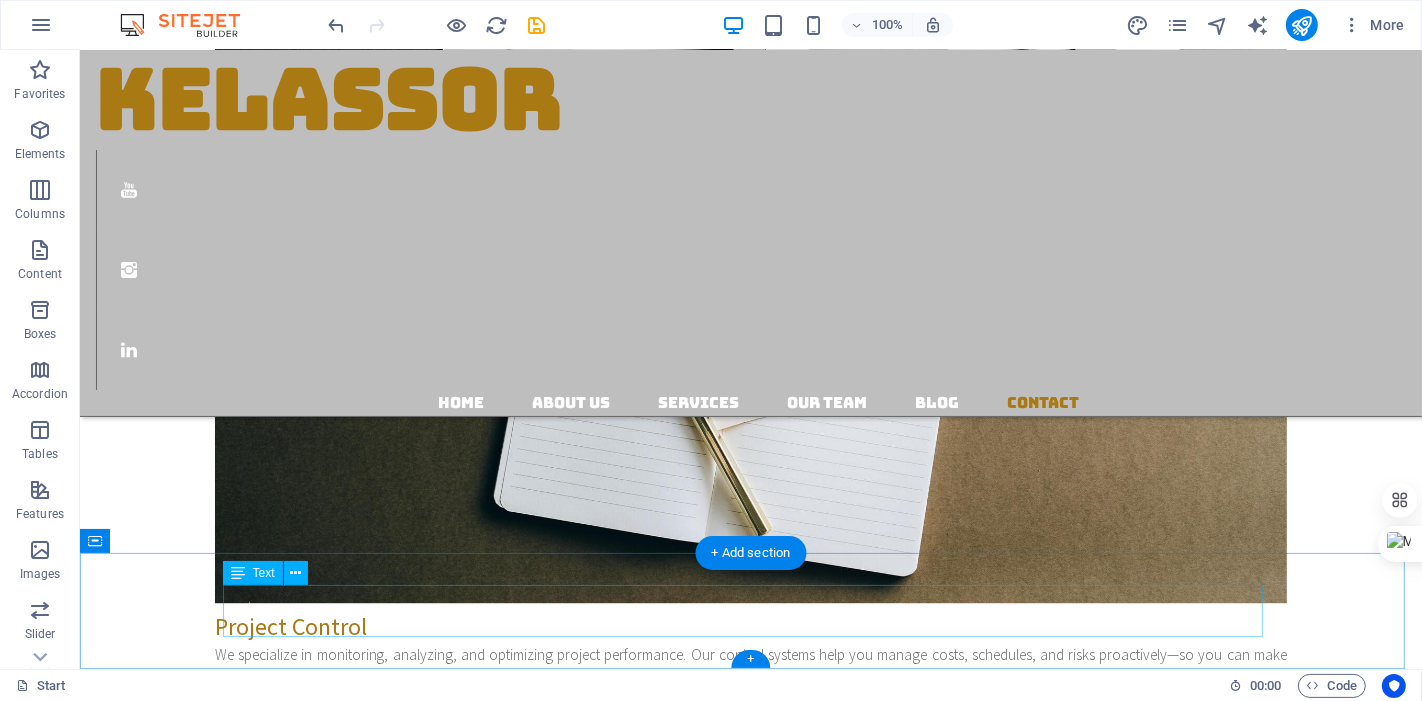 click on "Copyrights © 2019 All Rights Reserved Legal Notice  |  Privacy" at bounding box center [750, 4804] 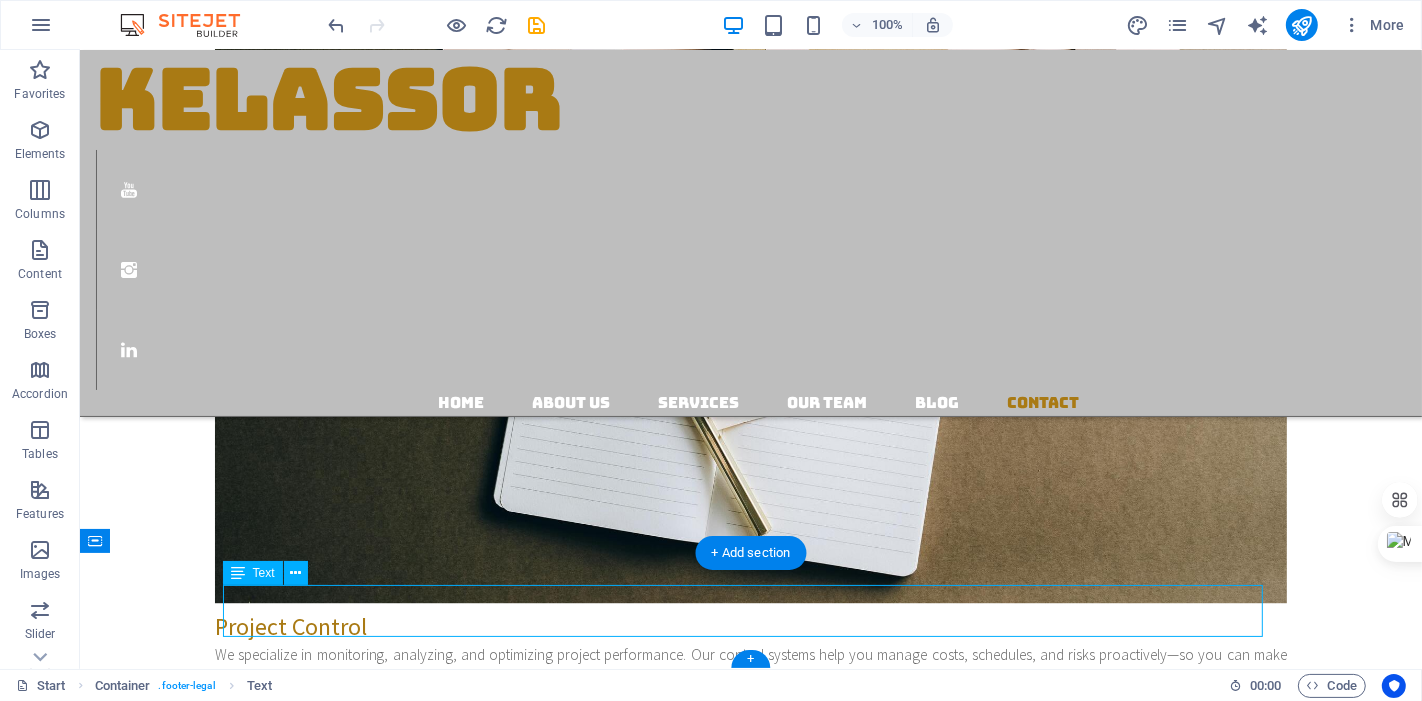 click on "Copyrights © 2019 All Rights Reserved Legal Notice  |  Privacy" at bounding box center (750, 4804) 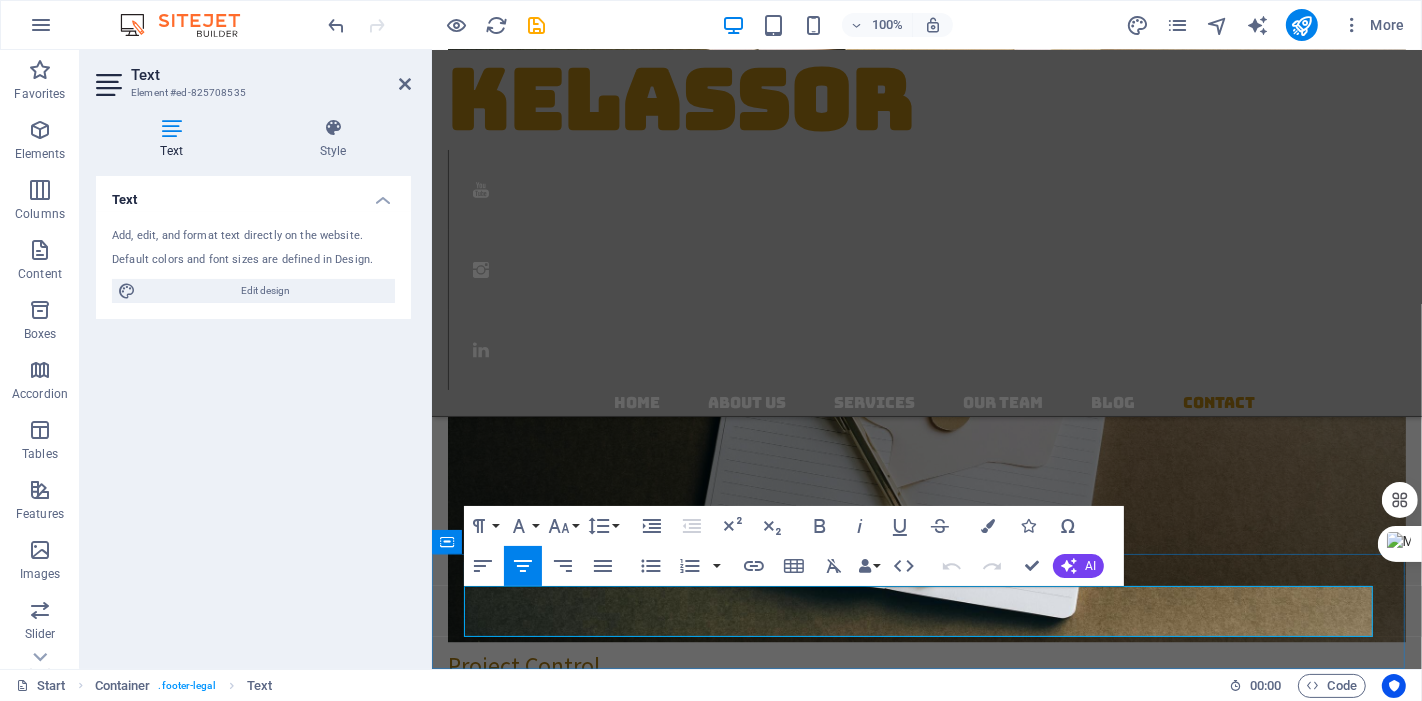scroll, scrollTop: 4642, scrollLeft: 0, axis: vertical 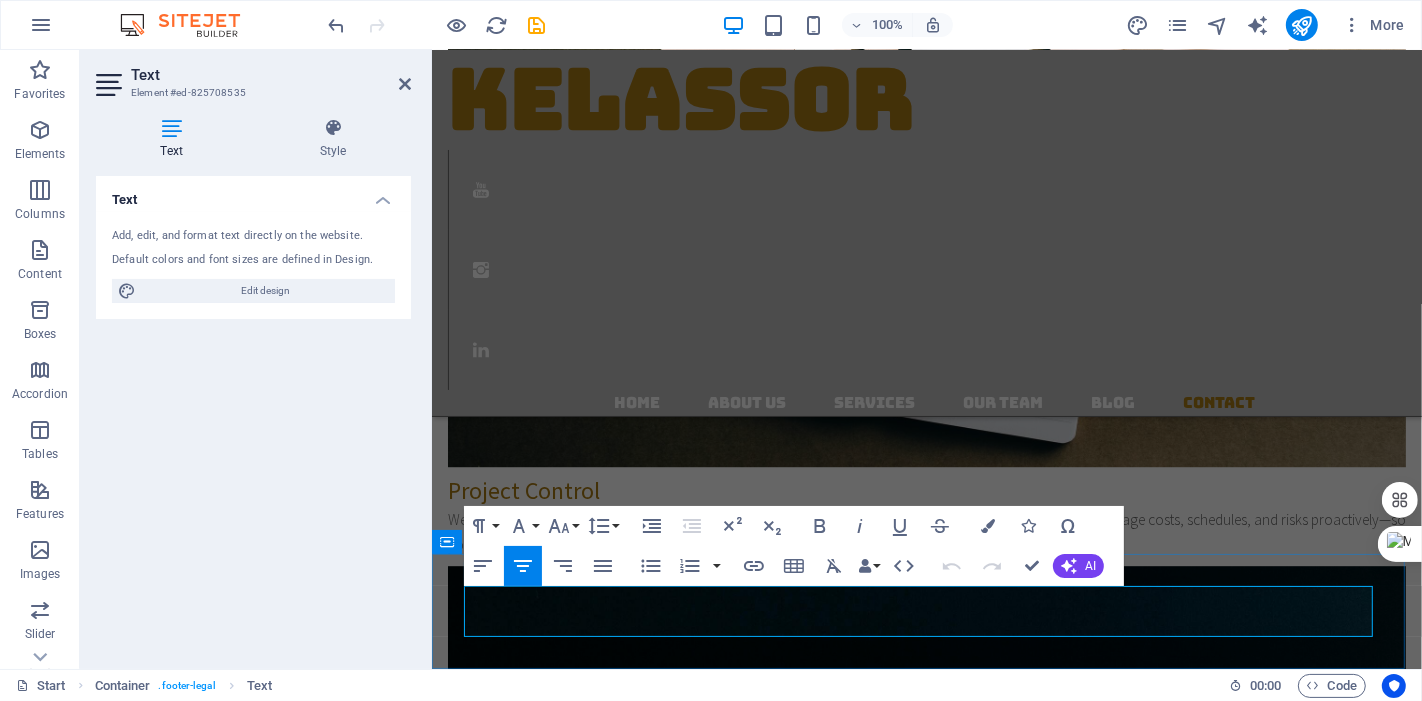 click on "Copyrights © 2019 All Rights Reserved Legal Notice  |  Privacy" at bounding box center (926, 4601) 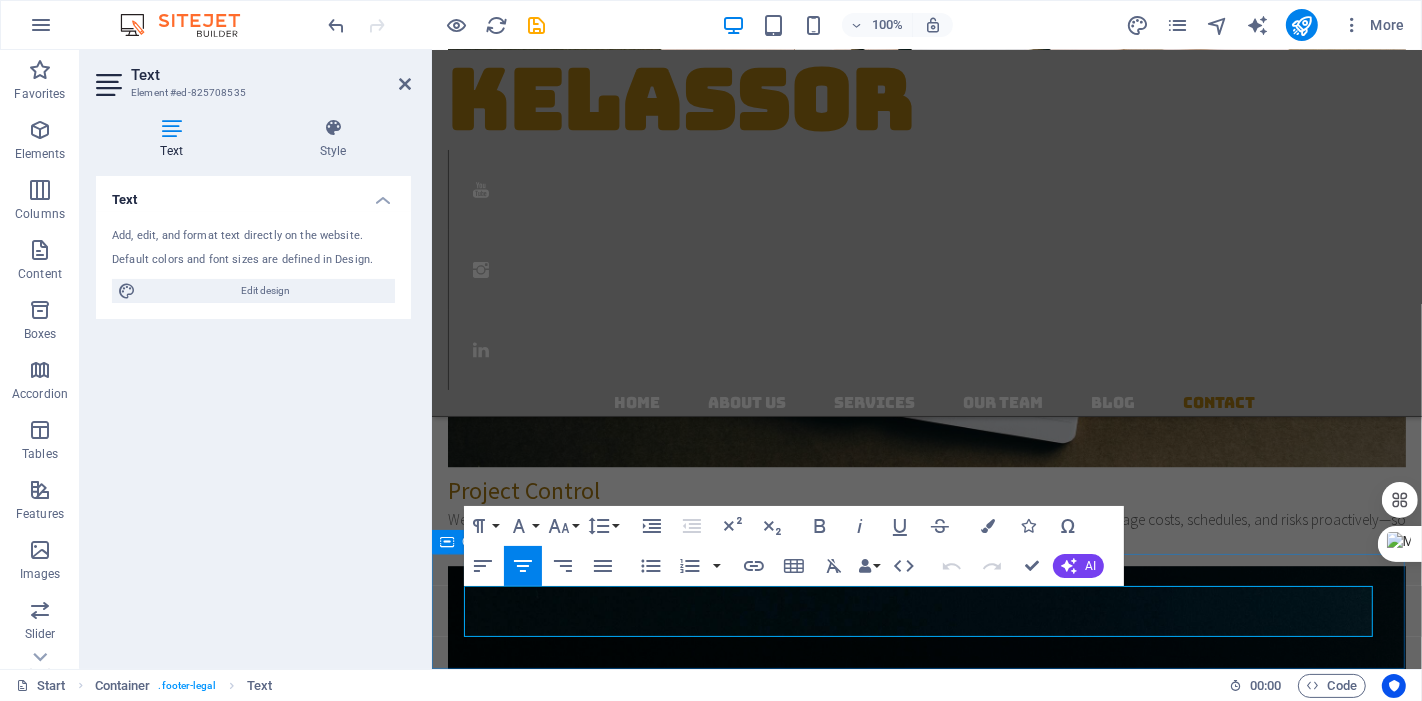 type 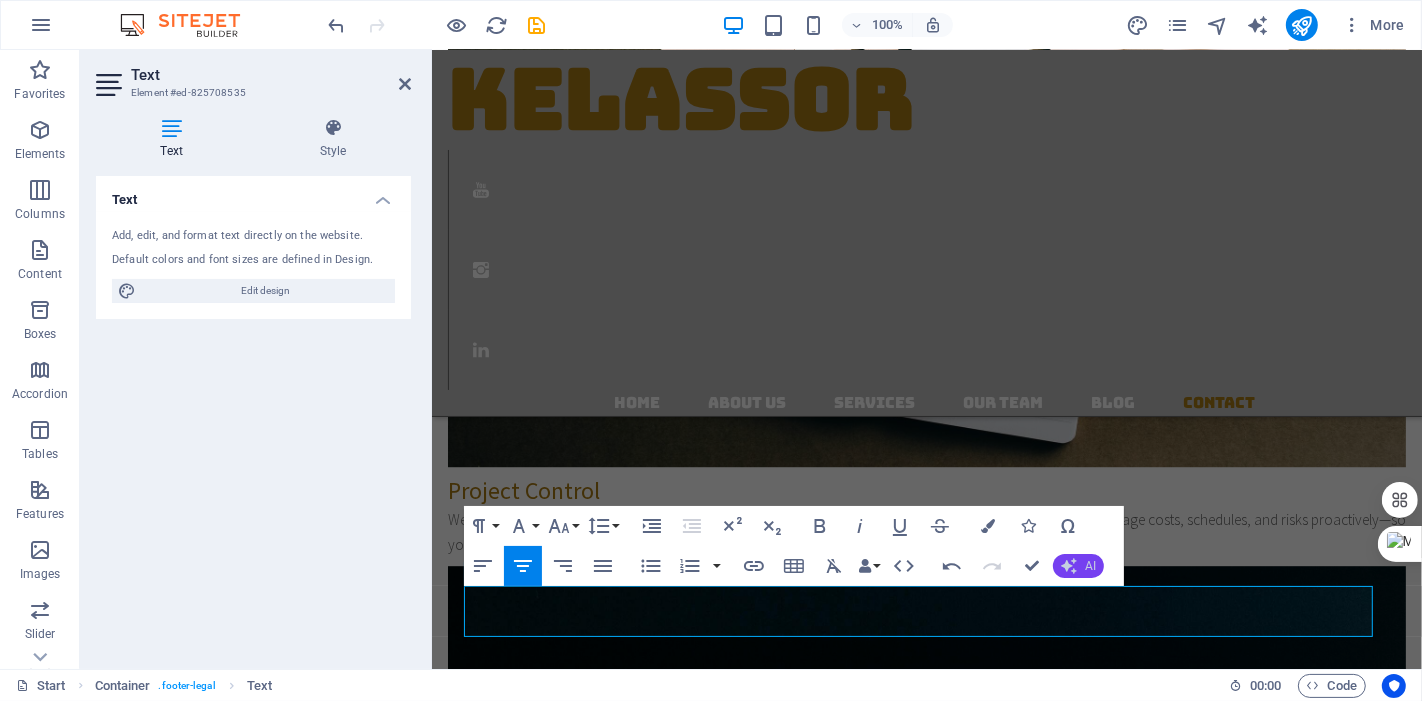 click on "AI" at bounding box center [1090, 566] 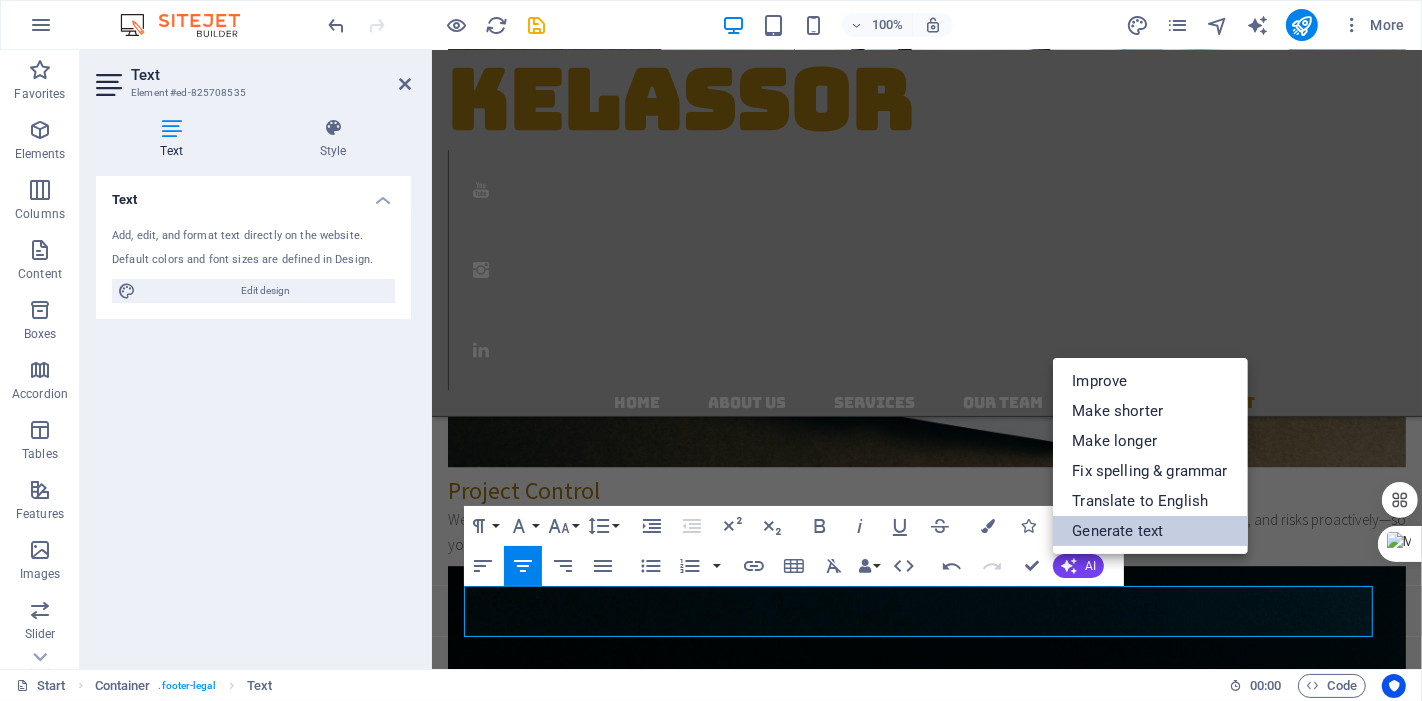click on "Generate text" at bounding box center [1150, 531] 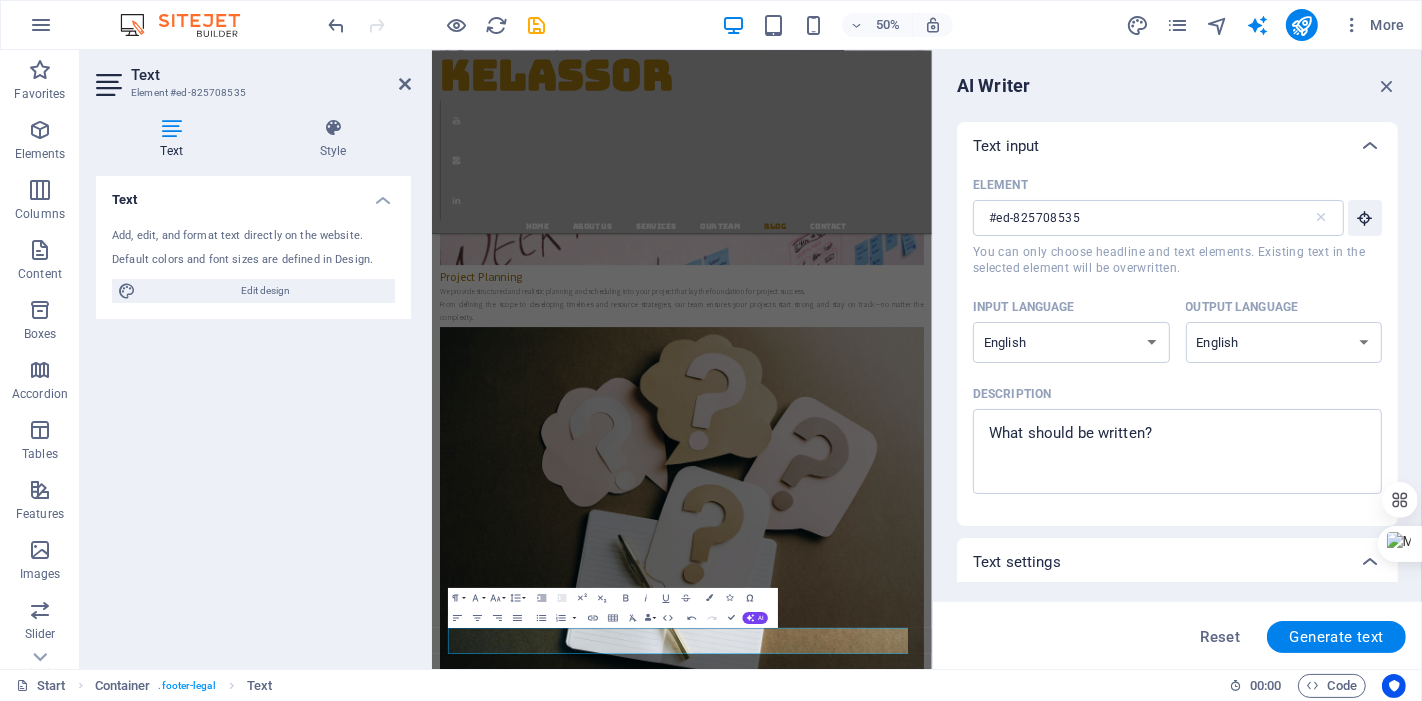 scroll, scrollTop: 4495, scrollLeft: 0, axis: vertical 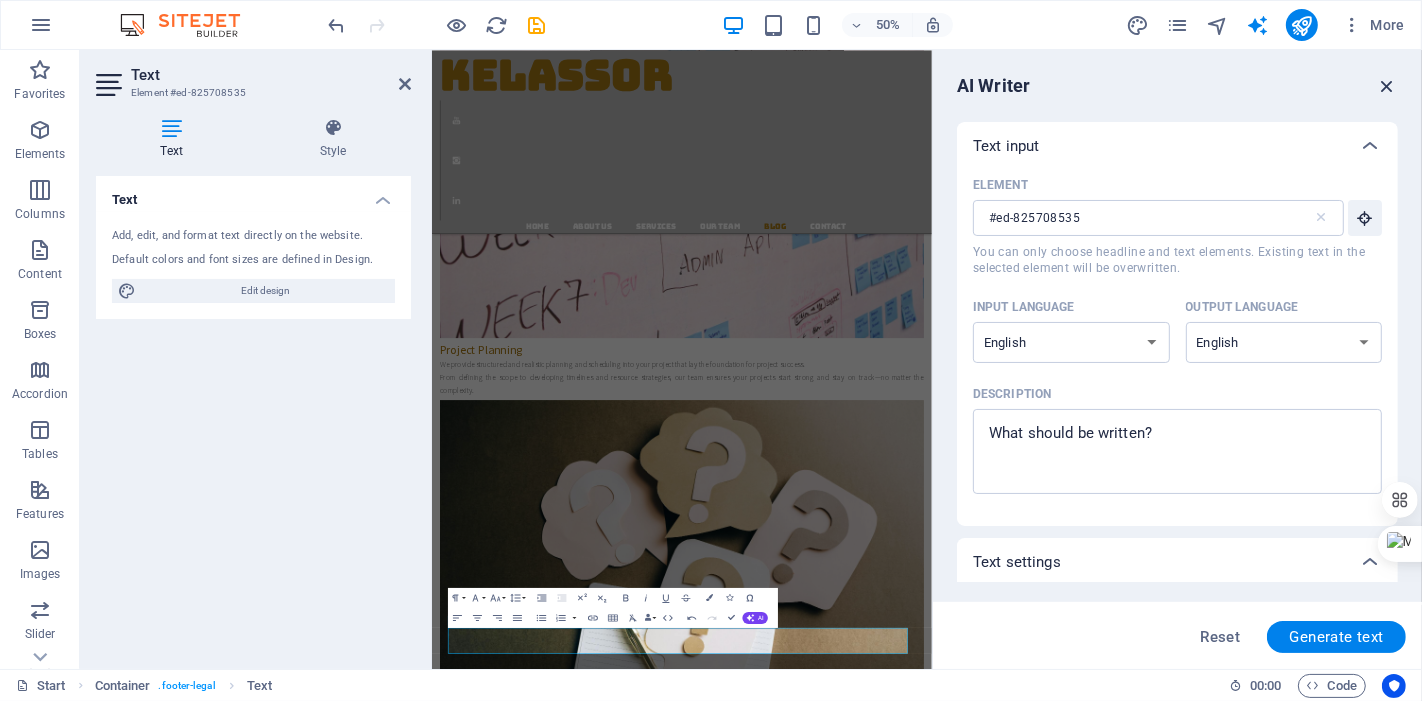 drag, startPoint x: 1388, startPoint y: 78, endPoint x: 955, endPoint y: 33, distance: 435.33206 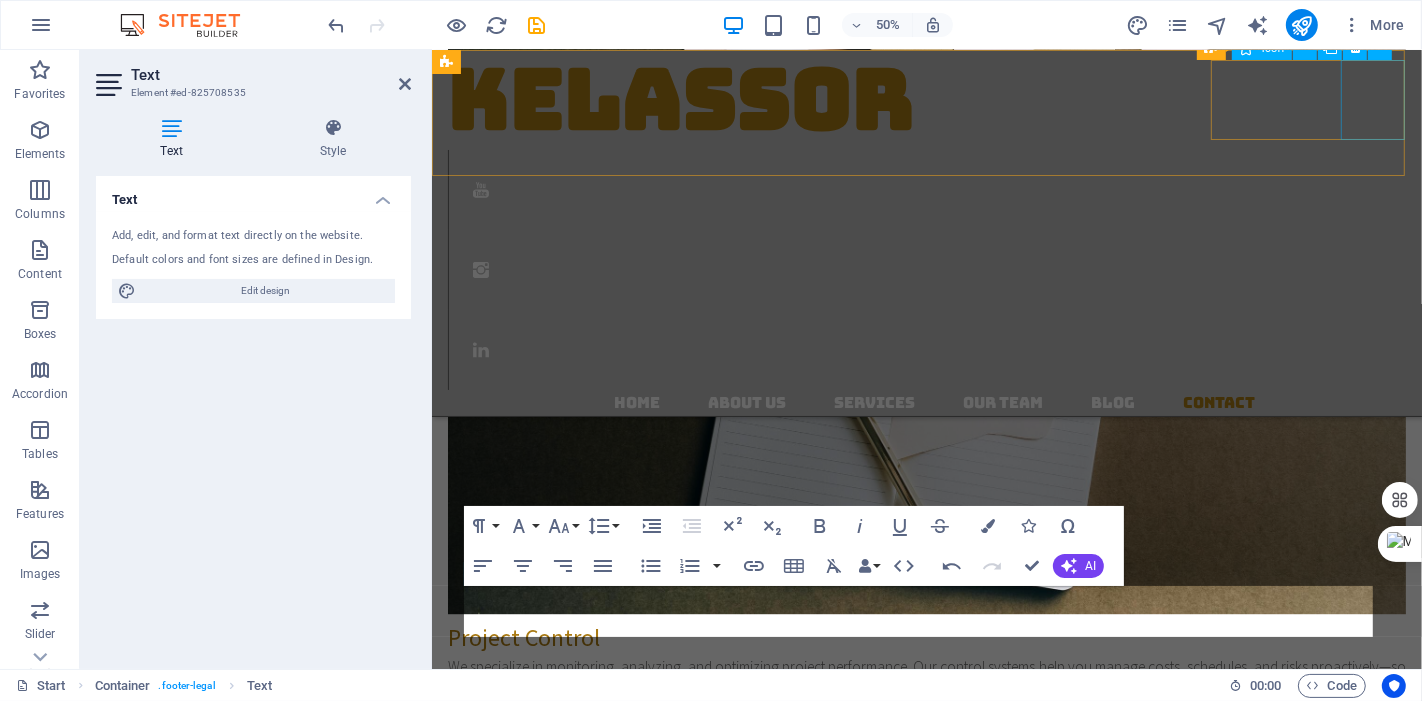 scroll, scrollTop: 4642, scrollLeft: 0, axis: vertical 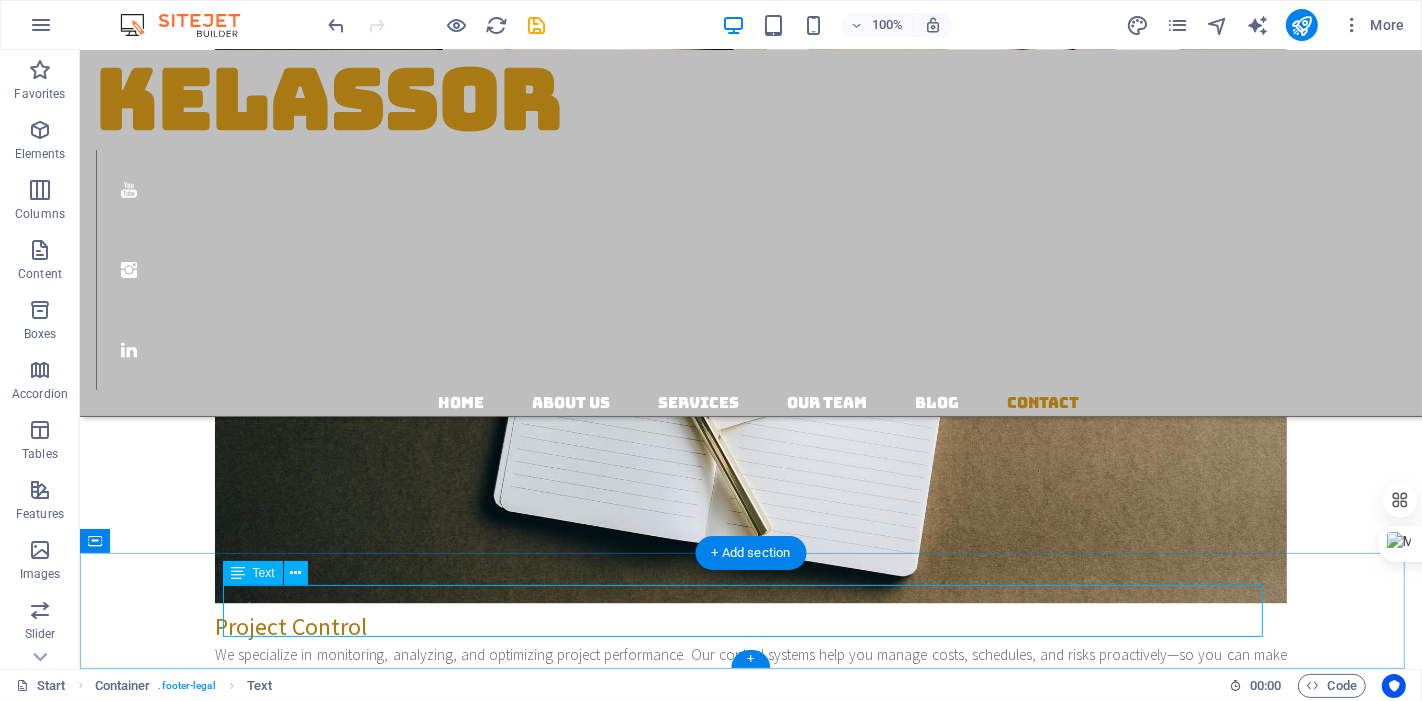 click on "Copyrights © 2025 All Rights Reserved Legal Notice  |  Privacy" at bounding box center (750, 4804) 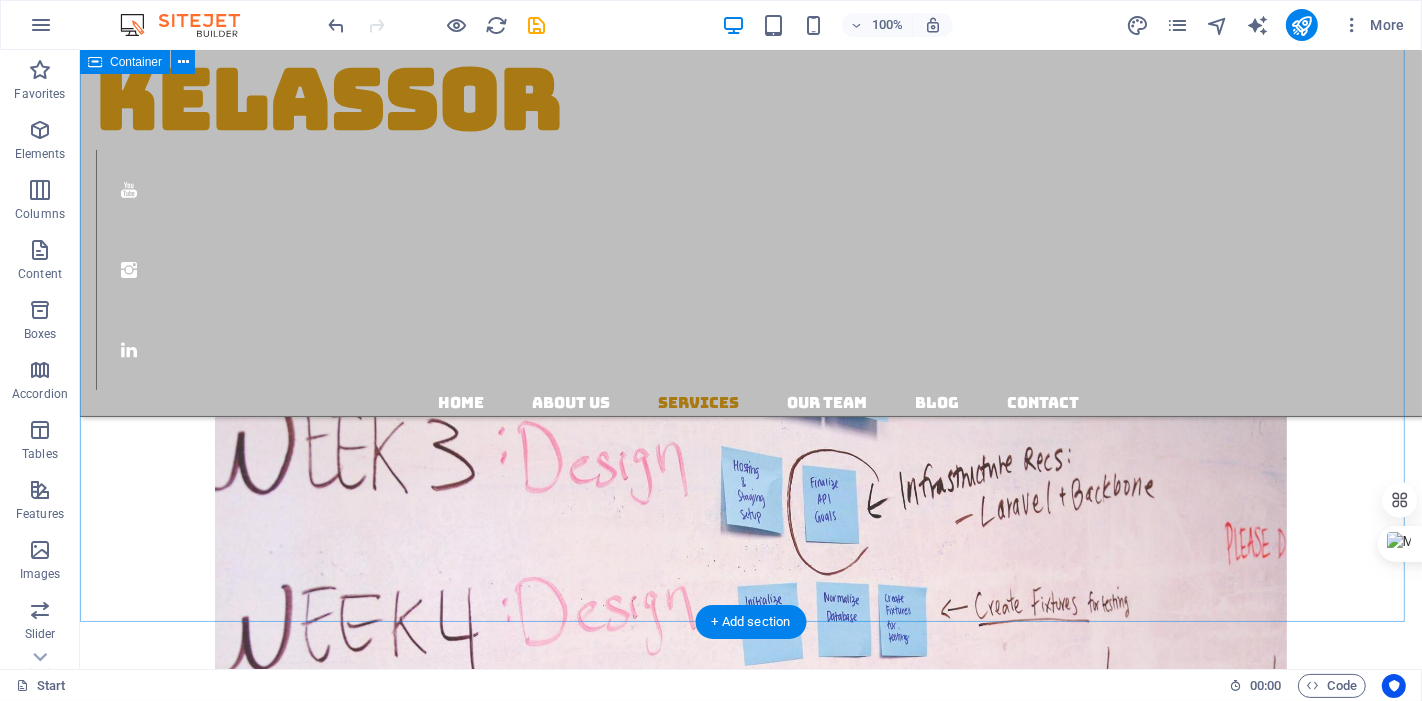 scroll, scrollTop: 2245, scrollLeft: 0, axis: vertical 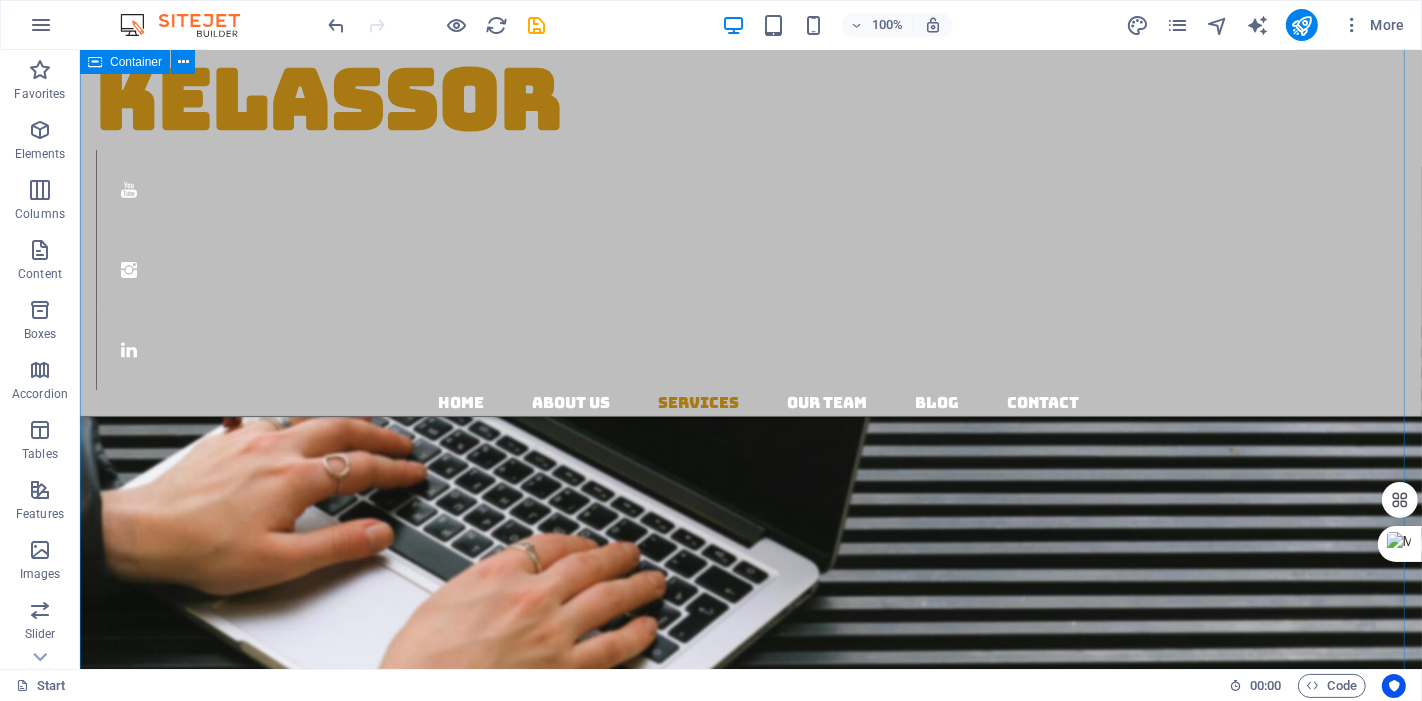 click on "Our  Services Project Planning We provide structured and realistic planning and scheduling into your project that lay the foundation for project success.  From defining the scope to developing timelines and resource strategies, our team ensures your projects start strong and stay on track—no matter the complexity. Project Control We specialize in monitoring, analyzing, and optimizing project performance. Our control systems help you manage costs, schedules, and risks proactively—so you can make informed decisions and avoid surprises down the line. Change Management Change is inevitable.  We help you manage it with clarity and confidence. Whether it’s a change in scope, budget, or time, we work with you to communicate it professionally while maintaining the change register and all supporting documentation. Training" at bounding box center (750, 2594) 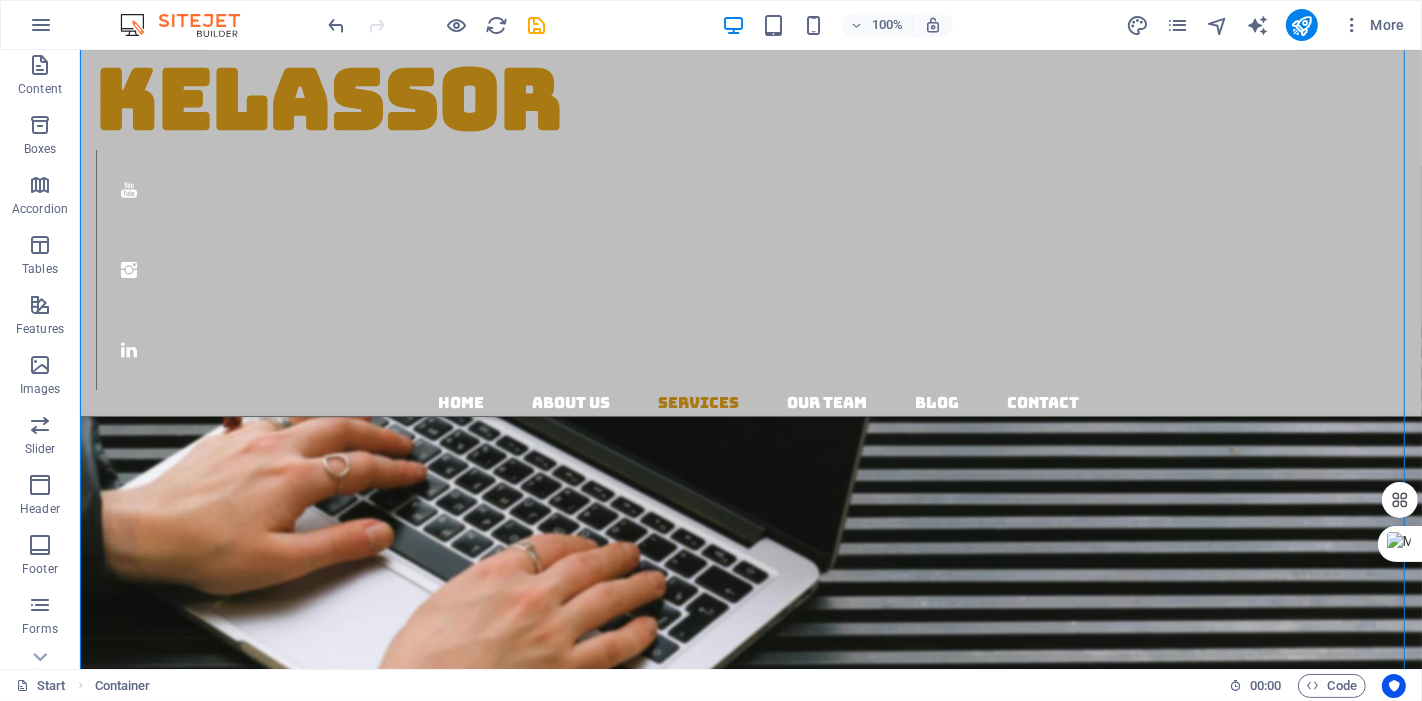 scroll, scrollTop: 222, scrollLeft: 0, axis: vertical 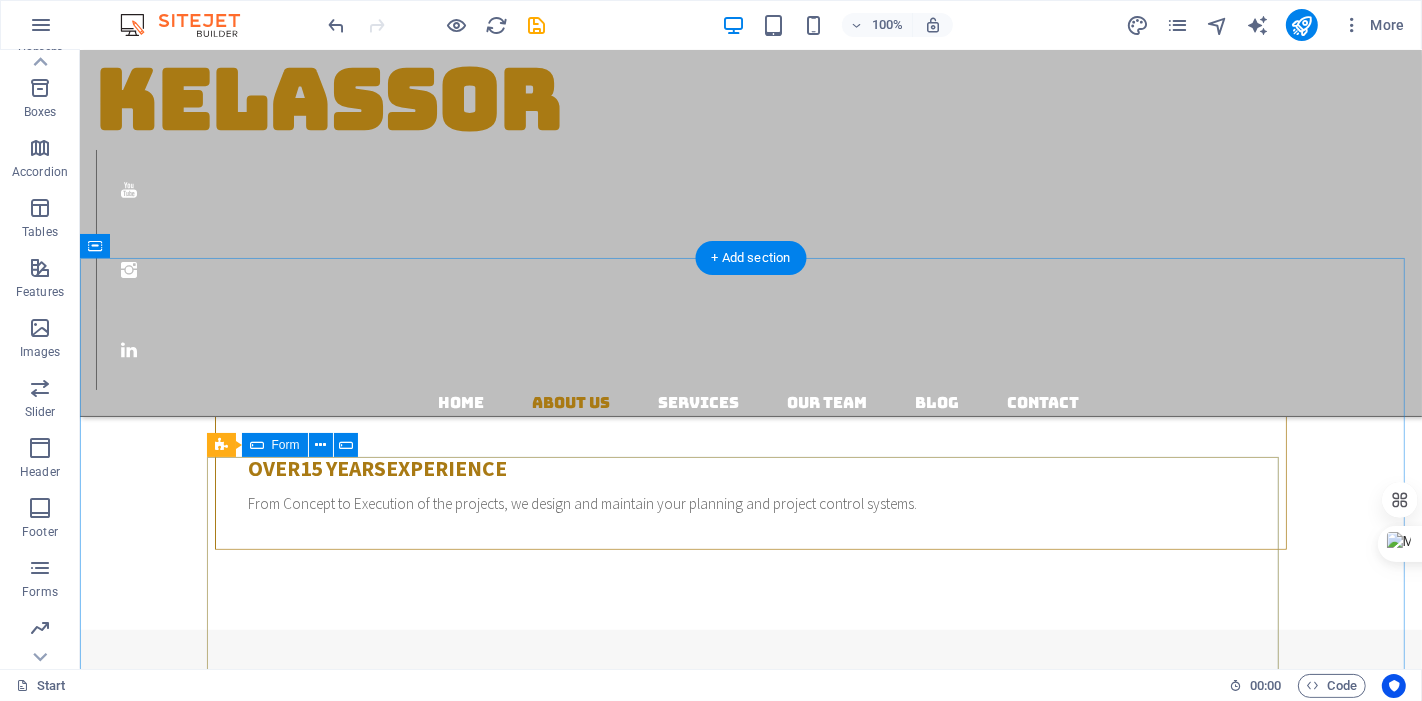 click on "Submit inquiry Unreadable? Load new   I have read and understand the privacy policy." at bounding box center [750, 1069] 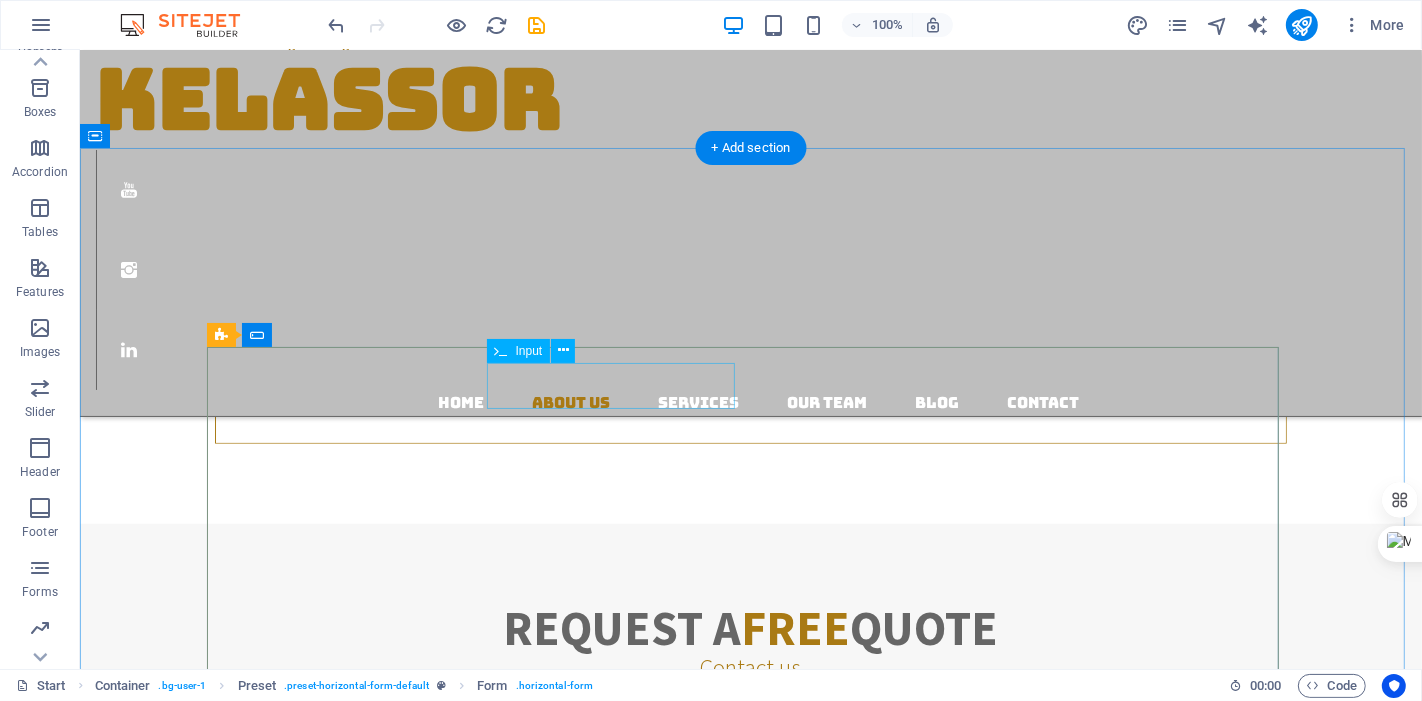 scroll, scrollTop: 1134, scrollLeft: 0, axis: vertical 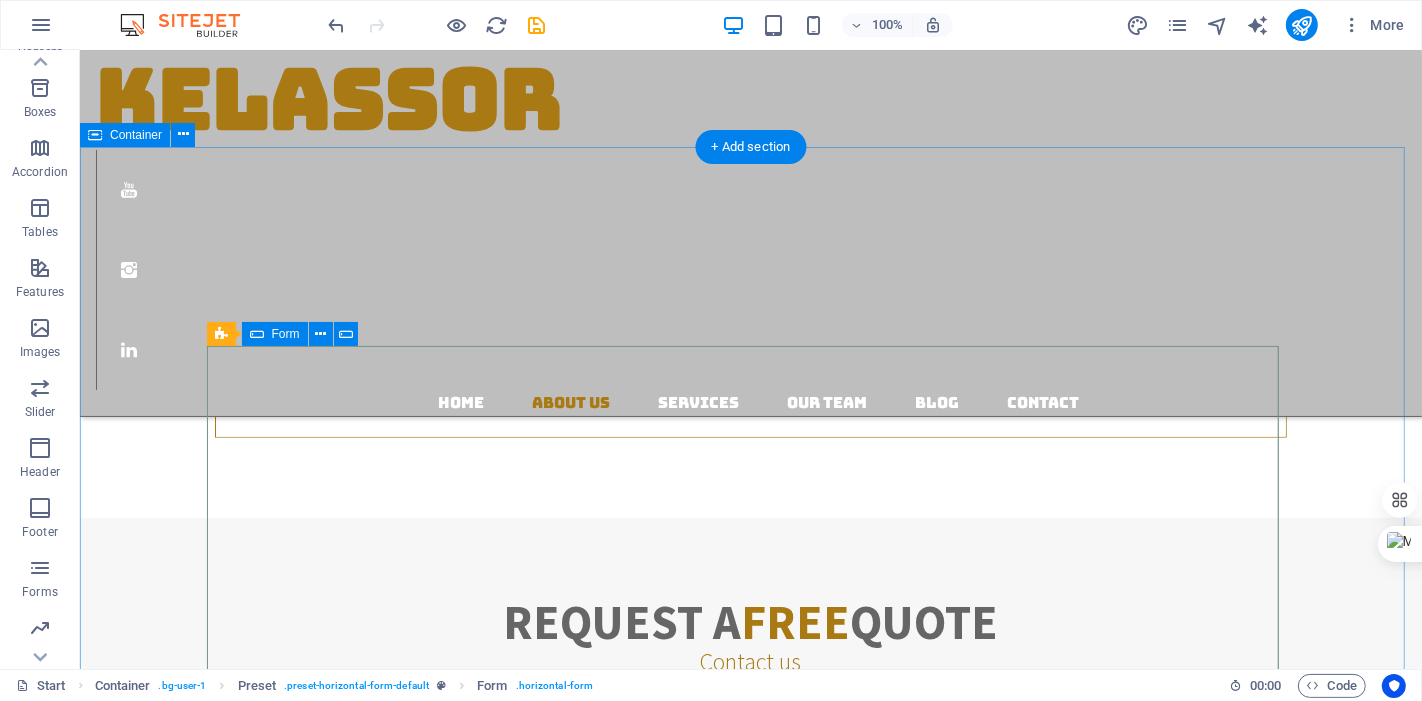 click on "Request a   Free  Quote Contact us Submit inquiry Unreadable? Load new   I have read and understand the privacy policy." at bounding box center (750, 898) 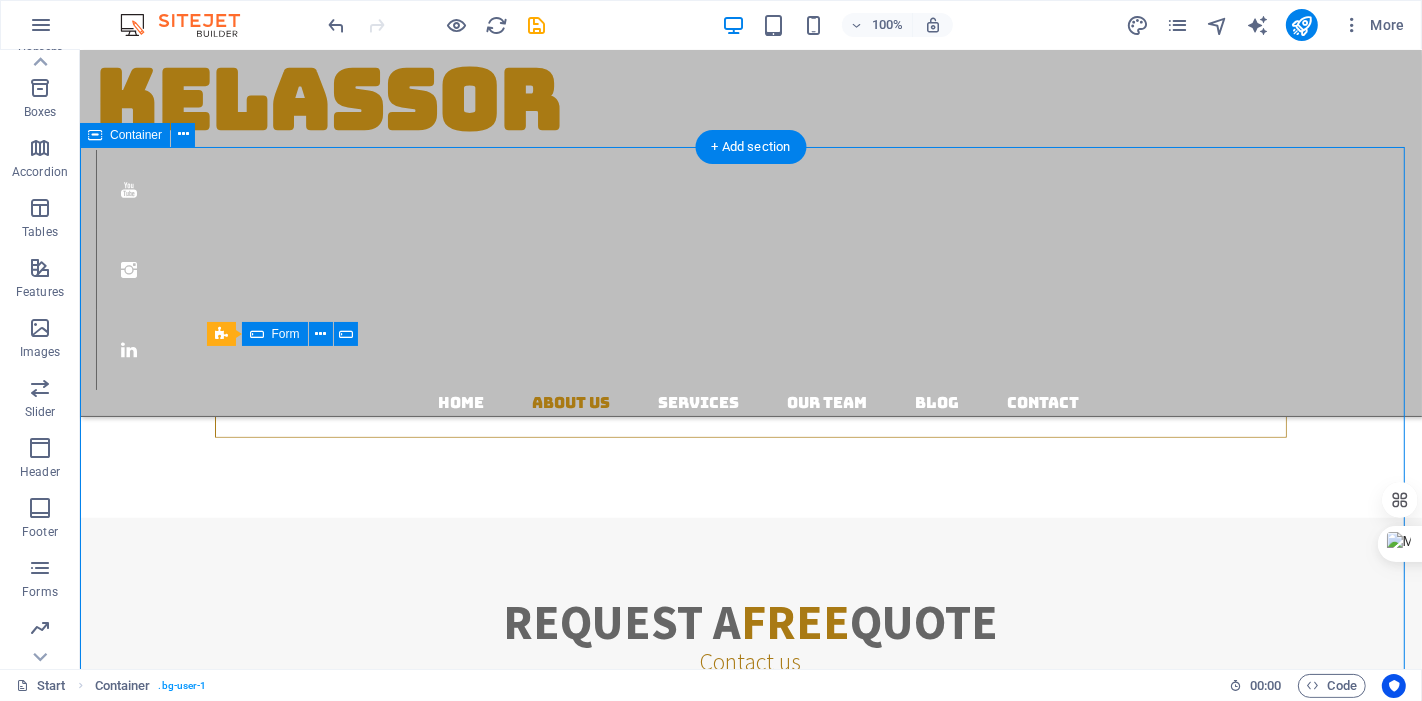 click on "Request a   Free  Quote Contact us Submit inquiry Unreadable? Load new   I have read and understand the privacy policy." at bounding box center [750, 898] 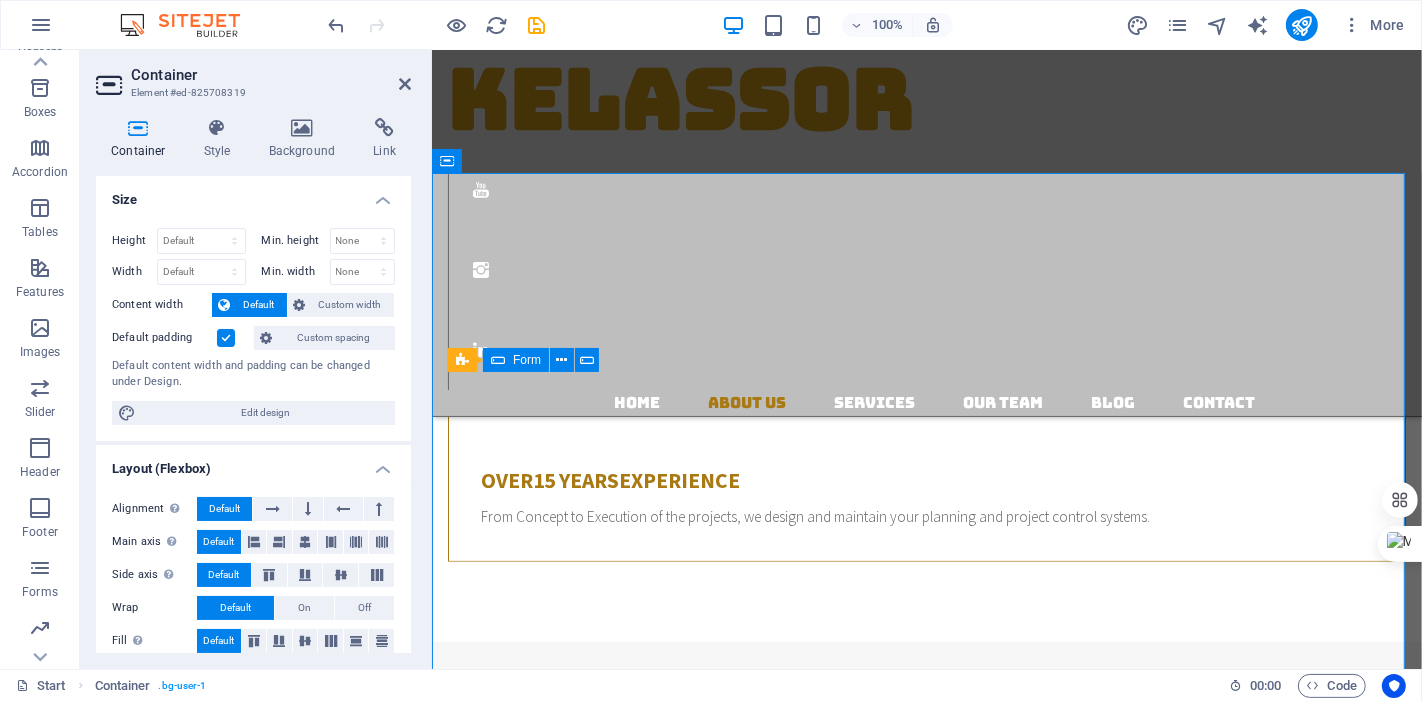 scroll, scrollTop: 1258, scrollLeft: 0, axis: vertical 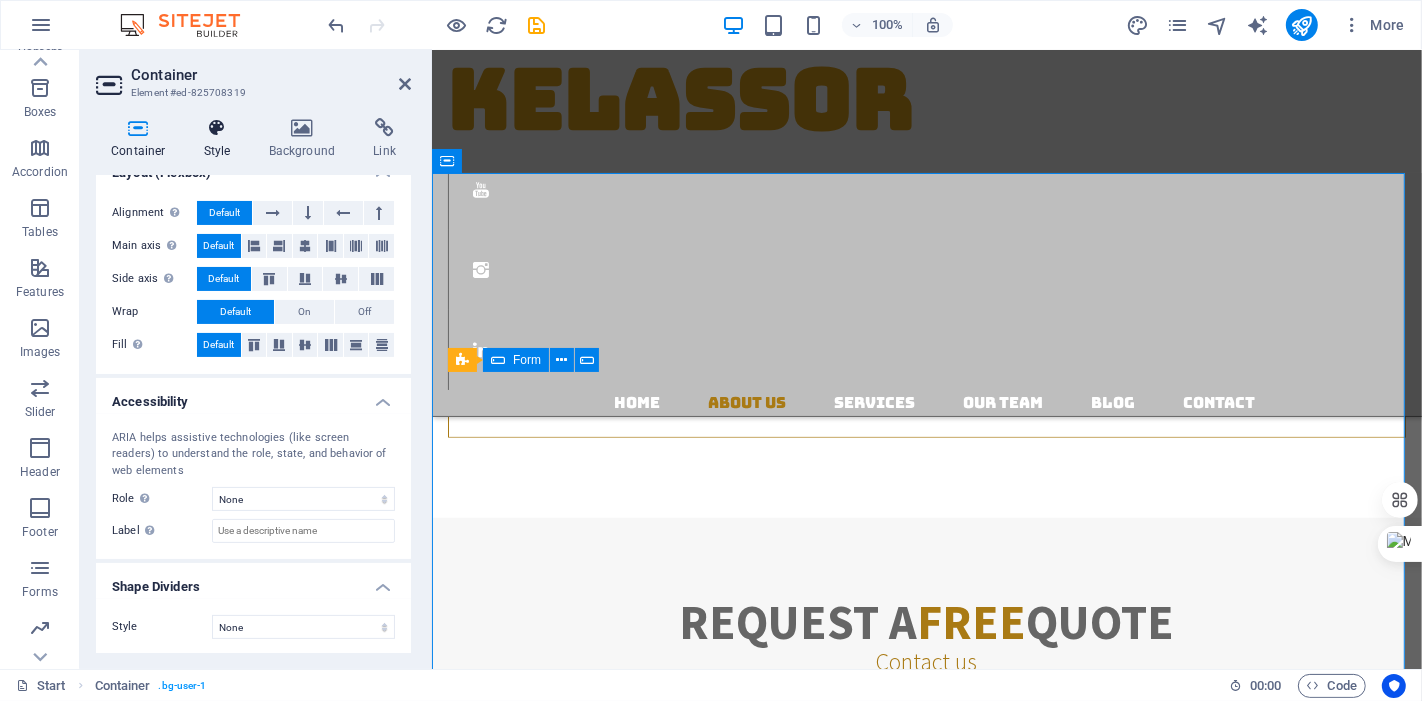 click at bounding box center [217, 128] 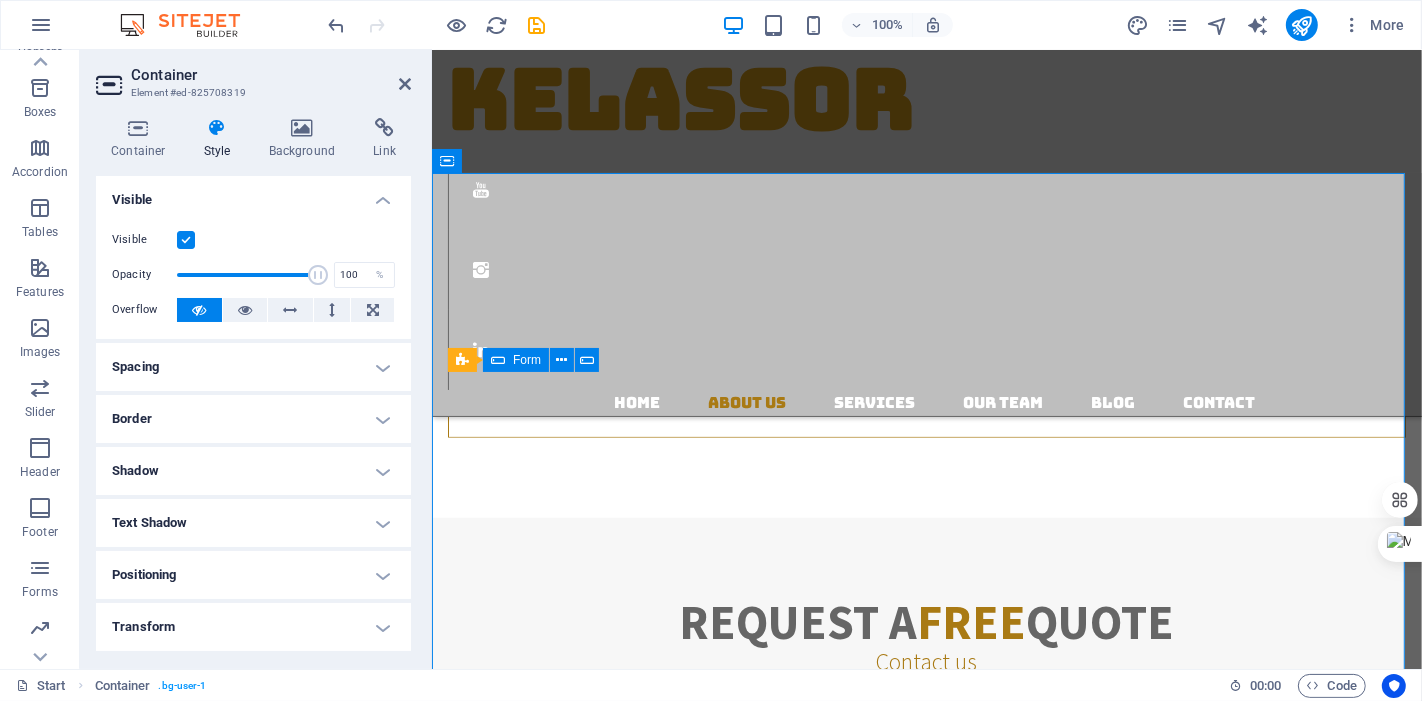 scroll, scrollTop: 153, scrollLeft: 0, axis: vertical 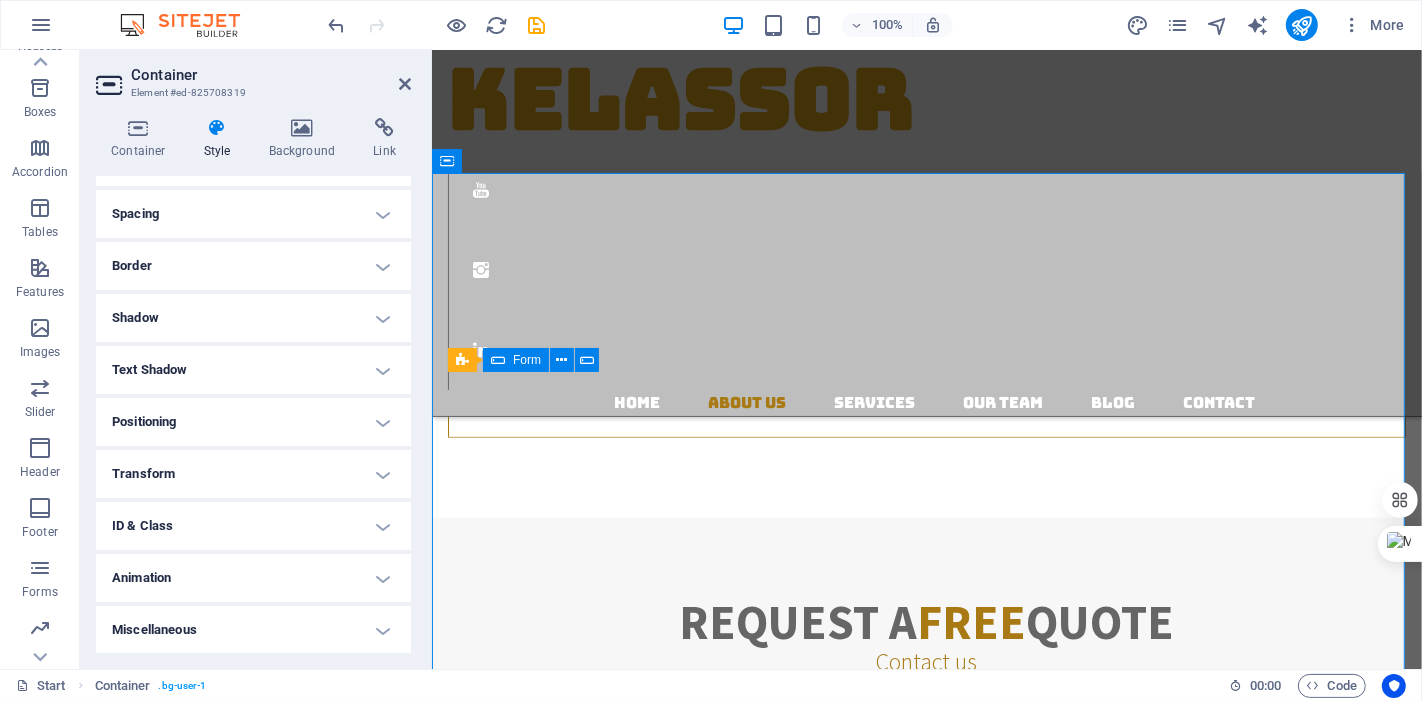 click on "Miscellaneous" at bounding box center [253, 630] 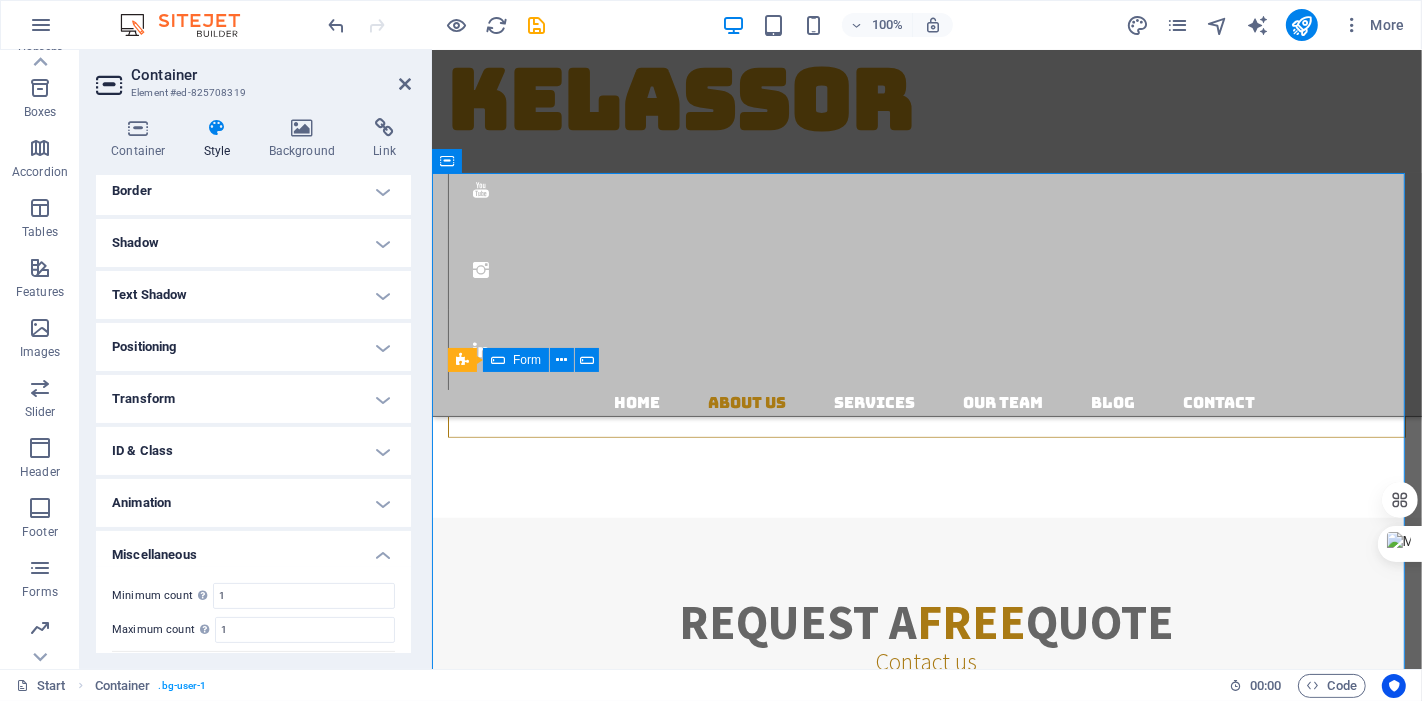 scroll, scrollTop: 275, scrollLeft: 0, axis: vertical 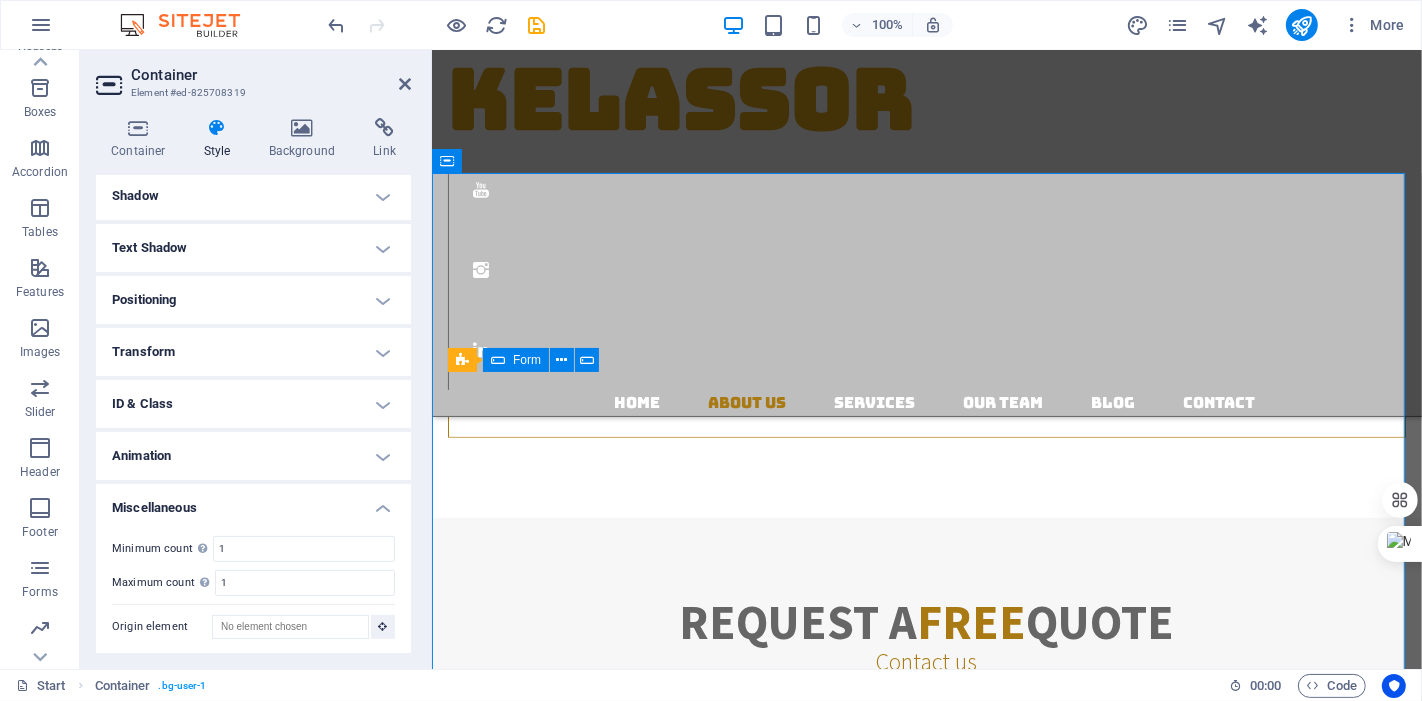 click on "ID & Class" at bounding box center [253, 404] 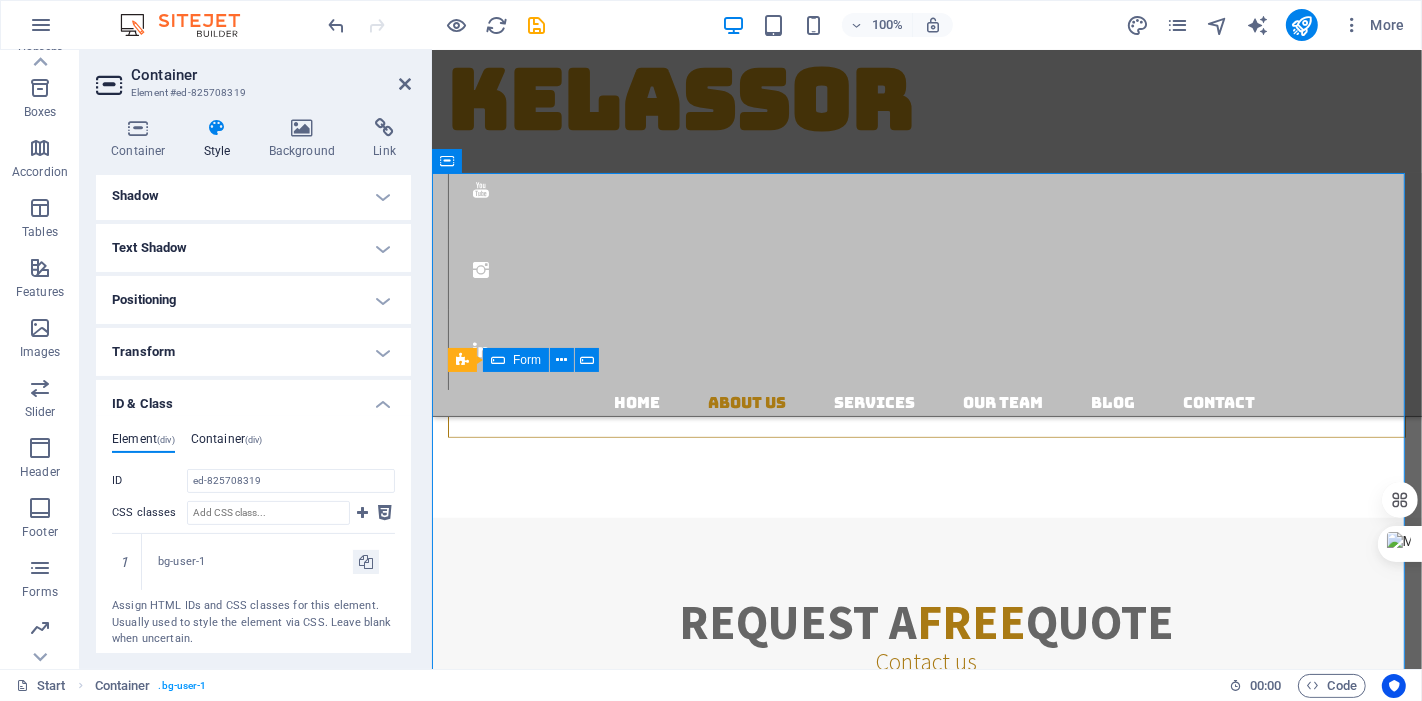 click on "Container  (div)" at bounding box center [227, 443] 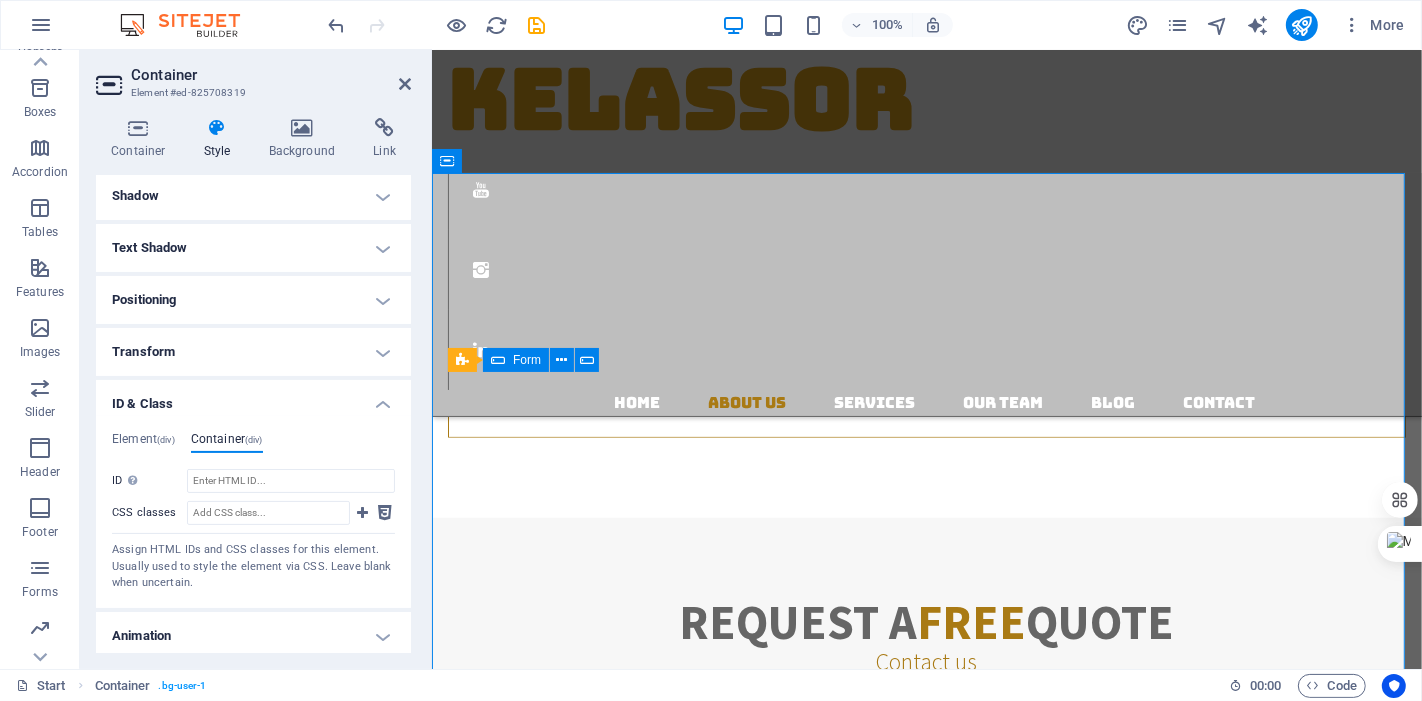 click on "Transform" at bounding box center [253, 352] 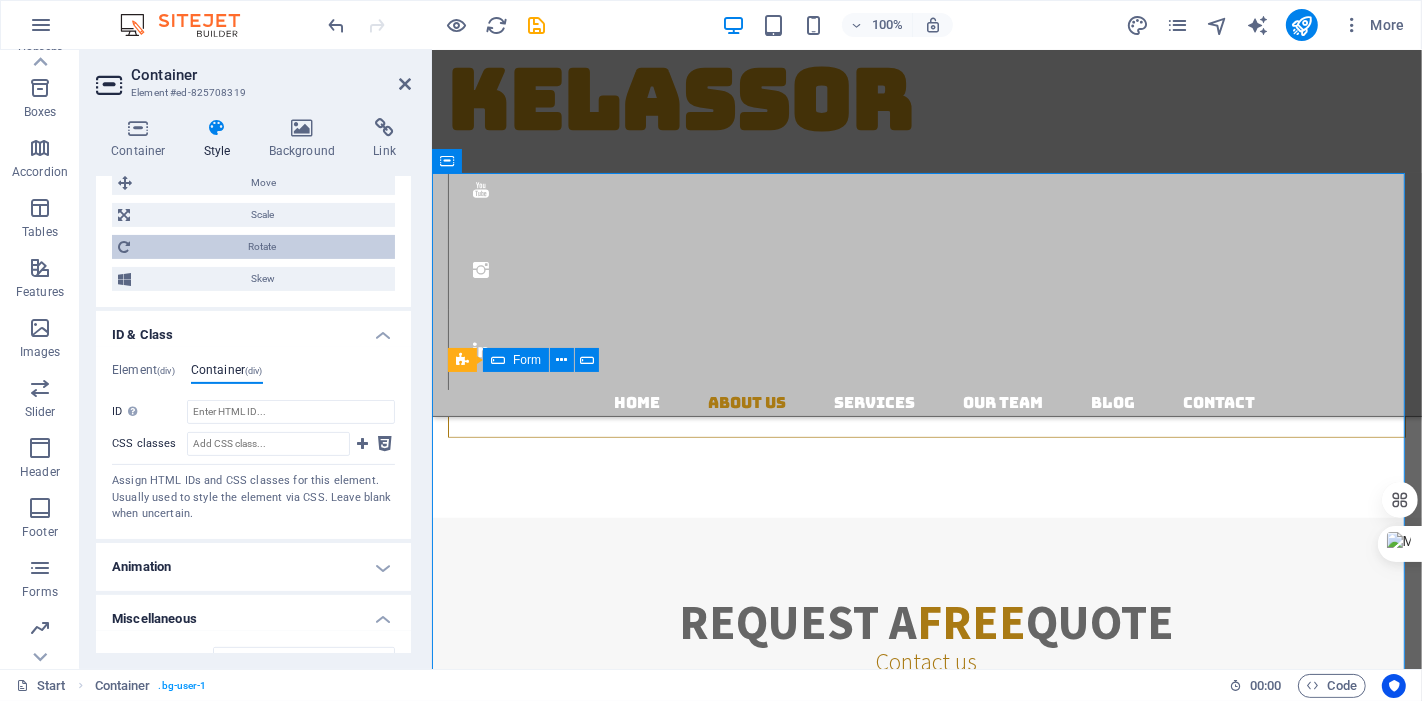 scroll, scrollTop: 262, scrollLeft: 0, axis: vertical 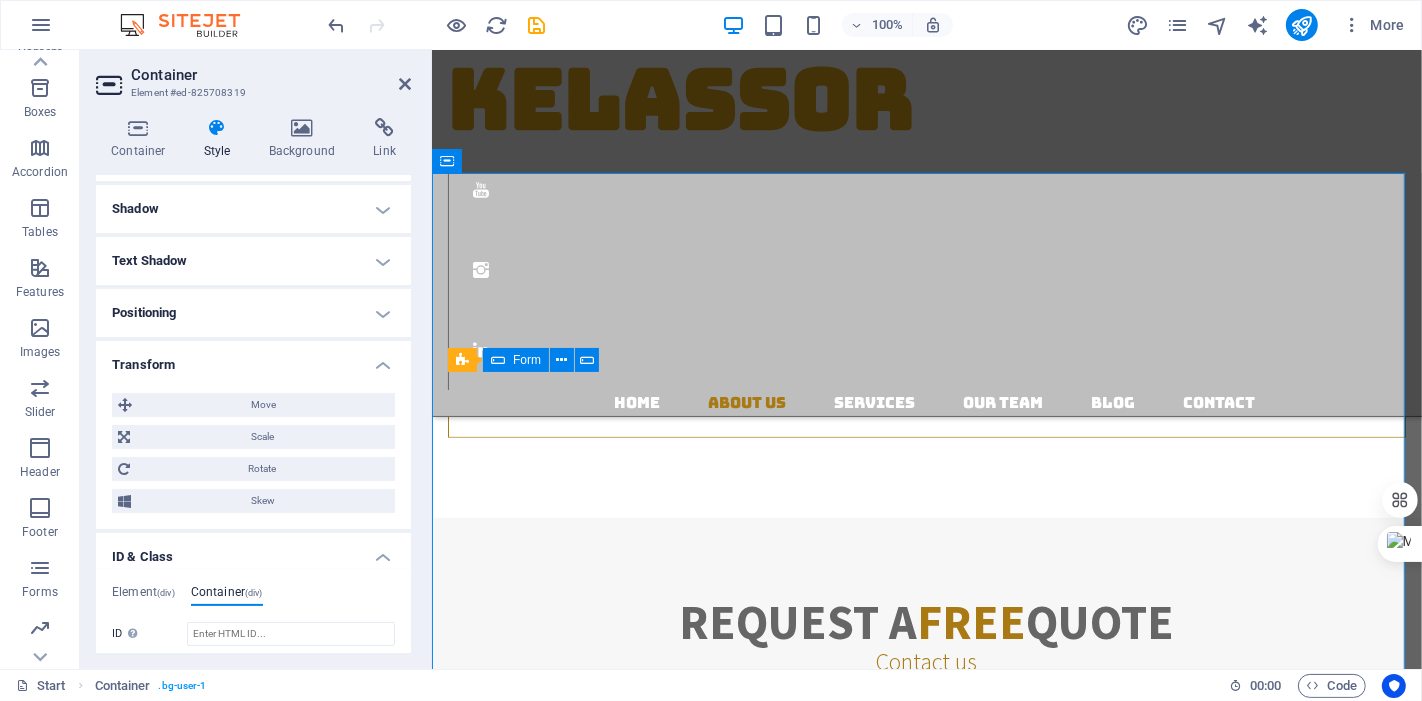 click on "Positioning" at bounding box center (253, 313) 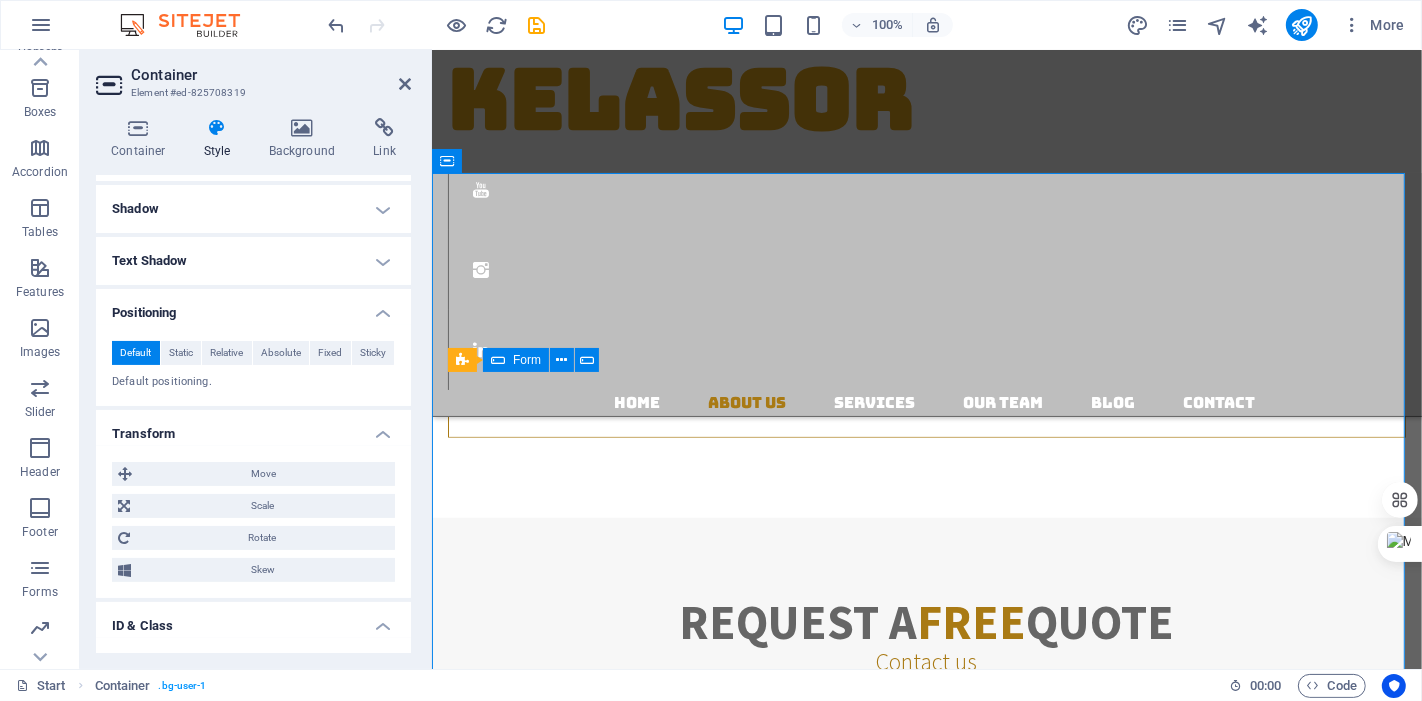 click on "Text Shadow" at bounding box center [253, 261] 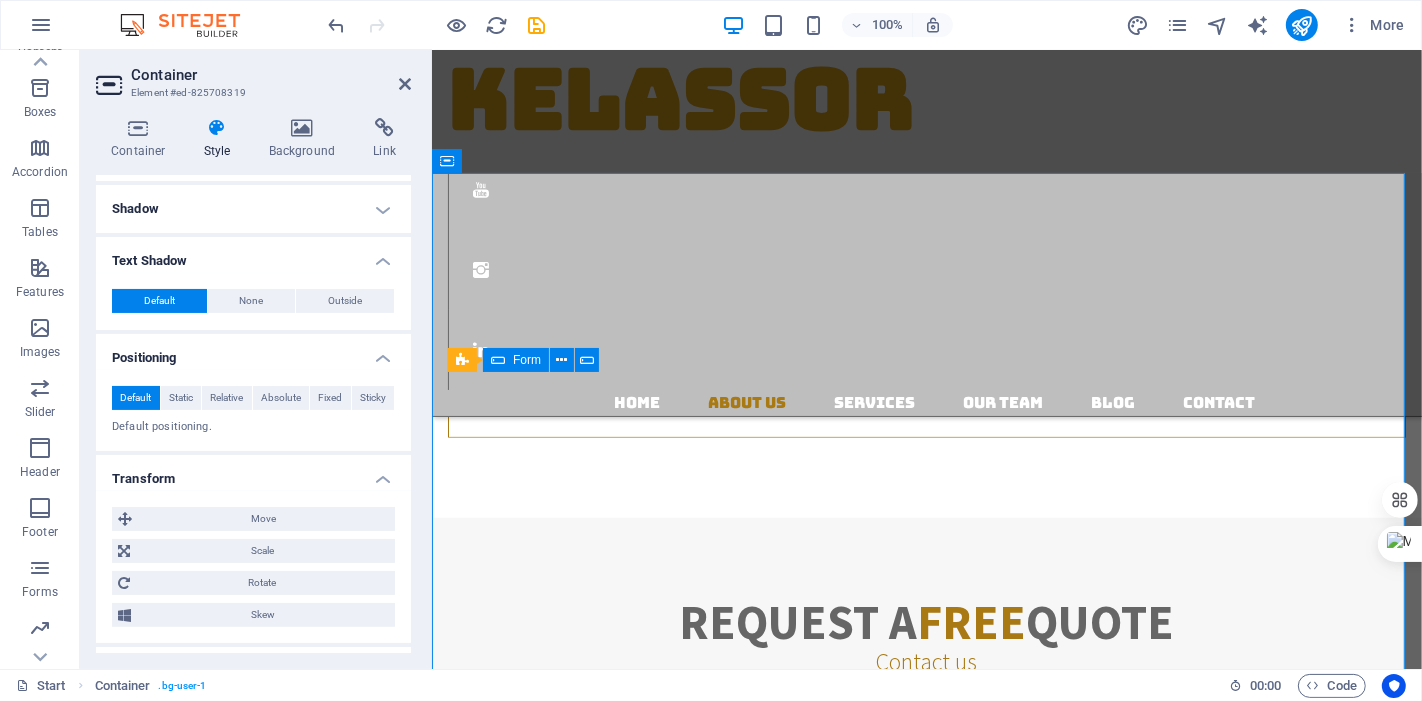 click on "Shadow" at bounding box center [253, 209] 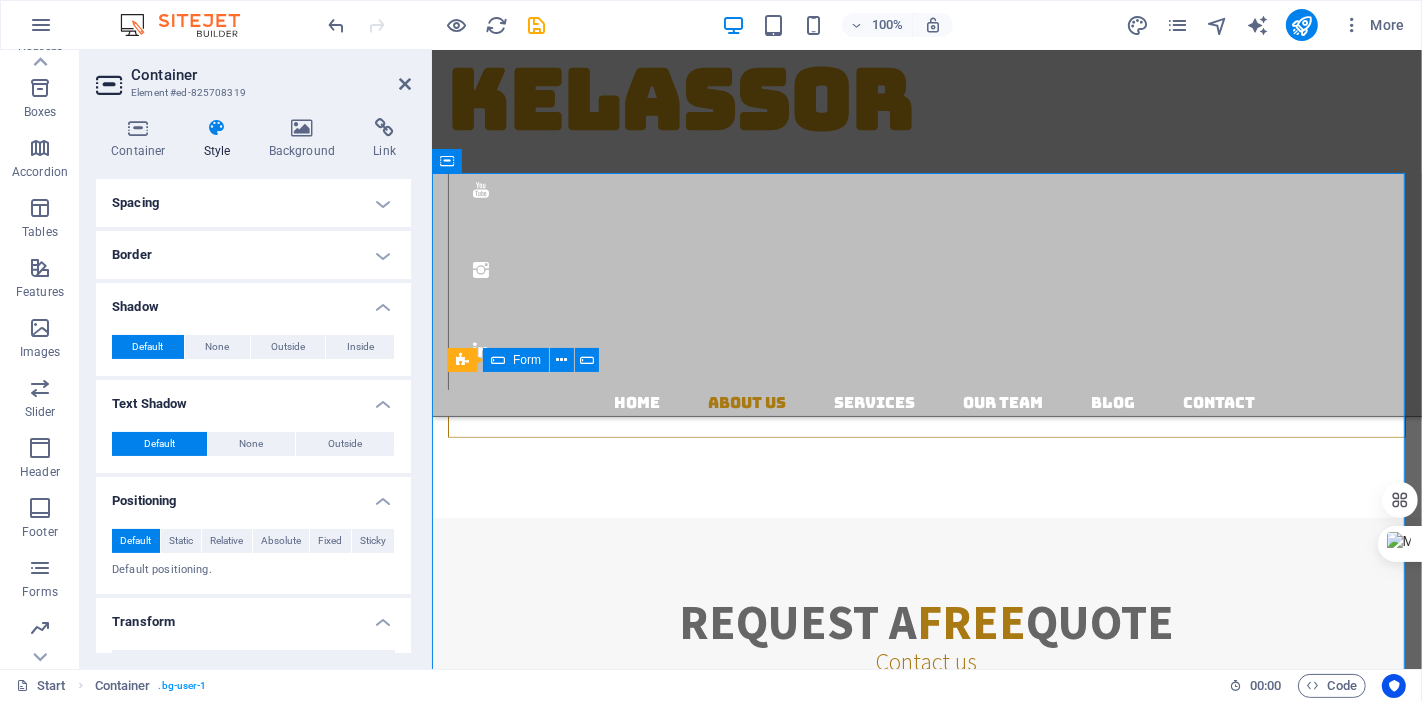 scroll, scrollTop: 40, scrollLeft: 0, axis: vertical 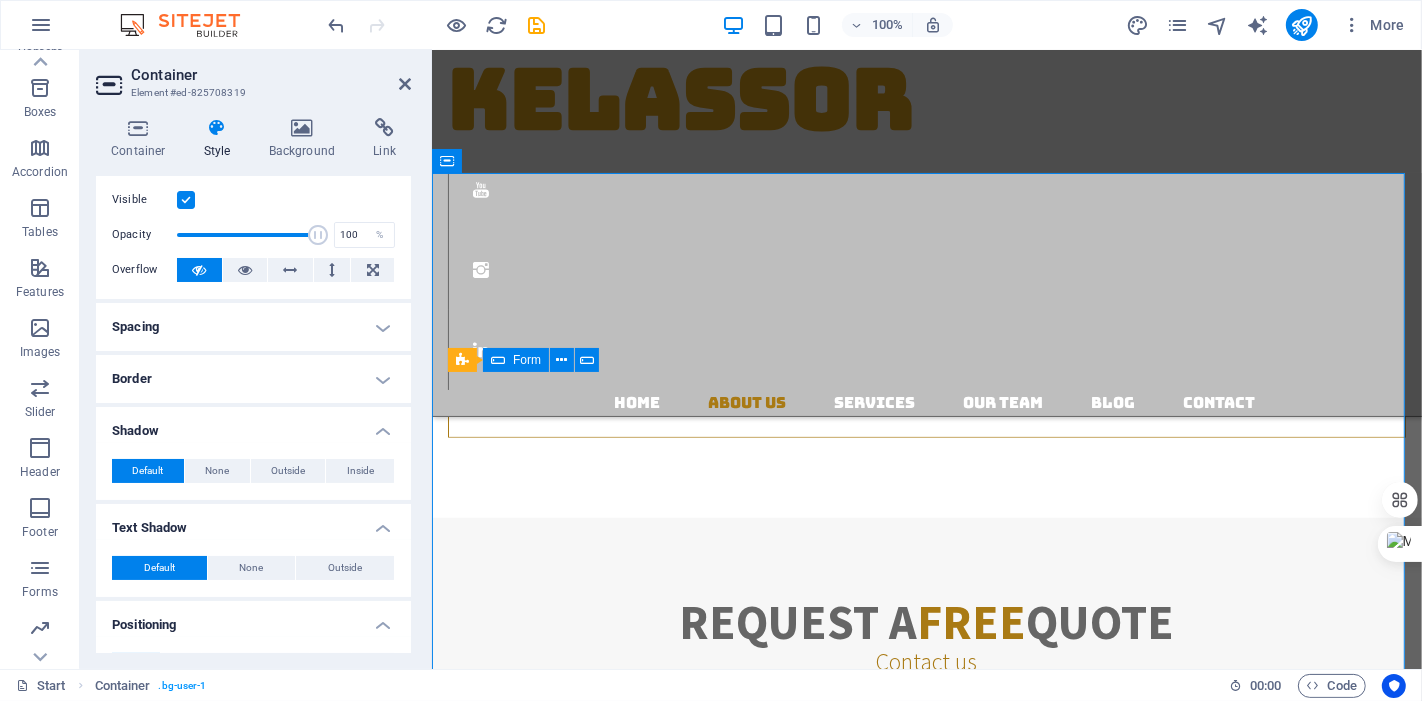 click on "Border" at bounding box center (253, 379) 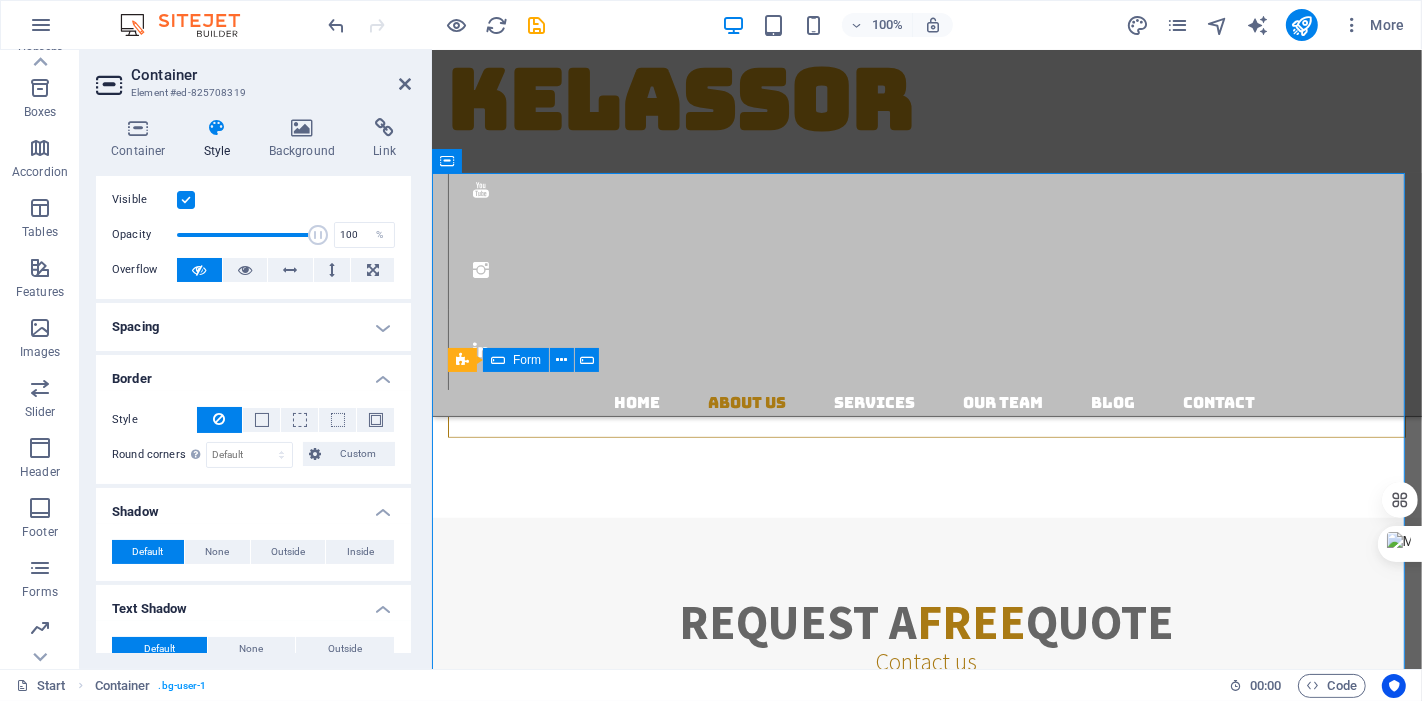 click on "Spacing" at bounding box center [253, 327] 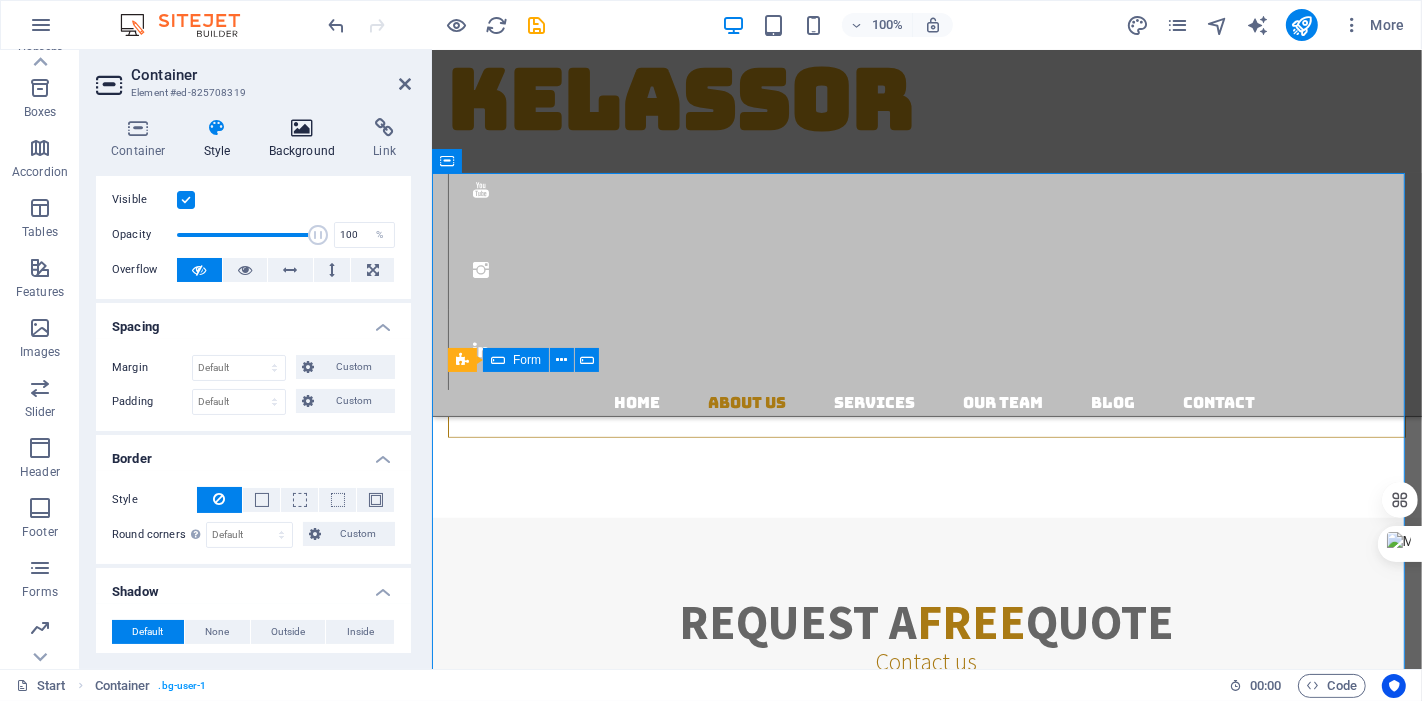 click on "Container Style Background Link Size Height Default px rem % vh vw Min. height None px rem % vh vw Width Default px rem % em vh vw Min. width None px rem % vh vw Content width Default Custom width Width Default px rem % em vh vw Min. width None px rem % vh vw Default padding Custom spacing Default content width and padding can be changed under Design. Edit design Layout (Flexbox) Alignment Determines the flex direction. Default Main axis Determine how elements should behave along the main axis inside this container (justify content). Default Side axis Control the vertical direction of the element inside of the container (align items). Default Wrap Default On Off Fill Controls the distances and direction of elements on the y-axis across several lines (align content). Default Accessibility ARIA helps assistive technologies (like screen readers) to understand the role, state, and behavior of web elements Role The ARIA role defines the purpose of an element.  None Alert Article Banner Comment Fan" at bounding box center (253, 385) 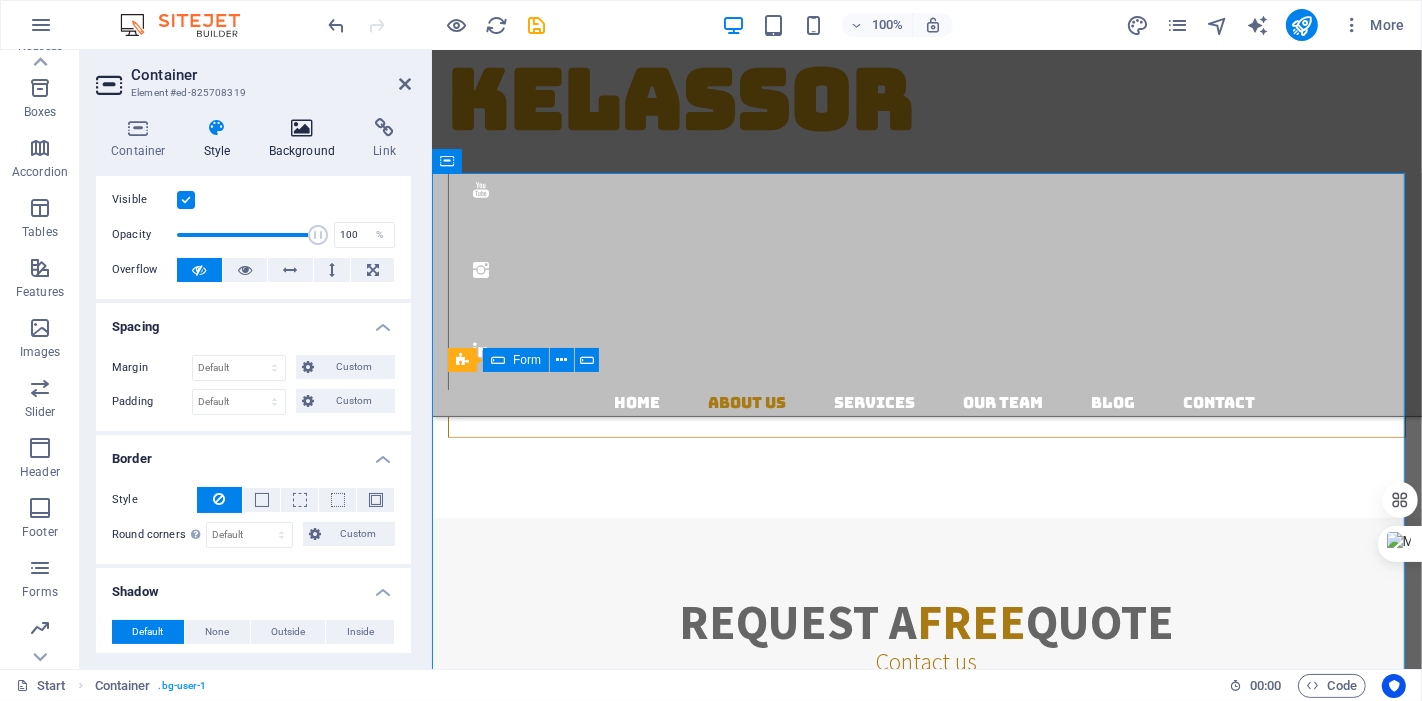 click at bounding box center [302, 128] 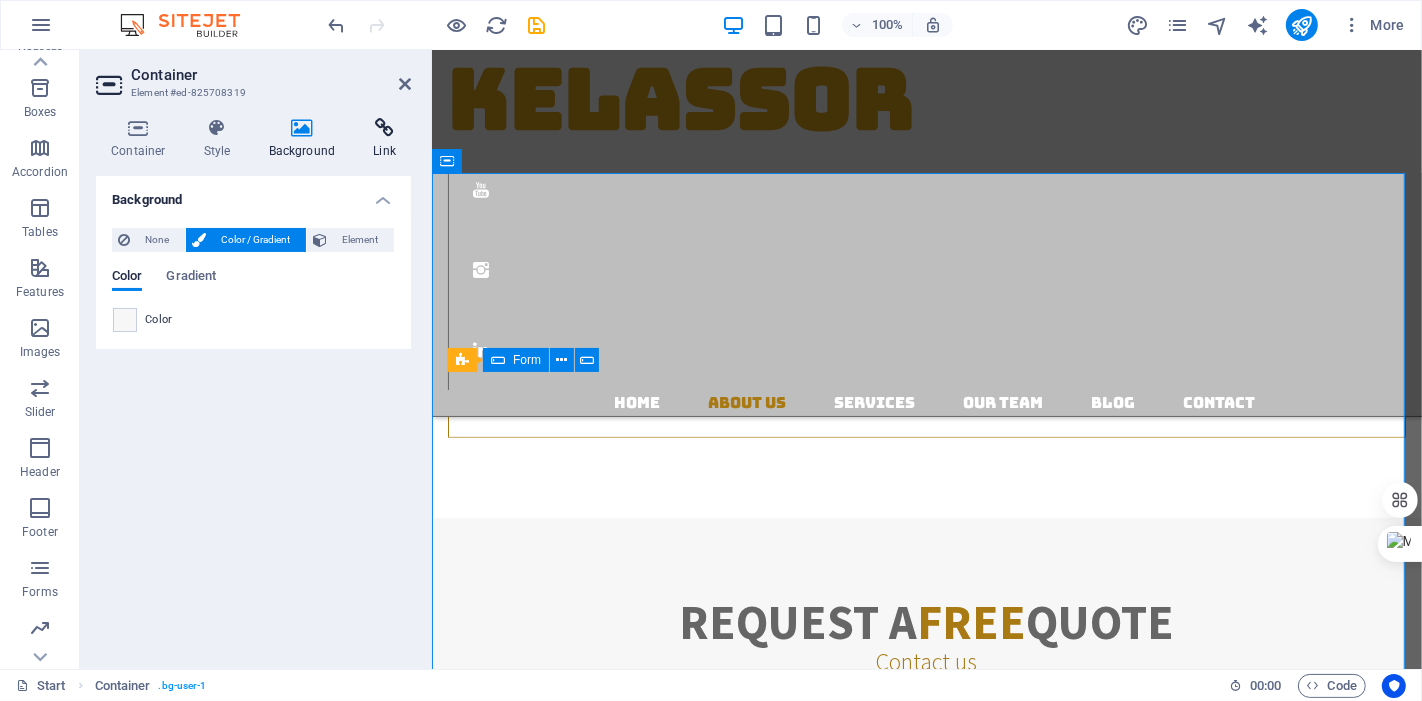 click at bounding box center (384, 128) 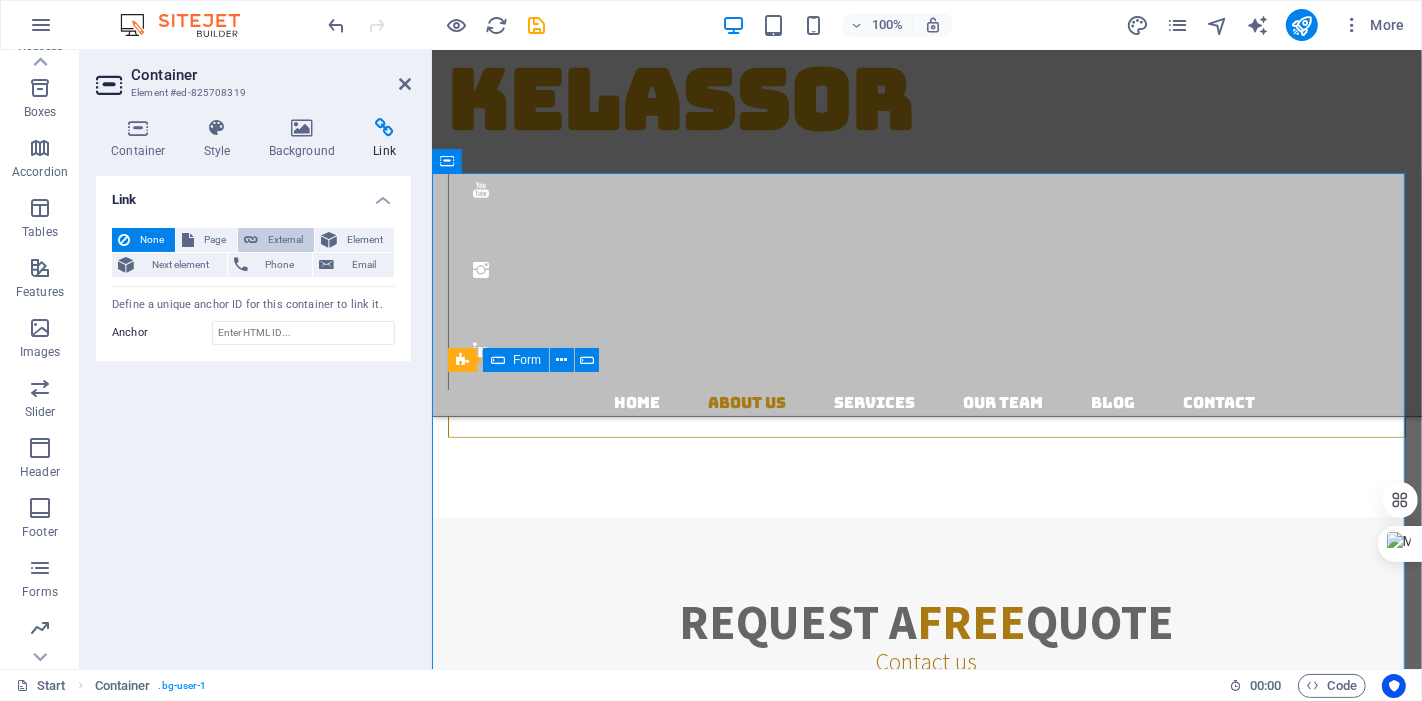 click on "External" at bounding box center (286, 240) 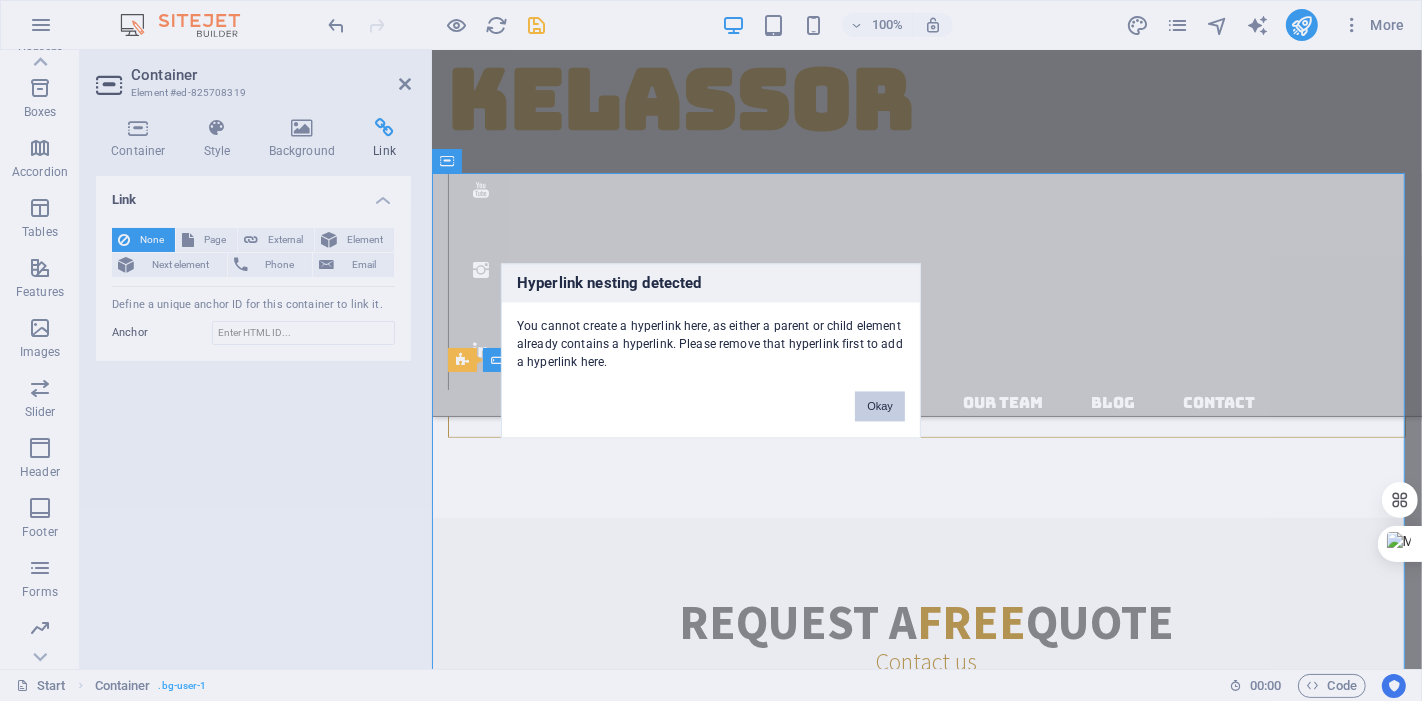 click on "Okay" at bounding box center (880, 406) 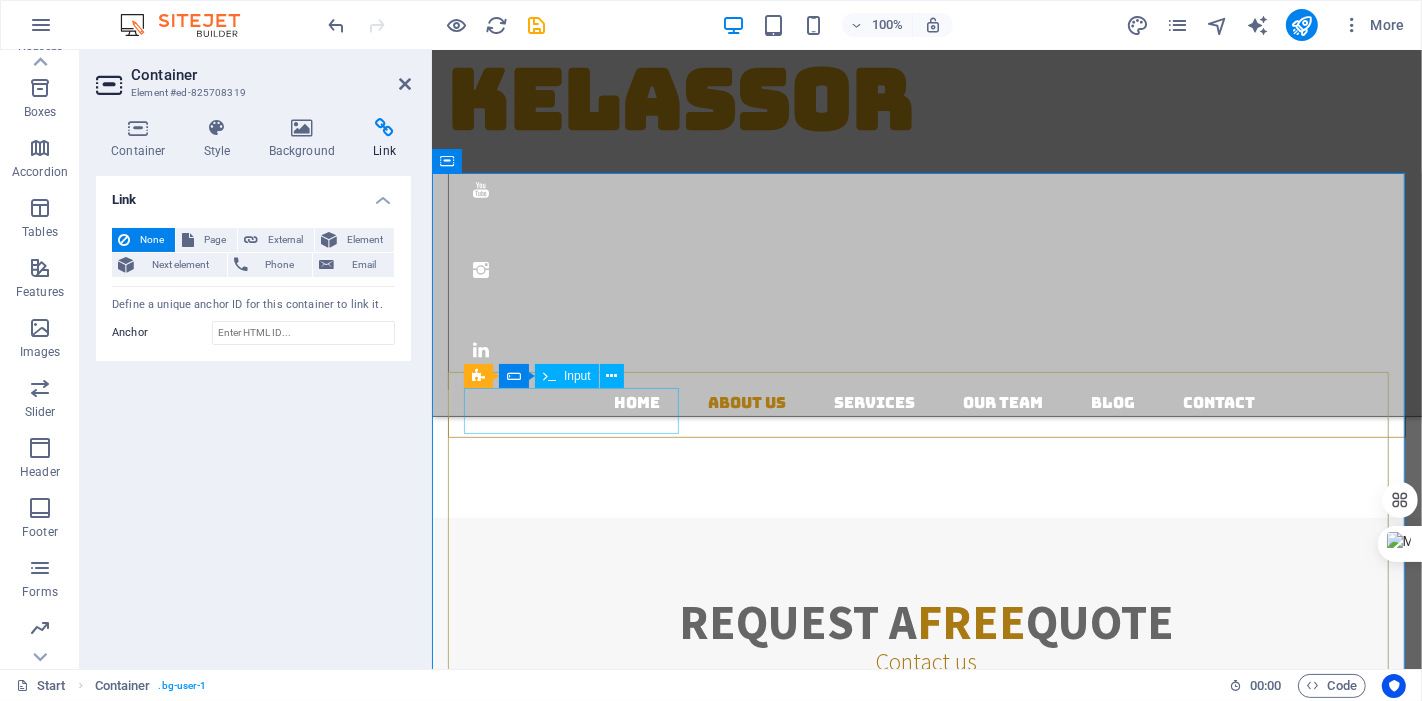 click at bounding box center (549, 376) 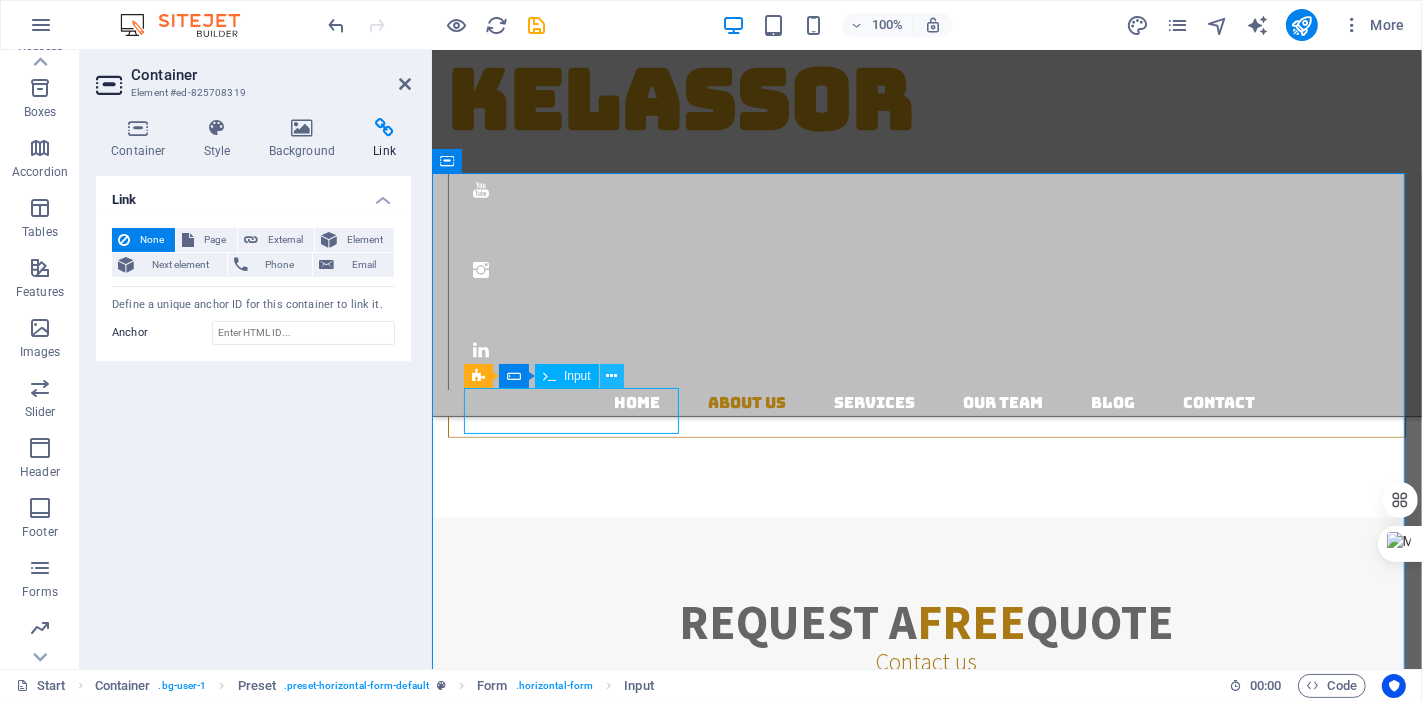 click at bounding box center (611, 376) 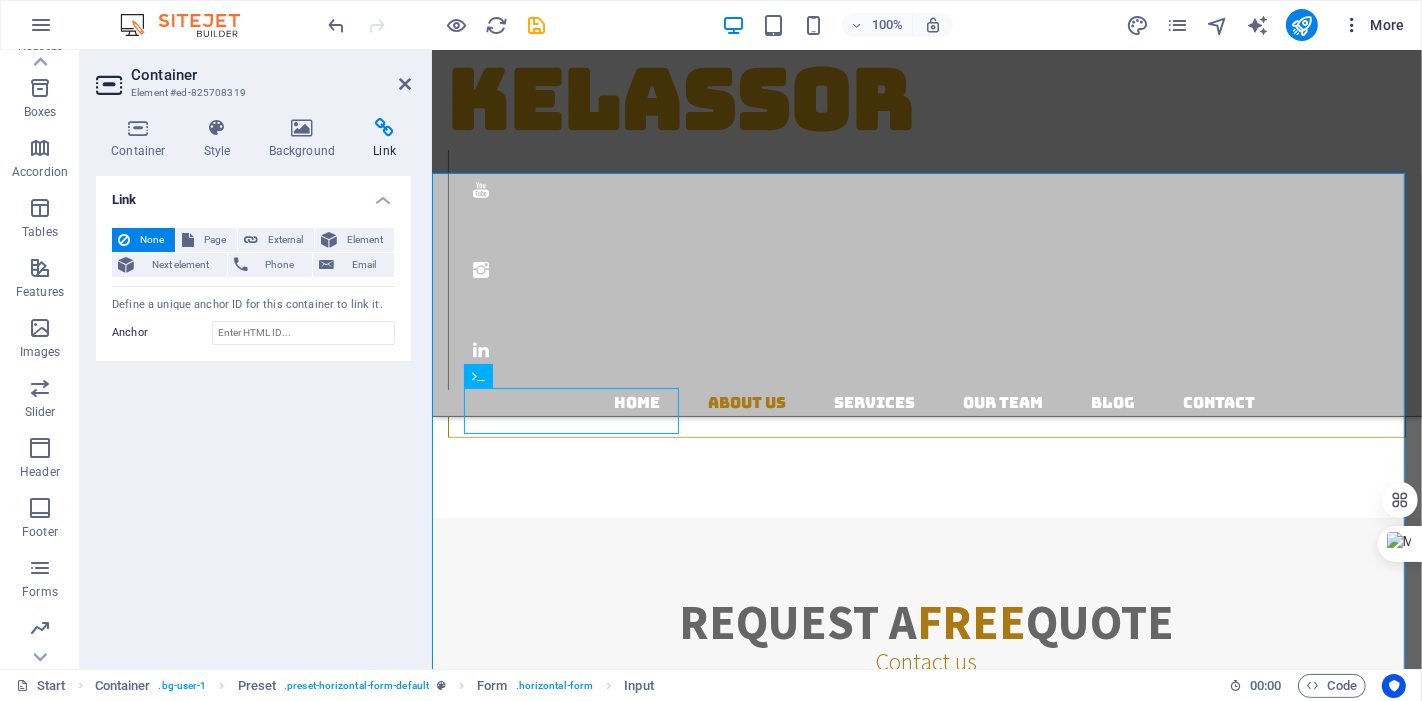click at bounding box center [1352, 25] 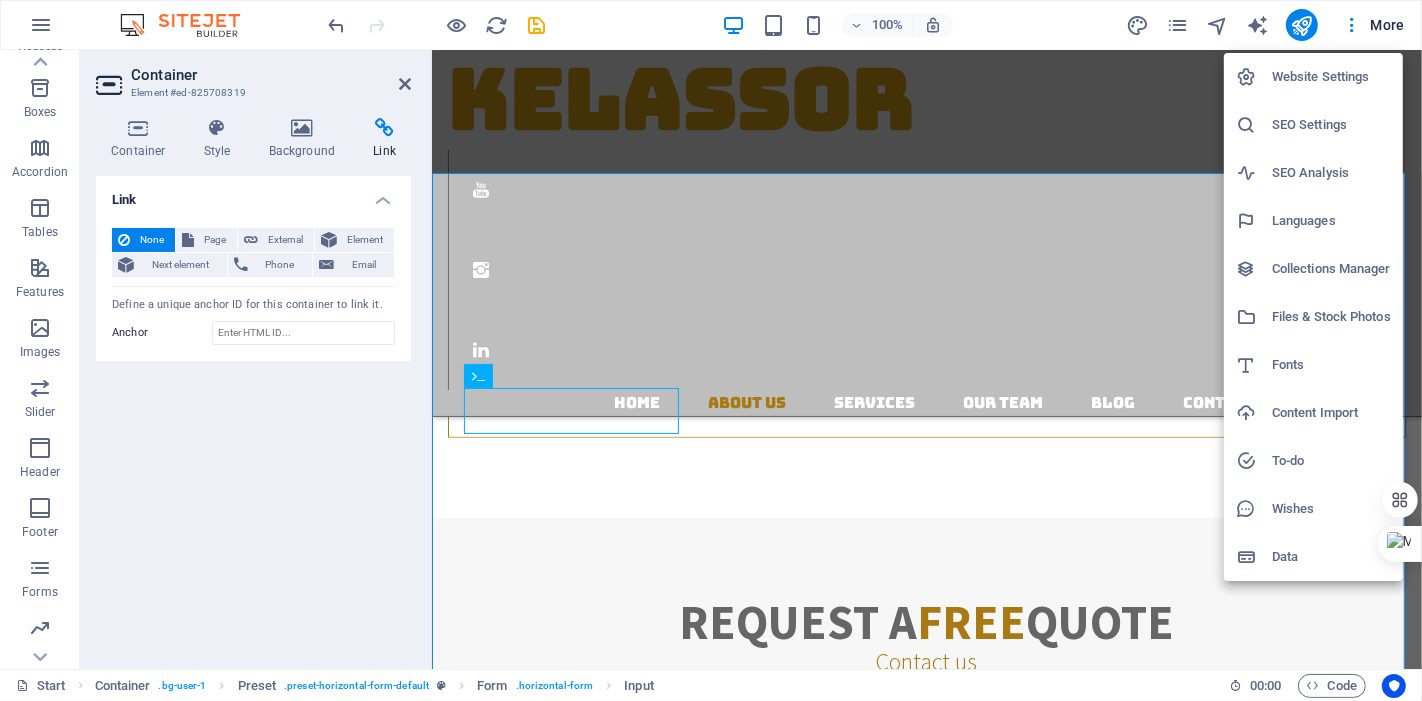 click on "Collections Manager" at bounding box center (1331, 269) 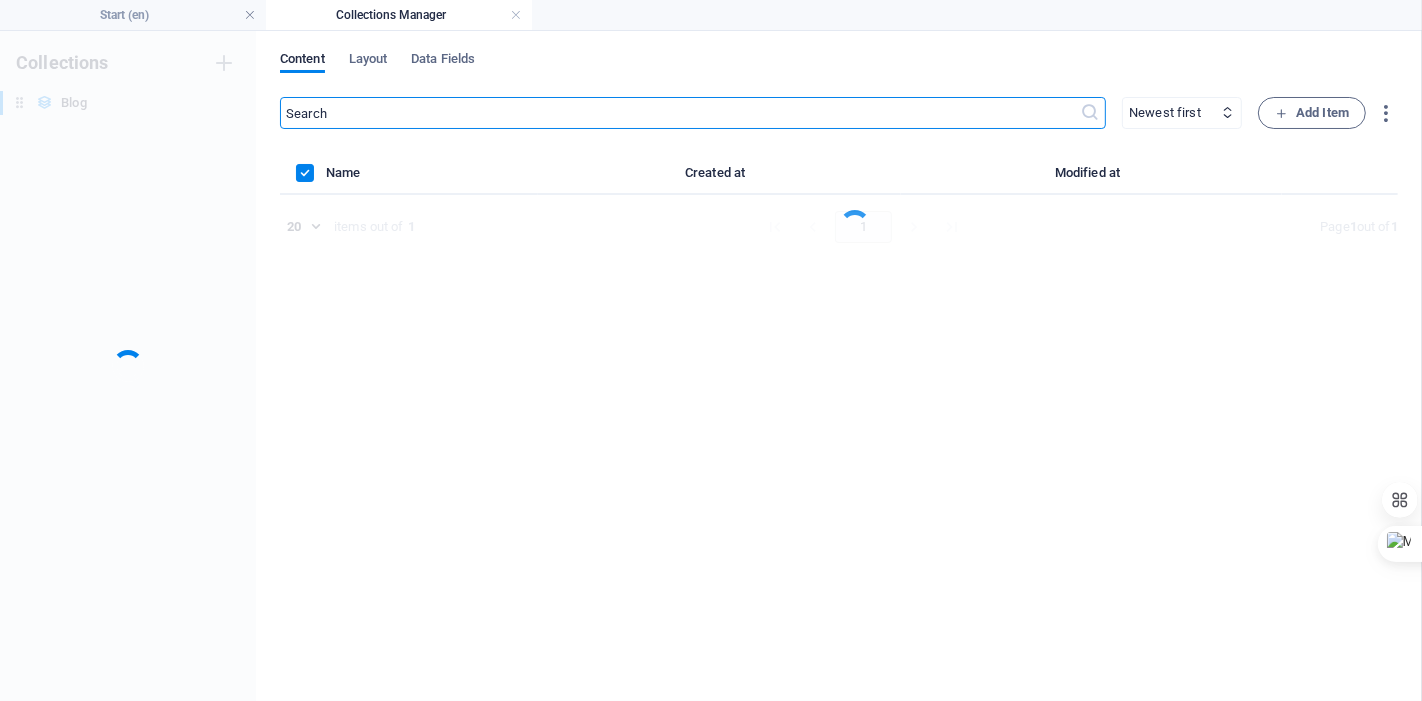 scroll, scrollTop: 0, scrollLeft: 0, axis: both 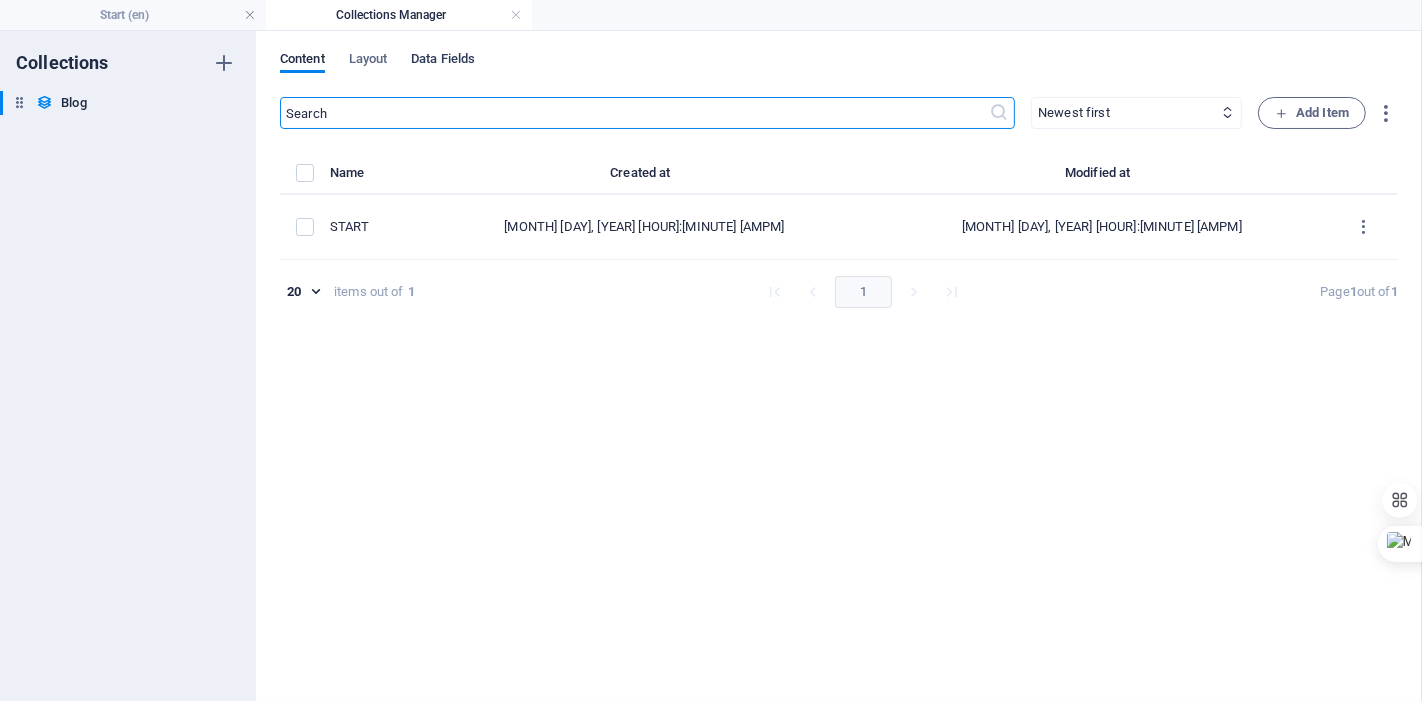 click on "Data Fields" at bounding box center (443, 61) 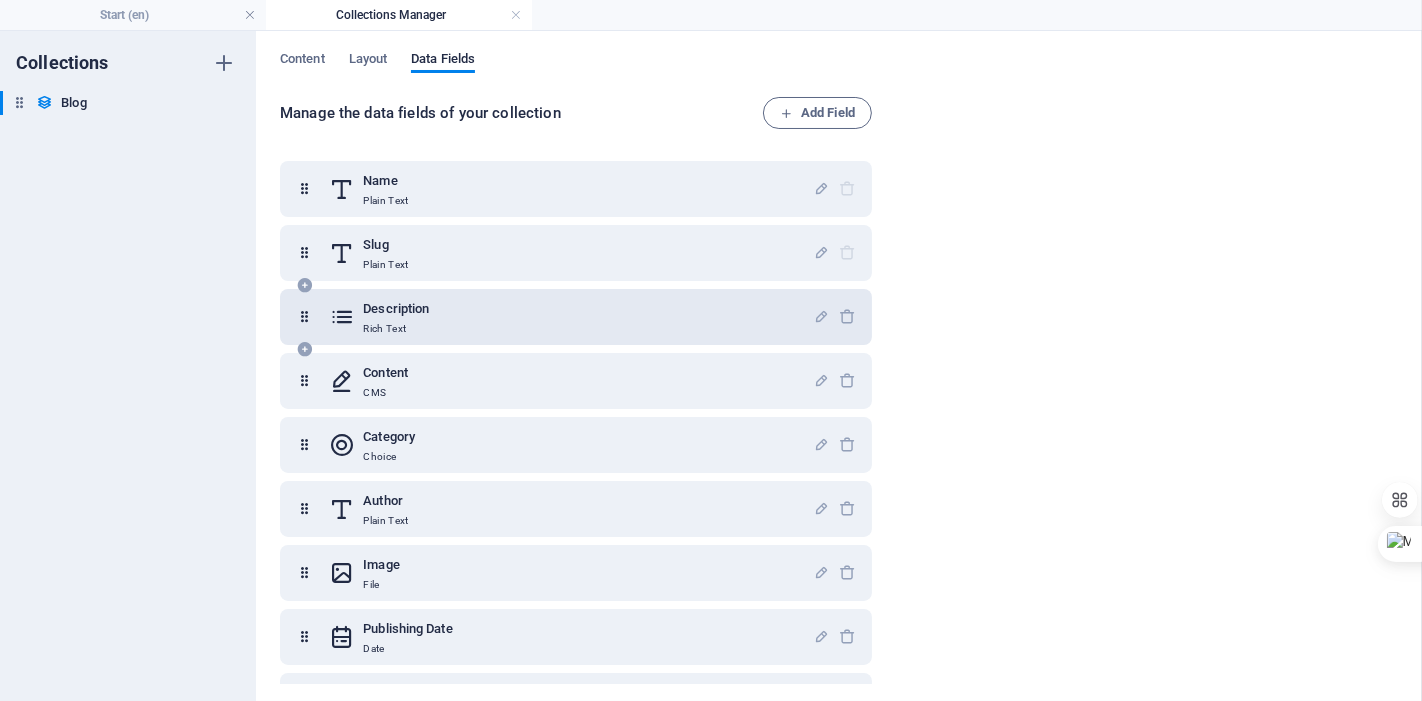 scroll, scrollTop: 51, scrollLeft: 0, axis: vertical 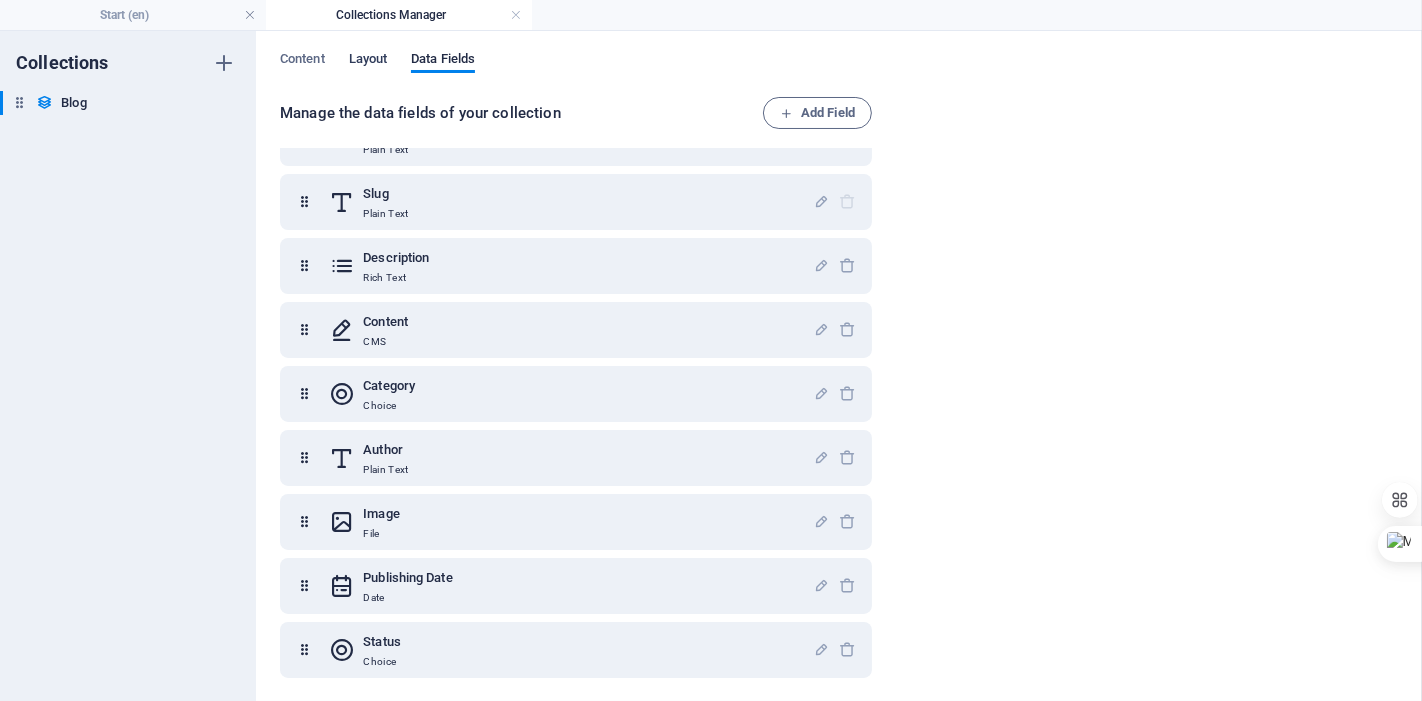 click on "Layout" at bounding box center (368, 61) 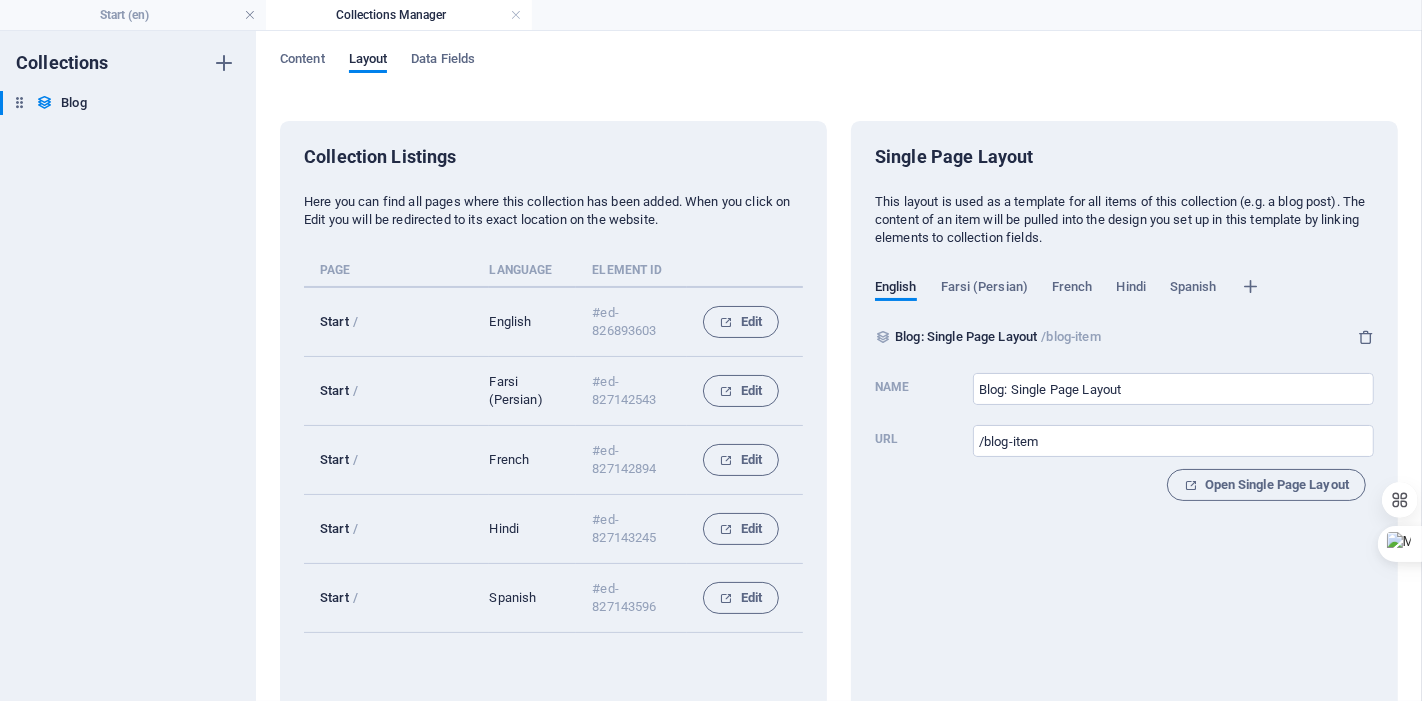 click on "English Farsi (Persian) French Hindi Spanish" at bounding box center [1124, 294] 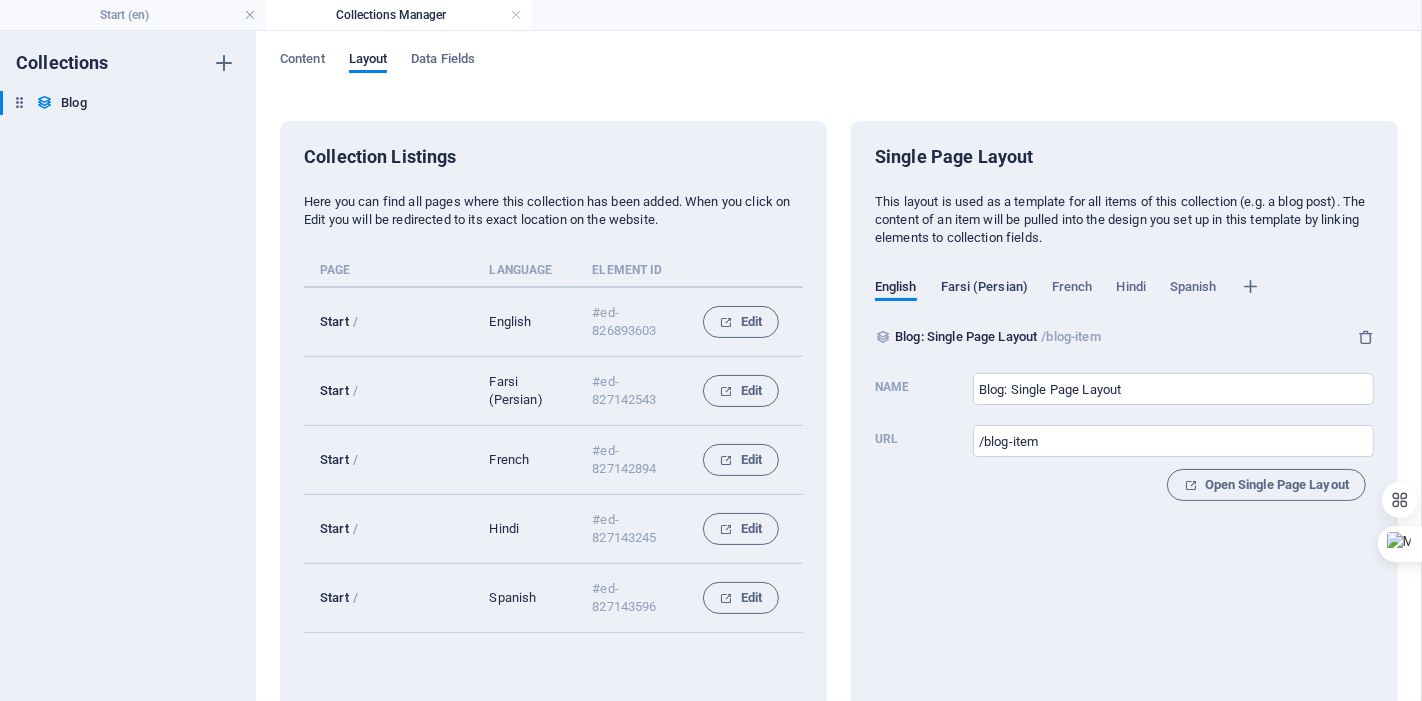 click on "Farsi (Persian)" at bounding box center [984, 289] 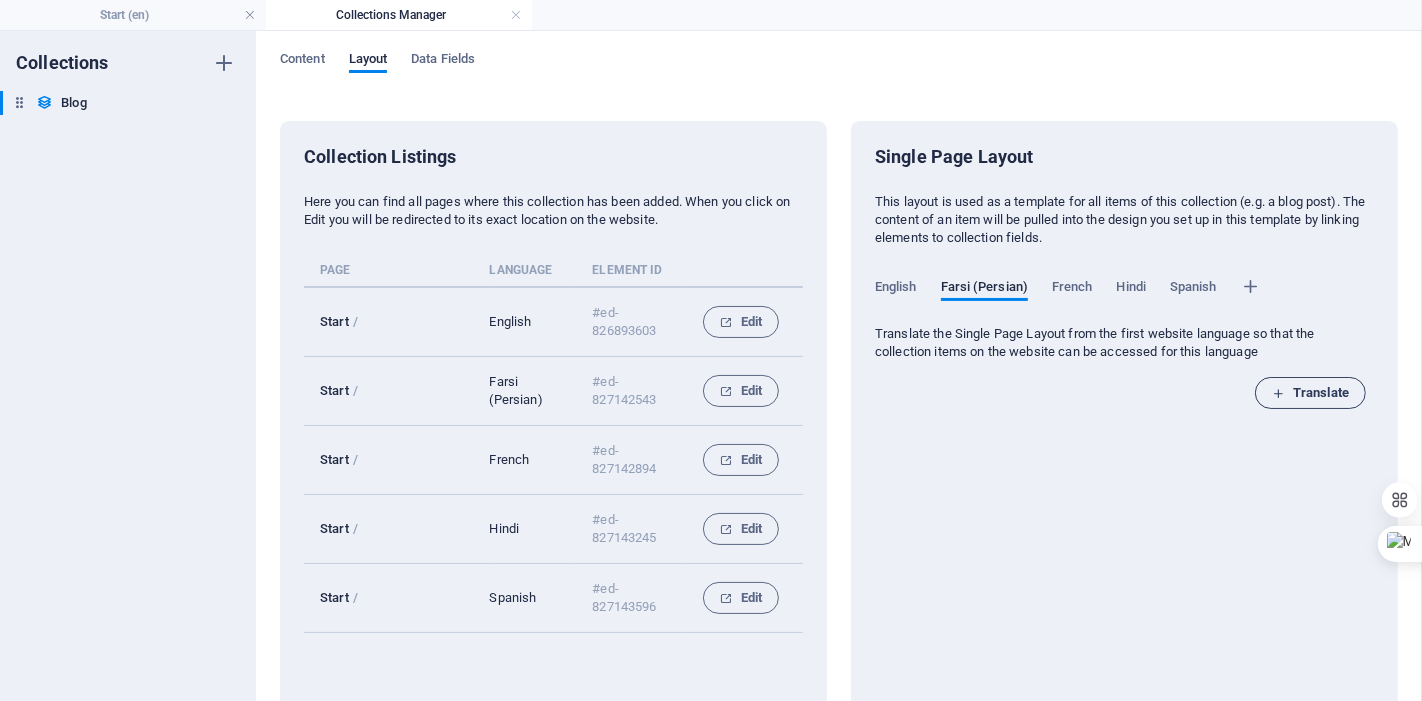 click on "Translate" at bounding box center [1310, 393] 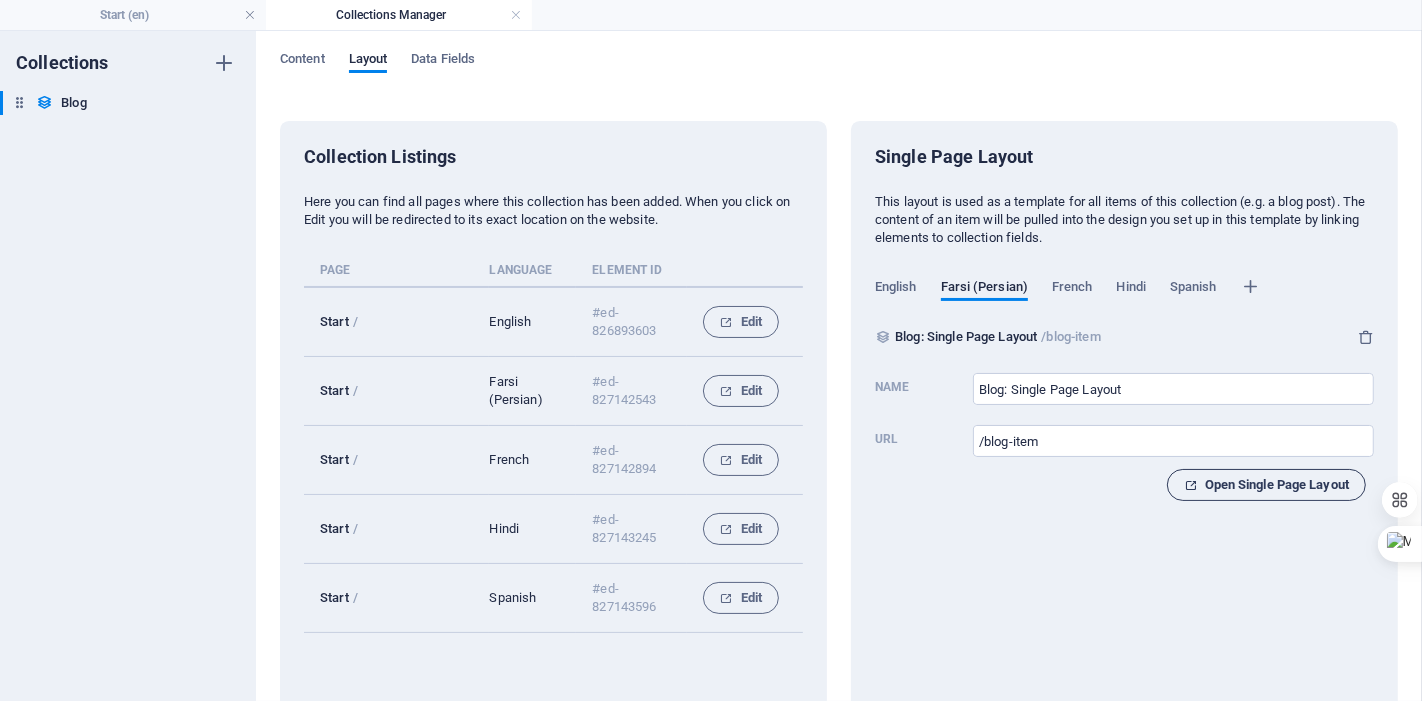click on "Open Single Page Layout" at bounding box center (1266, 485) 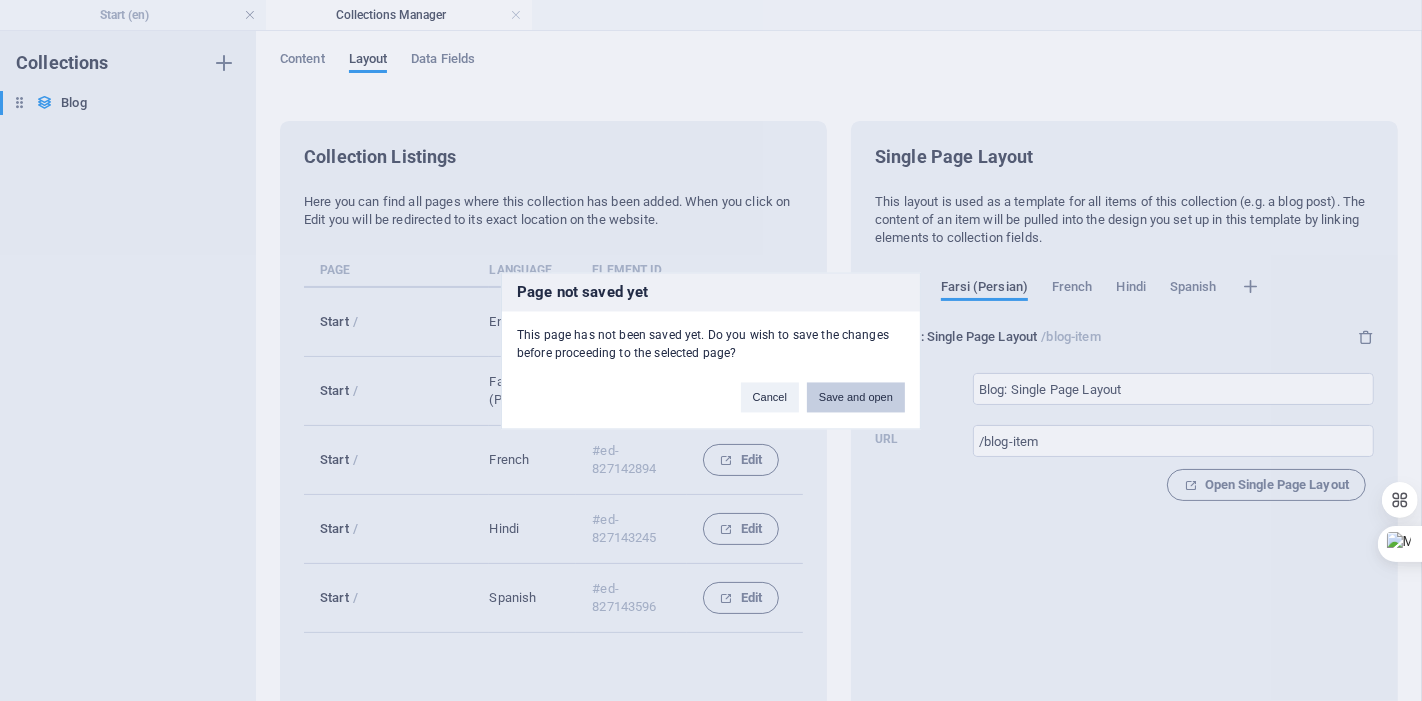 click on "Save and open" at bounding box center (856, 397) 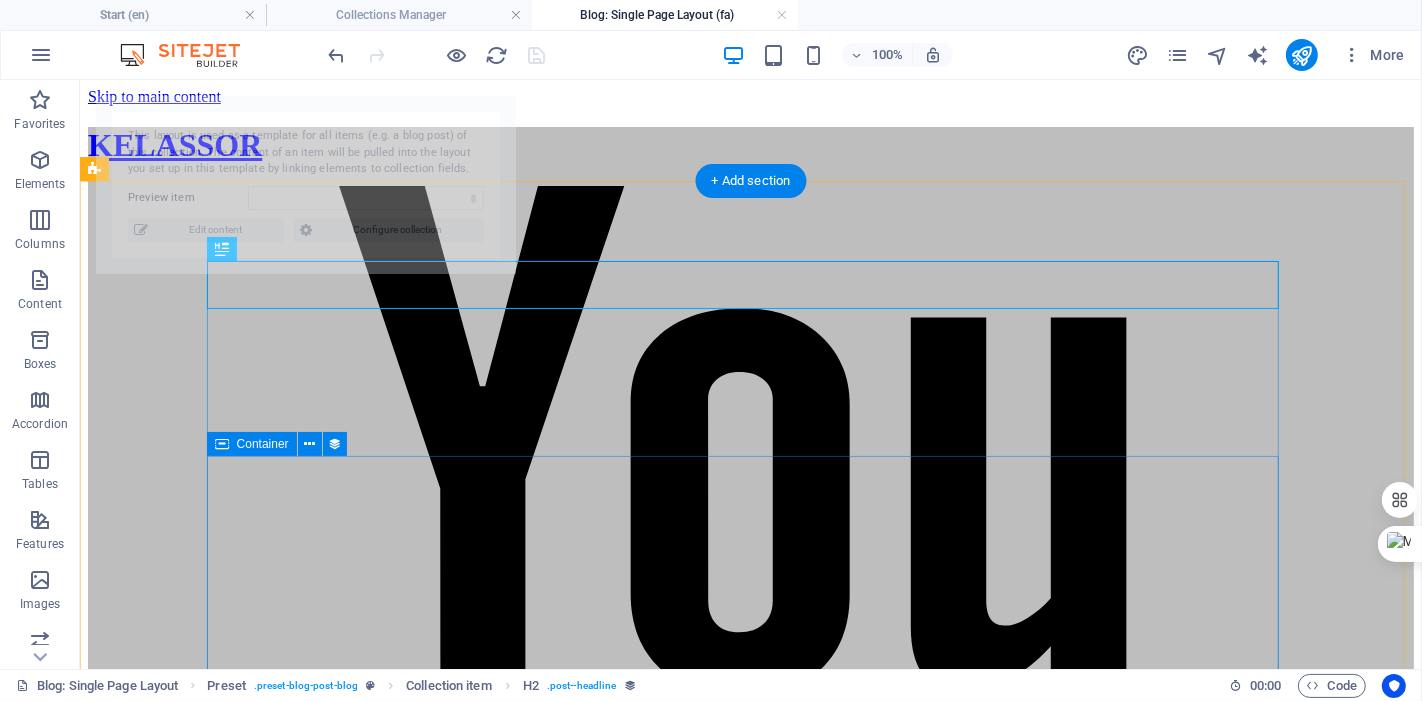 scroll, scrollTop: 0, scrollLeft: 0, axis: both 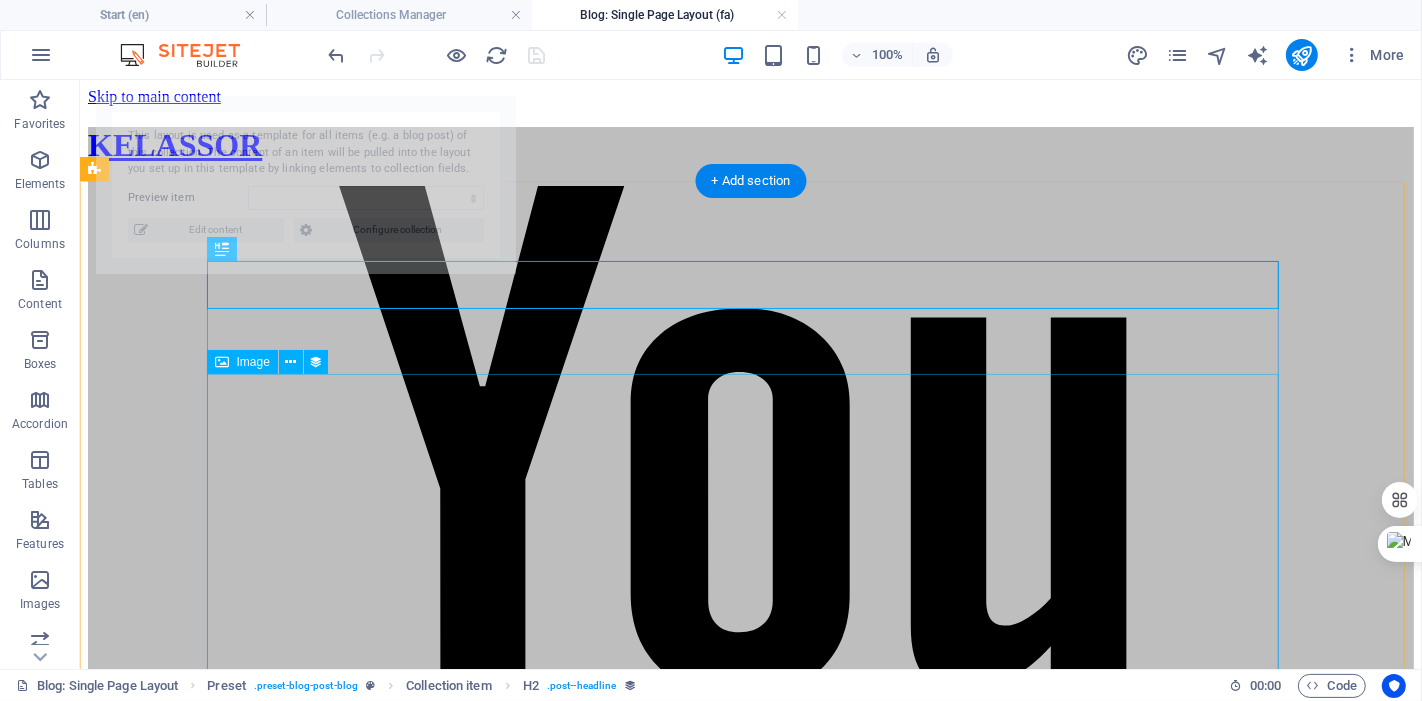 select on "6890b5a15eaea2e47d05964e" 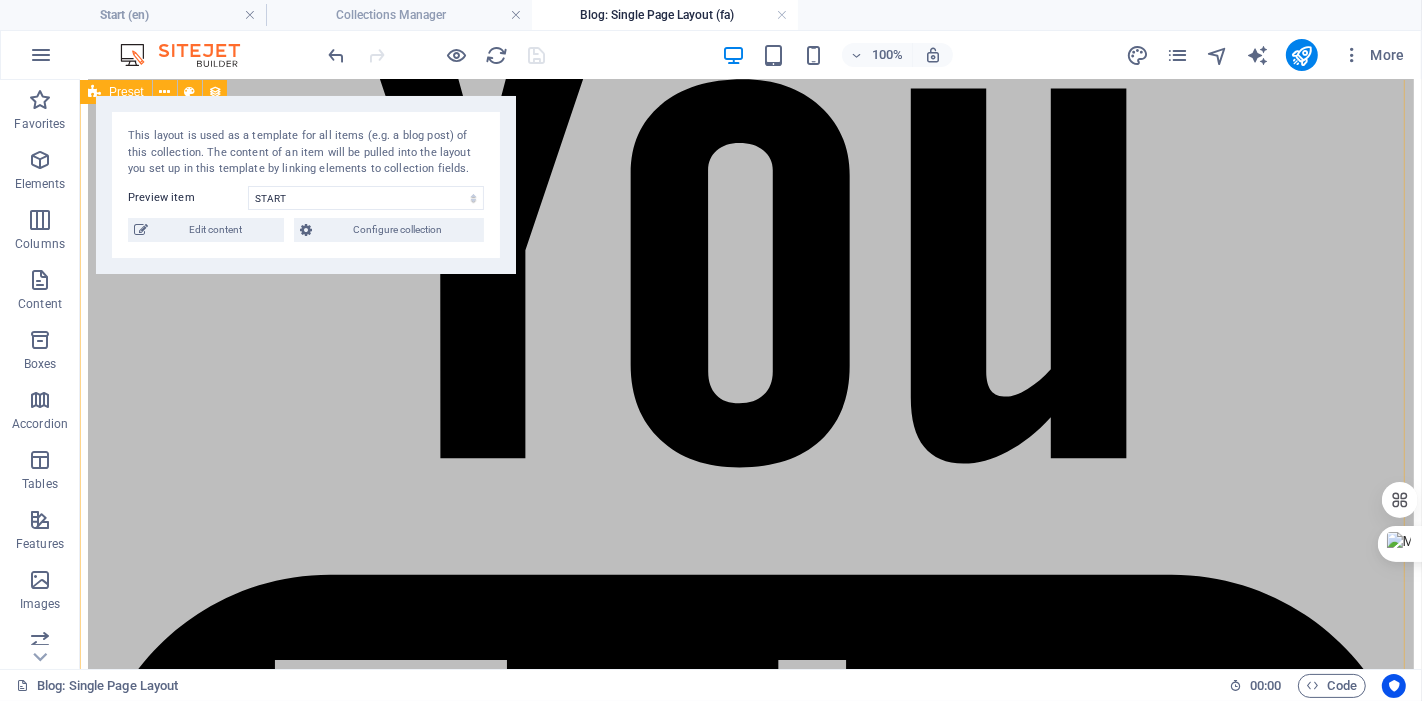 scroll, scrollTop: 0, scrollLeft: 0, axis: both 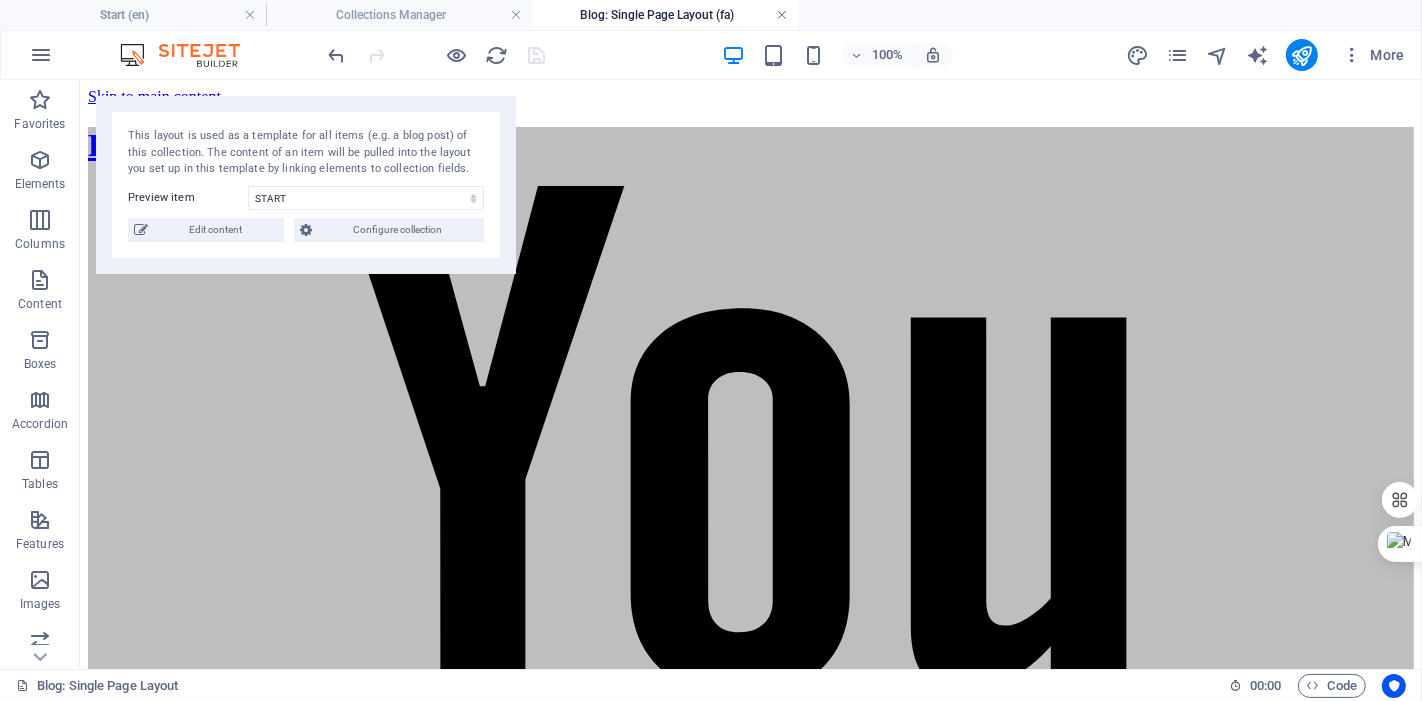 click at bounding box center (782, 15) 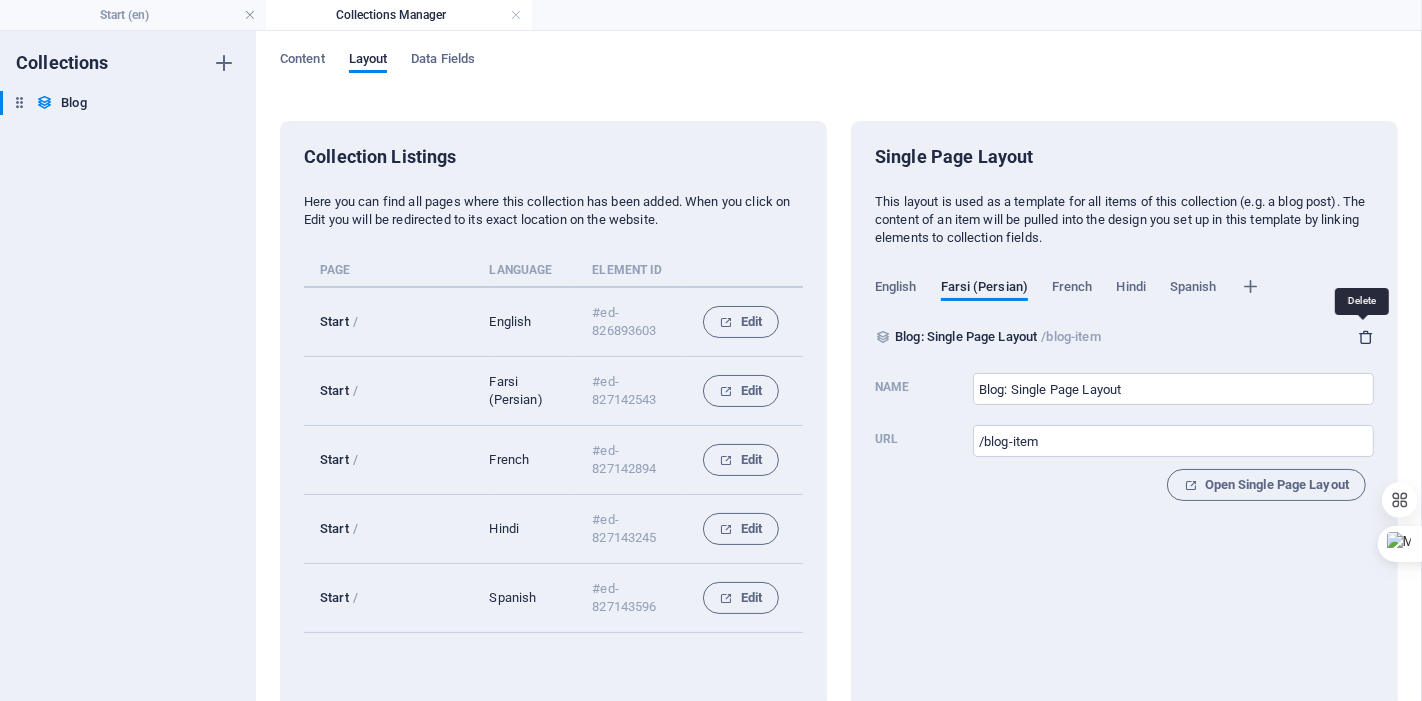 click at bounding box center [1366, 337] 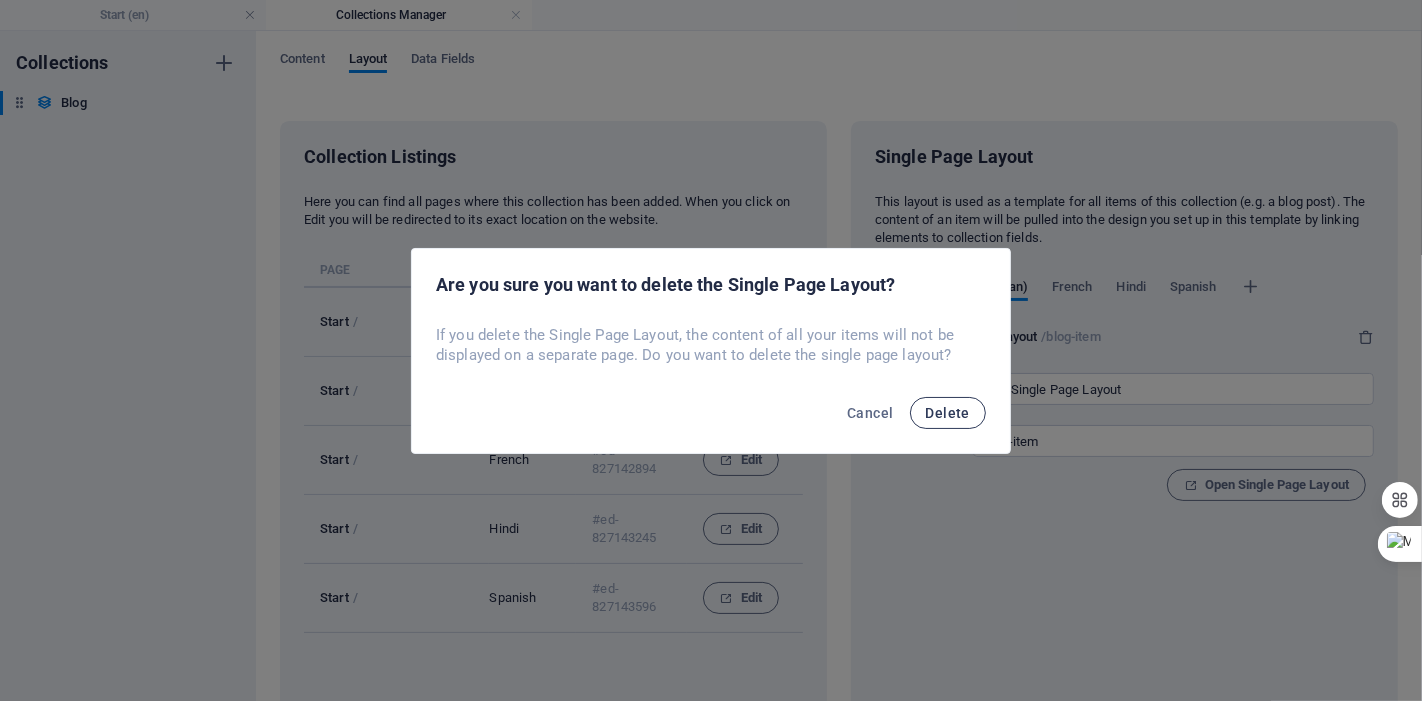 click on "Delete" at bounding box center (948, 413) 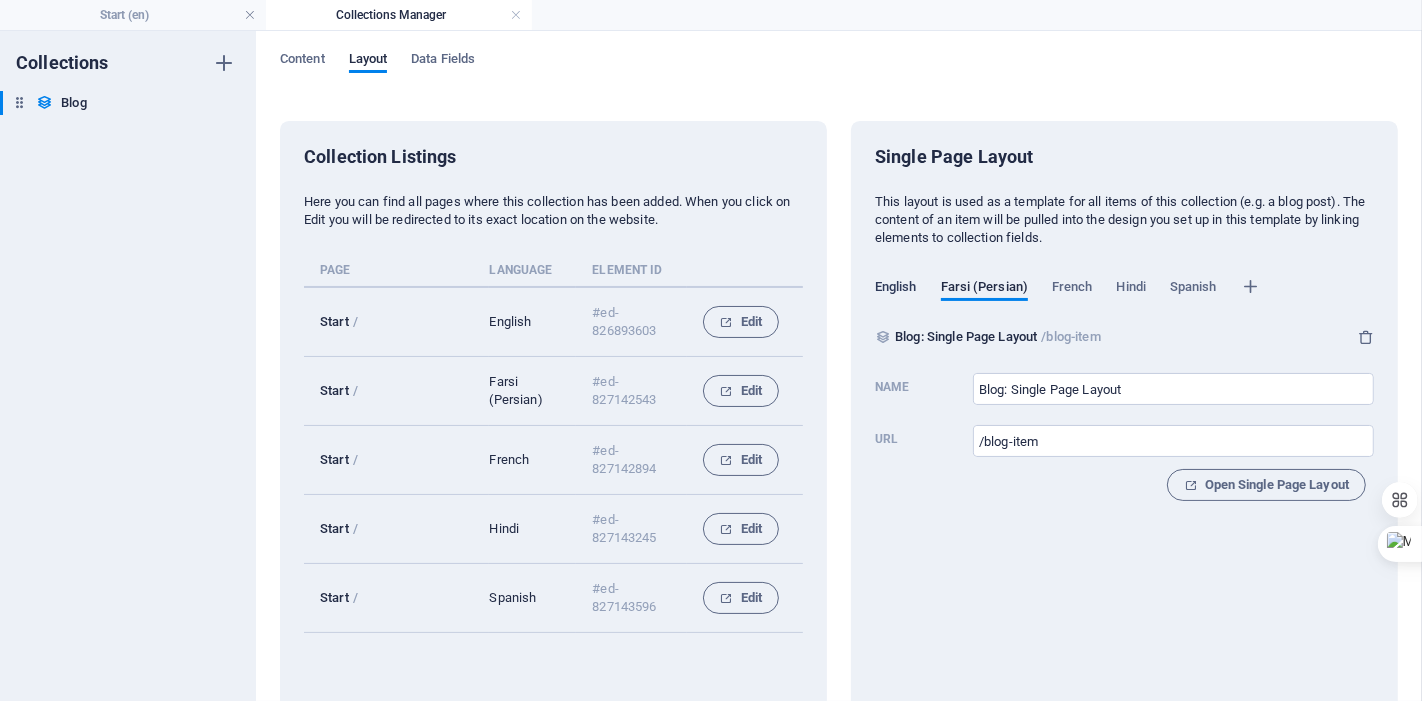 click on "English" at bounding box center (896, 289) 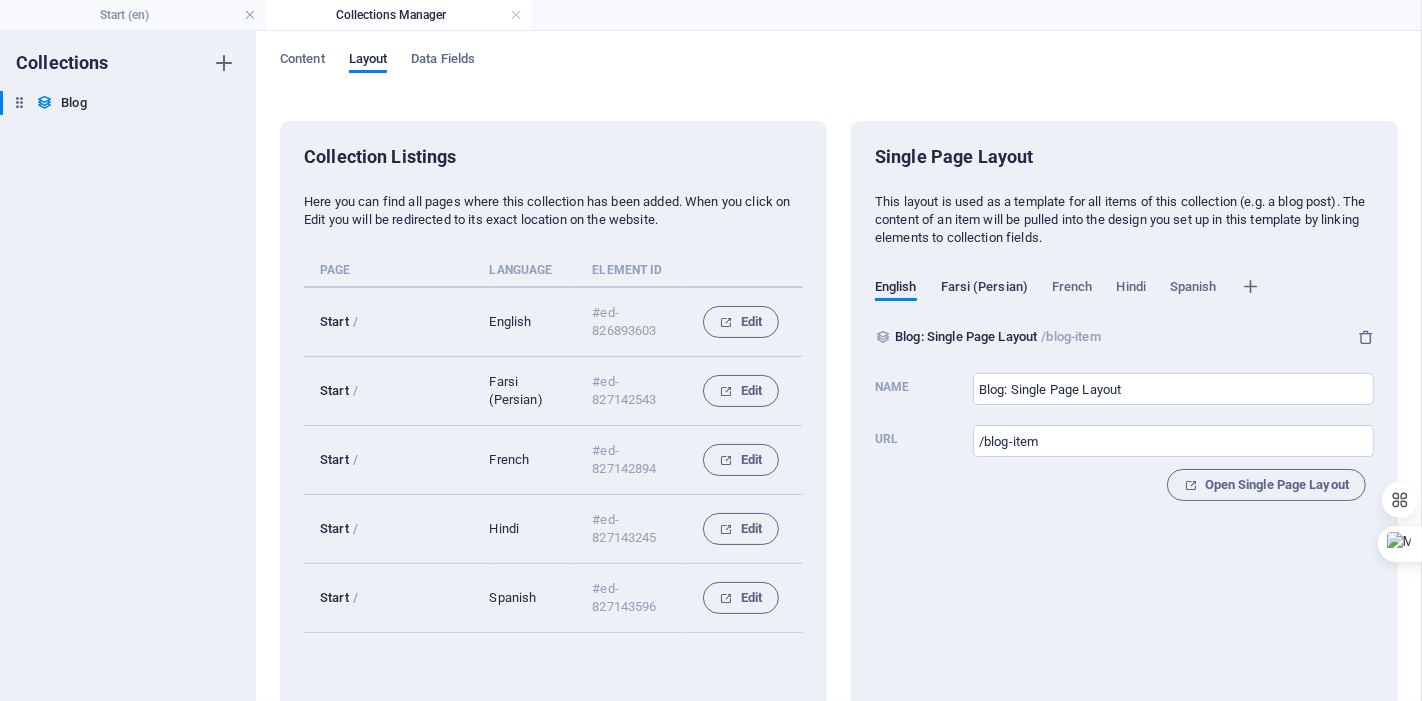 click on "Farsi (Persian)" at bounding box center (984, 289) 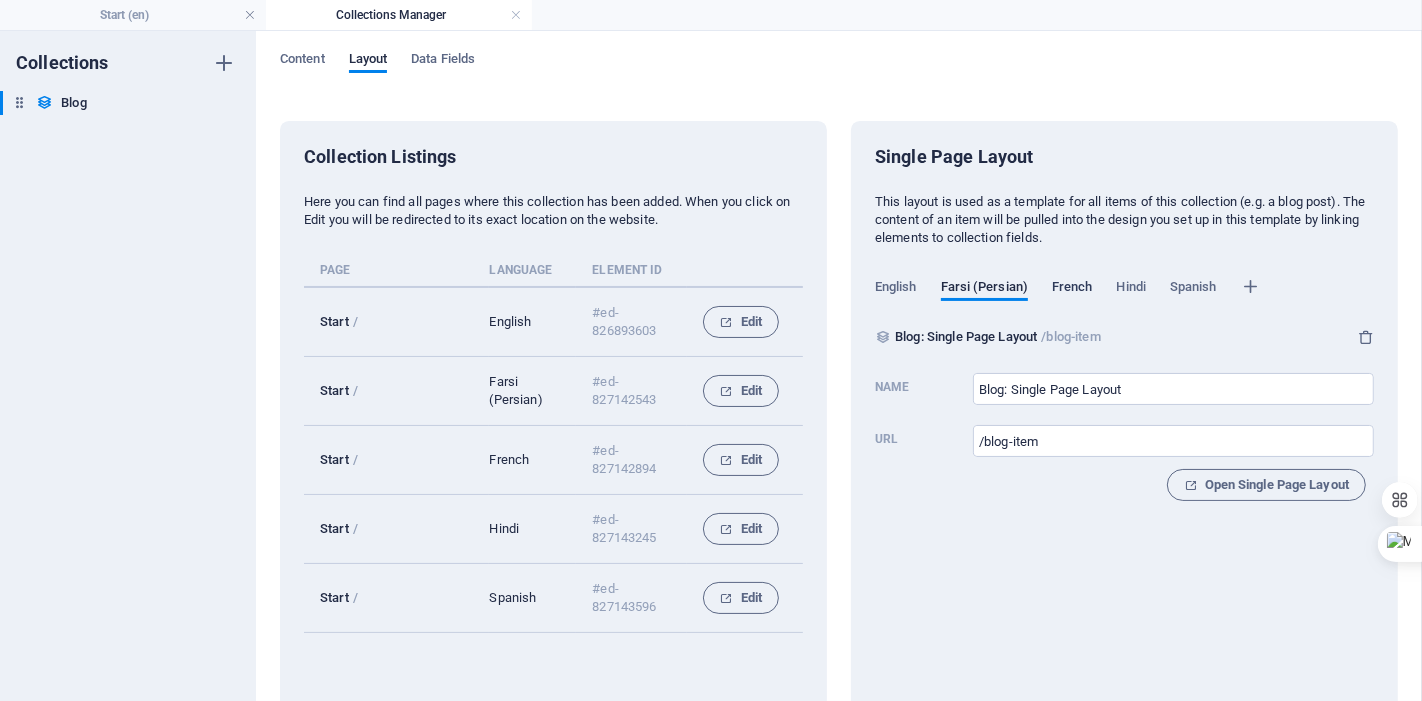 click on "French" at bounding box center [1072, 289] 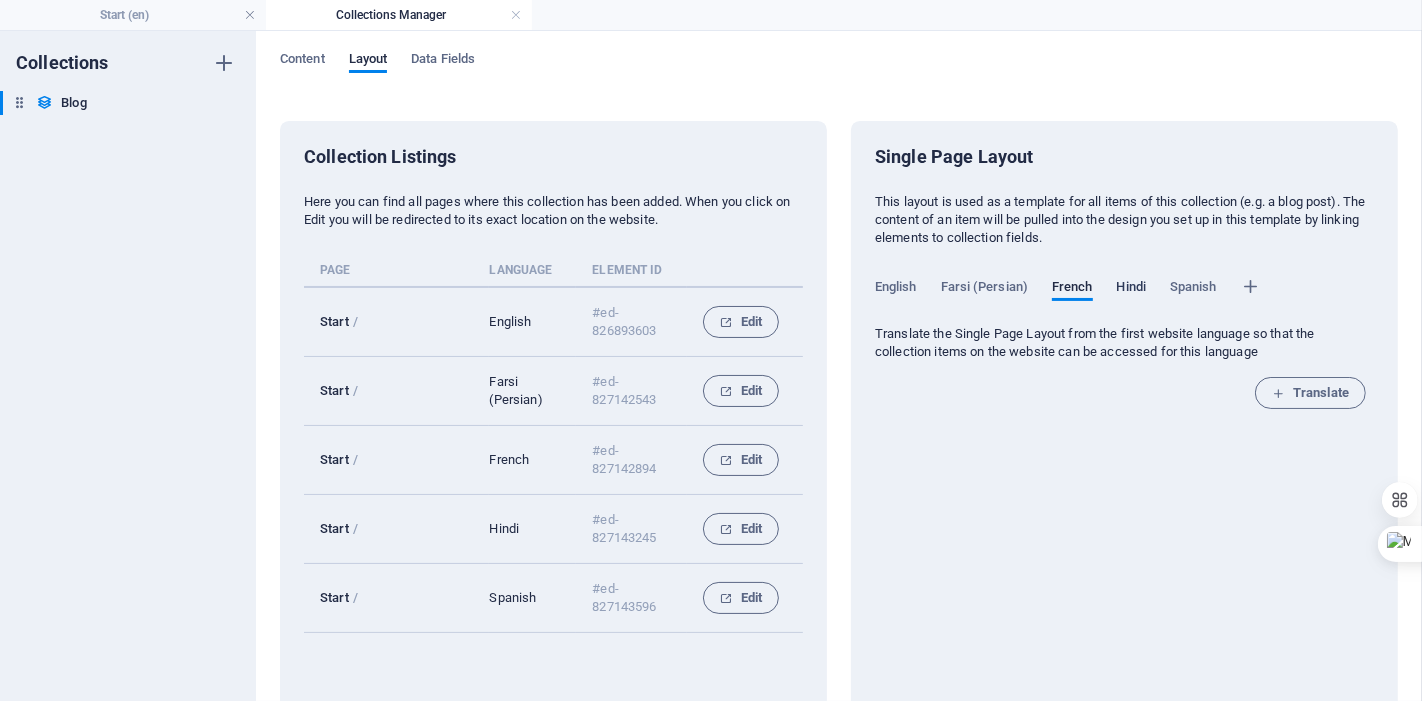 click on "Hindi" at bounding box center (1131, 289) 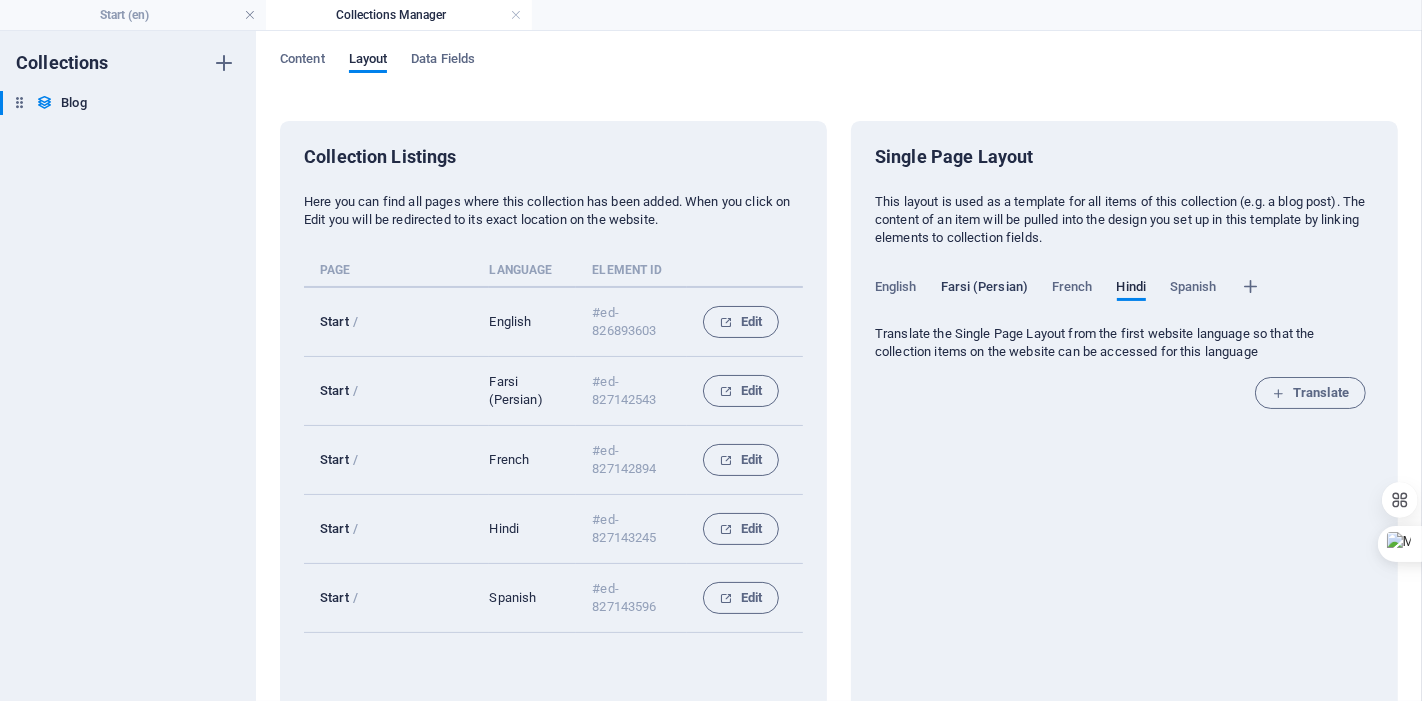 click on "Farsi (Persian)" at bounding box center [984, 289] 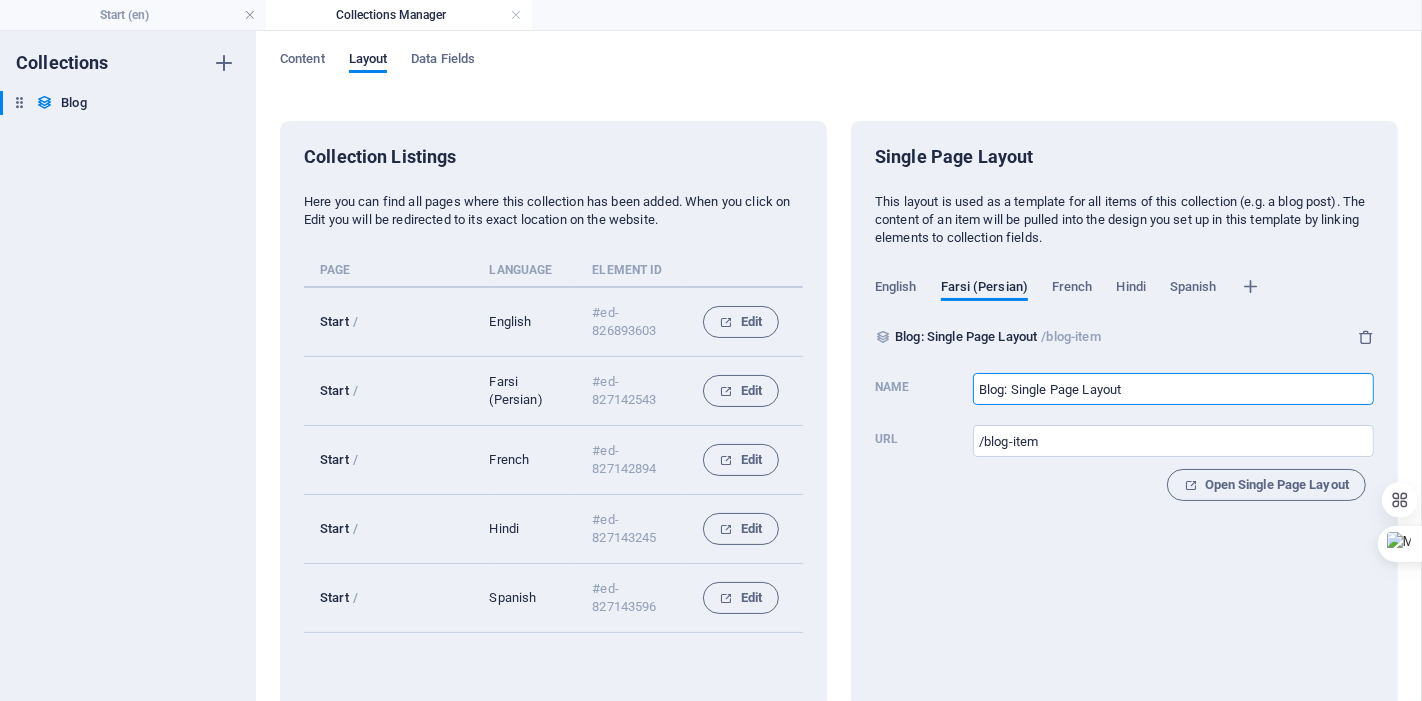 drag, startPoint x: 1157, startPoint y: 387, endPoint x: 924, endPoint y: 372, distance: 233.48233 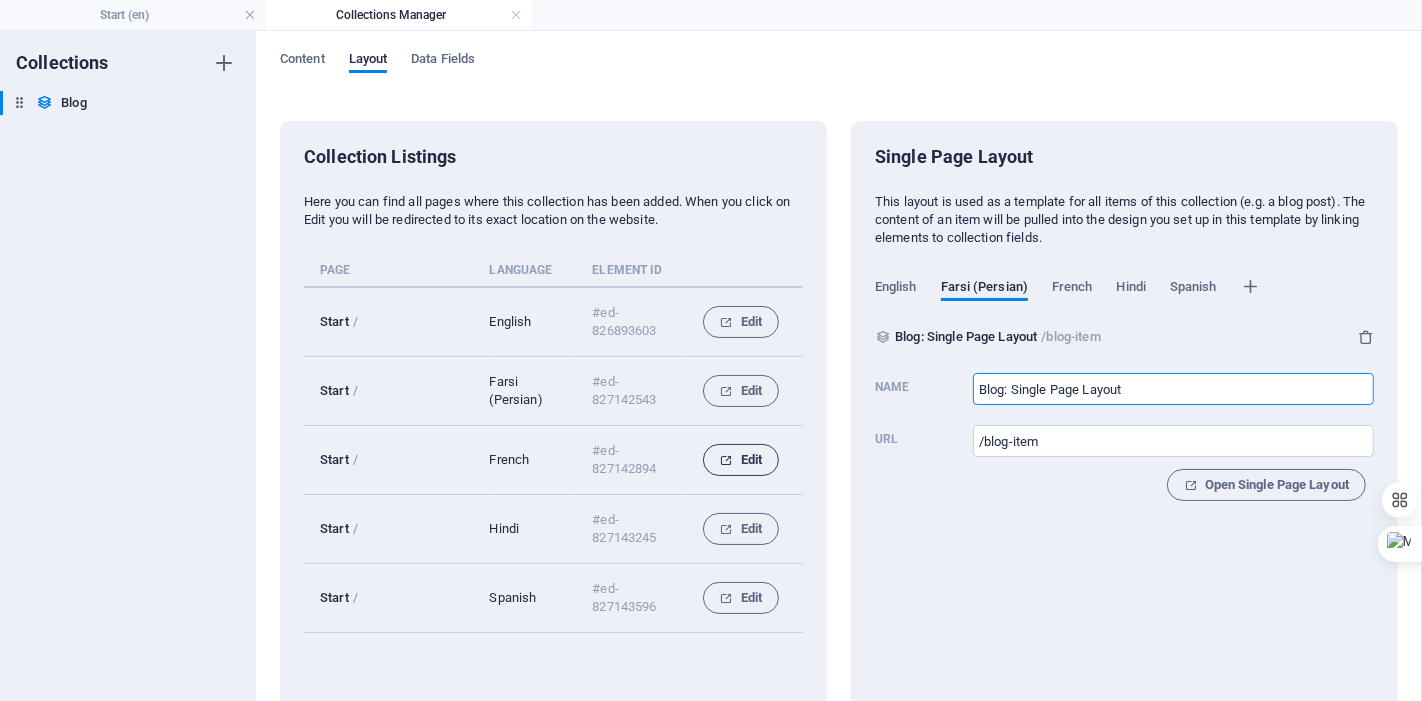 click on "Edit" at bounding box center (741, 460) 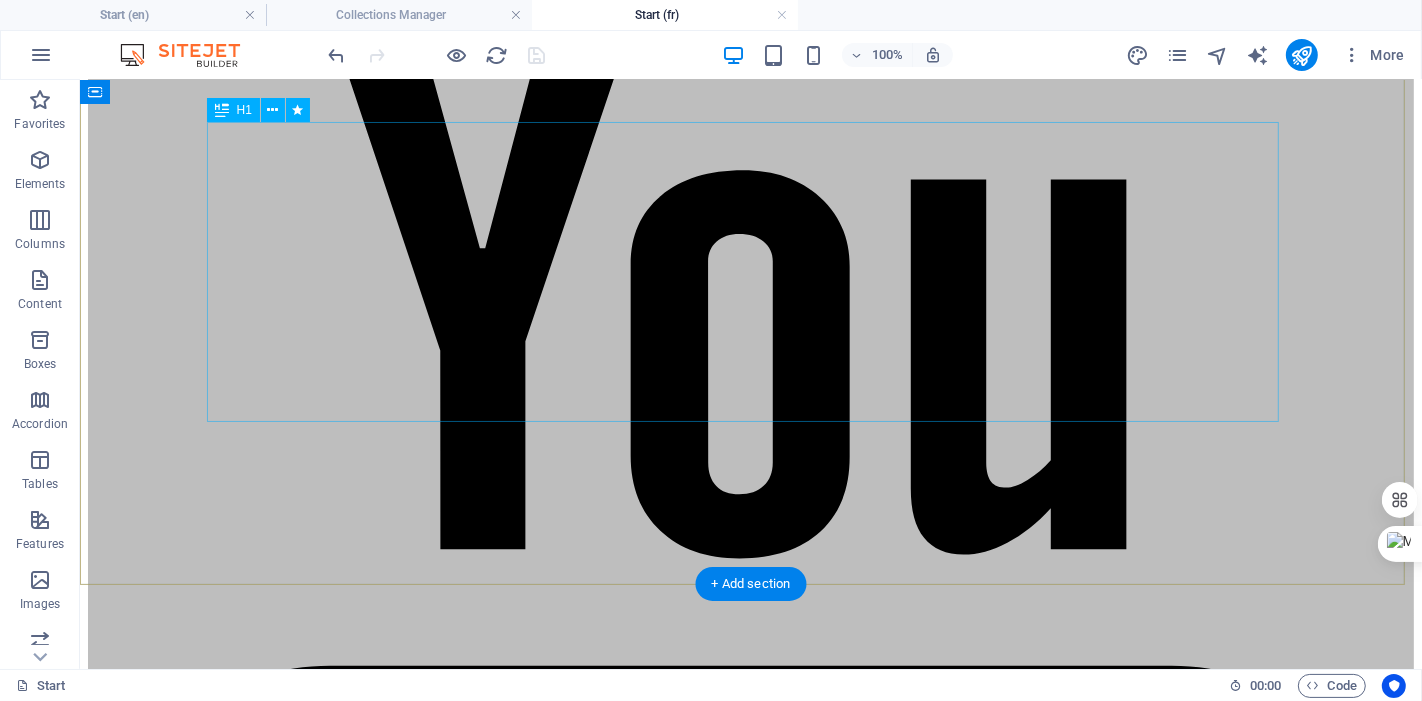 scroll, scrollTop: 0, scrollLeft: 0, axis: both 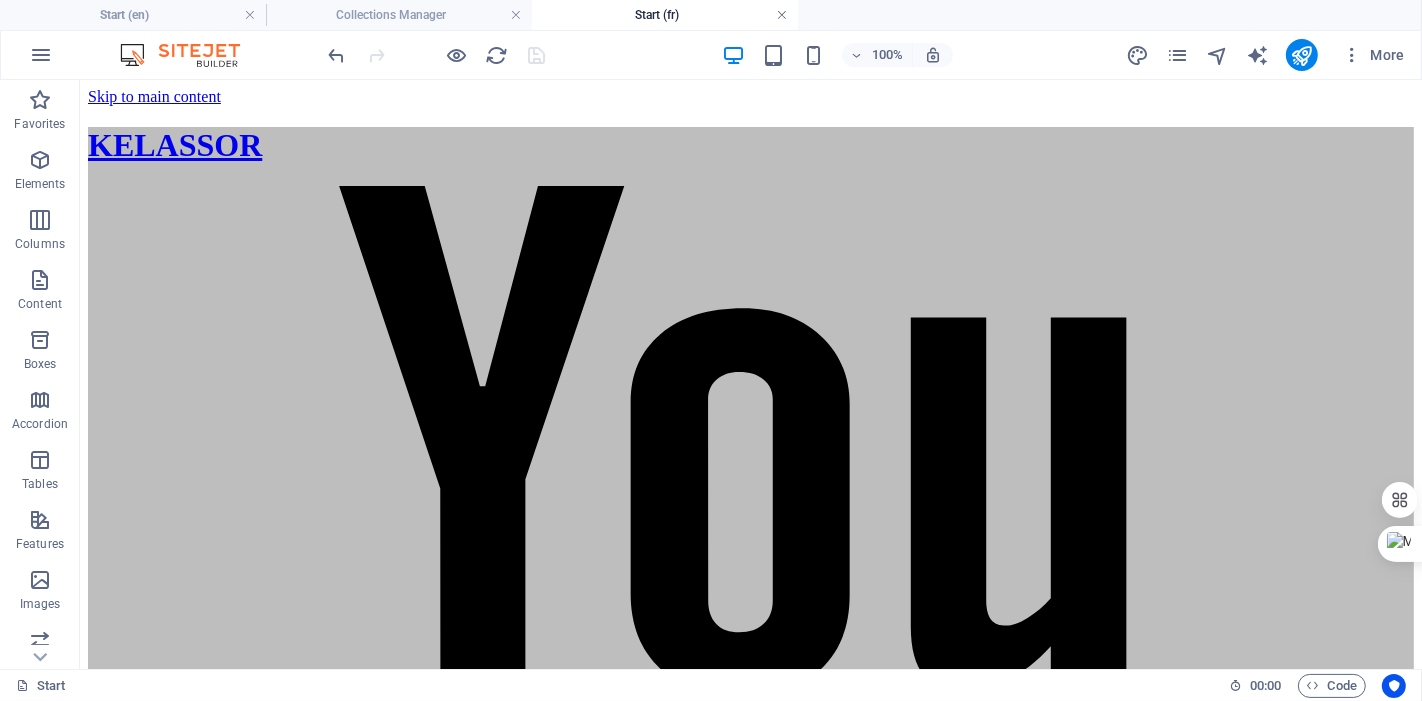 click at bounding box center (782, 15) 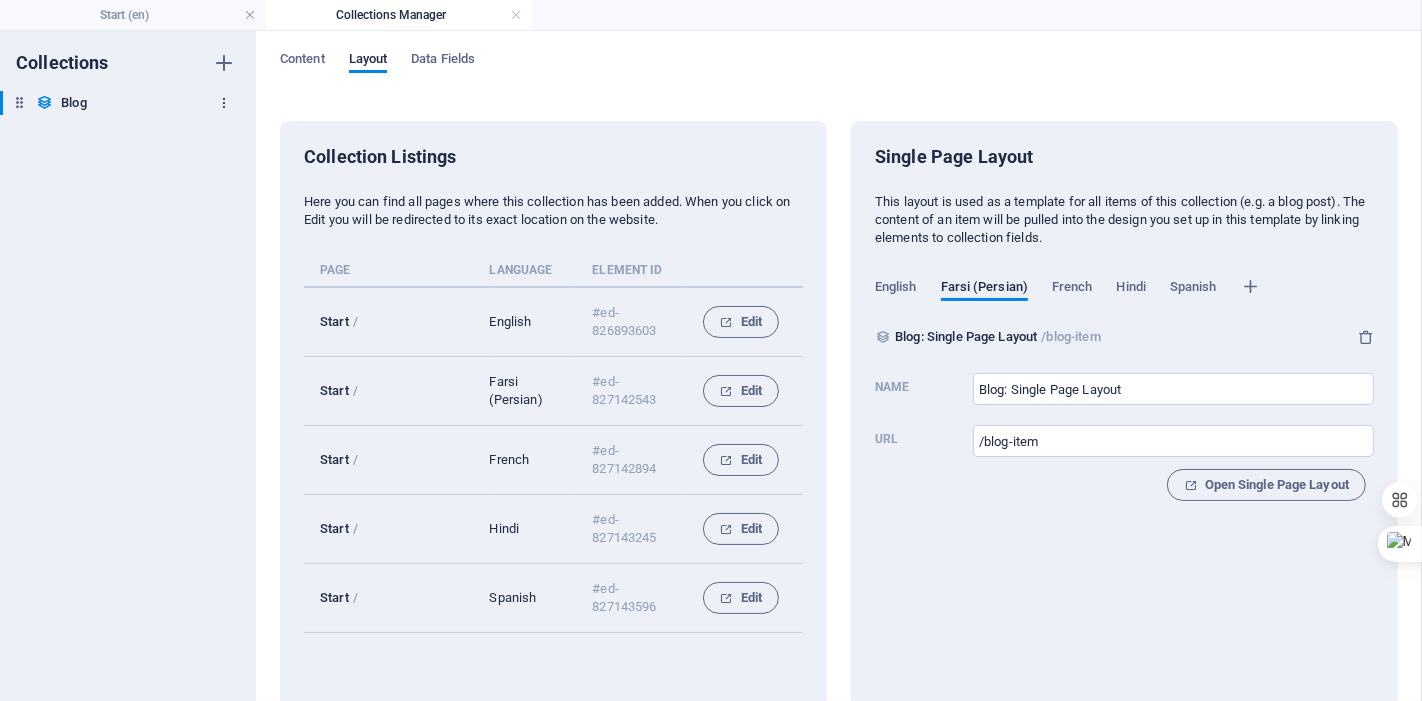 click at bounding box center (224, 103) 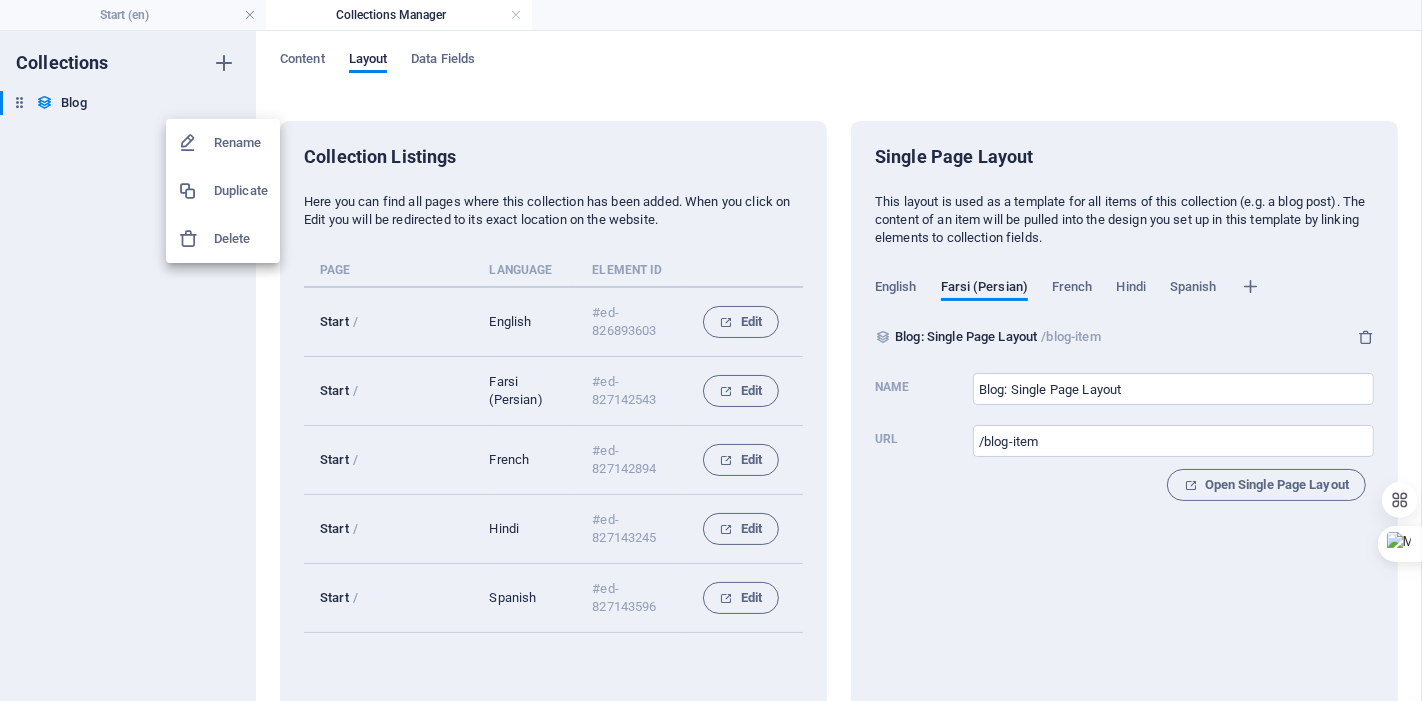 click at bounding box center (711, 350) 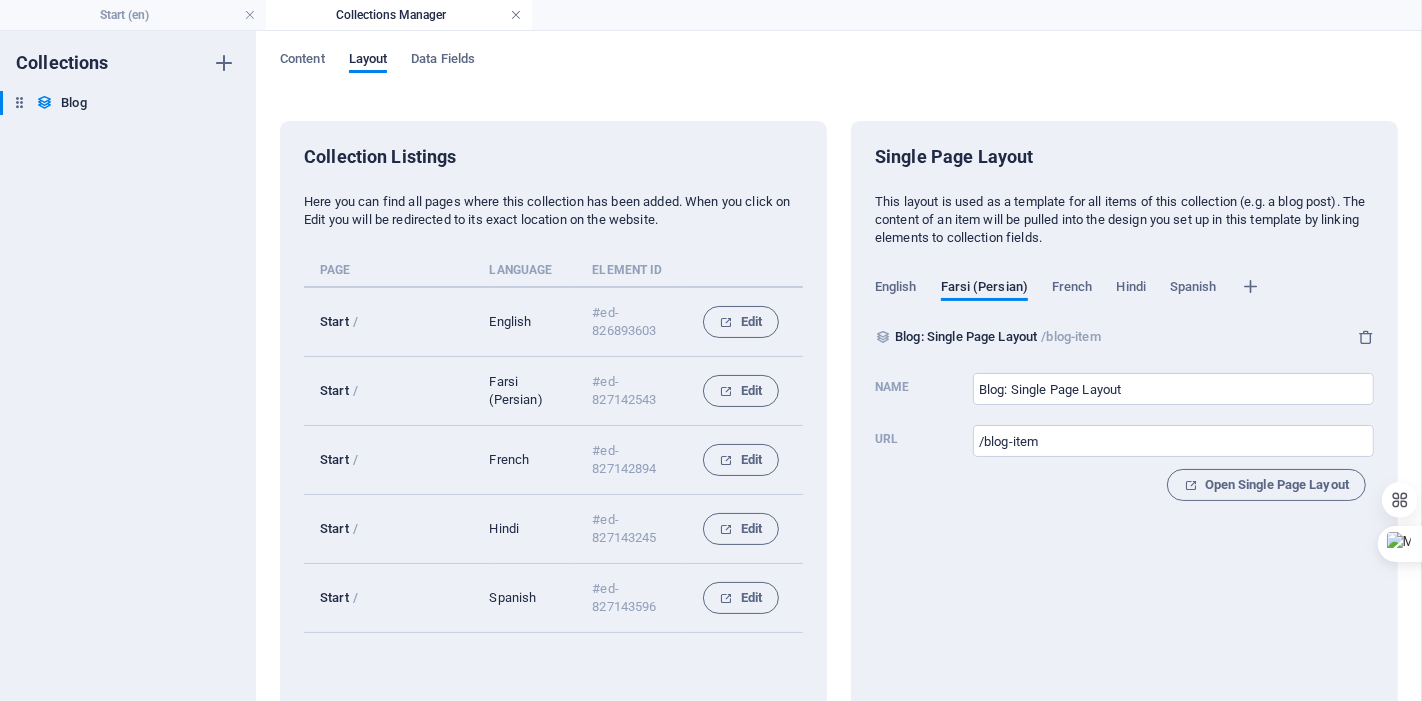 click at bounding box center [516, 15] 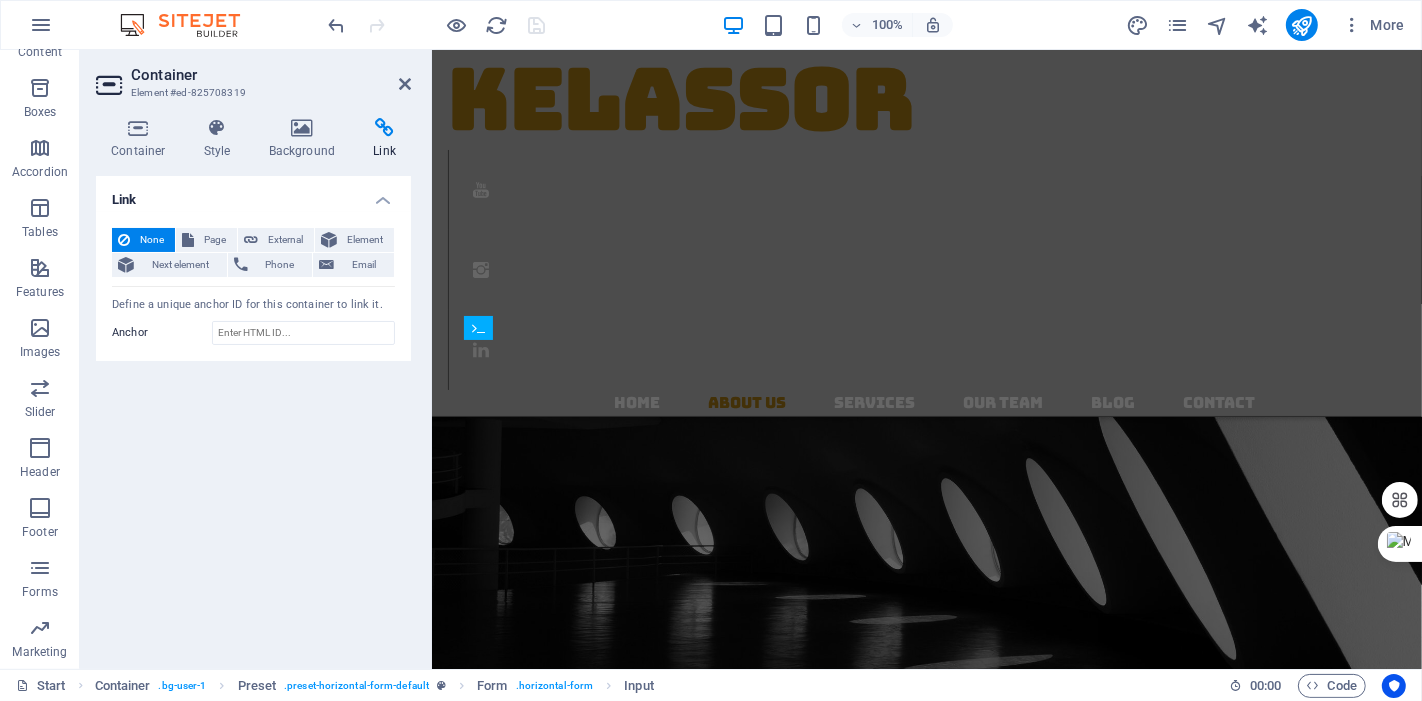 scroll, scrollTop: 1258, scrollLeft: 0, axis: vertical 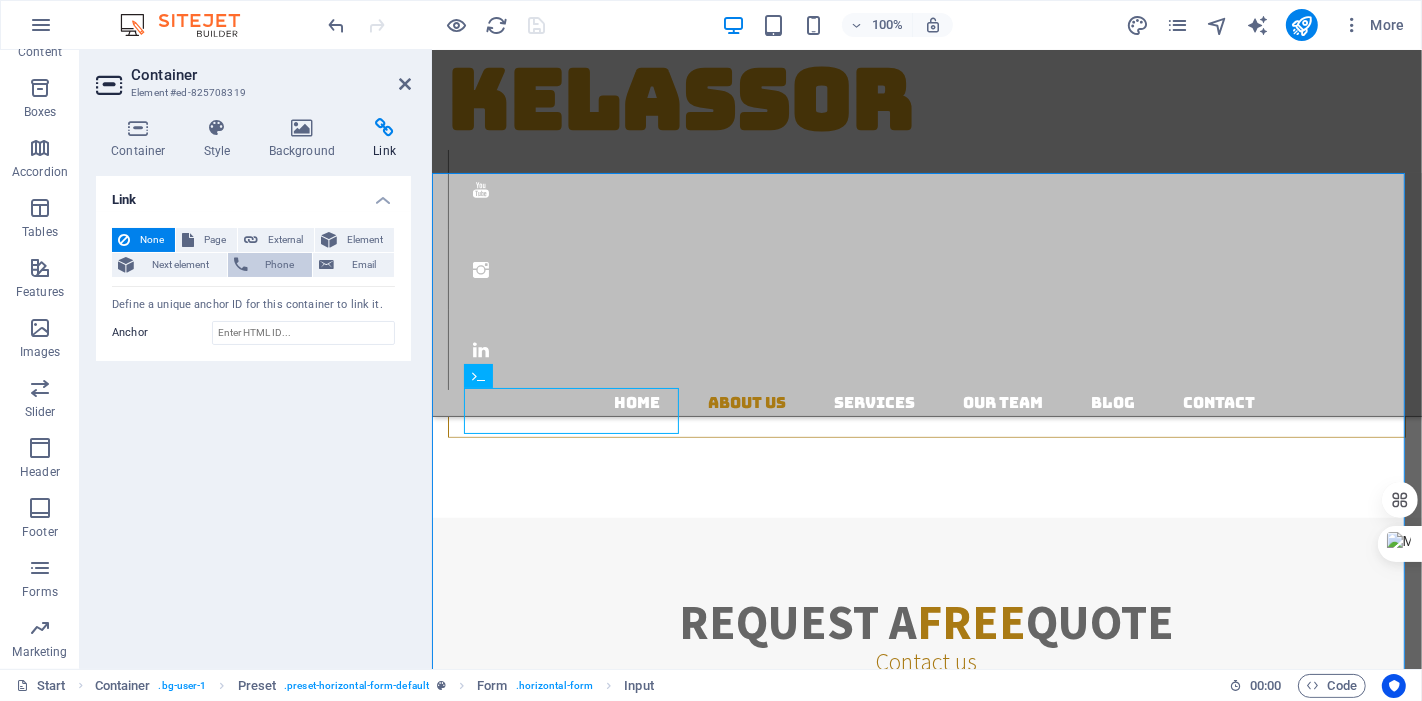 click on "Phone" at bounding box center [280, 265] 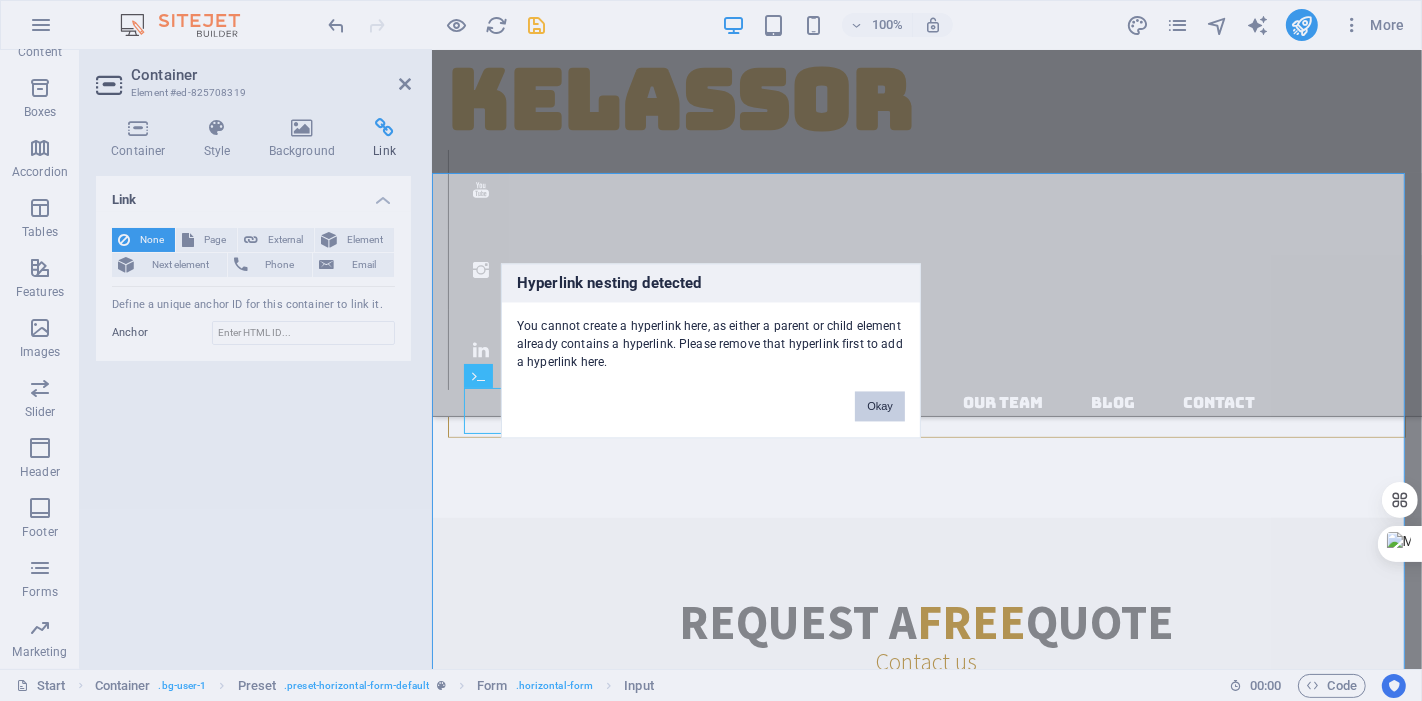 drag, startPoint x: 888, startPoint y: 411, endPoint x: 444, endPoint y: 359, distance: 447.03467 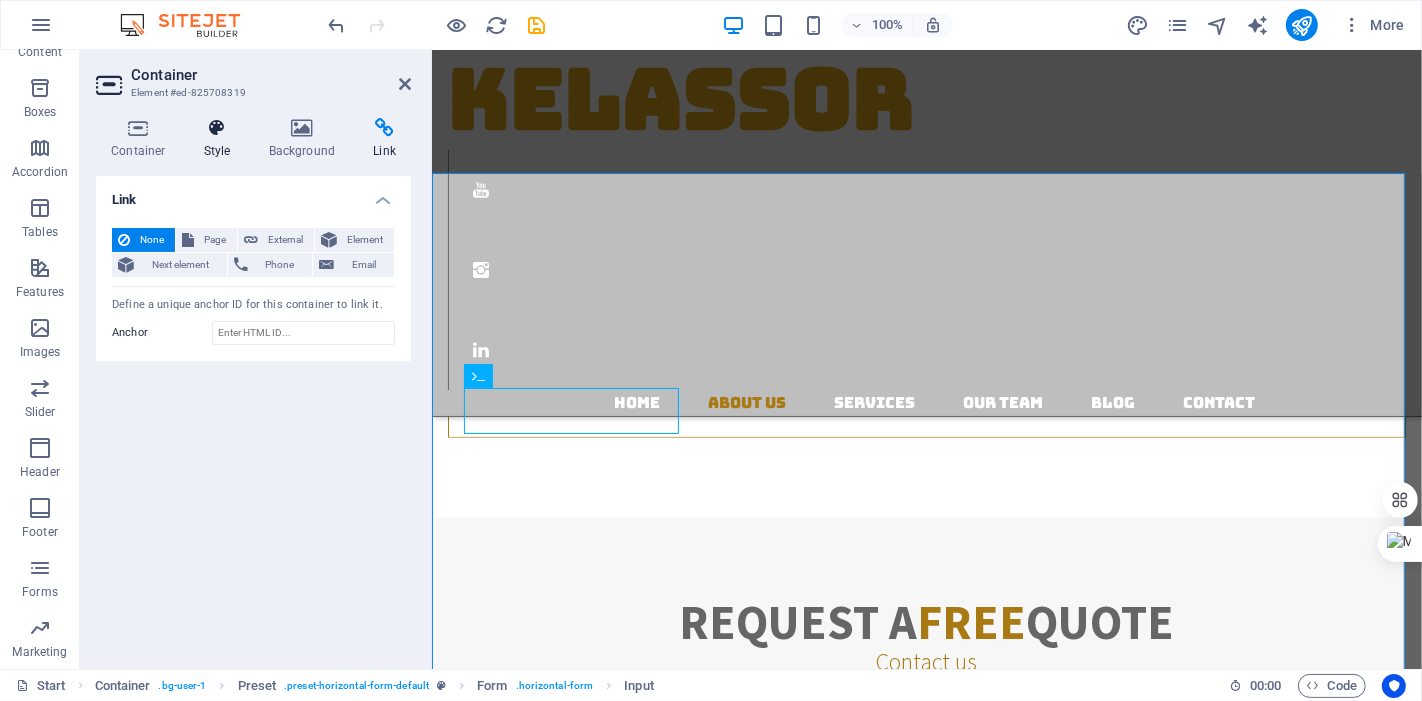 click on "Style" at bounding box center (221, 139) 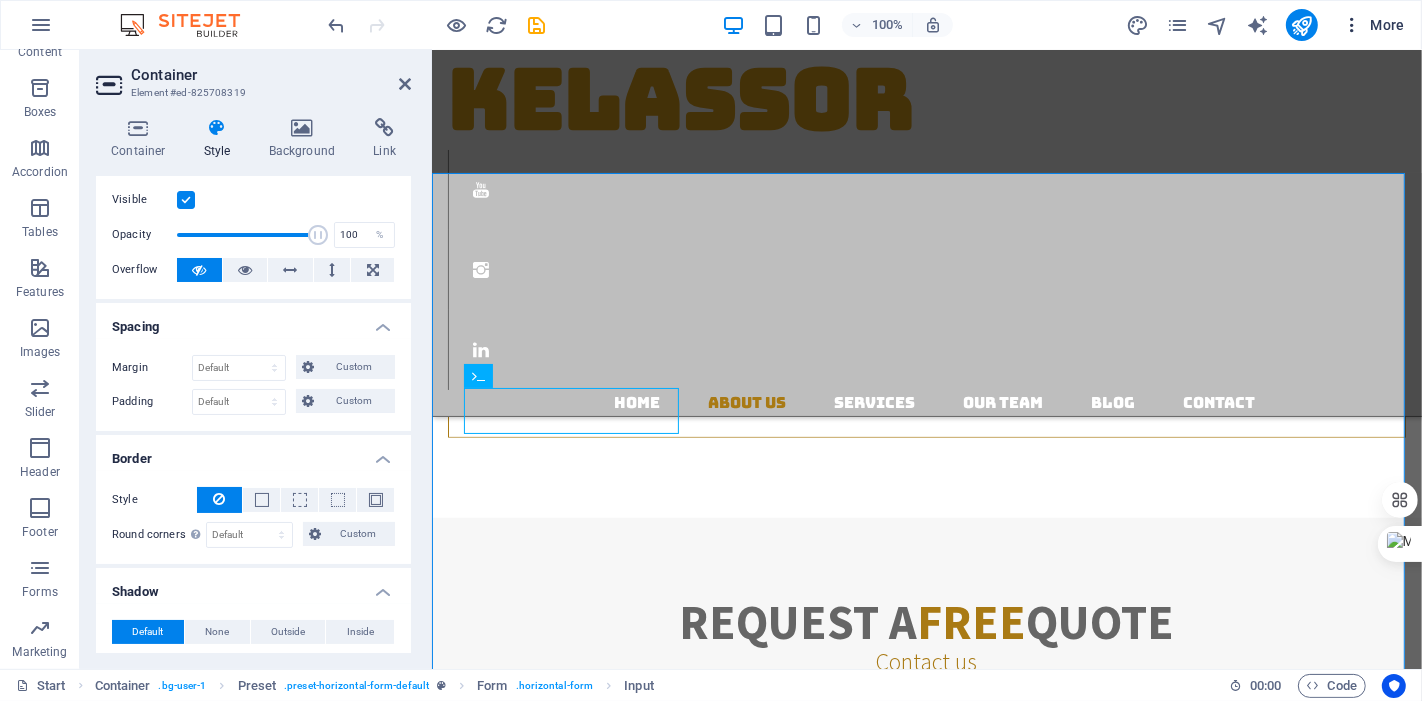 click at bounding box center (1352, 25) 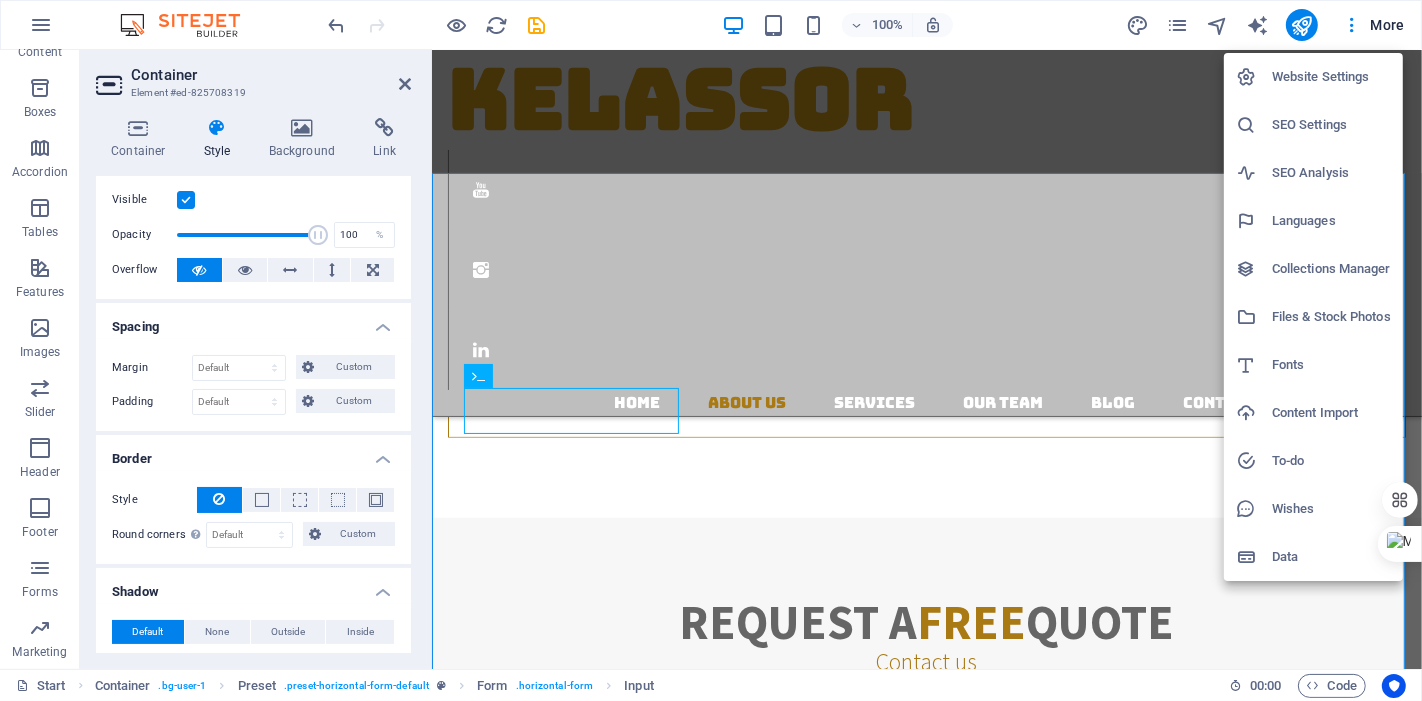 click on "SEO Settings" at bounding box center [1331, 125] 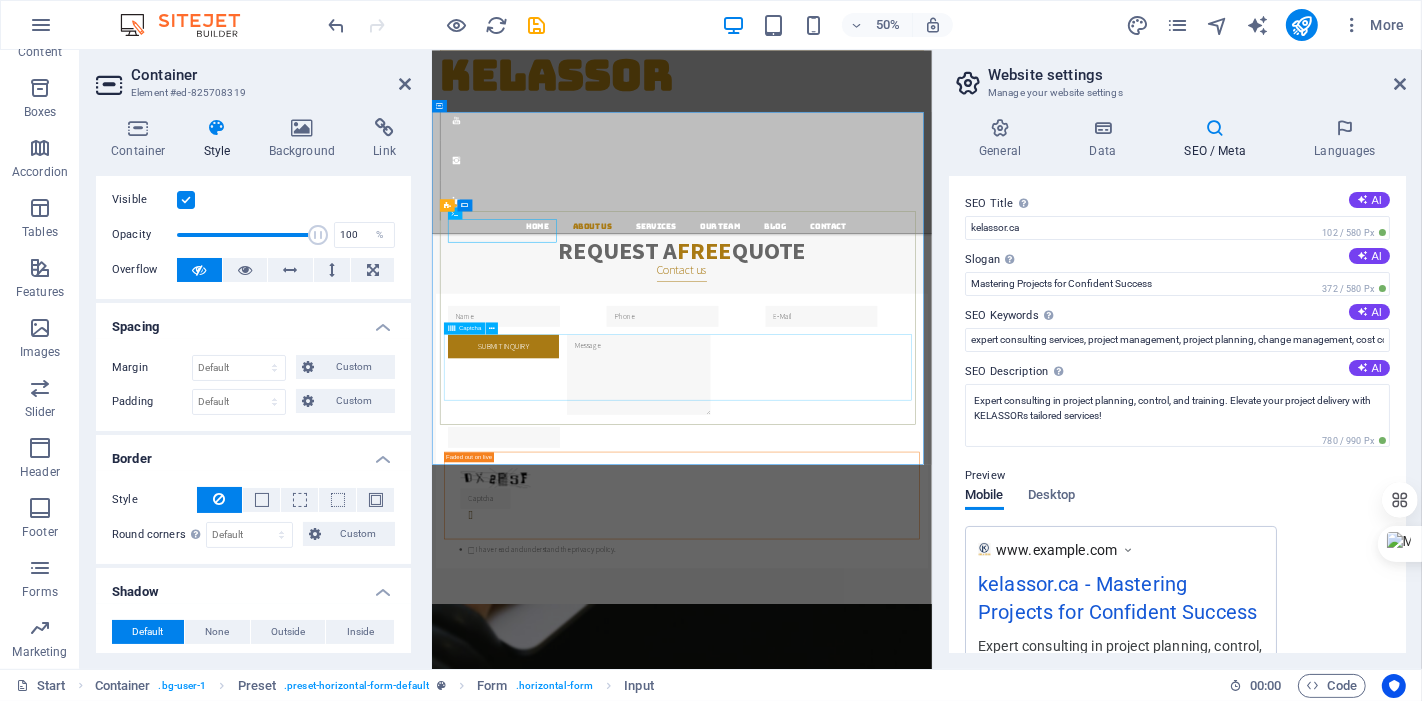 scroll, scrollTop: 1951, scrollLeft: 0, axis: vertical 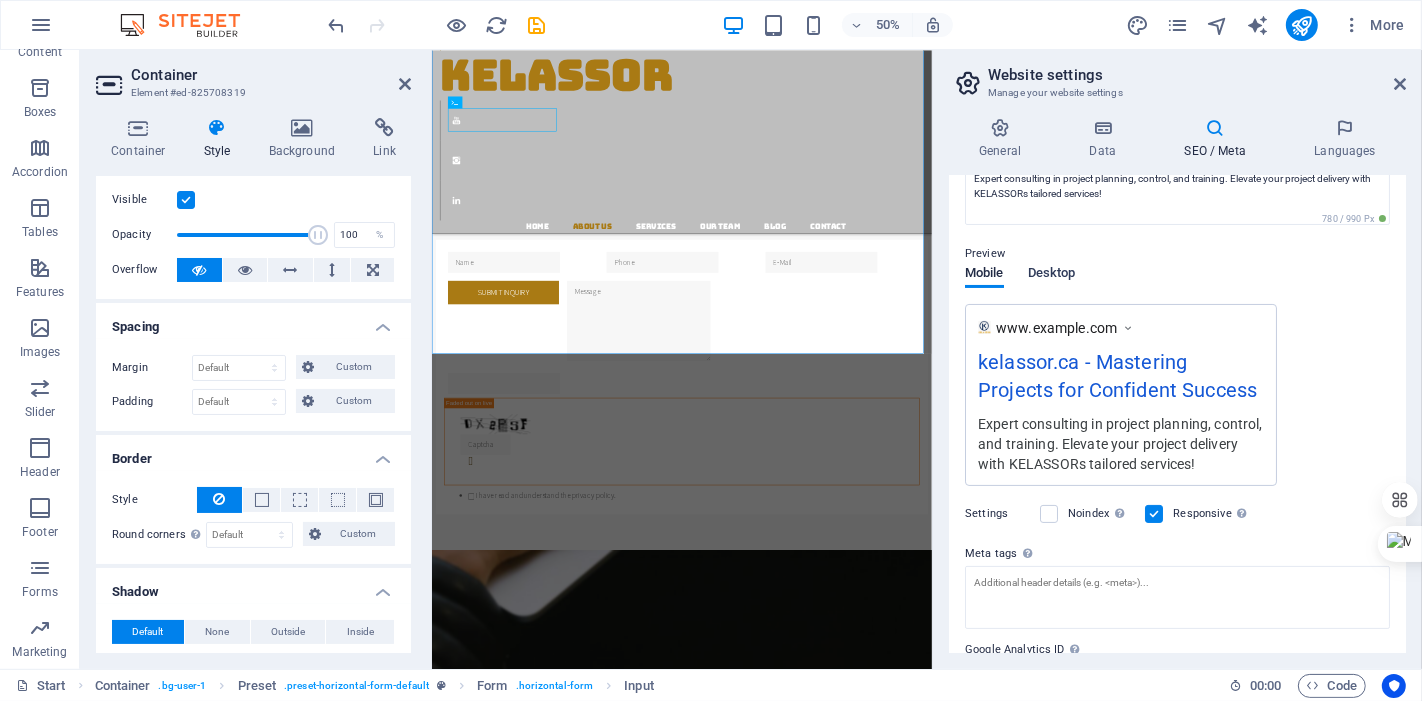 click on "Desktop" at bounding box center [1052, 275] 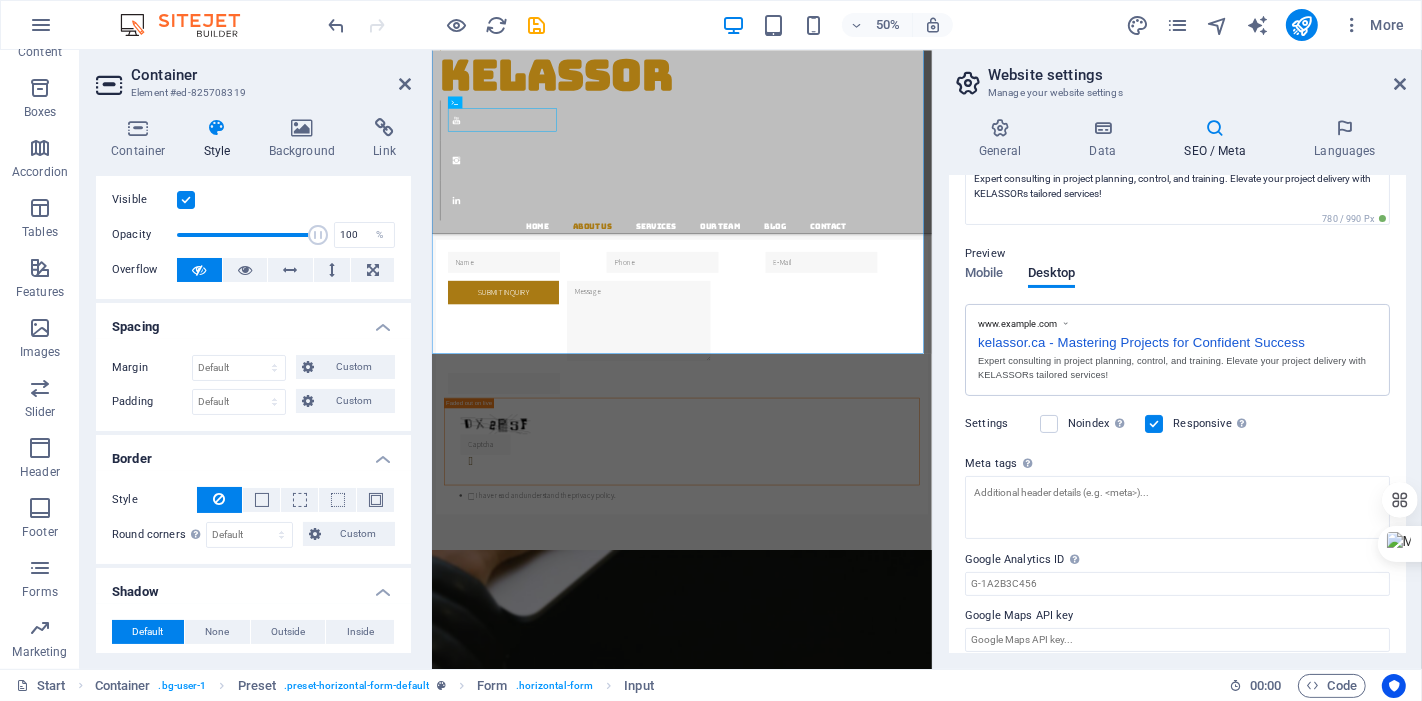 click at bounding box center [1065, 324] 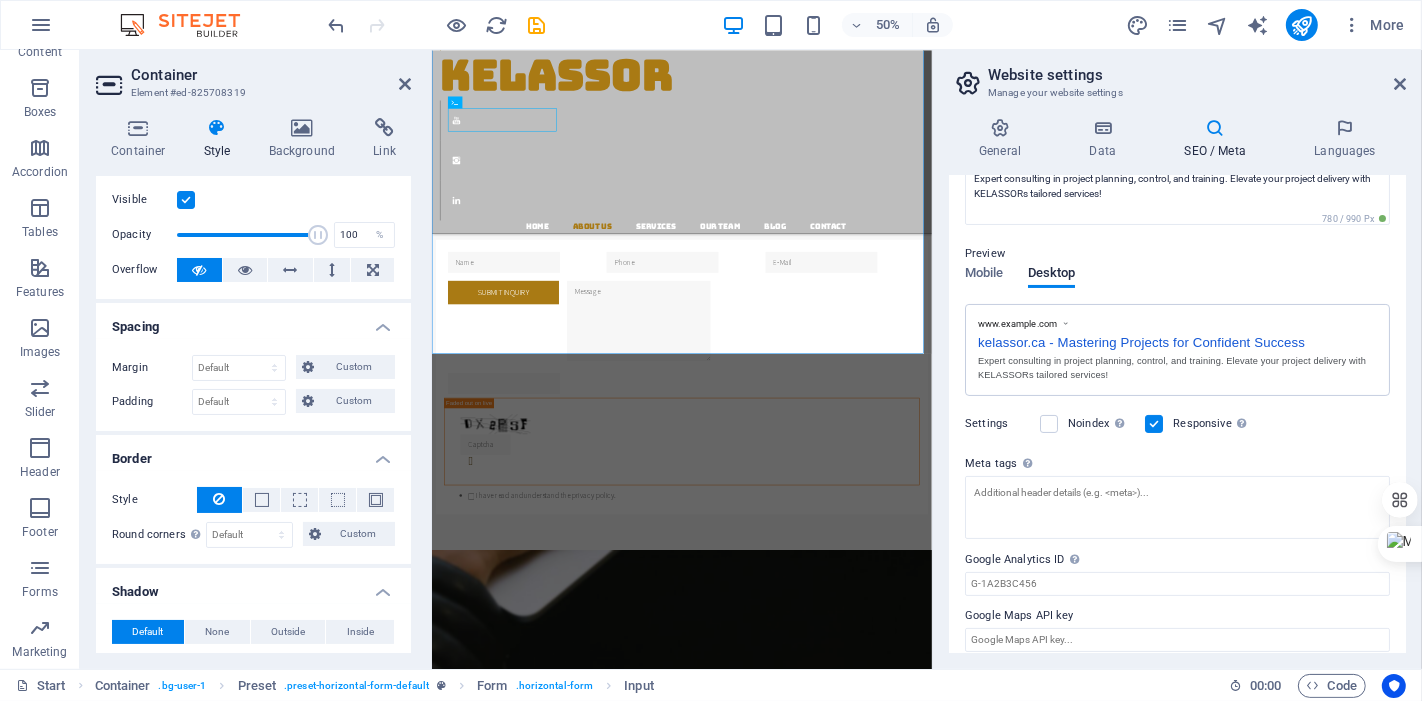 scroll, scrollTop: 0, scrollLeft: 0, axis: both 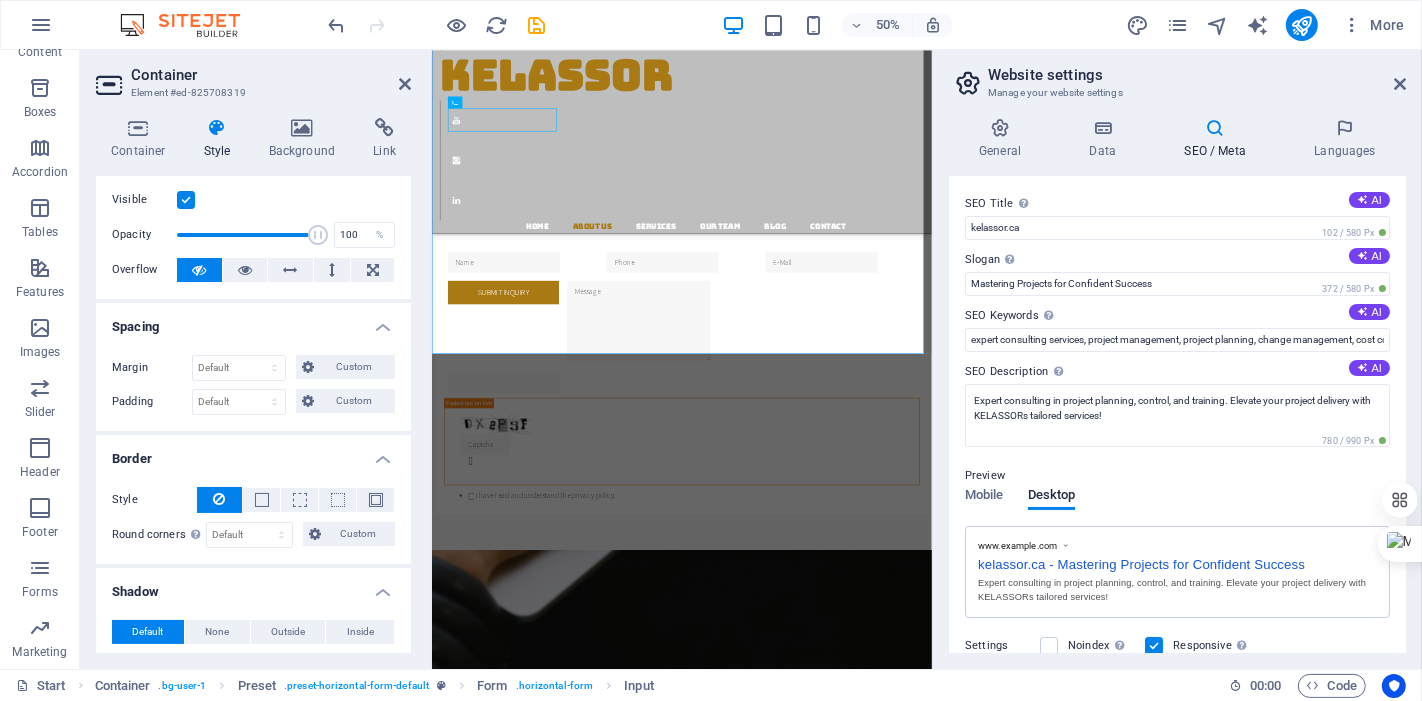 click on "SEO / Meta" at bounding box center (1219, 139) 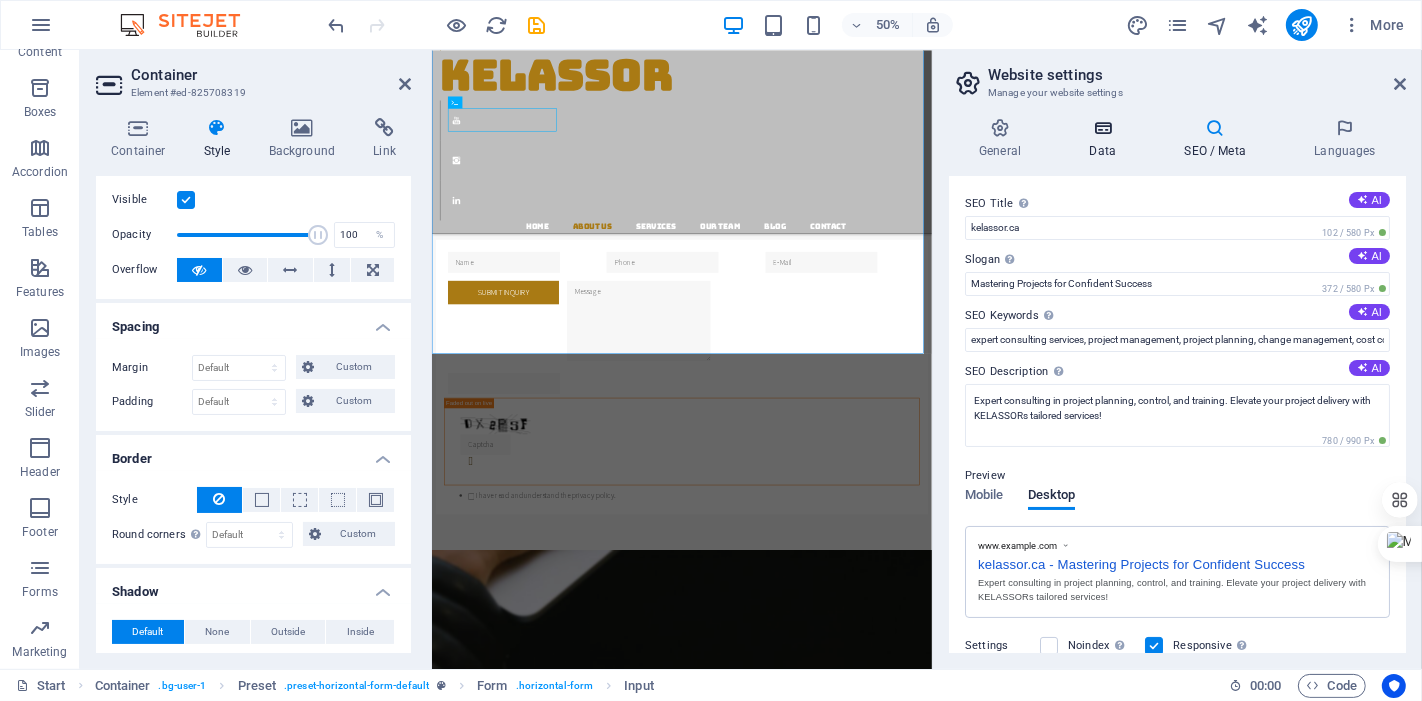 click at bounding box center (1102, 128) 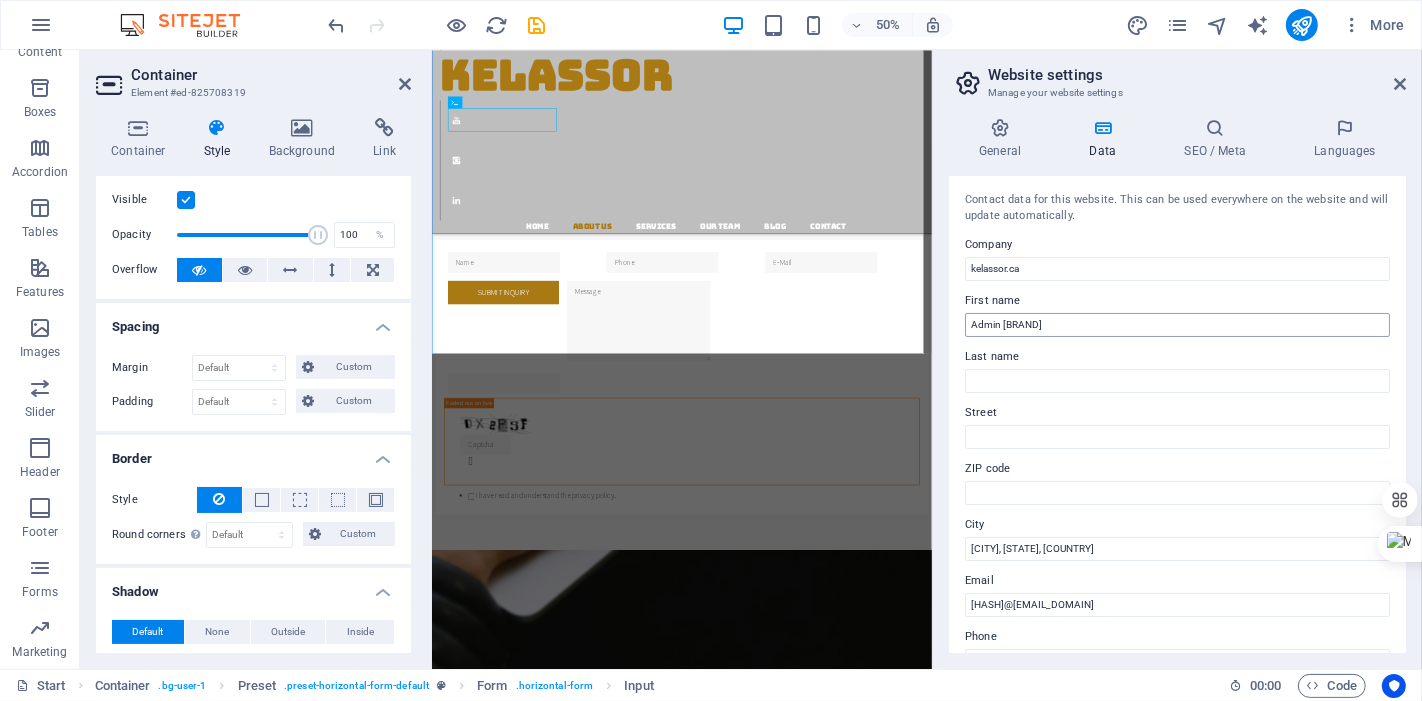 scroll, scrollTop: 222, scrollLeft: 0, axis: vertical 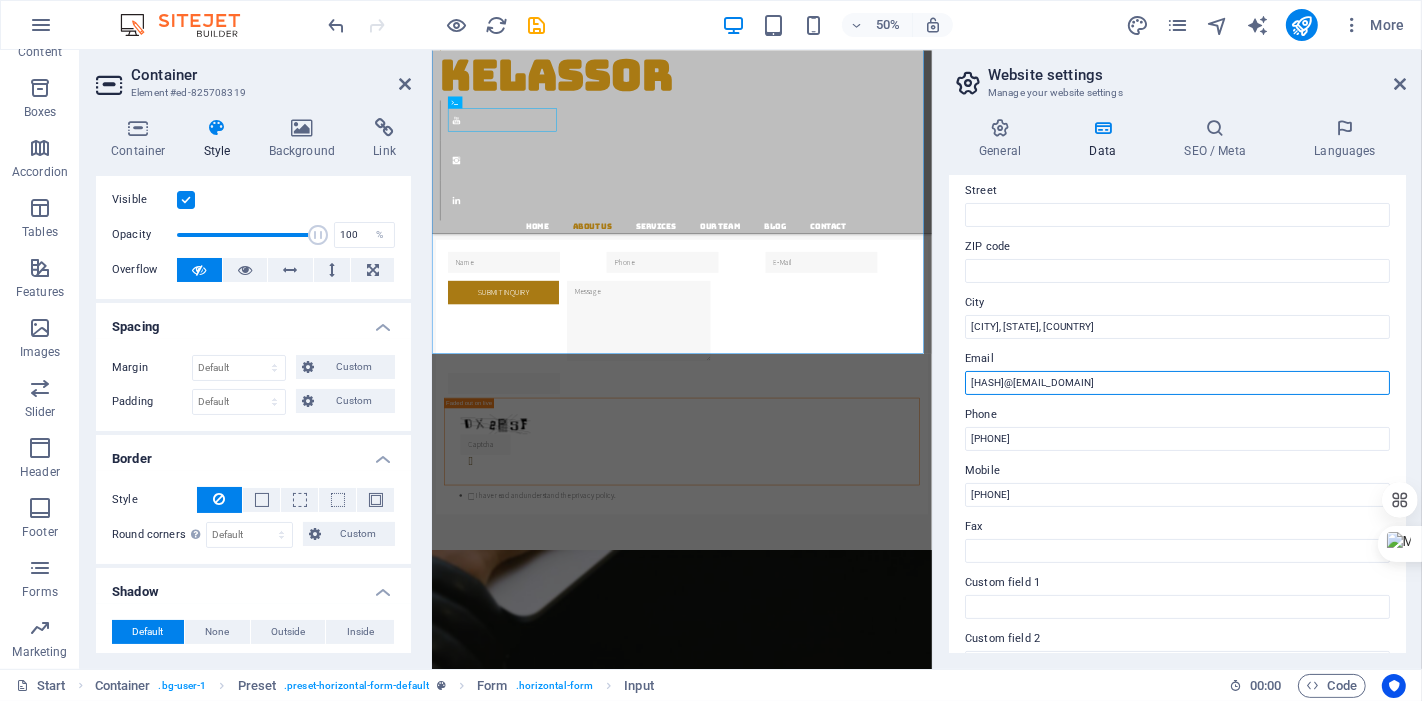 drag, startPoint x: 1215, startPoint y: 375, endPoint x: 951, endPoint y: 381, distance: 264.06818 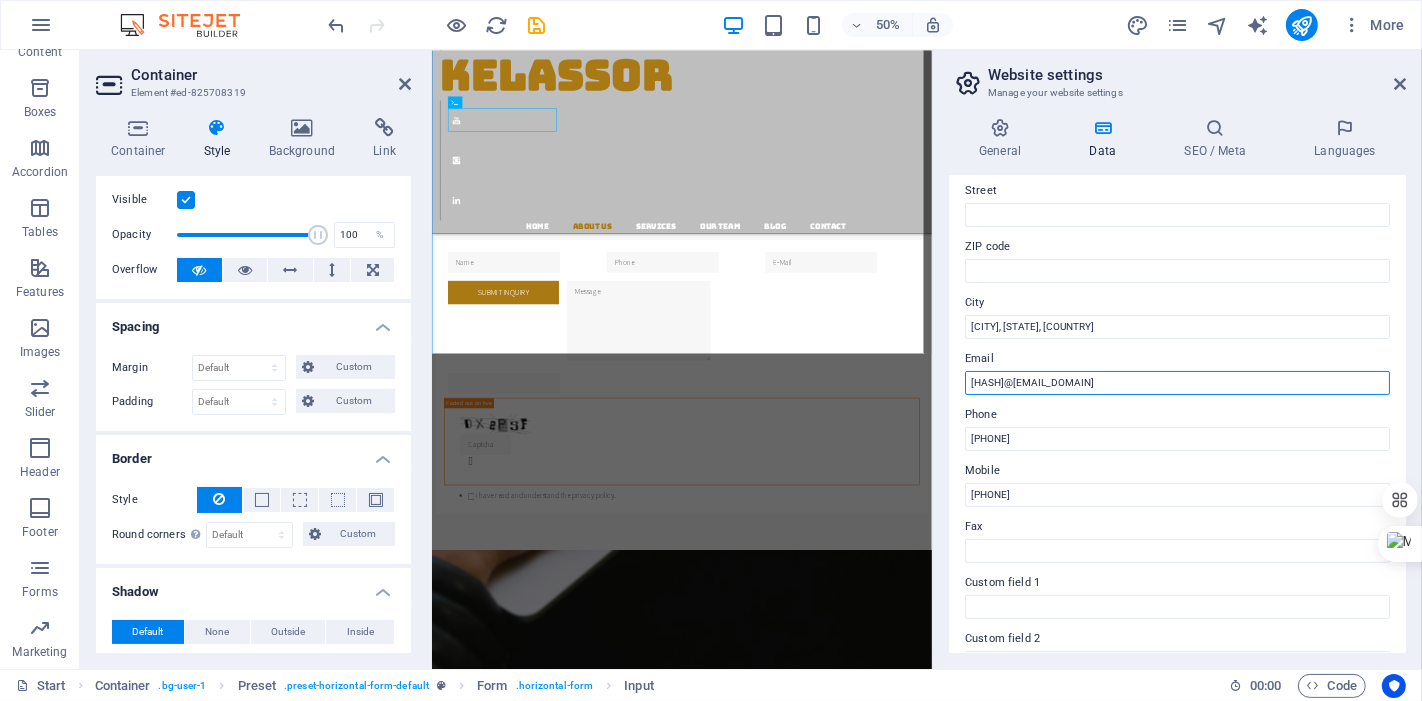 click on "Contact data for this website. This can be used everywhere on the website and will update automatically. Company kelassor.ca First name Admin Kelassor Last name Street ZIP code City Burnaby, BC, Canada Email cc7f871913ba70feb551c32be5fbba@cpanel.local Phone 7783181454 Mobile 7783181454 Fax Custom field 1 Custom field 2 Custom field 3 Custom field 4 Custom field 5 Custom field 6" at bounding box center (1177, 414) 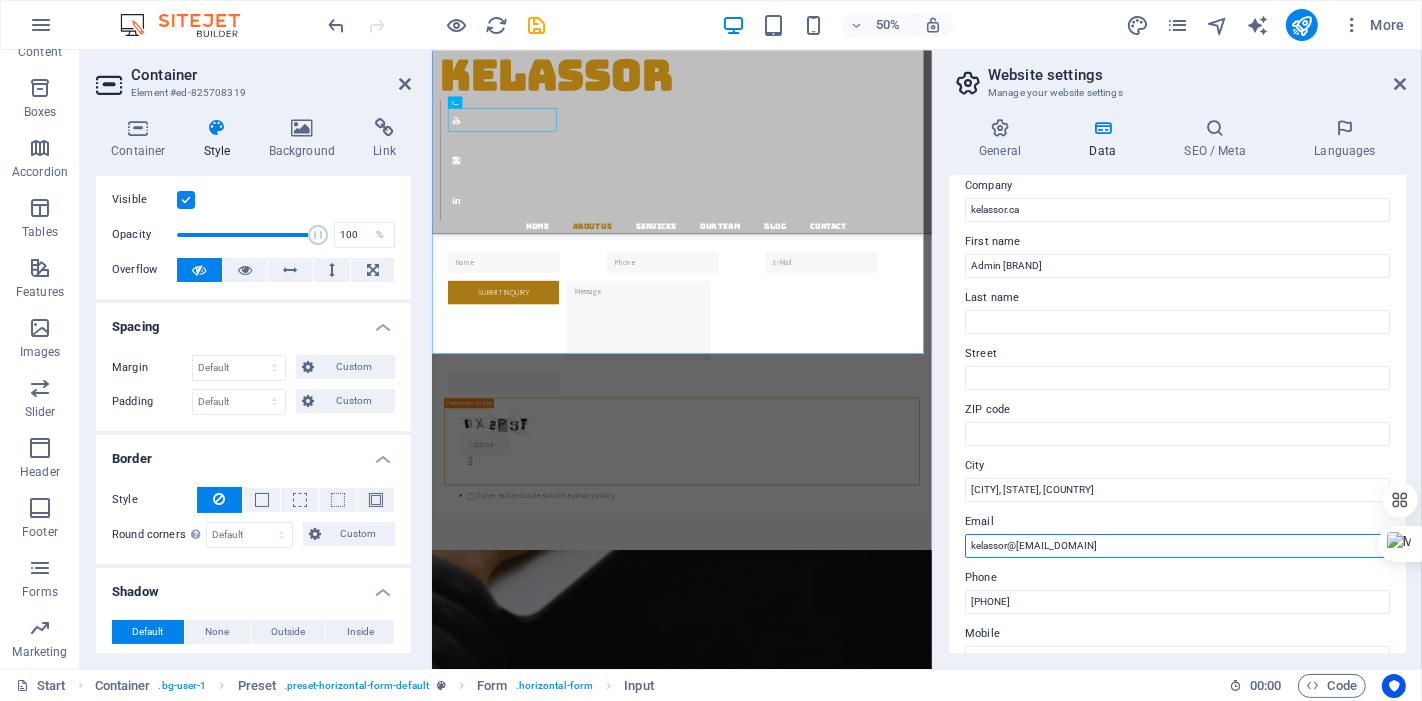 scroll, scrollTop: 0, scrollLeft: 0, axis: both 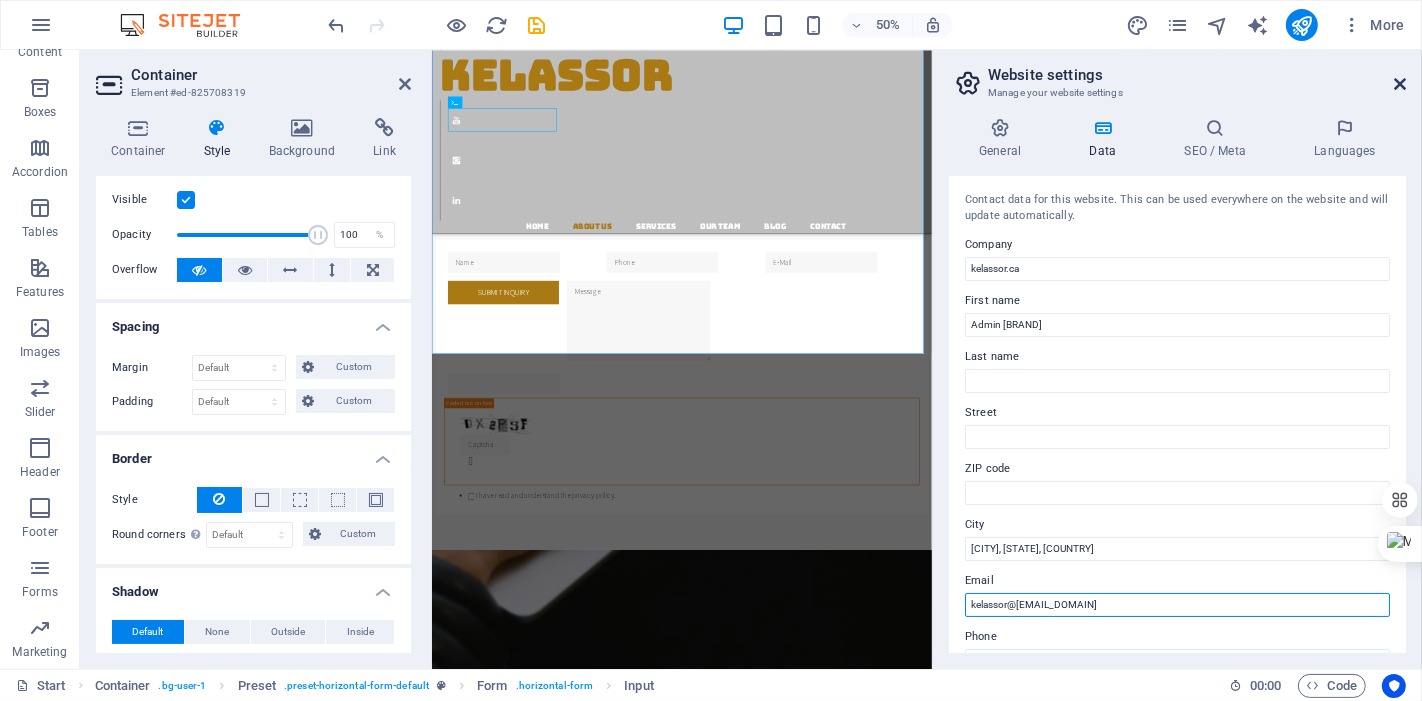 type on "kelassor@gmail.com" 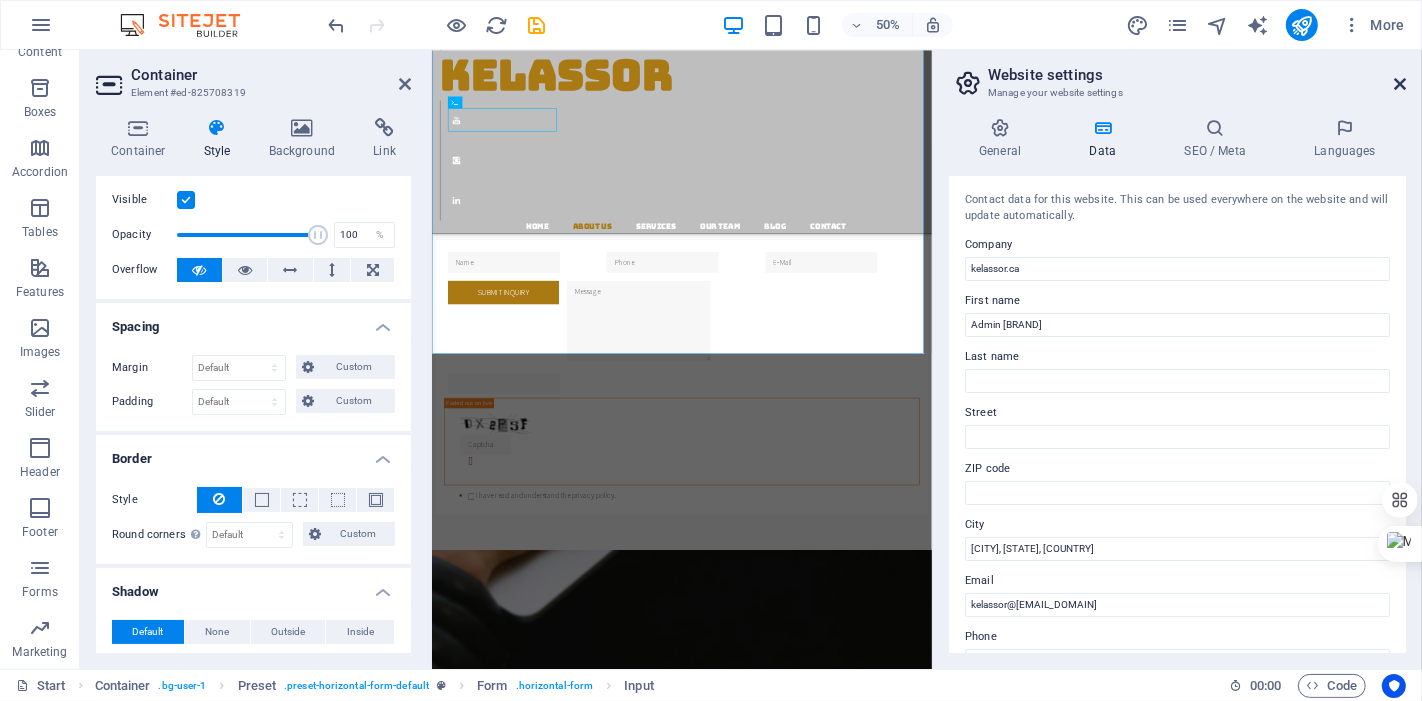 click at bounding box center (1400, 84) 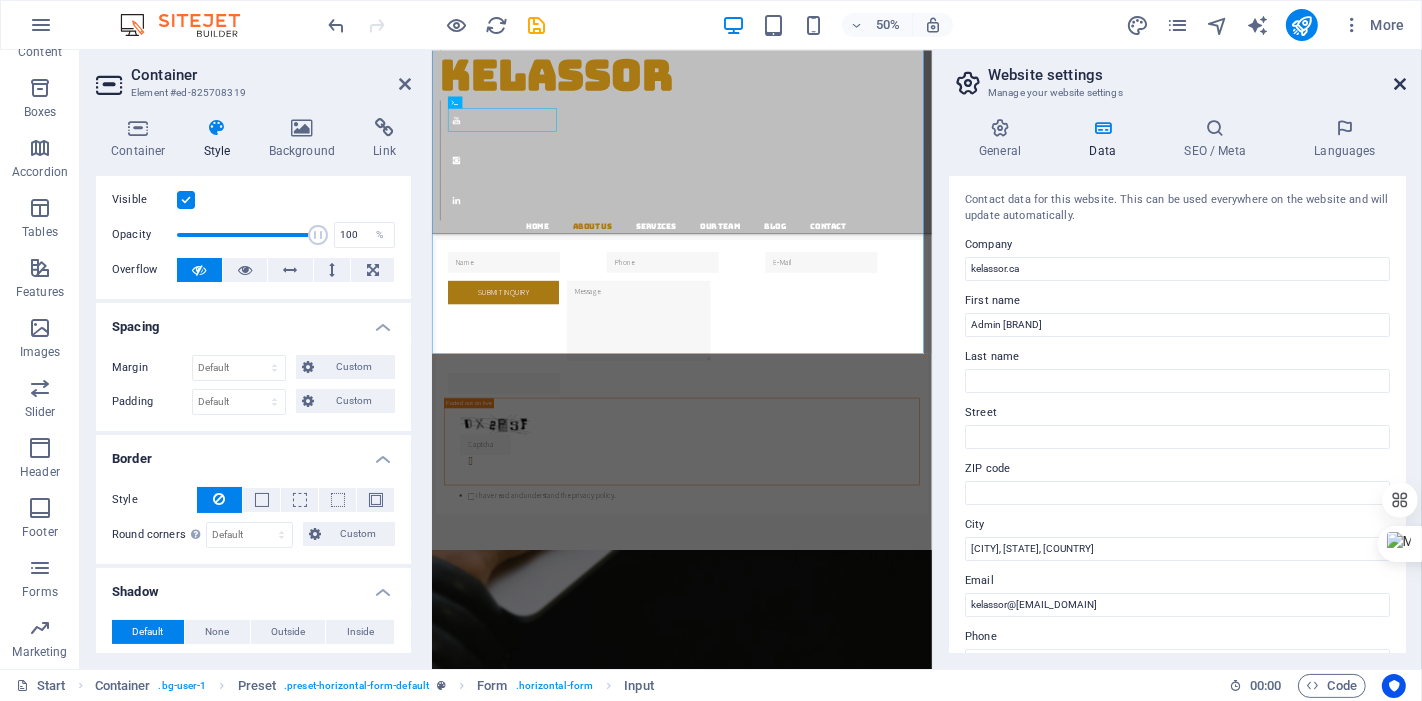 scroll, scrollTop: 1480, scrollLeft: 0, axis: vertical 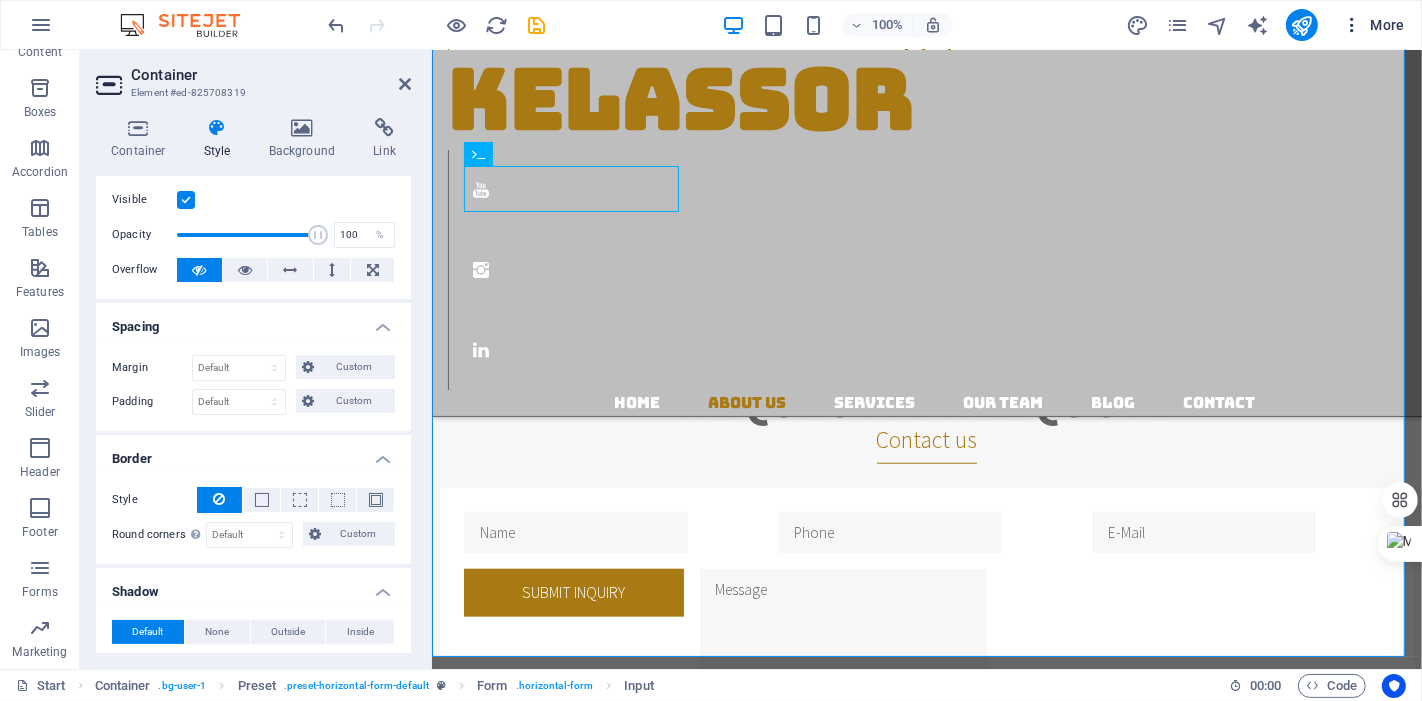 click at bounding box center [1352, 25] 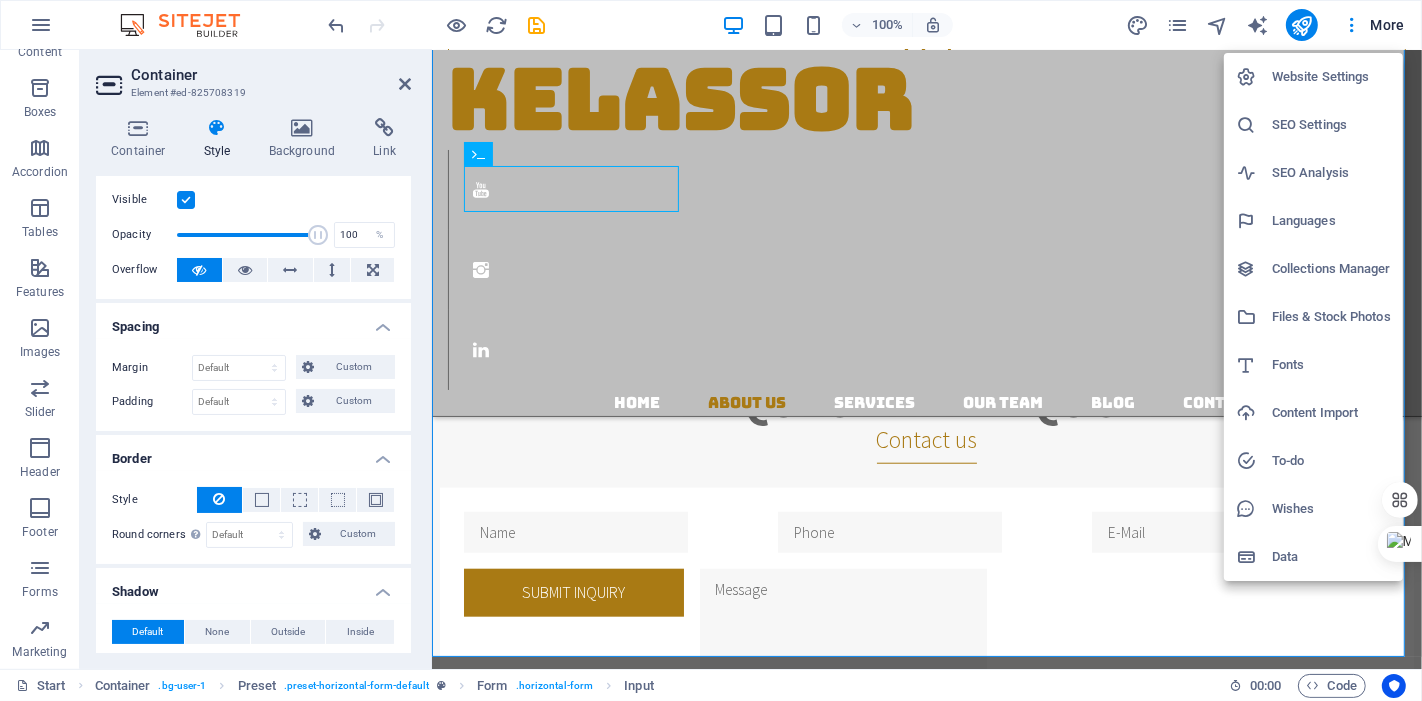 click on "SEO Settings" at bounding box center [1331, 125] 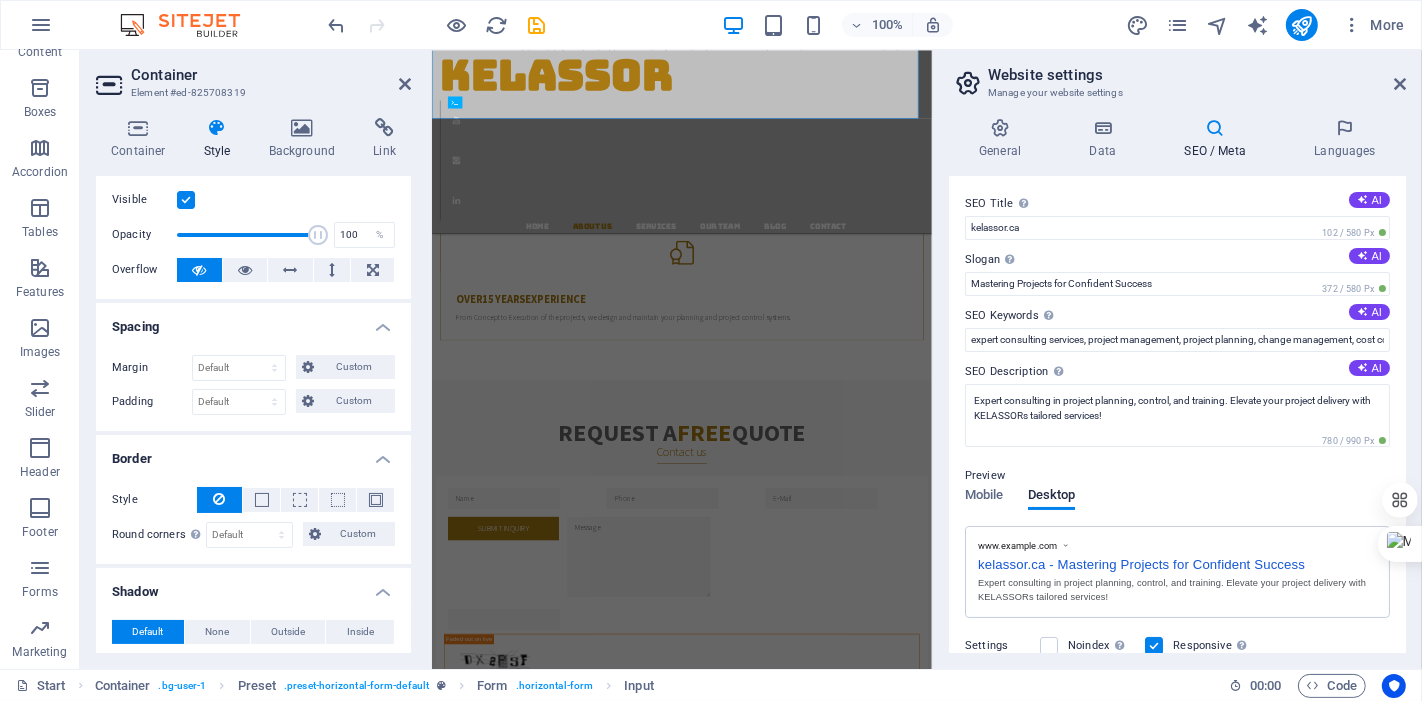 scroll, scrollTop: 1951, scrollLeft: 0, axis: vertical 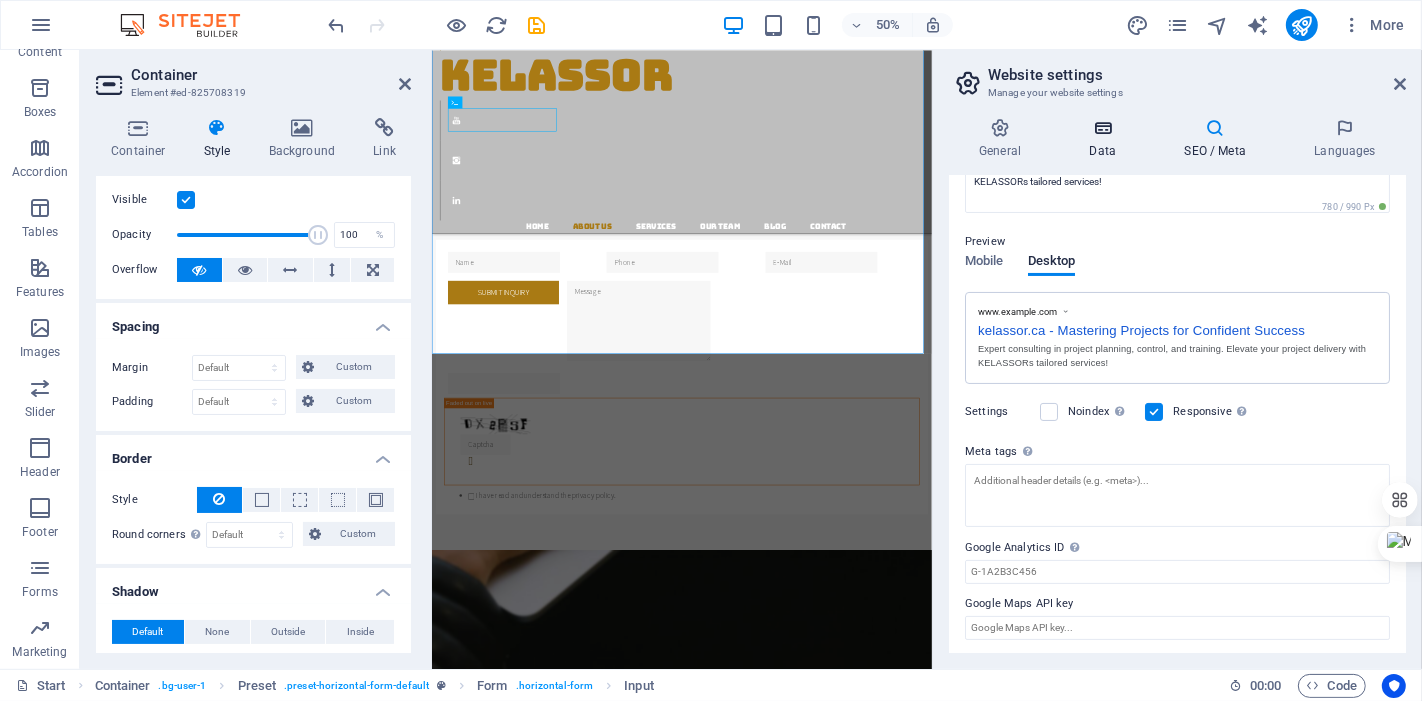 click on "Data" at bounding box center (1106, 139) 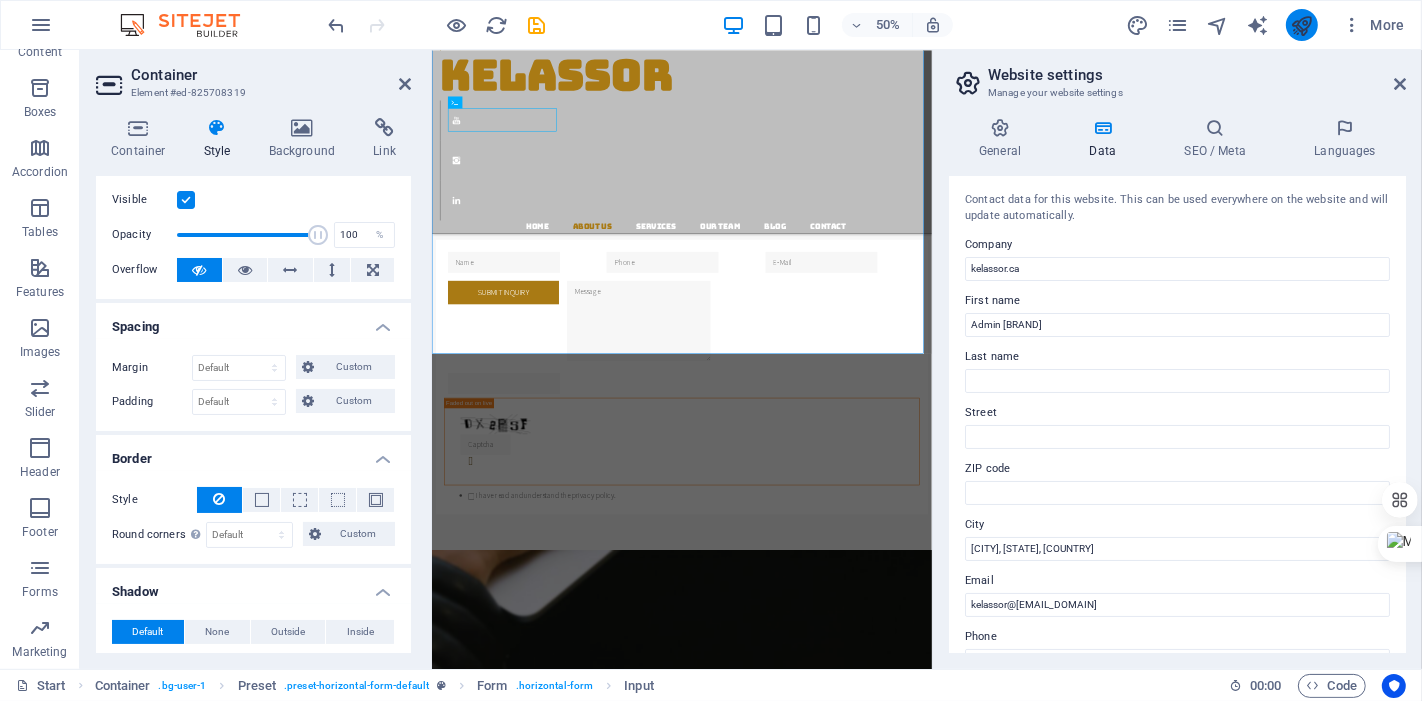 click at bounding box center (1301, 25) 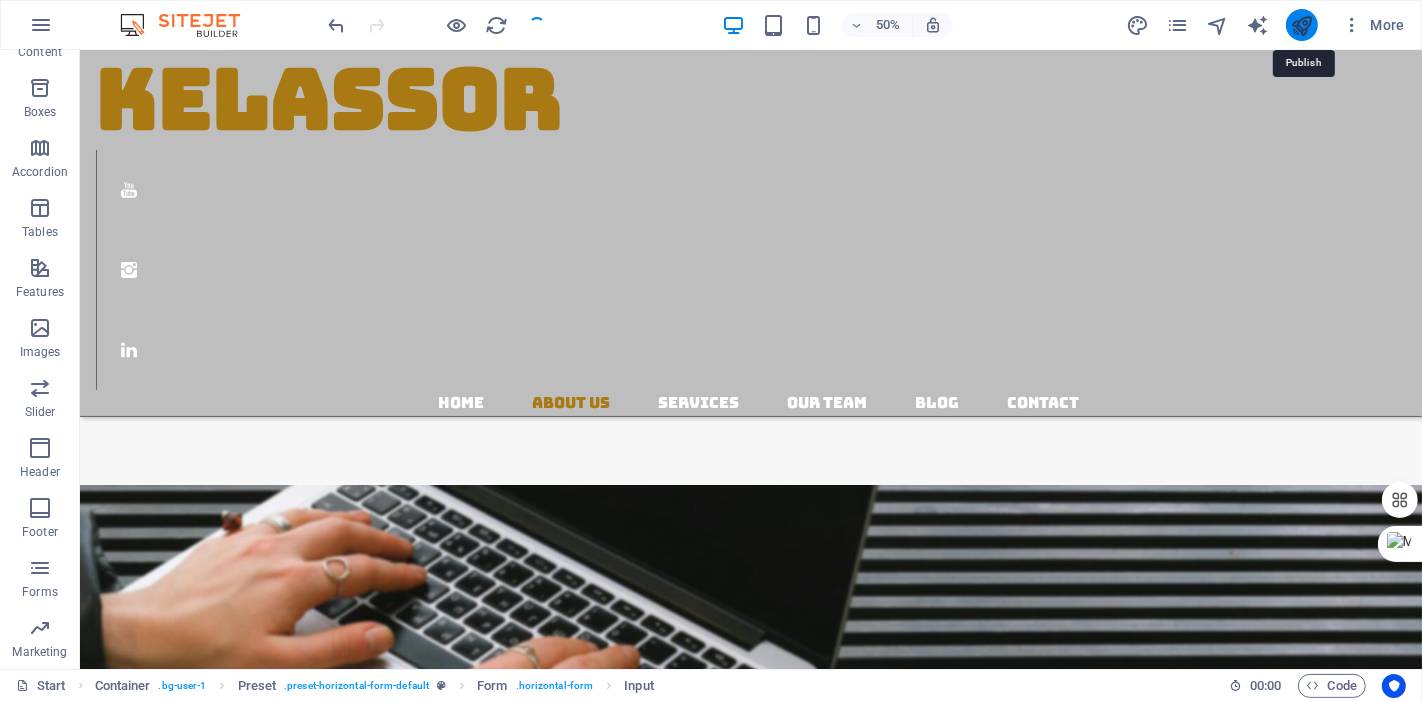scroll, scrollTop: 1330, scrollLeft: 0, axis: vertical 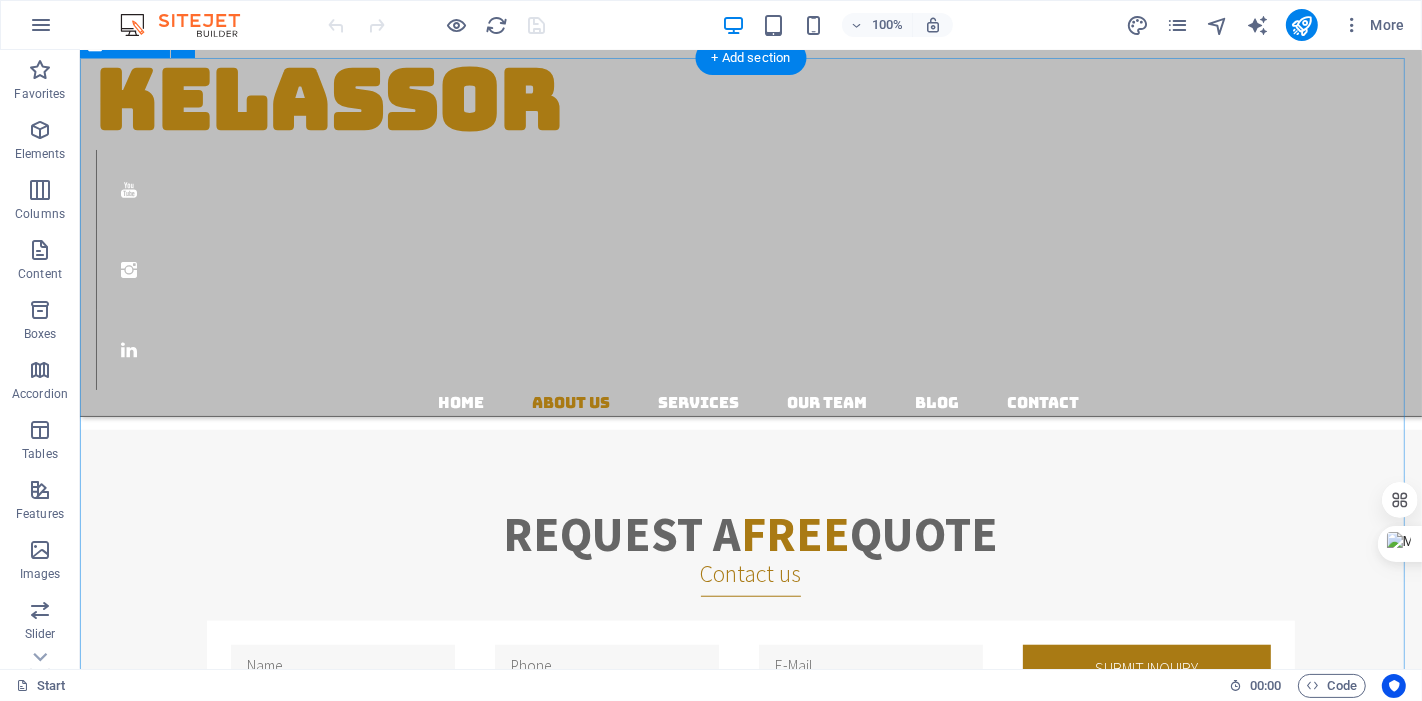 click on "Request a   Free  Quote Contact us Submit inquiry Unreadable? Load new   I have read and understand the privacy policy." at bounding box center [750, 810] 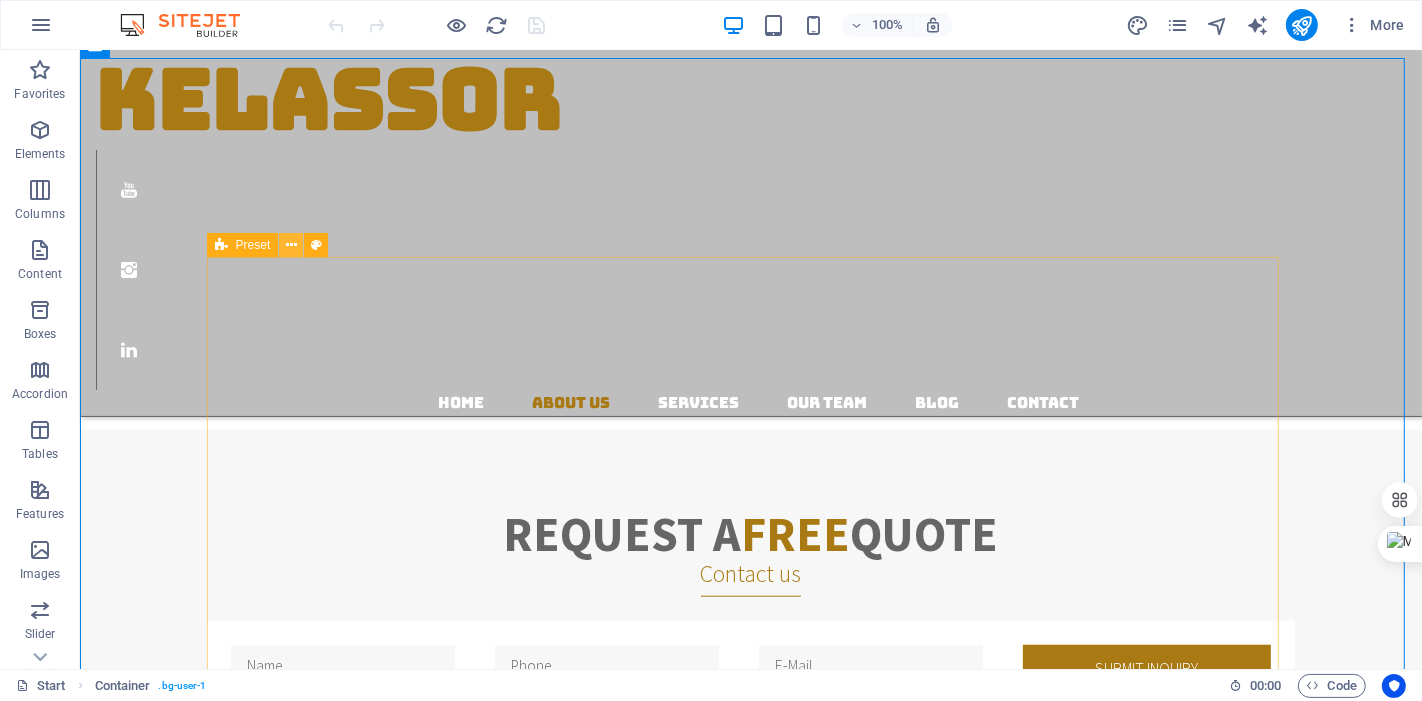click at bounding box center [291, 245] 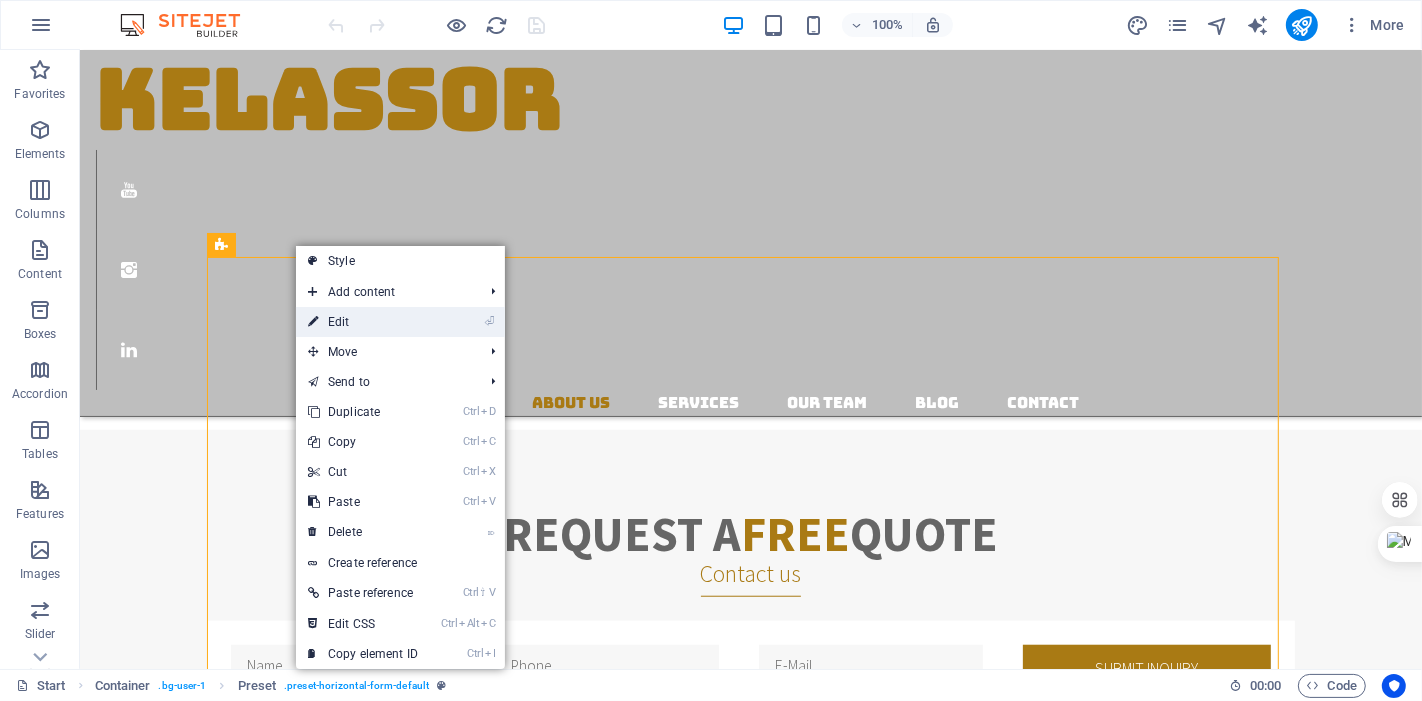 click on "⏎  Edit" at bounding box center (363, 322) 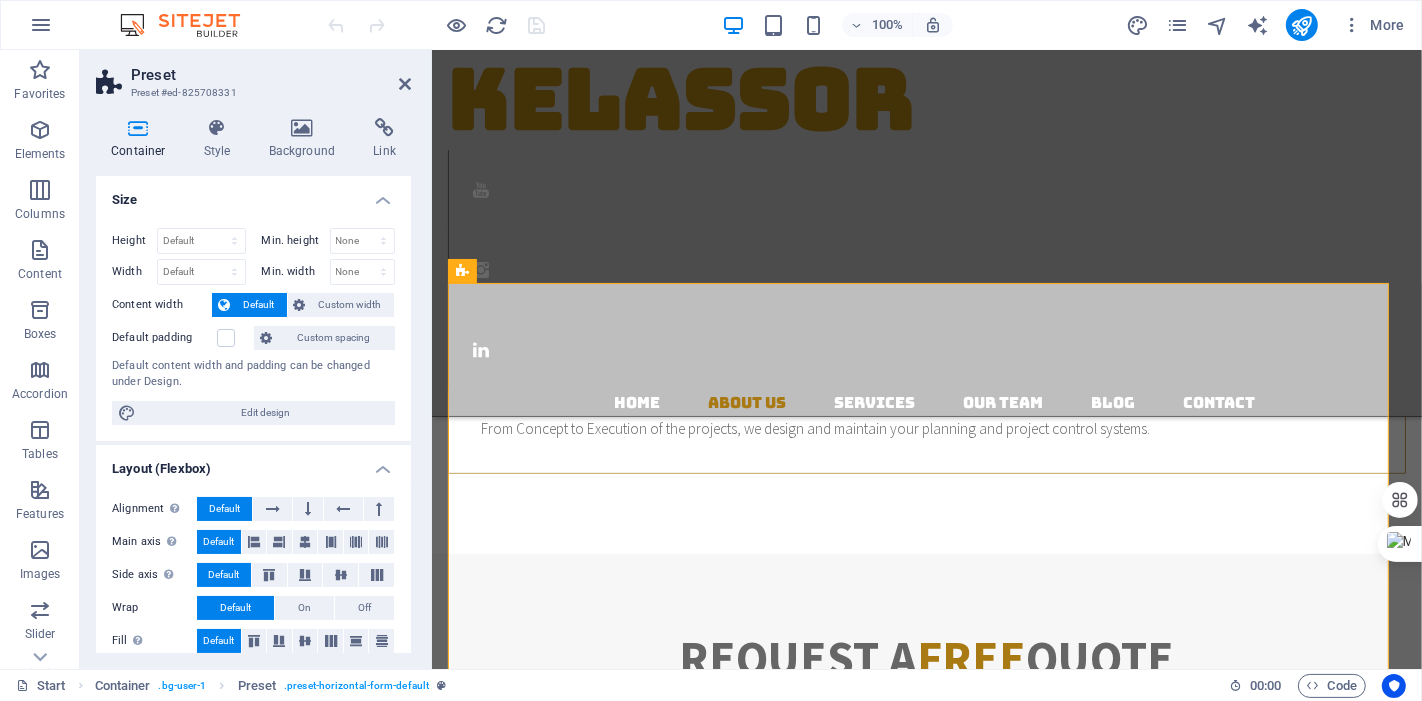 scroll, scrollTop: 1347, scrollLeft: 0, axis: vertical 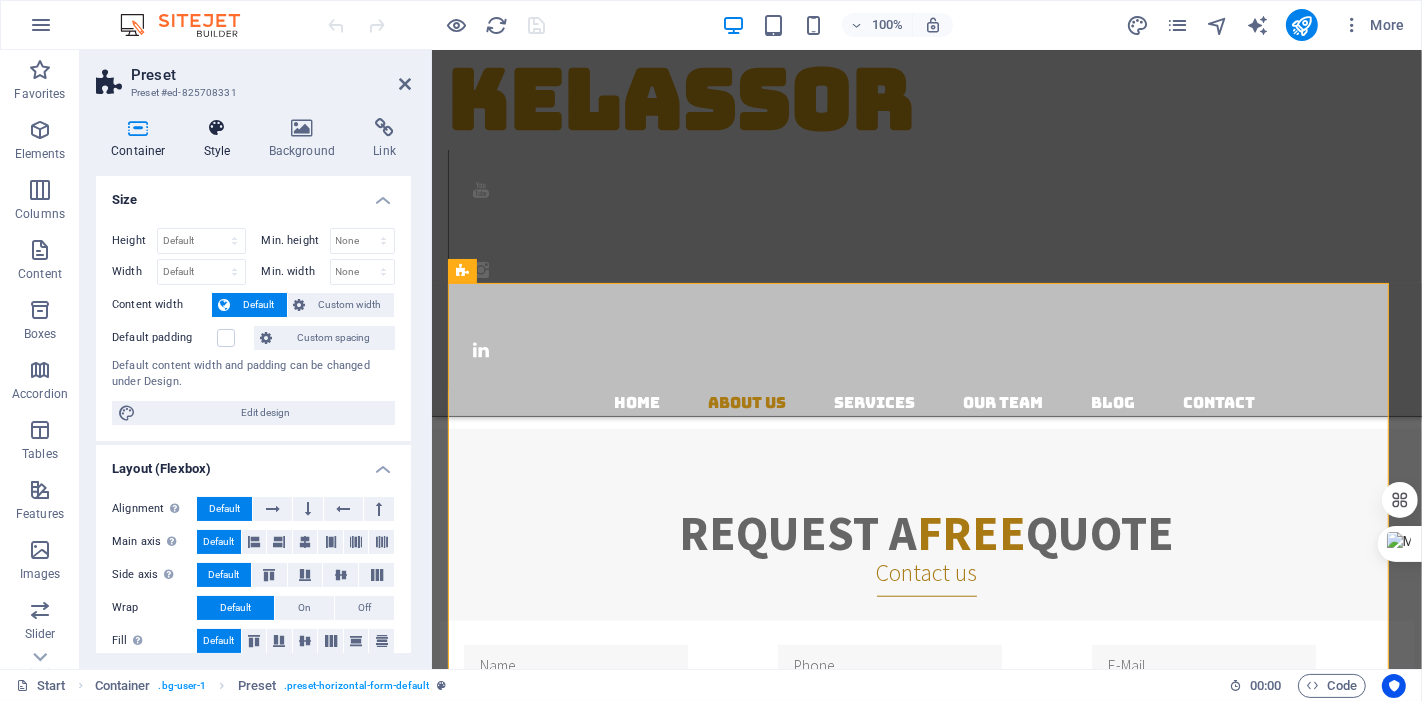 click at bounding box center (217, 128) 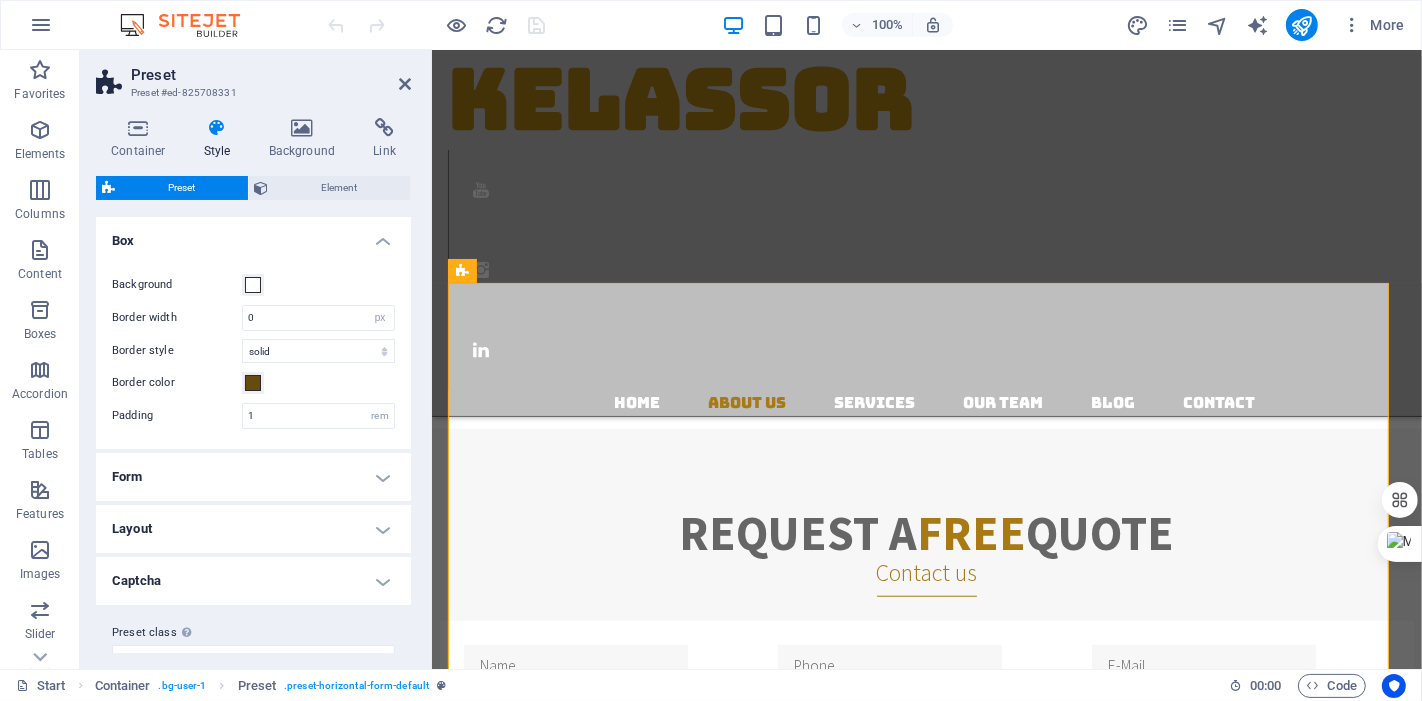 click on "Form" at bounding box center [253, 477] 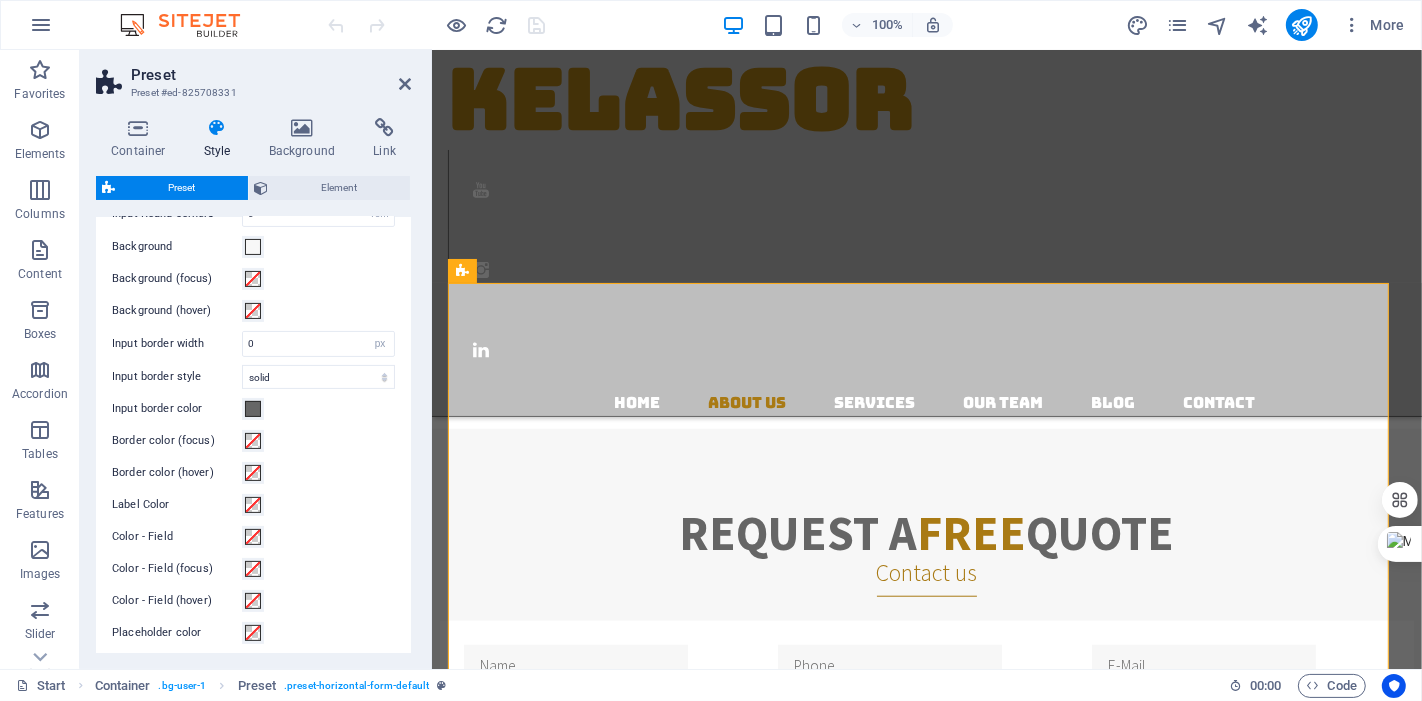 scroll, scrollTop: 795, scrollLeft: 0, axis: vertical 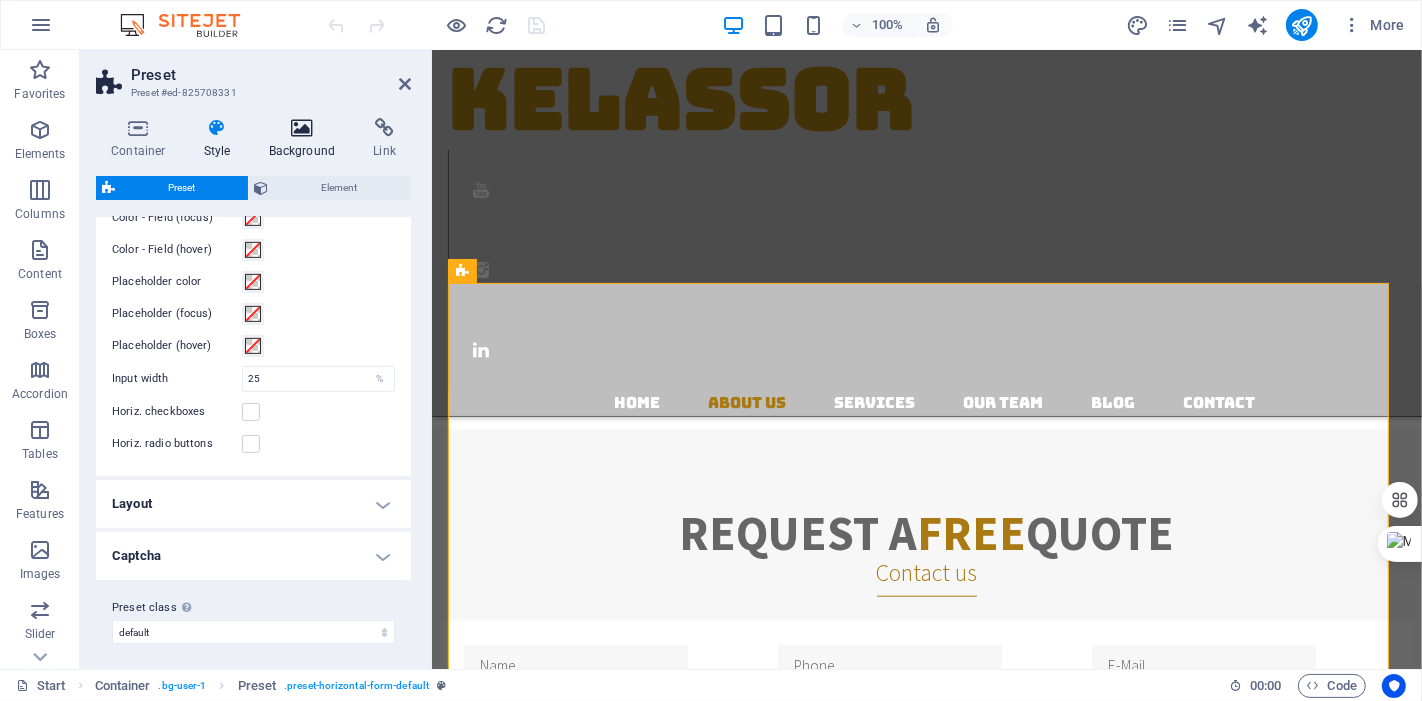 click at bounding box center [302, 128] 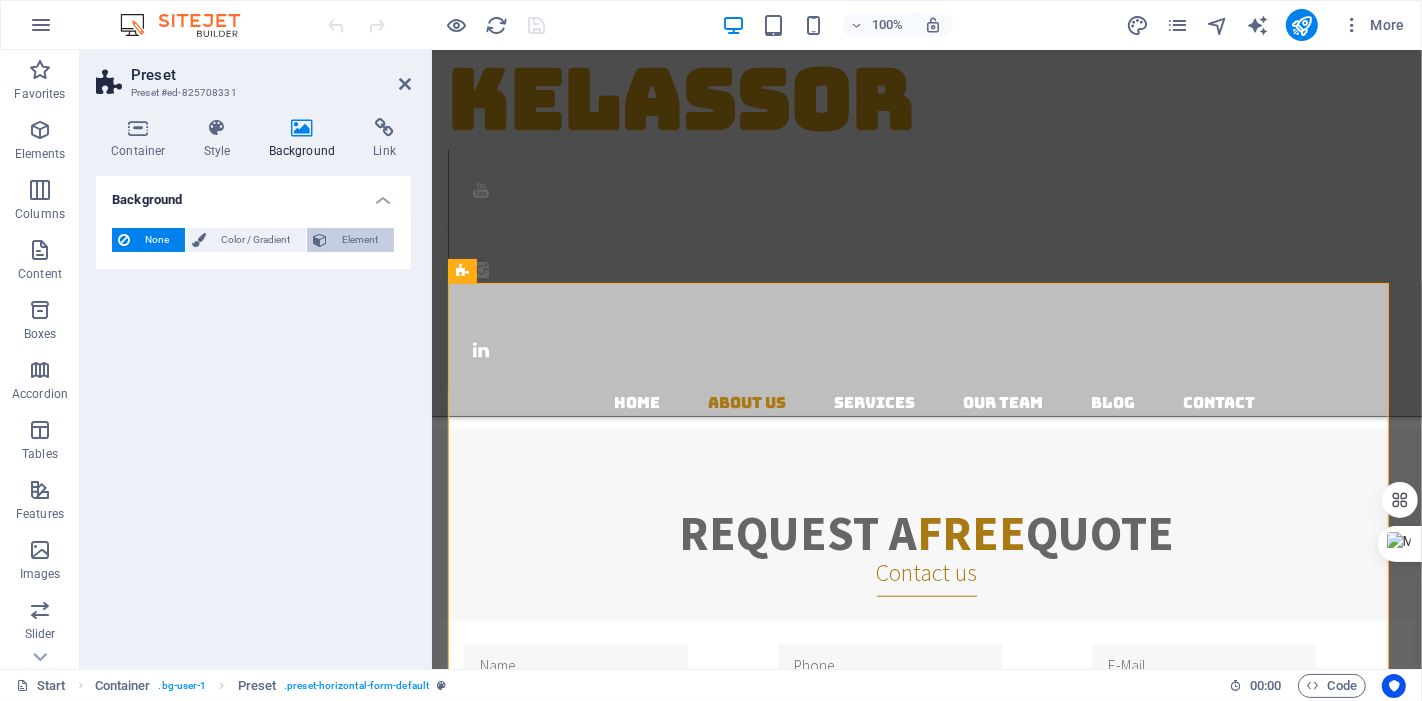 click on "Element" at bounding box center (360, 240) 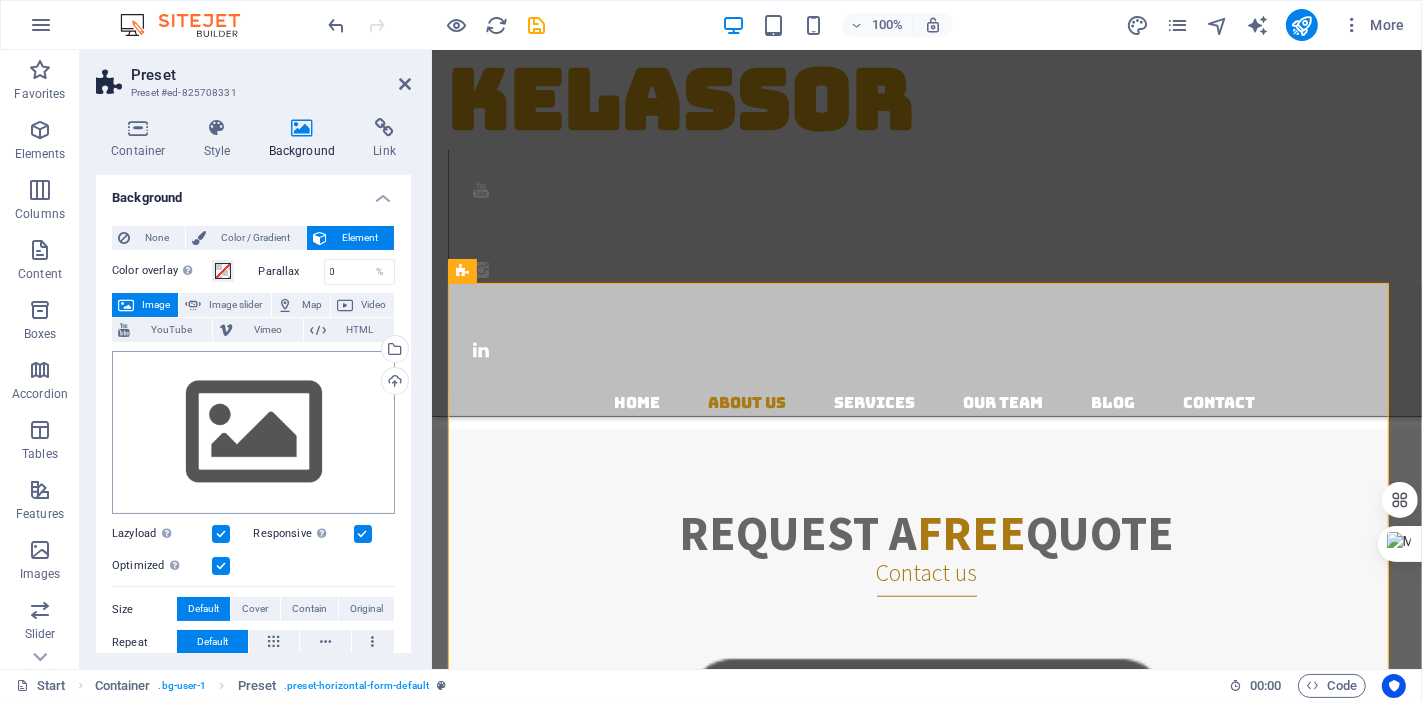 scroll, scrollTop: 0, scrollLeft: 0, axis: both 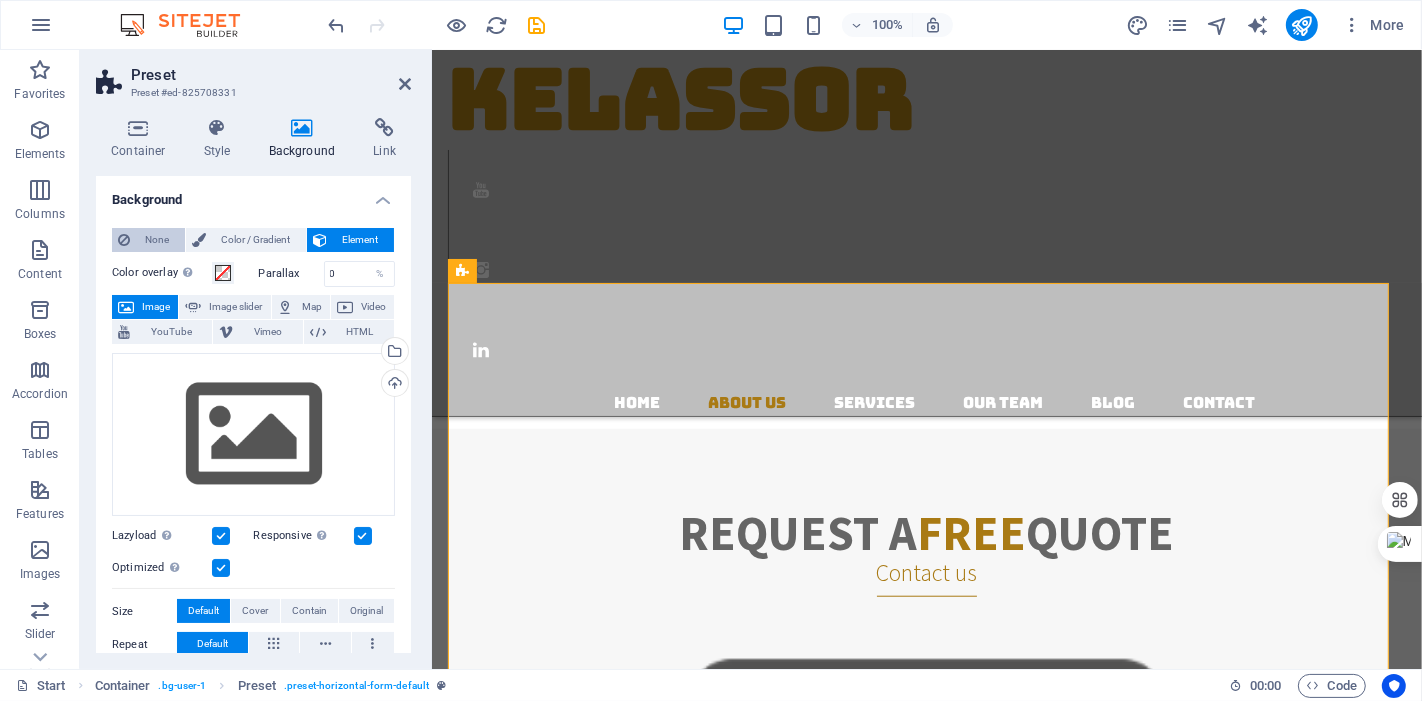 click on "None" at bounding box center [157, 240] 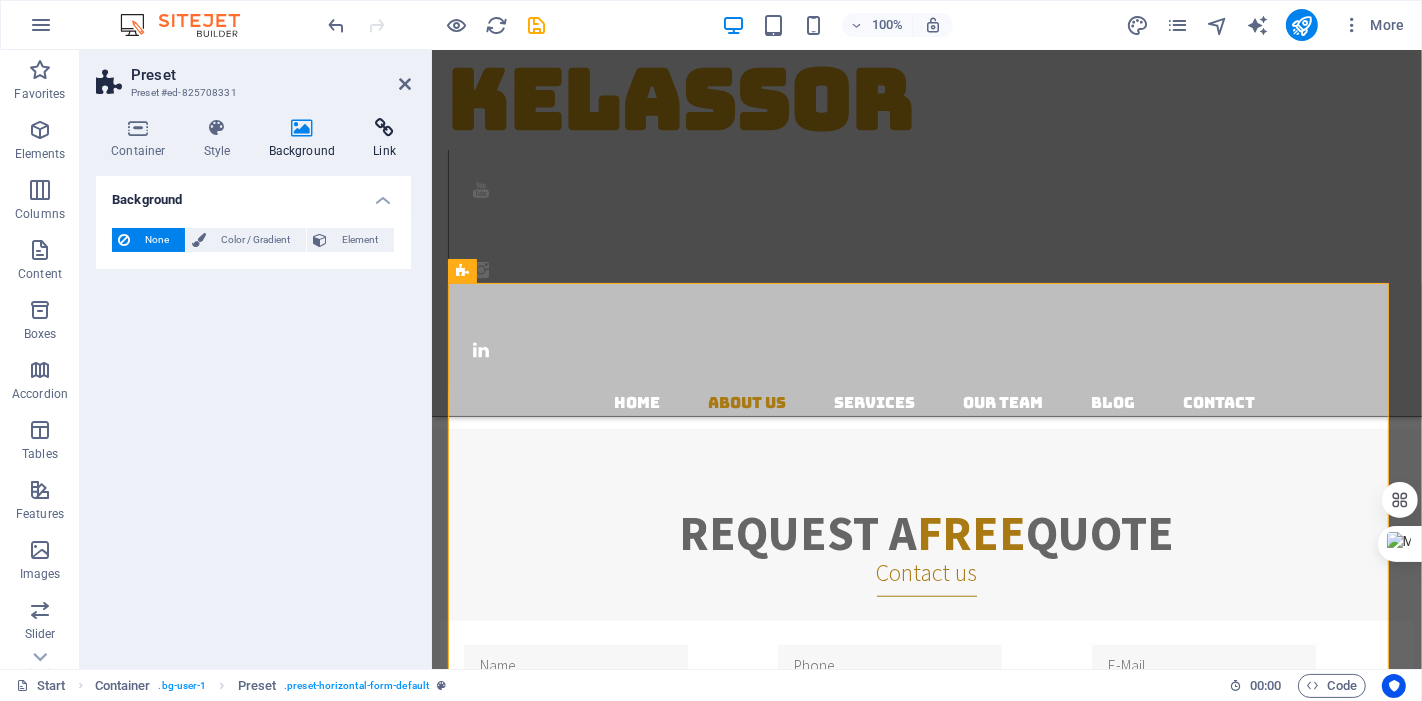 click on "Link" at bounding box center [384, 139] 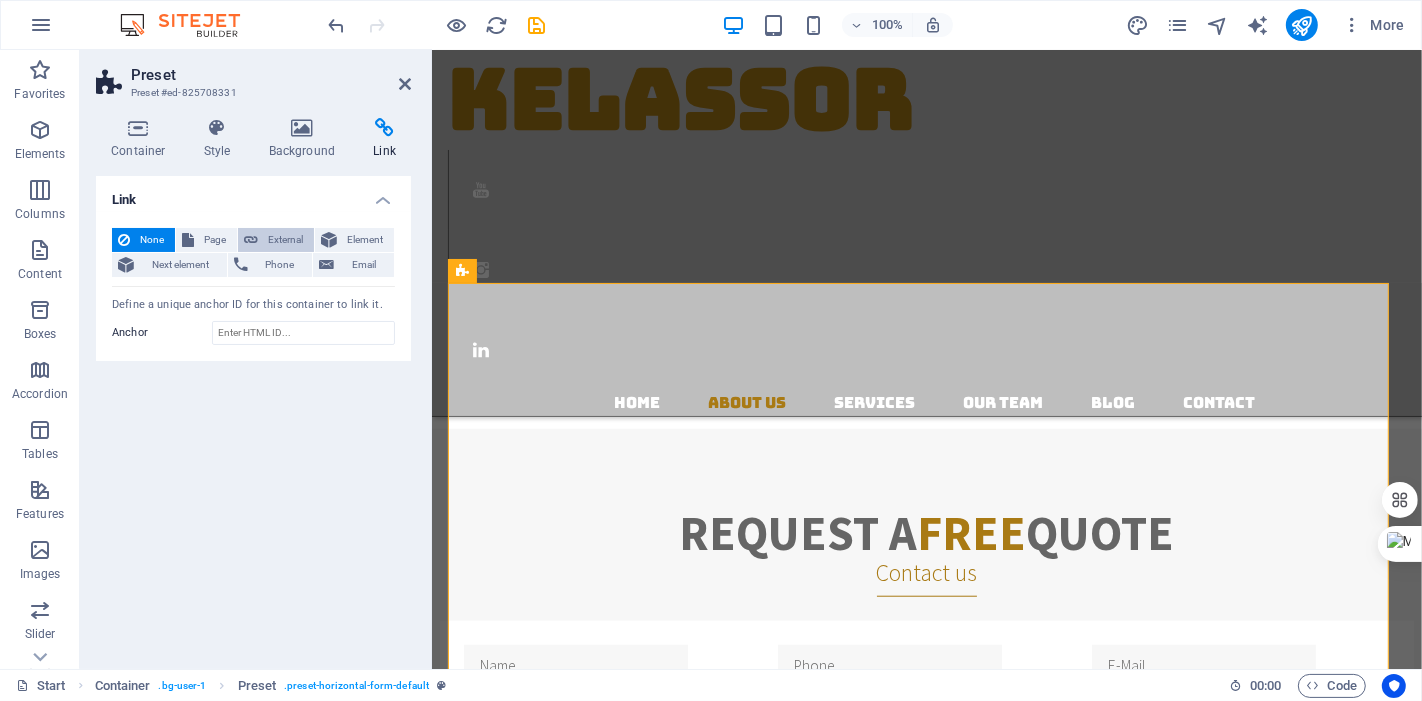 click on "External" at bounding box center [286, 240] 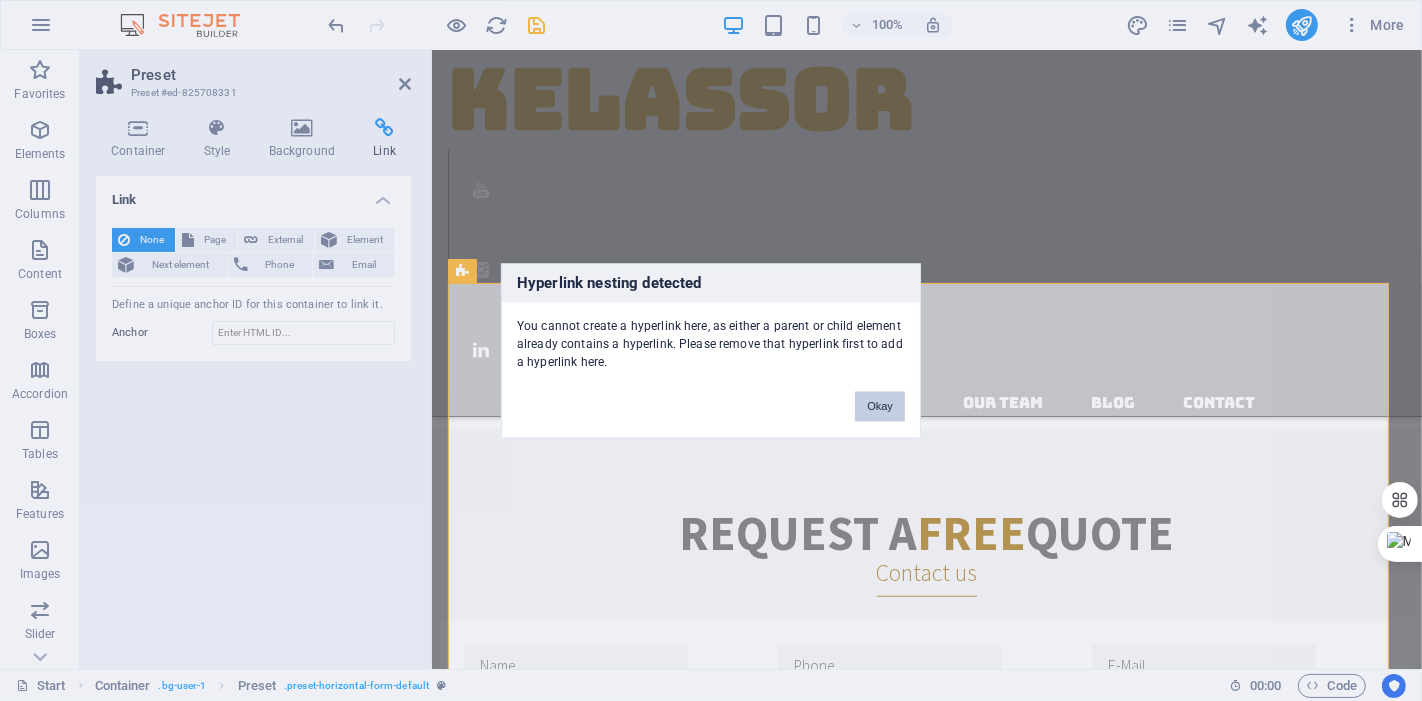 click on "Okay" at bounding box center [880, 406] 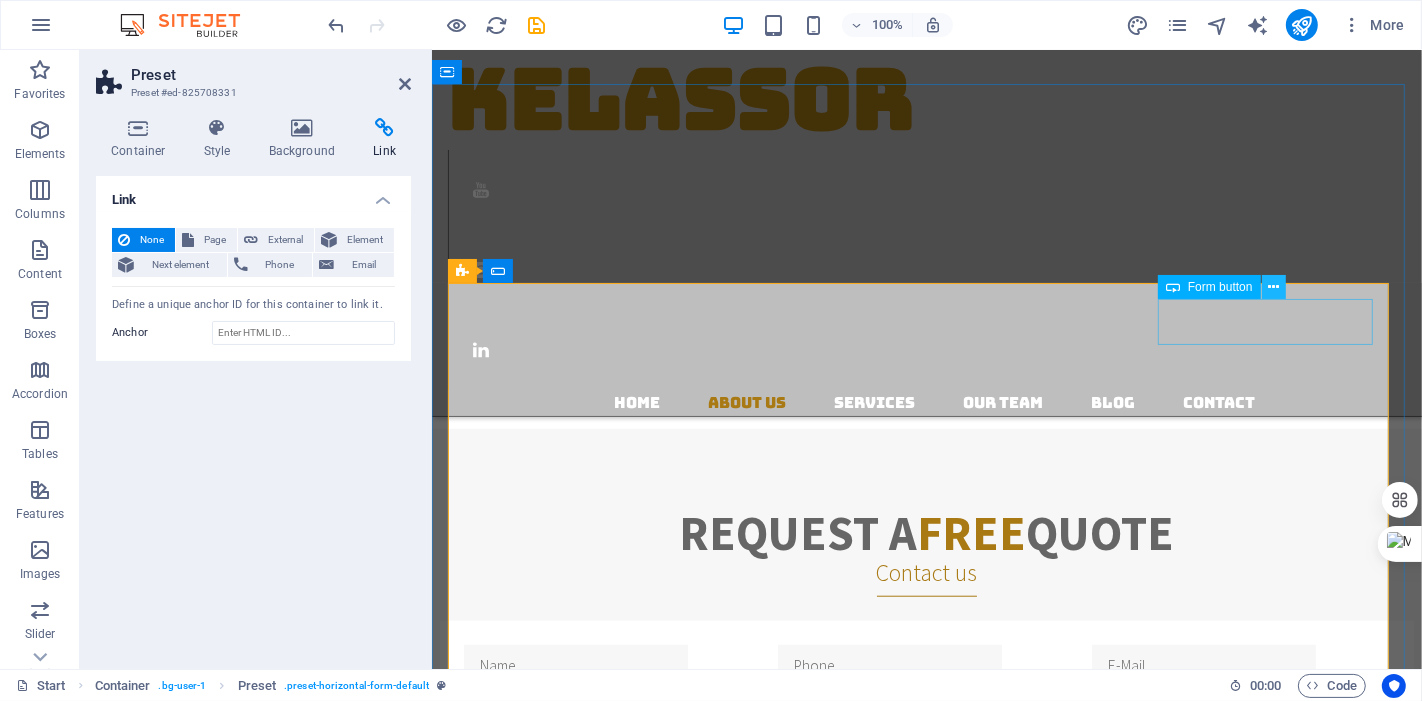 click at bounding box center [1274, 287] 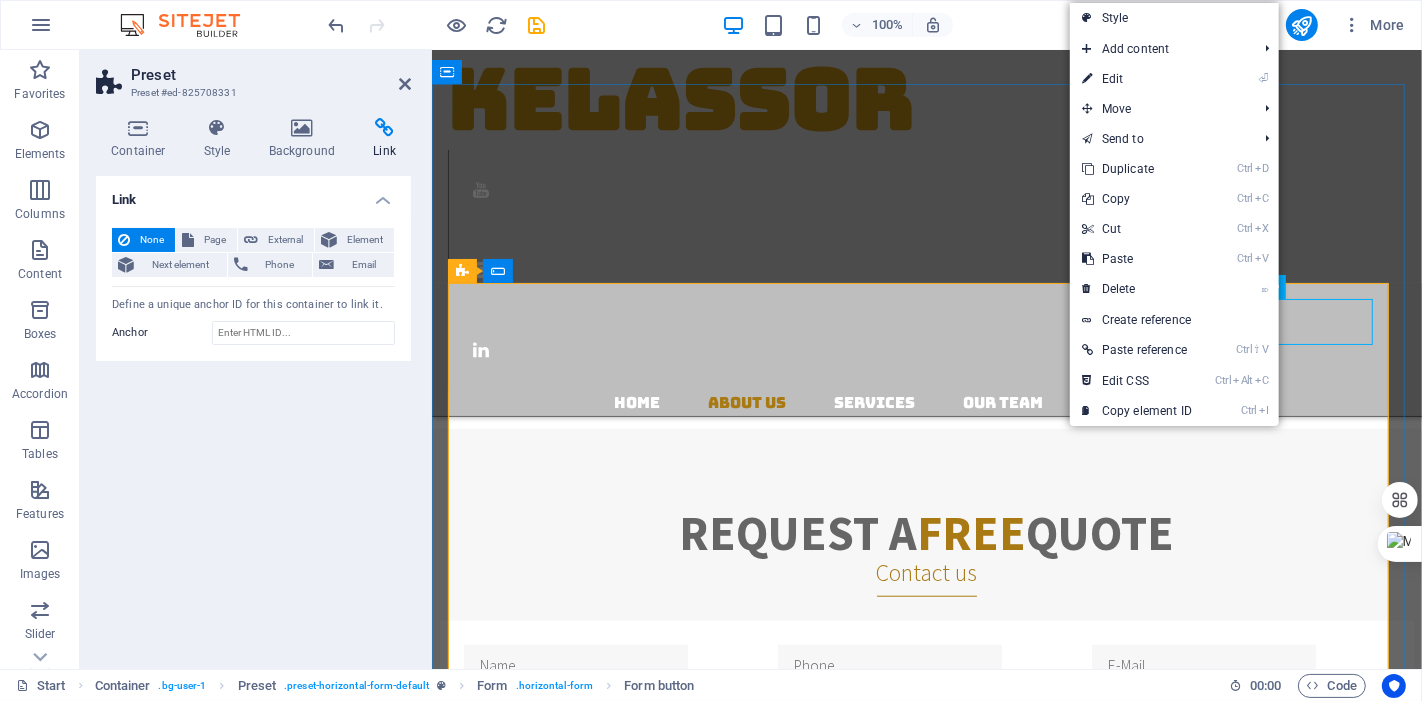 click on "Submit inquiry" at bounding box center (573, 786) 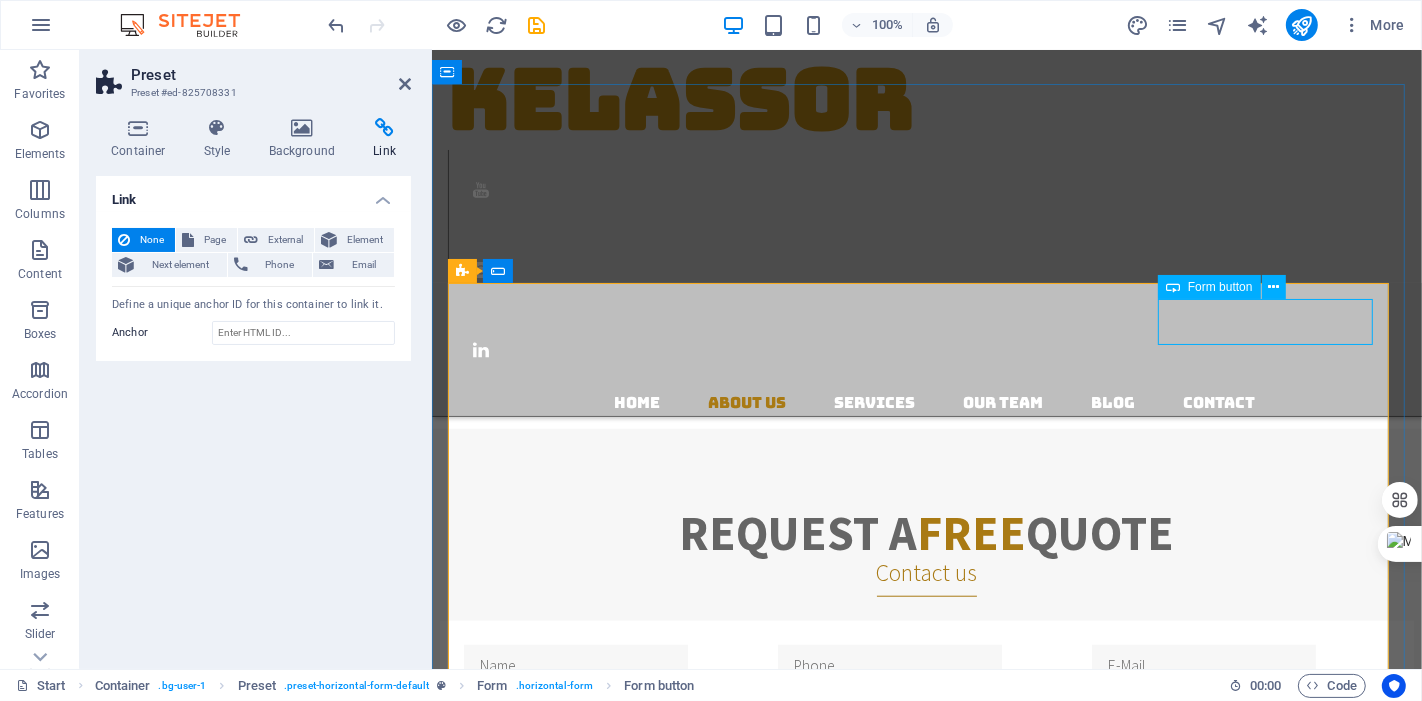 click on "Submit inquiry" at bounding box center [573, 786] 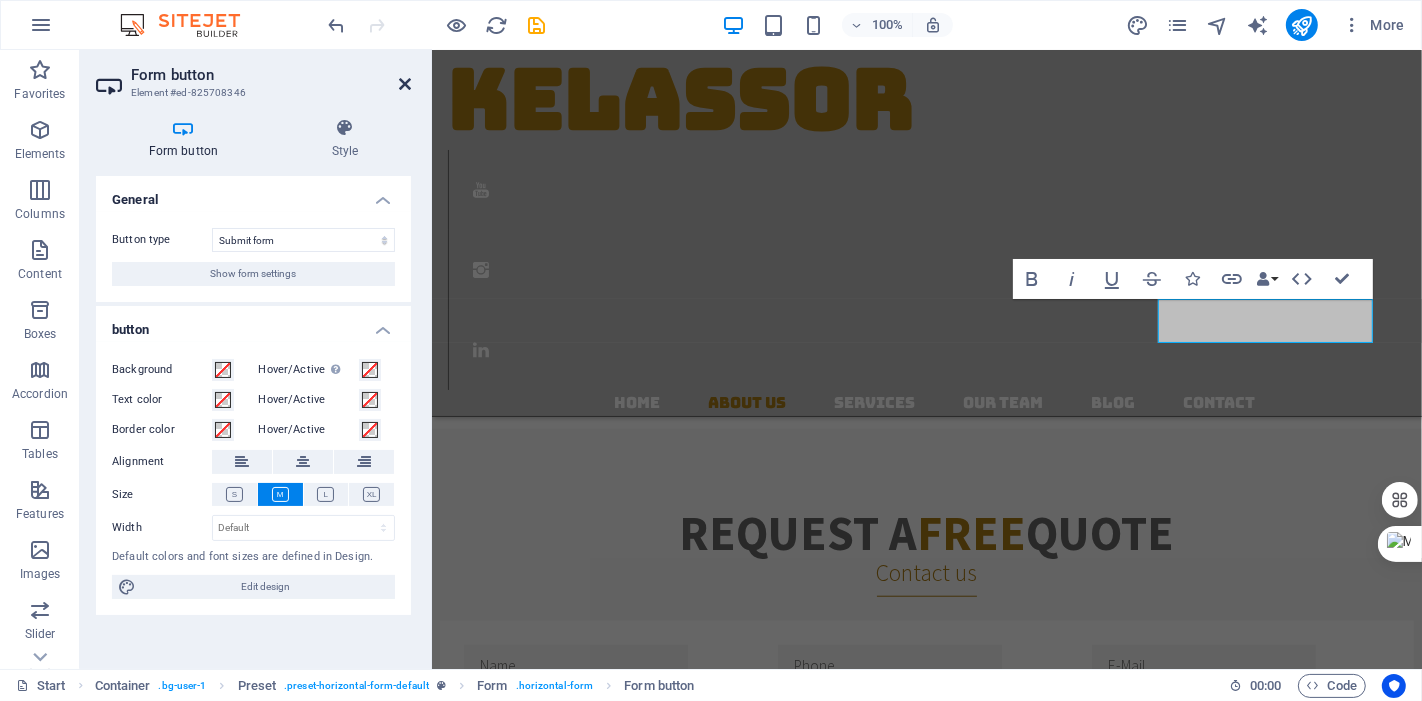 click on "Form button Element #ed-825708346 Form button Style General Button type Submit form Reset form No action Show form settings button Background Hover/Active Switch to preview mode to test the active/hover state Text color Hover/Active Border color Hover/Active Alignment Size Width Default px rem % em vh vw Default colors and font sizes are defined in Design. Edit design Preset Element Layout How this element expands within the layout (Flexbox). Size Default auto px % 1/1 1/2 1/3 1/4 1/5 1/6 1/7 1/8 1/9 1/10 Grow Shrink Order Container layout Visible Visible Opacity 100 % Overflow Spacing Margin Default auto px % rem vw vh Custom Custom auto px % rem vw vh auto px % rem vw vh auto px % rem vw vh auto px % rem vw vh Padding Default px rem % vh vw Custom Custom px rem % vh vw px rem % vh vw px rem % vh vw px rem % vh vw Border Style              - Width 1 auto px rem % vh vw Custom Custom 1 auto px rem % vh vw 1 auto px rem % vh vw 1 auto px rem % vh vw 1 auto px rem % vh vw  - Color Round corners px rem" at bounding box center (256, 359) 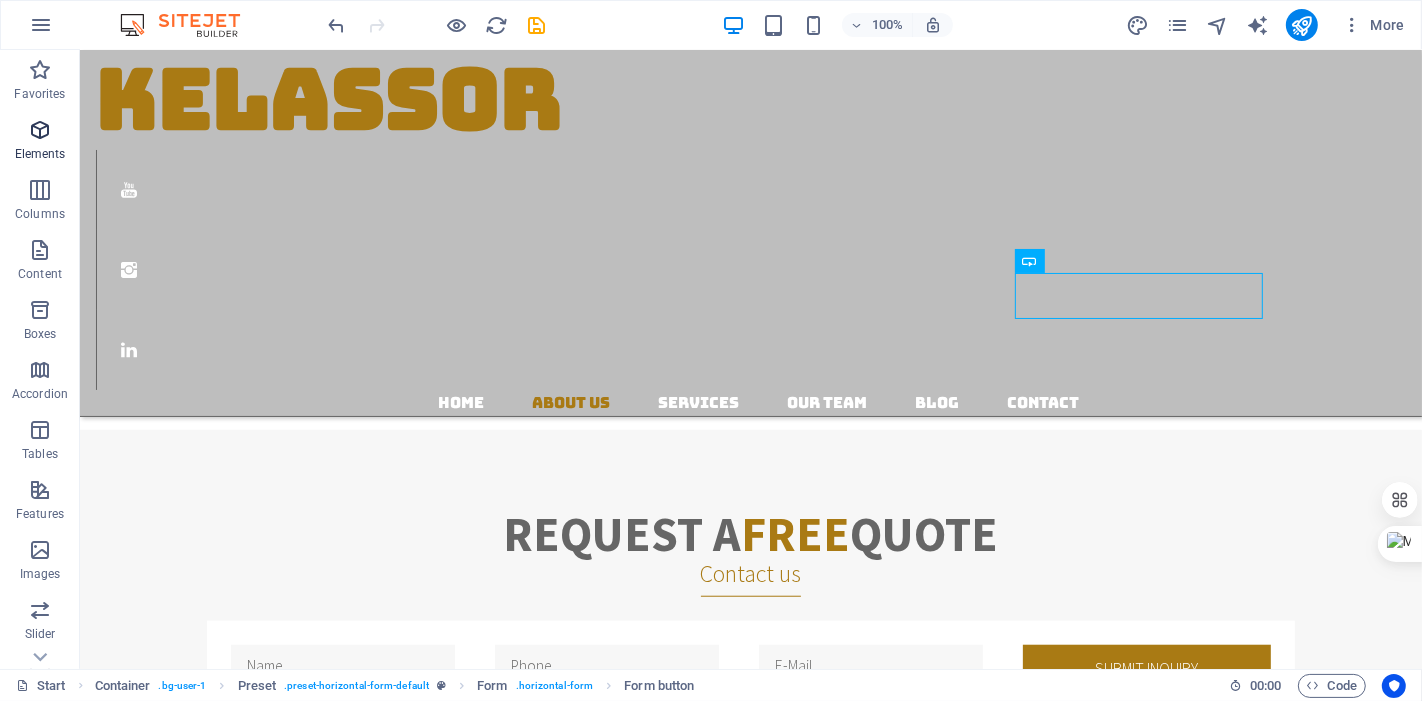 click at bounding box center [40, 130] 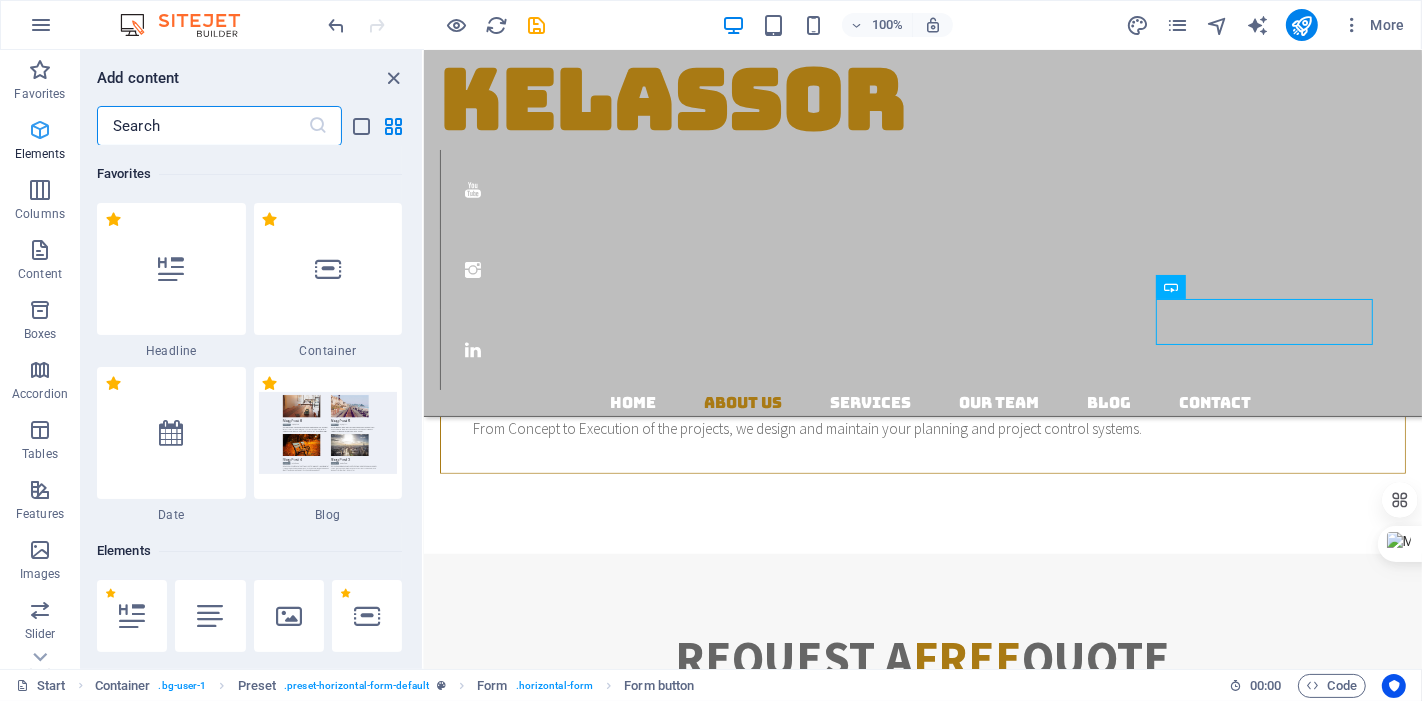 scroll, scrollTop: 1347, scrollLeft: 0, axis: vertical 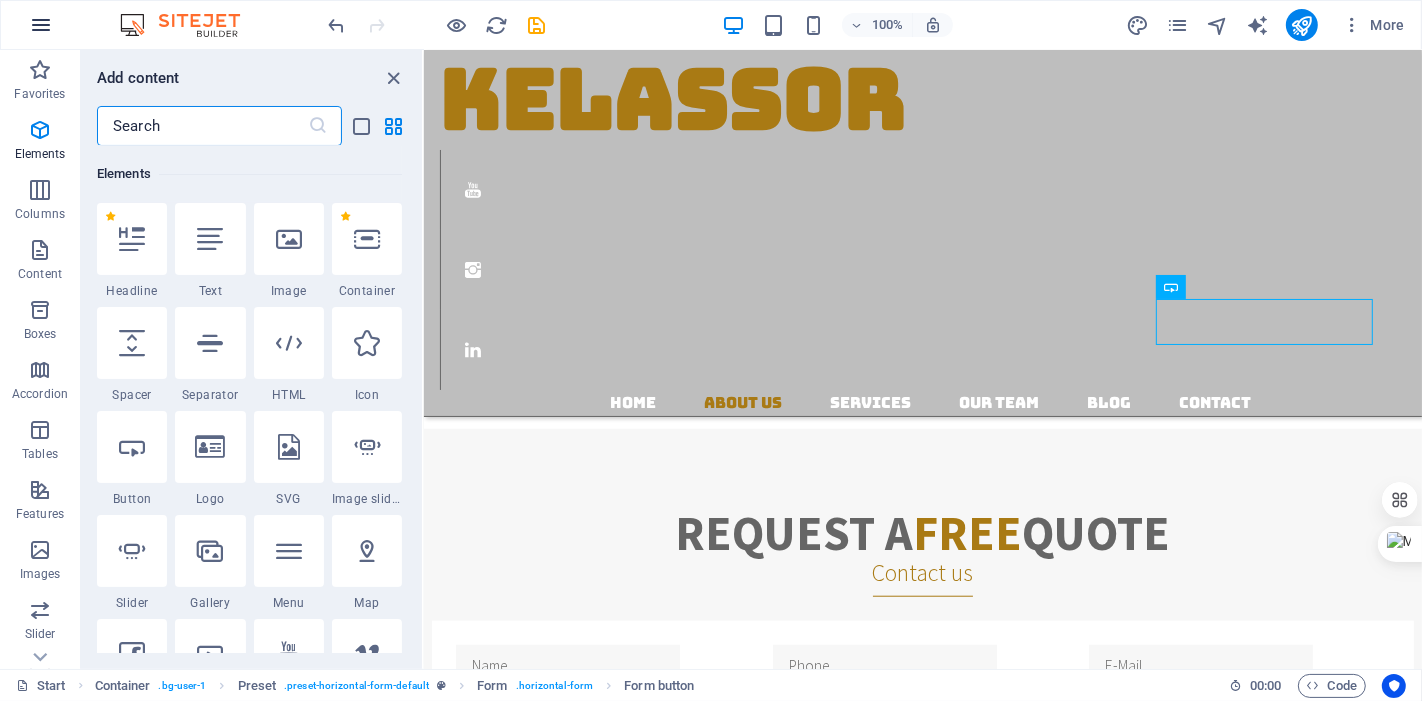 click at bounding box center [41, 25] 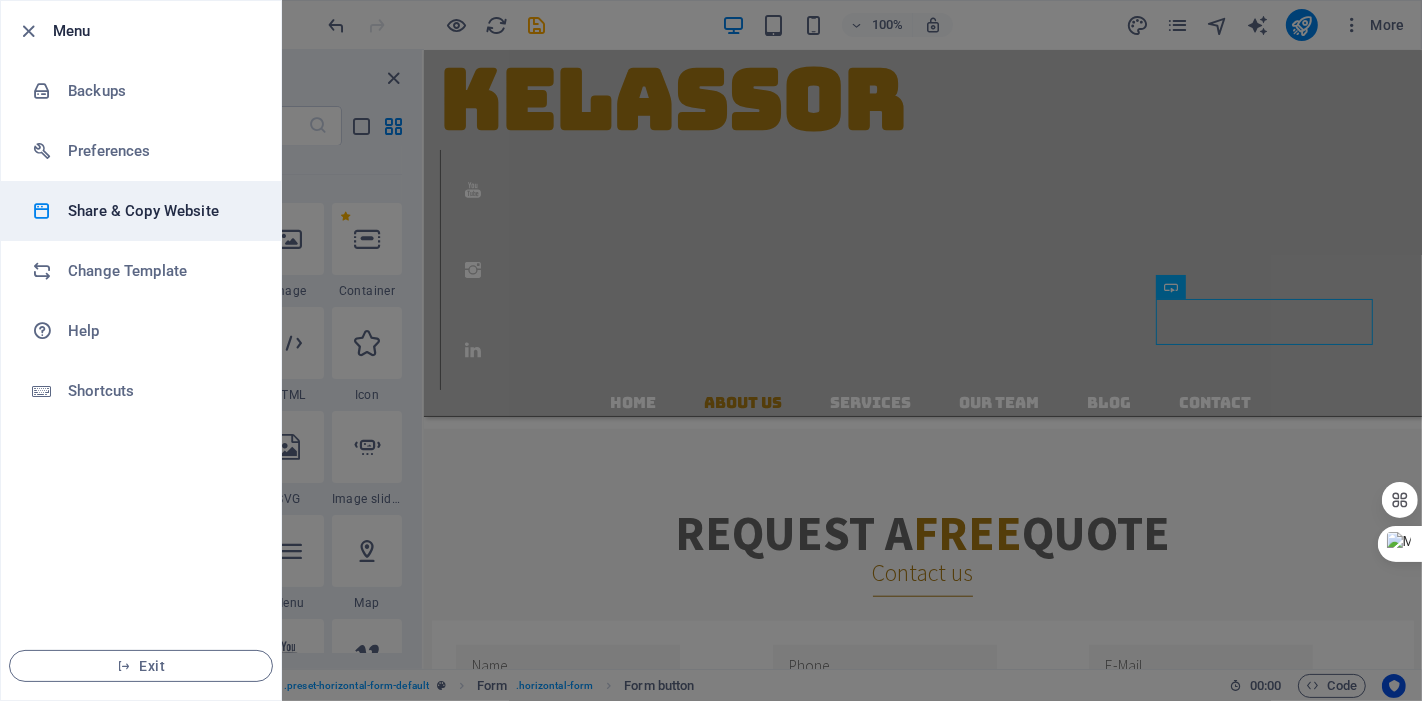click on "Share & Copy Website" at bounding box center [160, 211] 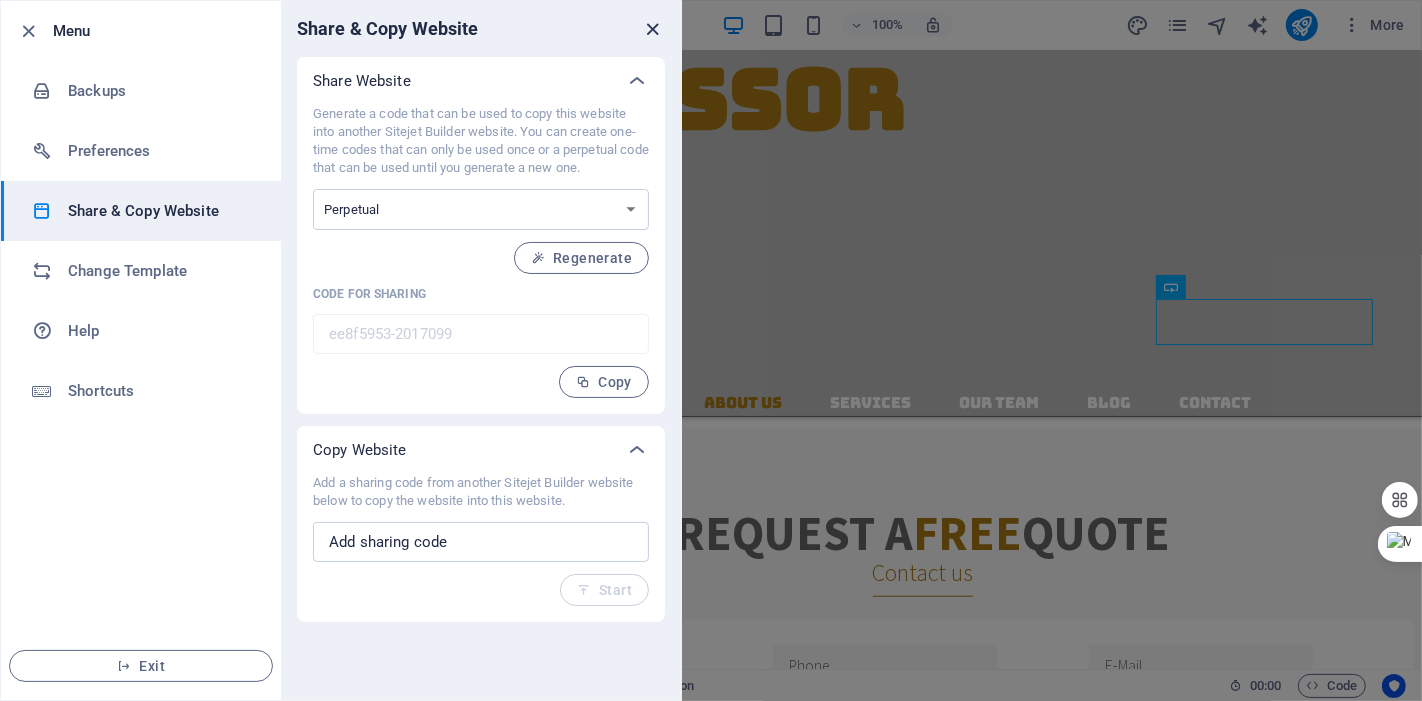 click at bounding box center [653, 29] 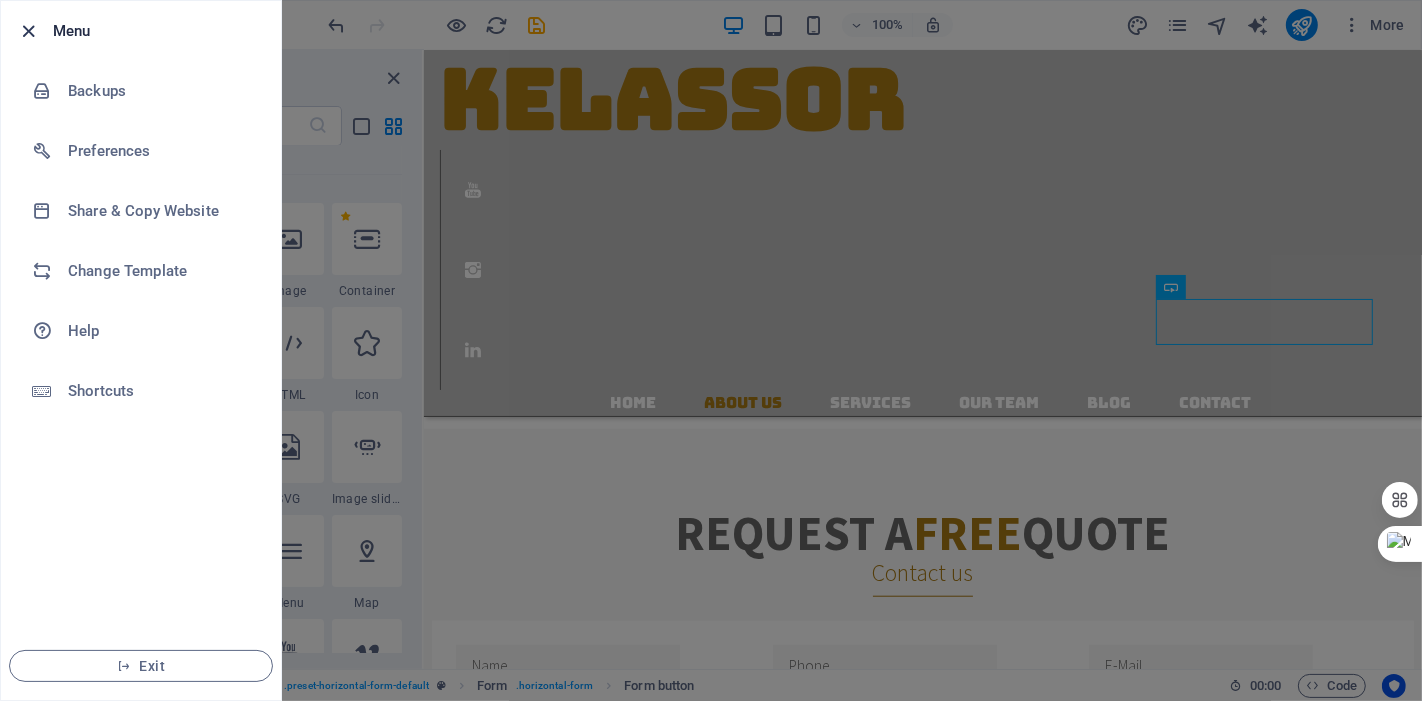 click at bounding box center [29, 31] 